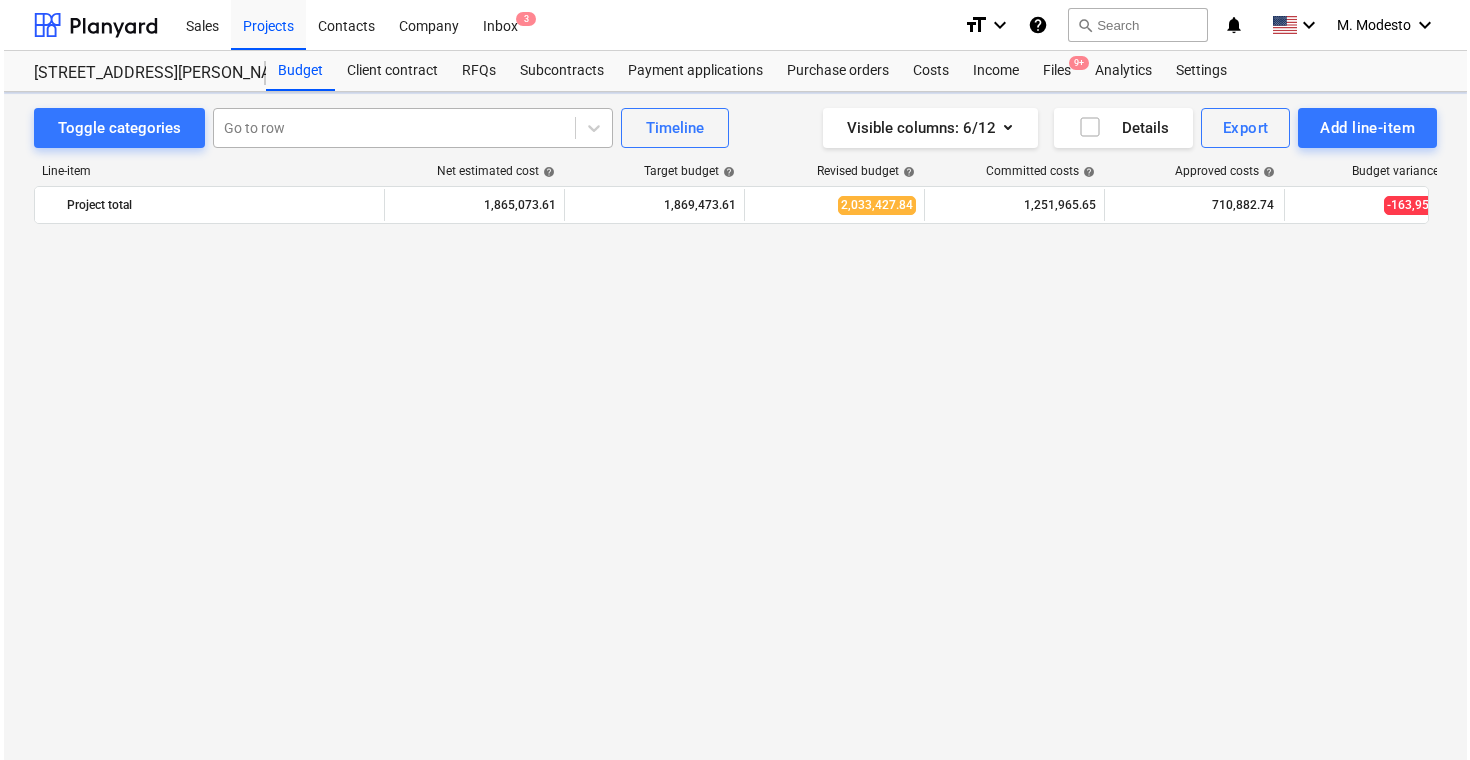 scroll, scrollTop: 0, scrollLeft: 0, axis: both 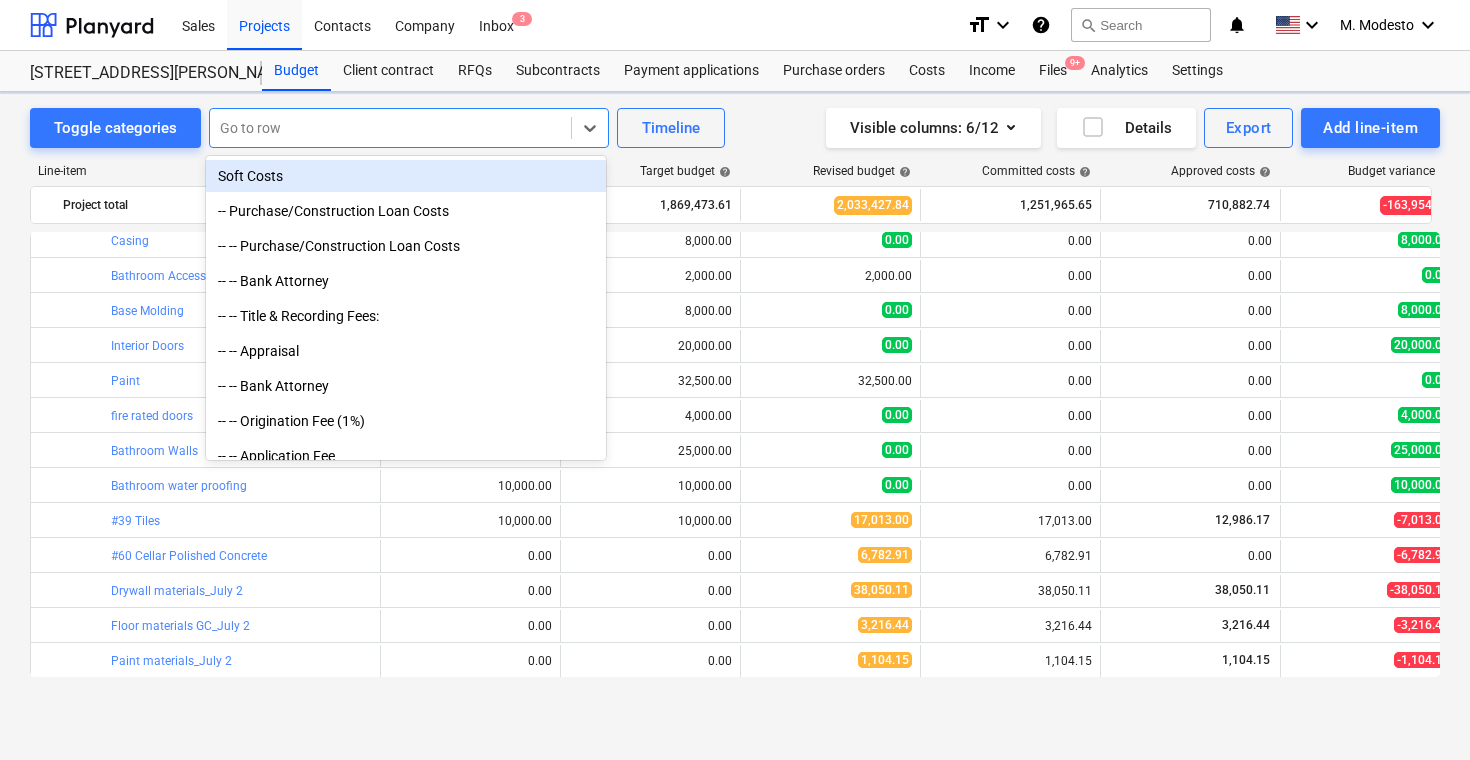 click at bounding box center [390, 128] 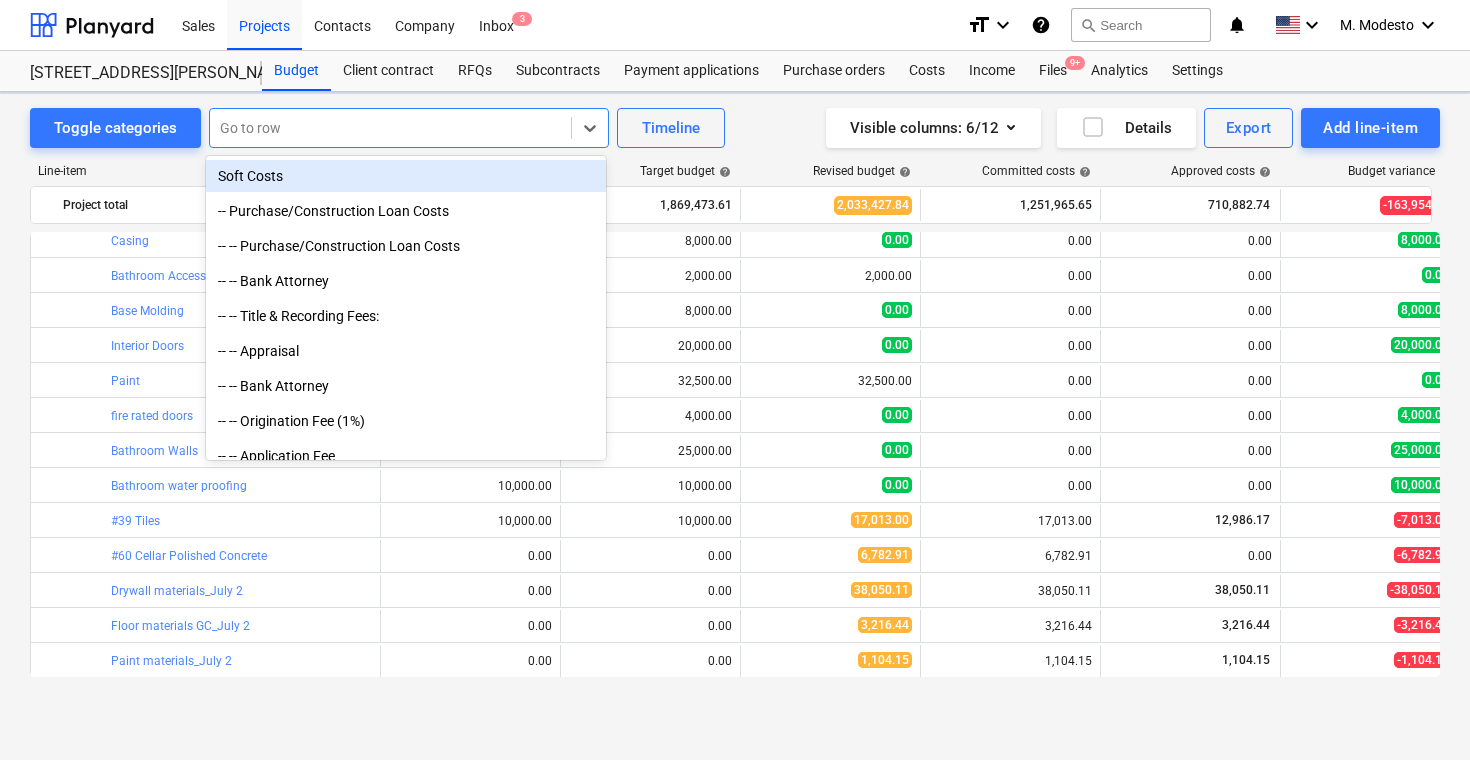 type on "Misc_materials_July 8" 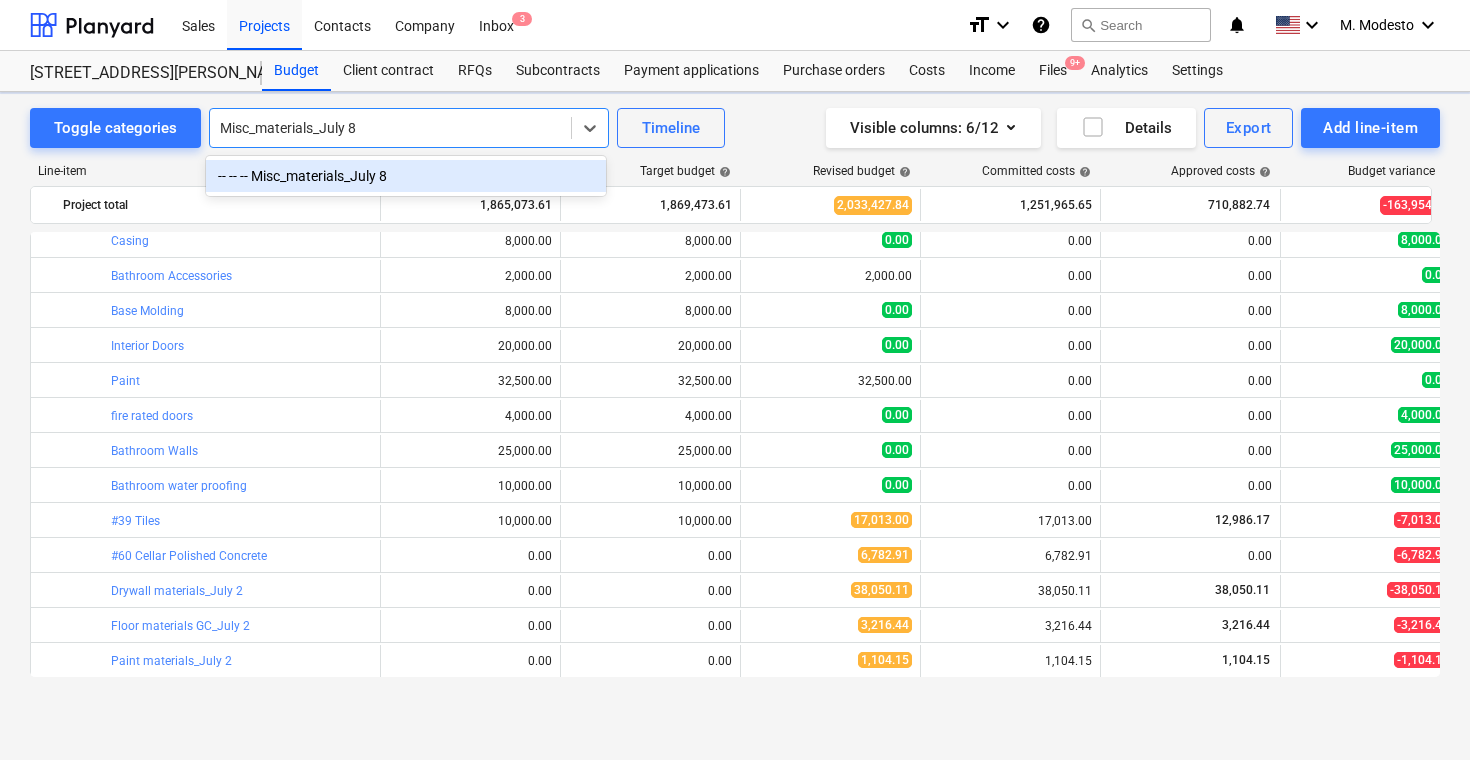 click on "-- -- --   Misc_materials_July 8" at bounding box center [406, 176] 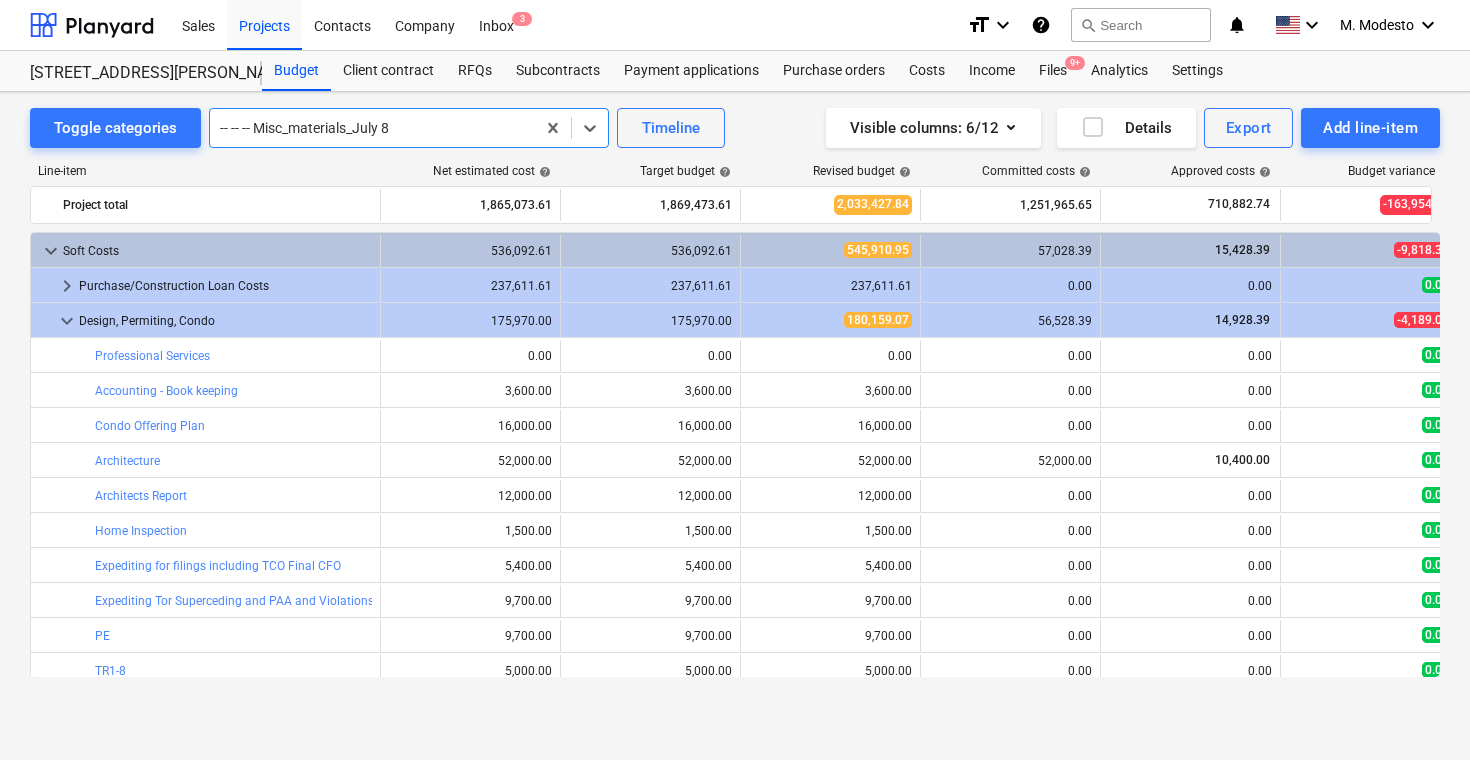 scroll, scrollTop: 921, scrollLeft: 0, axis: vertical 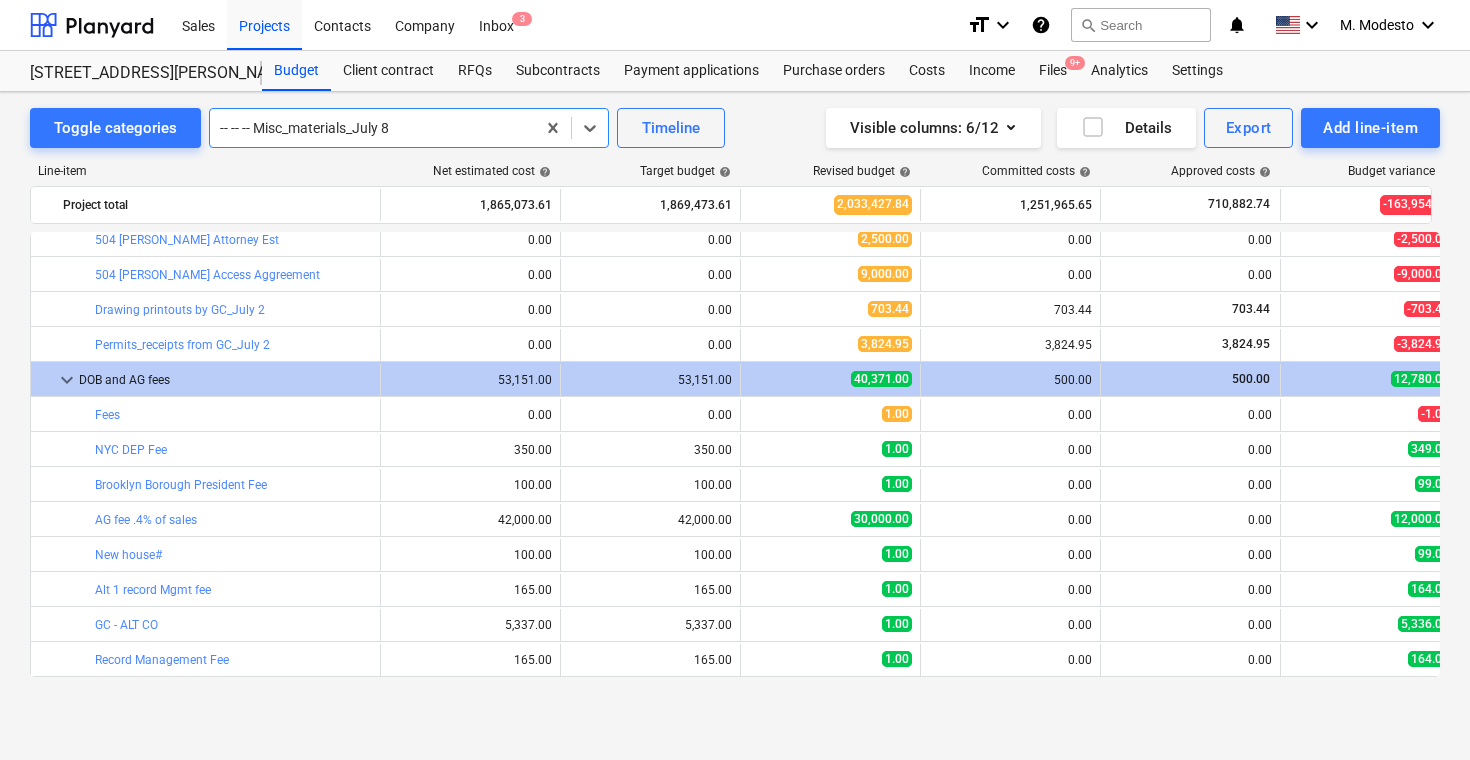 click at bounding box center (372, 128) 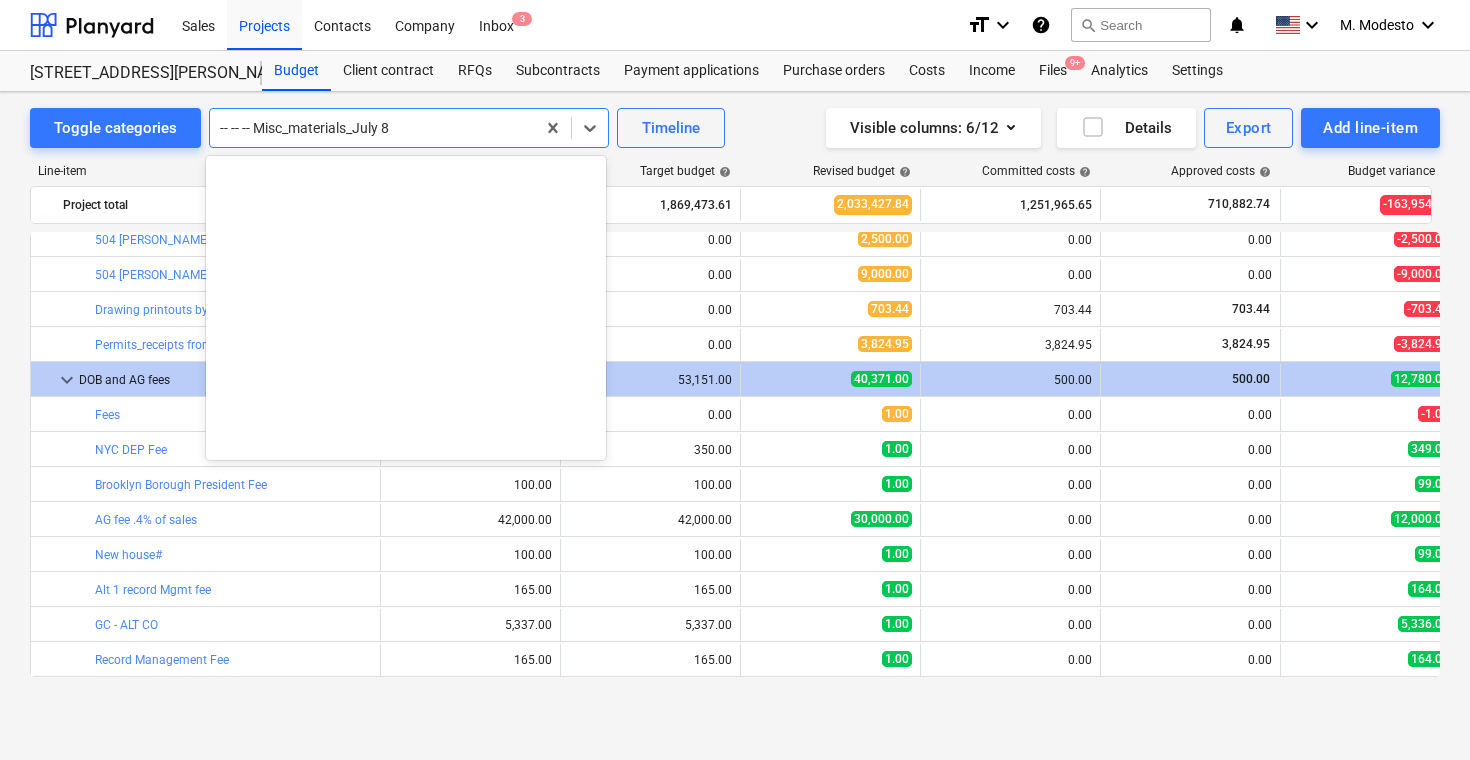 scroll, scrollTop: 7000, scrollLeft: 0, axis: vertical 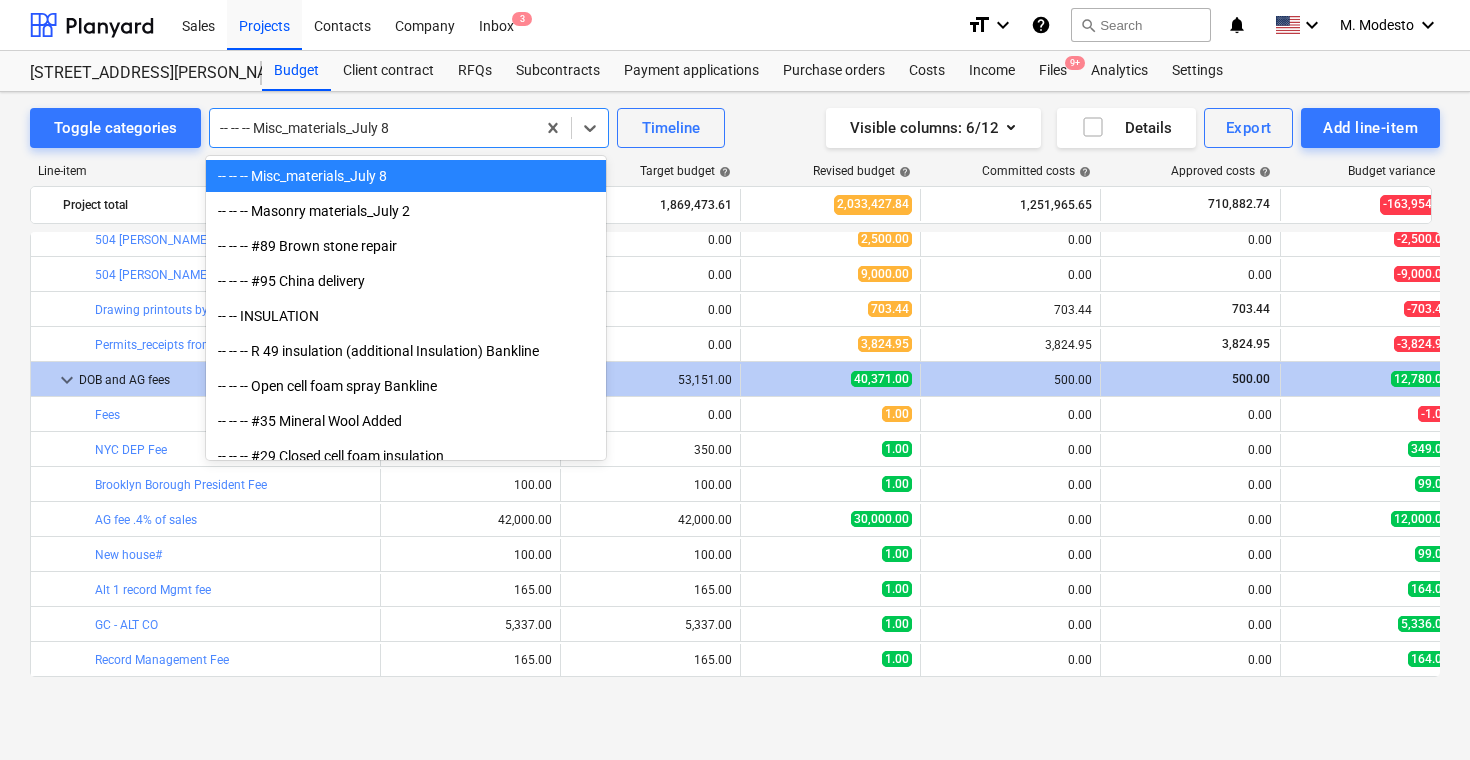 click on "-- -- --   Misc_materials_July 8" at bounding box center [406, 176] 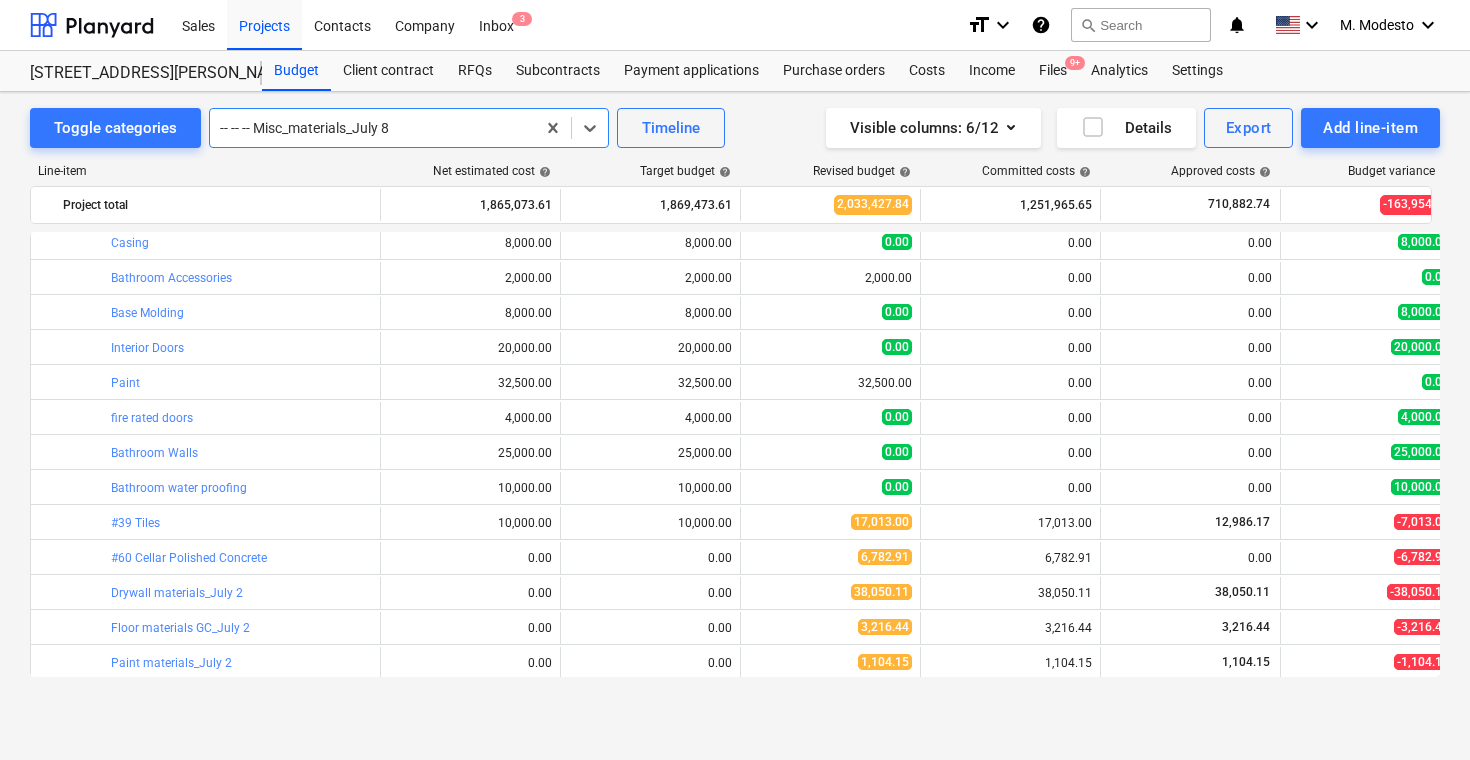 scroll, scrollTop: 7395, scrollLeft: 0, axis: vertical 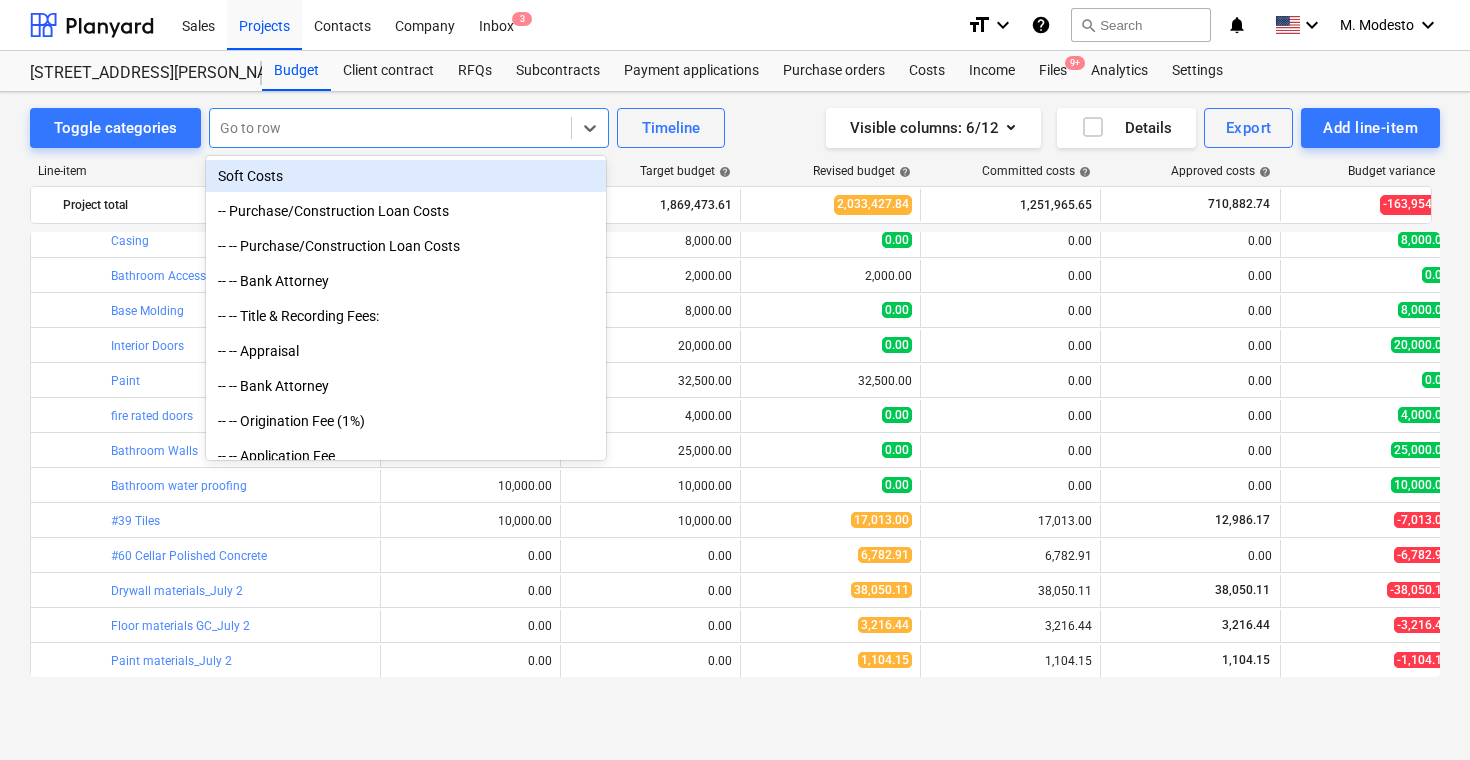 click at bounding box center [390, 128] 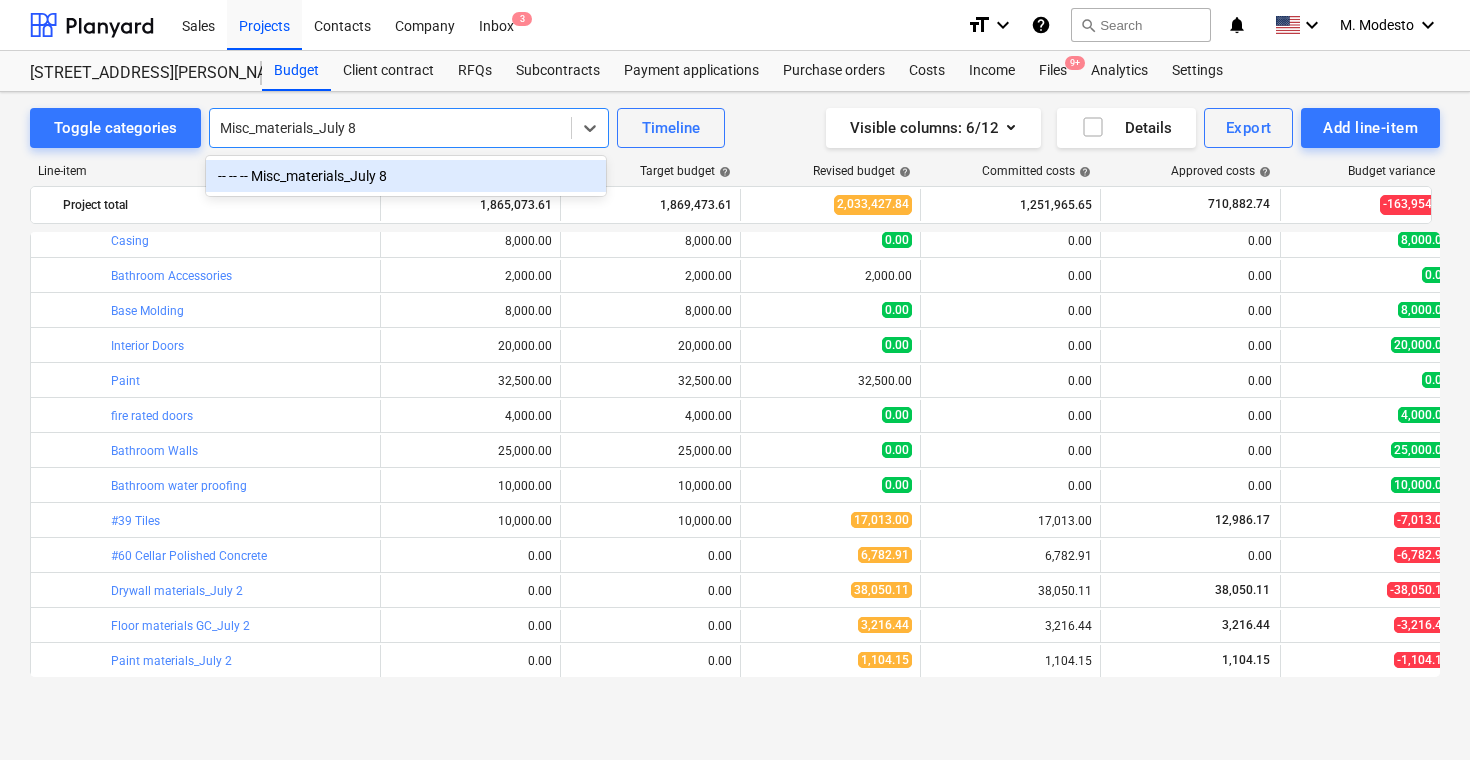 click on "-- -- --   Misc_materials_July 8" at bounding box center [406, 176] 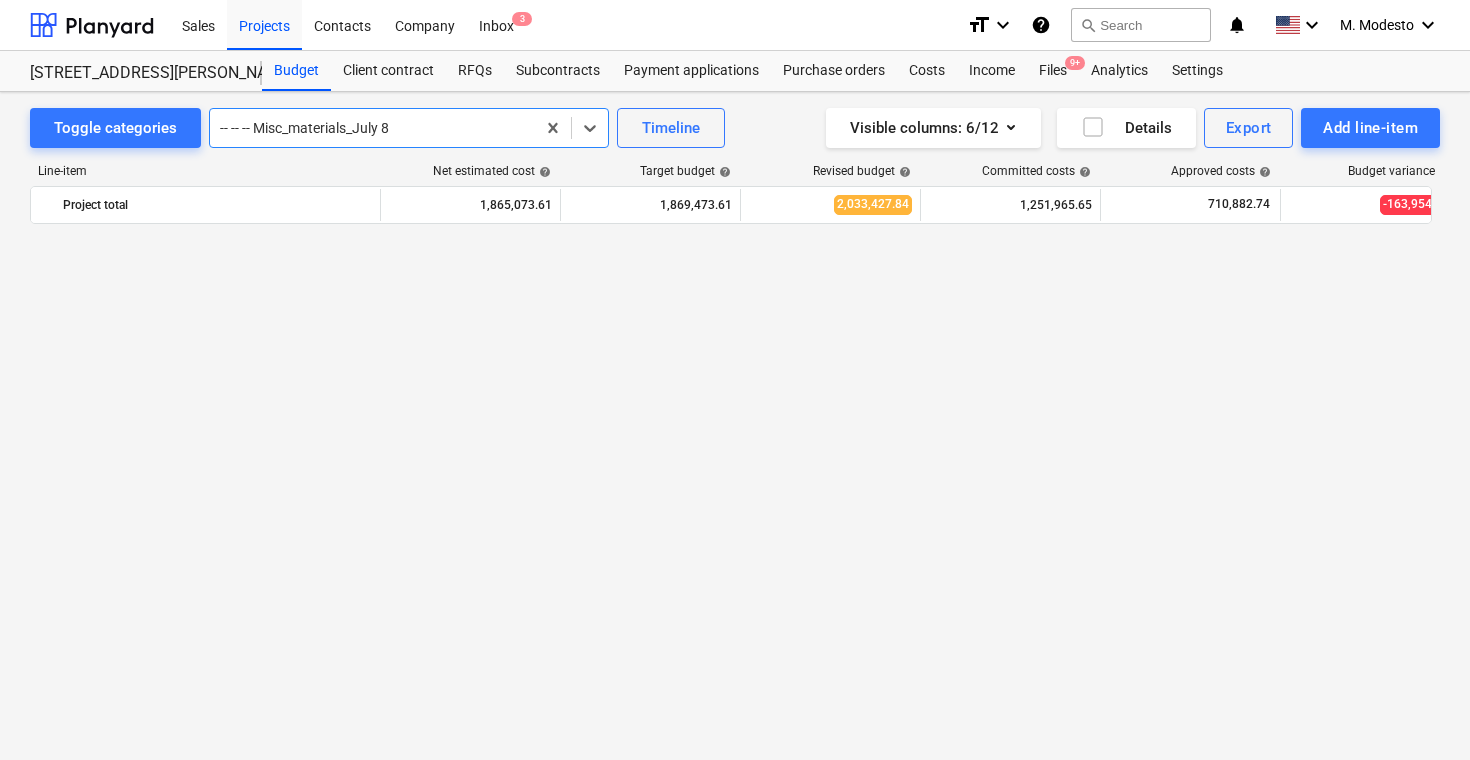 scroll, scrollTop: 5915, scrollLeft: 0, axis: vertical 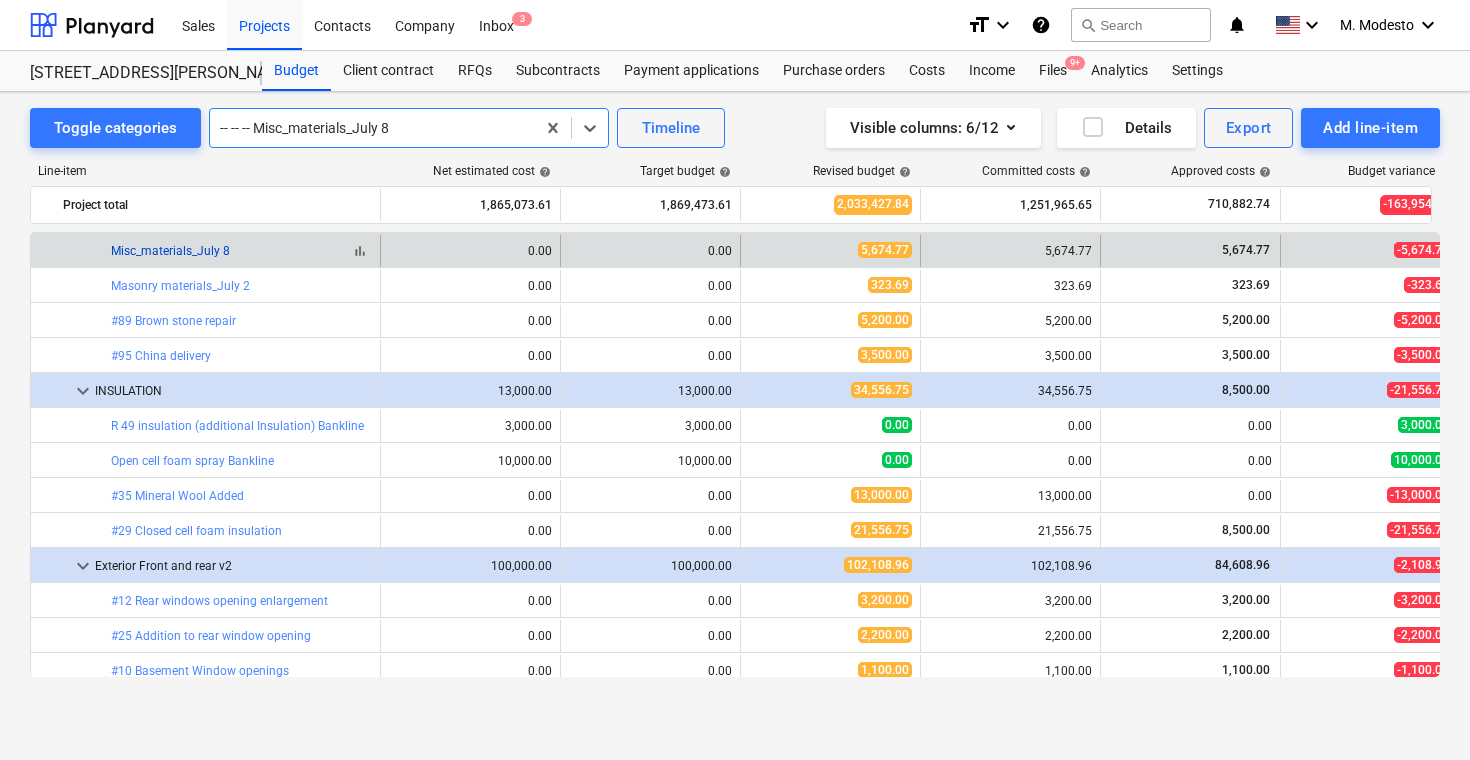 click on "Misc_materials_July 8" at bounding box center [170, 251] 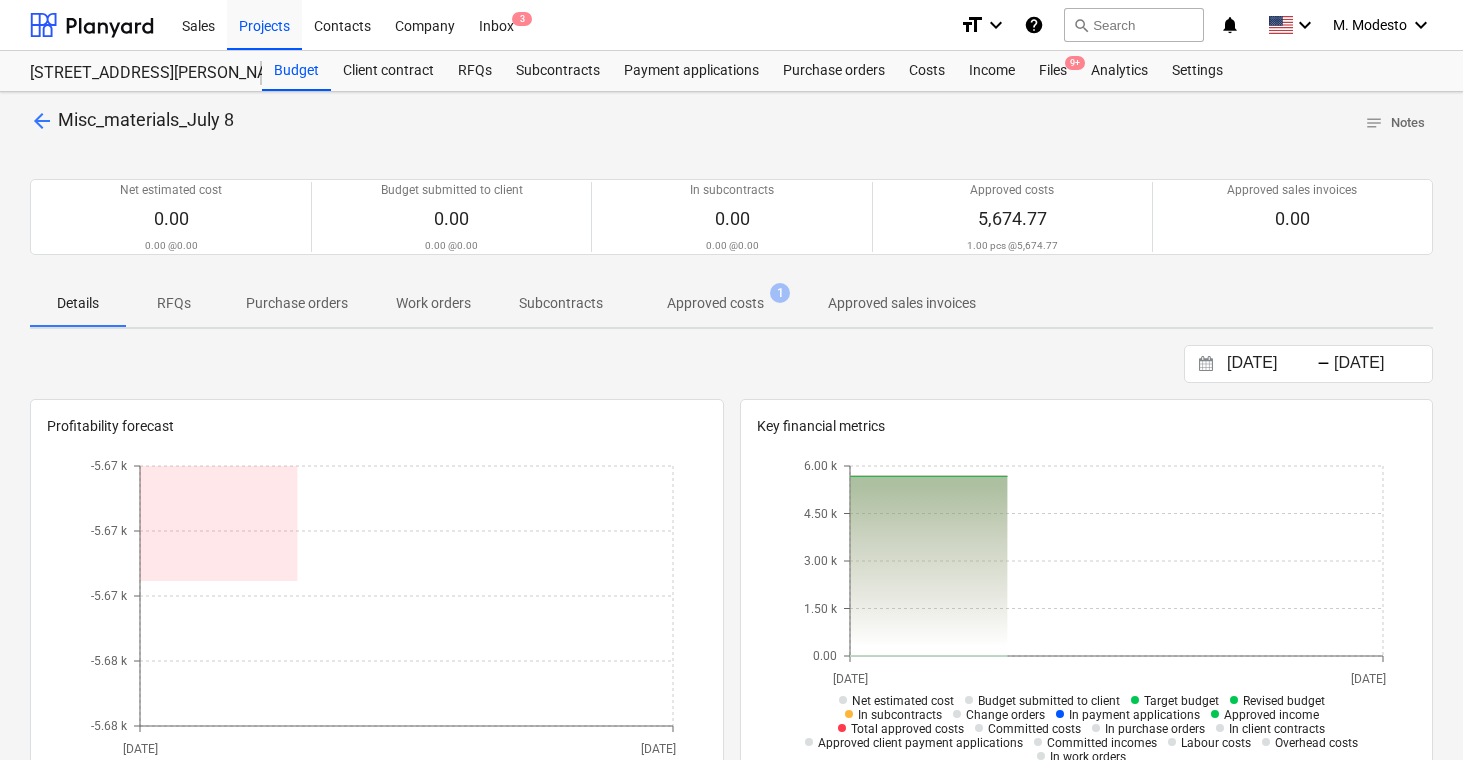 click on "Approved costs" at bounding box center [715, 303] 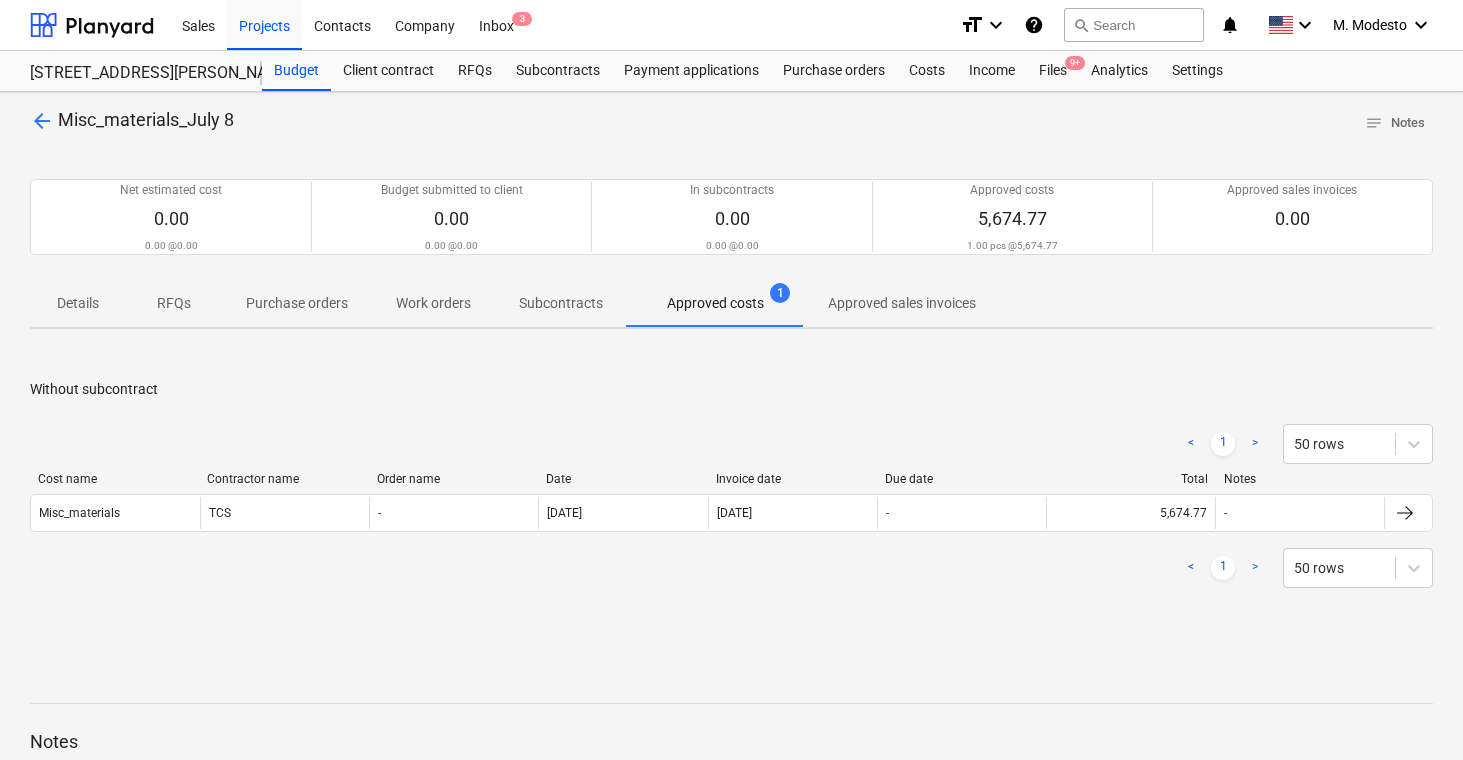 click on "Cost name Contractor name Order name Date Invoice date Due date Total Notes Misc_materials TCS - [DATE] [DATE] - 5,674.77 -" at bounding box center [731, 506] 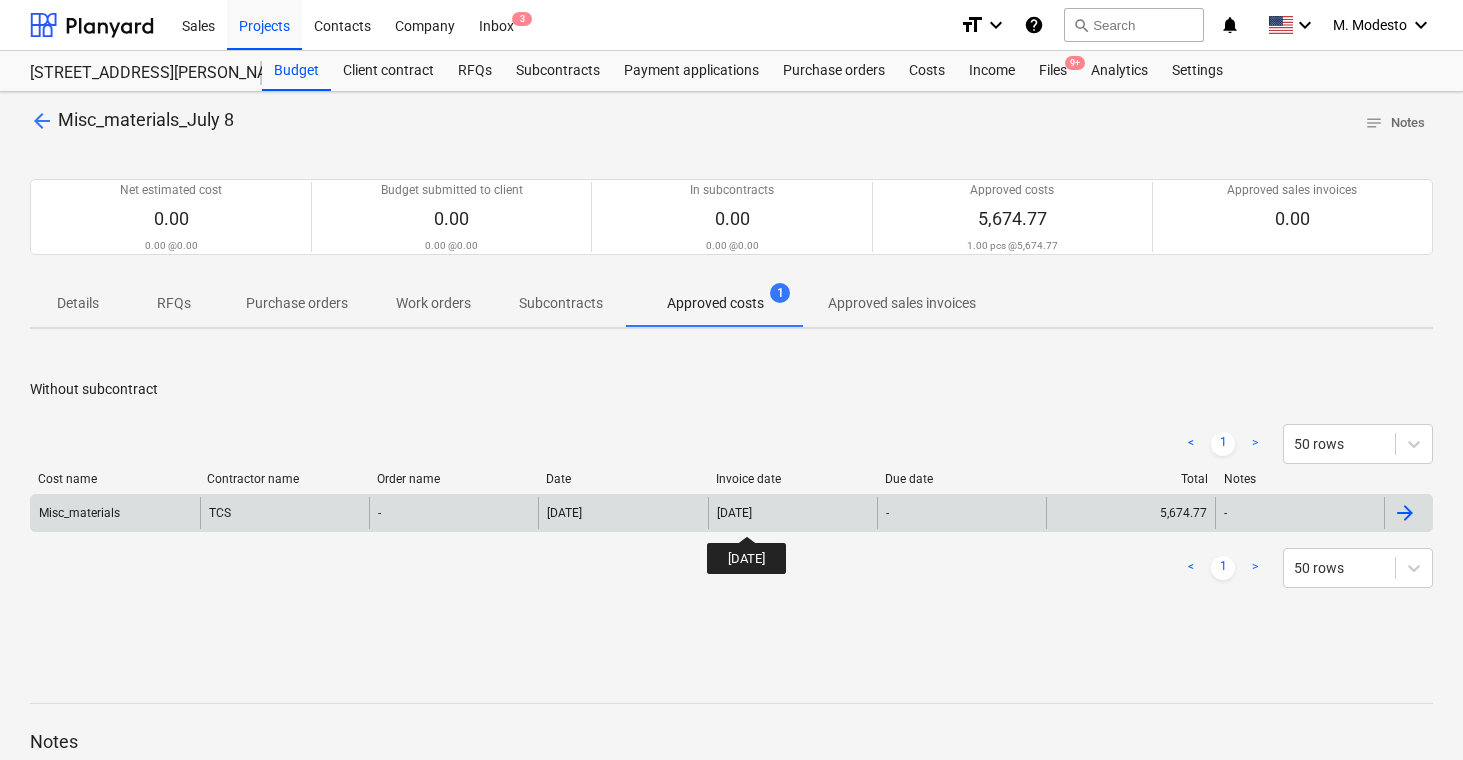click on "[DATE]" at bounding box center (734, 513) 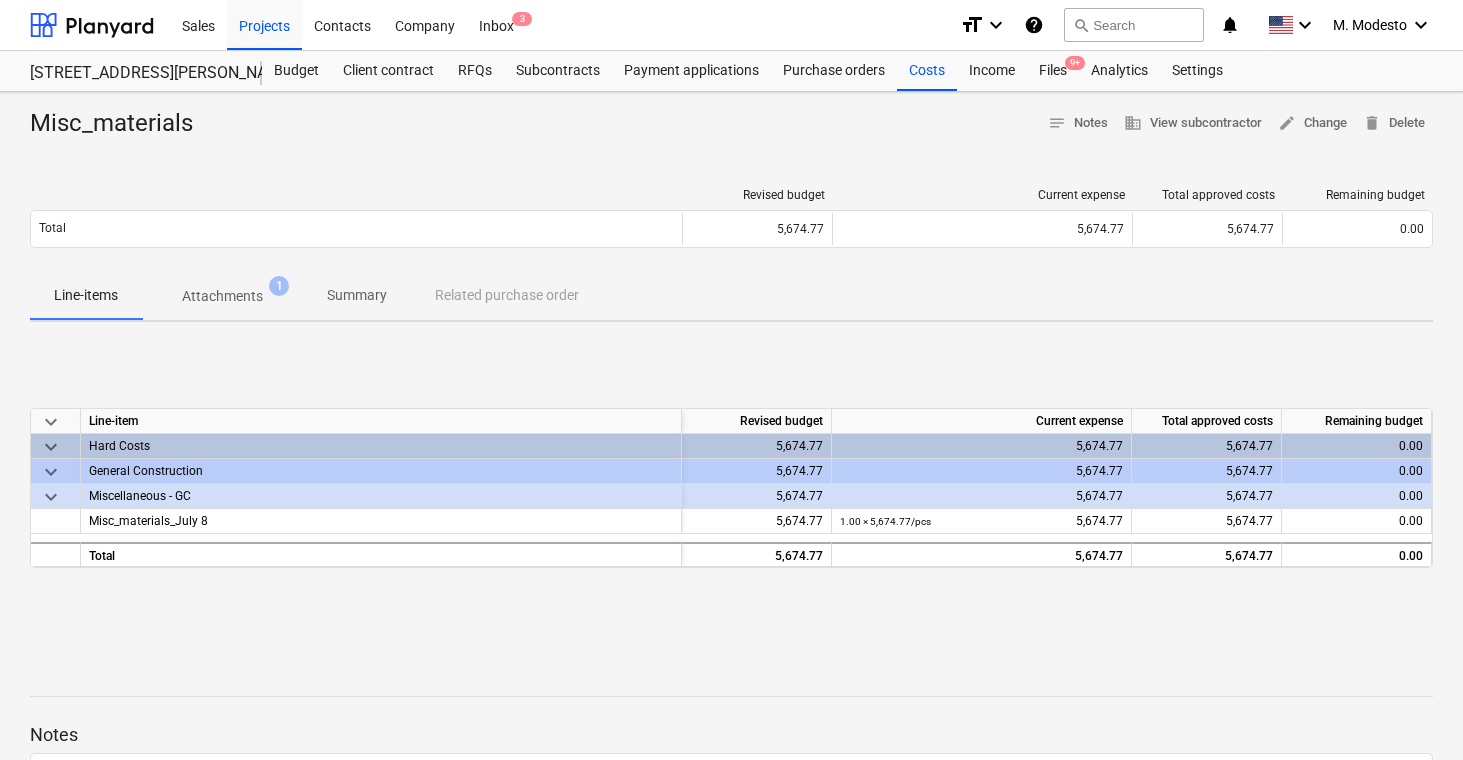 click on "Attachments" at bounding box center (222, 296) 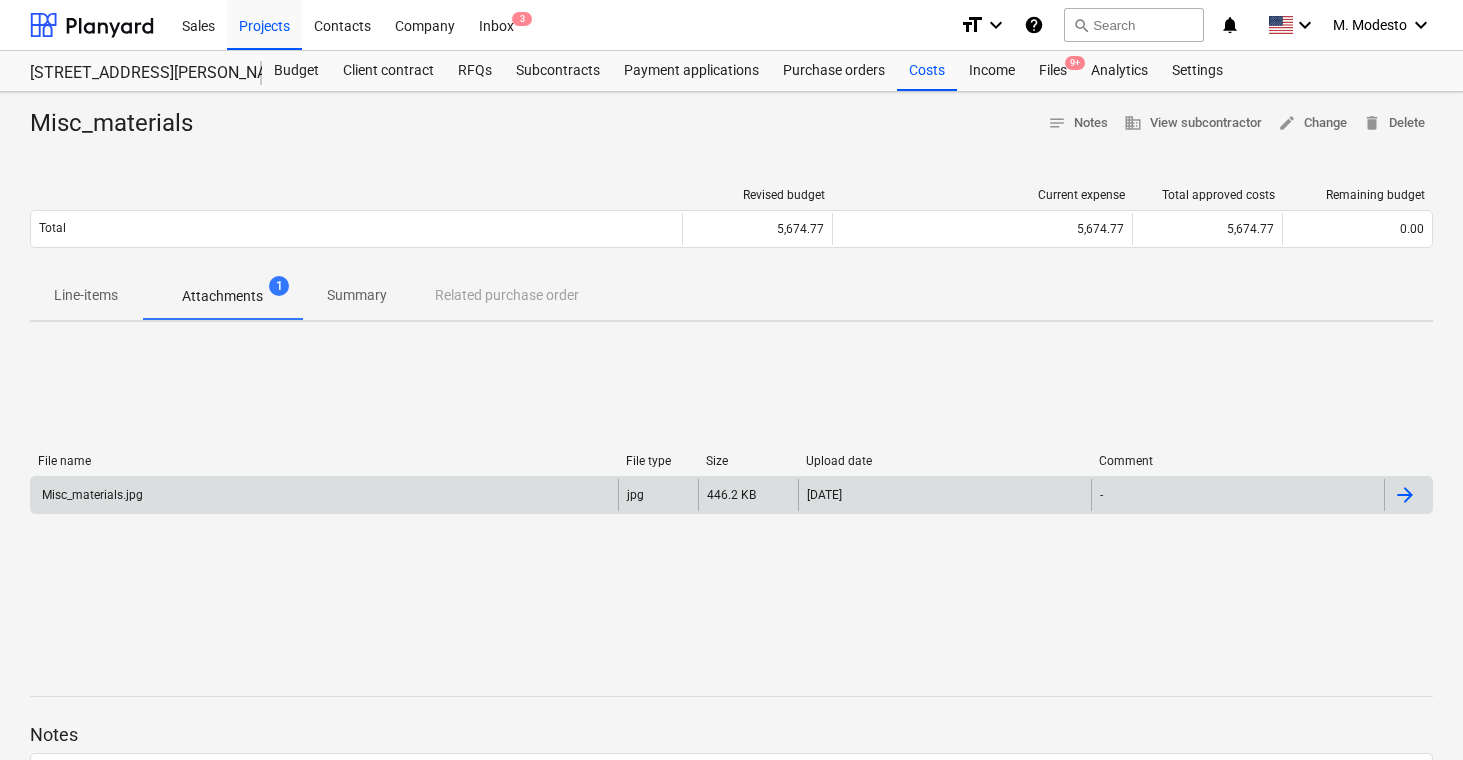 click on "Misc_materials.jpg" at bounding box center (324, 495) 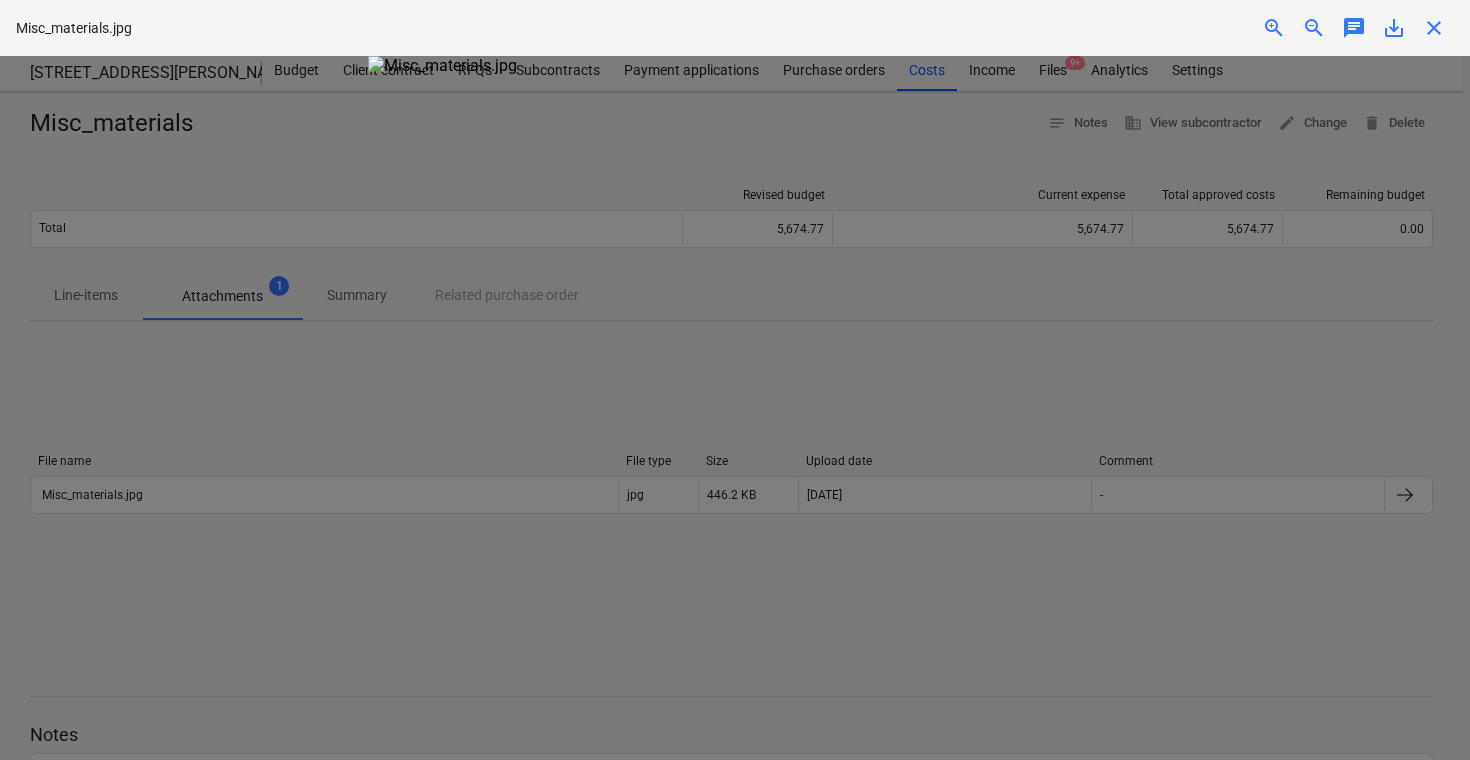 click on "close" at bounding box center [1434, 28] 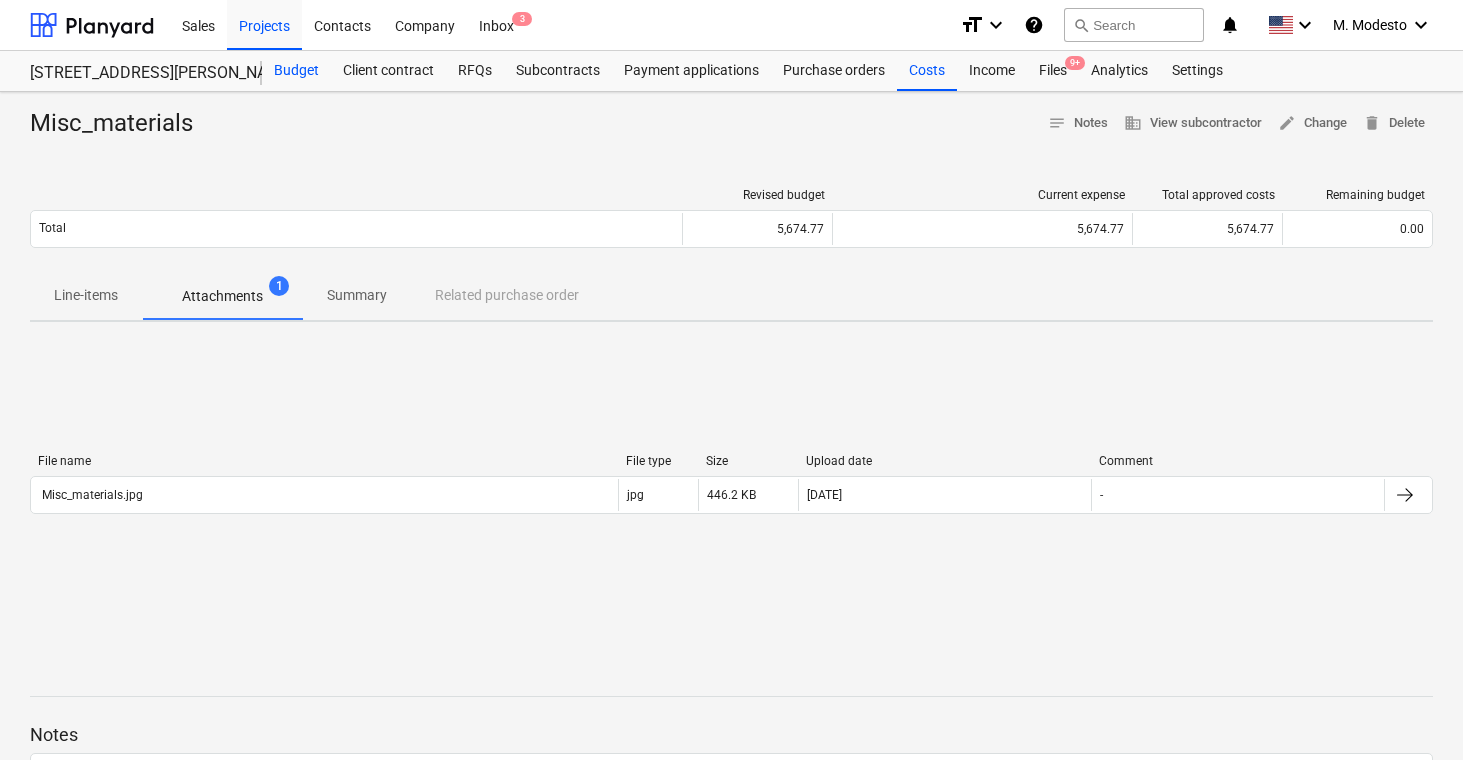click on "Budget" at bounding box center [296, 71] 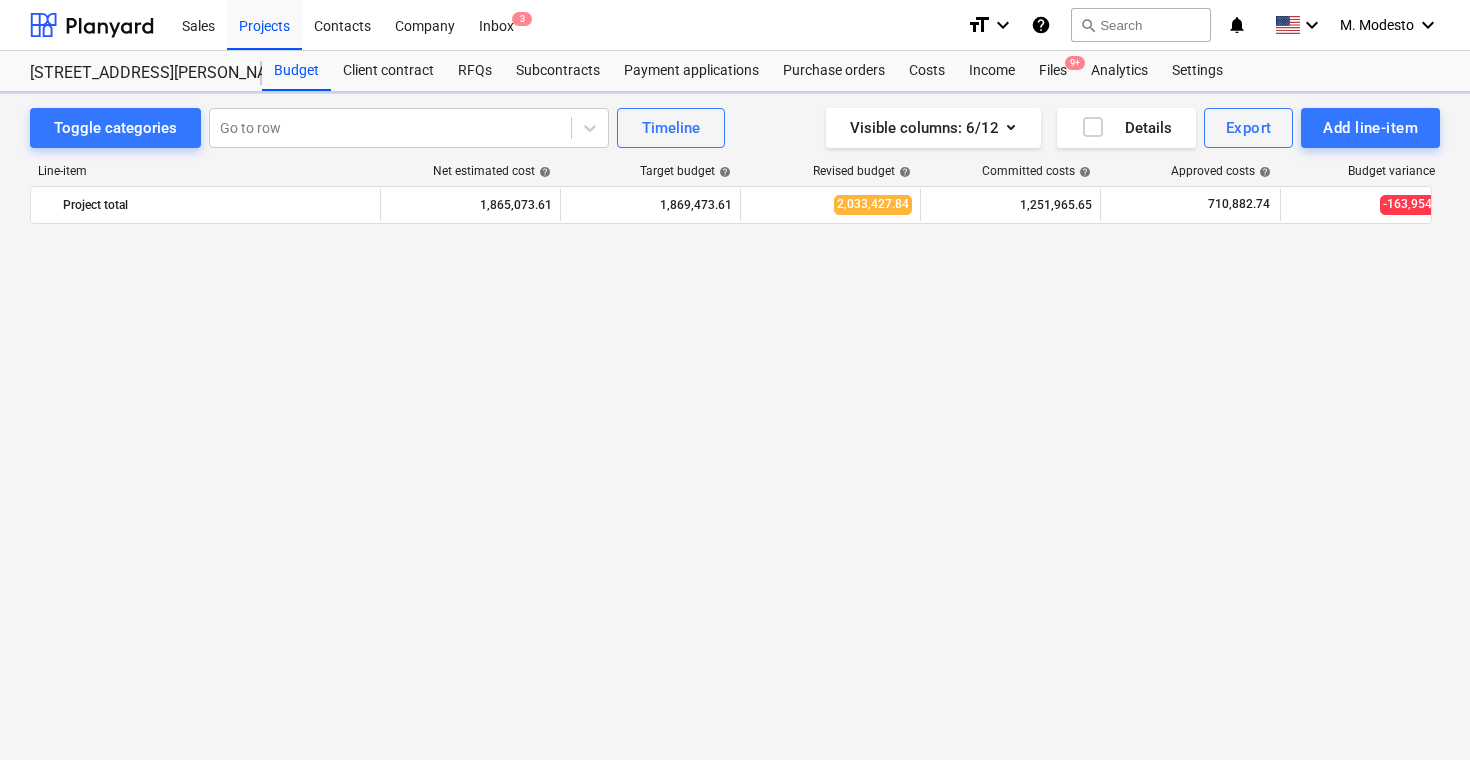 scroll, scrollTop: 5915, scrollLeft: 0, axis: vertical 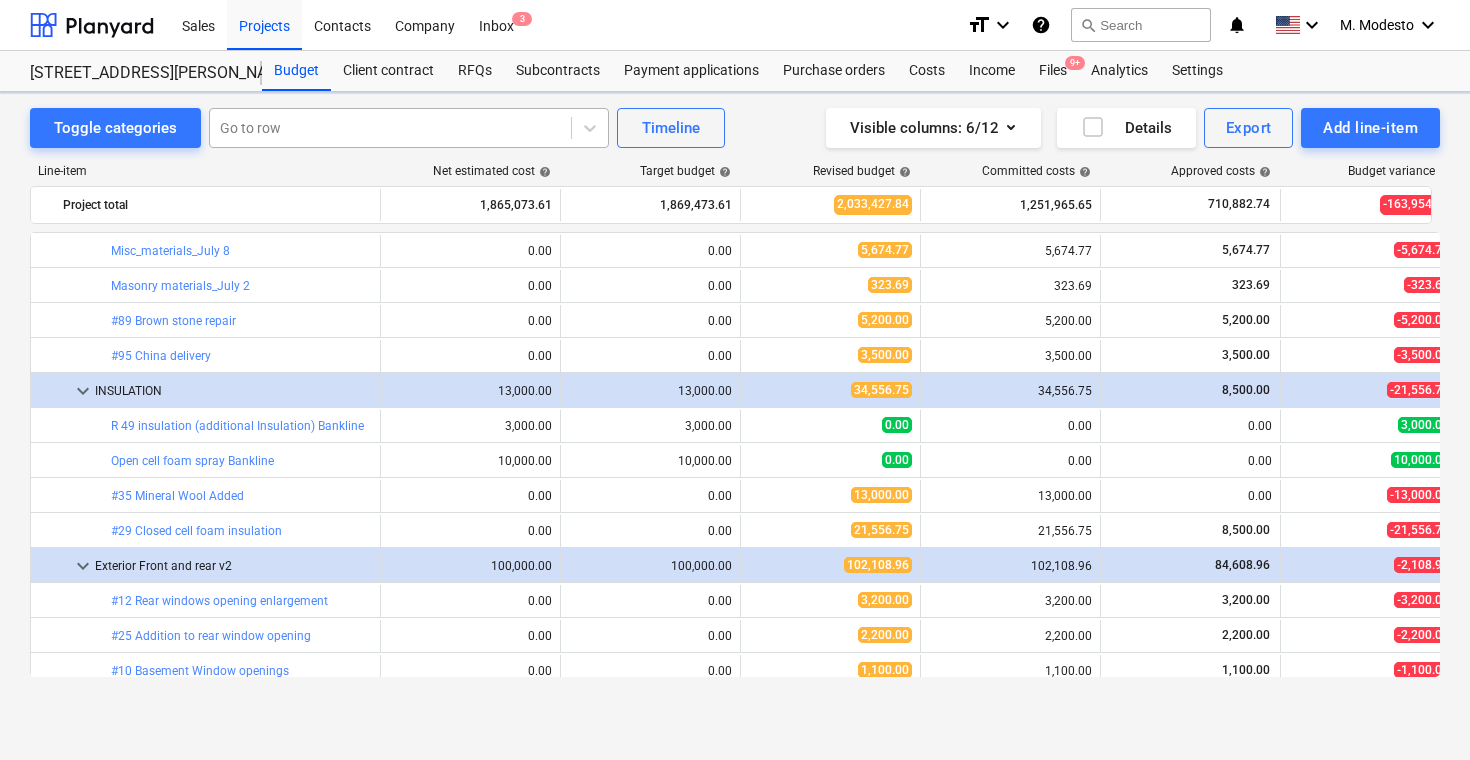 click on "Go to row" at bounding box center [409, 128] 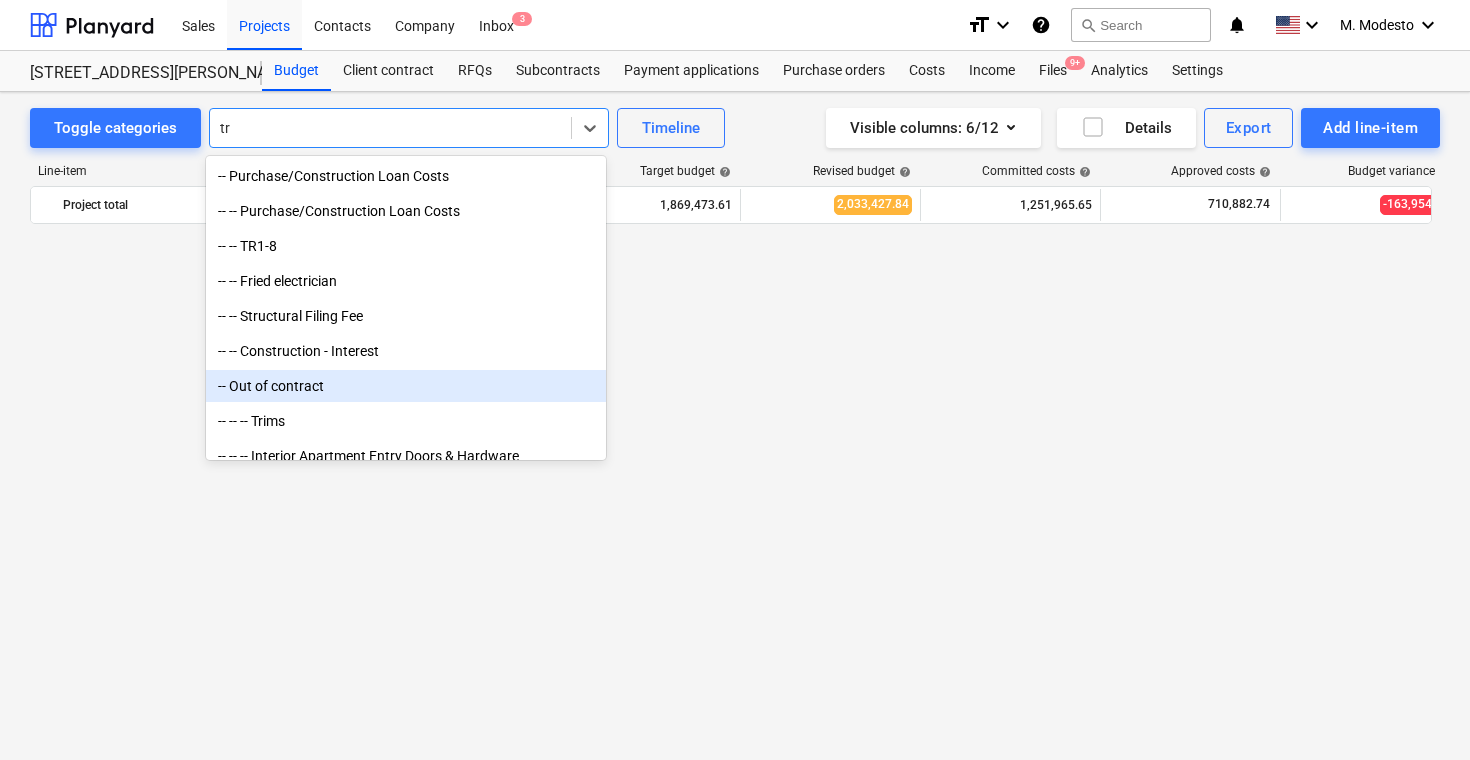 type on "t" 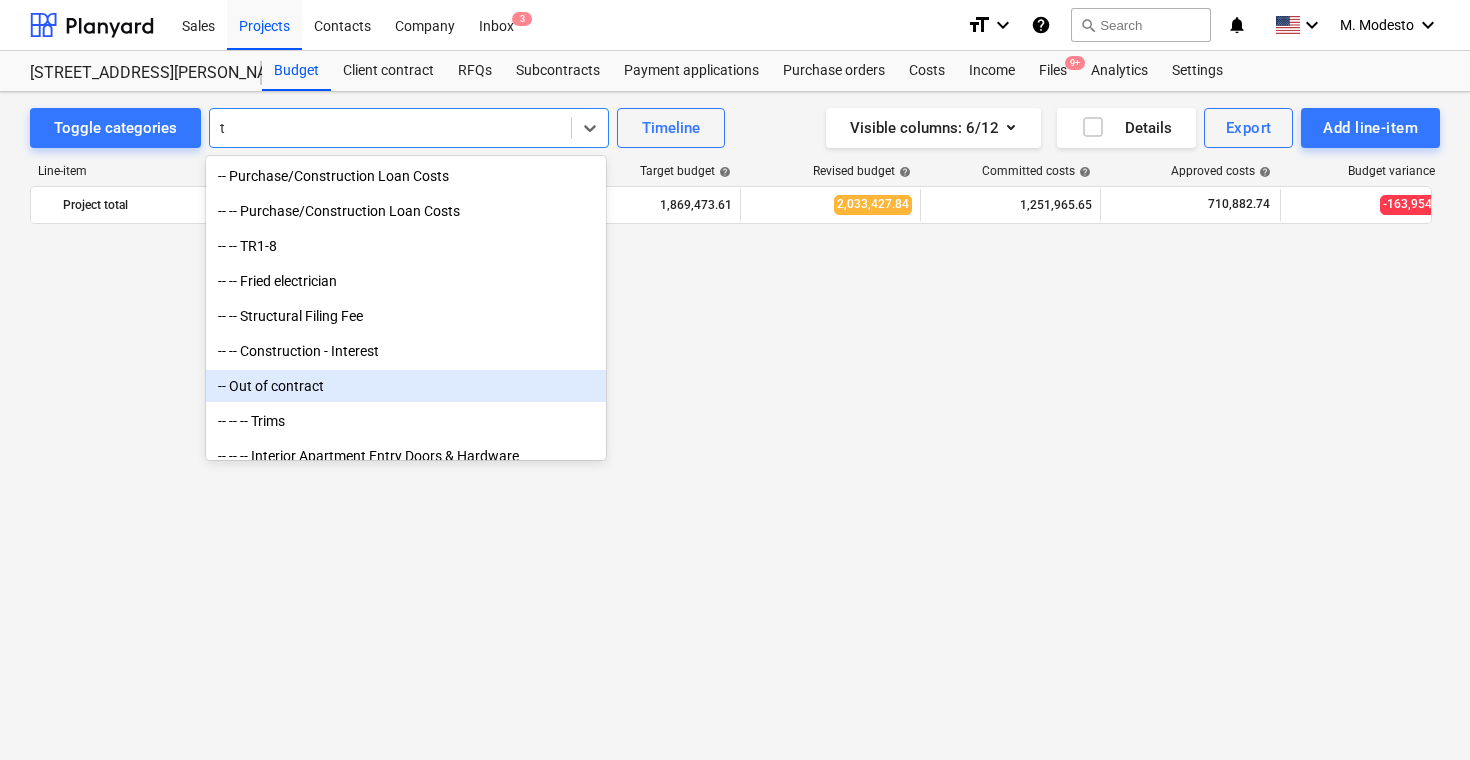 scroll, scrollTop: 5915, scrollLeft: 0, axis: vertical 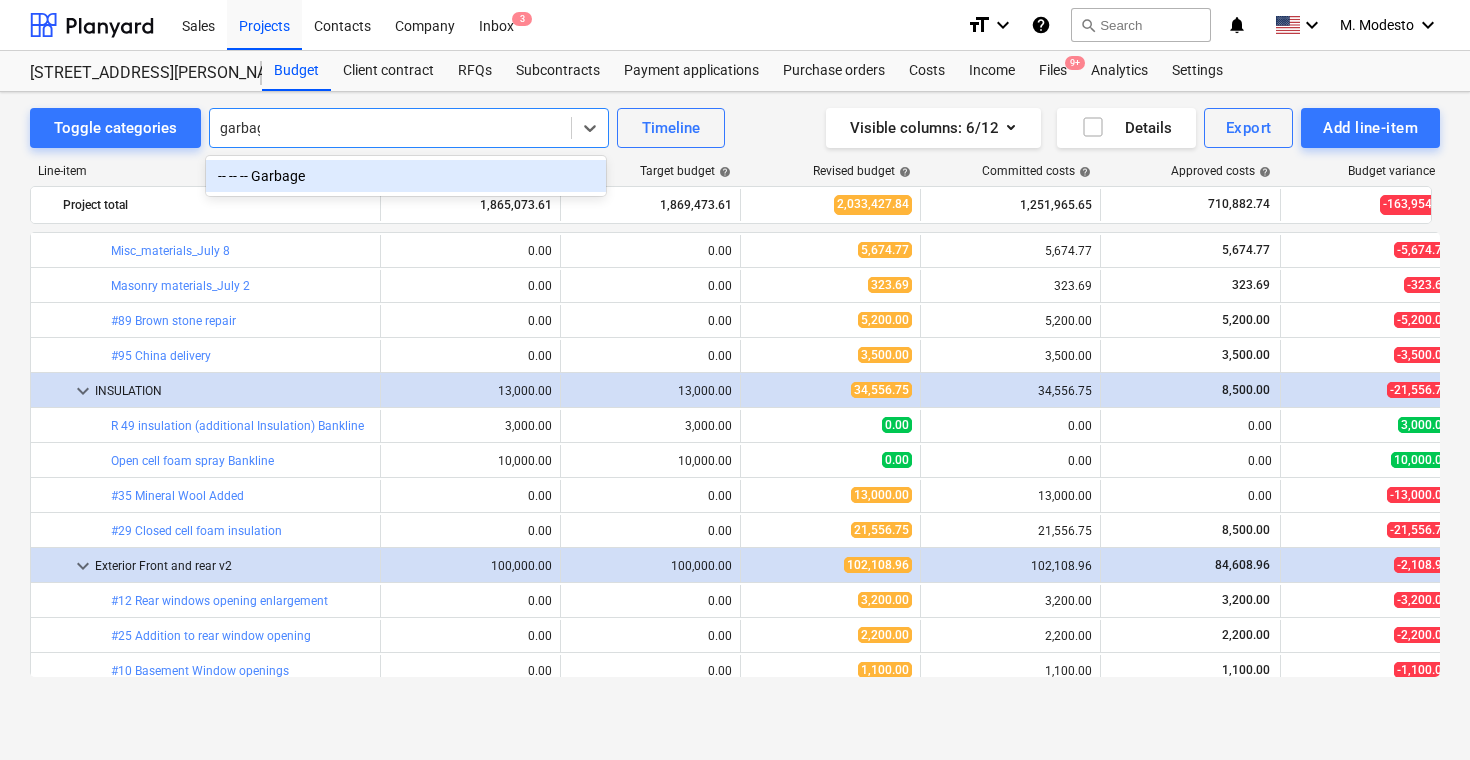 type on "garbage" 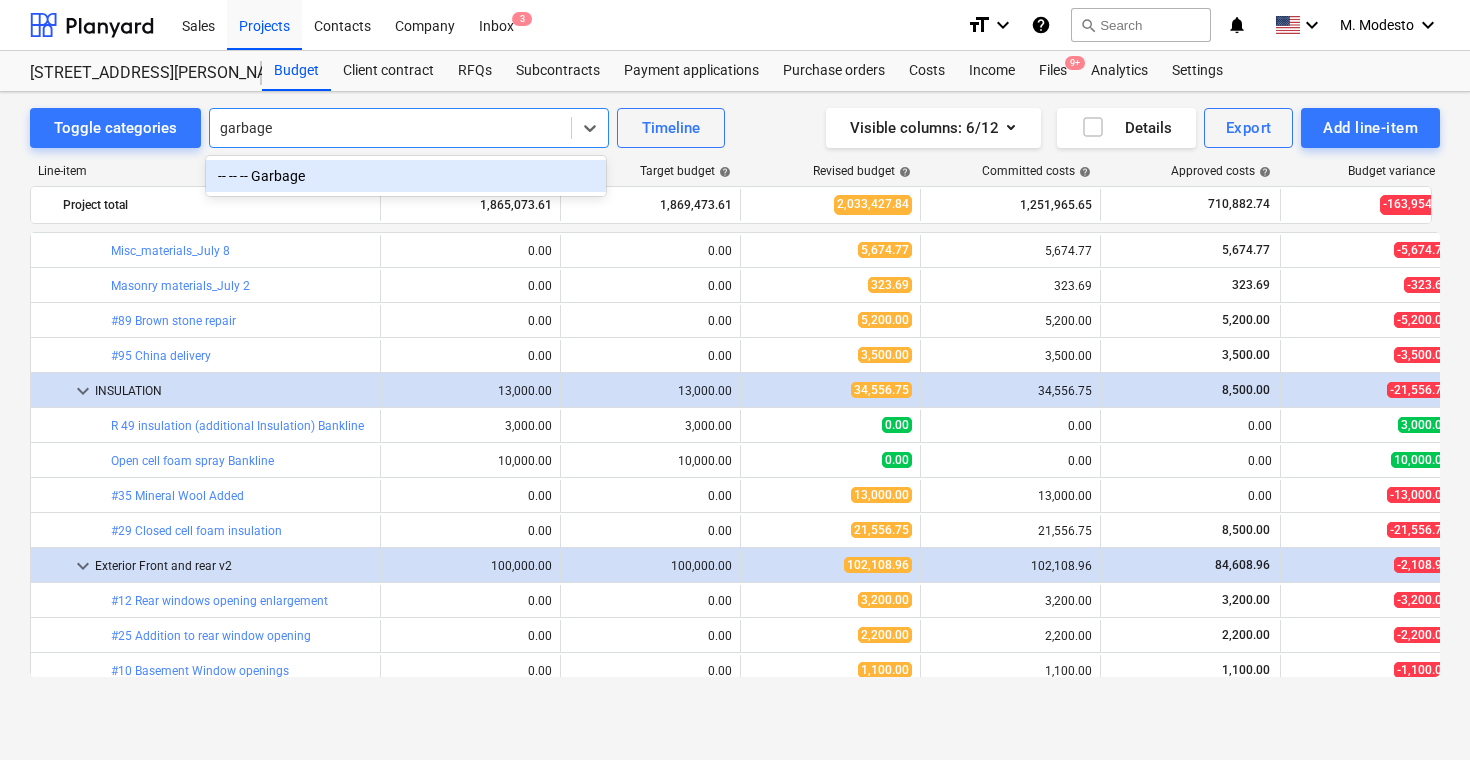 click on "-- -- --   Garbage" at bounding box center (406, 176) 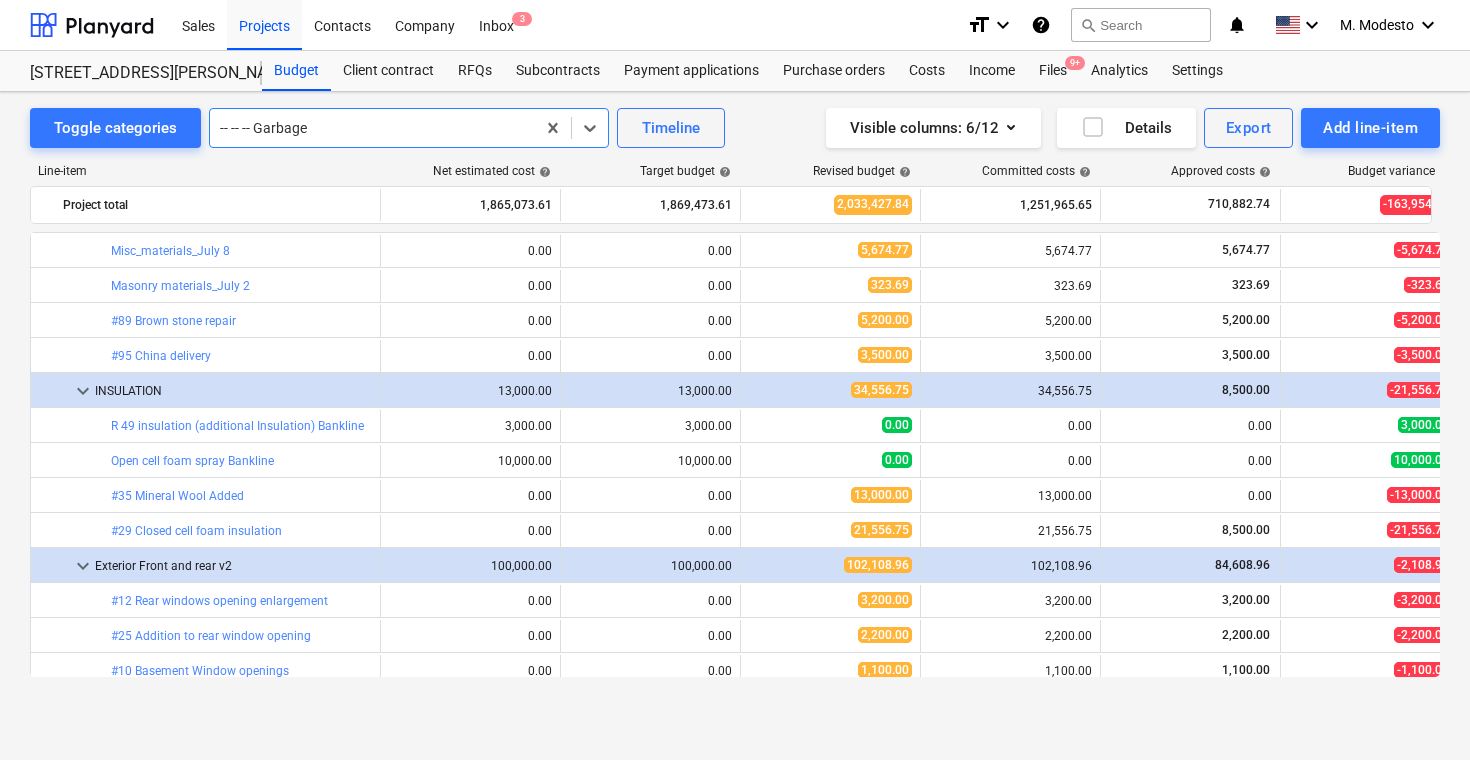 scroll, scrollTop: 5845, scrollLeft: 0, axis: vertical 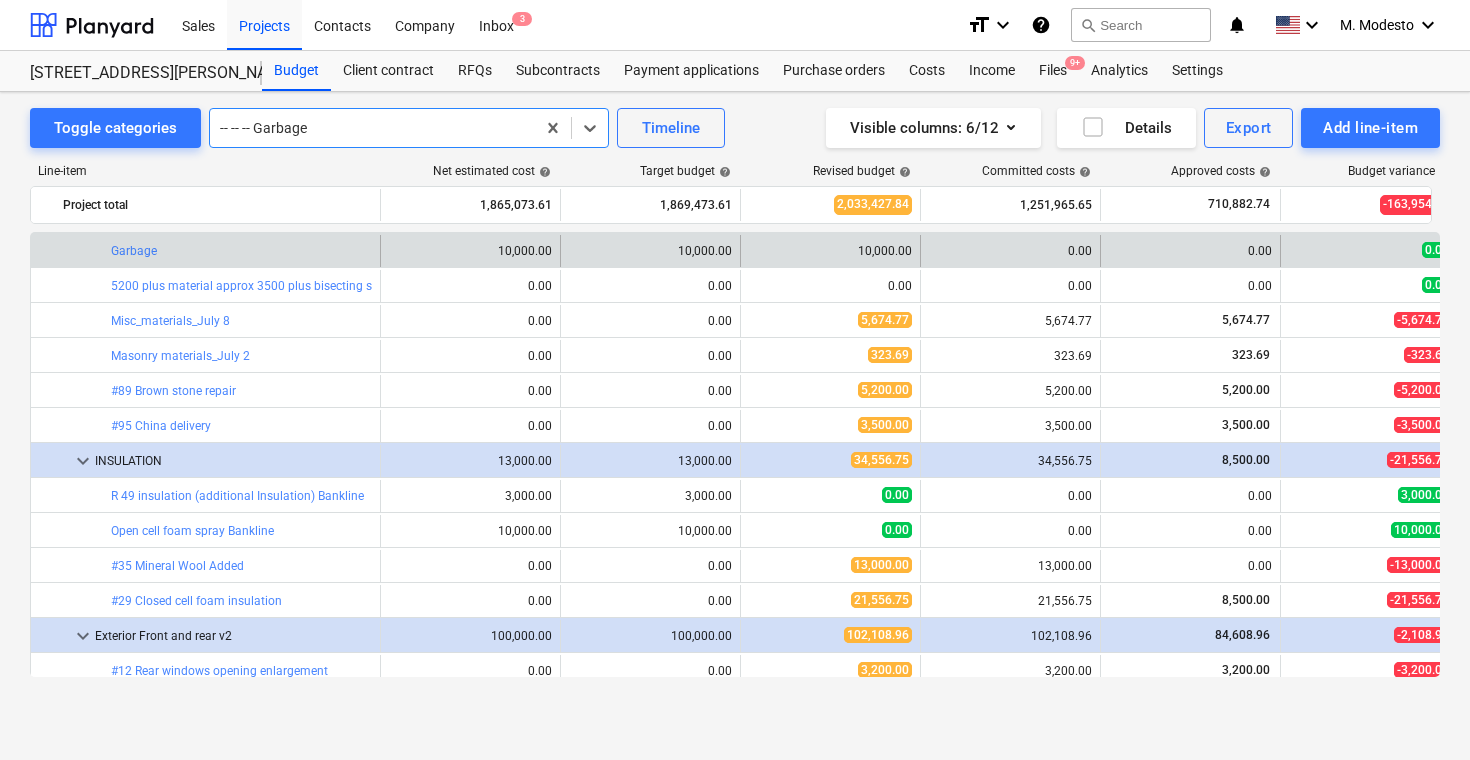 click at bounding box center [372, 128] 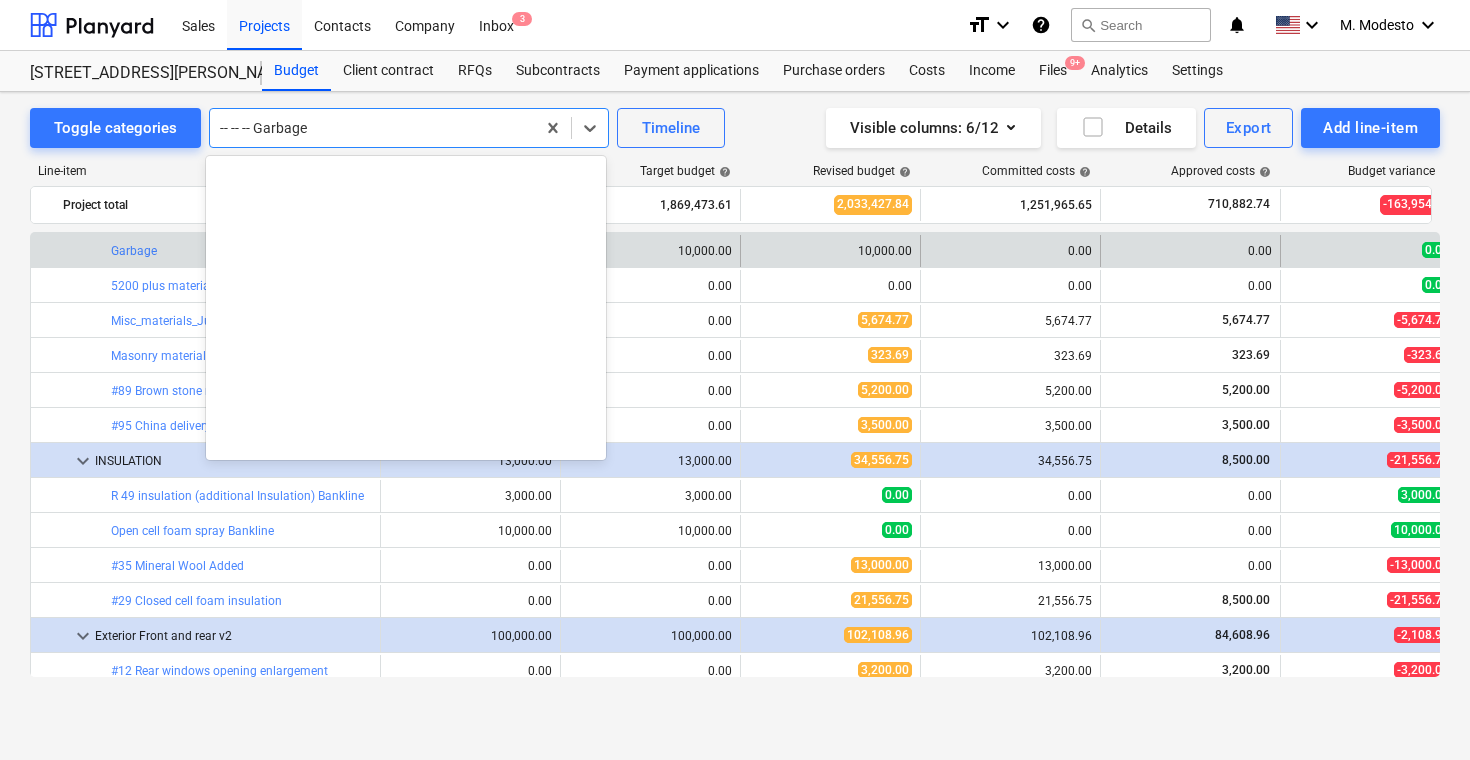 scroll, scrollTop: 6930, scrollLeft: 0, axis: vertical 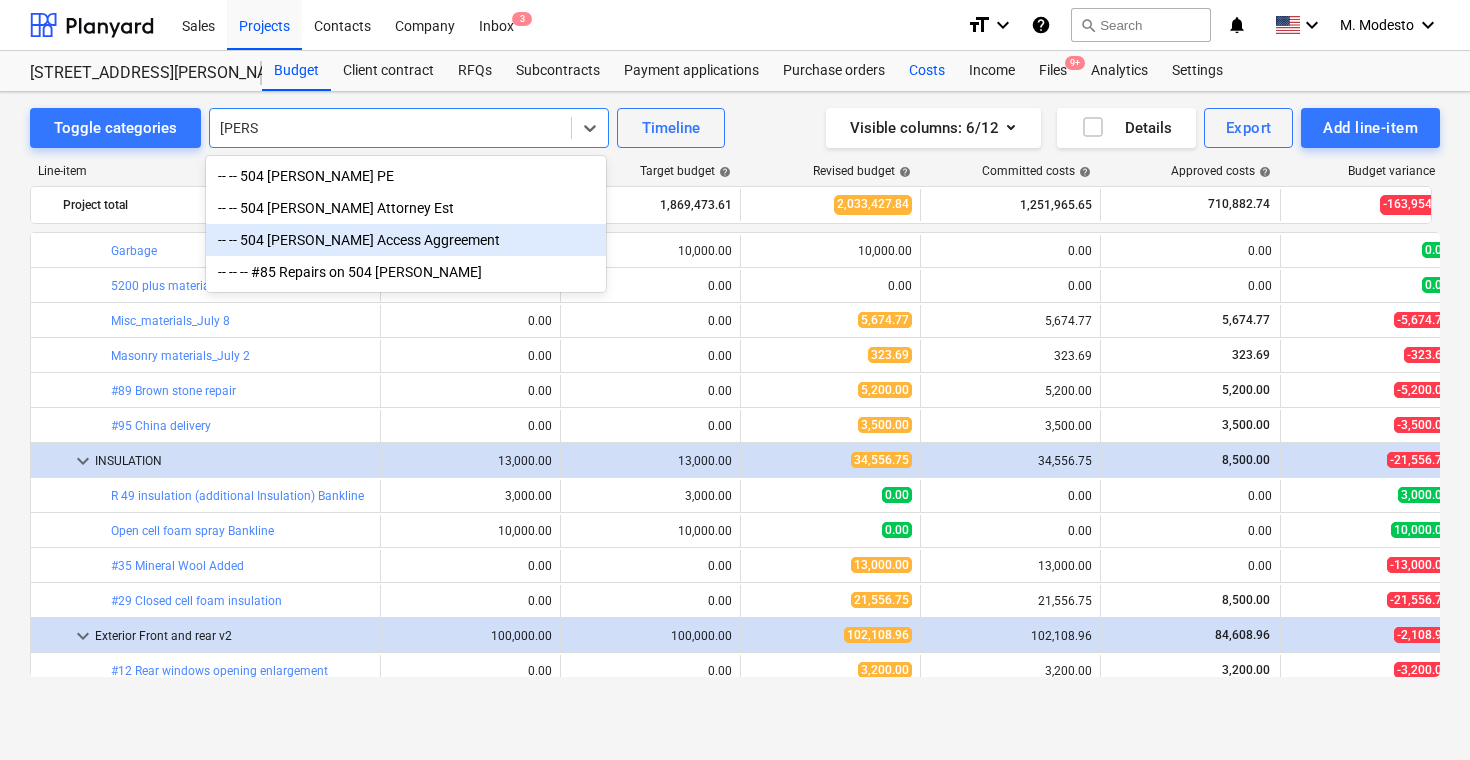 type on "[PERSON_NAME]" 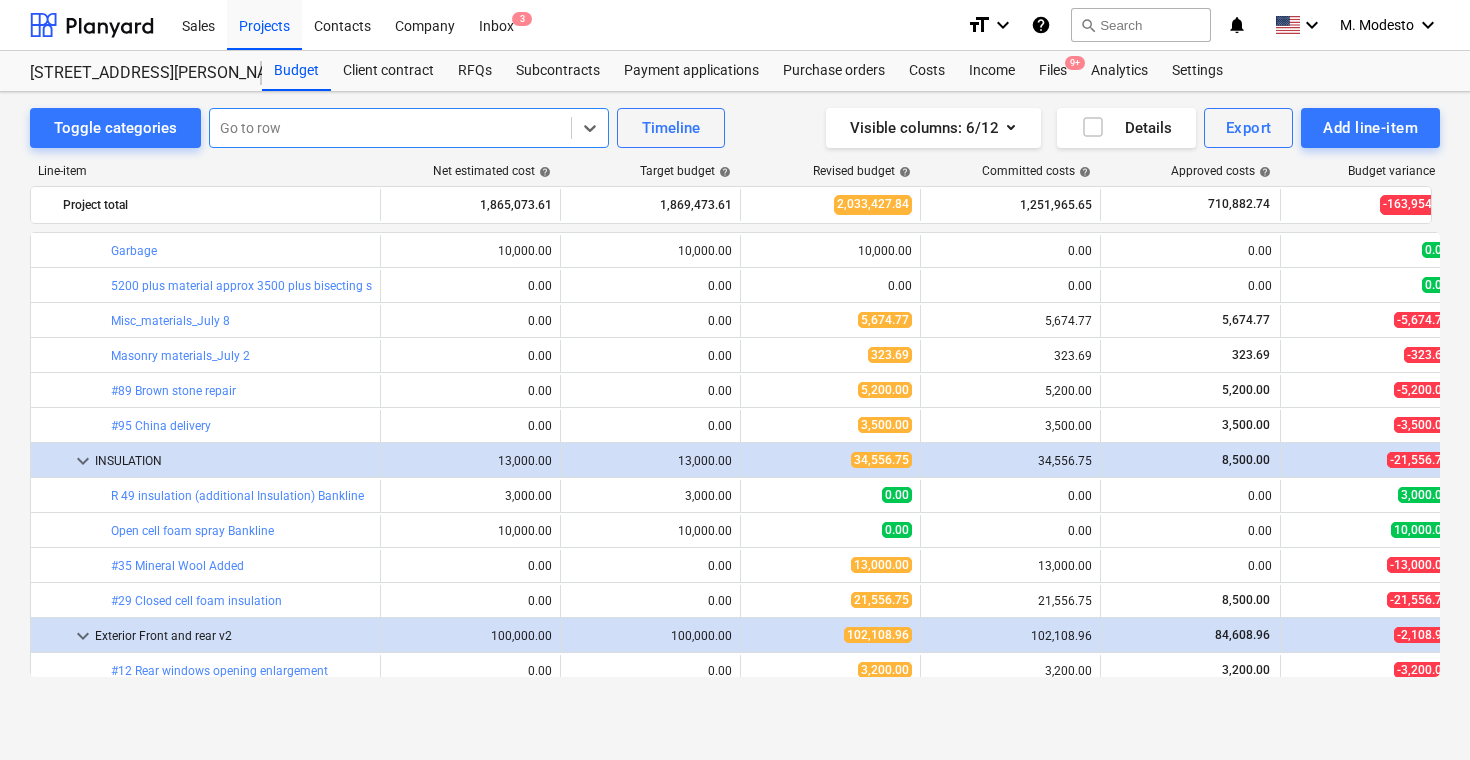 click at bounding box center [390, 128] 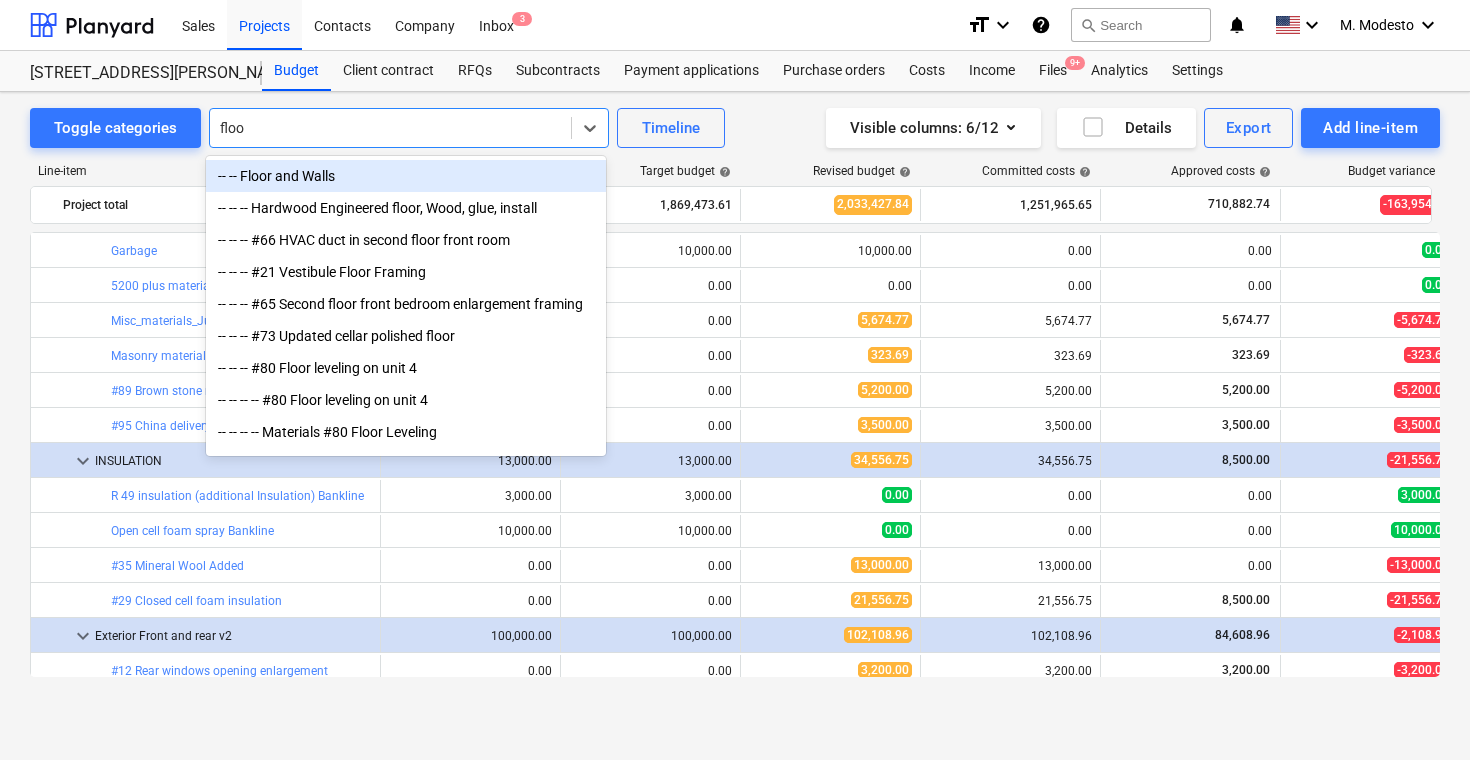 type on "floor" 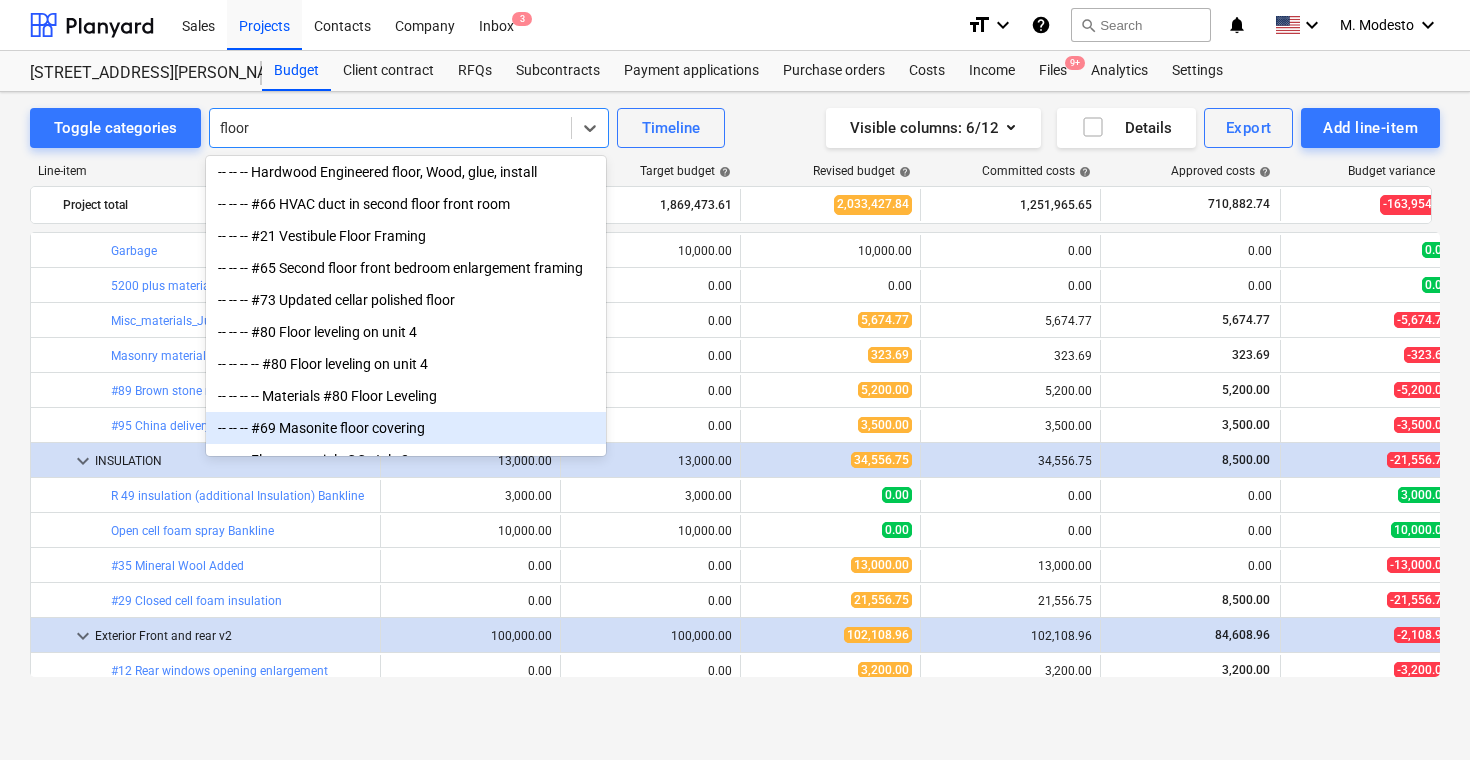 scroll, scrollTop: 0, scrollLeft: 0, axis: both 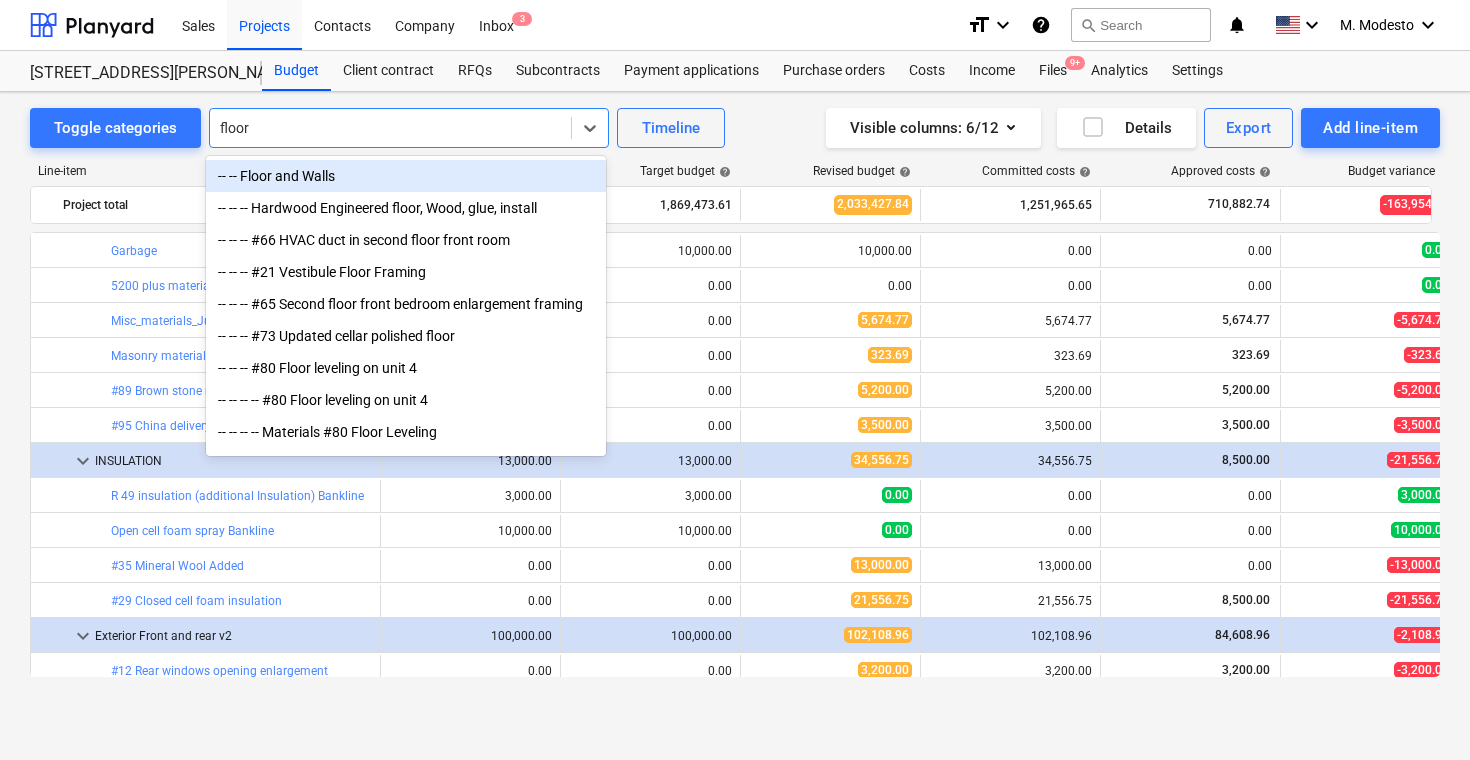 click on "-- --   Floor and Walls" at bounding box center [406, 176] 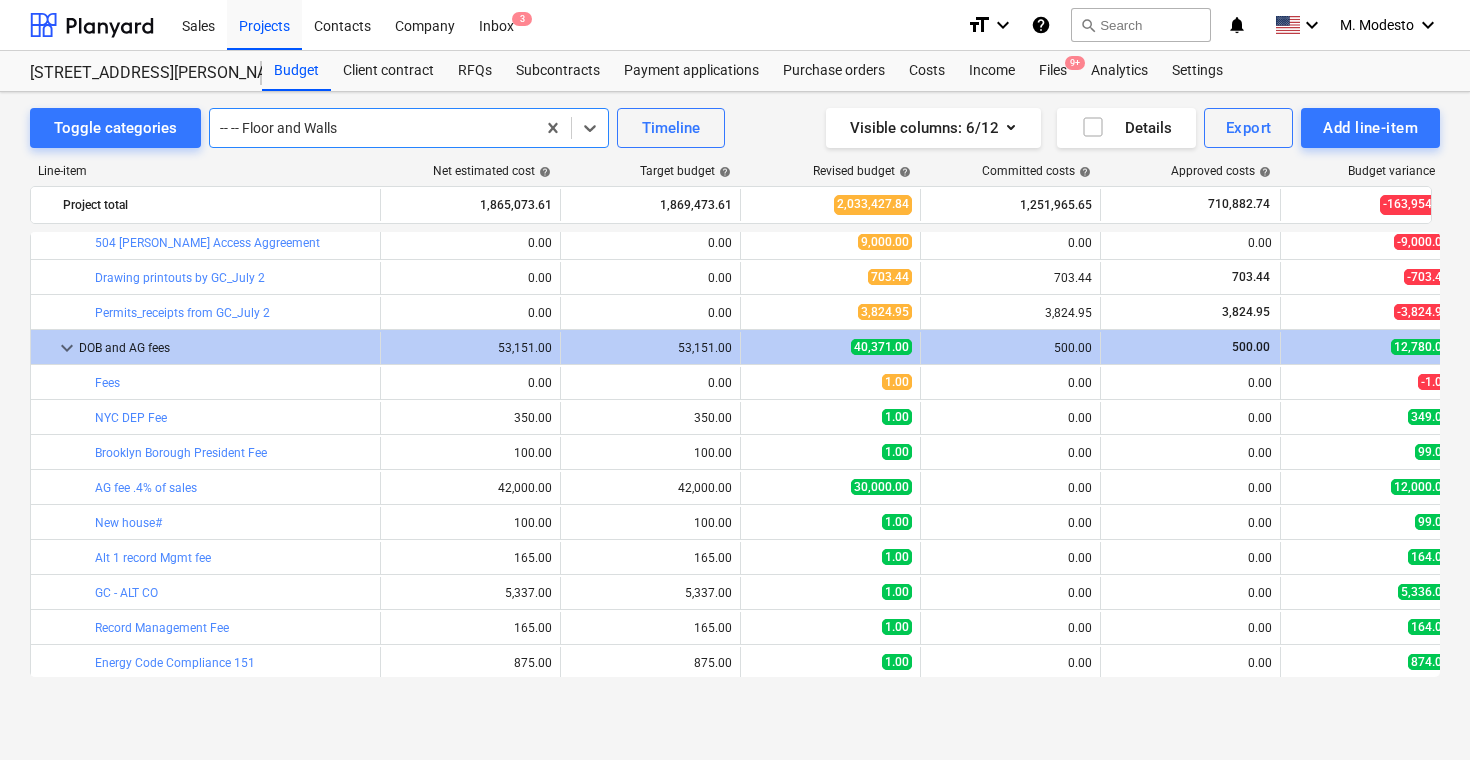 scroll, scrollTop: 1303, scrollLeft: 0, axis: vertical 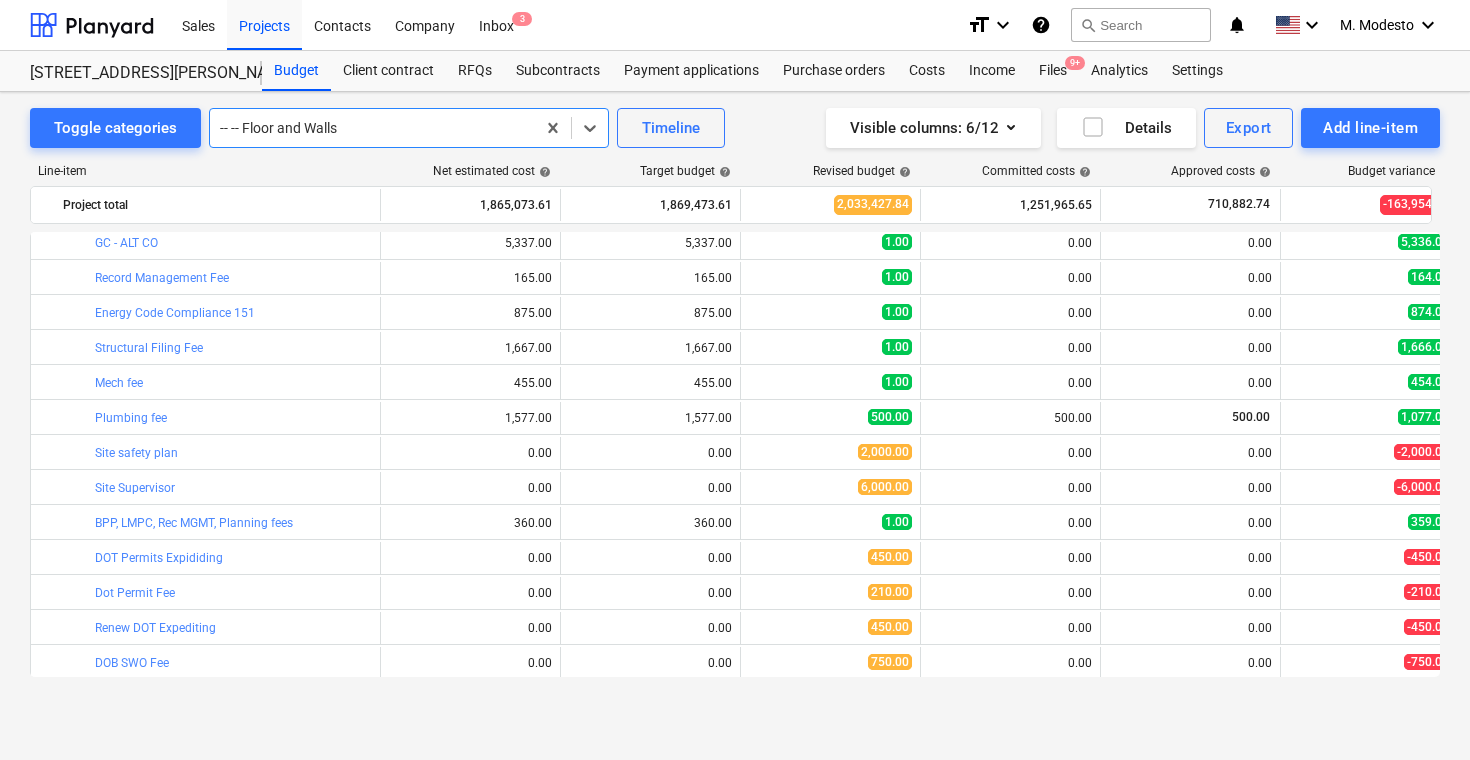 click at bounding box center (372, 128) 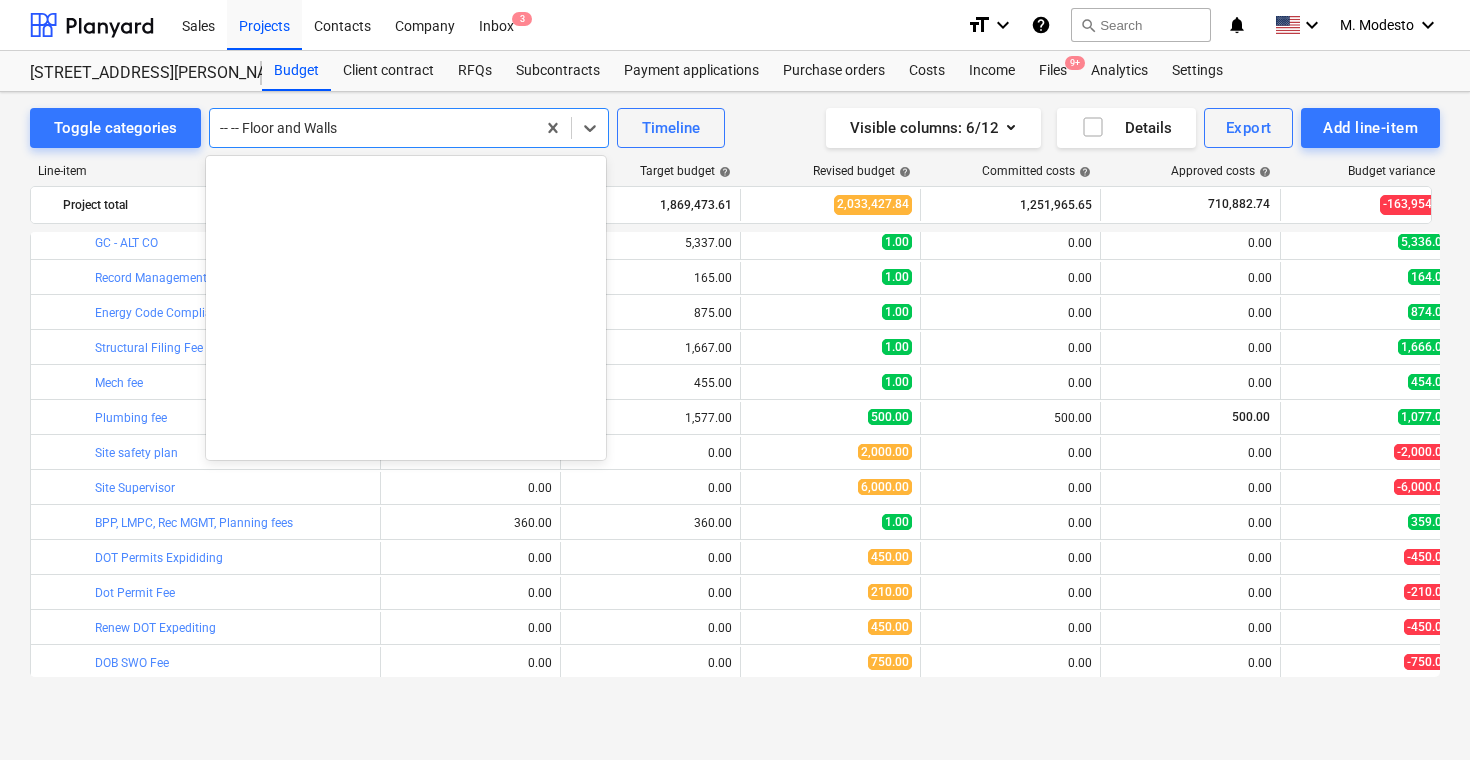 scroll, scrollTop: 3990, scrollLeft: 0, axis: vertical 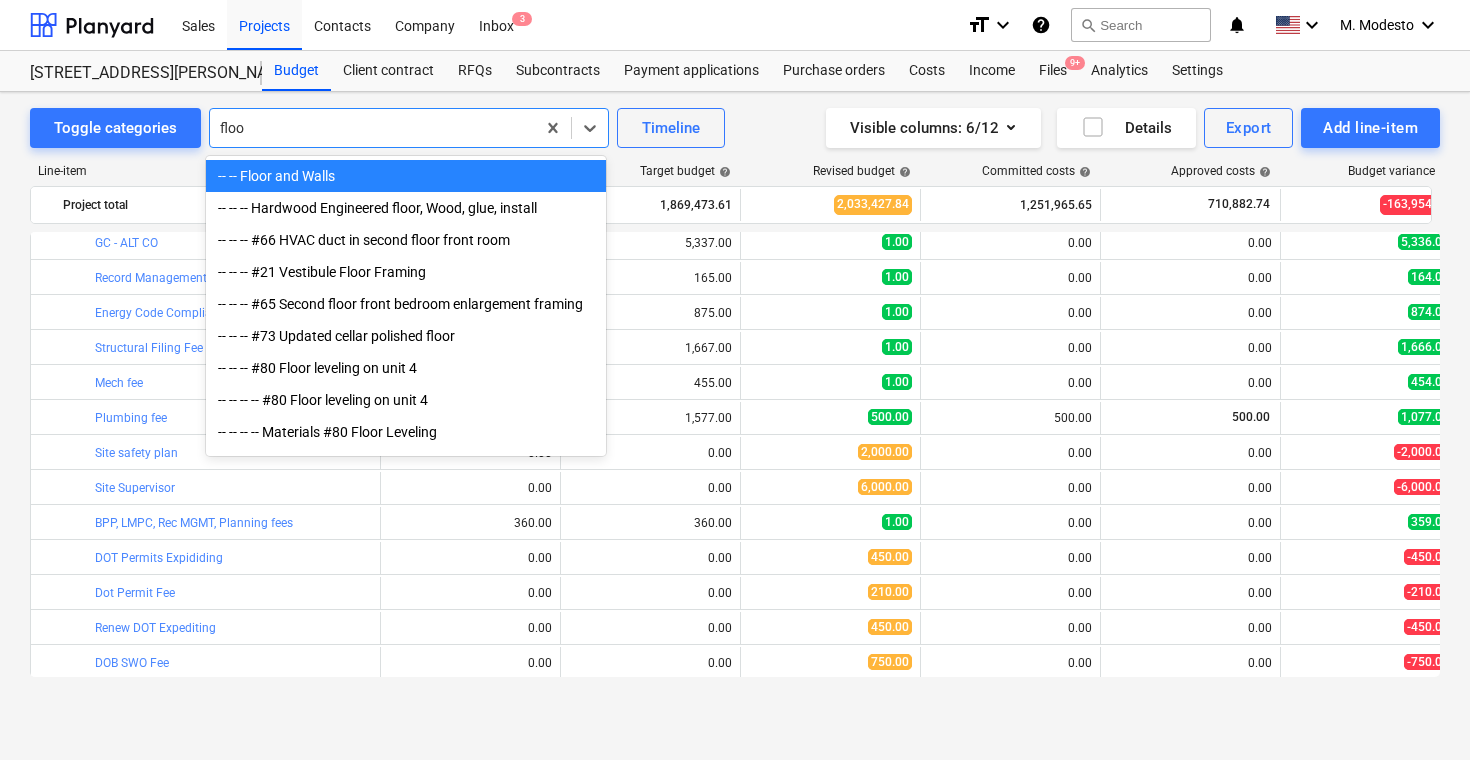 type on "floor" 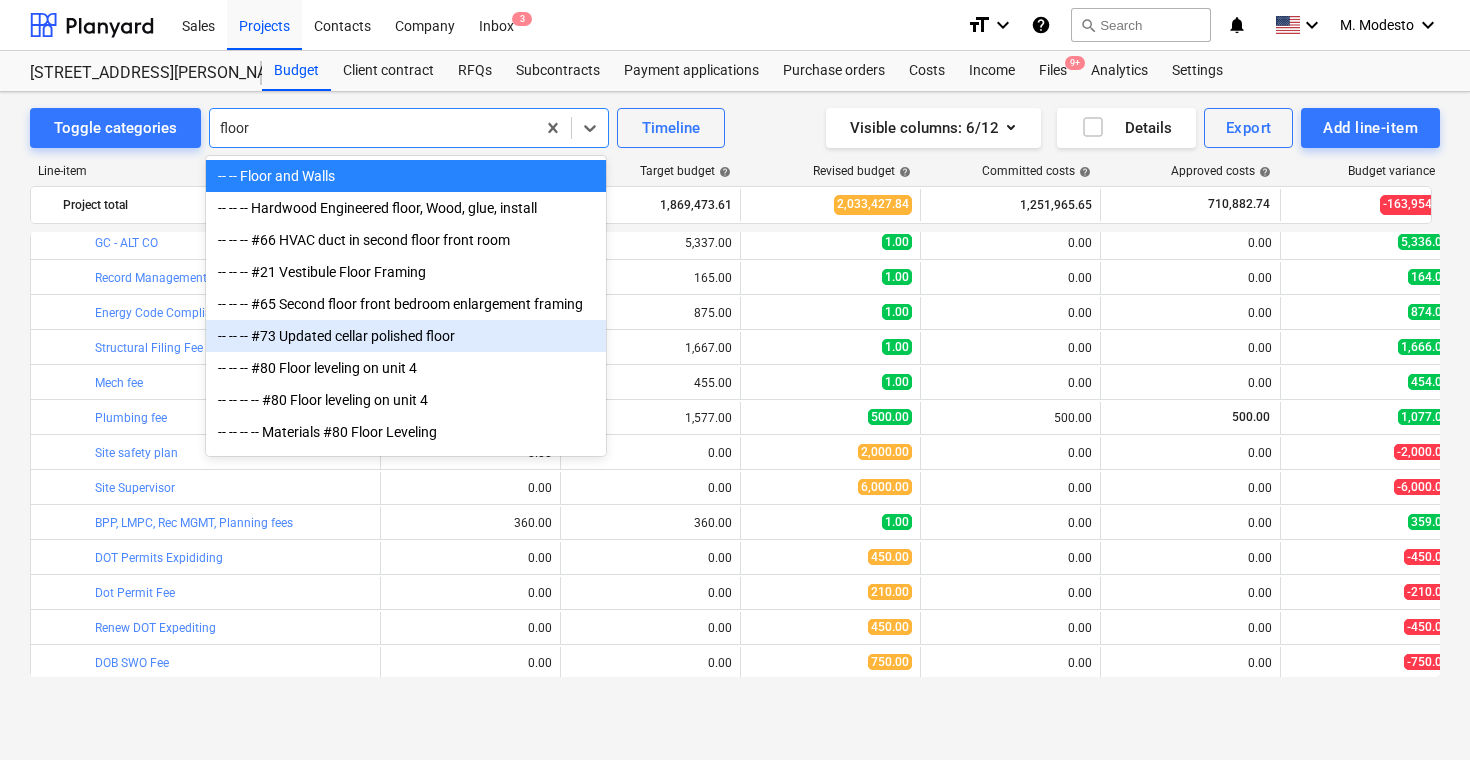 click on "-- -- --   #73 Updated cellar polished floor" at bounding box center [406, 336] 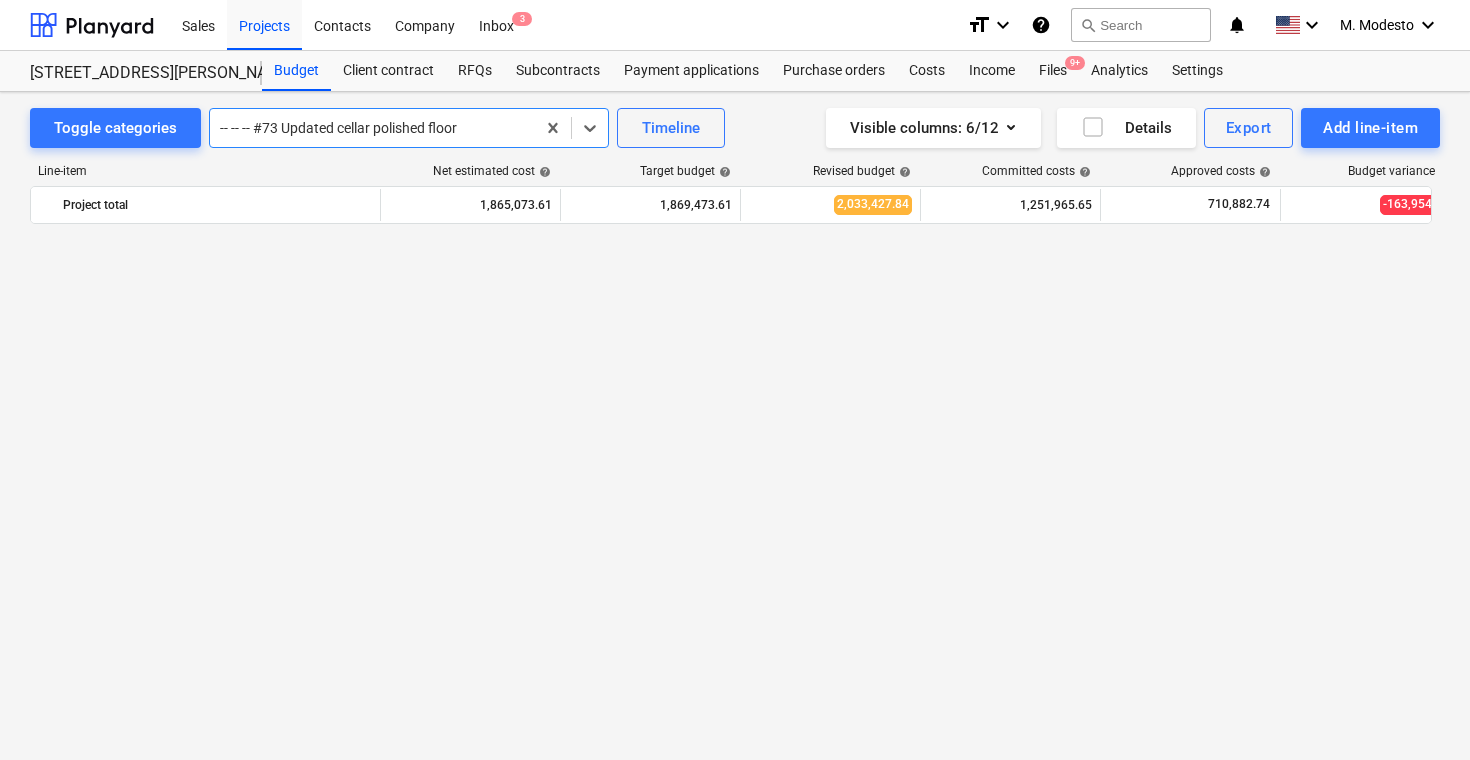 scroll, scrollTop: 5285, scrollLeft: 0, axis: vertical 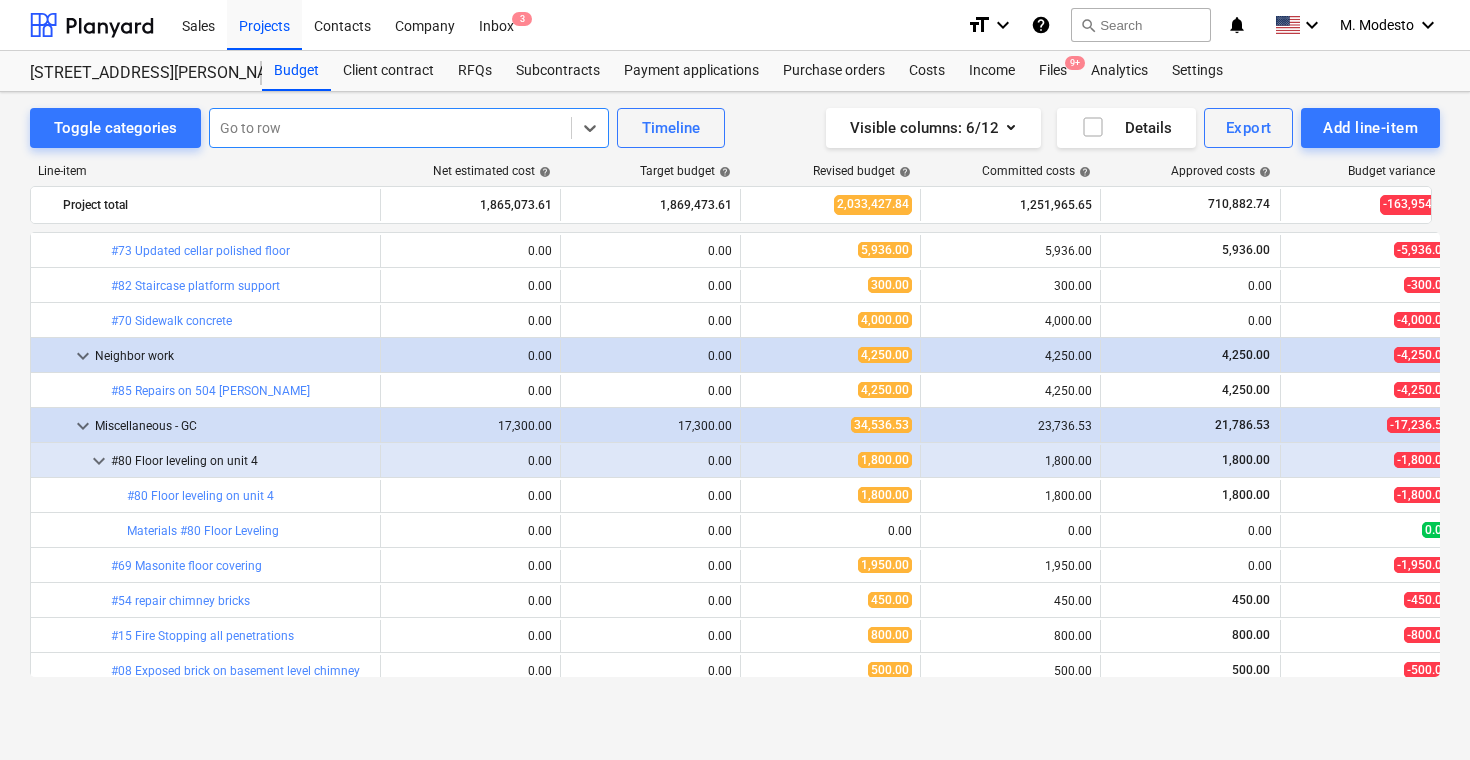 paste on "Showerbody/Fixtures" 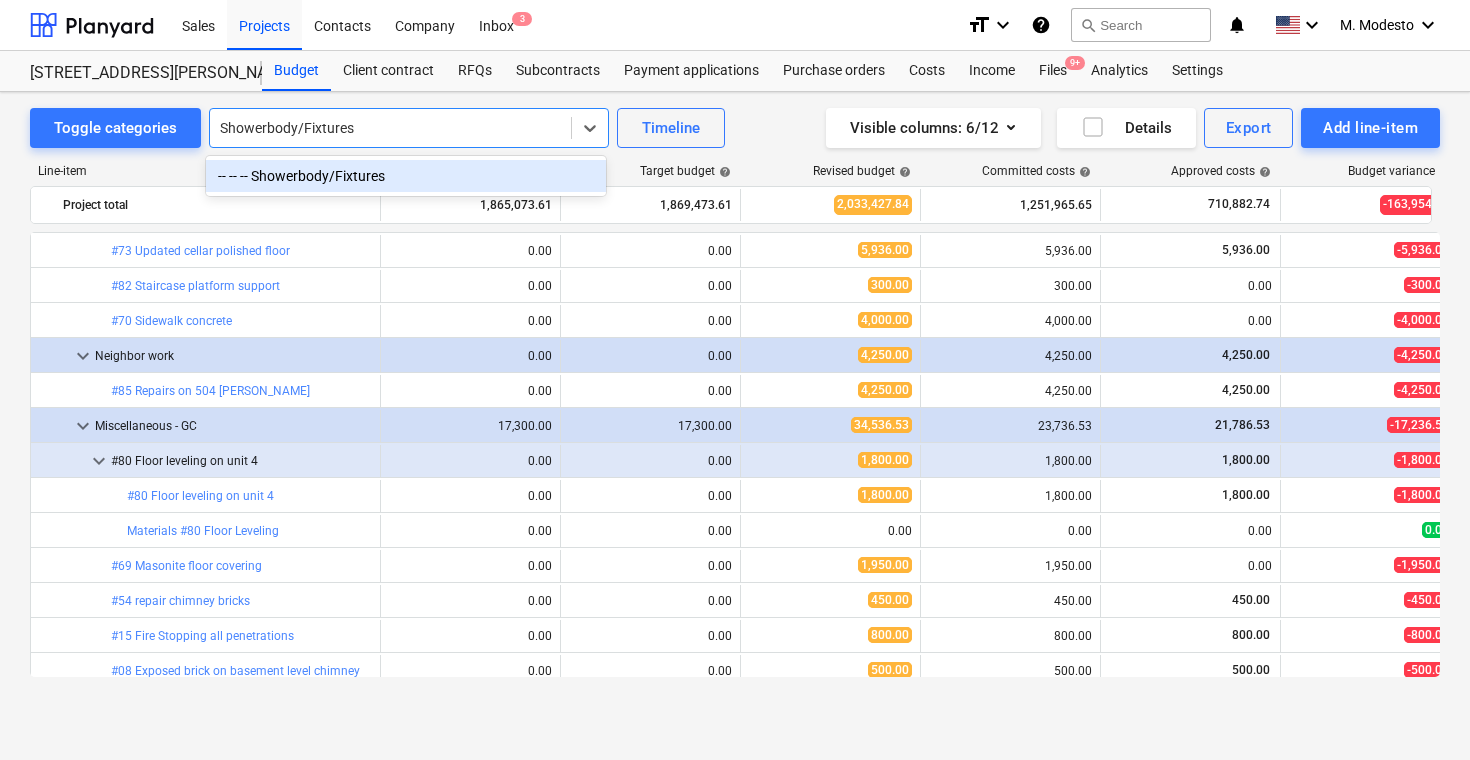 click on "-- -- --   Showerbody/Fixtures" at bounding box center [406, 176] 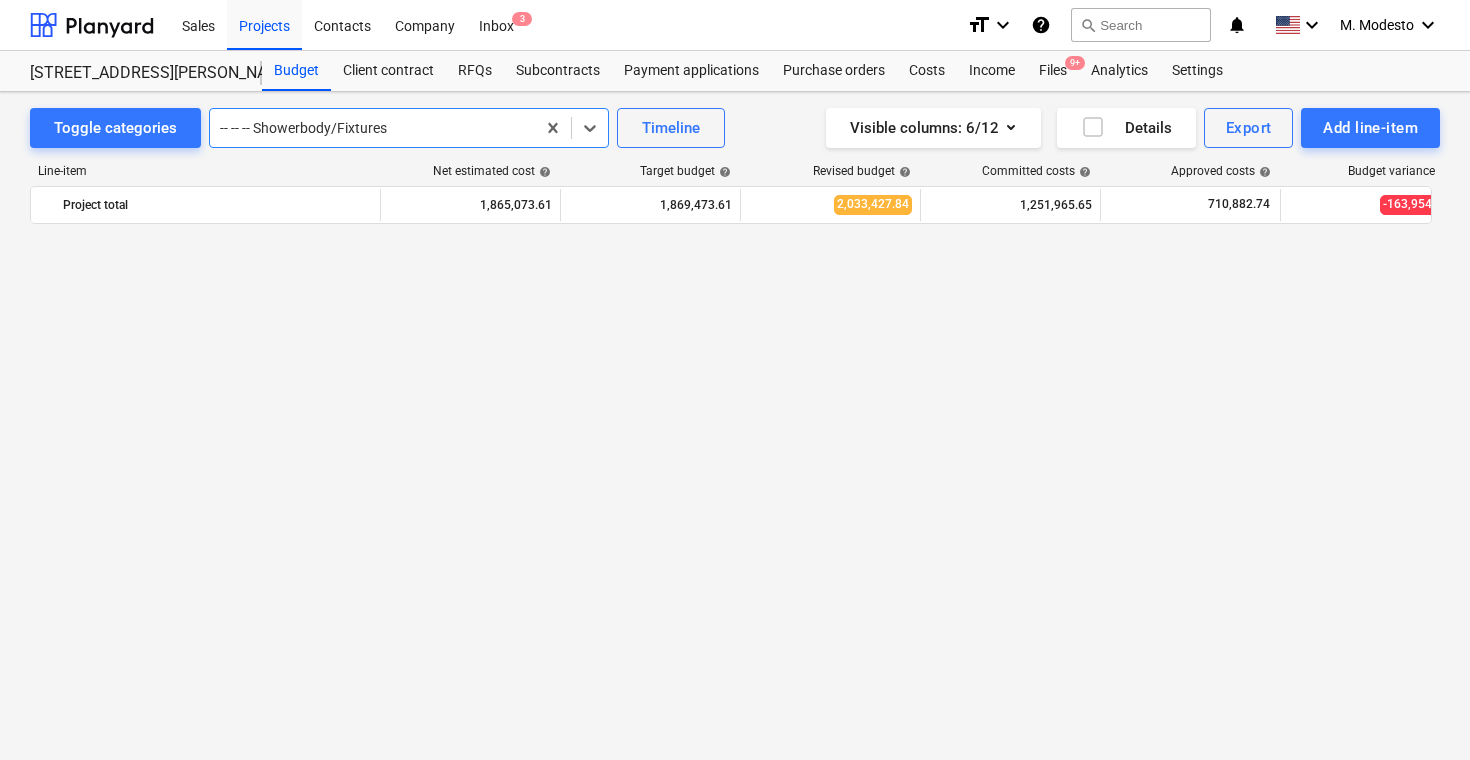 scroll, scrollTop: 2590, scrollLeft: 0, axis: vertical 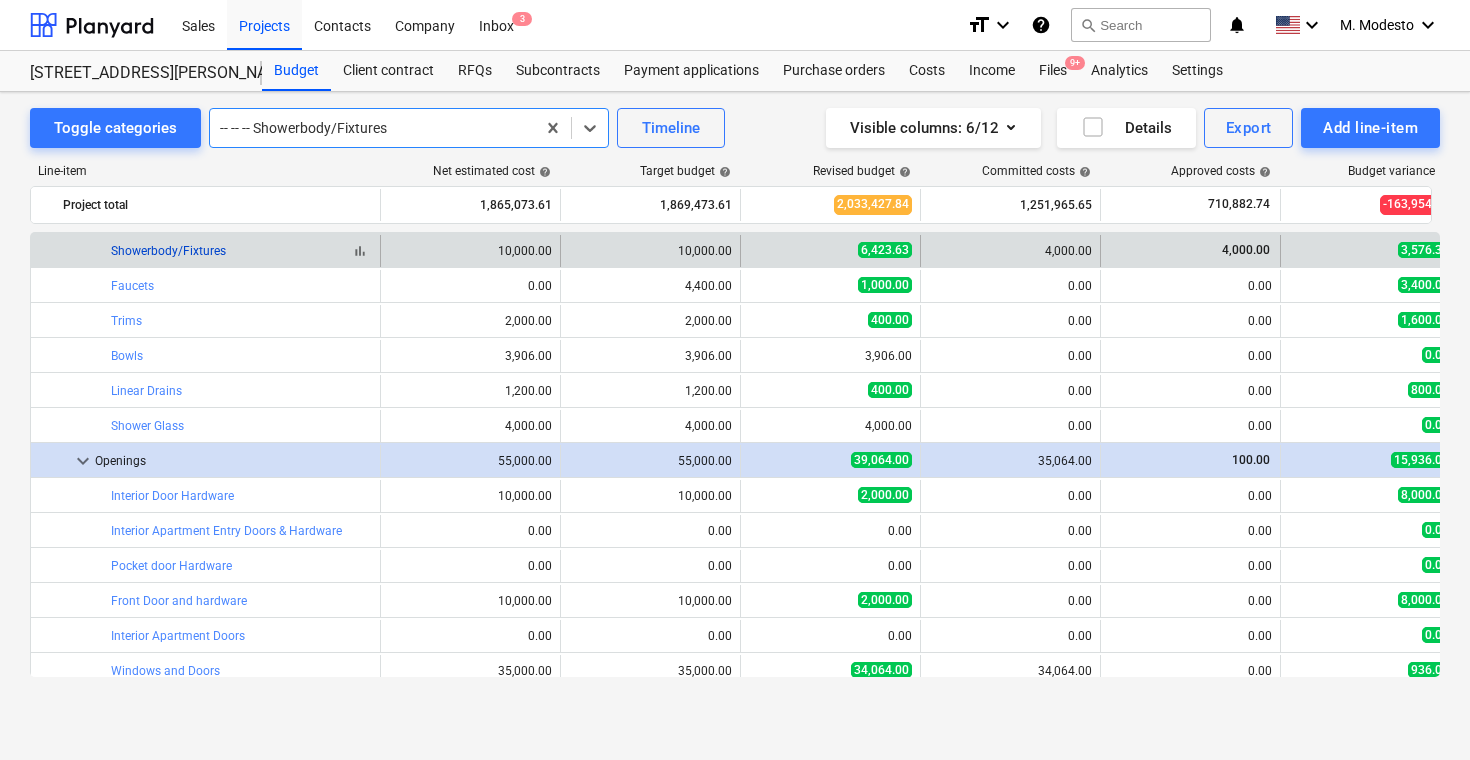 click on "Showerbody/Fixtures" at bounding box center (168, 251) 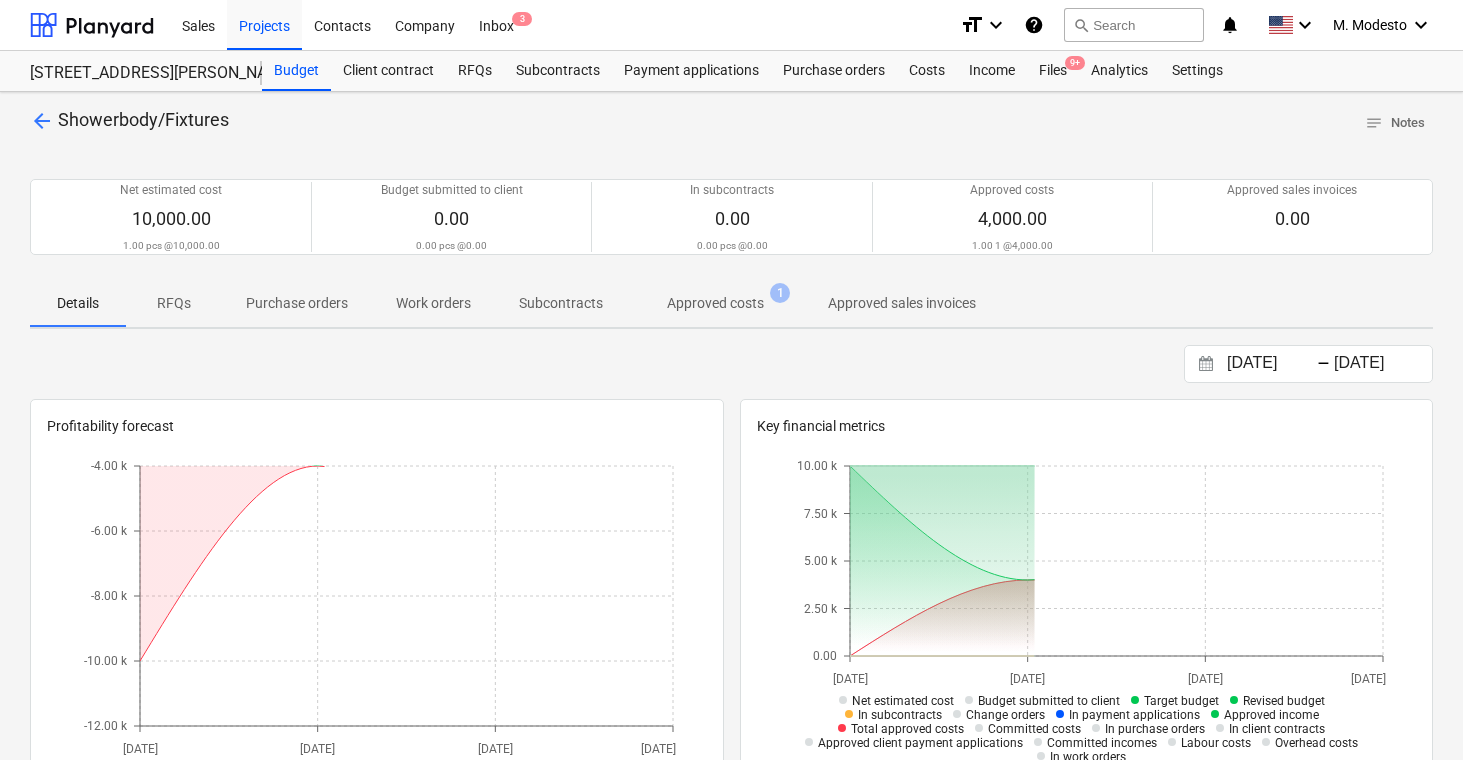 click on "Approved costs 1" at bounding box center [715, 303] 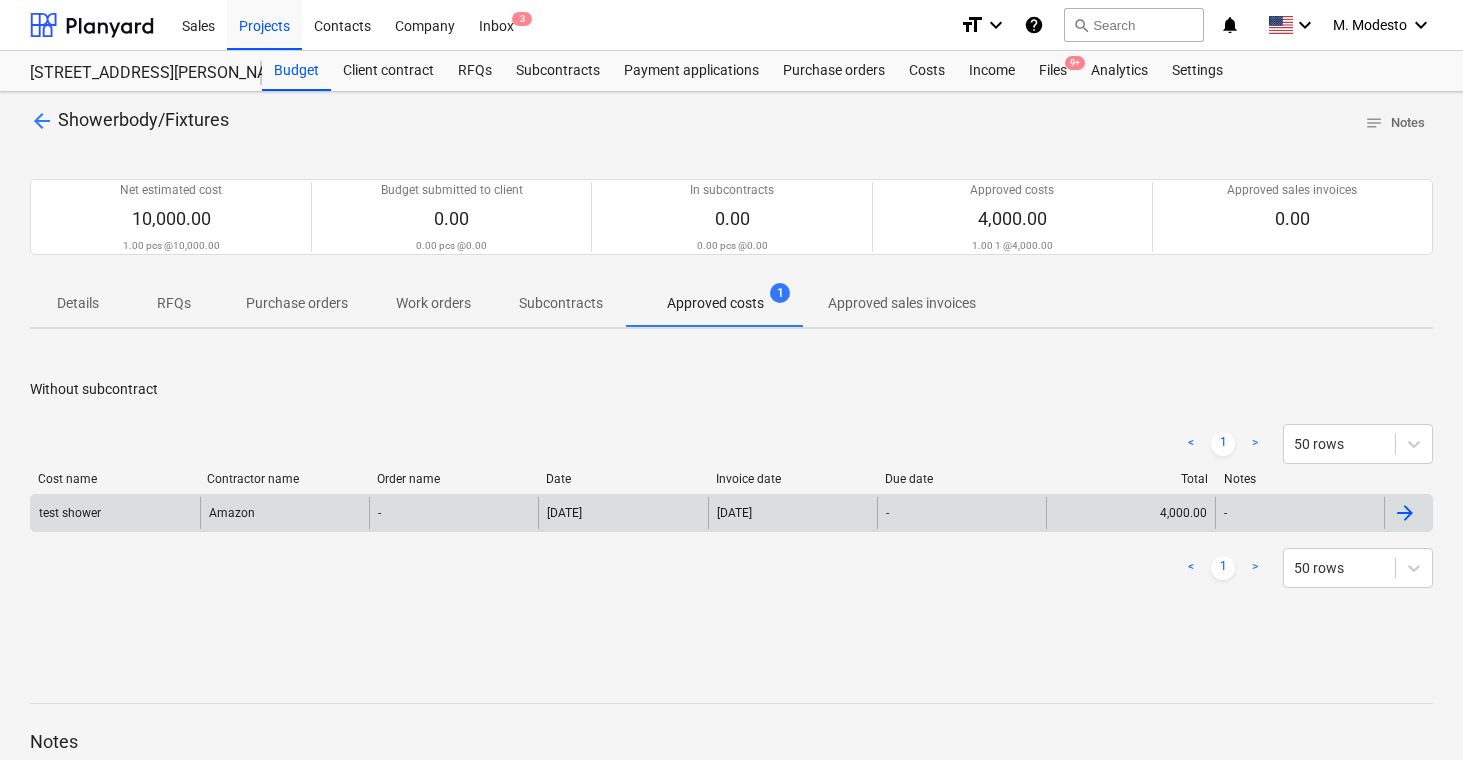 click on "[DATE]" at bounding box center (734, 513) 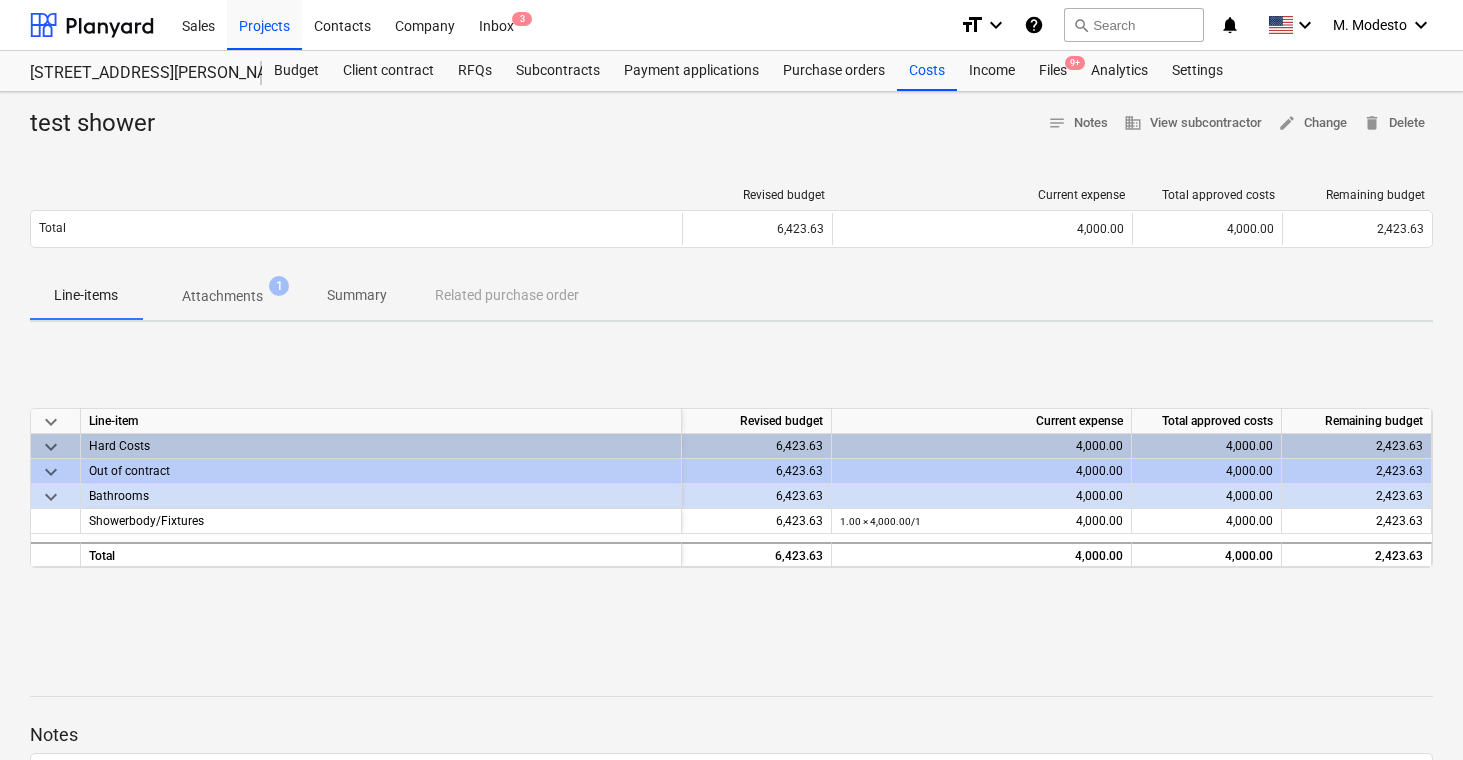 click on "Attachments 1" at bounding box center (222, 296) 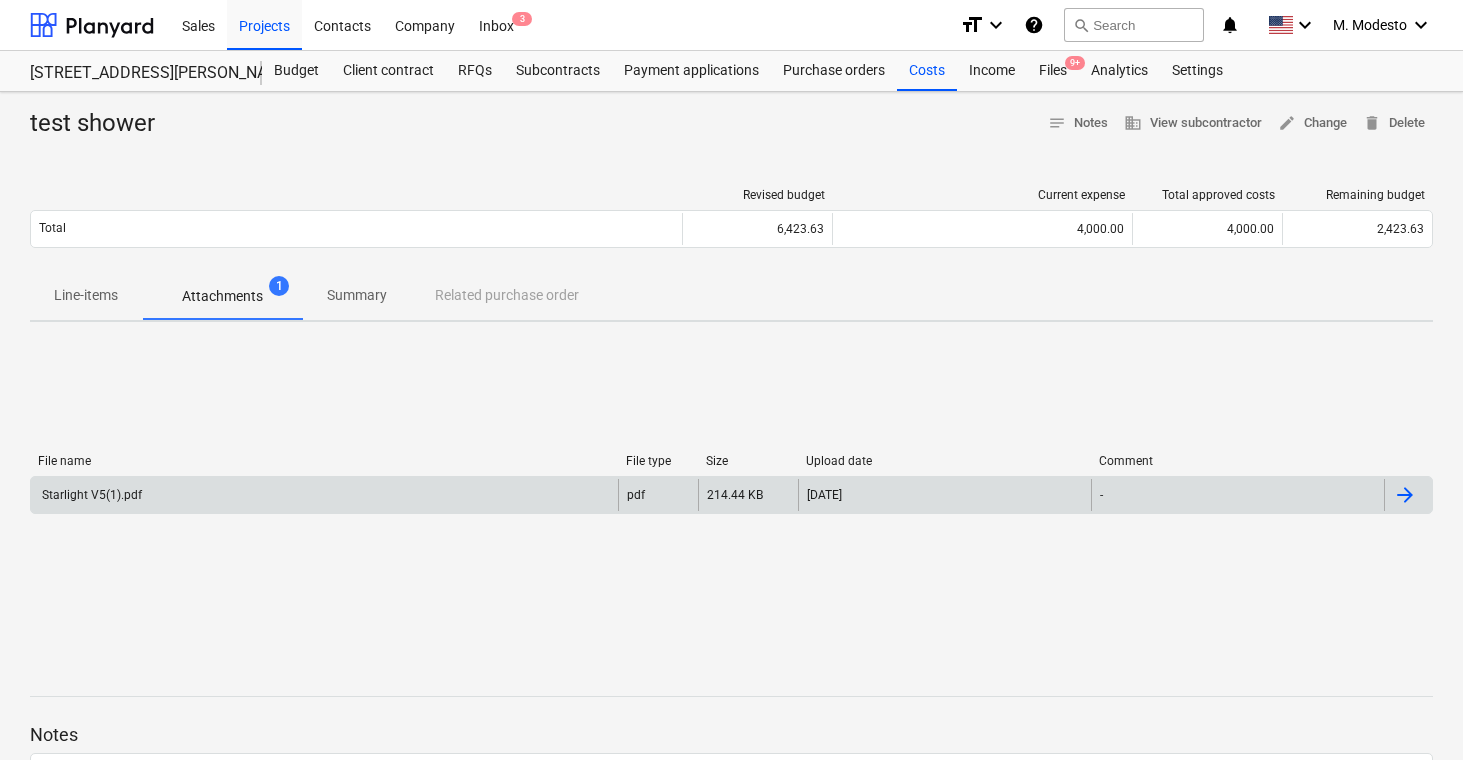 click on "214.44 KB" at bounding box center [748, 495] 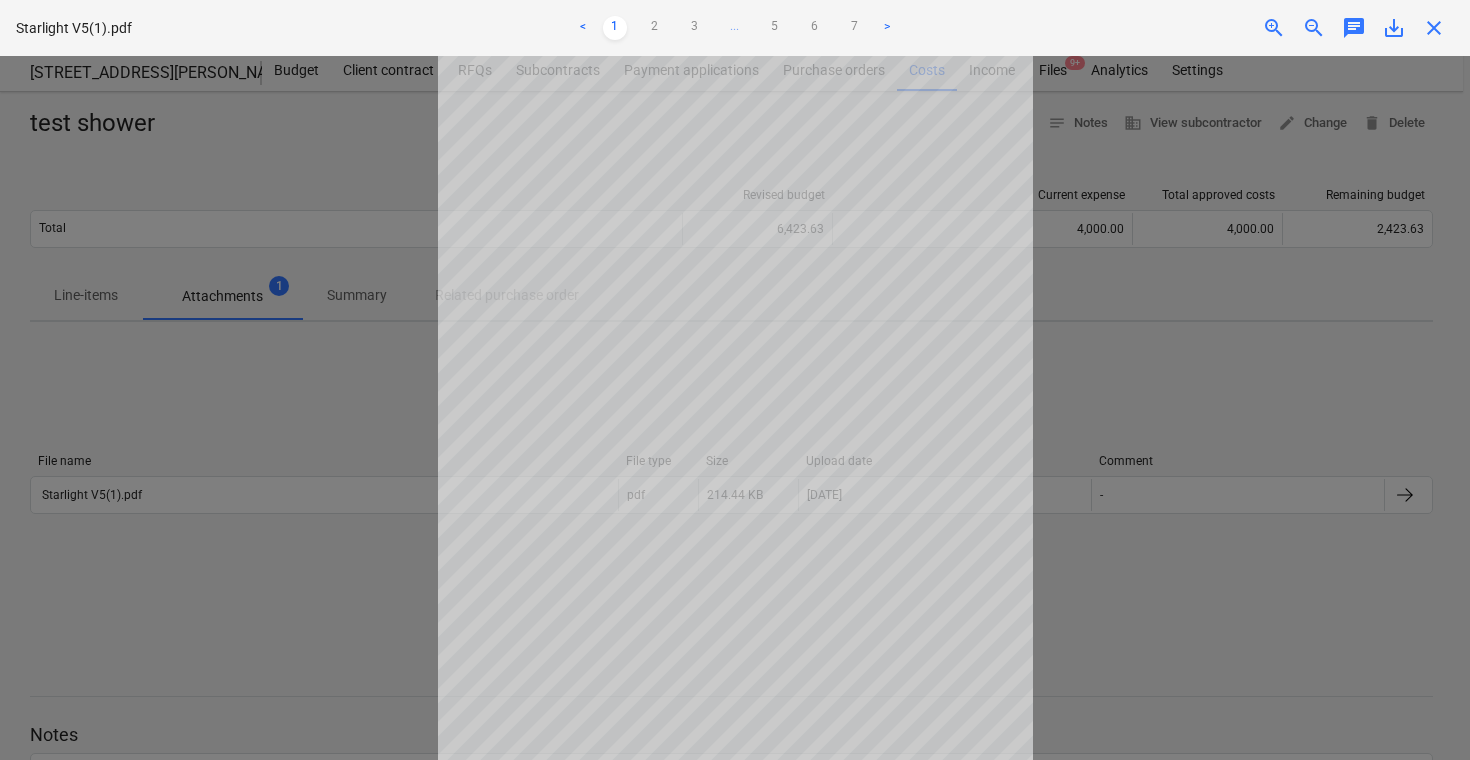 scroll, scrollTop: 0, scrollLeft: 0, axis: both 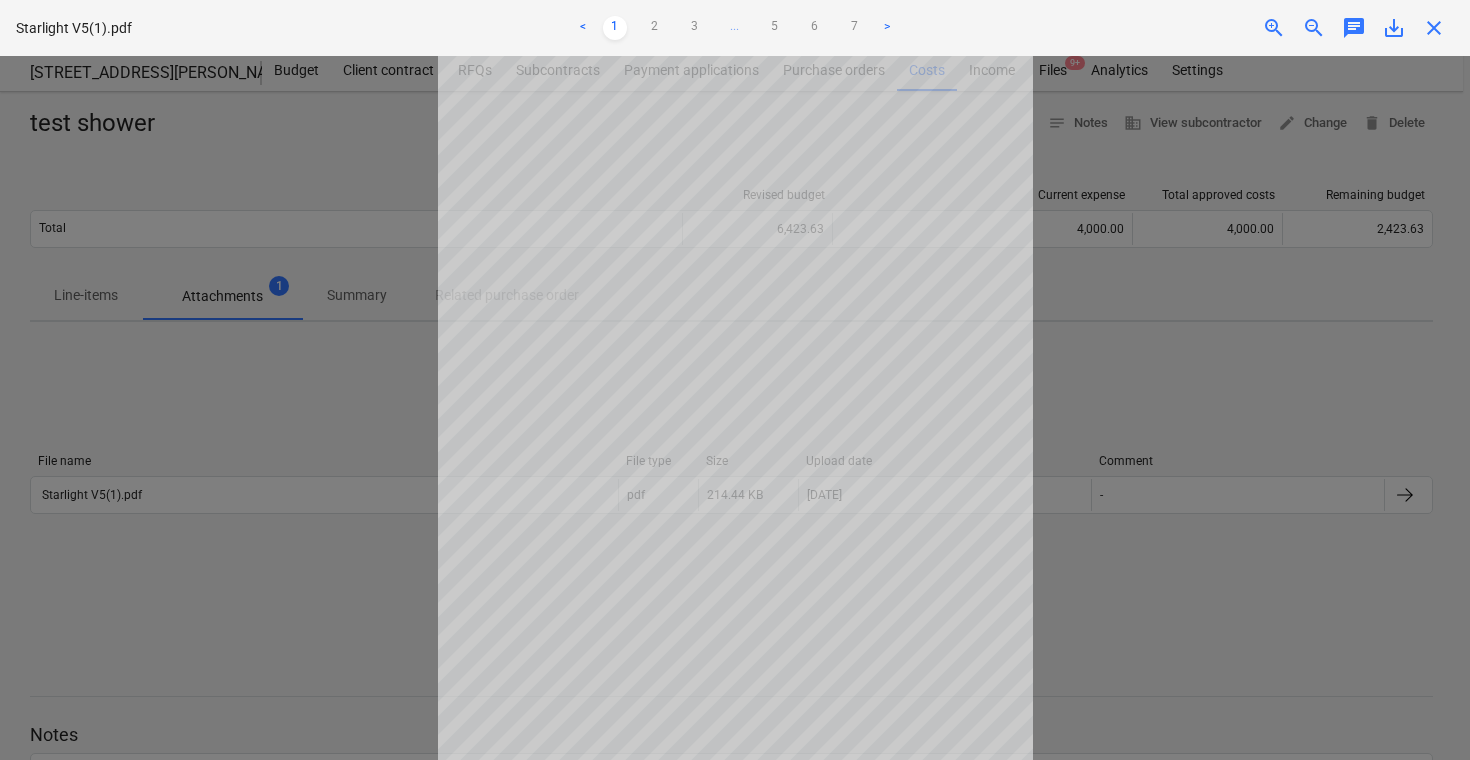 click on "close" at bounding box center (1434, 28) 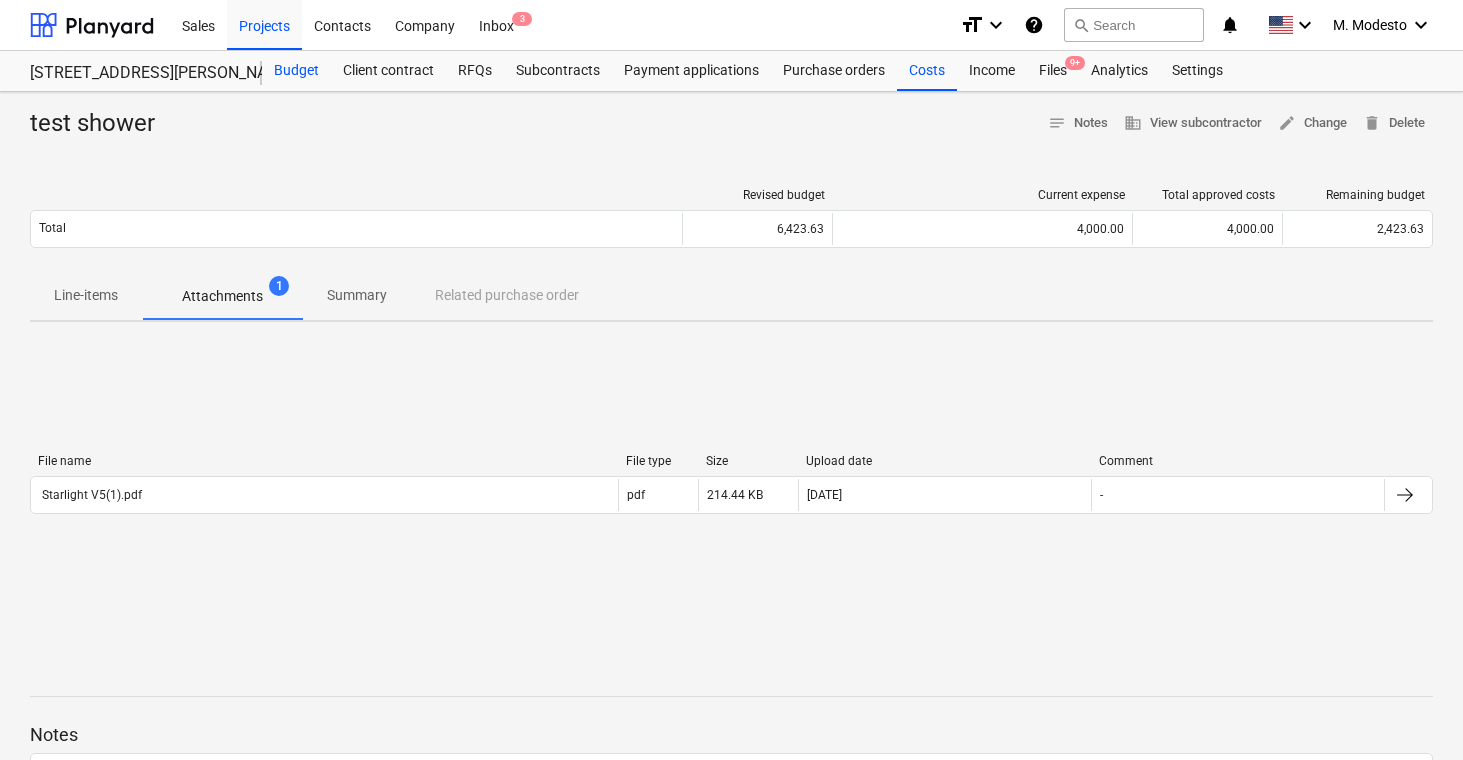 click on "Budget" at bounding box center (296, 71) 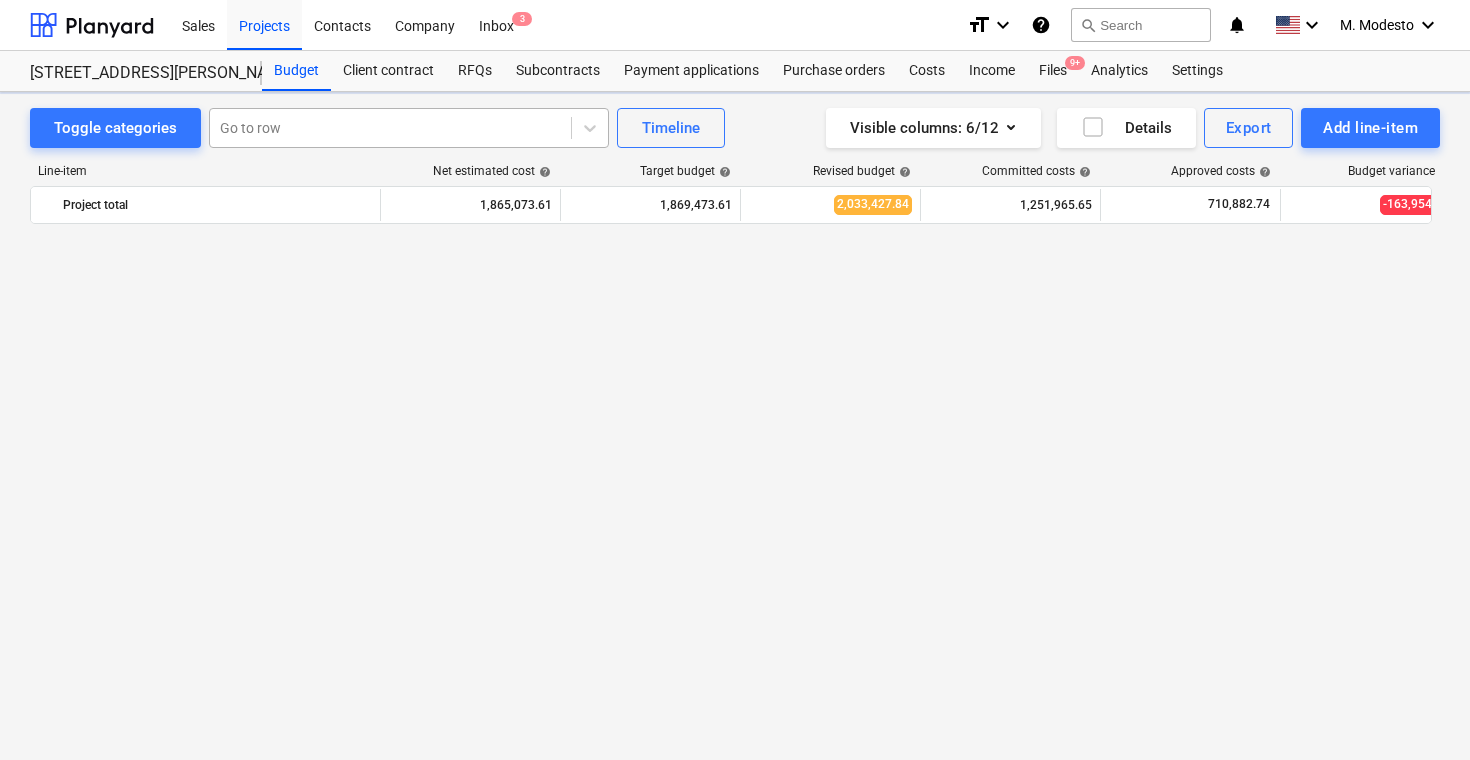 scroll, scrollTop: 2590, scrollLeft: 0, axis: vertical 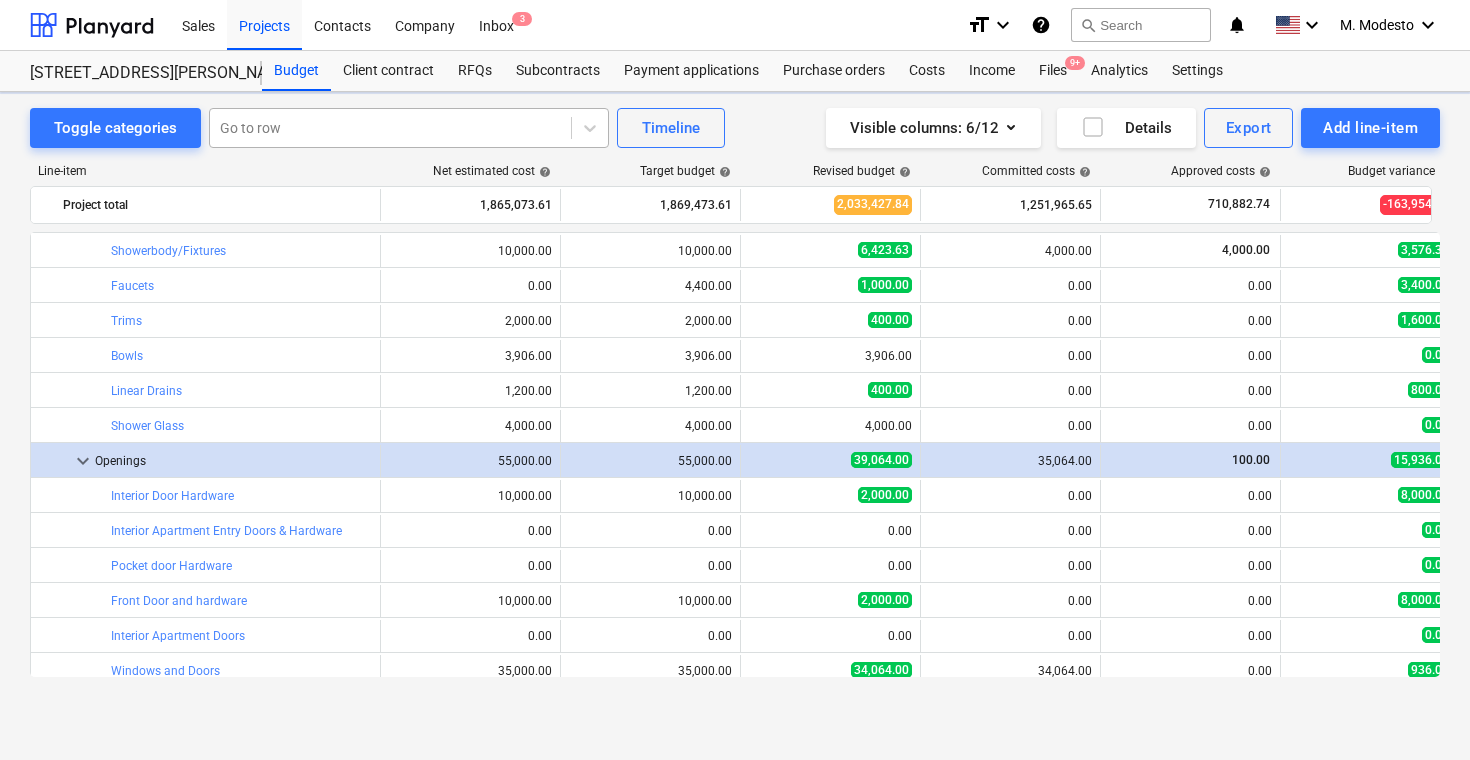 click at bounding box center [390, 128] 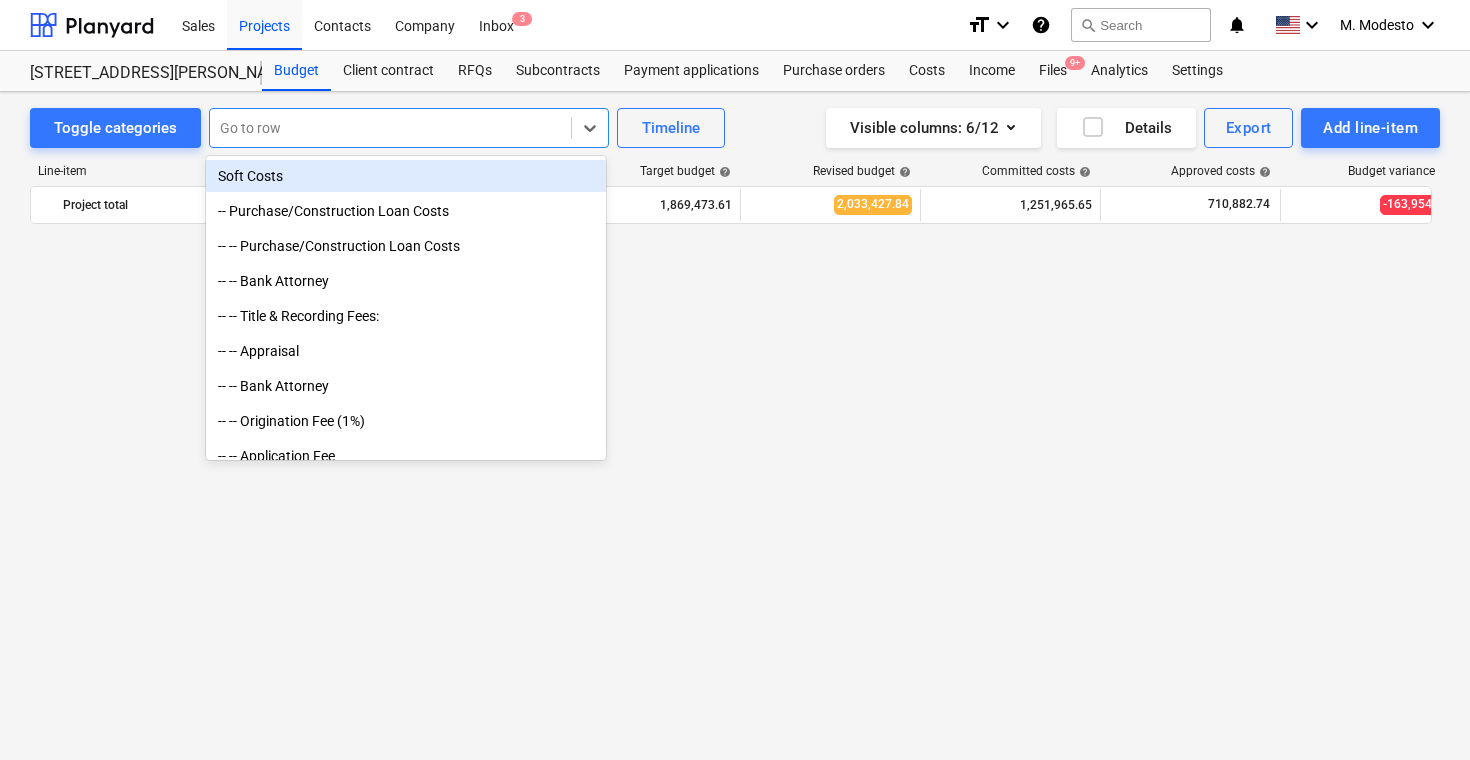 paste on "Windows and Doors" 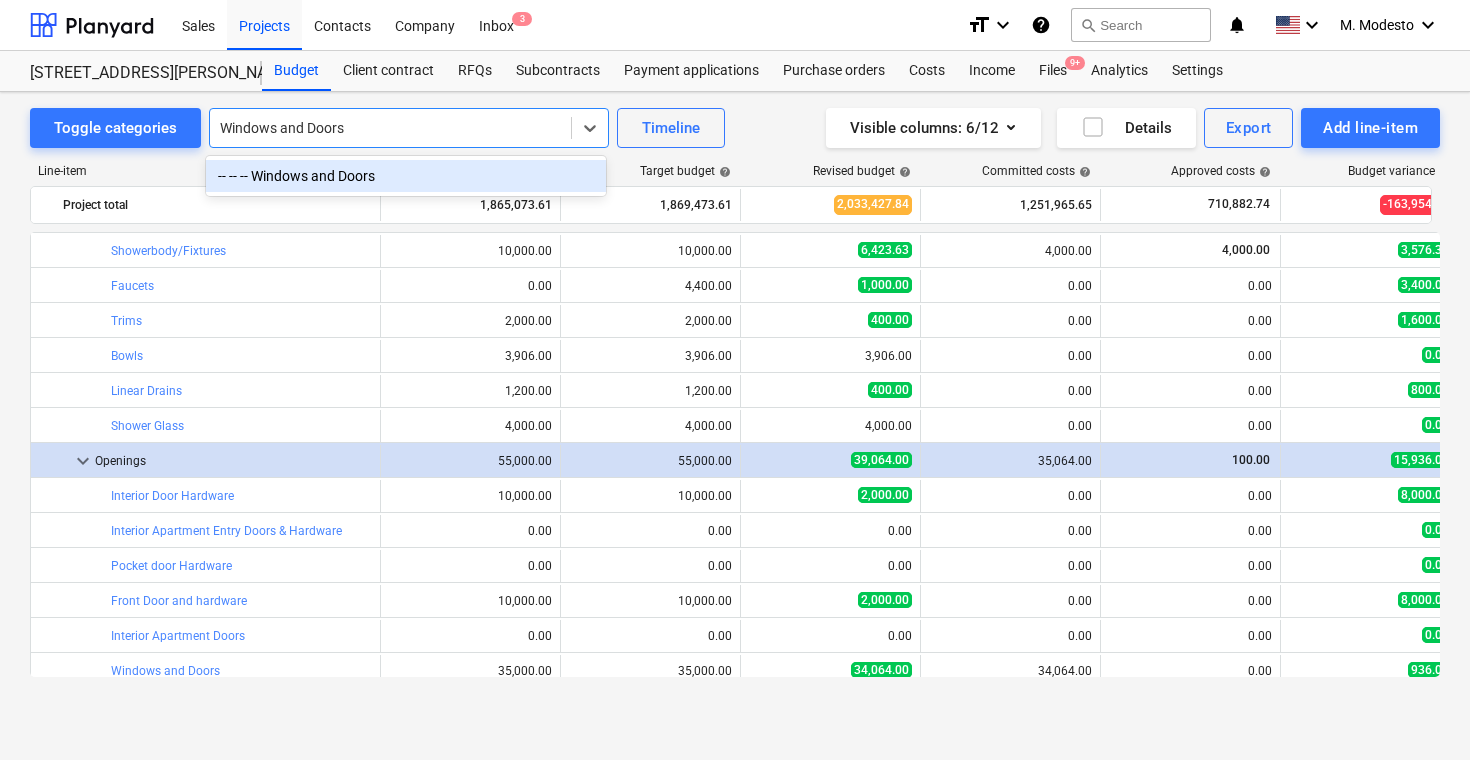click on "-- -- --   Windows and Doors" at bounding box center [406, 176] 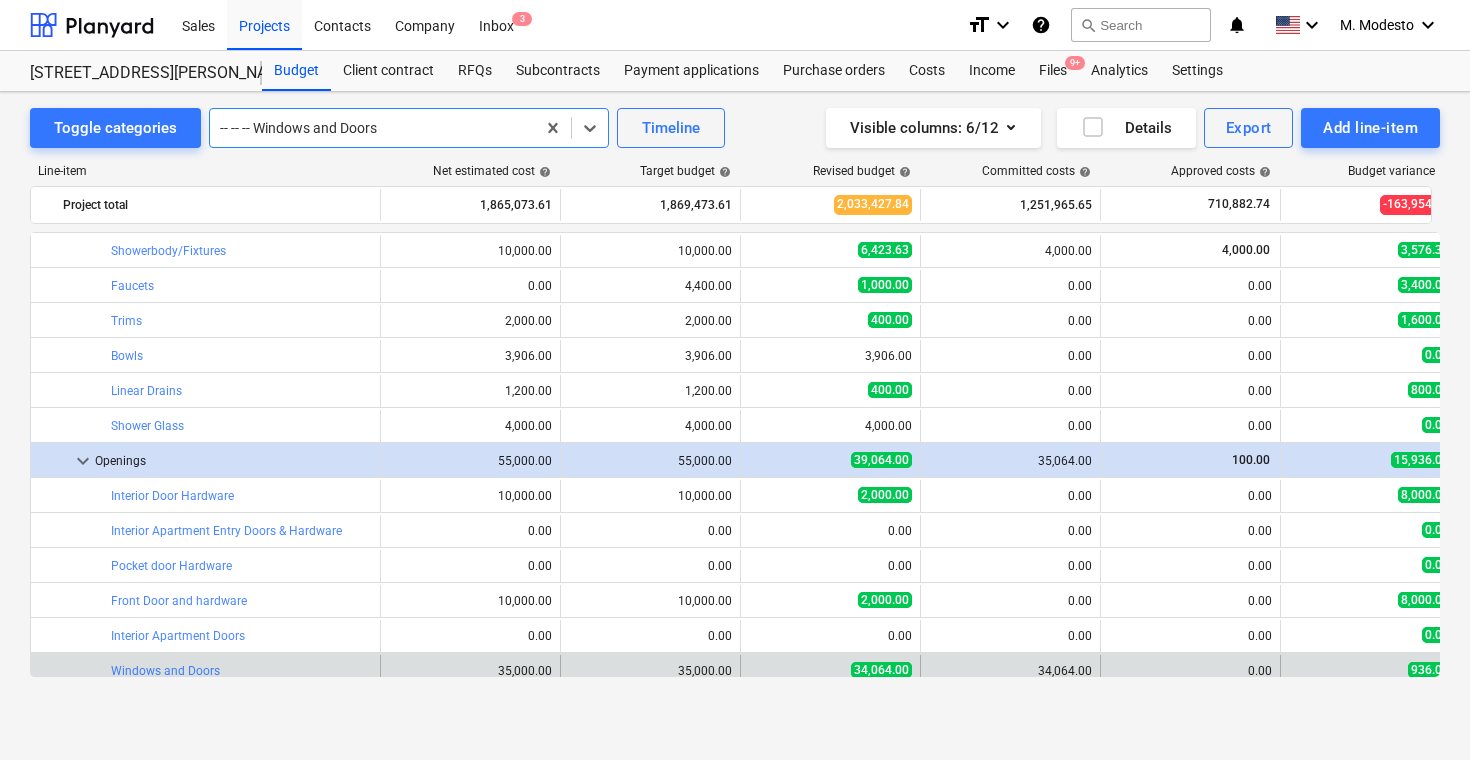 scroll, scrollTop: 3010, scrollLeft: 0, axis: vertical 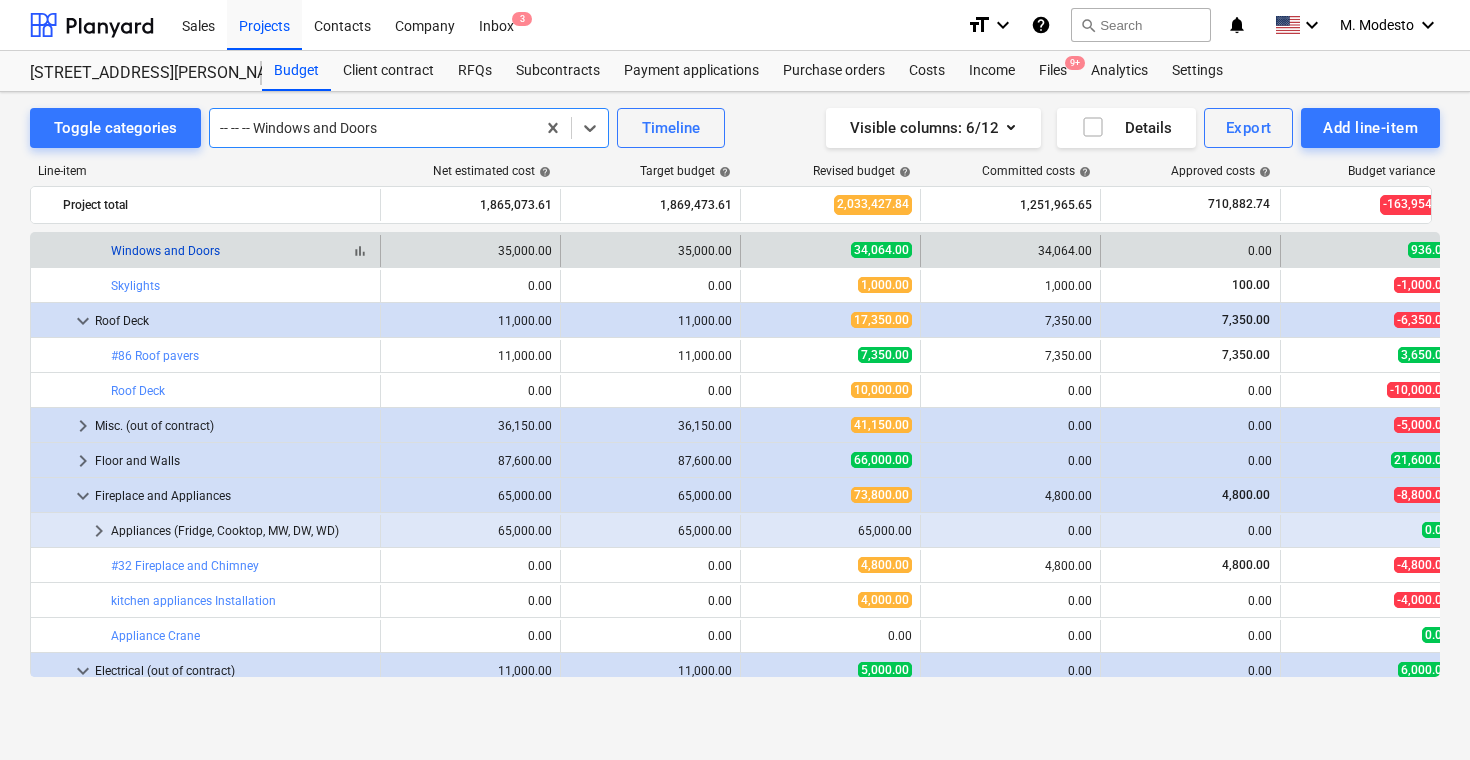 click on "Windows and Doors" at bounding box center [165, 251] 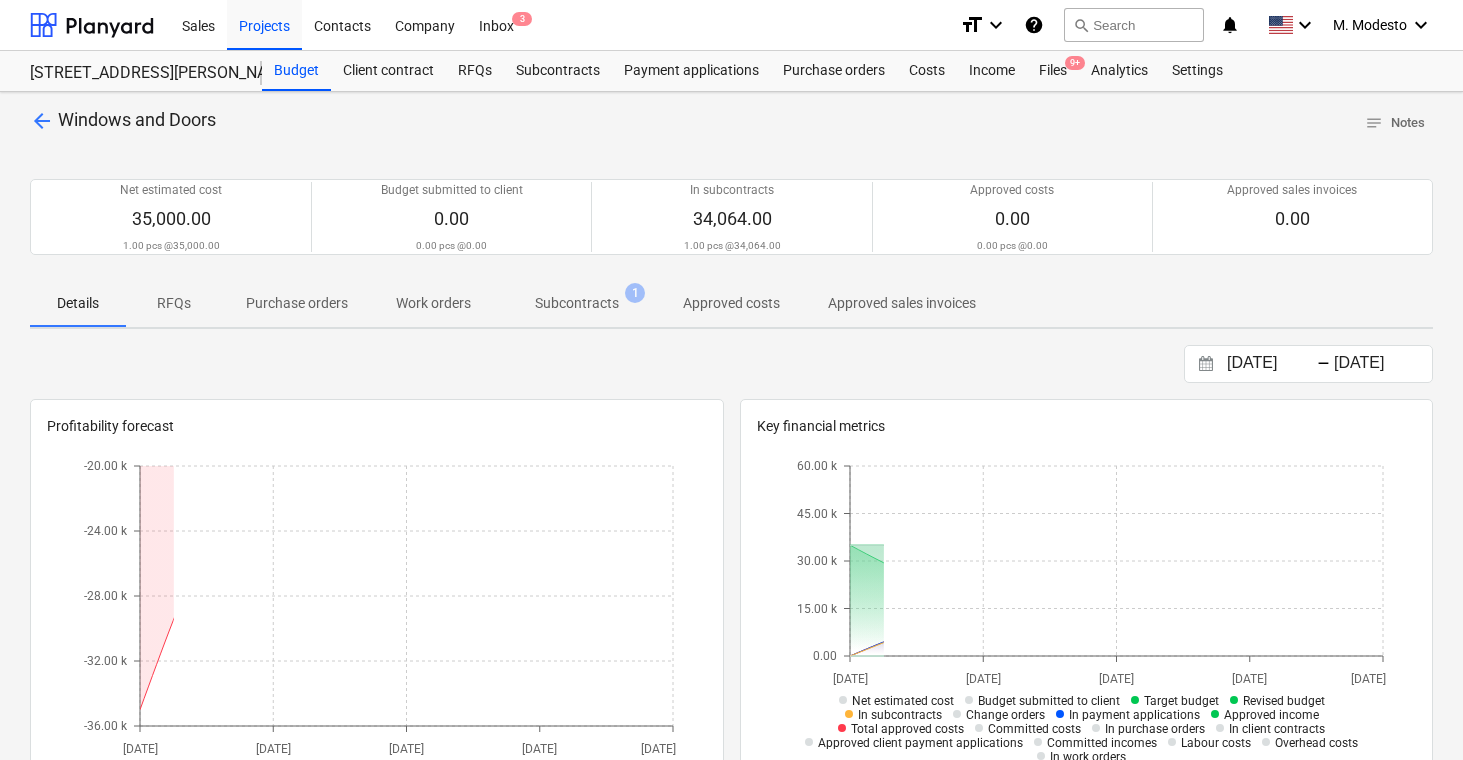 click on "Subcontracts" at bounding box center [577, 303] 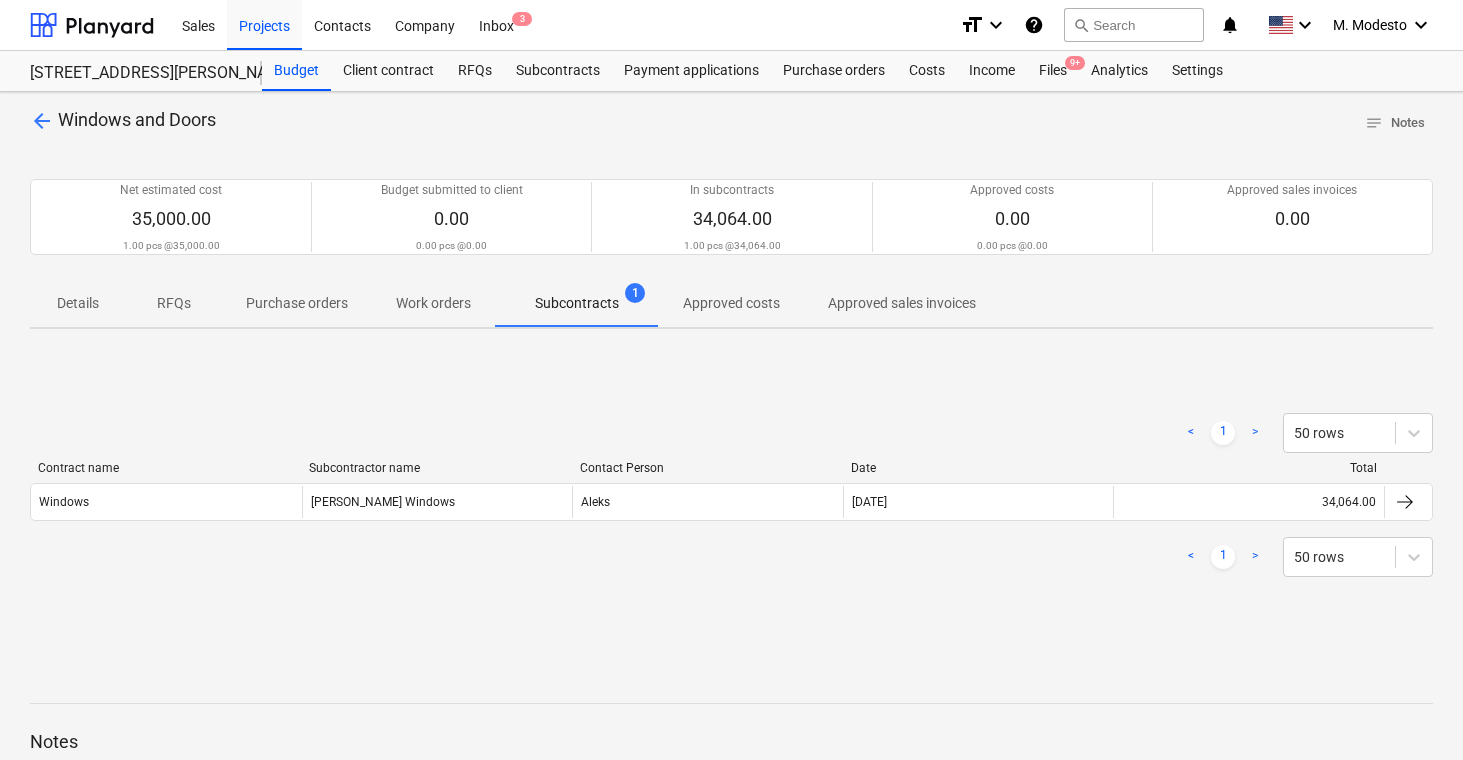 click on "< 1 > 50 rows Contract name Subcontractor name Contact Person Date Total Windows [PERSON_NAME] Windows Aleks  [DATE] 34,064.00 < 1 > 50 rows Please wait" at bounding box center [731, 495] 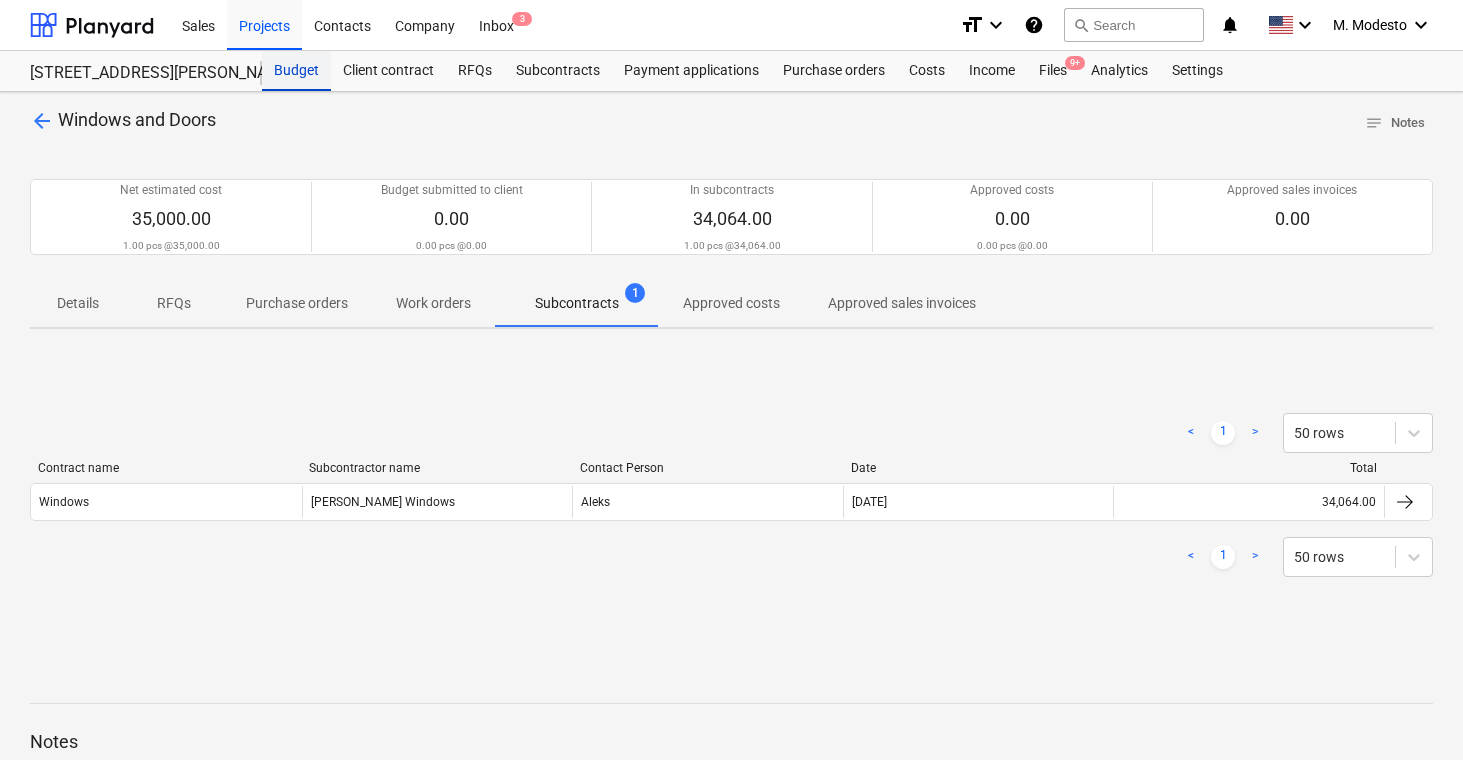 click on "Budget" at bounding box center (296, 71) 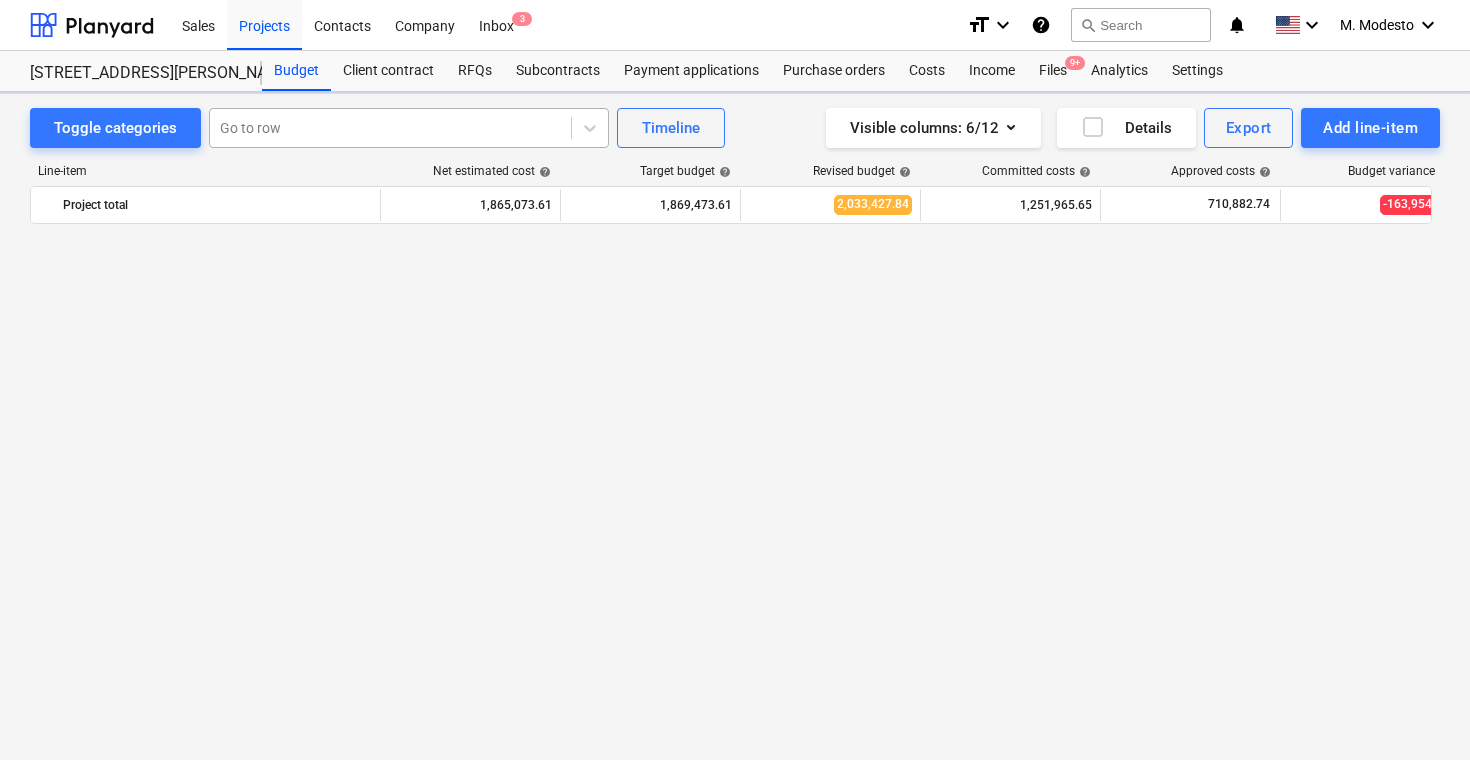 scroll, scrollTop: 3010, scrollLeft: 0, axis: vertical 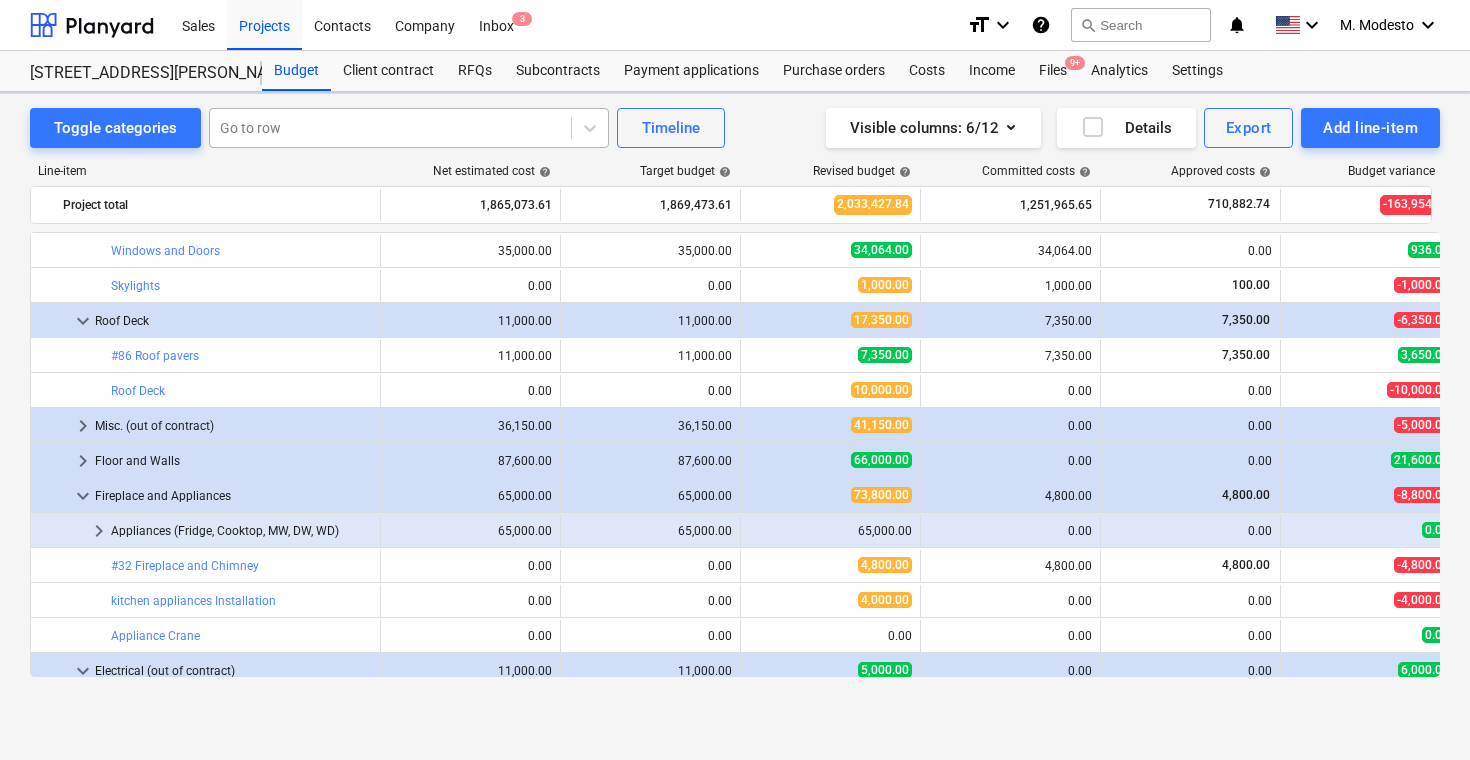 click at bounding box center (390, 128) 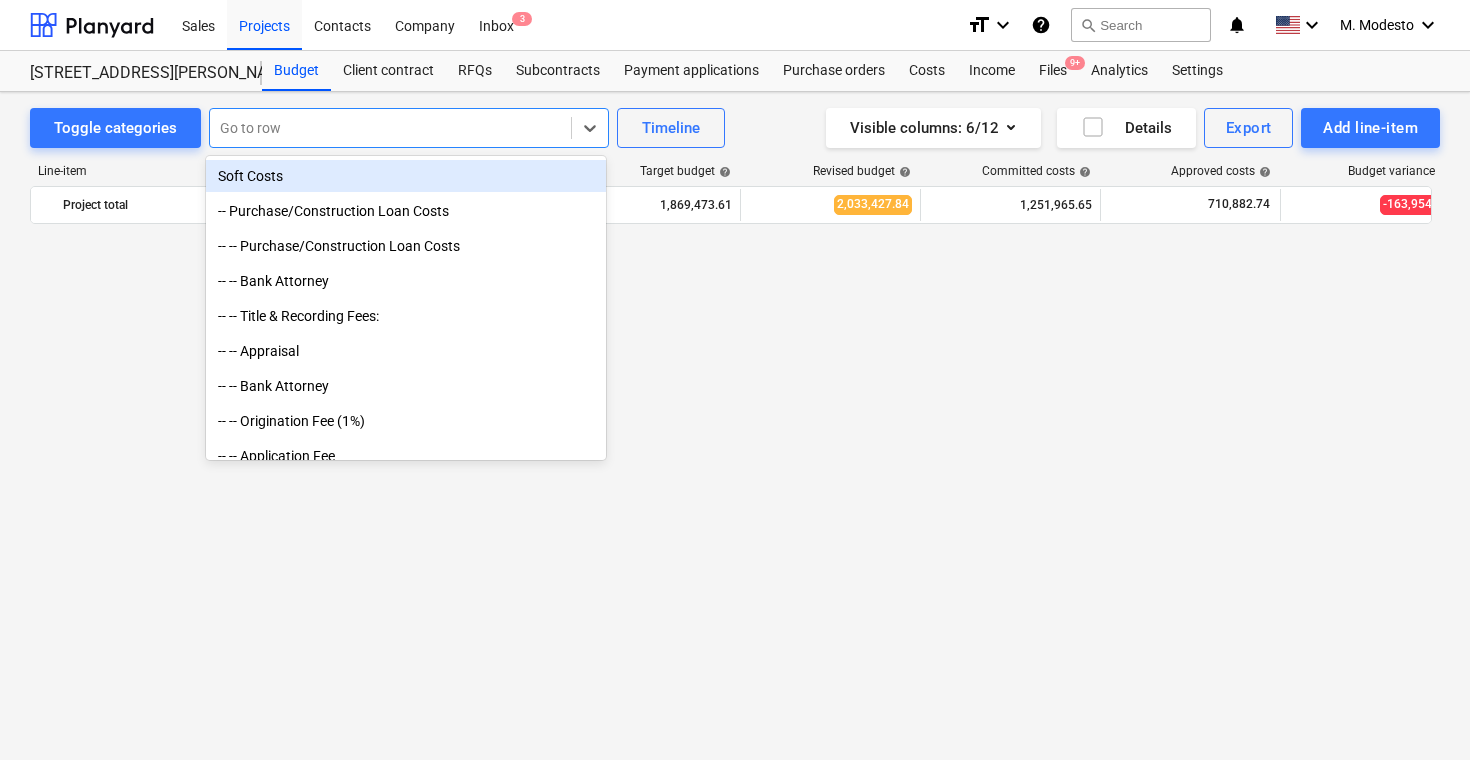 scroll, scrollTop: 3010, scrollLeft: 0, axis: vertical 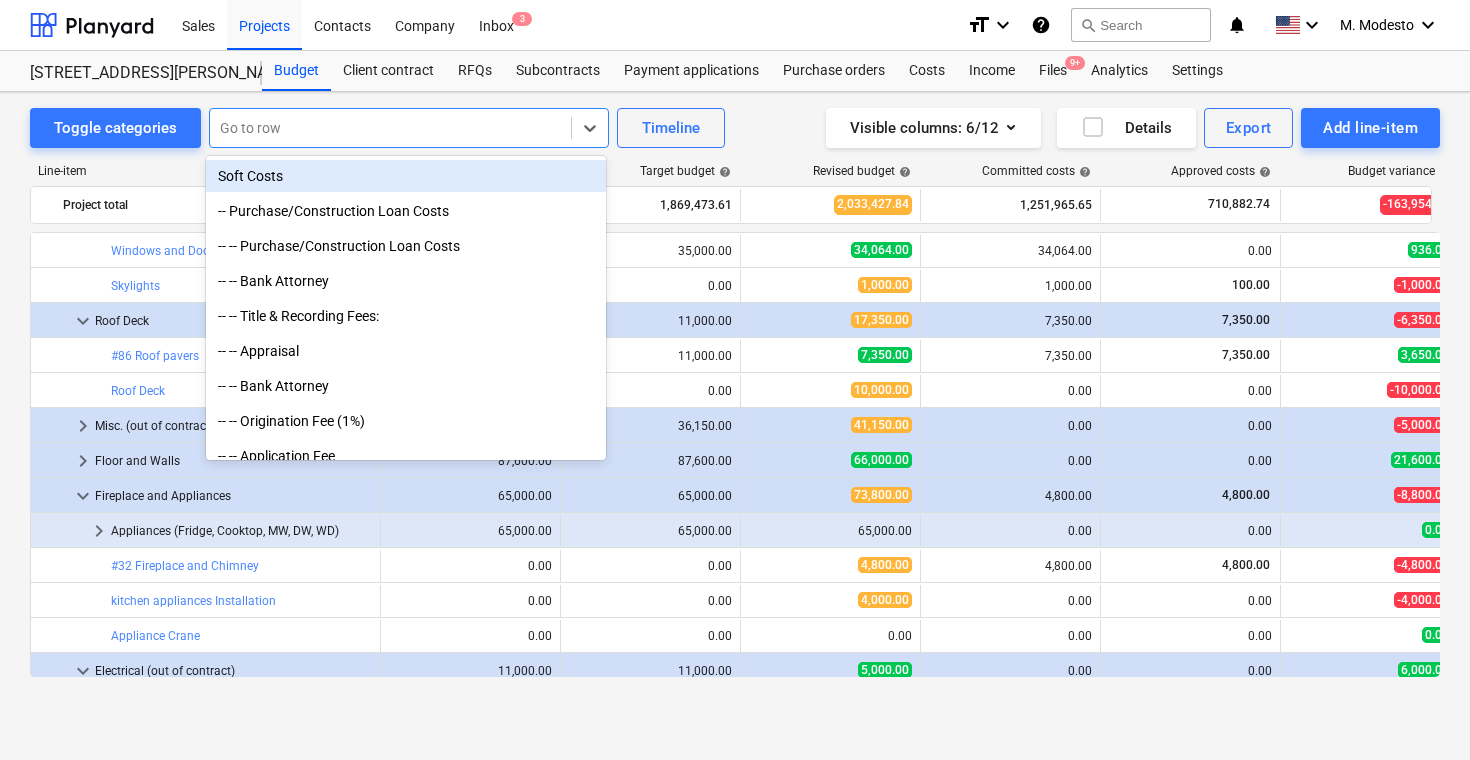 paste on "Sunrise Real estate corp" 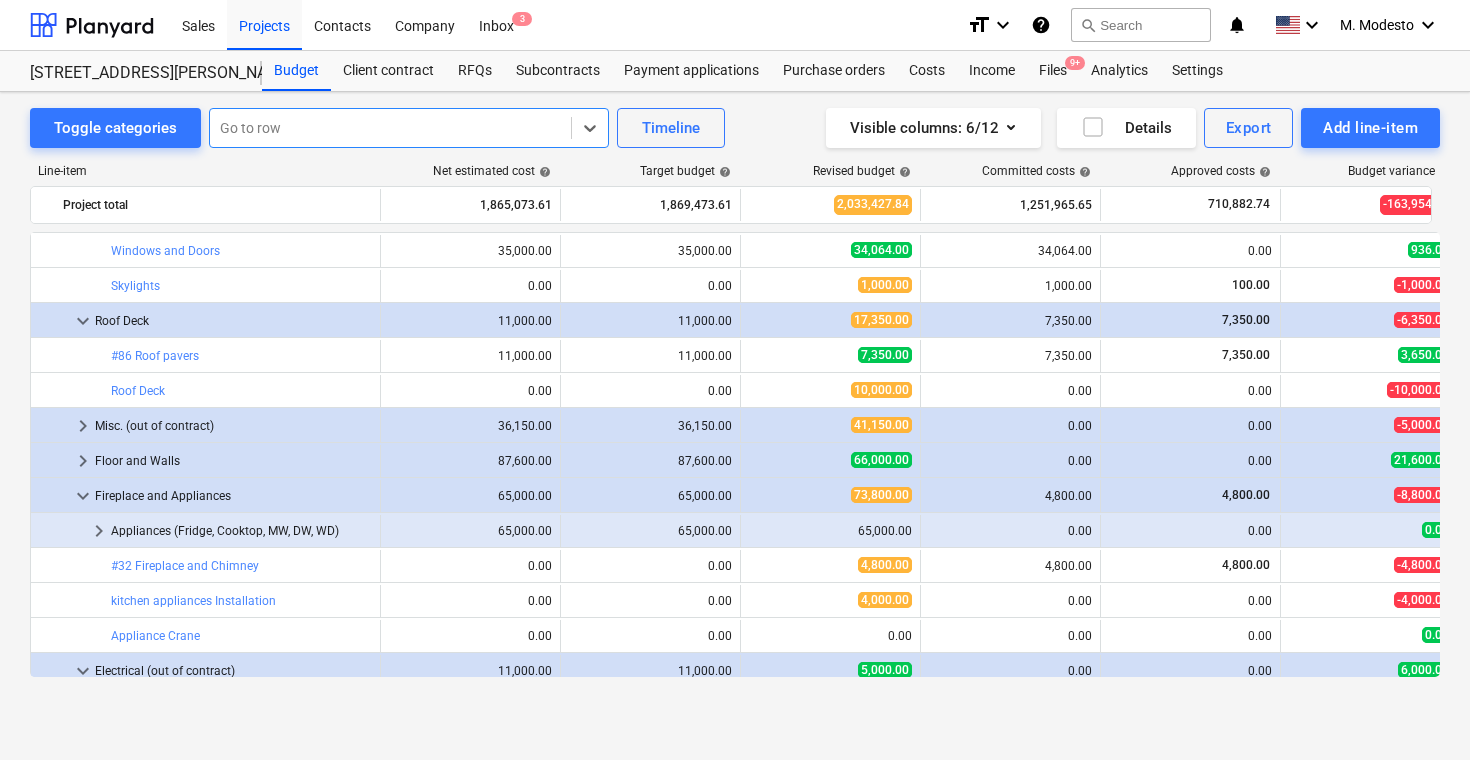 click on "Go to row" at bounding box center [390, 128] 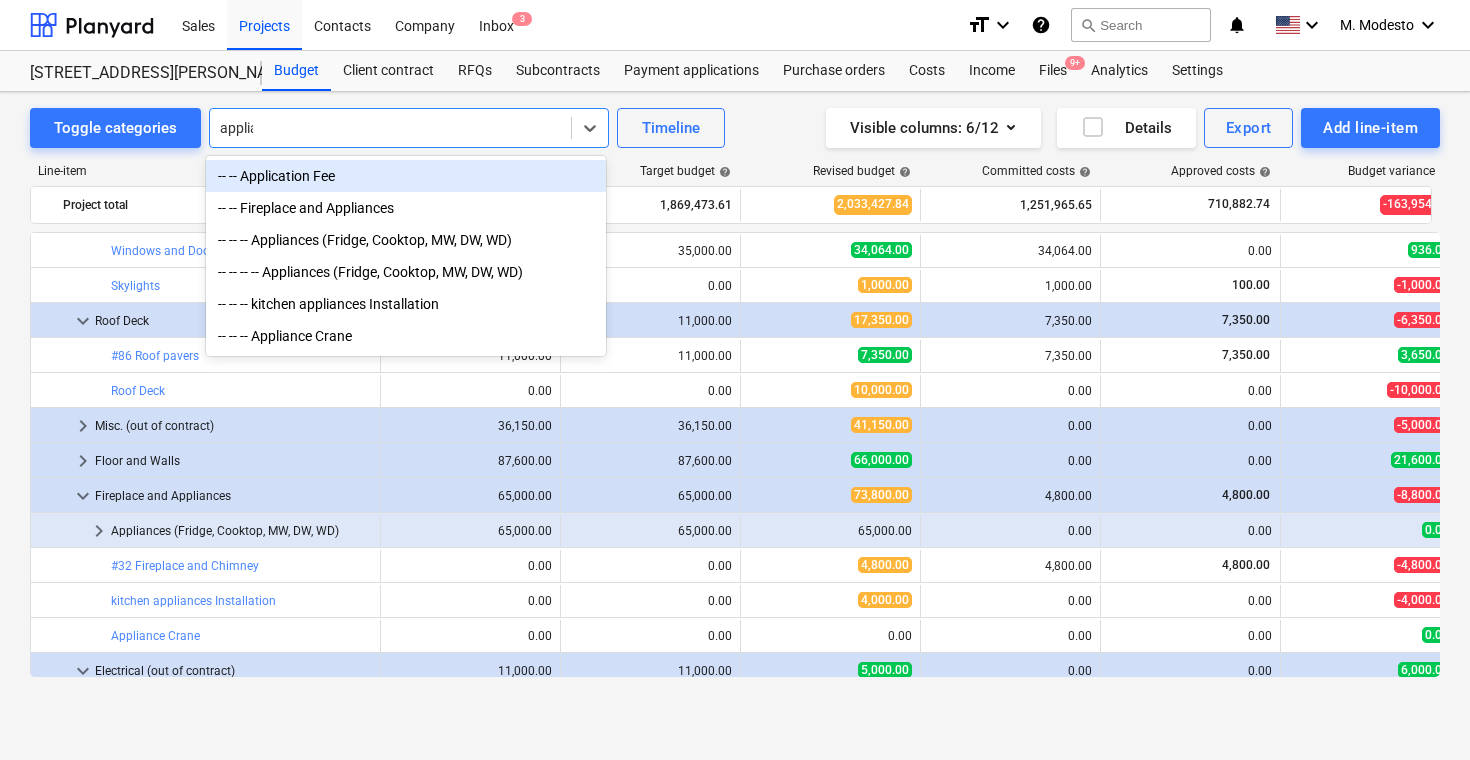 type on "applian" 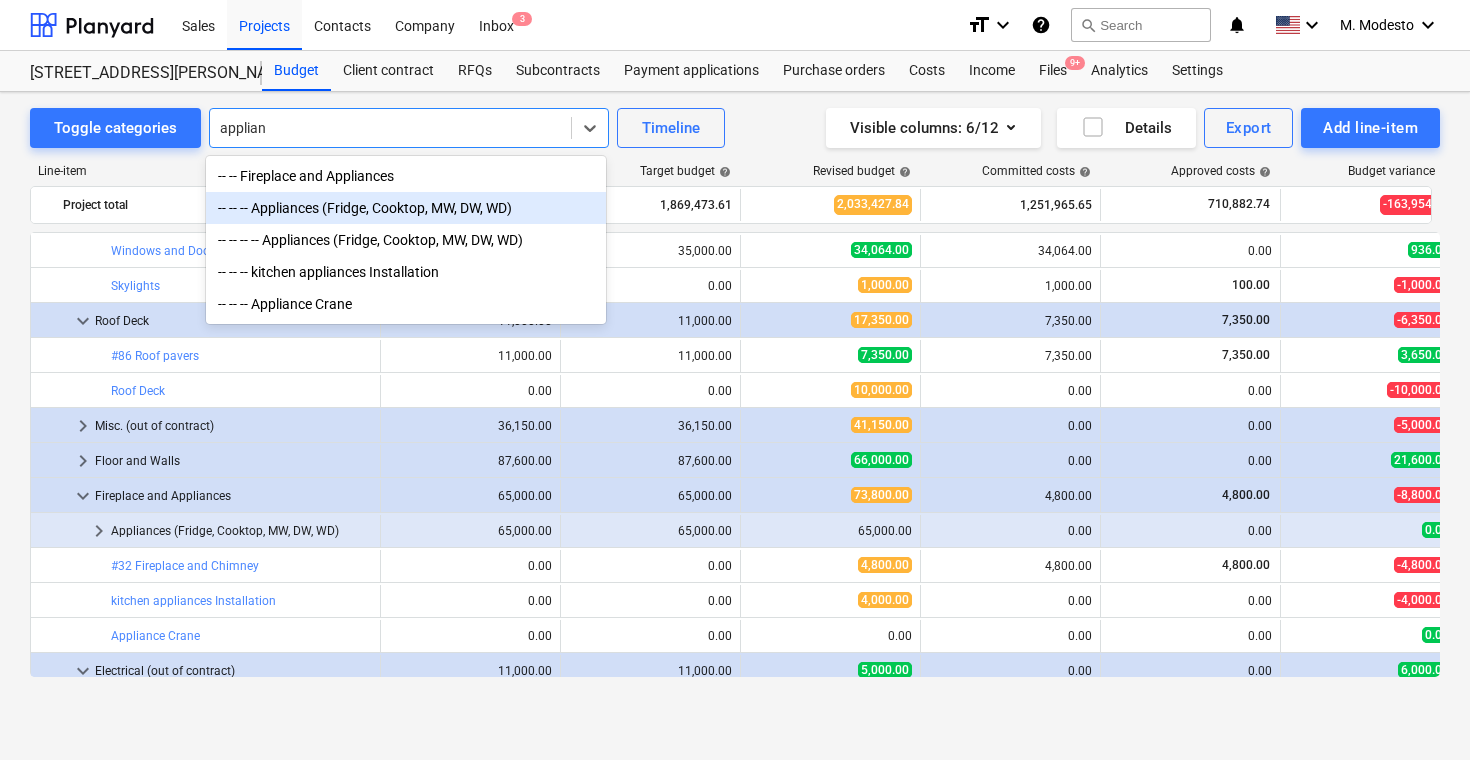 click on "-- -- --   Appliances (Fridge, Cooktop, MW, DW, WD)" at bounding box center (406, 208) 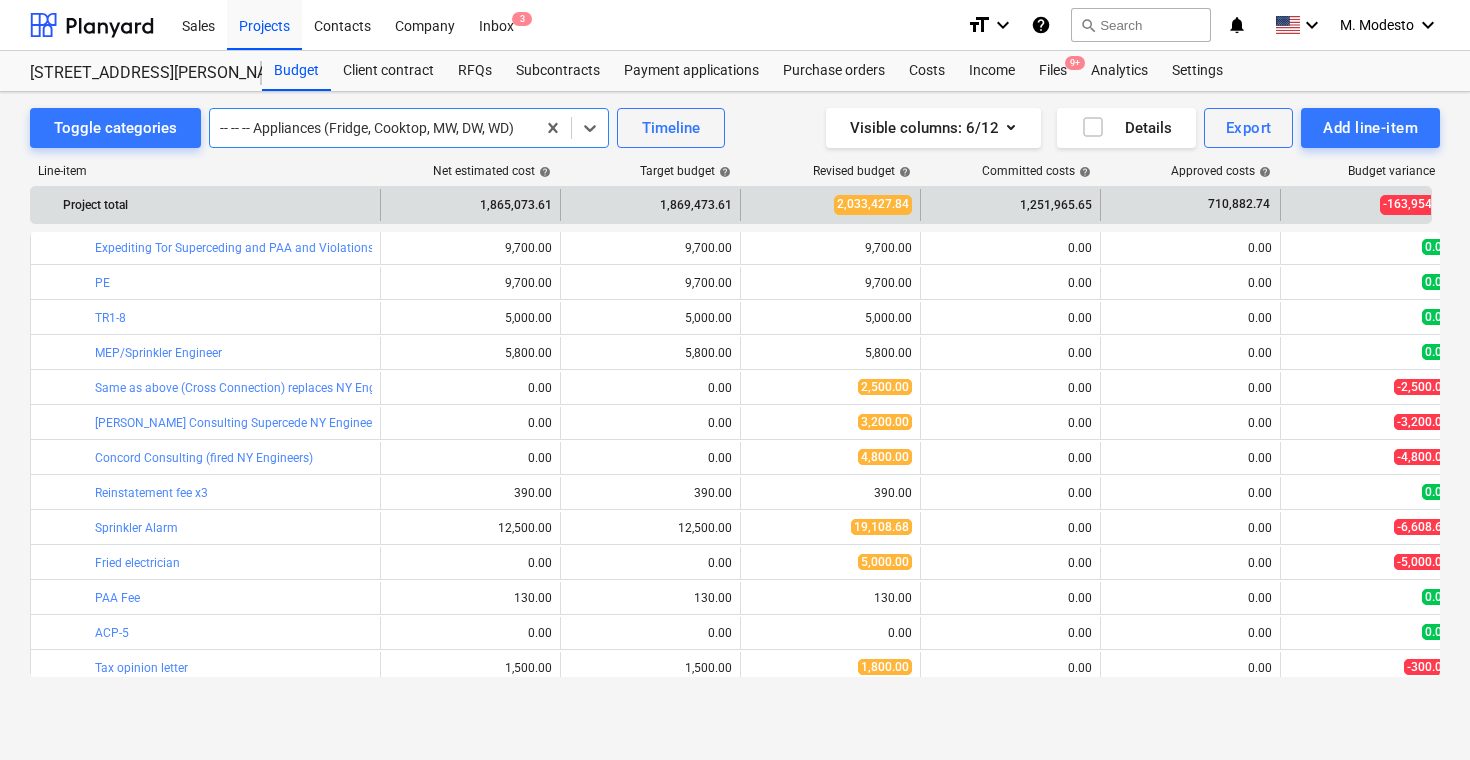 scroll, scrollTop: 362, scrollLeft: 0, axis: vertical 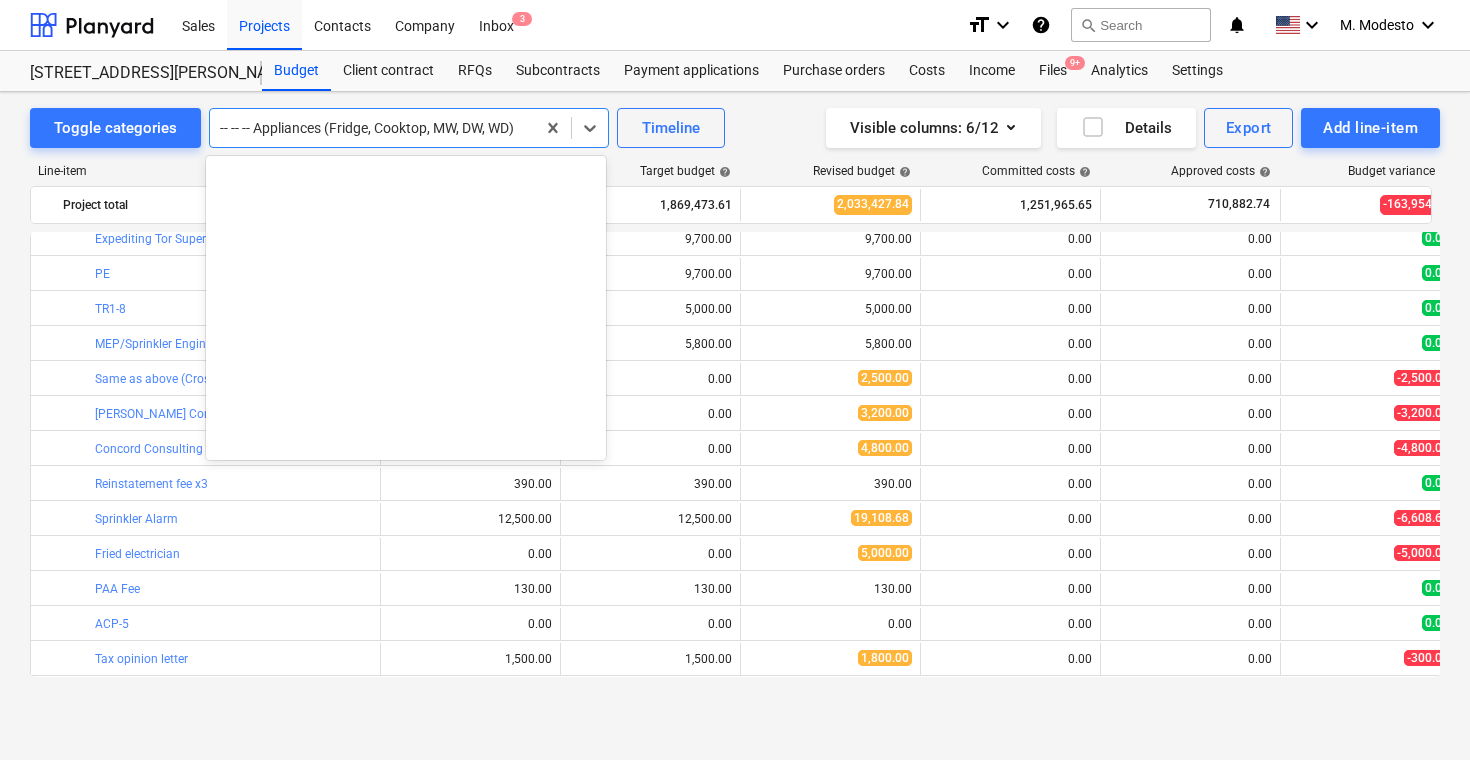 click at bounding box center [372, 128] 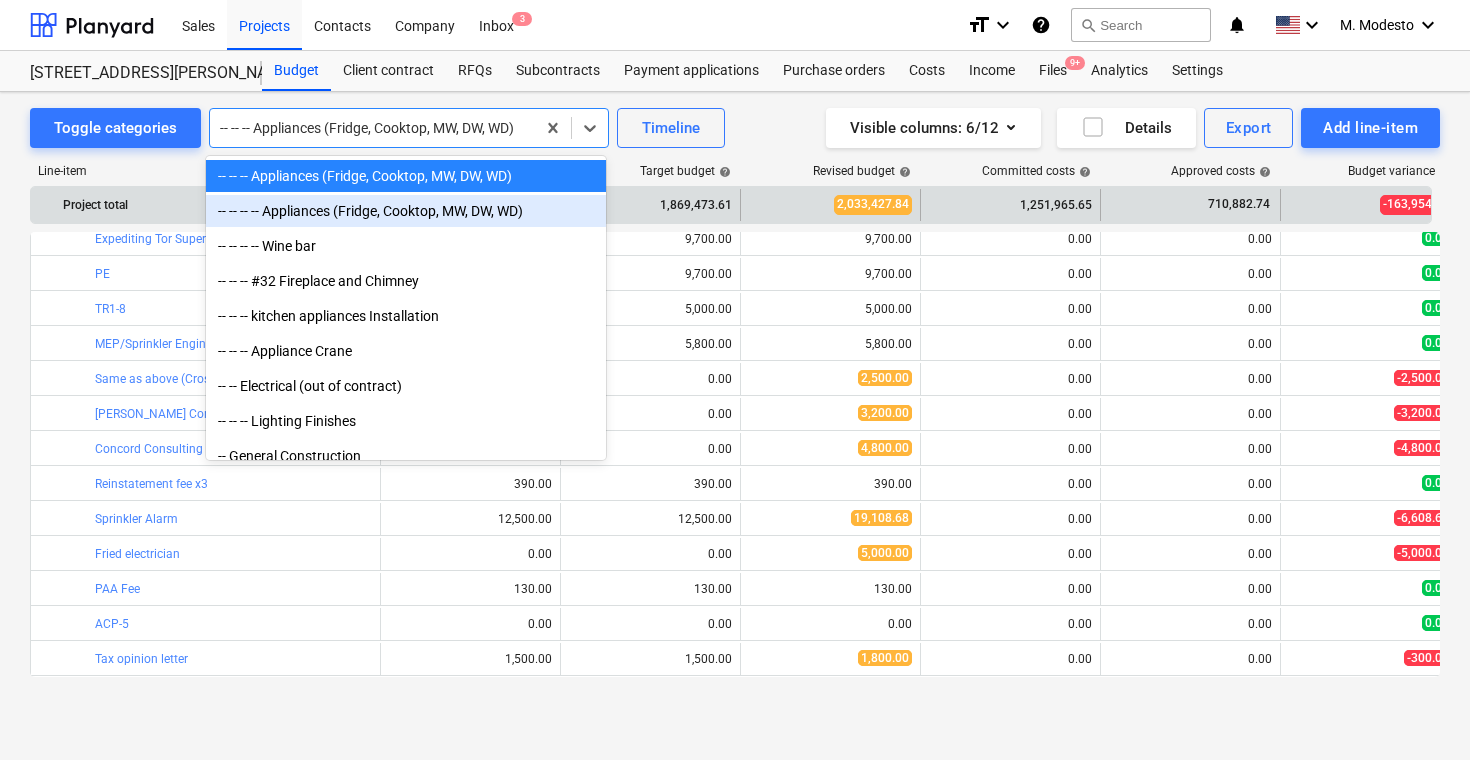 click on "-- -- -- --   Appliances (Fridge, Cooktop, MW, DW, WD)" at bounding box center [406, 211] 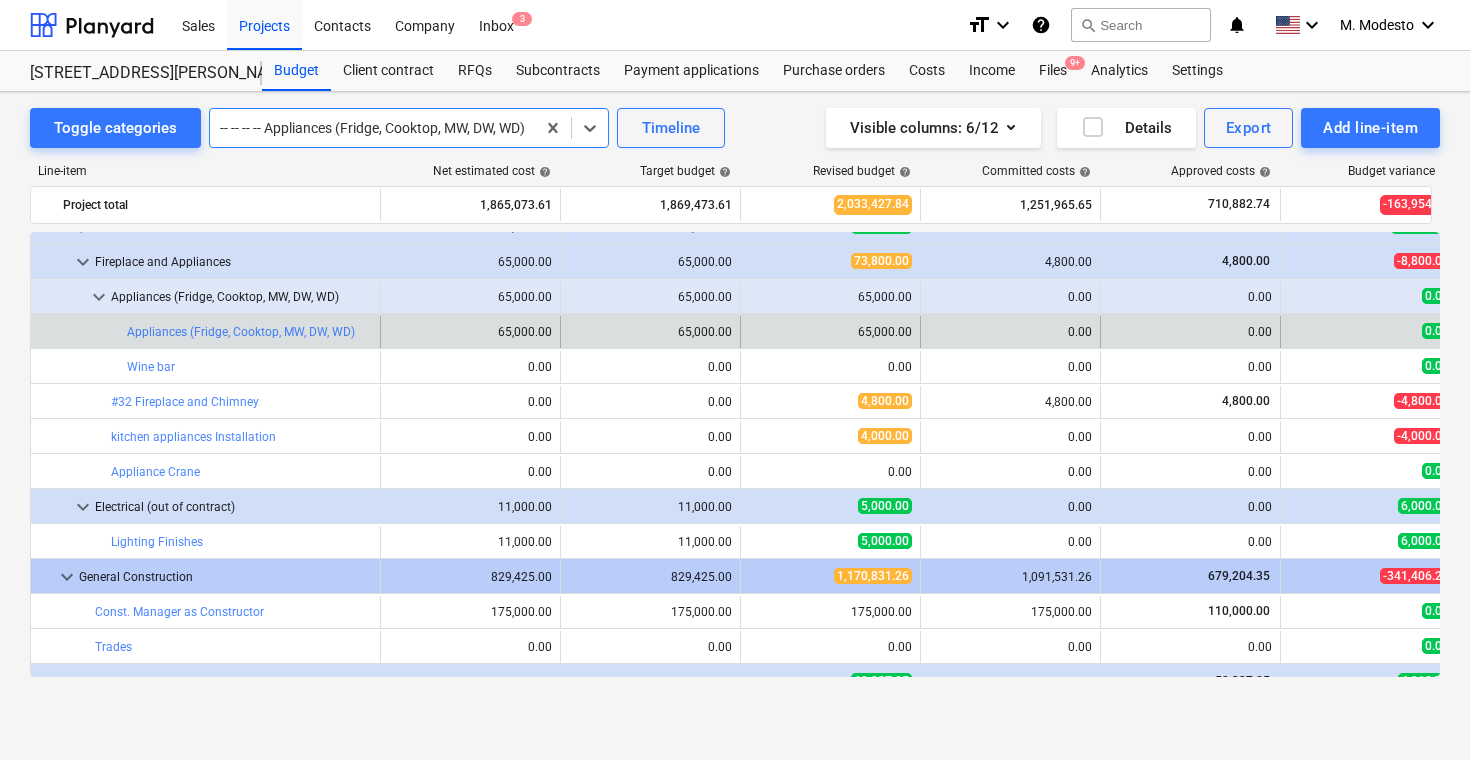 scroll, scrollTop: 3238, scrollLeft: 0, axis: vertical 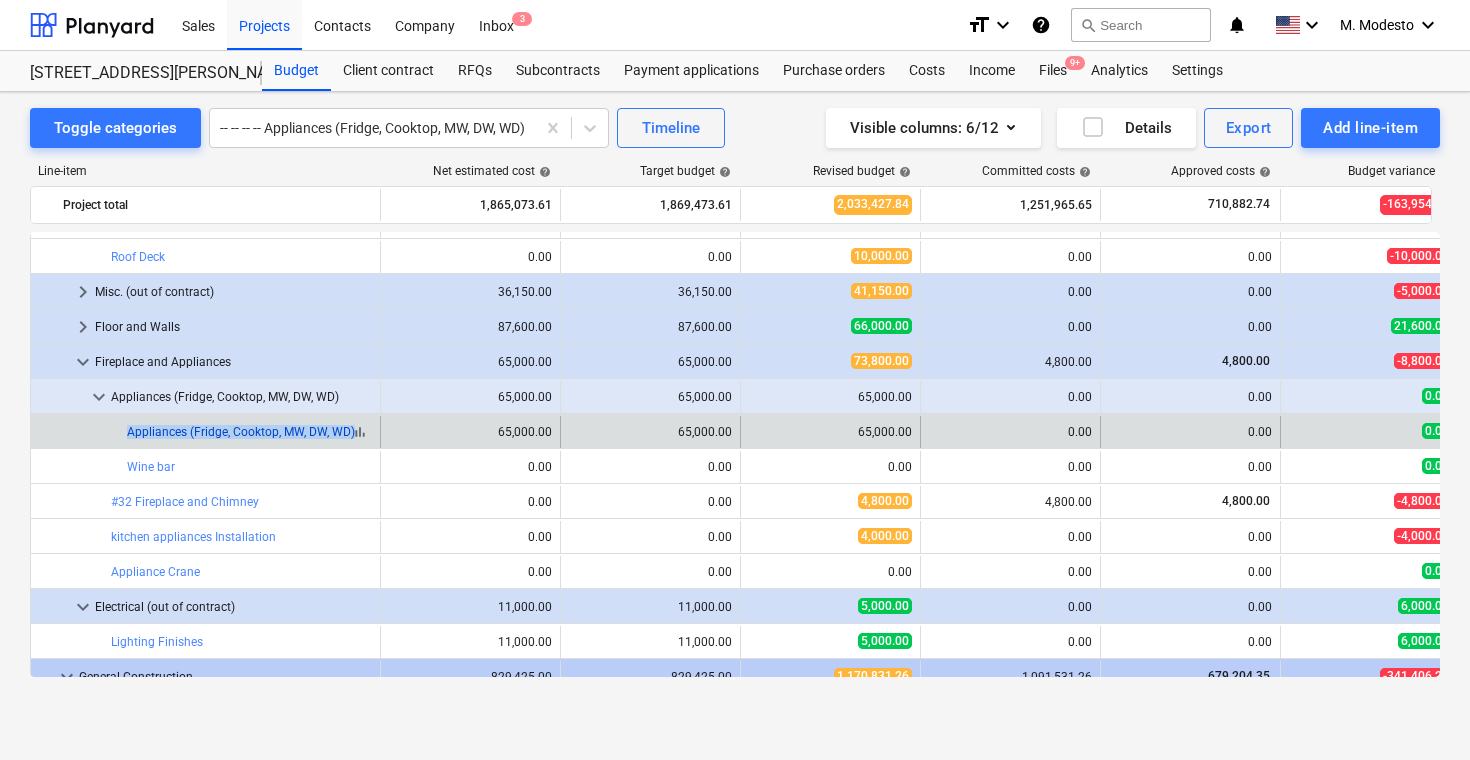 copy on "bar_chart  Appliances (Fridge, Cooktop, MW, DW, WD" 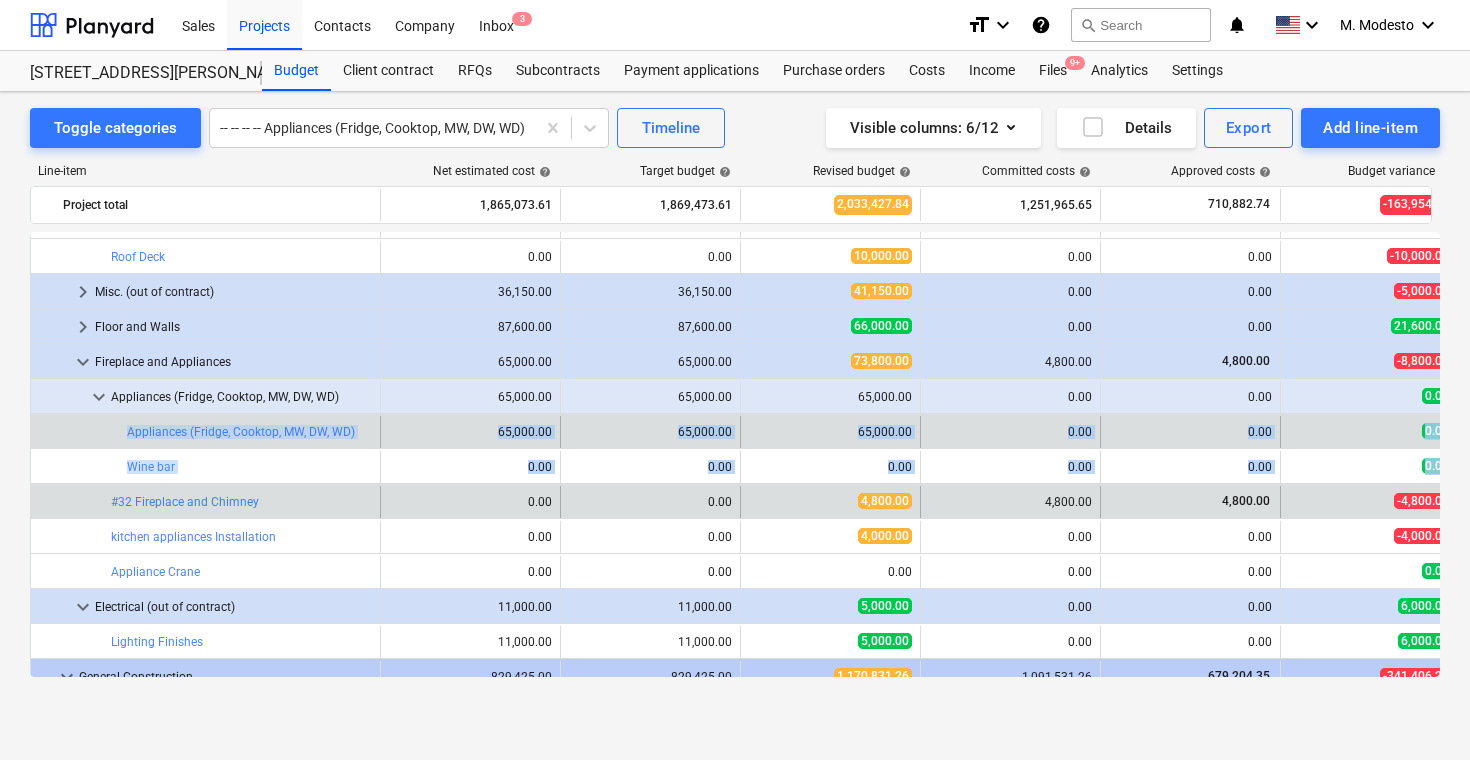 drag, startPoint x: 122, startPoint y: 430, endPoint x: 346, endPoint y: 485, distance: 230.65343 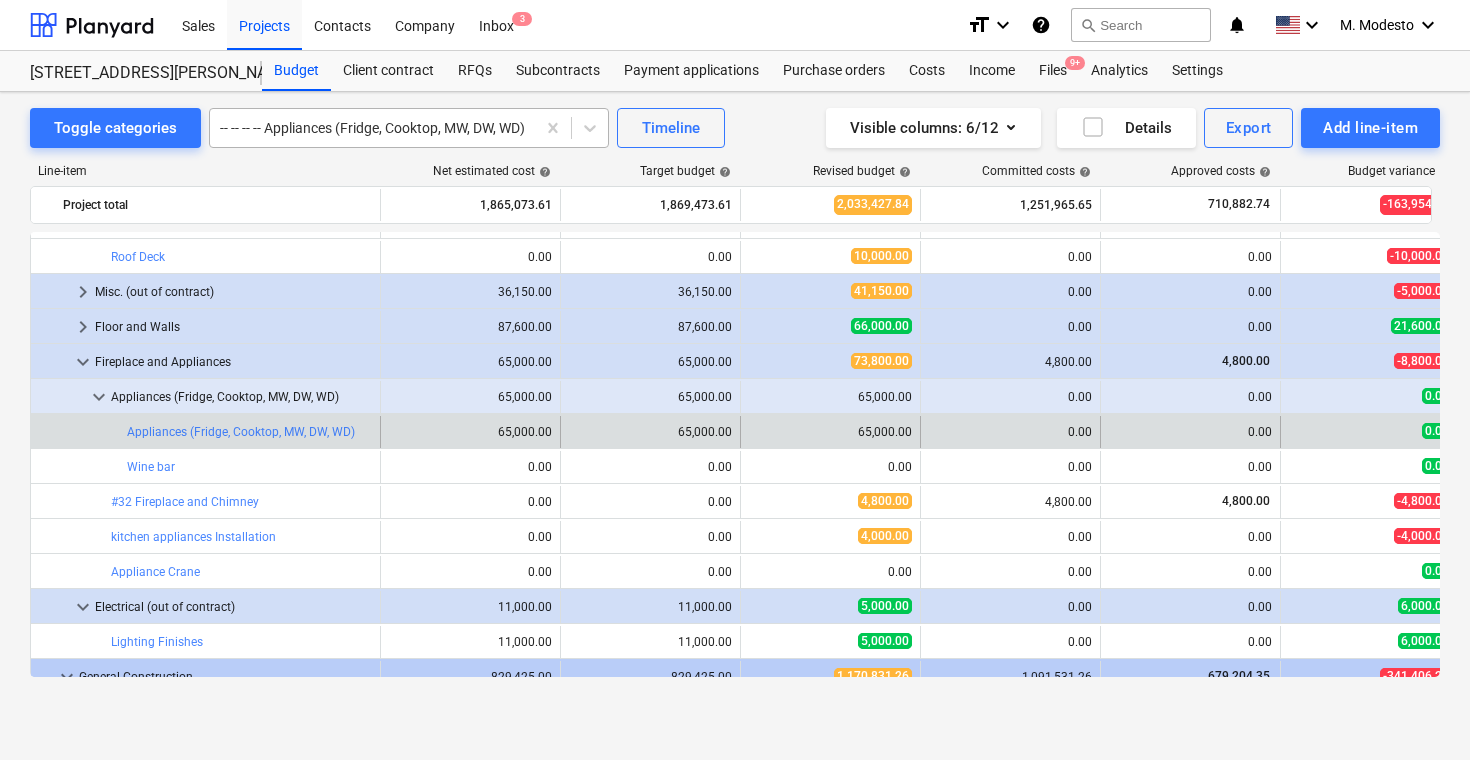 click at bounding box center (372, 128) 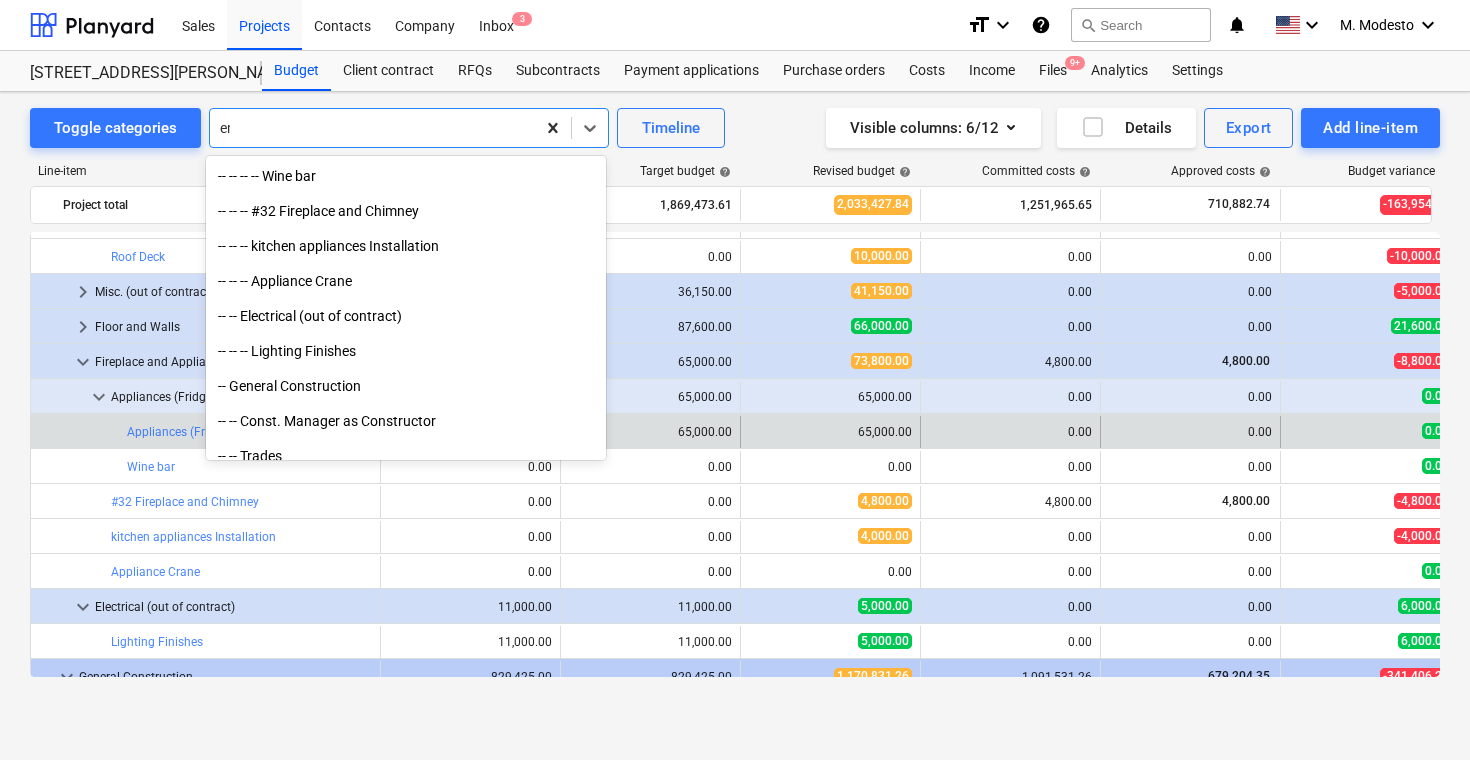 scroll, scrollTop: 1240, scrollLeft: 0, axis: vertical 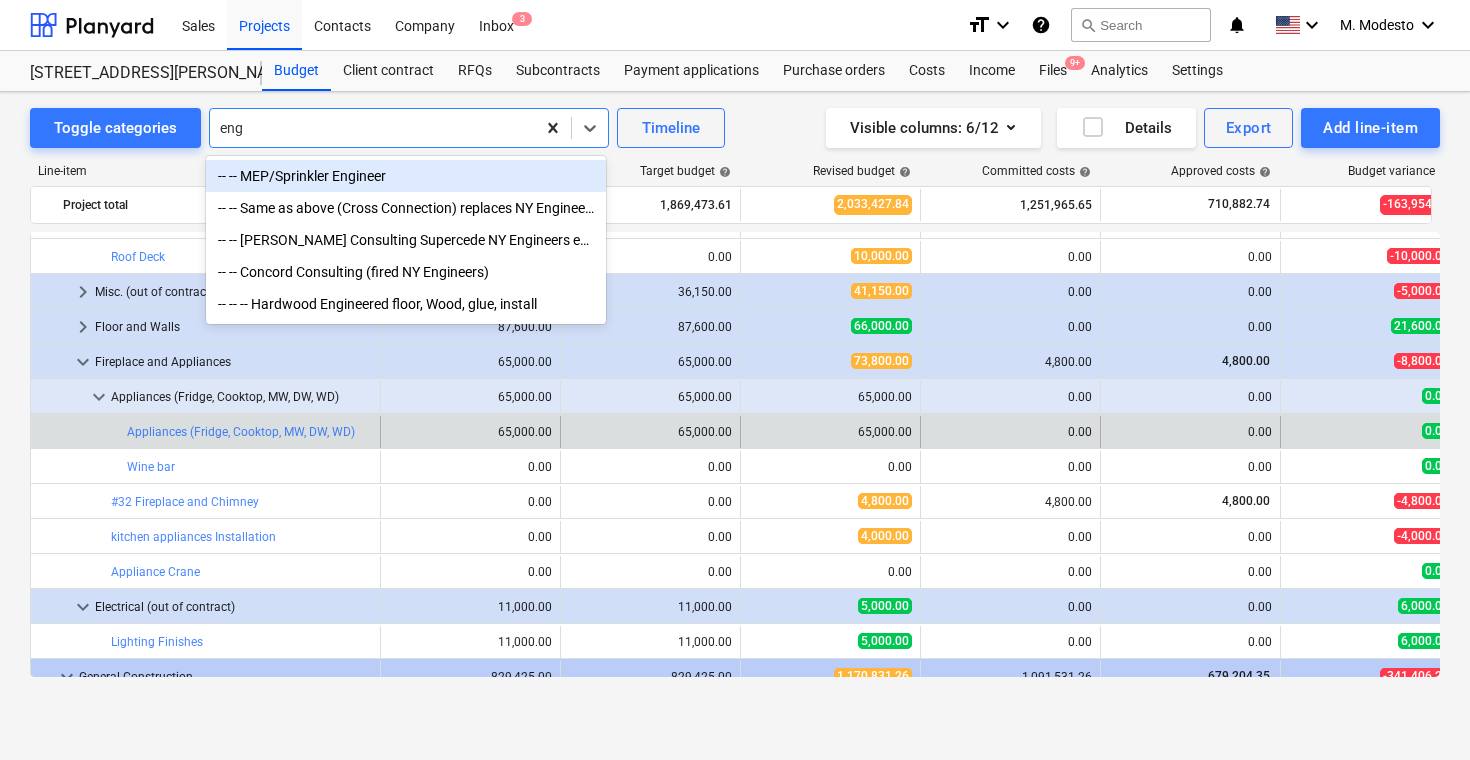 type on "engi" 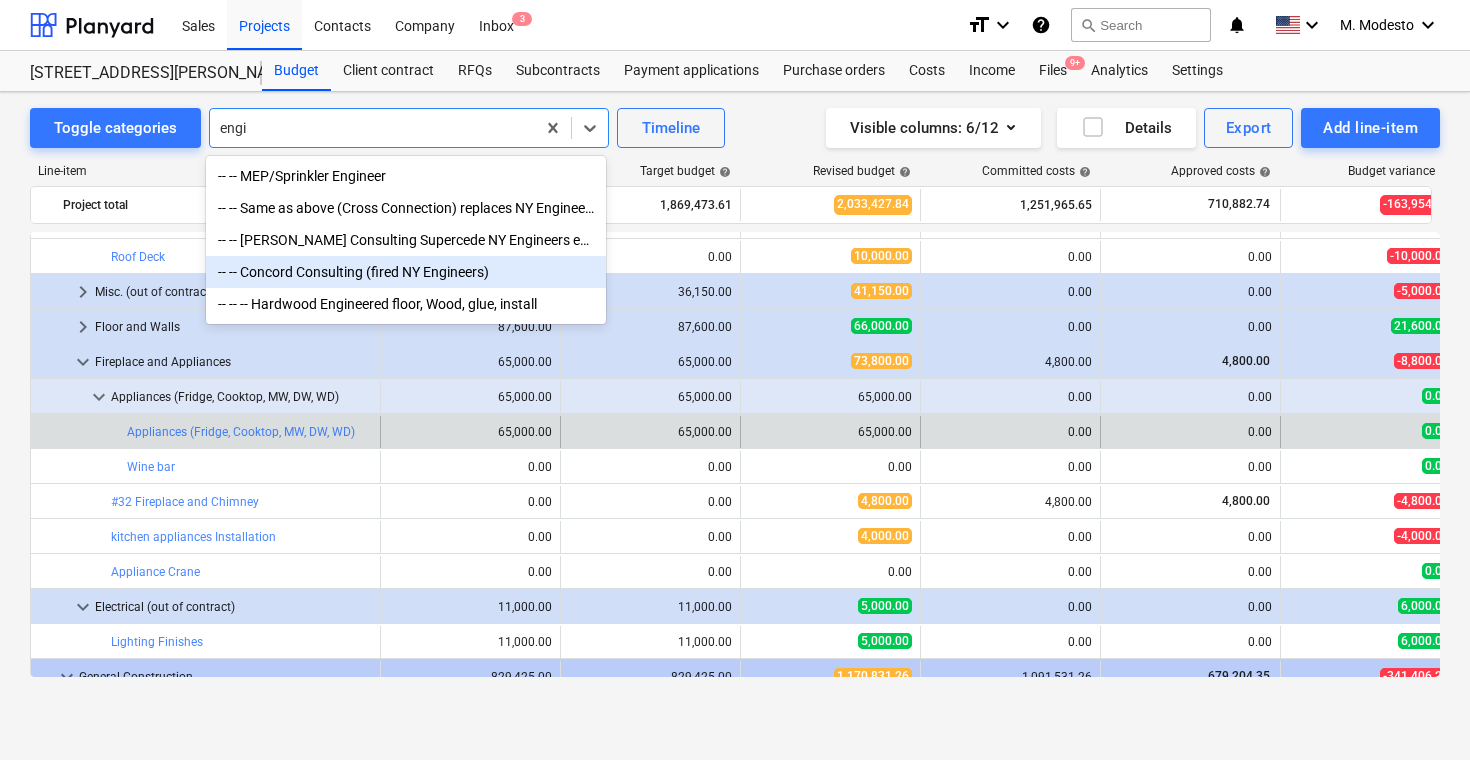 click on "-- --   Concord Consulting (fired NY Engineers)" at bounding box center (406, 272) 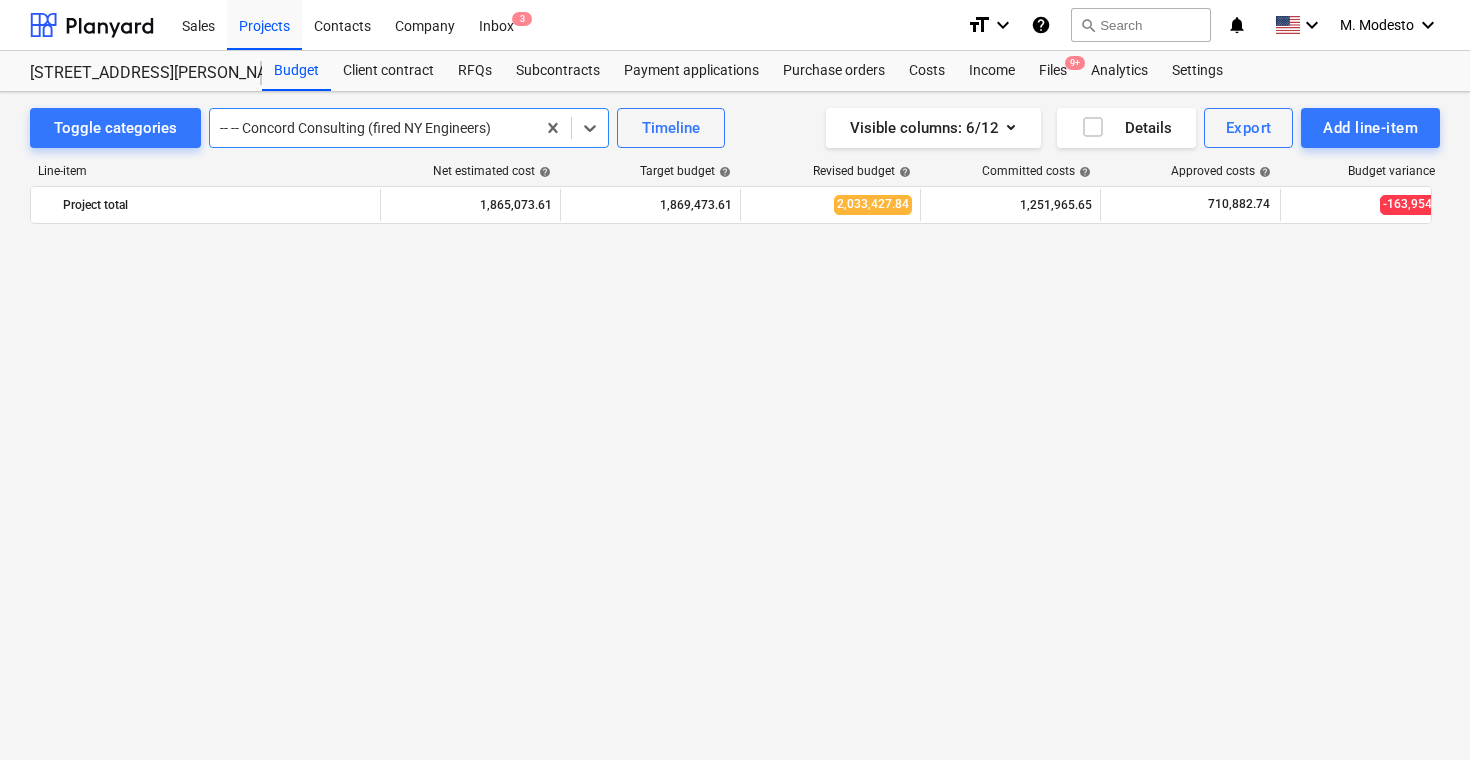 scroll, scrollTop: 560, scrollLeft: 0, axis: vertical 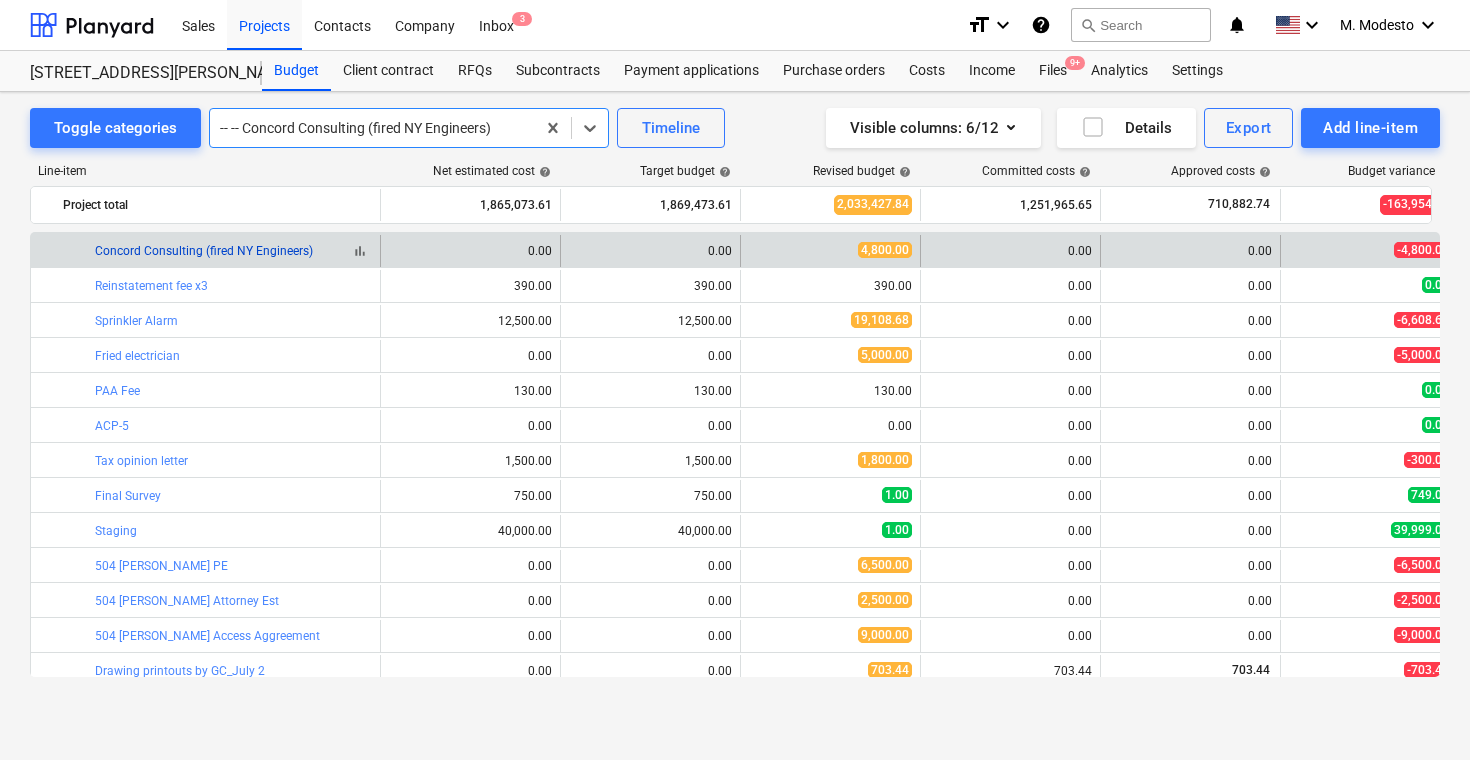 click on "Concord Consulting (fired NY Engineers)" at bounding box center (204, 251) 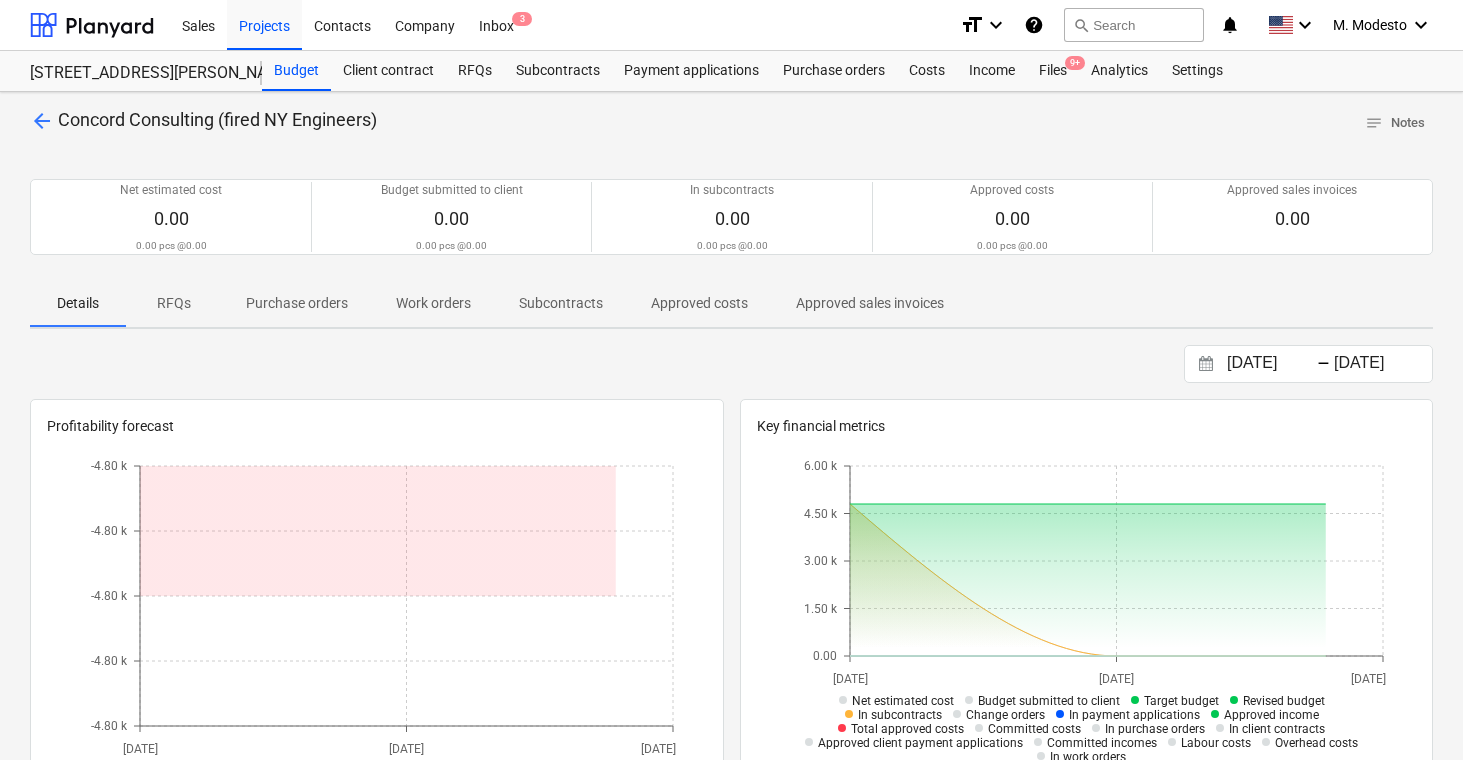 click on "Subcontracts" at bounding box center (561, 303) 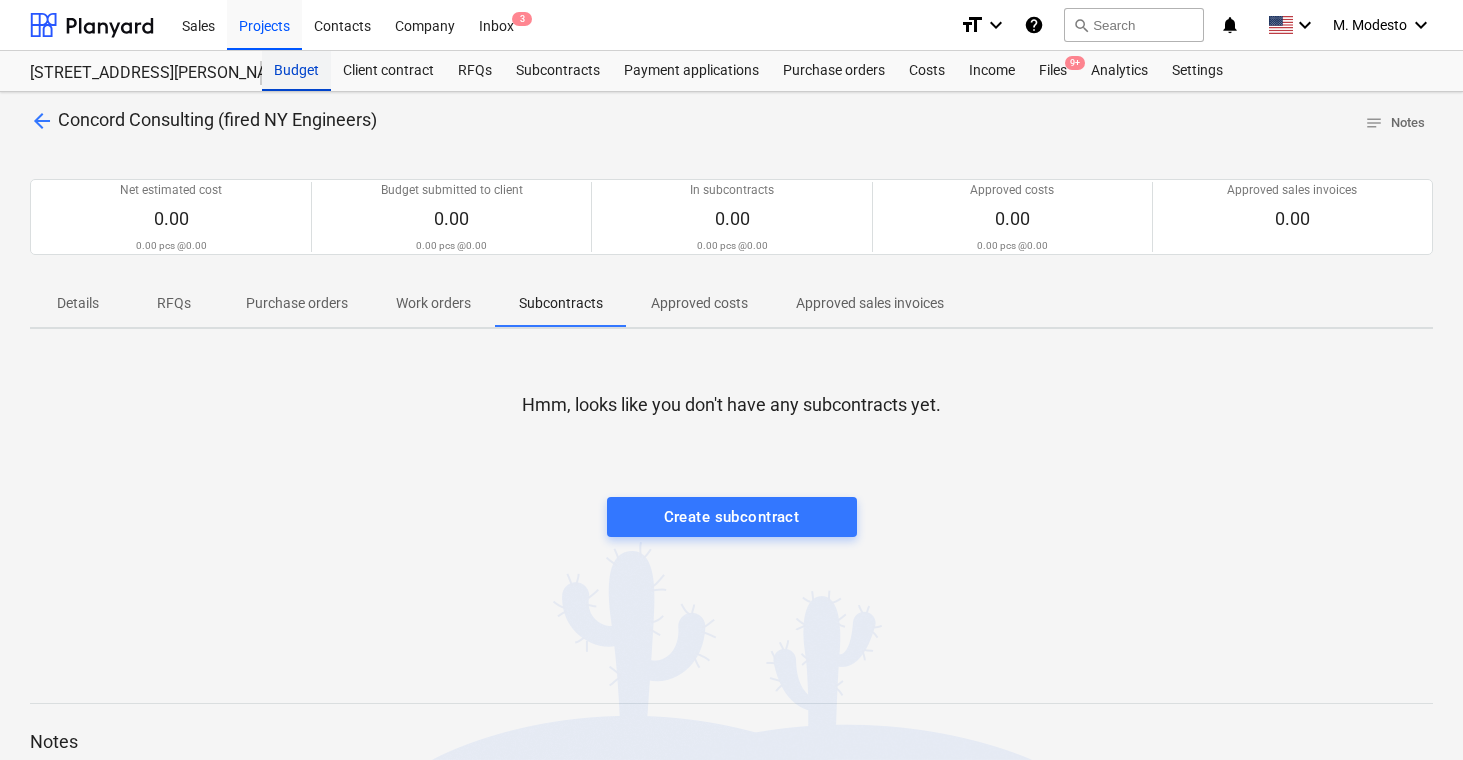 click on "Budget" at bounding box center (296, 71) 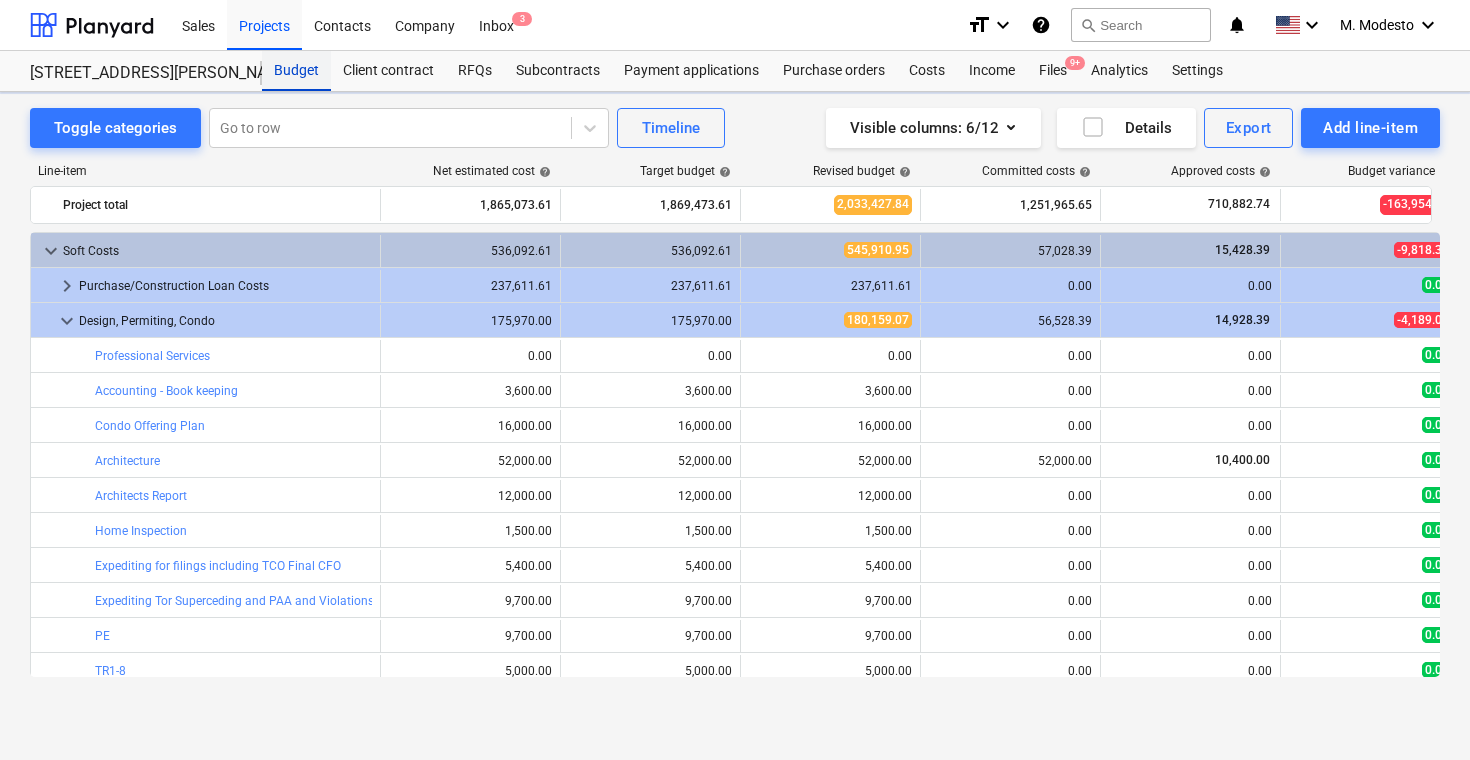 scroll, scrollTop: 560, scrollLeft: 0, axis: vertical 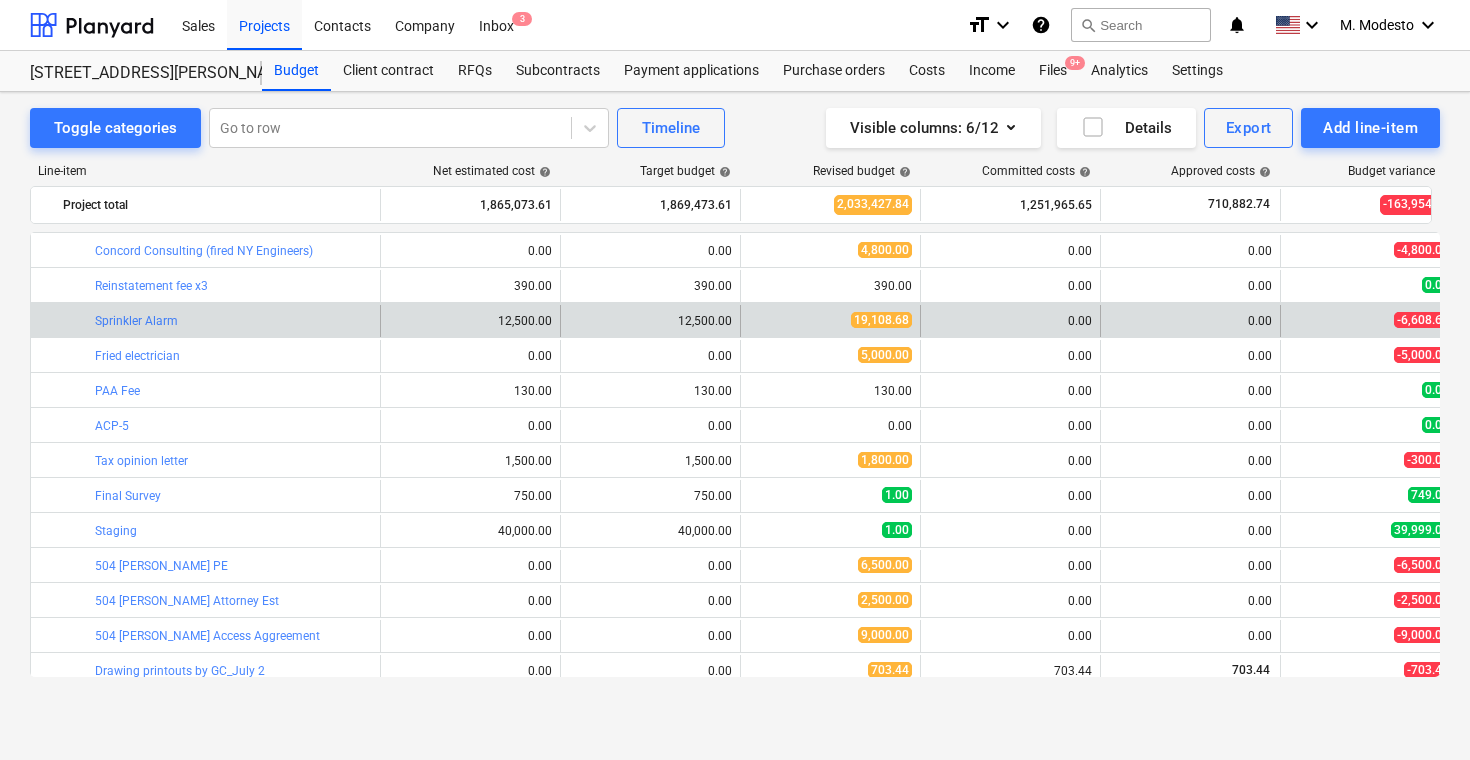 drag, startPoint x: 88, startPoint y: 248, endPoint x: 295, endPoint y: 332, distance: 223.39427 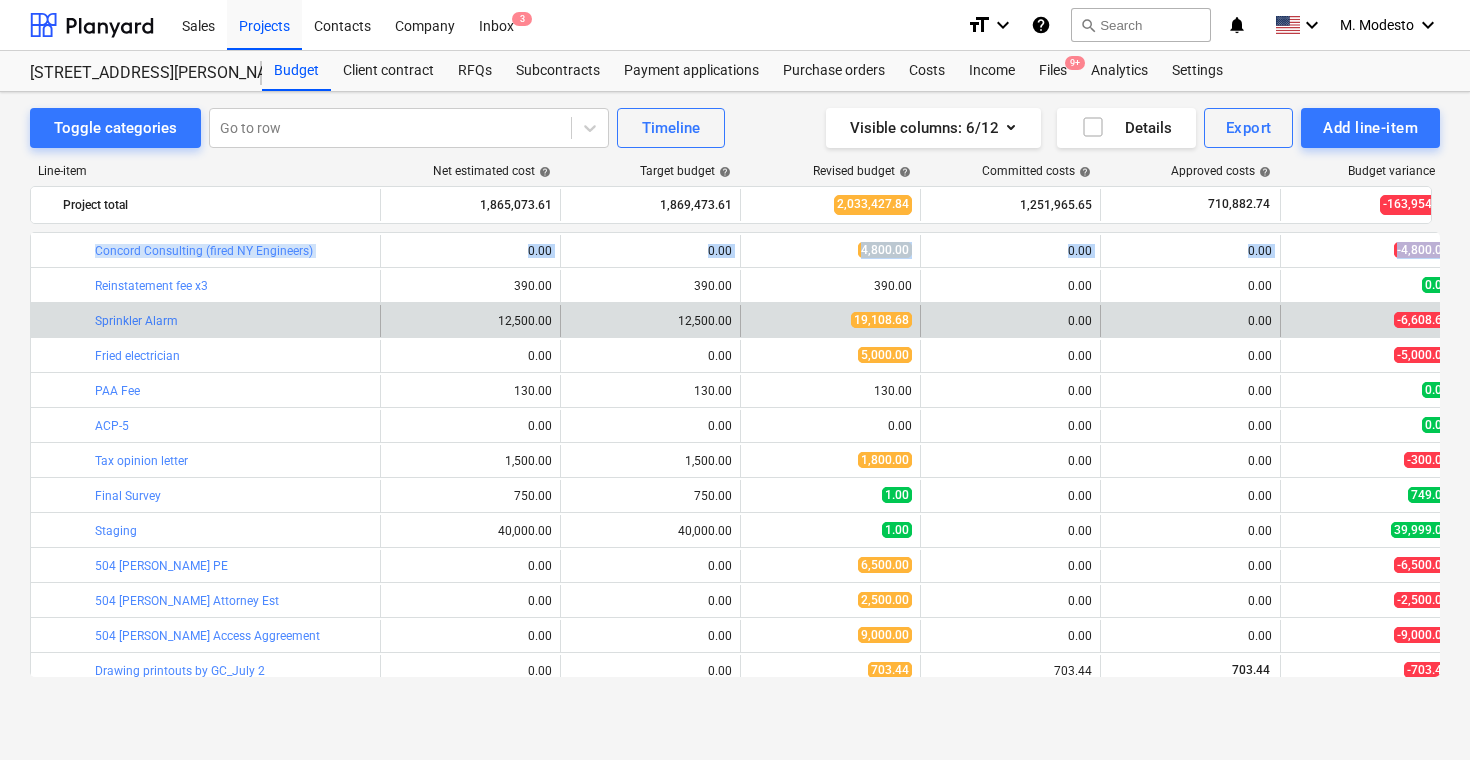 drag, startPoint x: 87, startPoint y: 251, endPoint x: 209, endPoint y: 303, distance: 132.61975 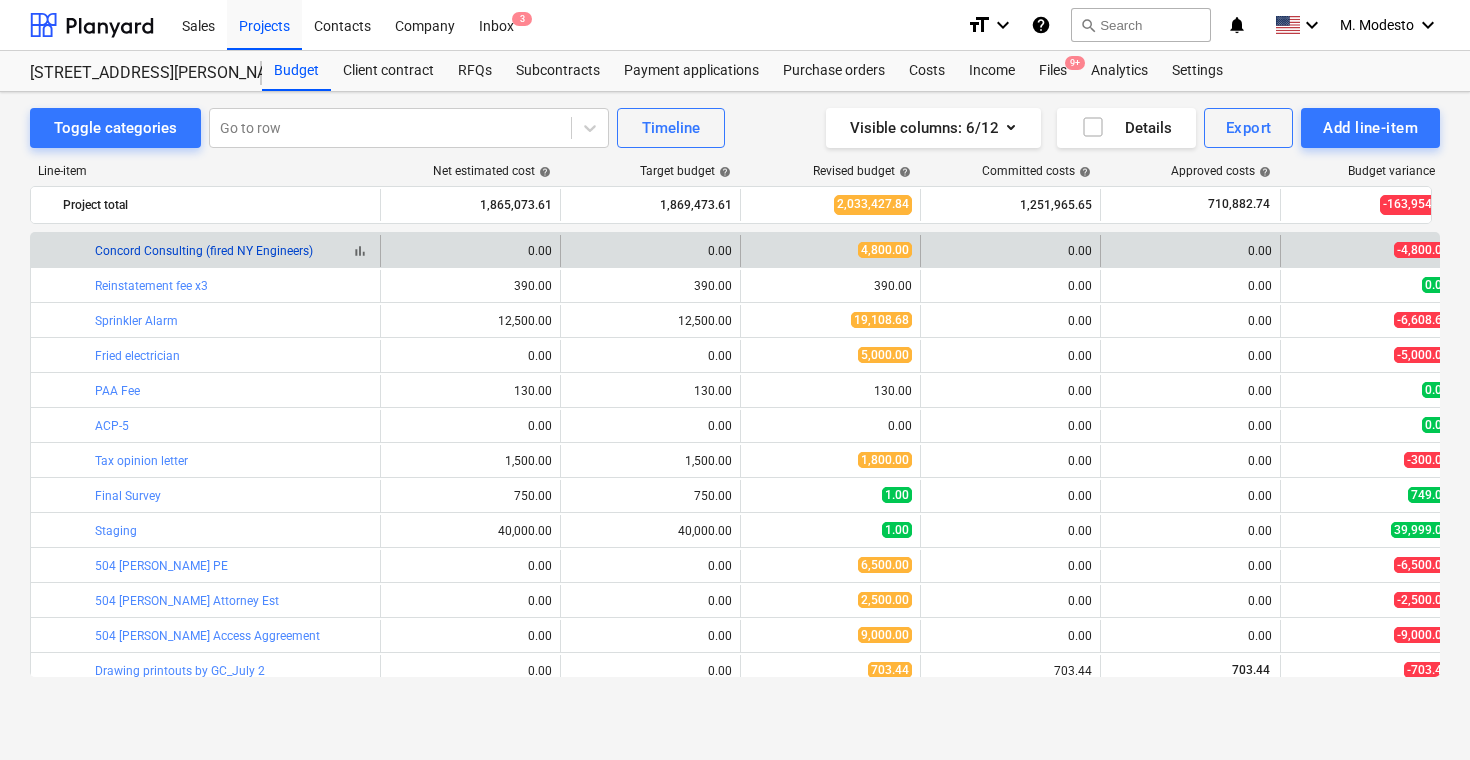 copy on "Concord Consulting (fired NY Engineers)" 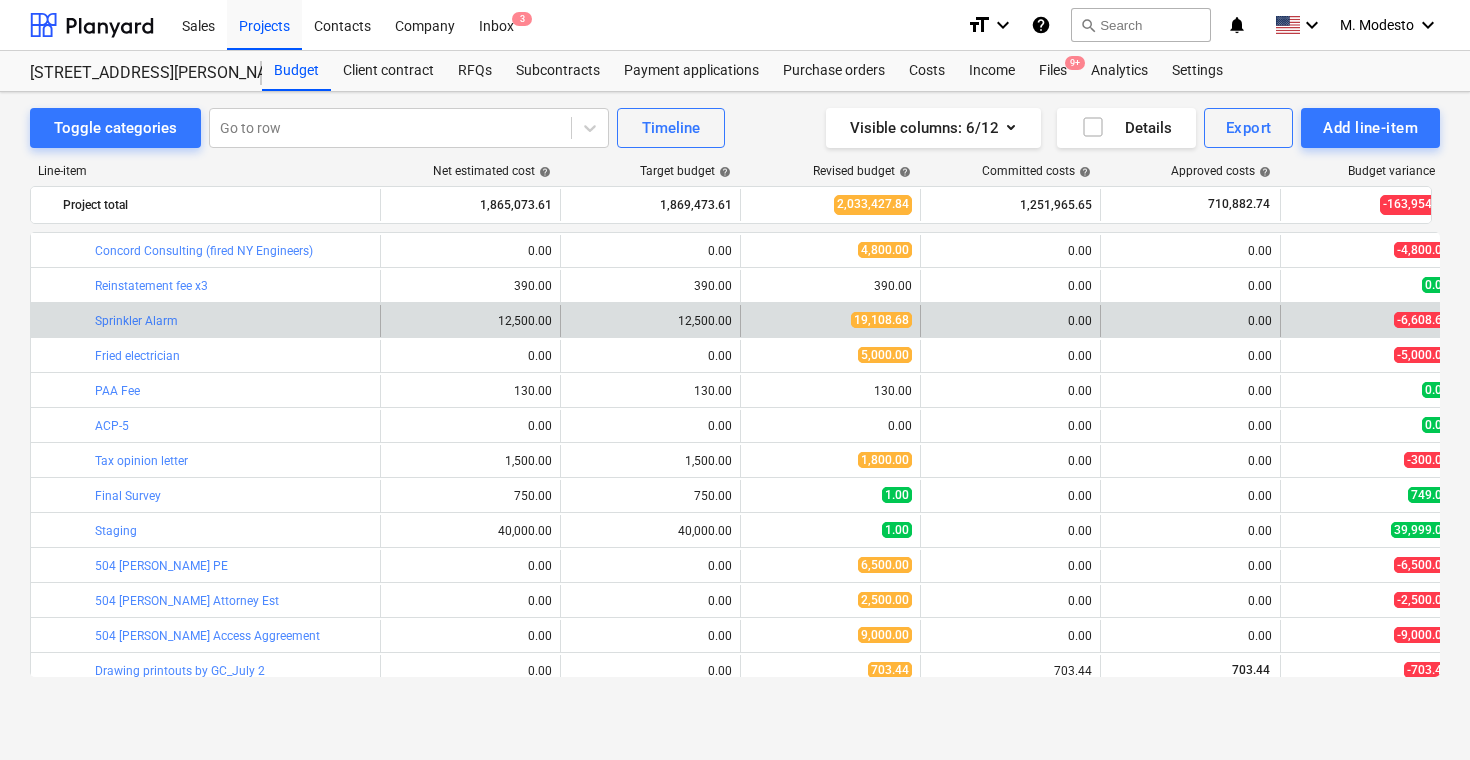 drag, startPoint x: 321, startPoint y: 244, endPoint x: 94, endPoint y: 303, distance: 234.54211 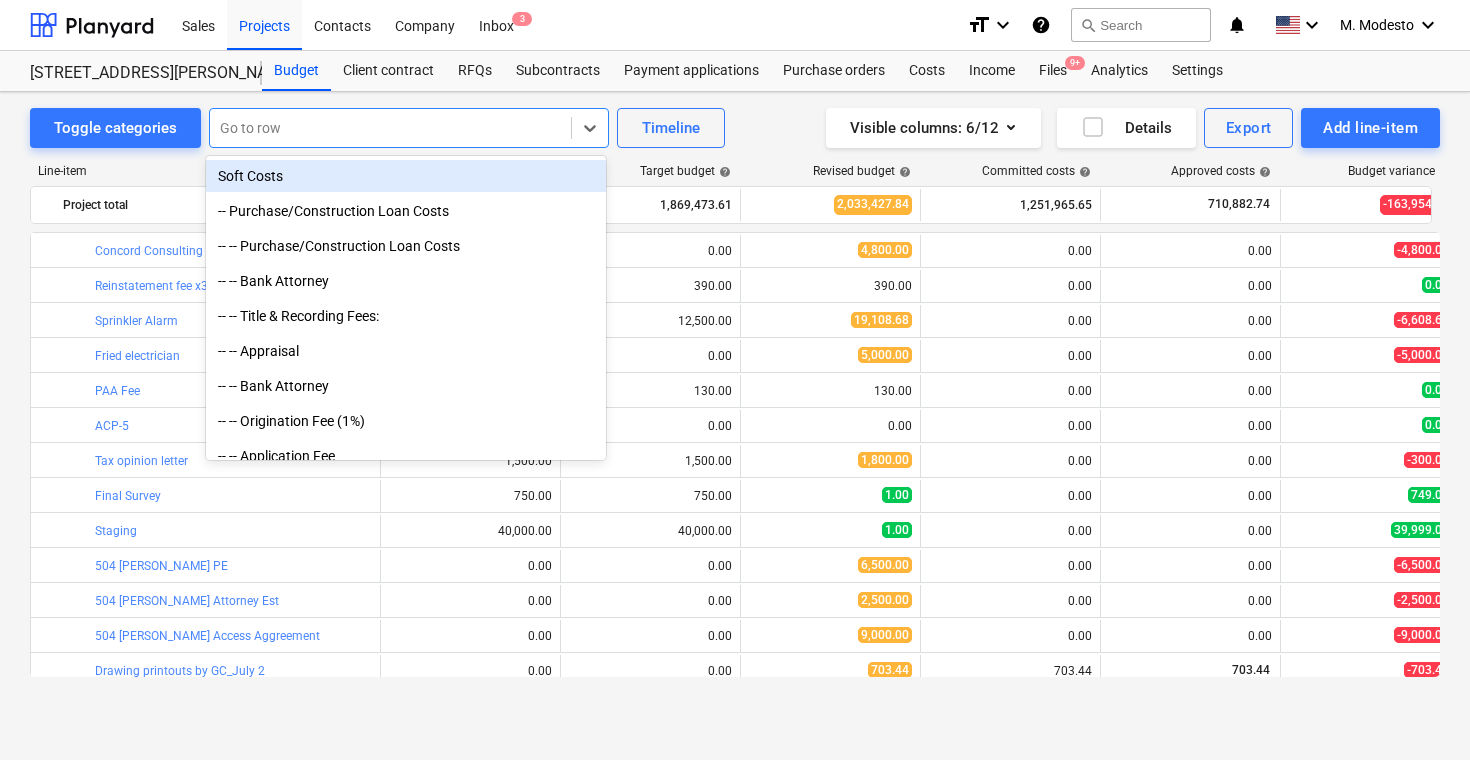 click at bounding box center (390, 128) 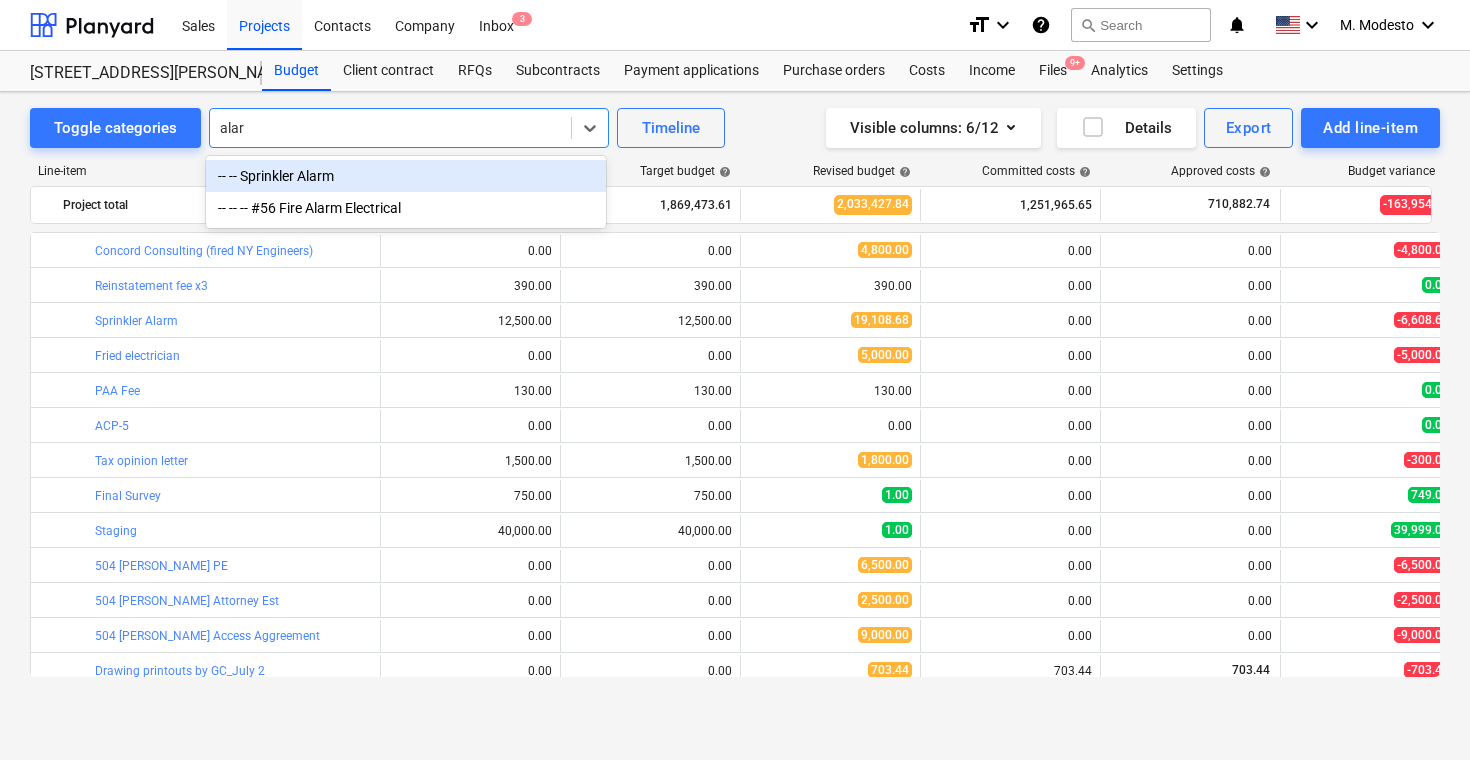 type on "alarm" 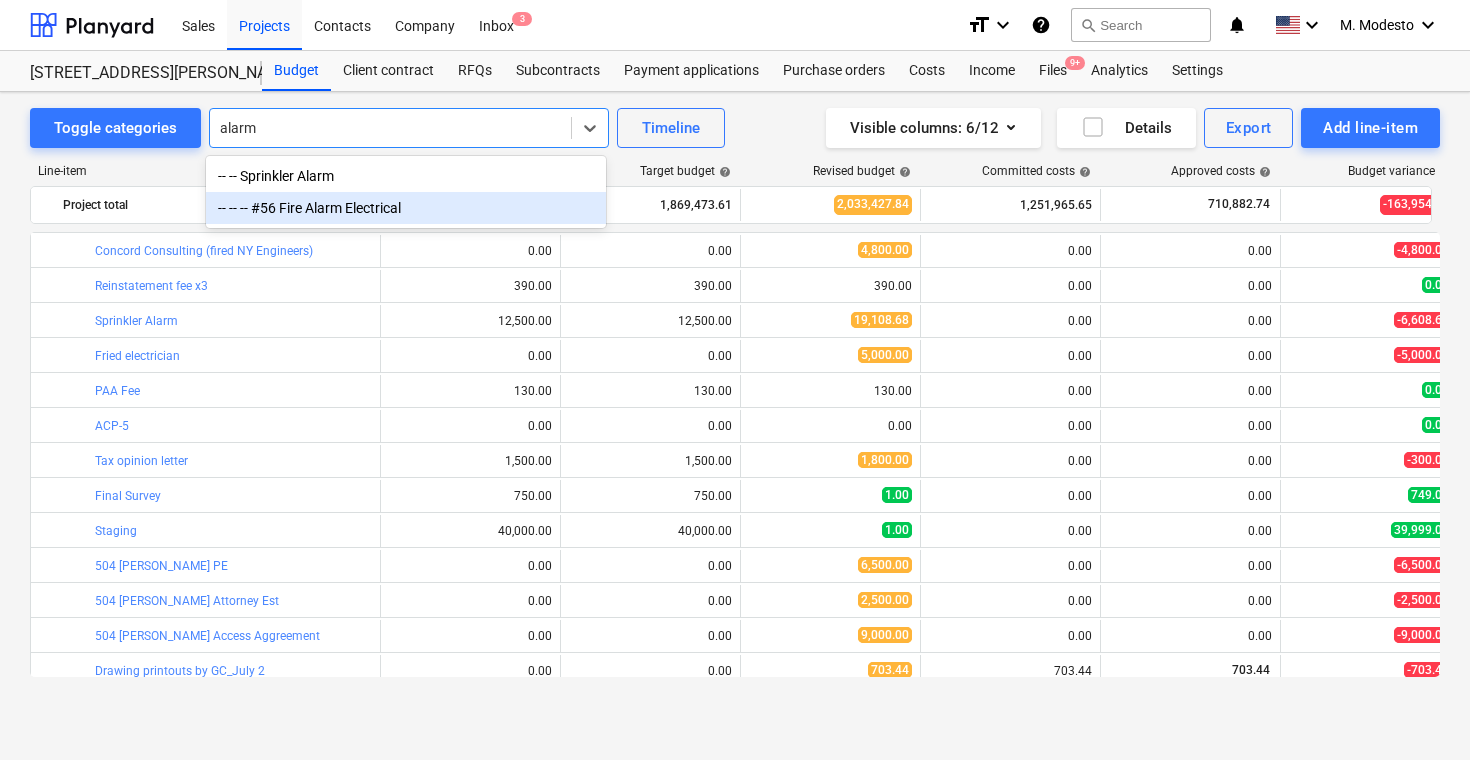 click on "-- -- --   #56 Fire Alarm Electrical" at bounding box center (406, 208) 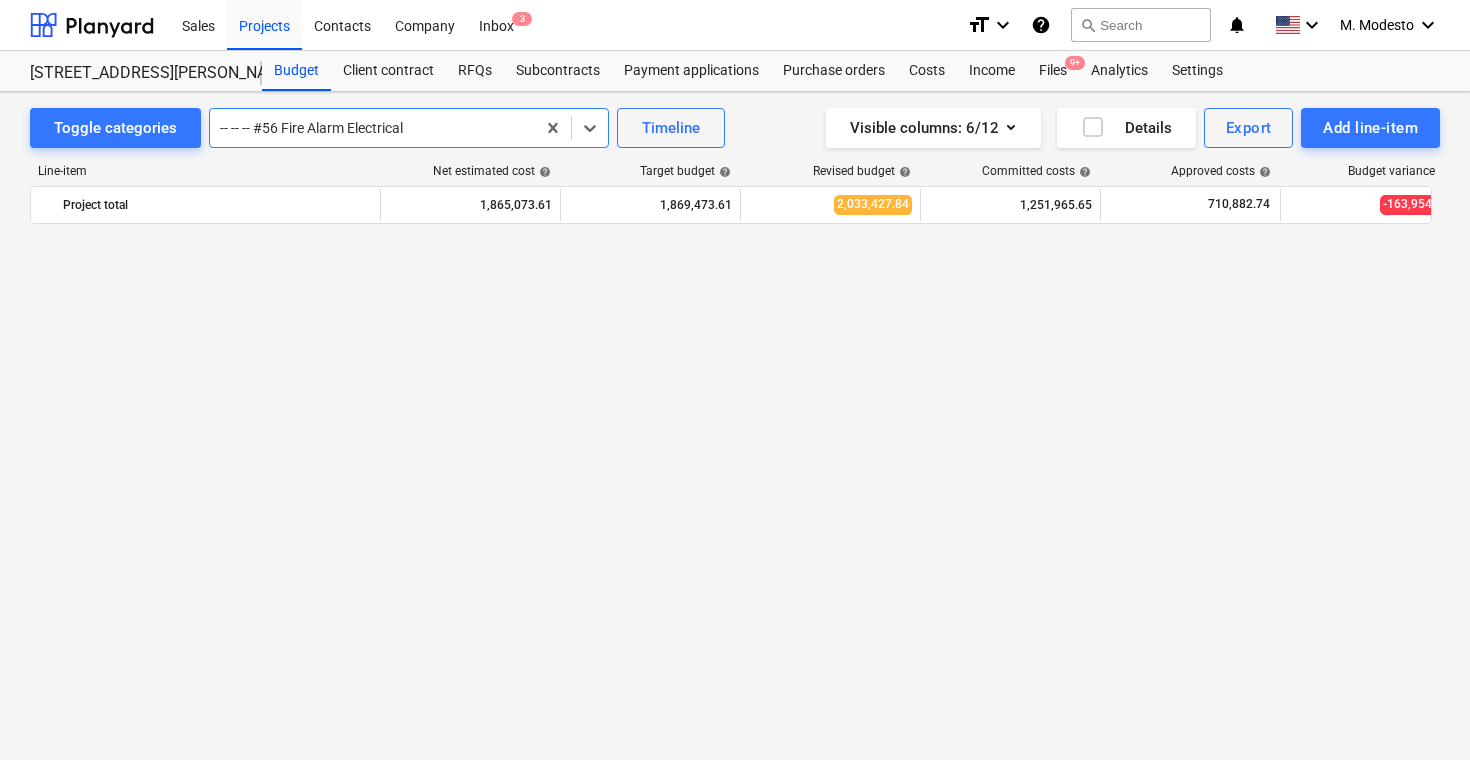 scroll, scrollTop: 6895, scrollLeft: 0, axis: vertical 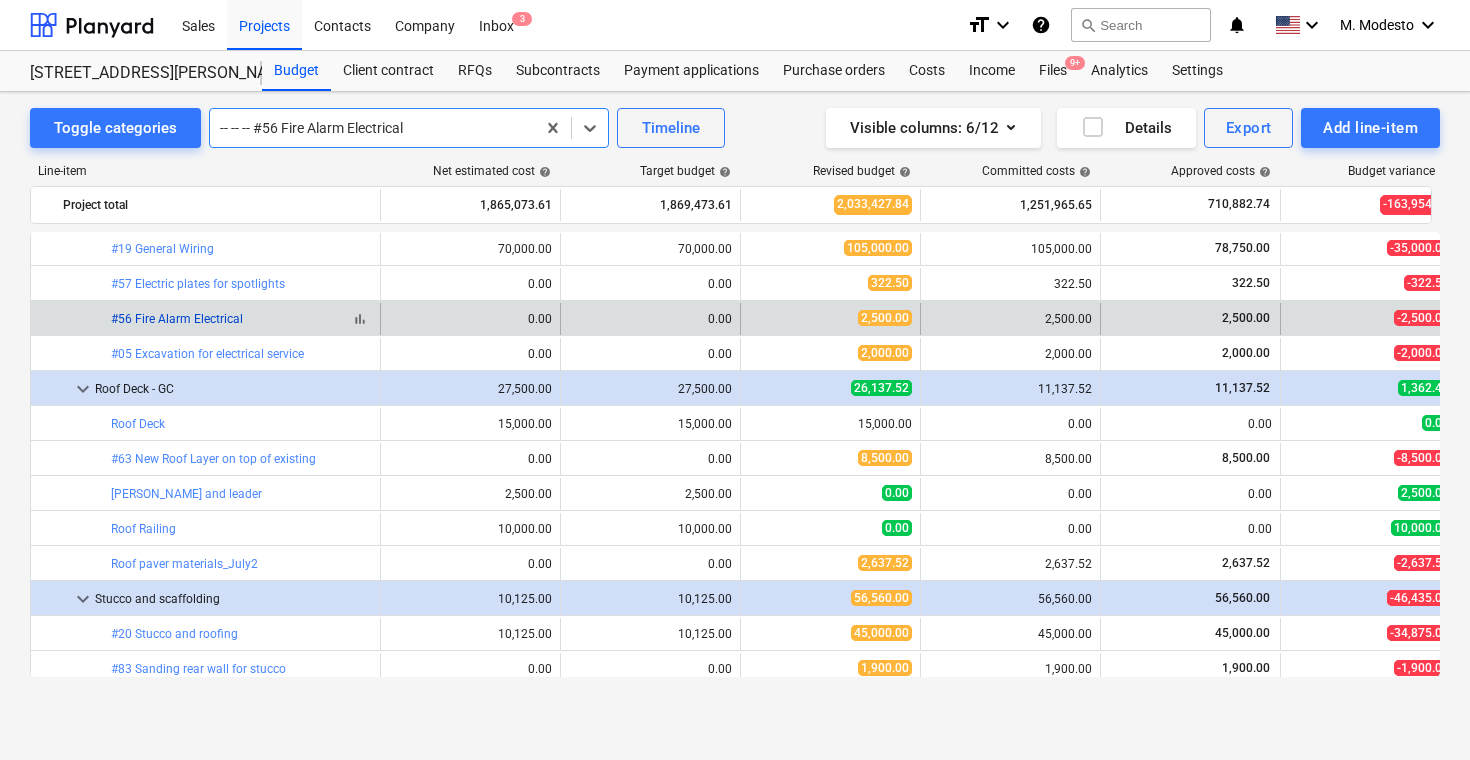 click on "#56 Fire Alarm Electrical" at bounding box center [177, 319] 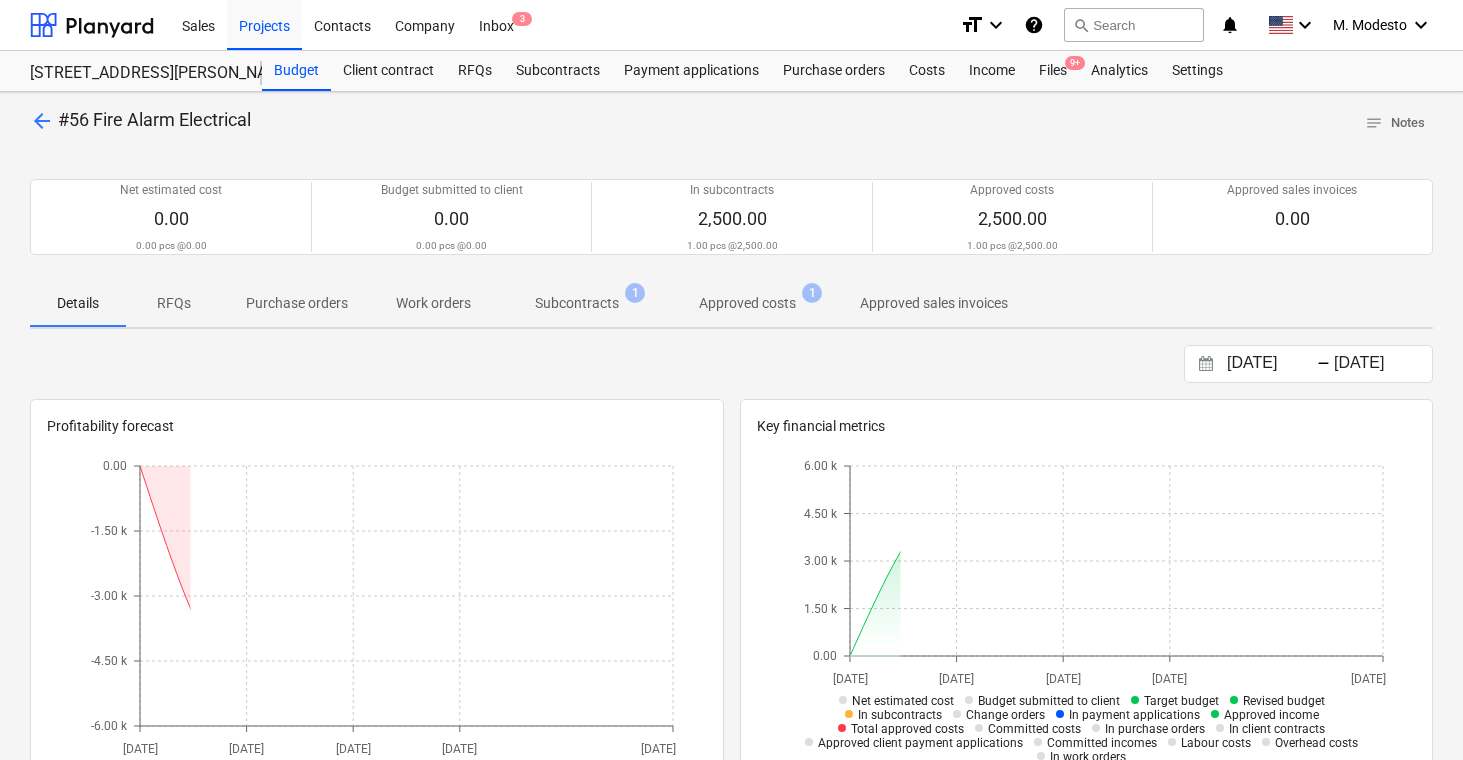 click on "Subcontracts" at bounding box center [577, 303] 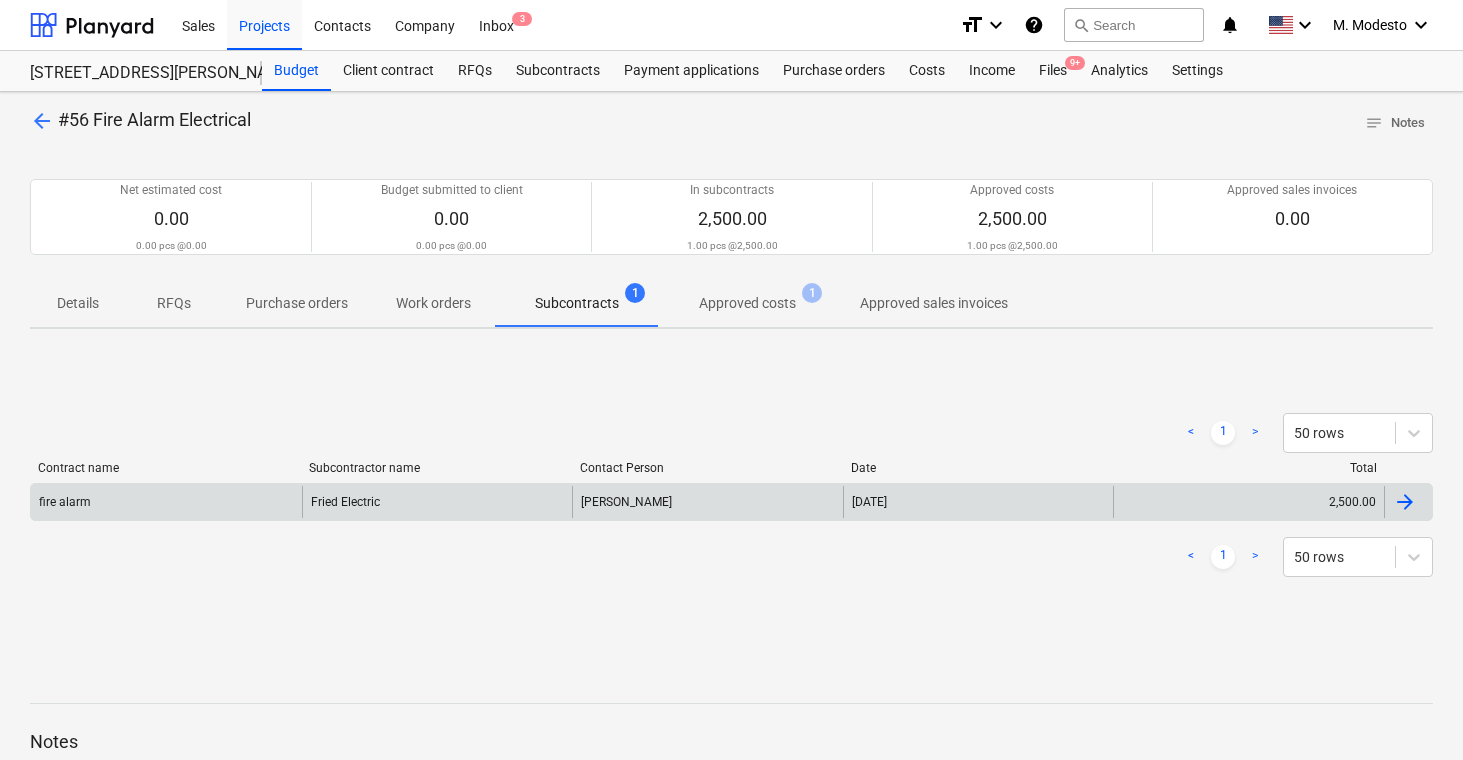 click on "[DATE]" at bounding box center [978, 502] 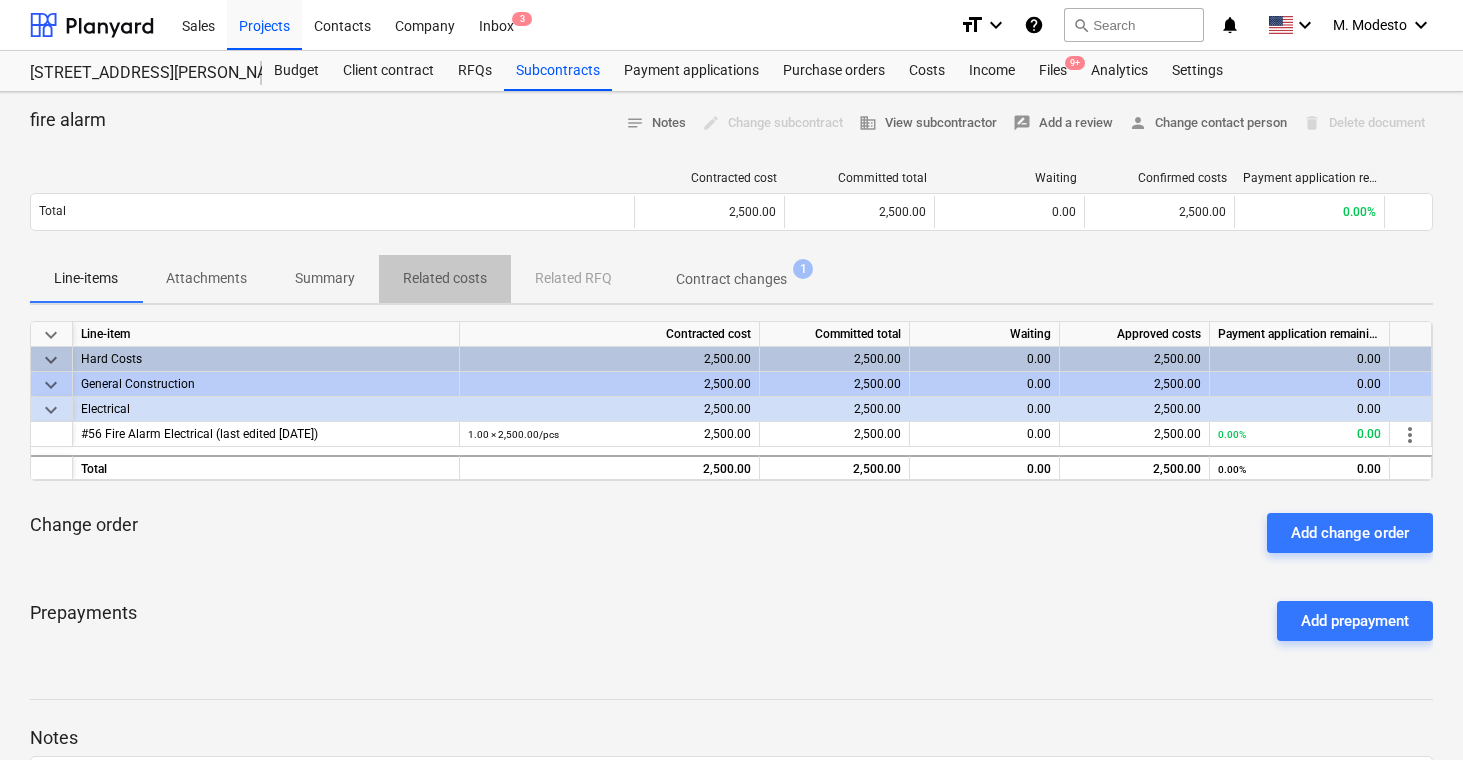 click on "Related costs" at bounding box center [445, 279] 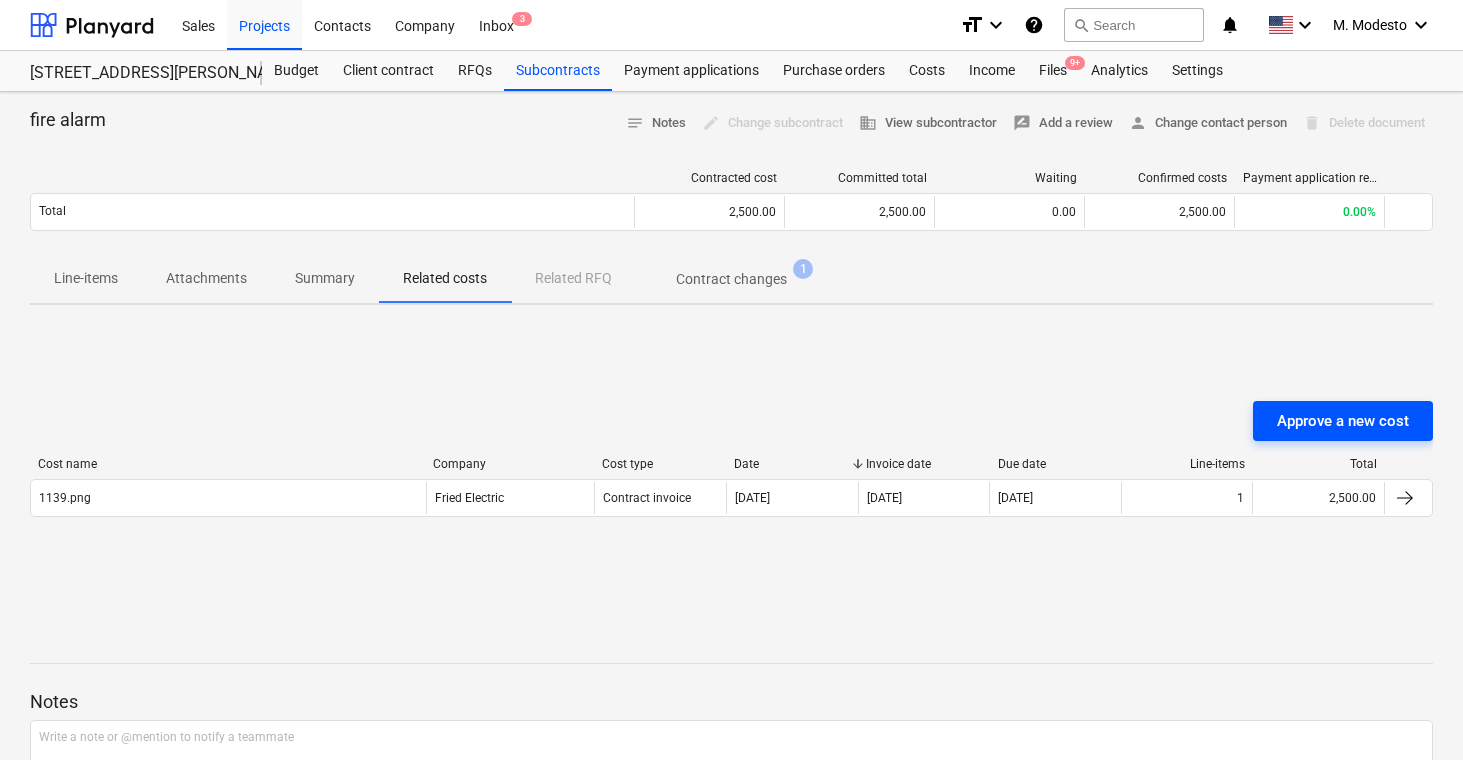 click on "Approve a new cost" at bounding box center [1343, 421] 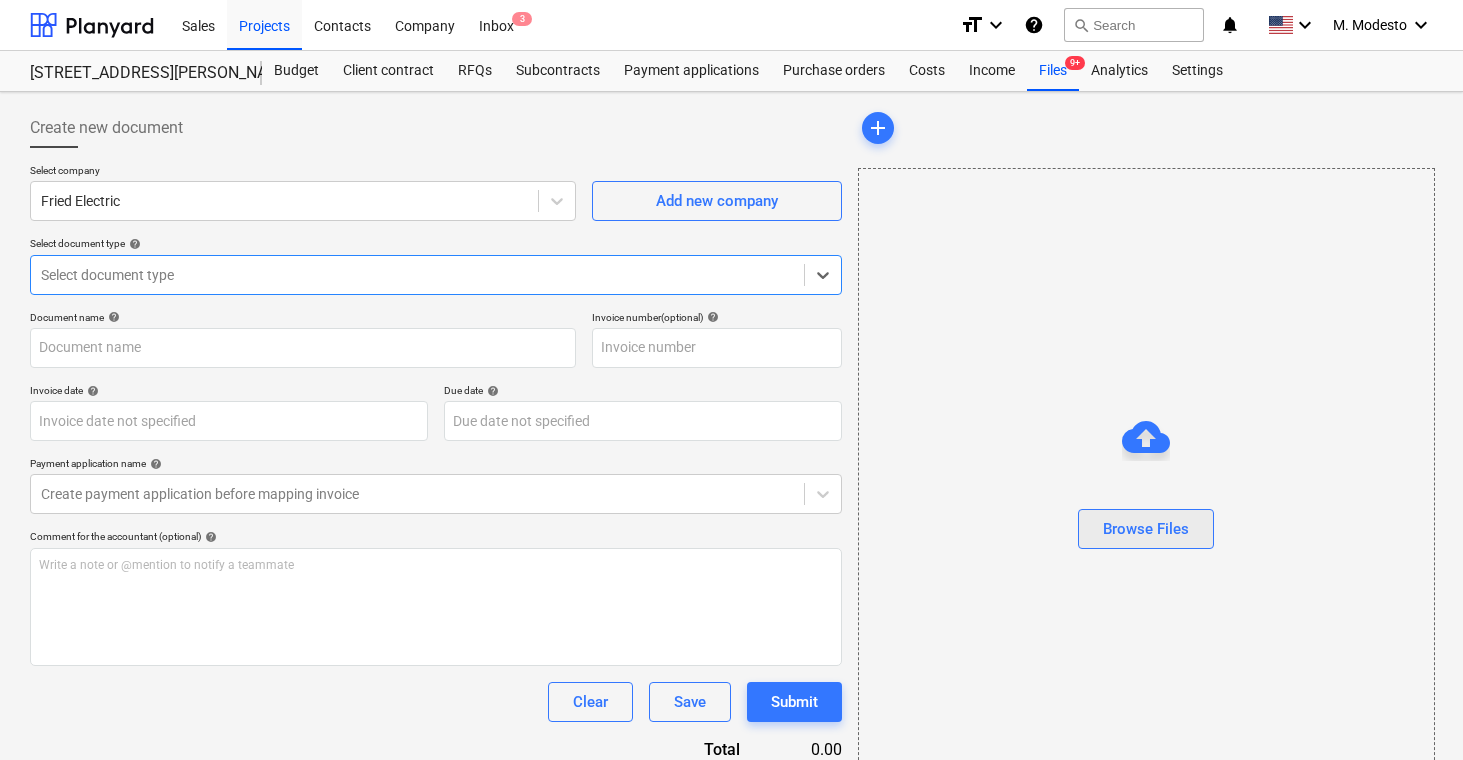 click on "Browse Files" at bounding box center (1146, 529) 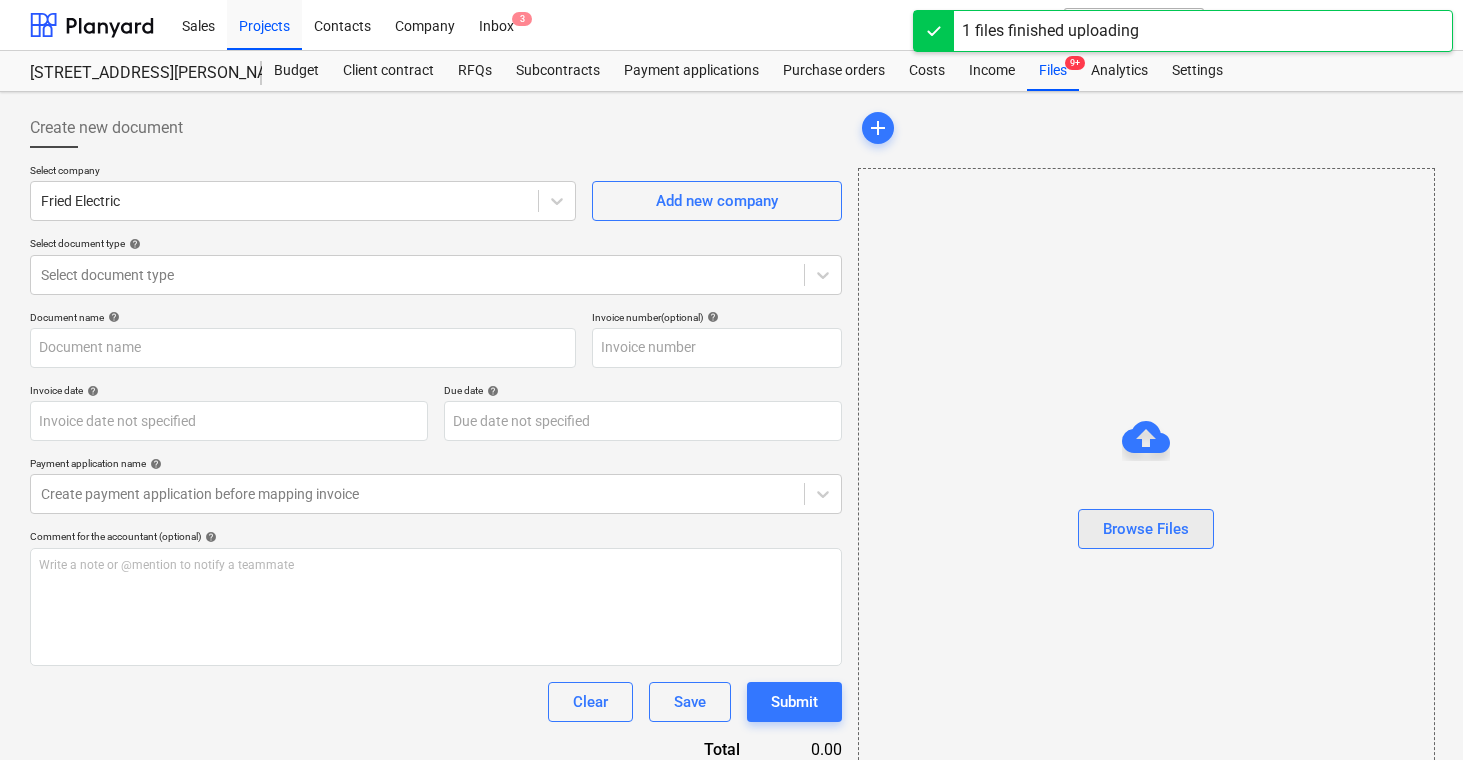type on "1111.png" 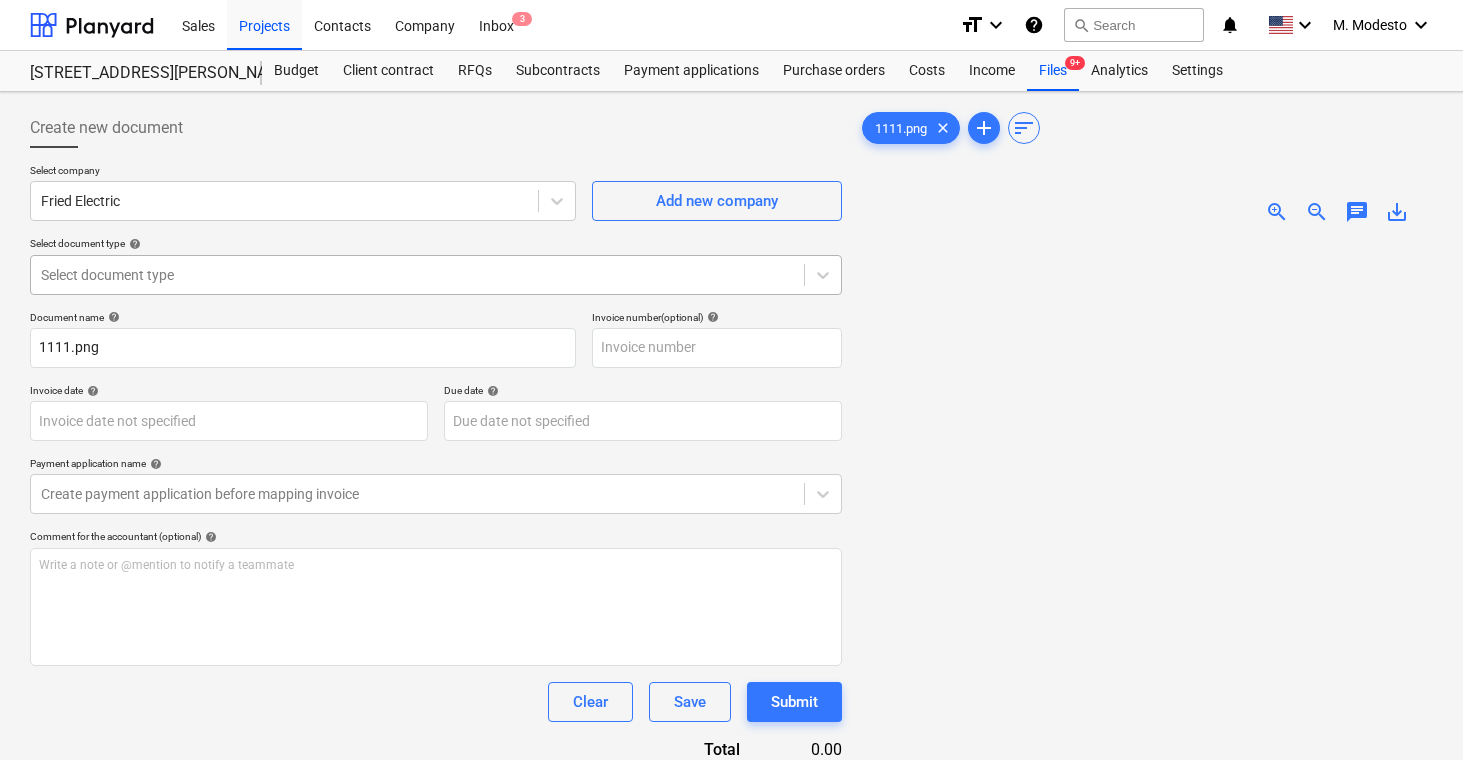 click at bounding box center (417, 275) 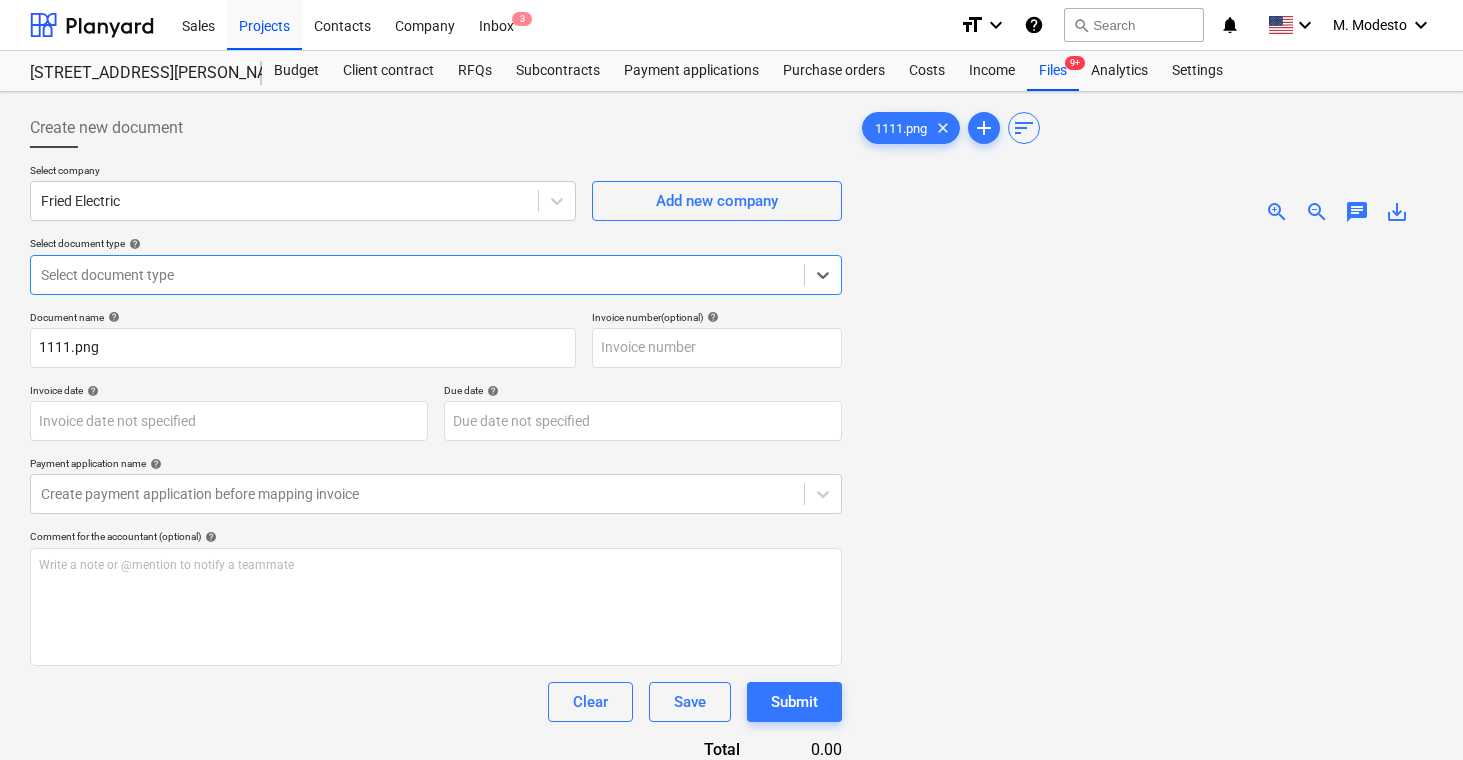 click on "Invoice for a subcontract" at bounding box center (731, 884) 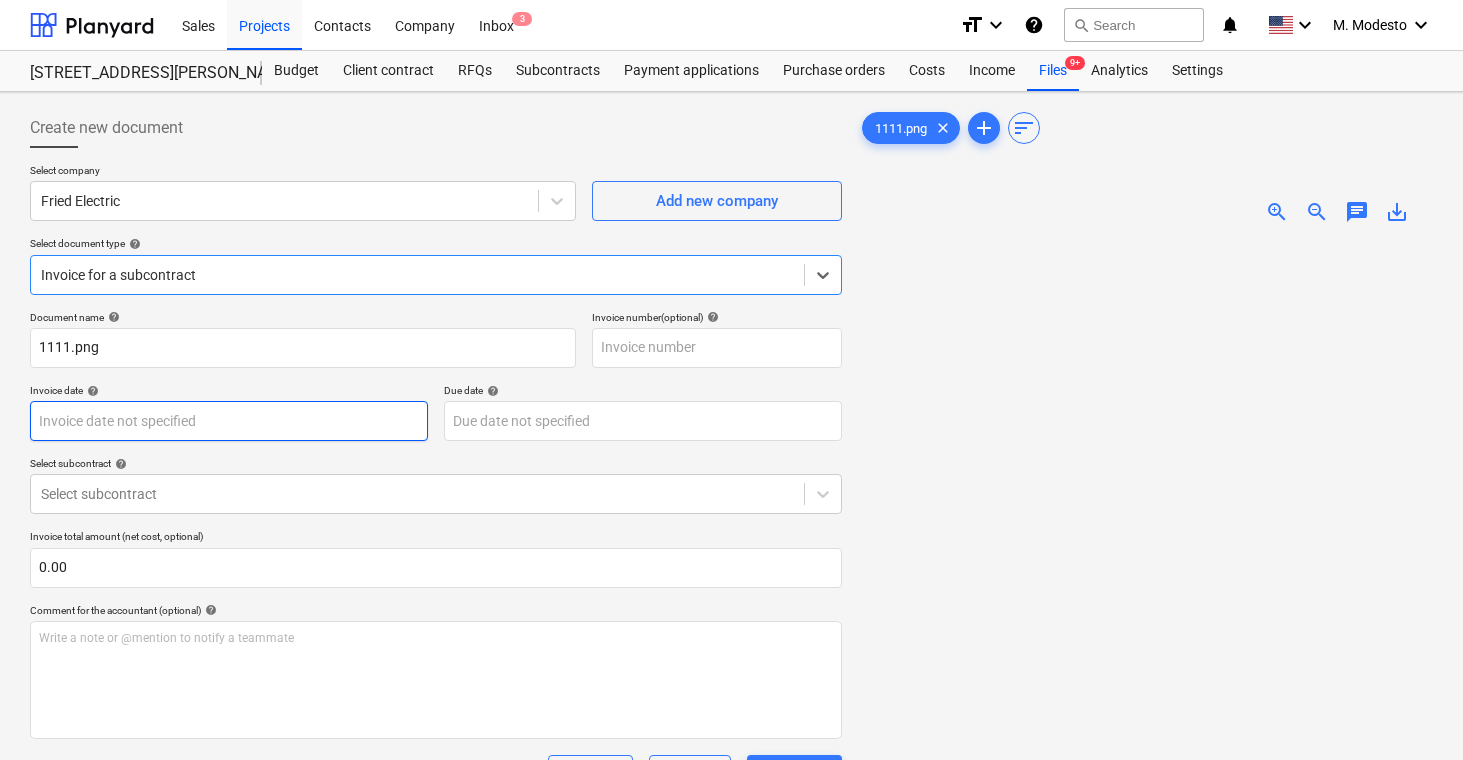 click on "Sales Projects Contacts Company Inbox 3 format_size keyboard_arrow_down help search Search notifications 0 keyboard_arrow_down M. Modesto keyboard_arrow_down [STREET_ADDRESS][PERSON_NAME][PERSON_NAME] Budget Client contract RFQs Subcontracts Payment applications Purchase orders Costs Income Files 9+ Analytics Settings Create new document Select company Fried Electric   Add new company Select document type help option Invoice for a subcontract, selected.   Select is focused ,type to refine list, press Down to open the menu,  Invoice for a subcontract Document name help 1111.png Invoice number  (optional) help Invoice date help Press the down arrow key to interact with the calendar and
select a date. Press the question mark key to get the keyboard shortcuts for changing dates. Due date help Press the down arrow key to interact with the calendar and
select a date. Press the question mark key to get the keyboard shortcuts for changing dates. Select subcontract help Select subcontract 0.00 help ﻿ Clear Save add" at bounding box center [731, 380] 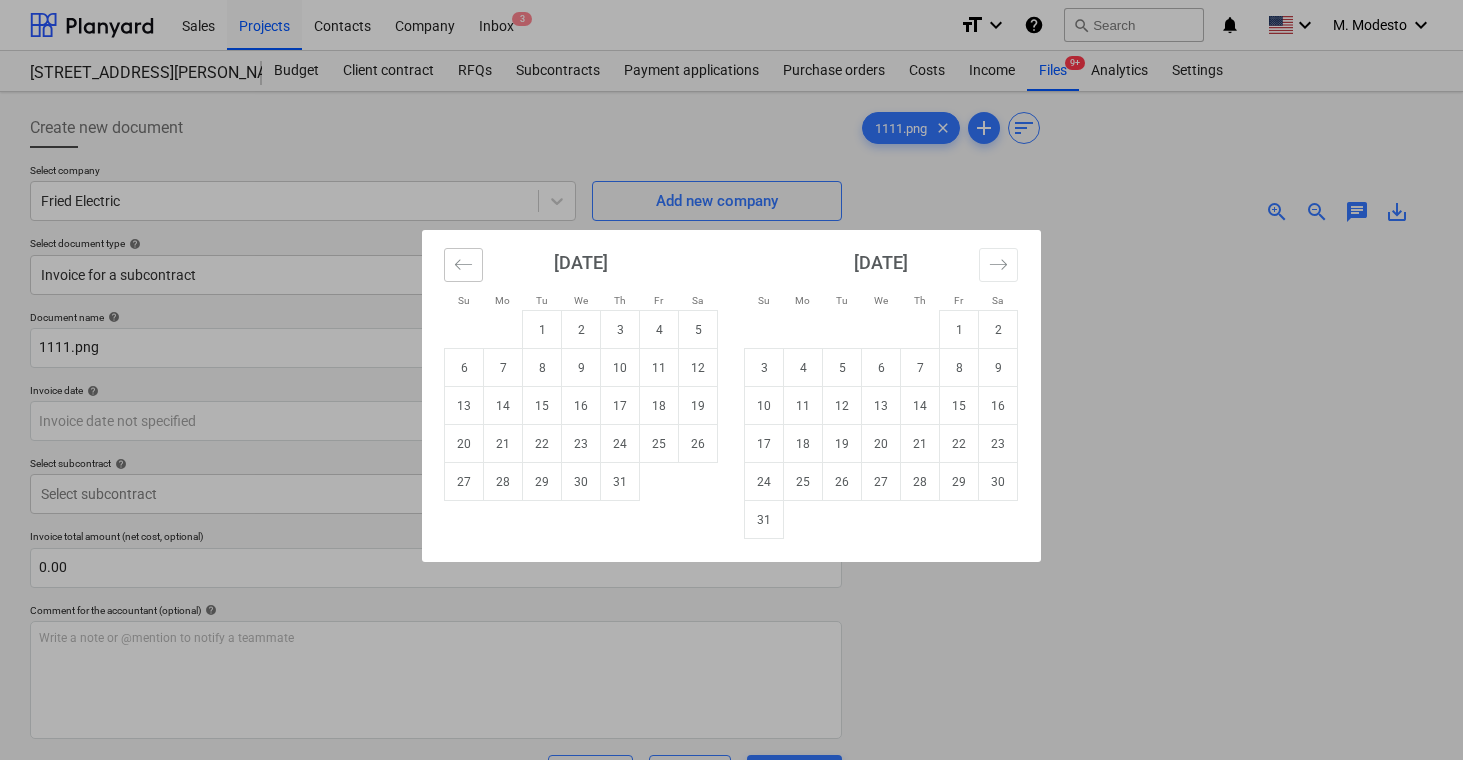 click 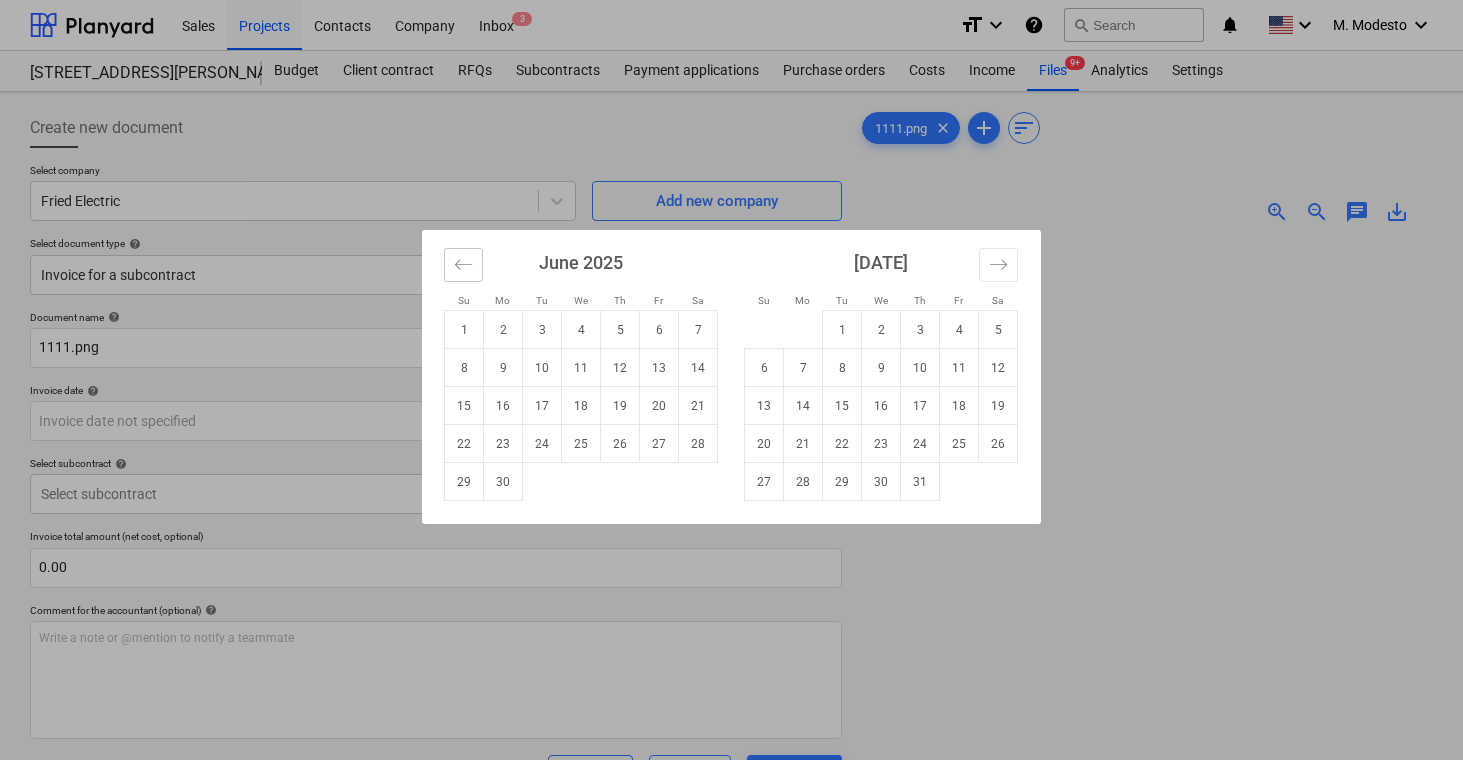 click 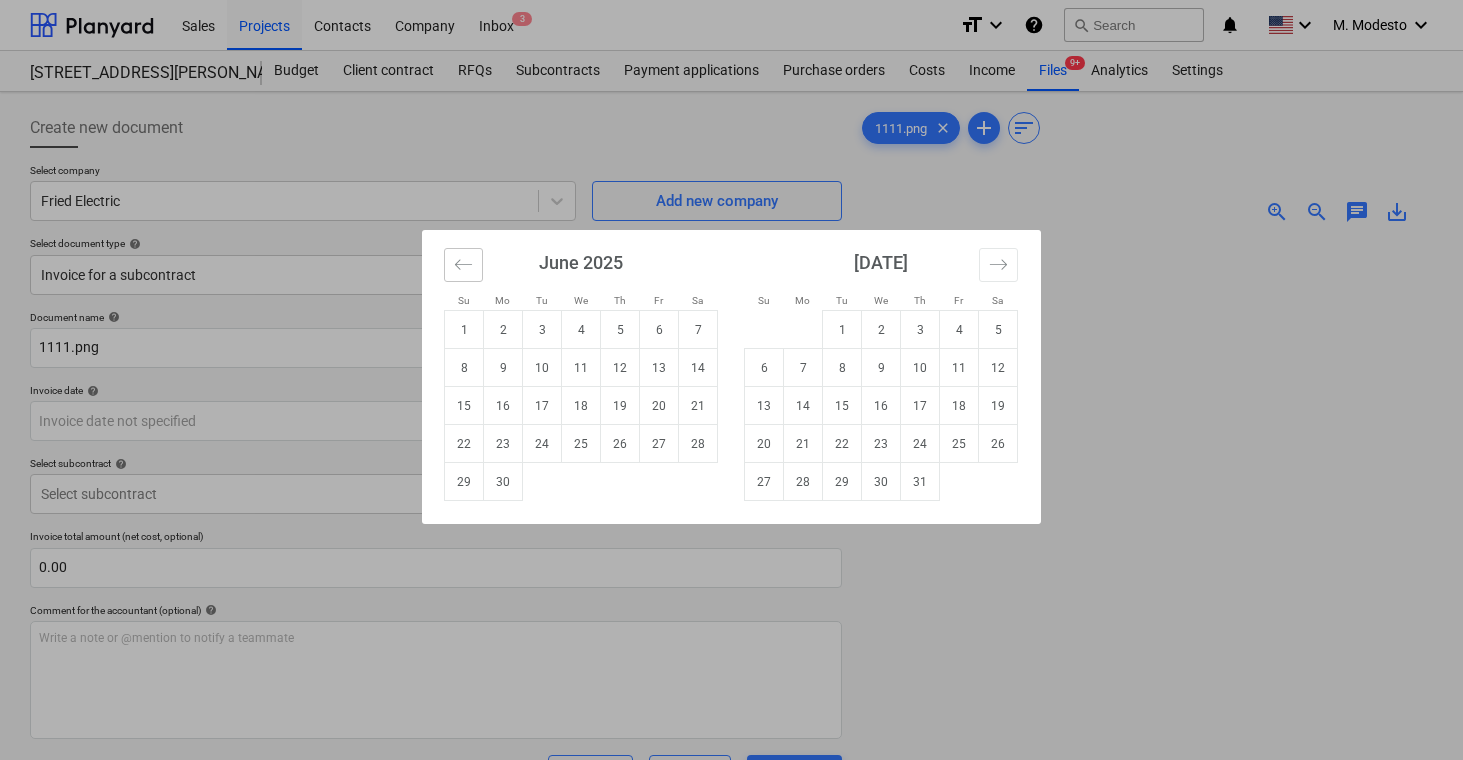 click 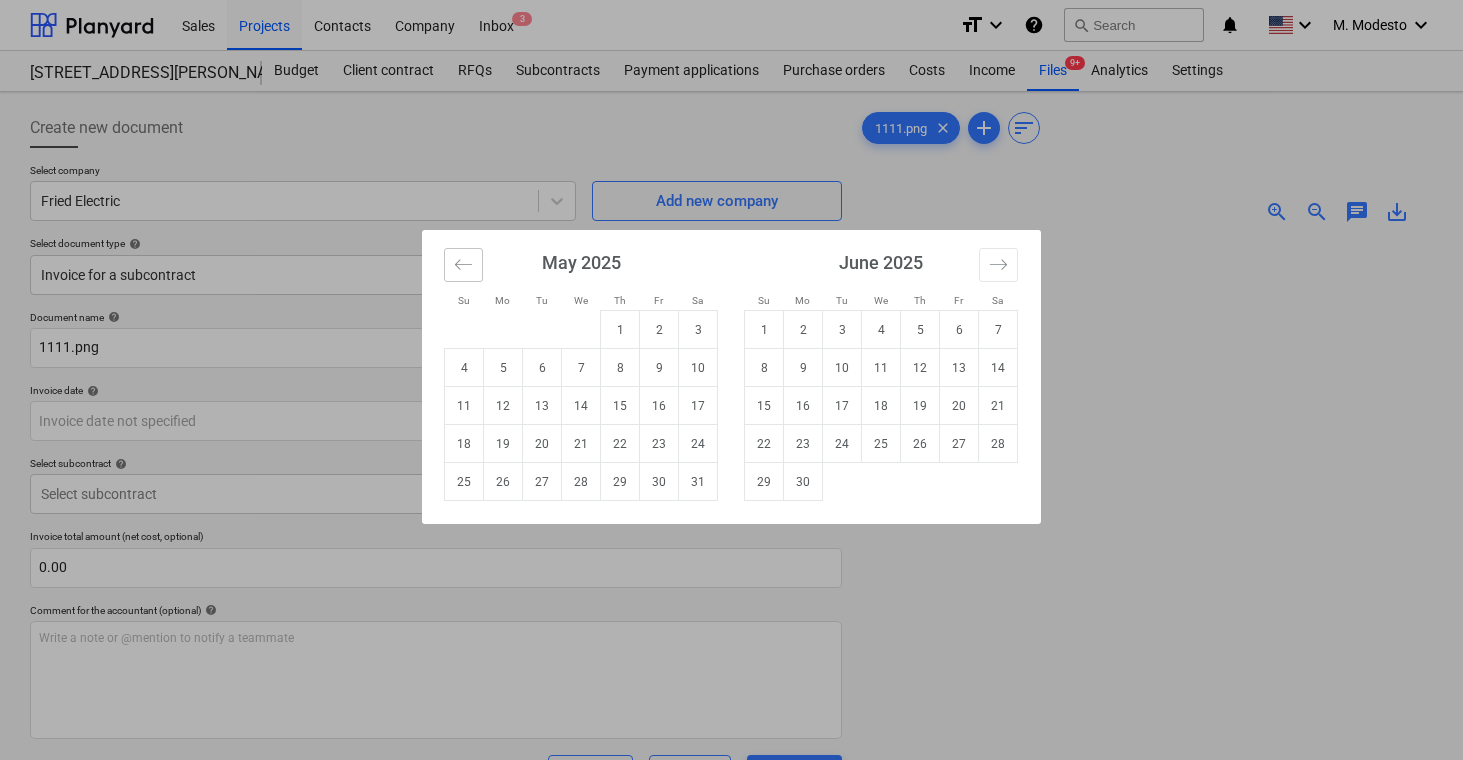 click 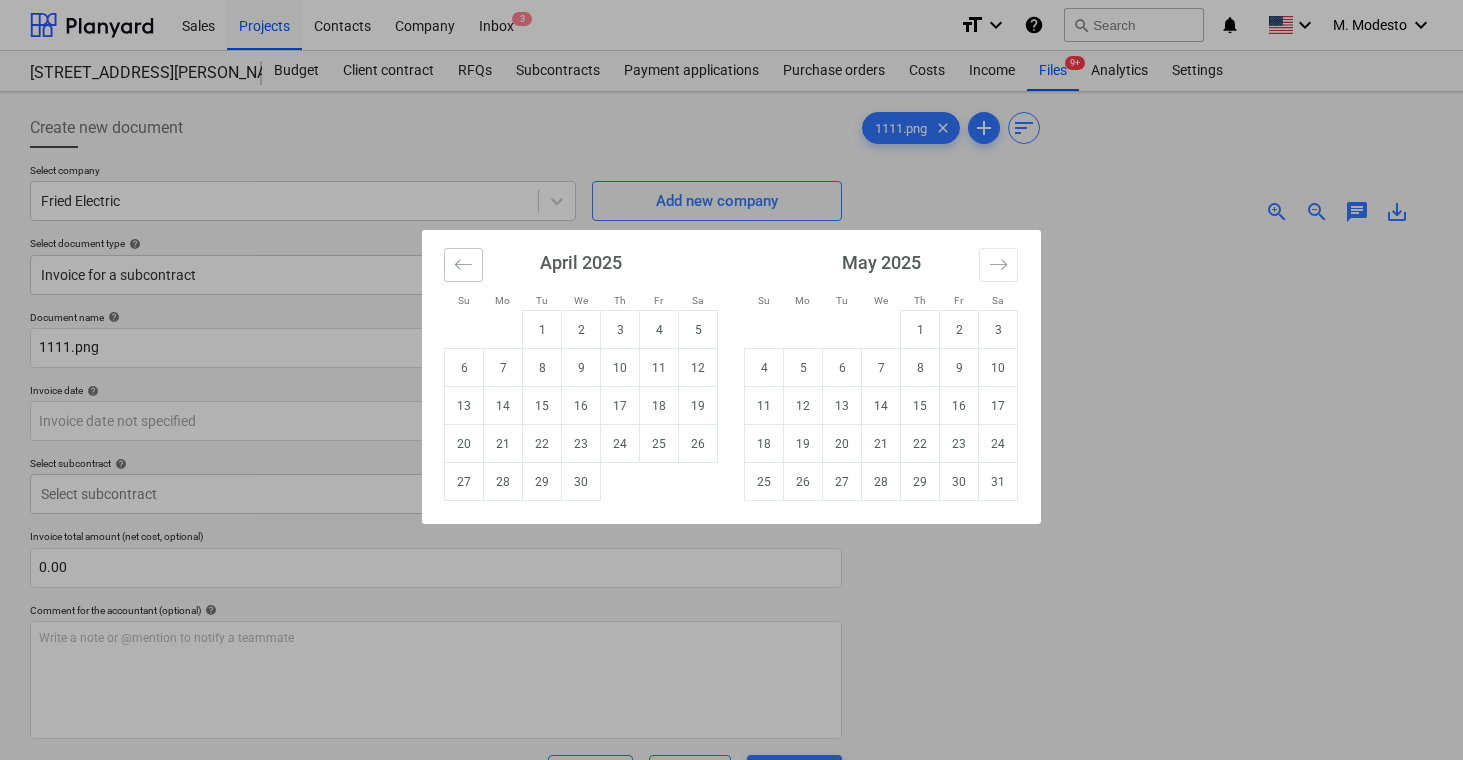 click at bounding box center (463, 265) 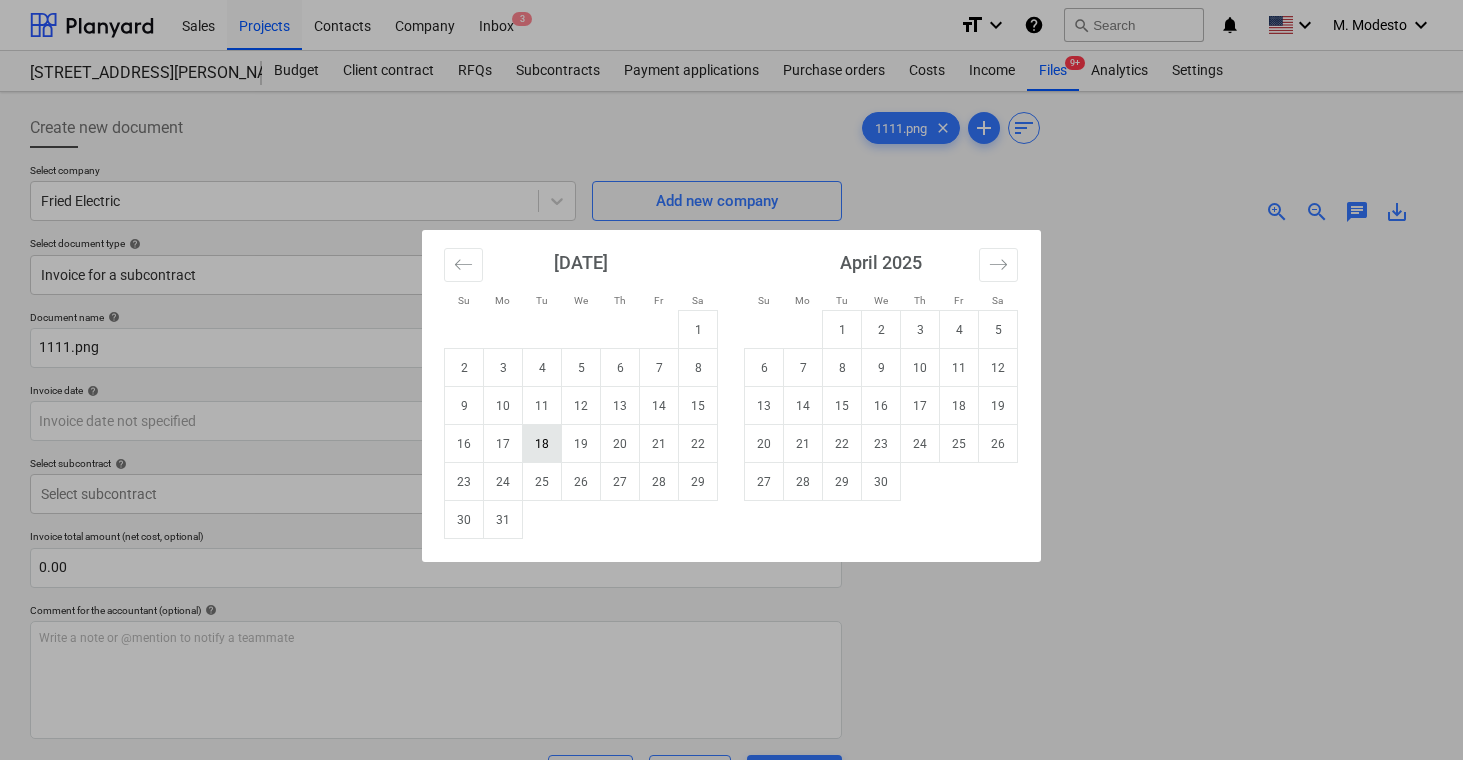 click on "18" at bounding box center [542, 444] 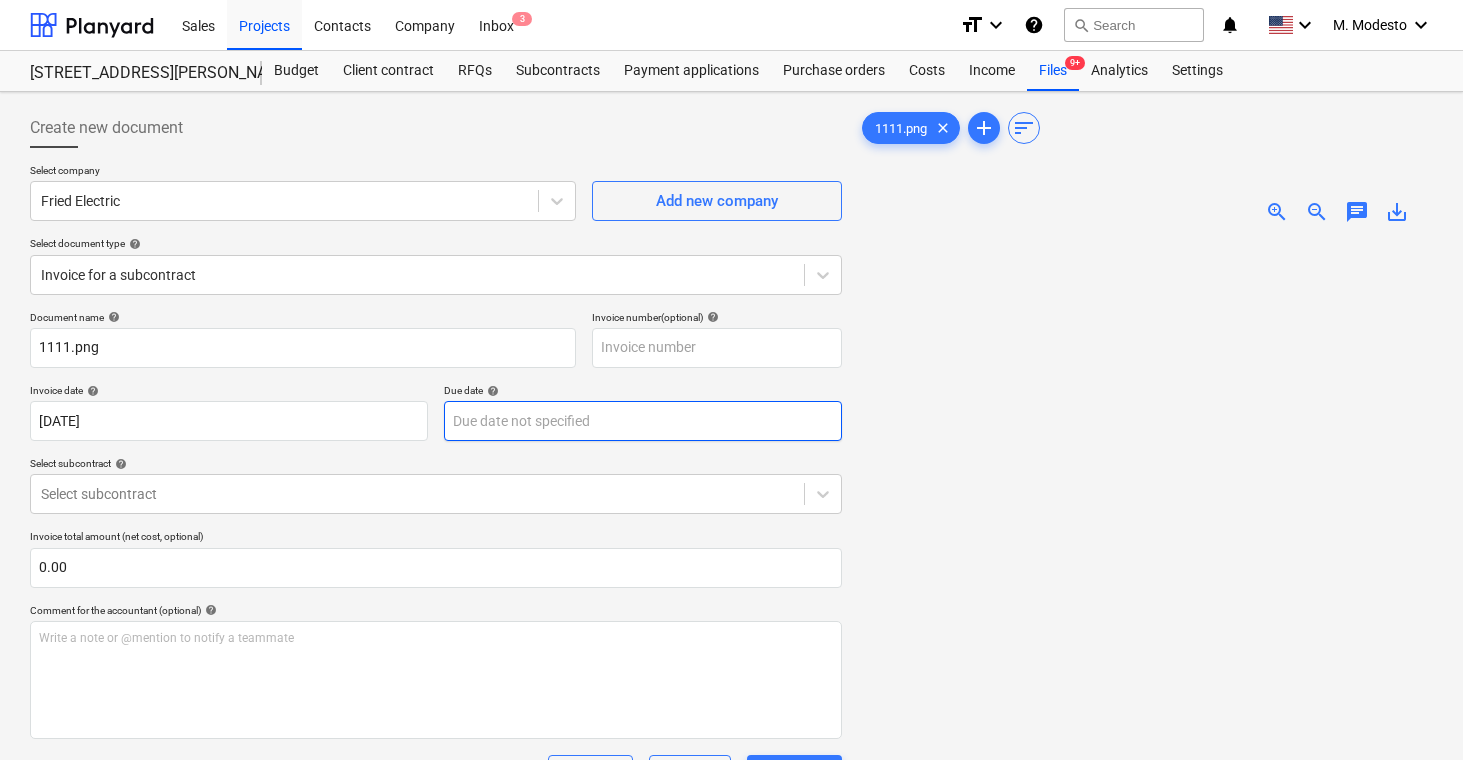 click on "Sales Projects Contacts Company Inbox 3 format_size keyboard_arrow_down help search Search notifications 0 keyboard_arrow_down M. Modesto keyboard_arrow_down [STREET_ADDRESS][PERSON_NAME][PERSON_NAME] Budget Client contract RFQs Subcontracts Payment applications Purchase orders Costs Income Files 9+ Analytics Settings Create new document Select company Fried Electric   Add new company Select document type help Invoice for a subcontract Document name help 1111.png Invoice number  (optional) help Invoice date help [DATE] 18.03.2025 Press the down arrow key to interact with the calendar and
select a date. Press the question mark key to get the keyboard shortcuts for changing dates. Due date help Press the down arrow key to interact with the calendar and
select a date. Press the question mark key to get the keyboard shortcuts for changing dates. Select subcontract help Select subcontract Invoice total amount (net cost, optional) 0.00 Comment for the accountant (optional) help ﻿ Clear Save Submit Total add" at bounding box center (731, 380) 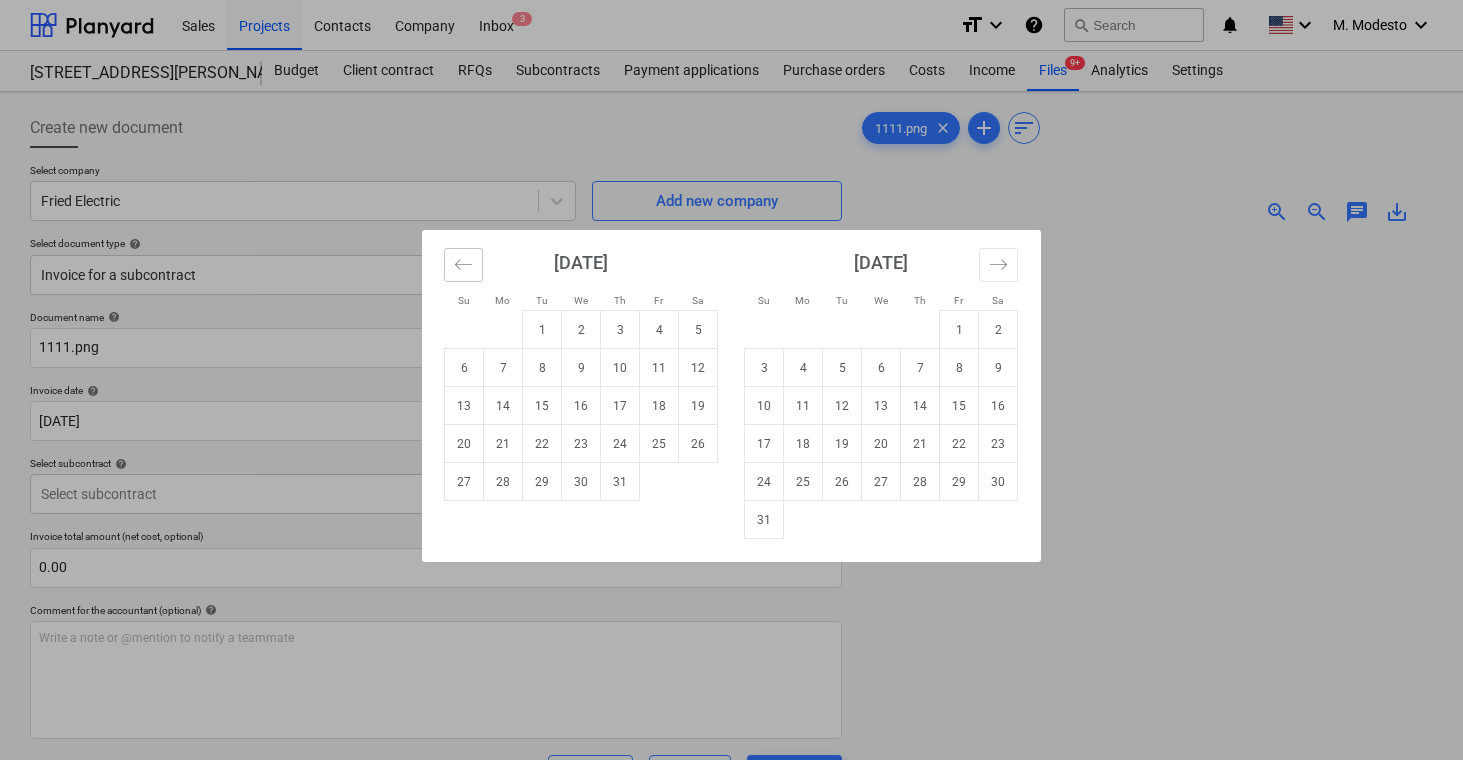click at bounding box center (463, 265) 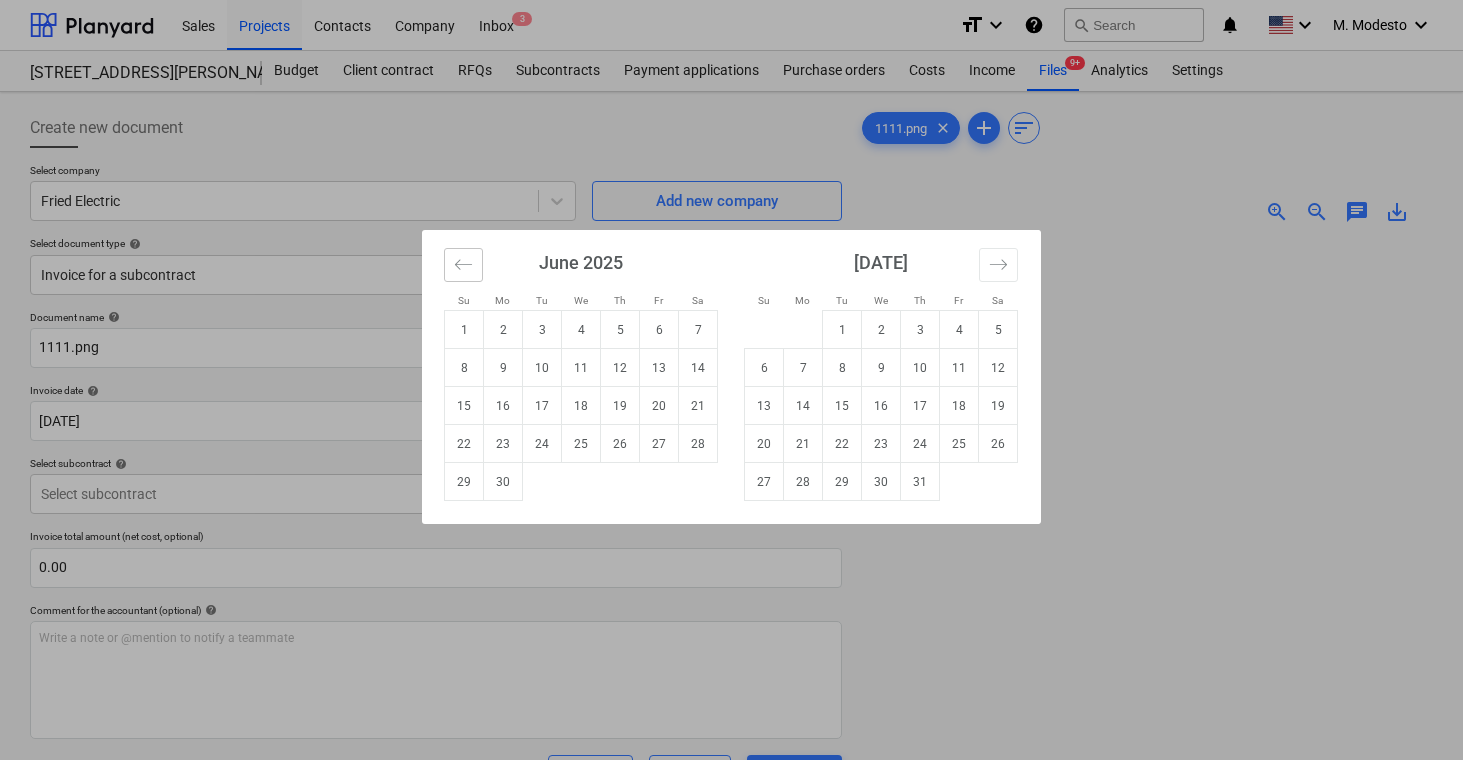 click at bounding box center (463, 265) 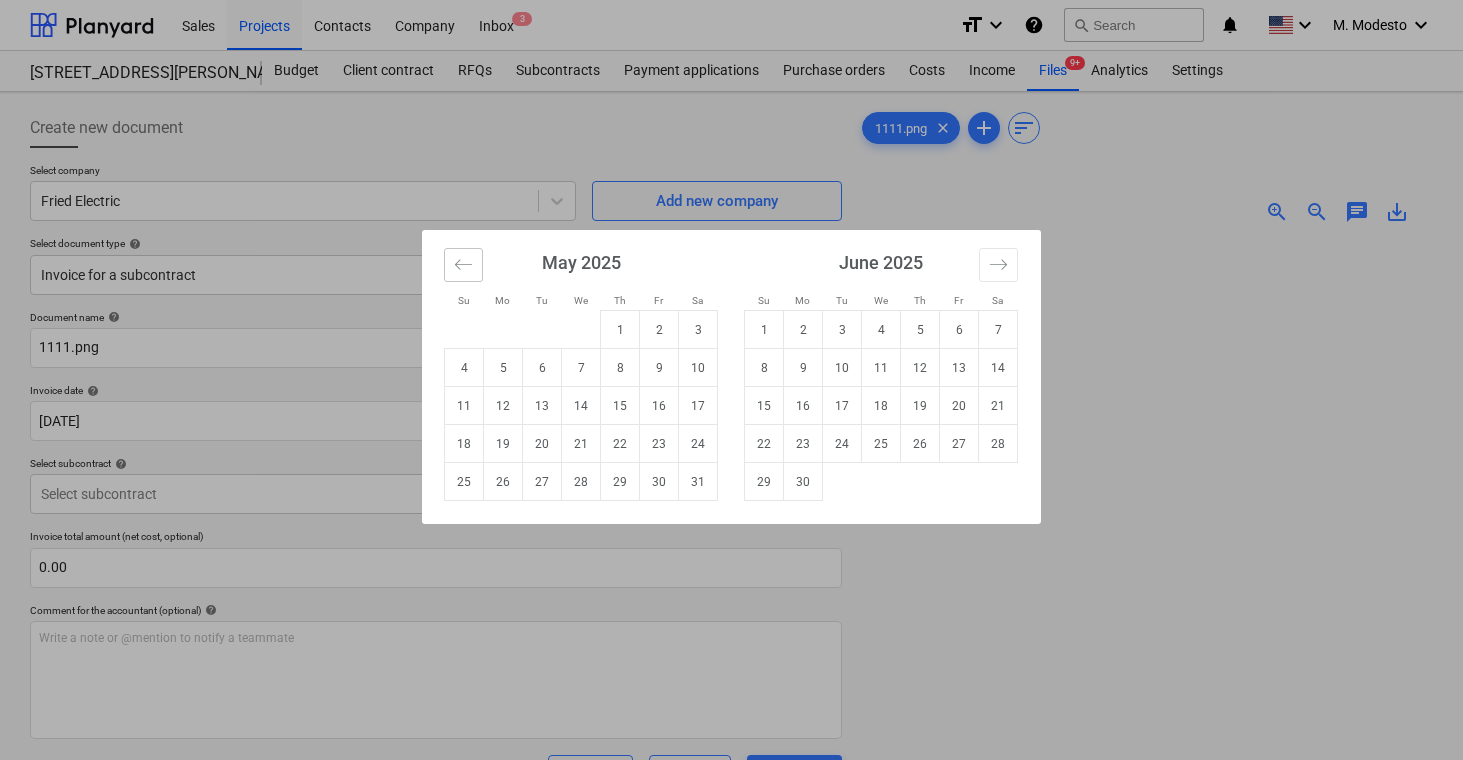 click 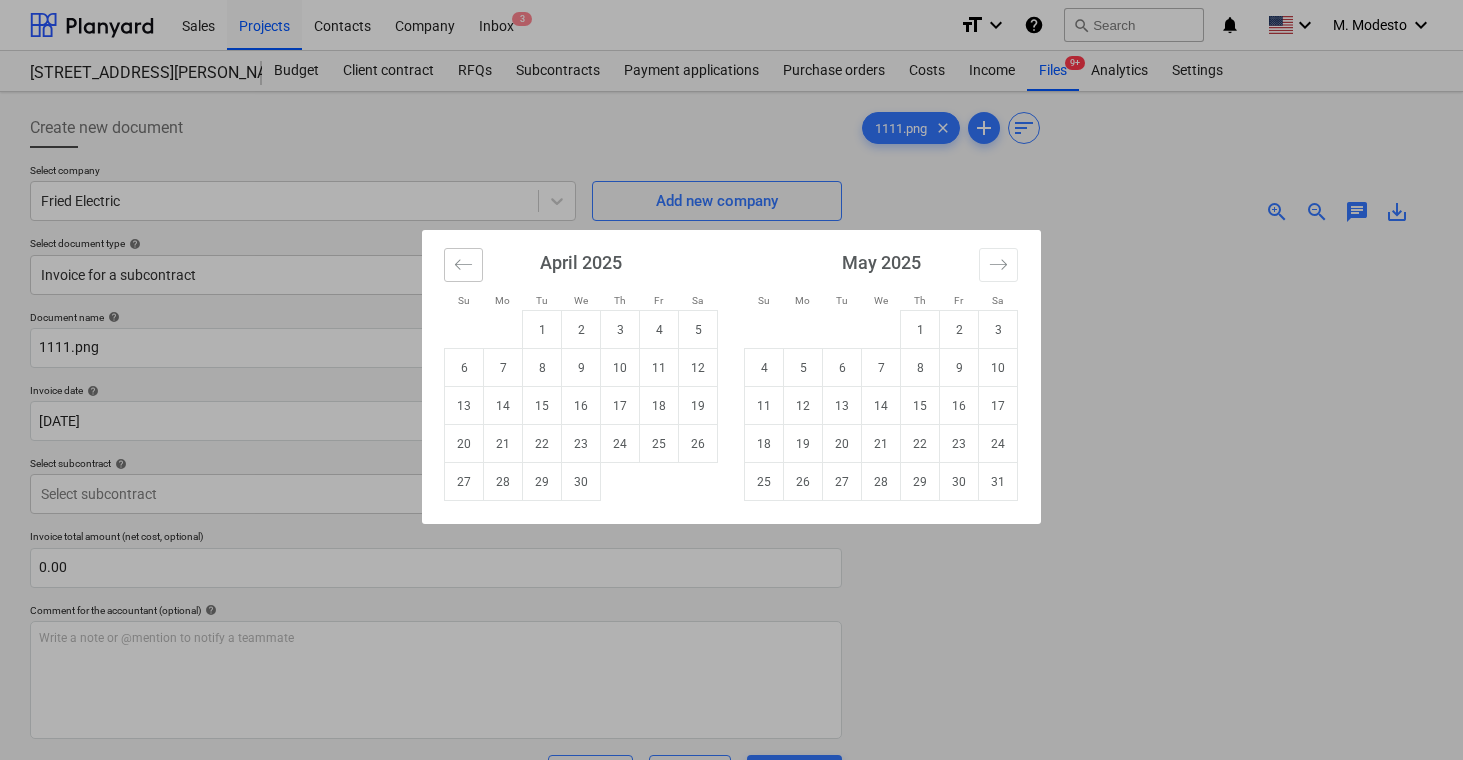 click 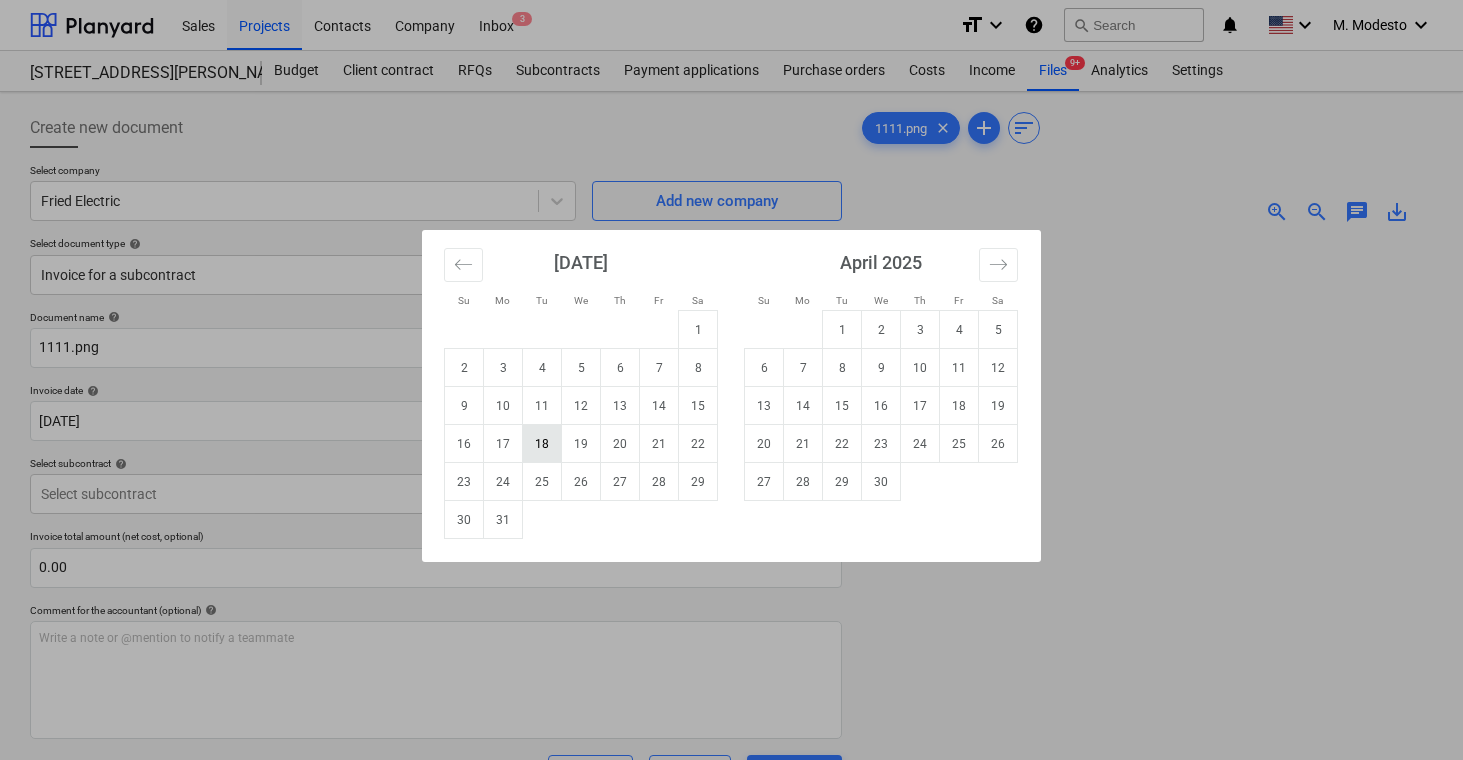 click on "18" at bounding box center [542, 444] 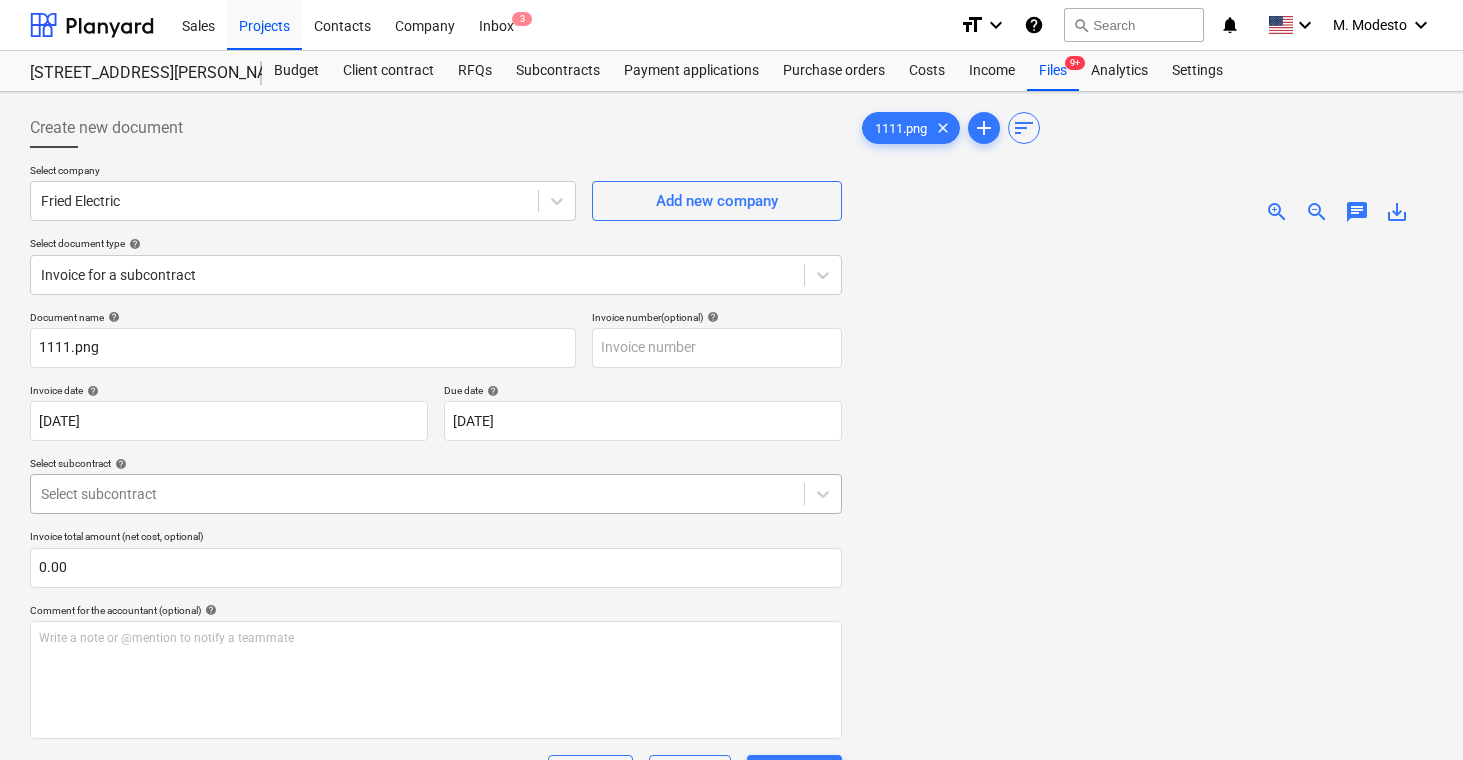 click at bounding box center [417, 494] 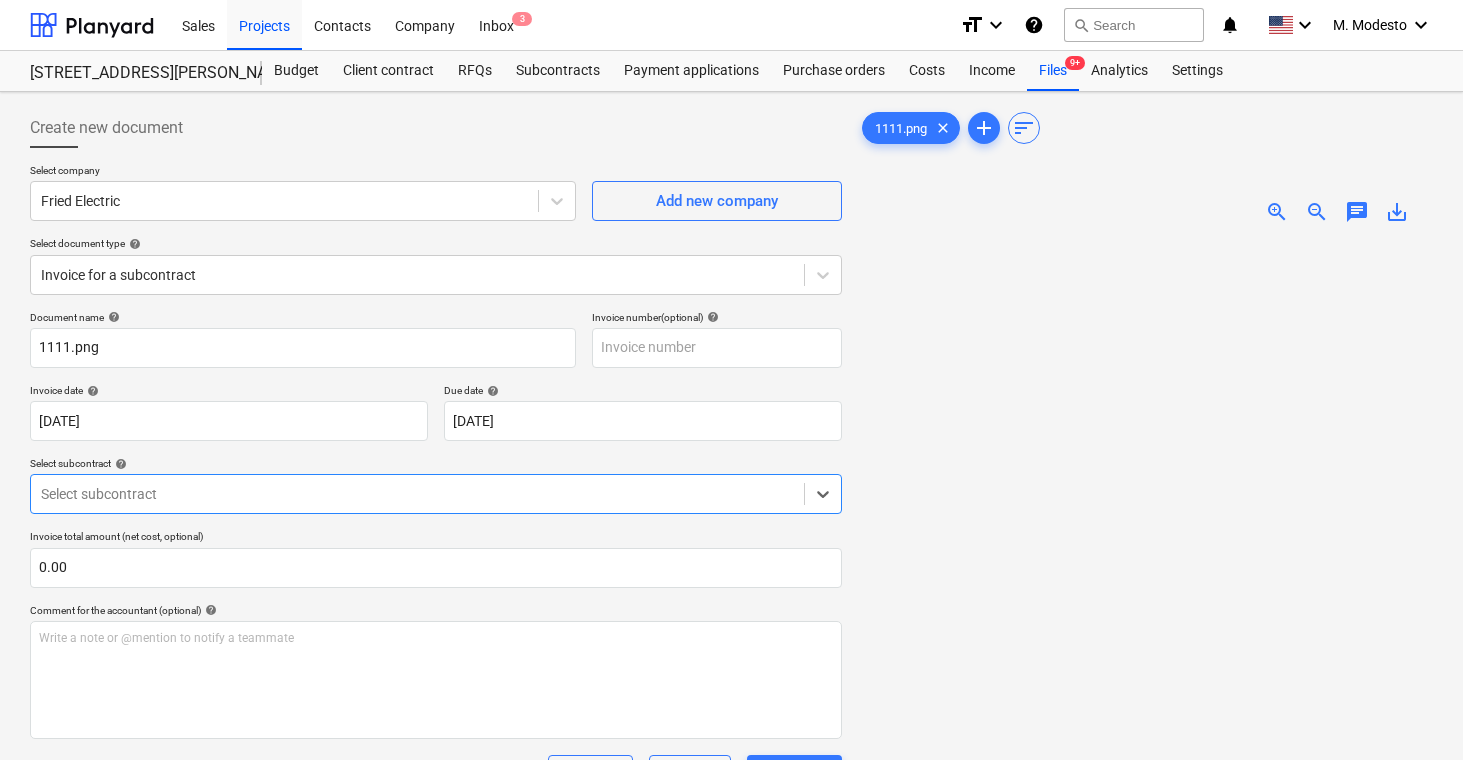 click on "506HENRY-SO-070 | fire alarm" at bounding box center (731, 820) 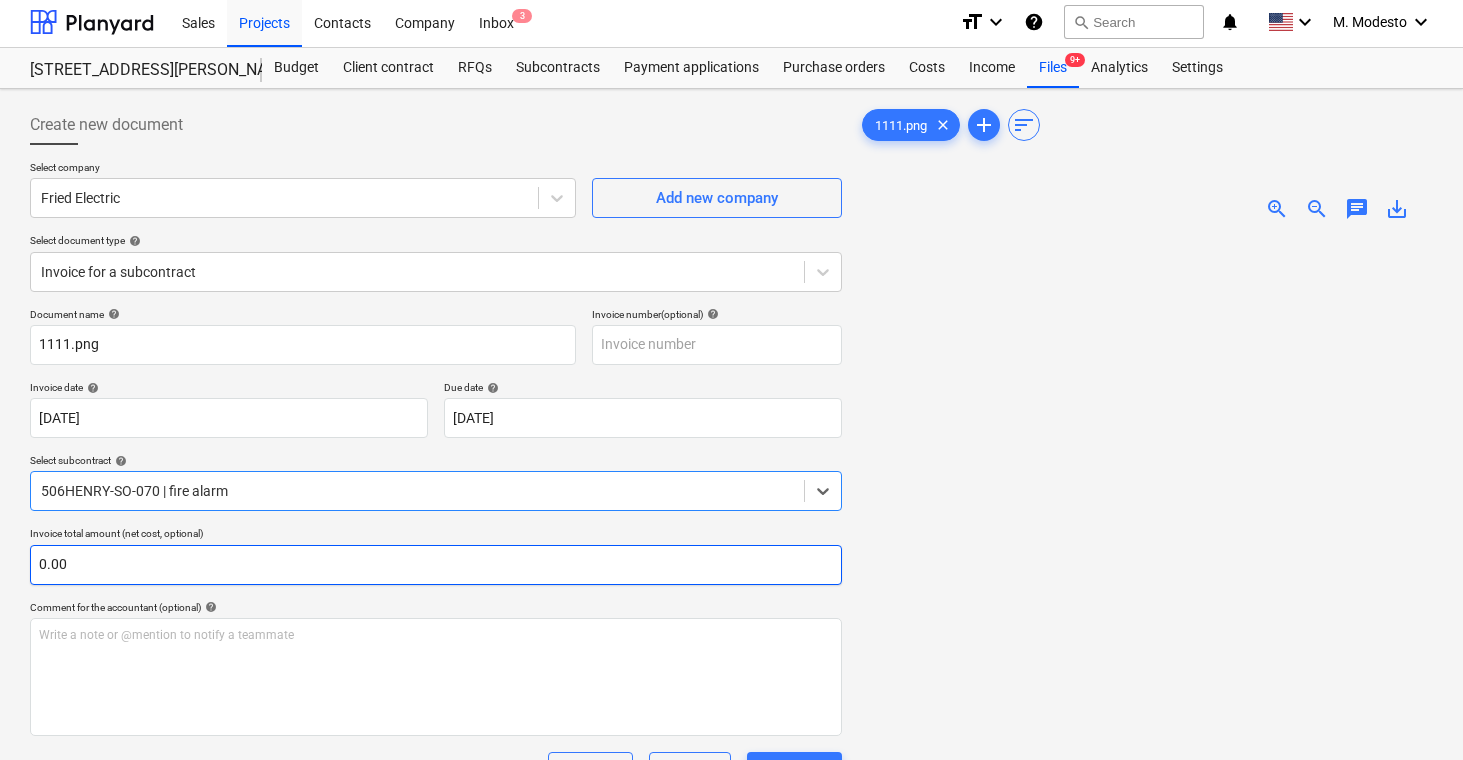 scroll, scrollTop: 4, scrollLeft: 0, axis: vertical 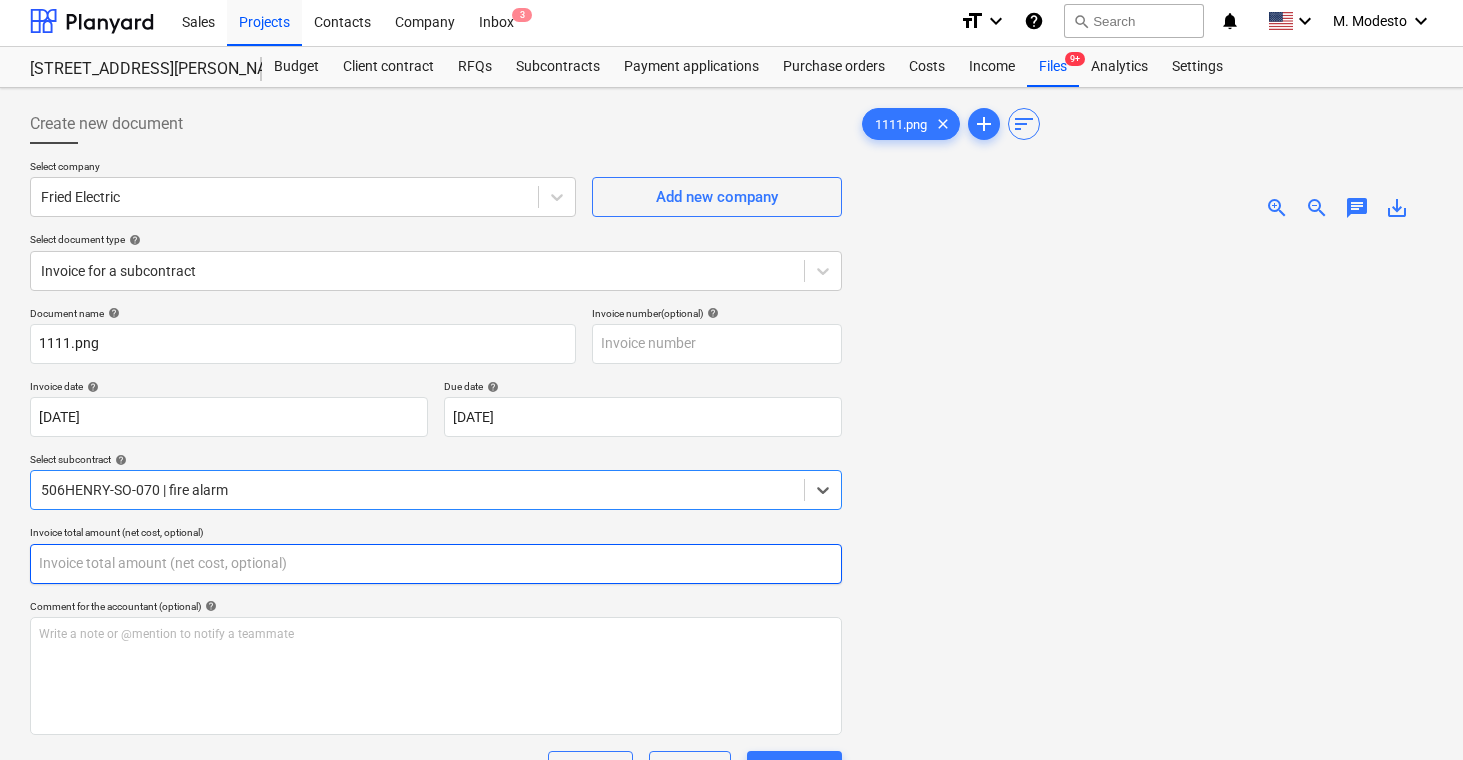 click at bounding box center [436, 564] 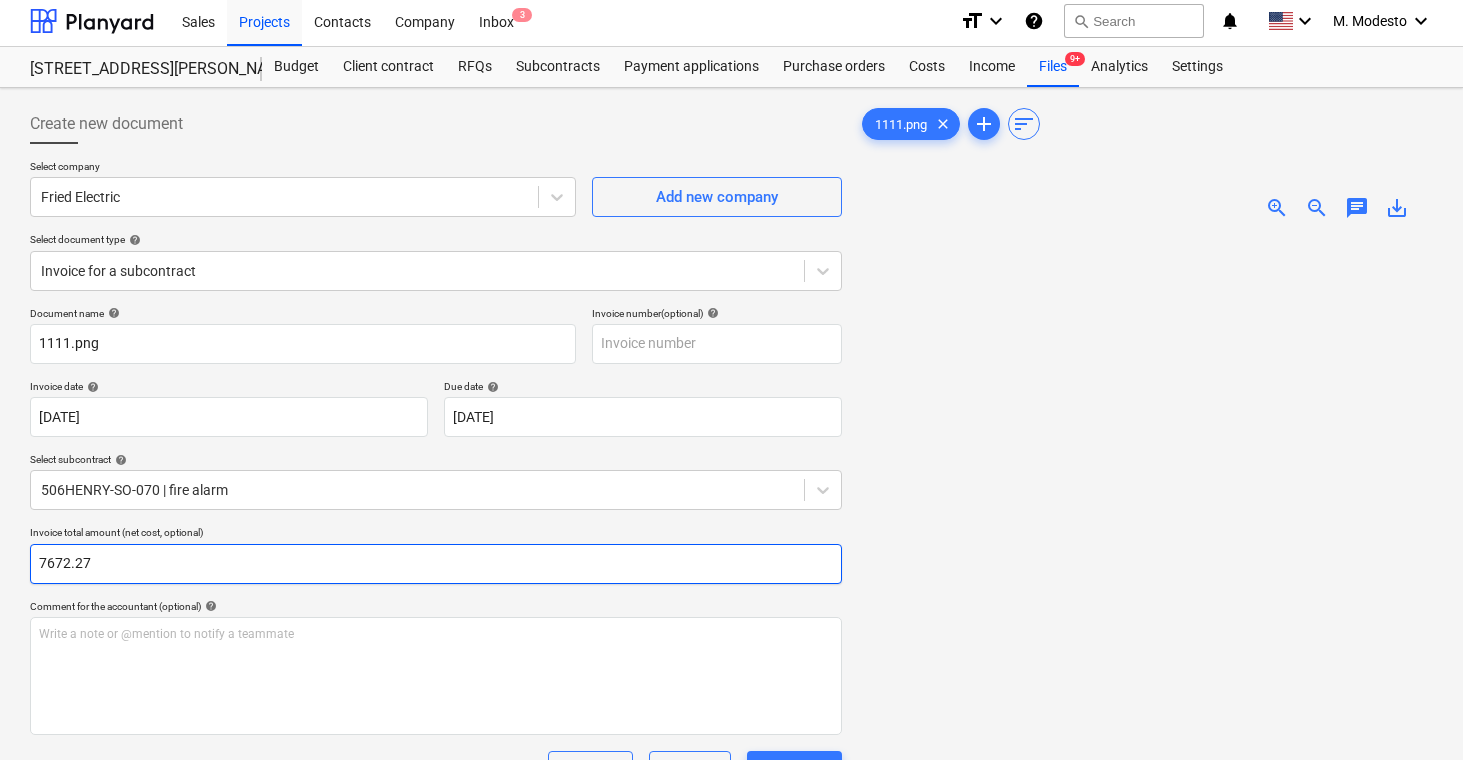 scroll, scrollTop: 287, scrollLeft: 0, axis: vertical 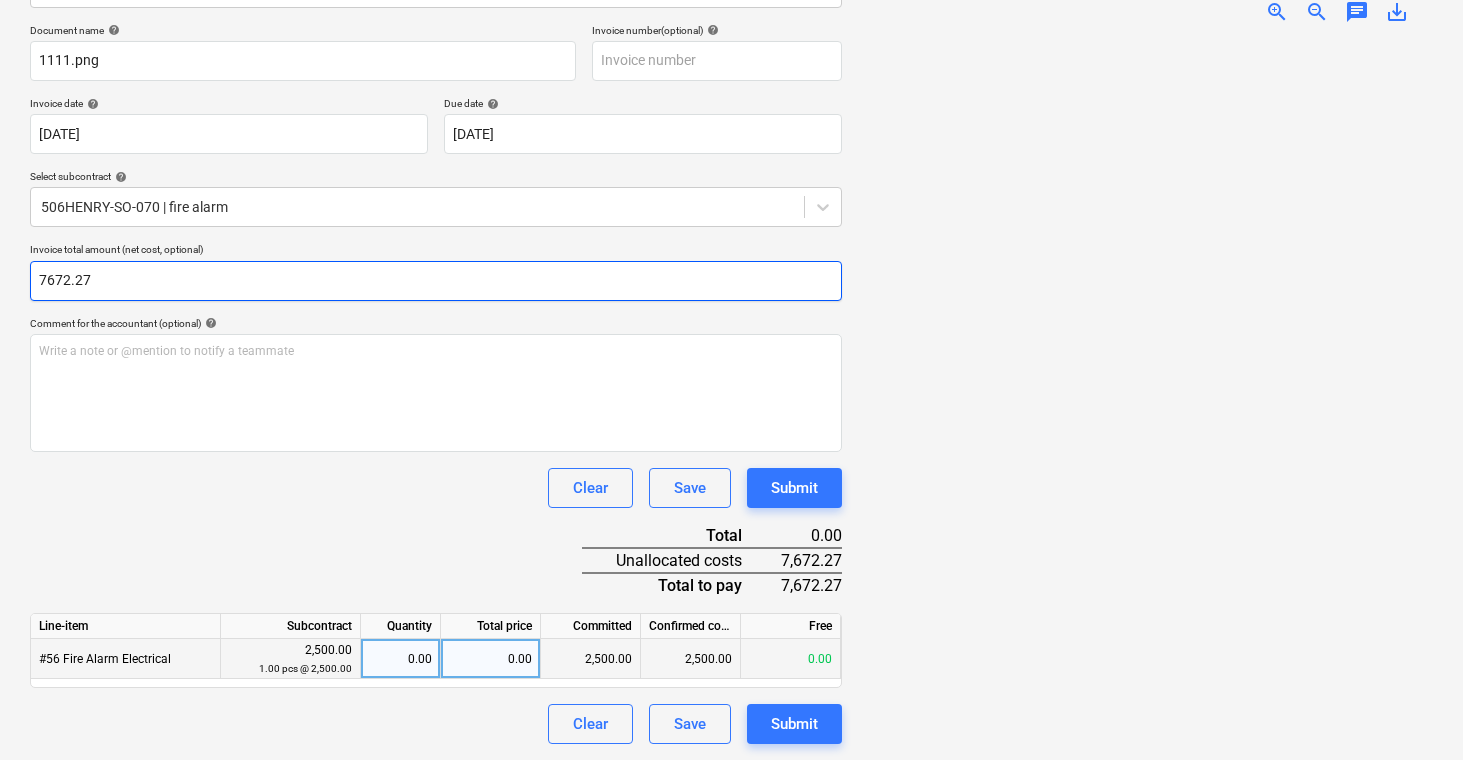 type on "7672.27" 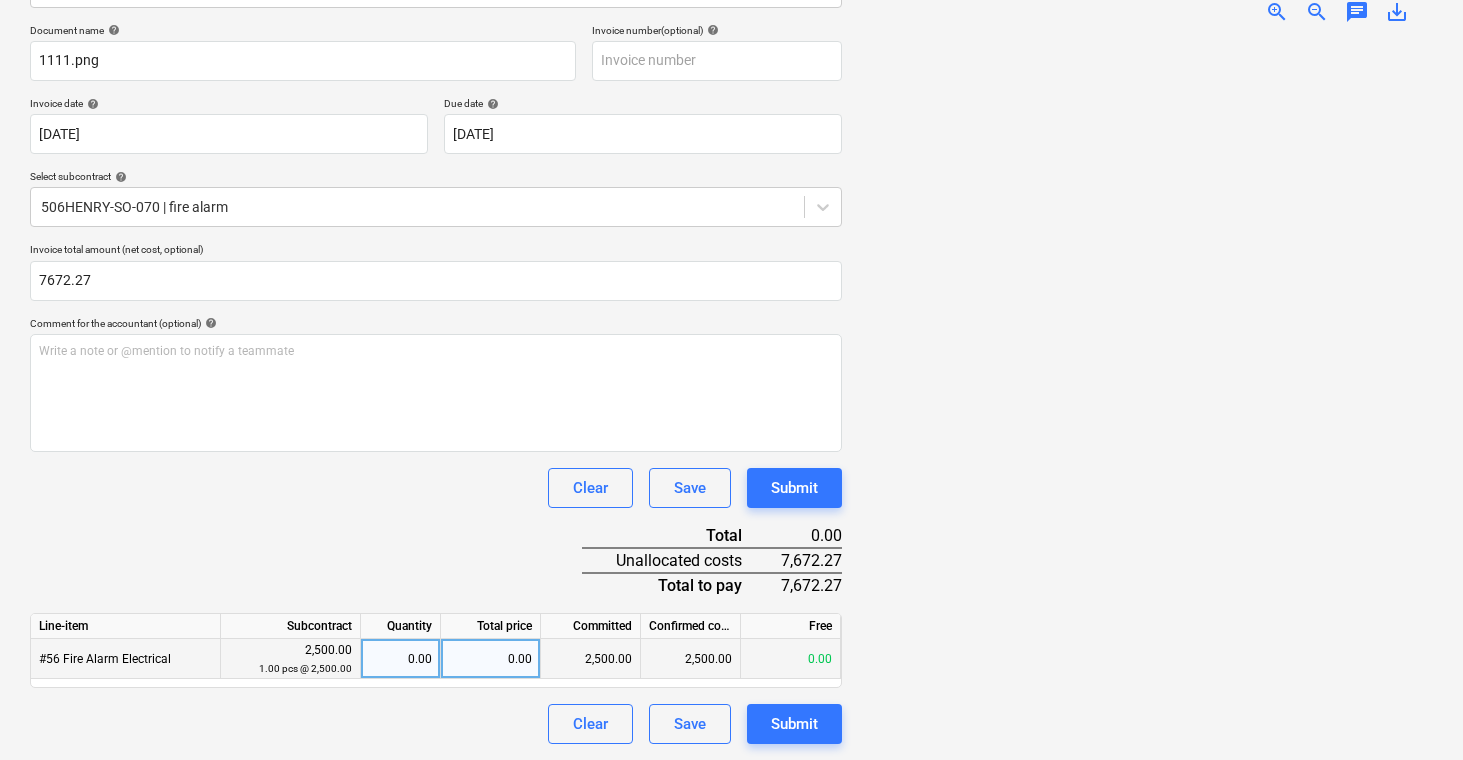 click on "0.00" at bounding box center (491, 659) 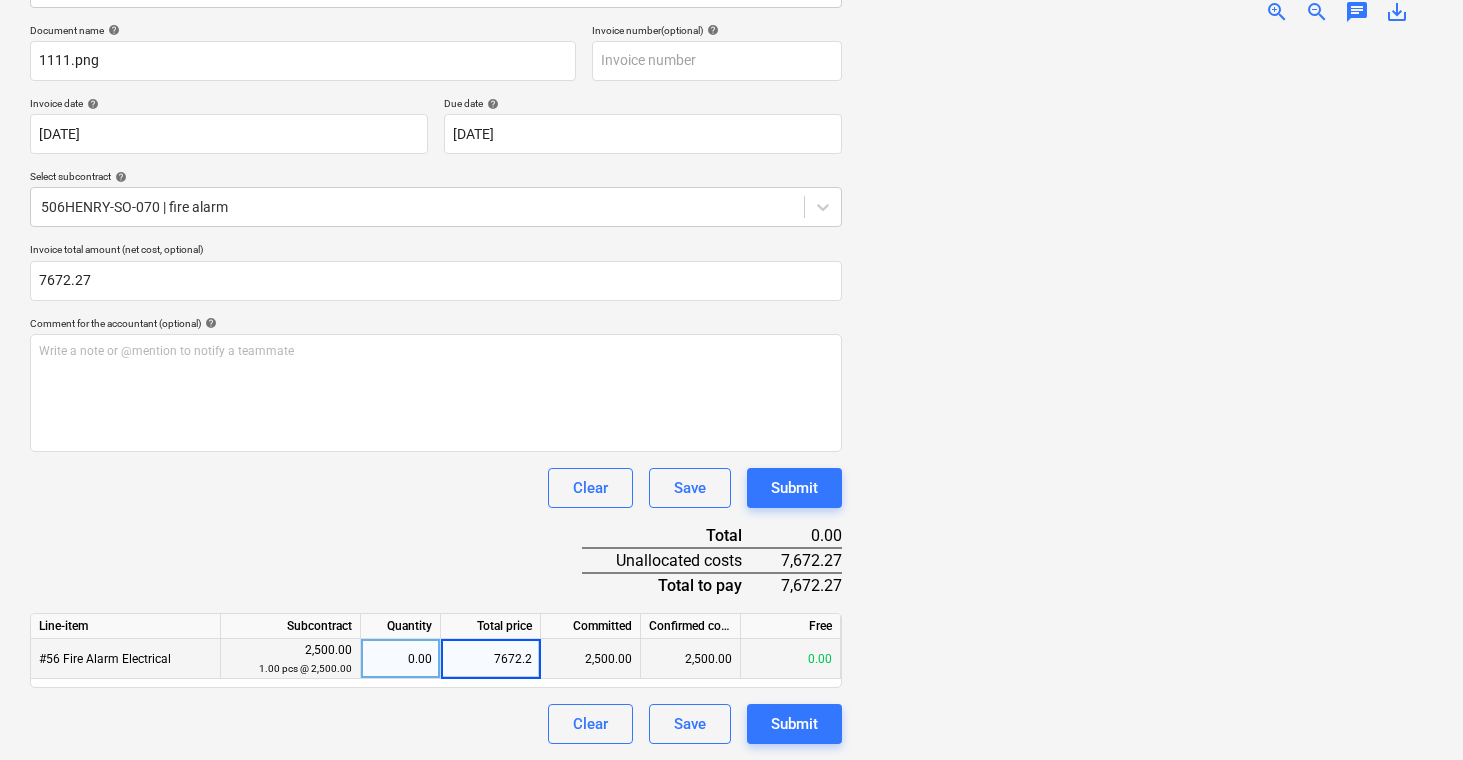 type on "7672.27" 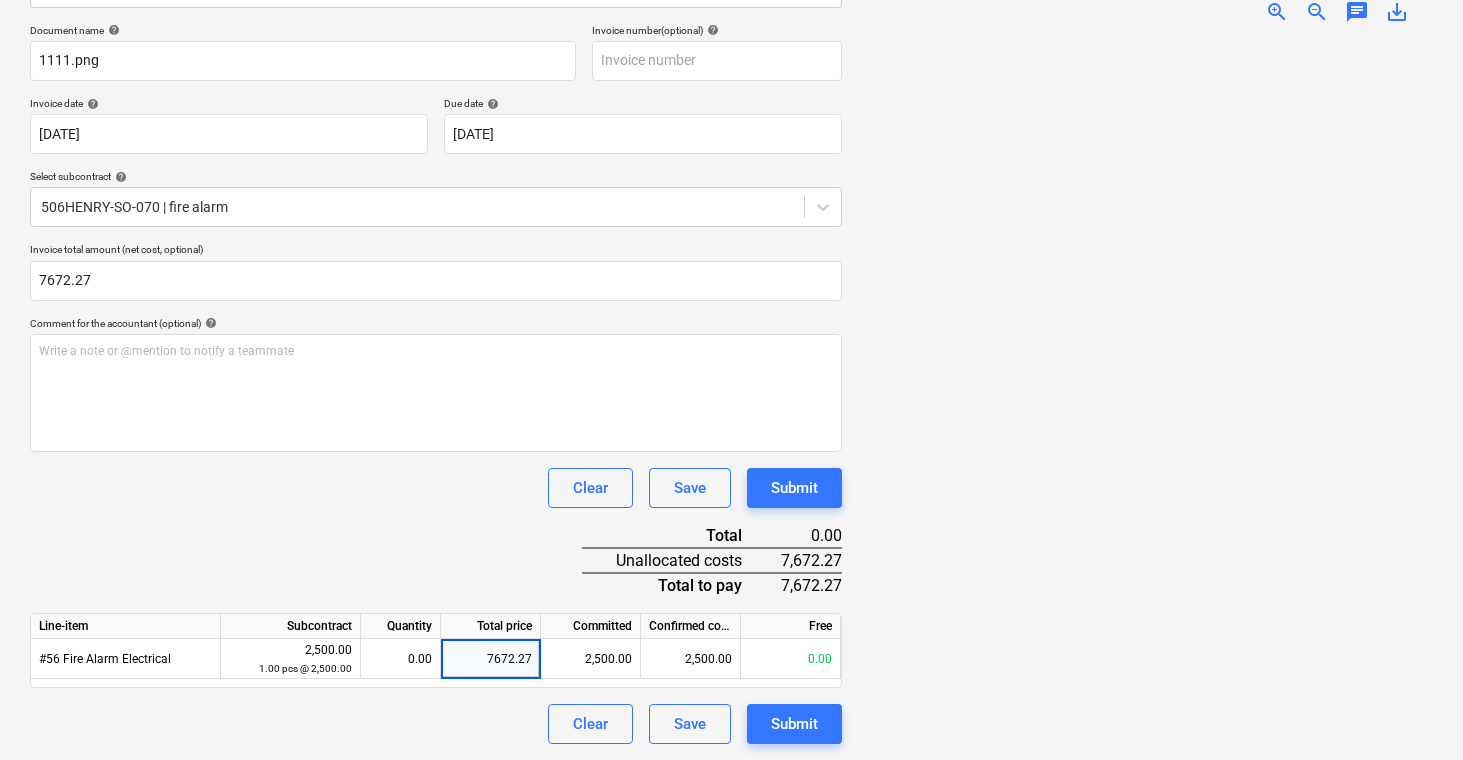 click at bounding box center [1145, 392] 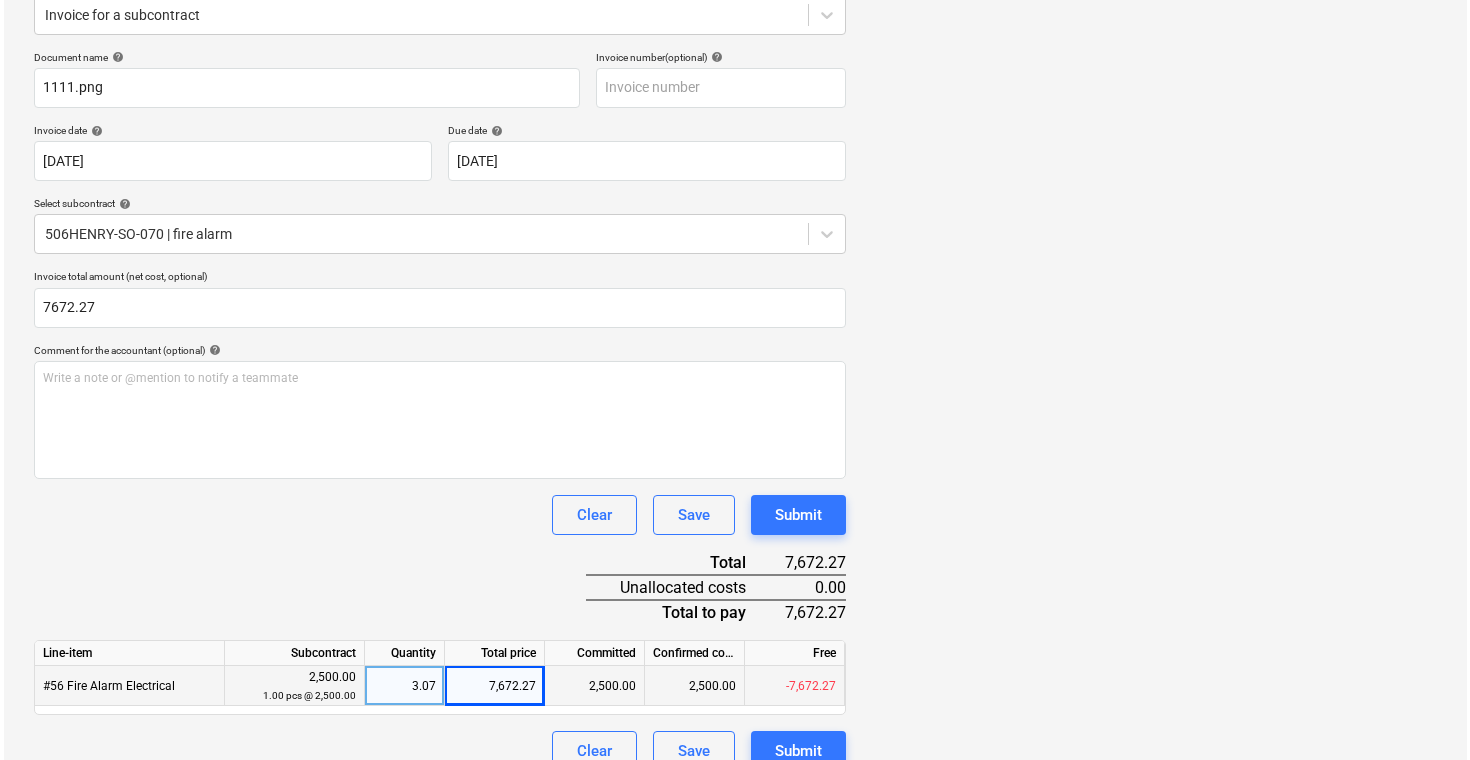 scroll, scrollTop: 287, scrollLeft: 0, axis: vertical 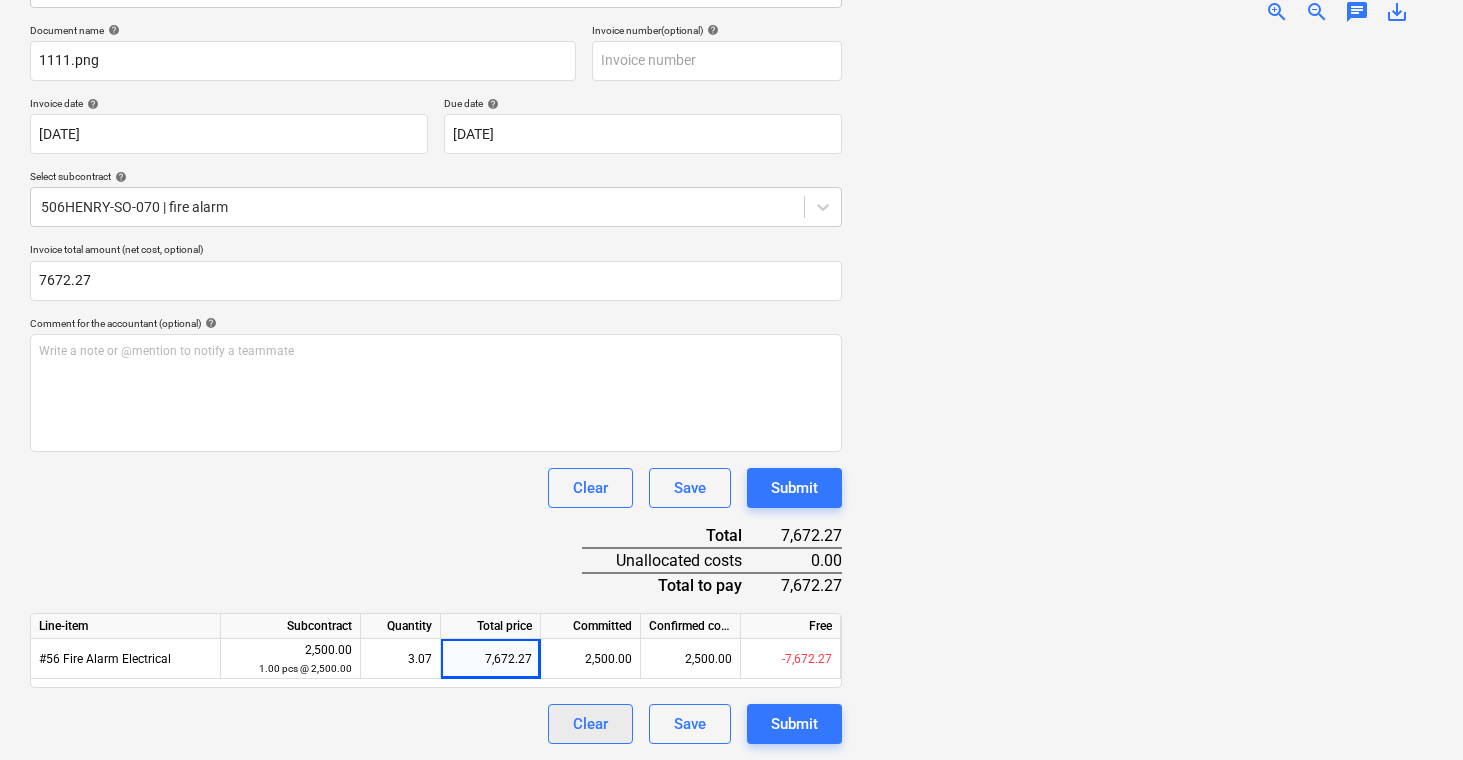 click on "Clear" at bounding box center [590, 724] 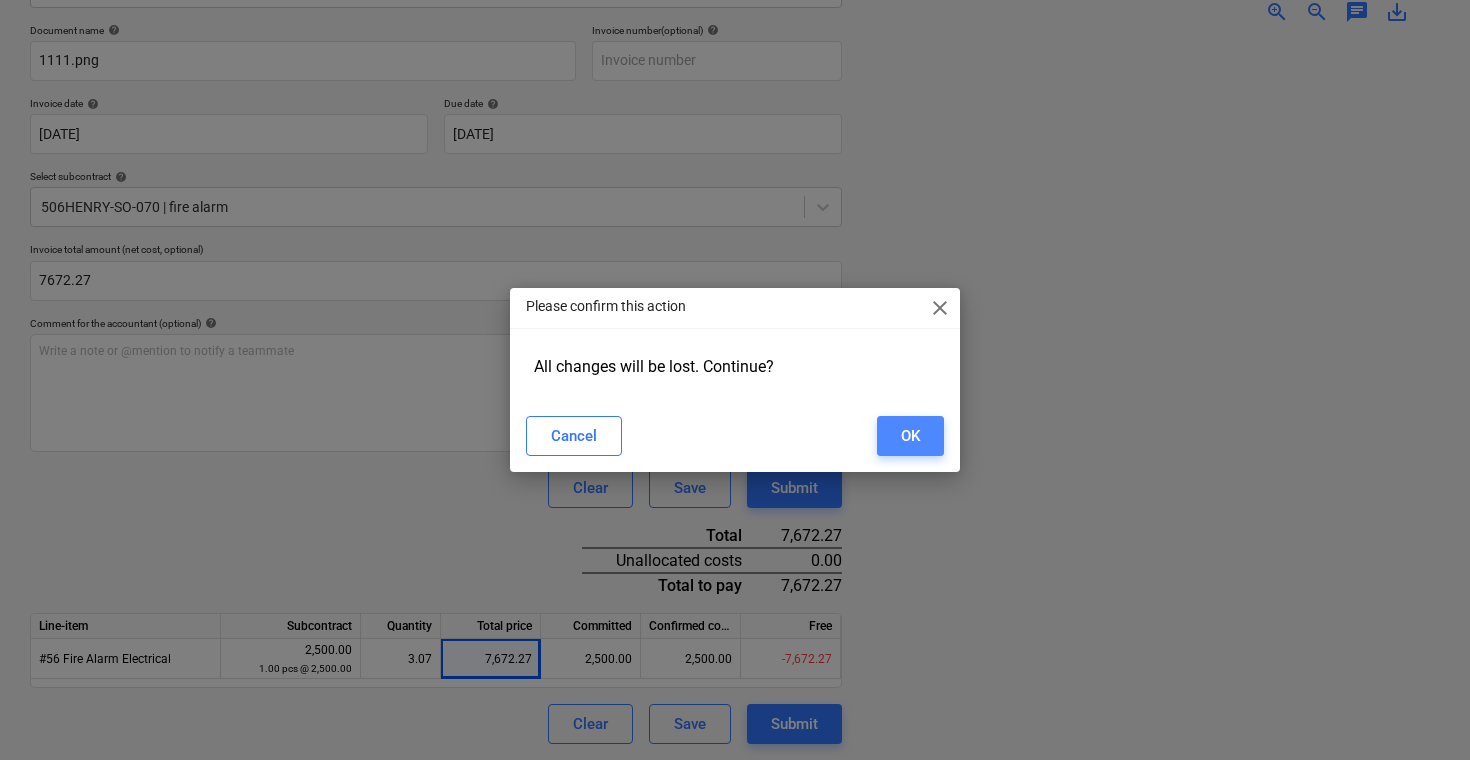 click on "OK" at bounding box center [910, 436] 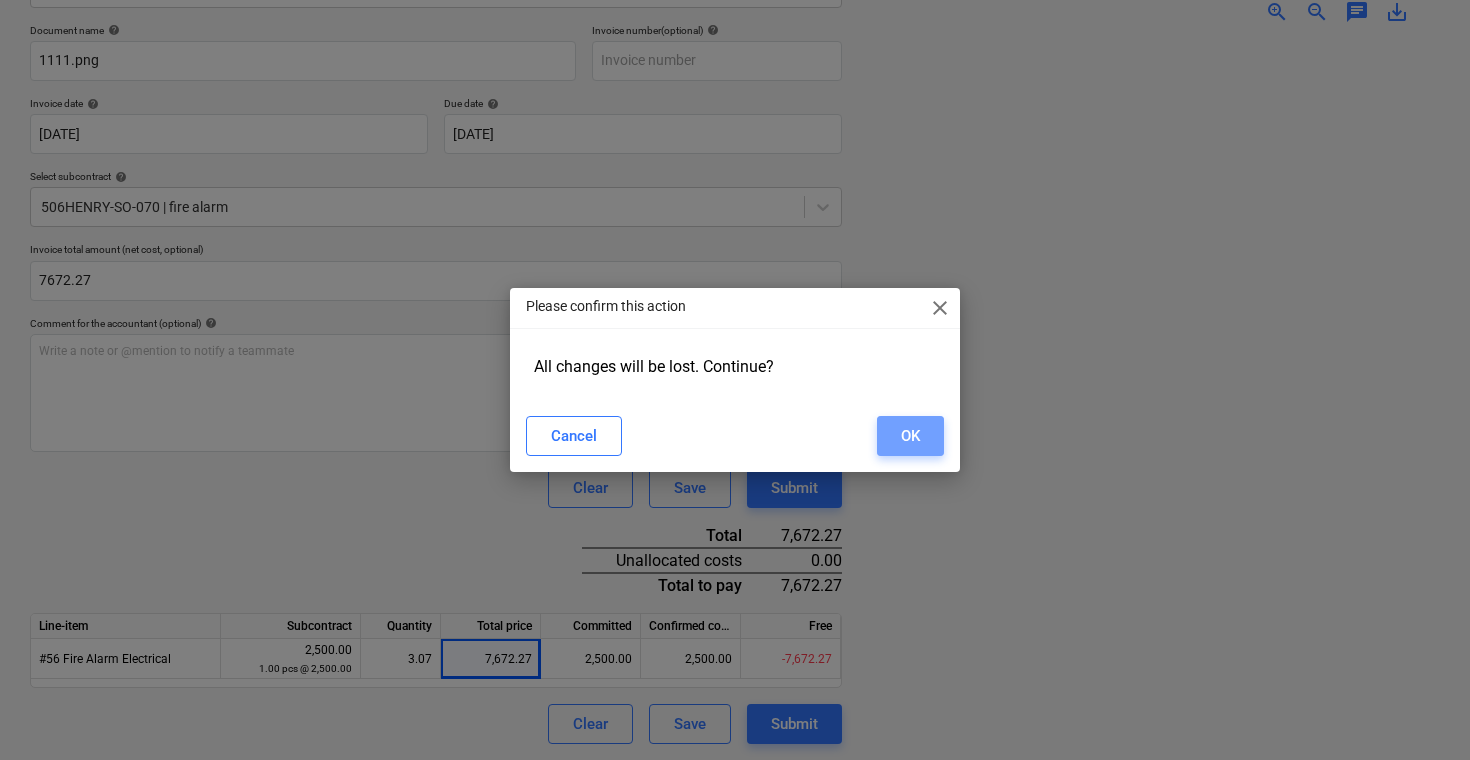 type 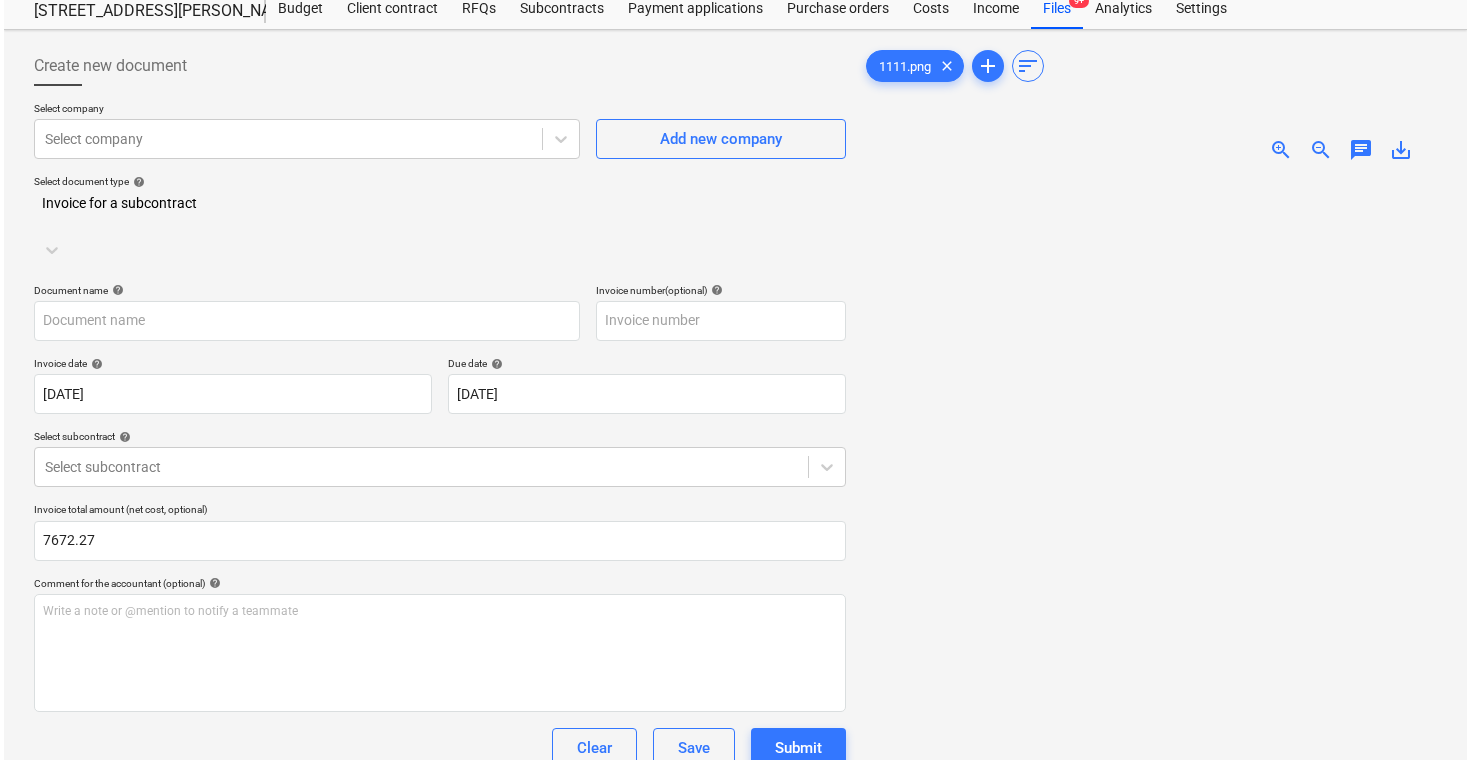 scroll, scrollTop: 0, scrollLeft: 0, axis: both 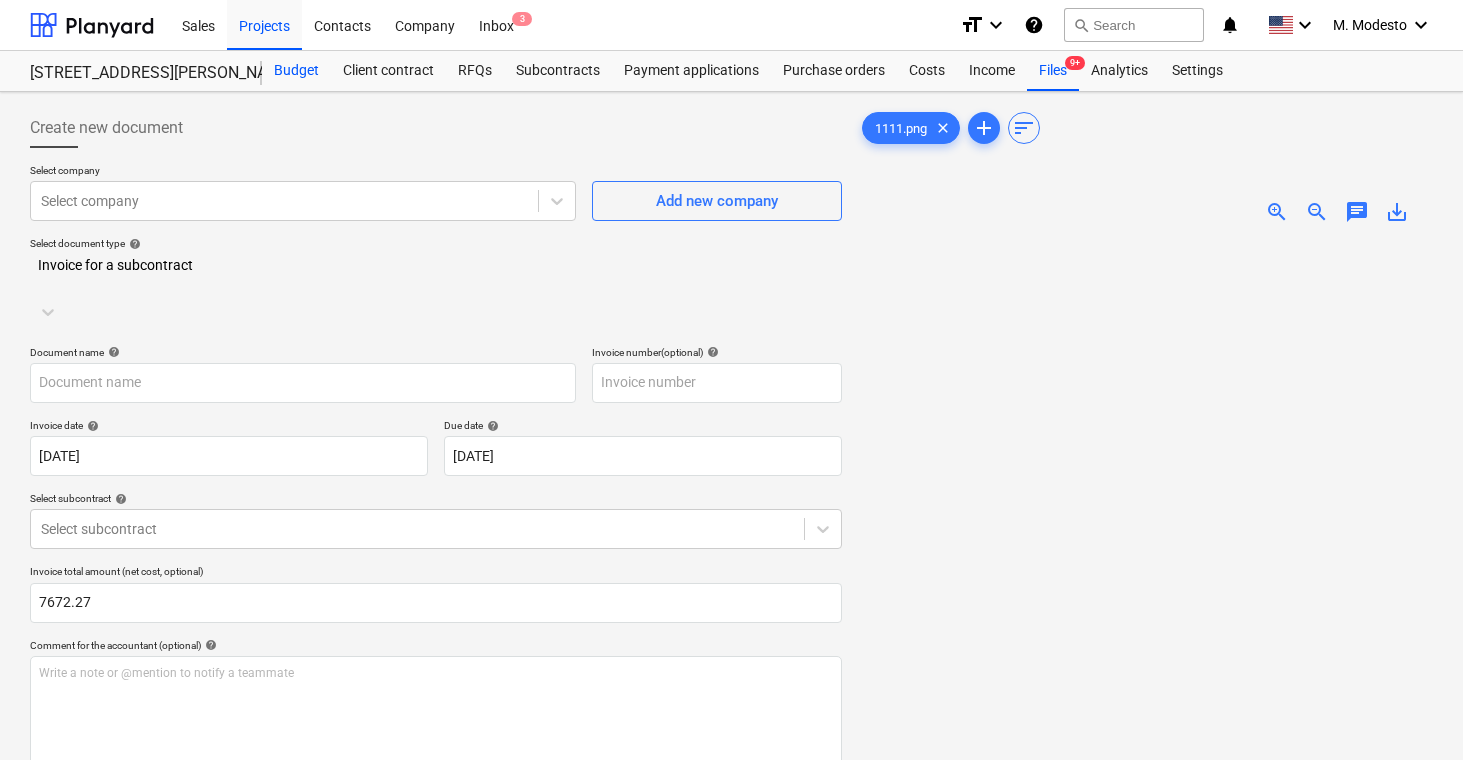 click on "Budget" at bounding box center [296, 71] 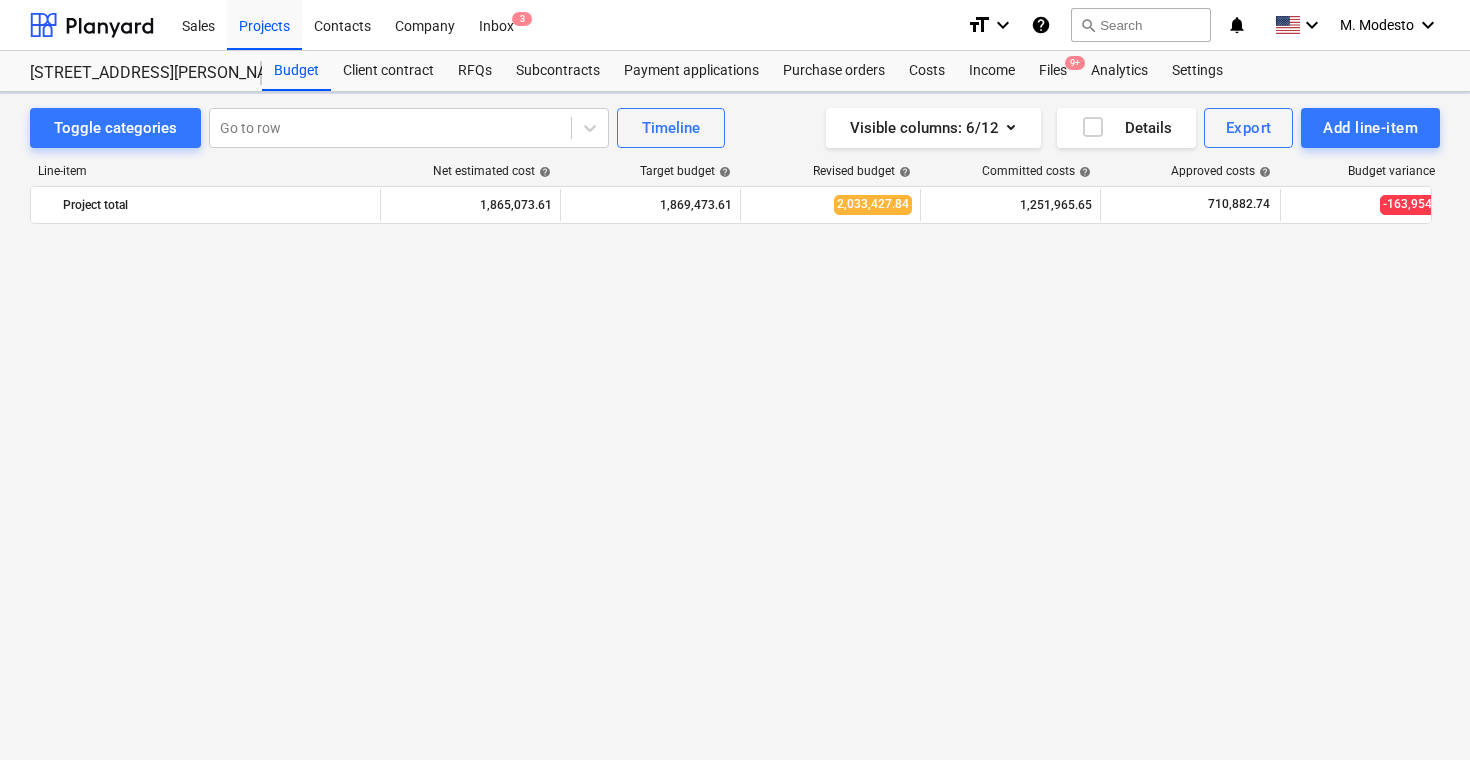 scroll, scrollTop: 6827, scrollLeft: 0, axis: vertical 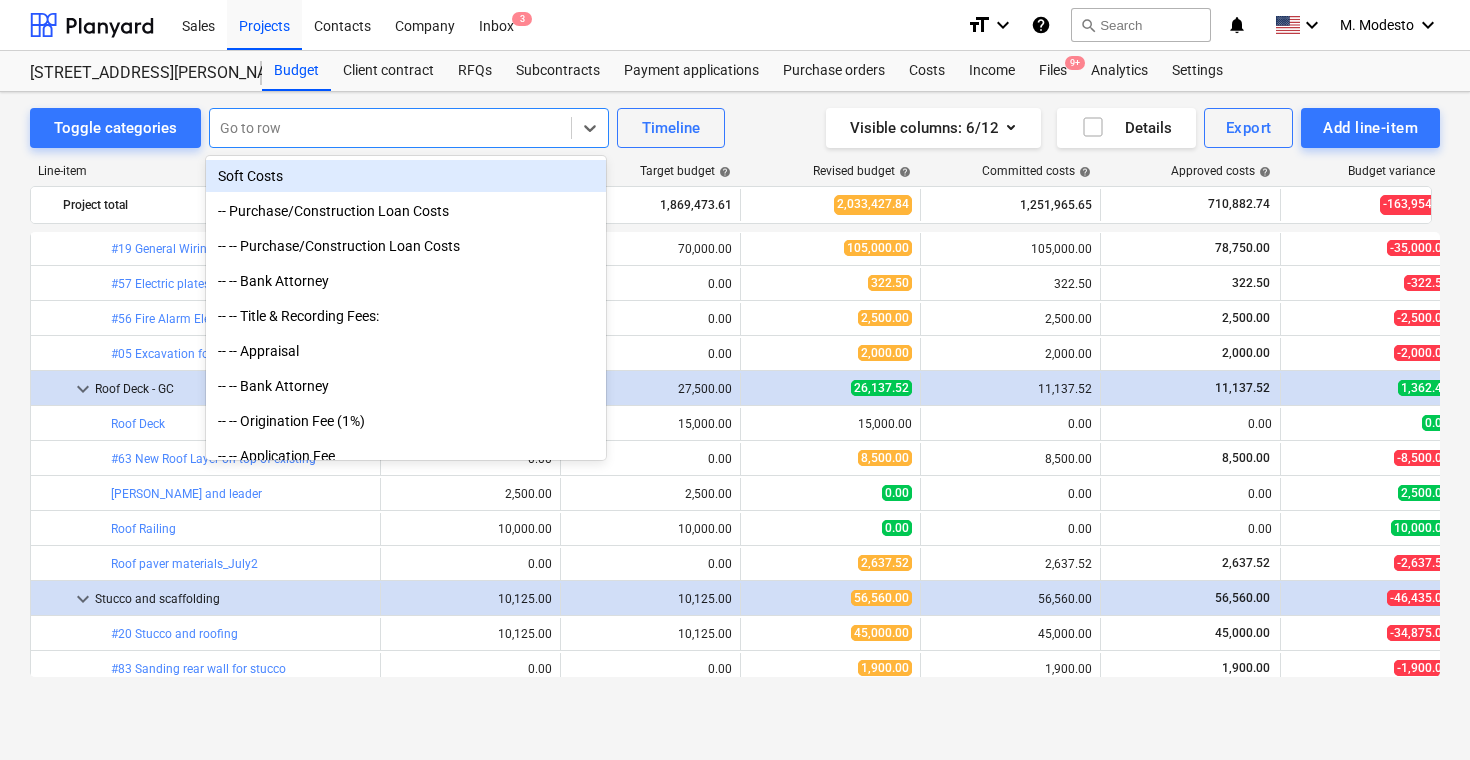 click at bounding box center [390, 128] 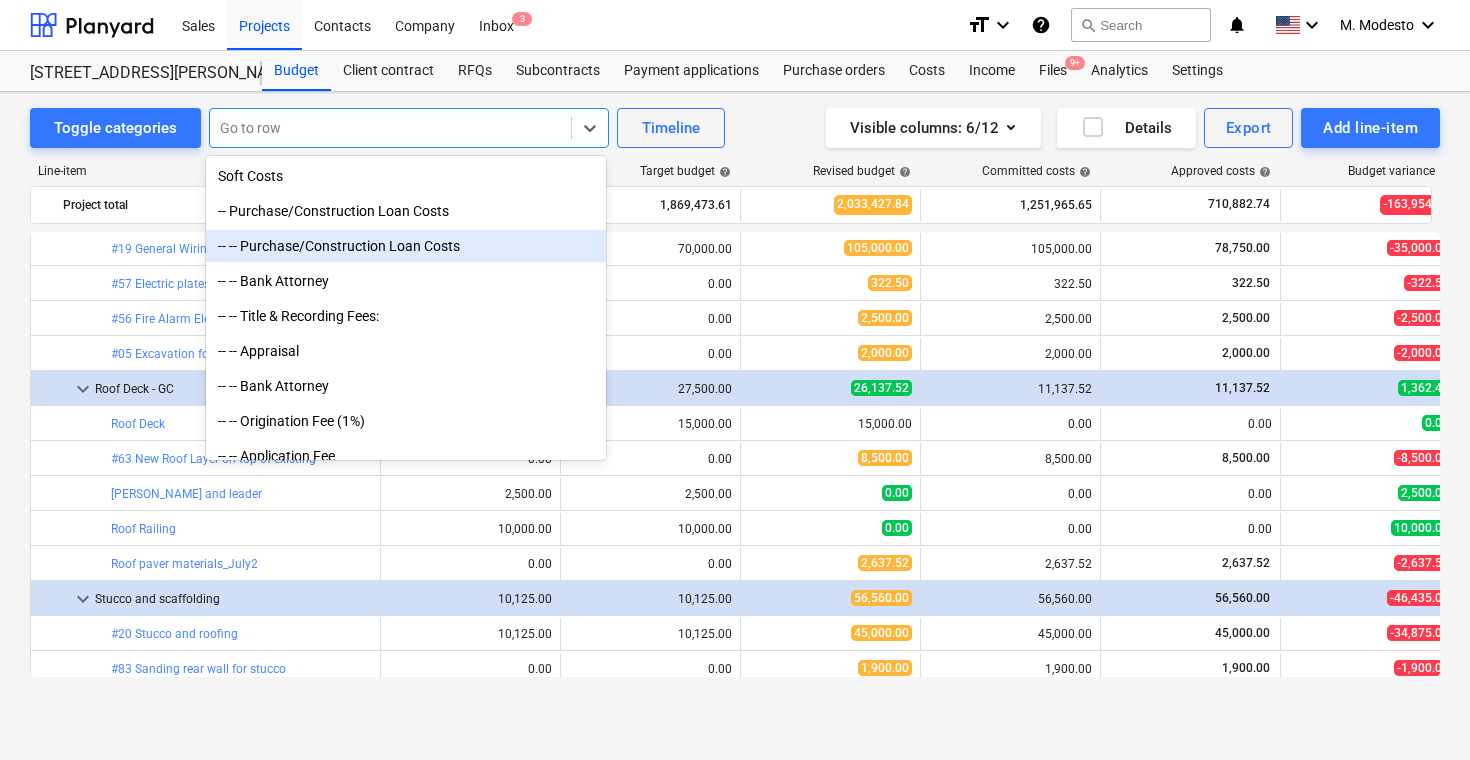 click on "Toggle categories option -- --   Purchase/Construction Loan Costs focused, 3 of 255. 255 results available. Use Up and Down to choose options, press Enter to select the currently focused option, press Escape to exit the menu, press Tab to select the option and exit the menu. Go to row Timeline Visible columns :   6/12 Details Export Add line-item Line-item Net estimated cost help Target budget help Revised budget help Committed costs help Approved costs help Budget variance help Project total 1,865,073.61 1,869,473.61 2,033,427.84 1,251,965.65 710,882.74 -163,954.23 more_vert keyboard_arrow_down  INSULATION 13,000.00 13,000.00 34,556.75 34,556.75 8,500.00 -21,556.75 more_vert bar_chart  R 49 insulation (additional Insulation) Bankline edit 3,000.00 edit 3,000.00 edit 0.00 0.00 0.00 3,000.00 more_vert bar_chart  Open cell foam spray Bankline edit 10,000.00 edit 10,000.00 edit 0.00 0.00 0.00 10,000.00 more_vert bar_chart  #35 Mineral Wool Added edit 0.00 edit 0.00 edit 13,000.00 13,000.00 0.00 -13,000.00 edit" at bounding box center [735, 404] 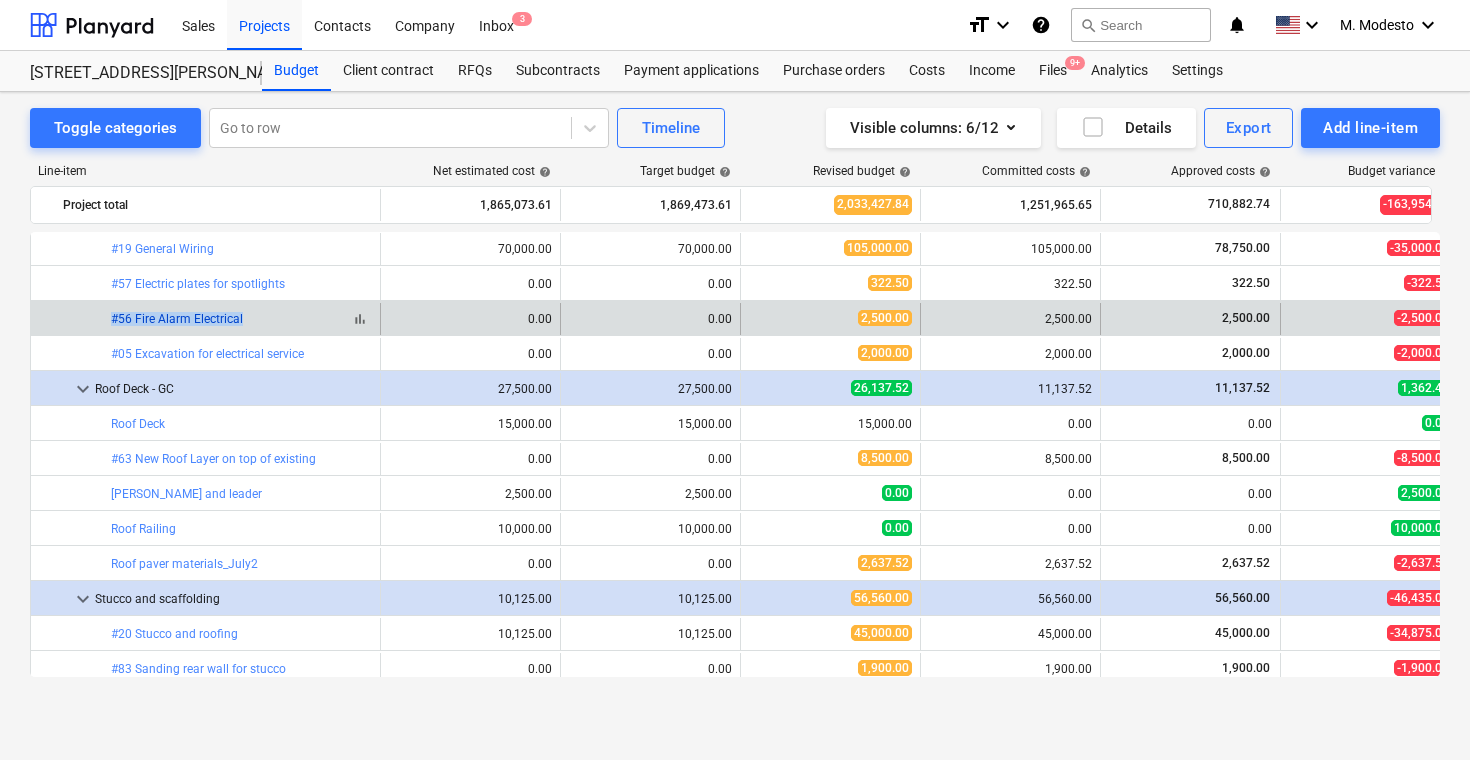 copy on "bar_chart  #56 Fire Alarm Electrica" 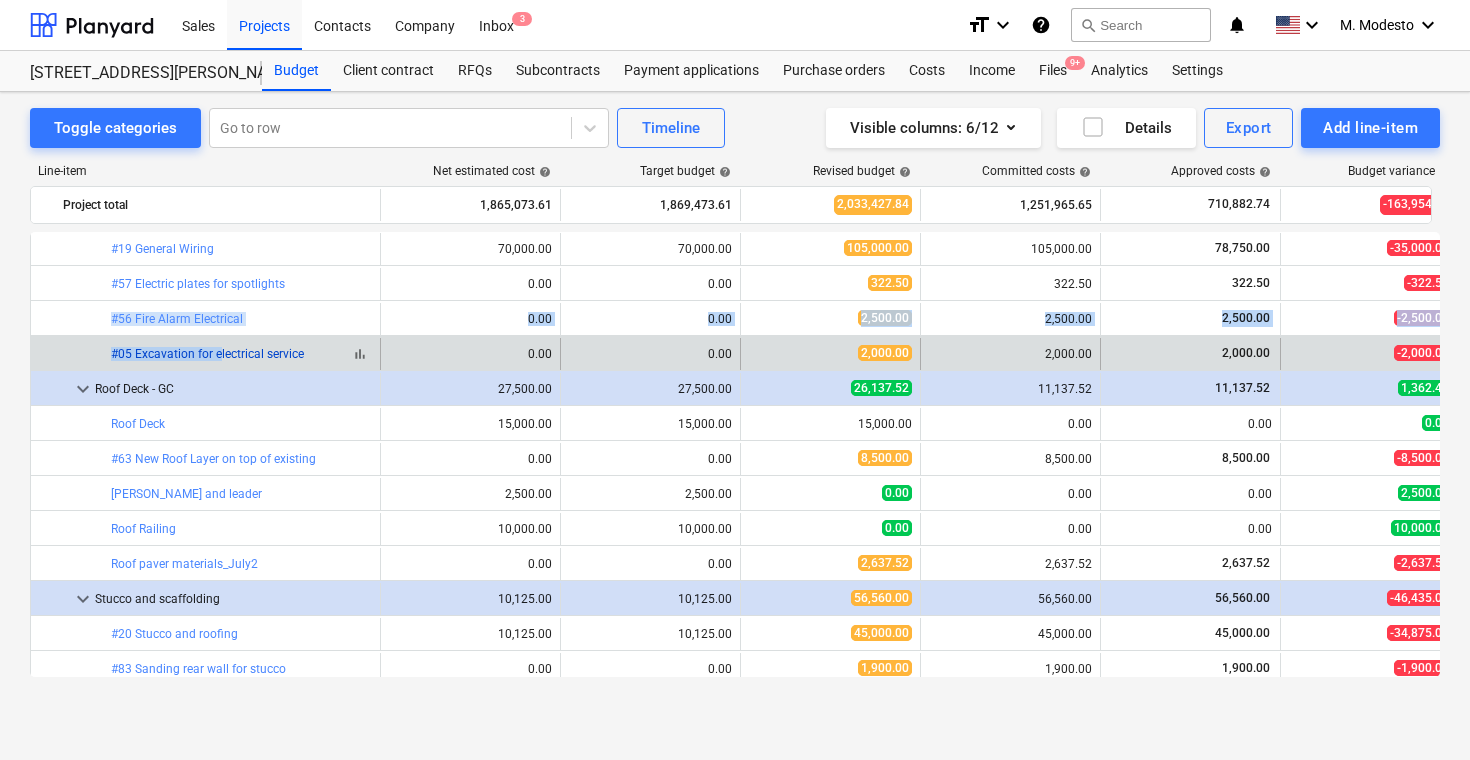drag, startPoint x: 106, startPoint y: 319, endPoint x: 216, endPoint y: 358, distance: 116.70904 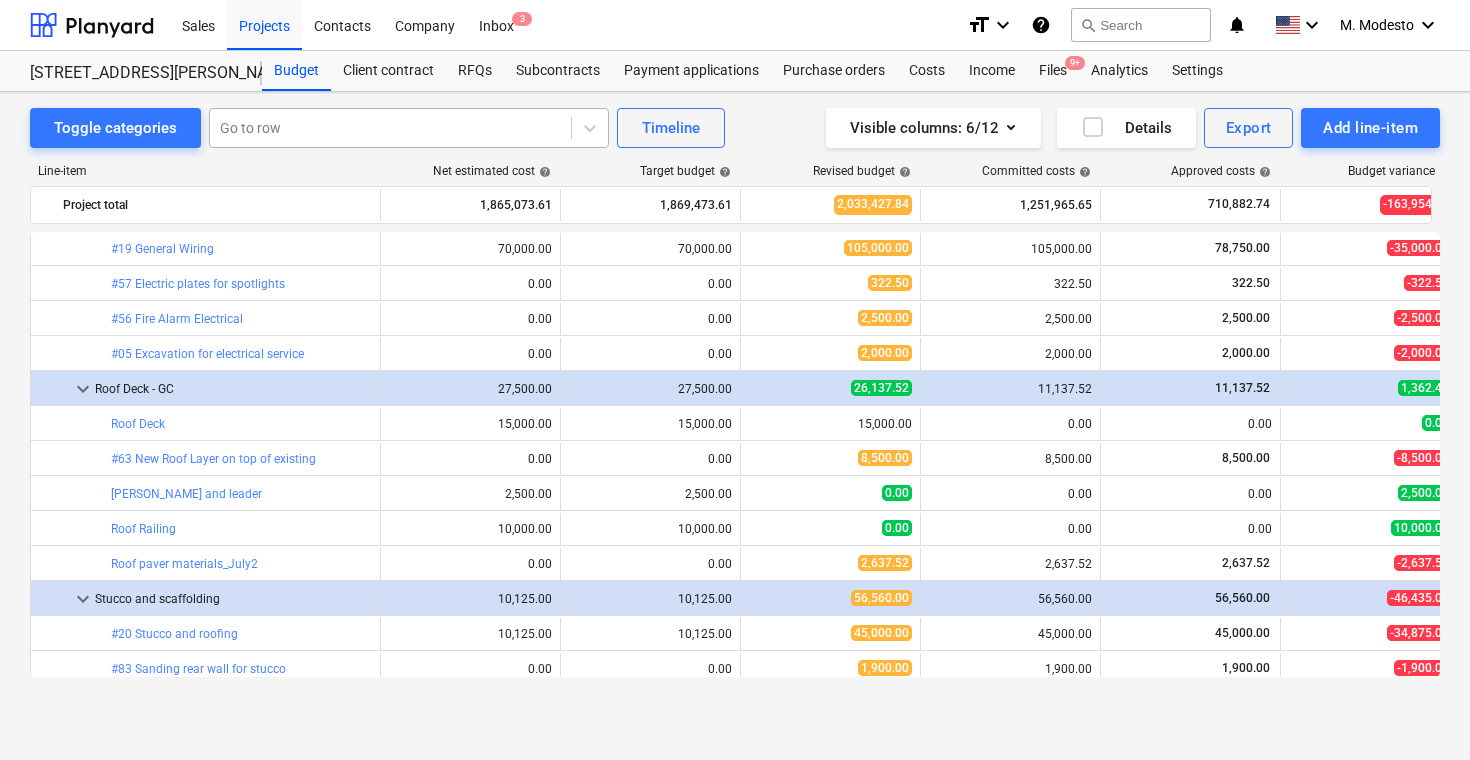 click at bounding box center [390, 128] 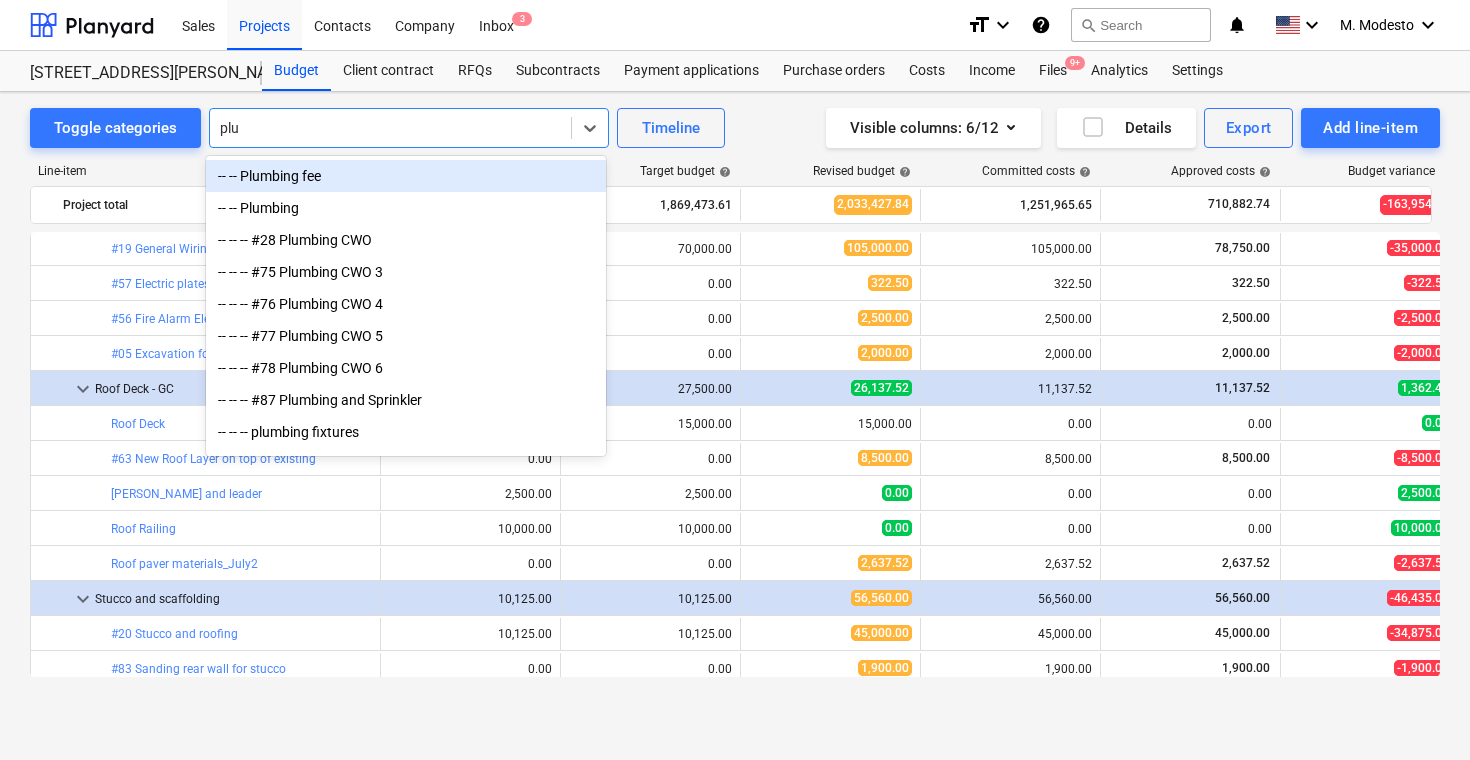 type on "plum" 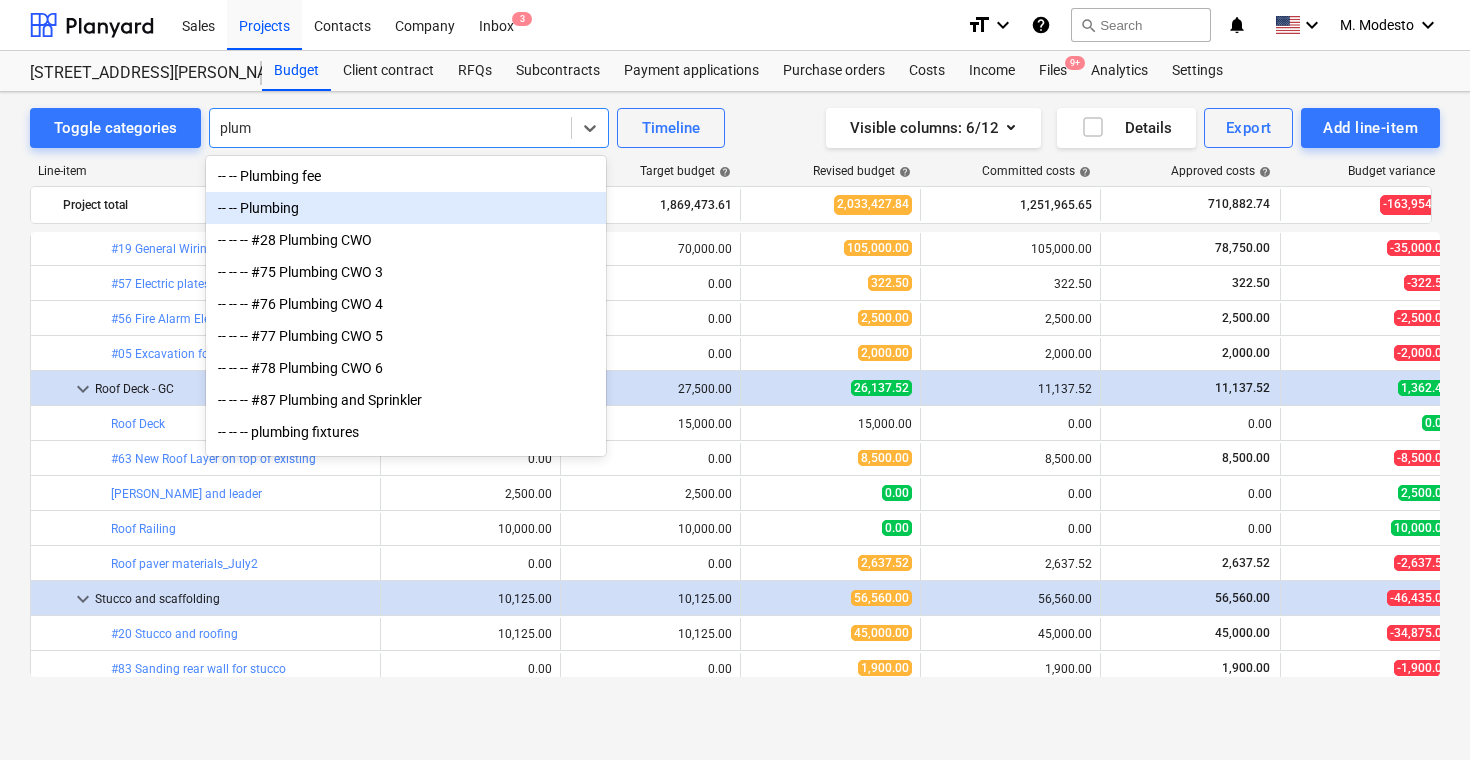 click on "-- --   Plumbing" at bounding box center [406, 208] 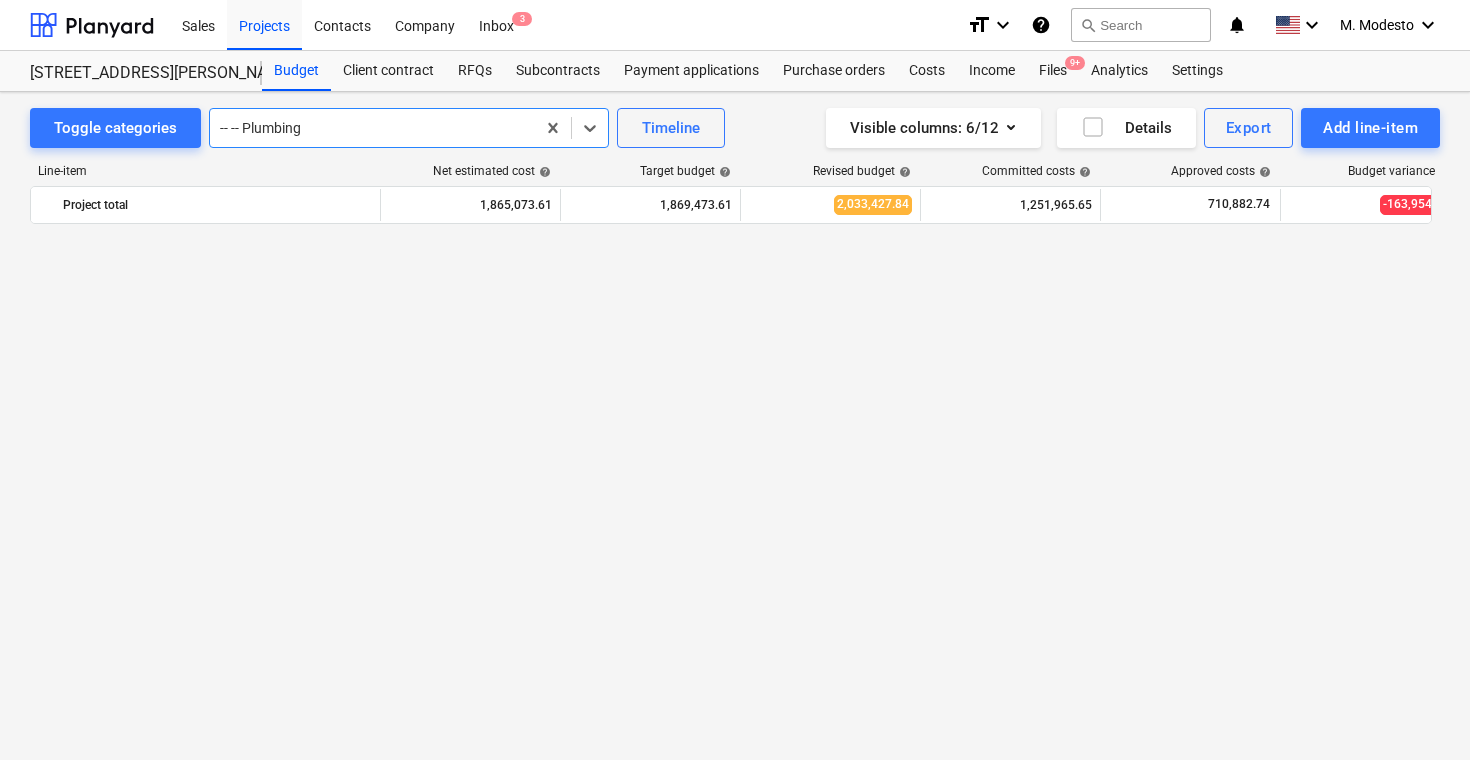 scroll, scrollTop: 0, scrollLeft: 0, axis: both 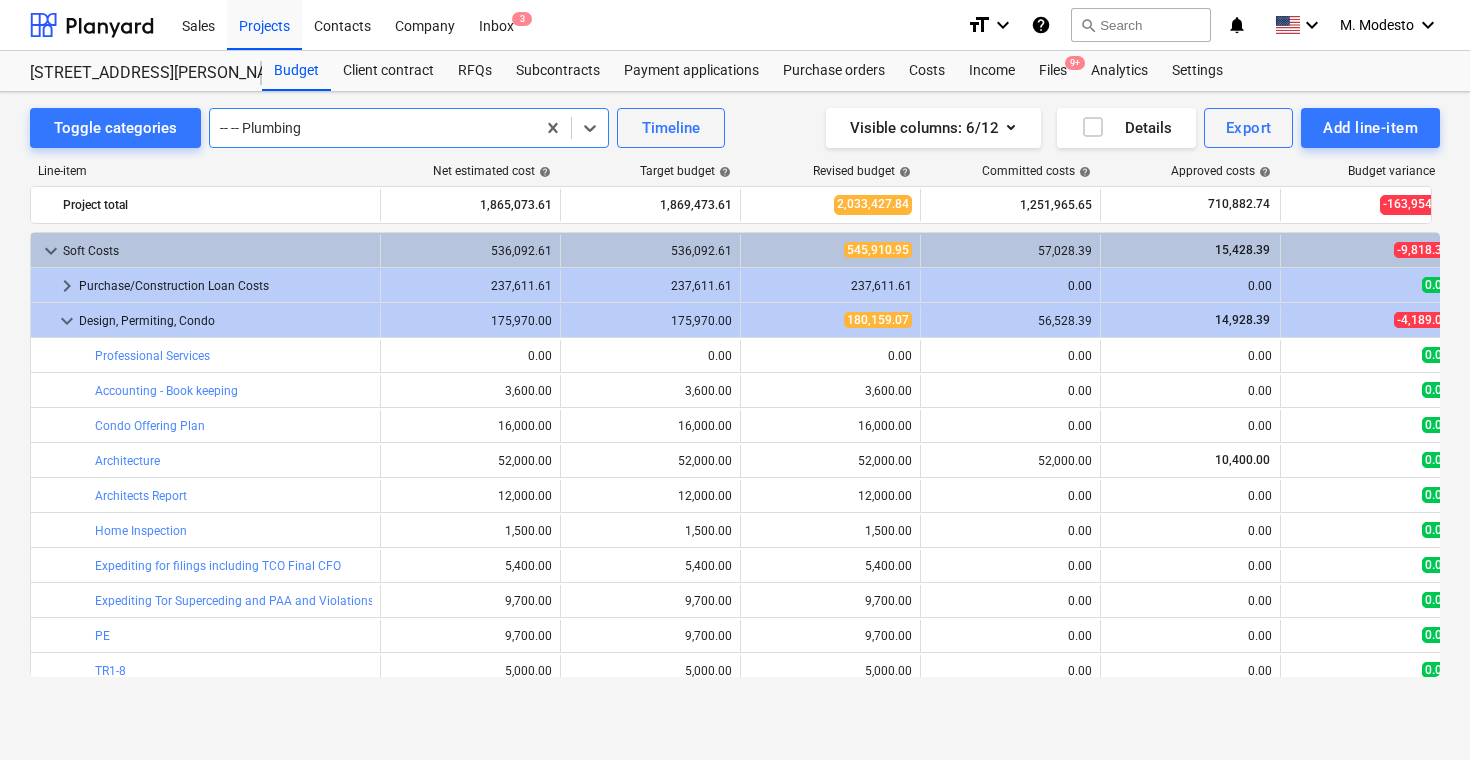 click at bounding box center (372, 128) 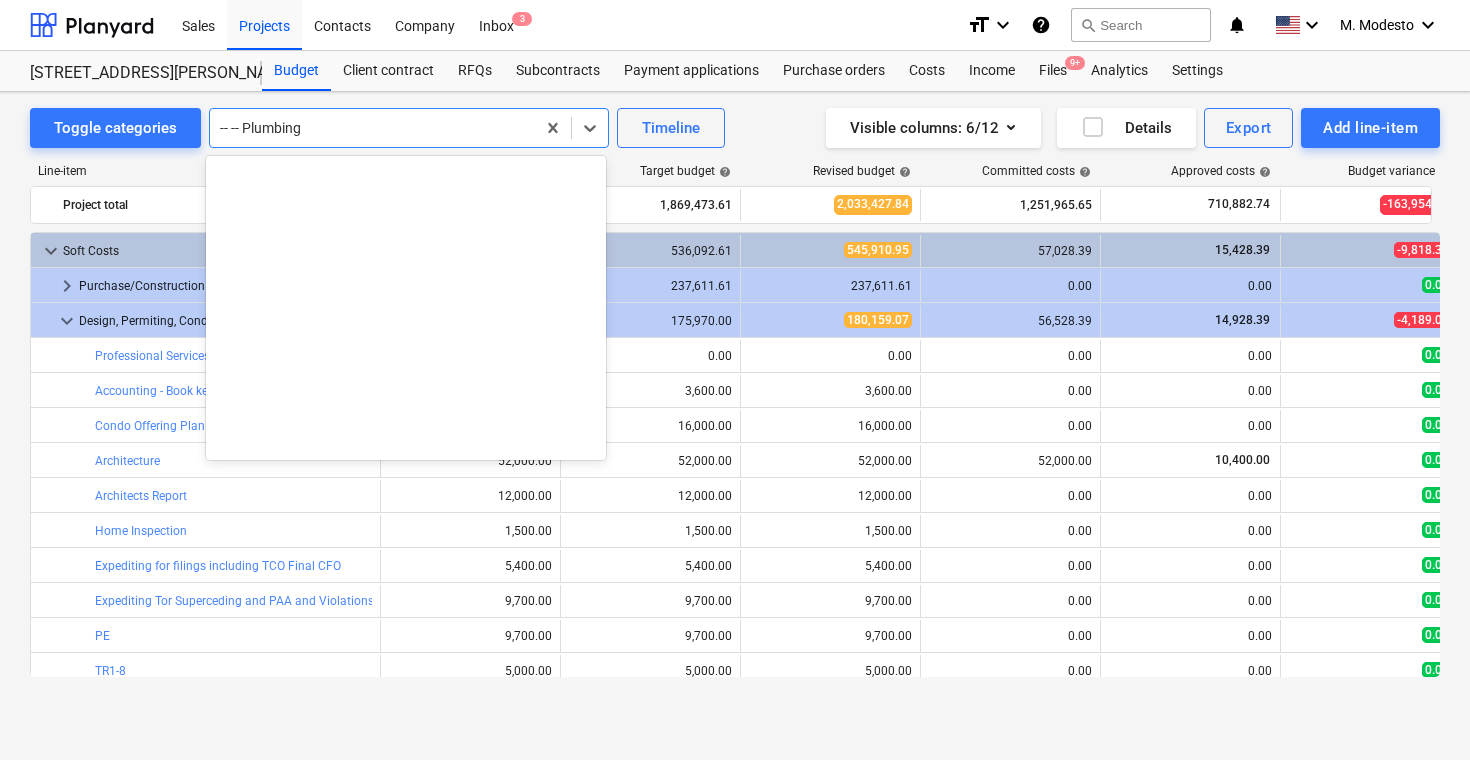scroll, scrollTop: 4865, scrollLeft: 0, axis: vertical 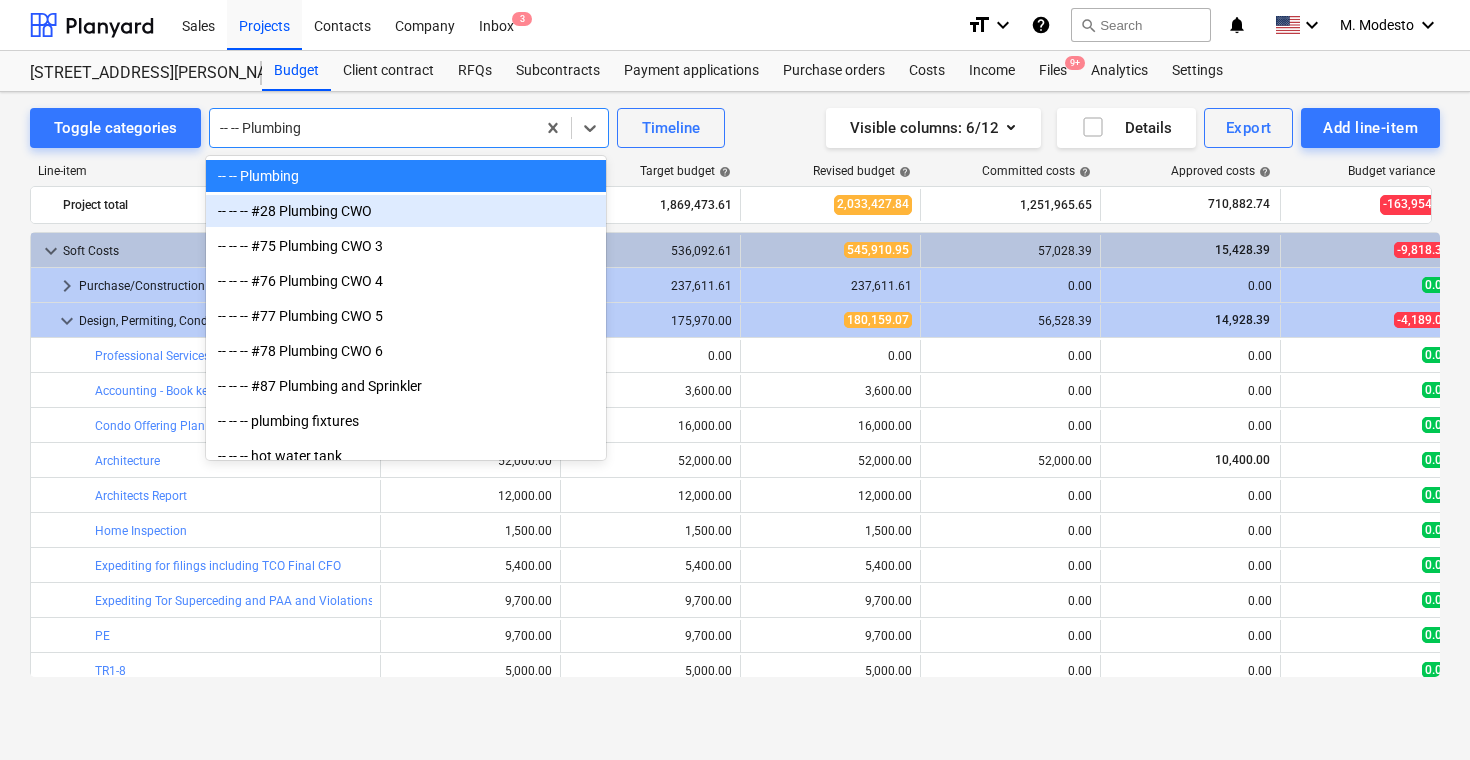 click on "-- -- --   #28 Plumbing CWO" at bounding box center [406, 211] 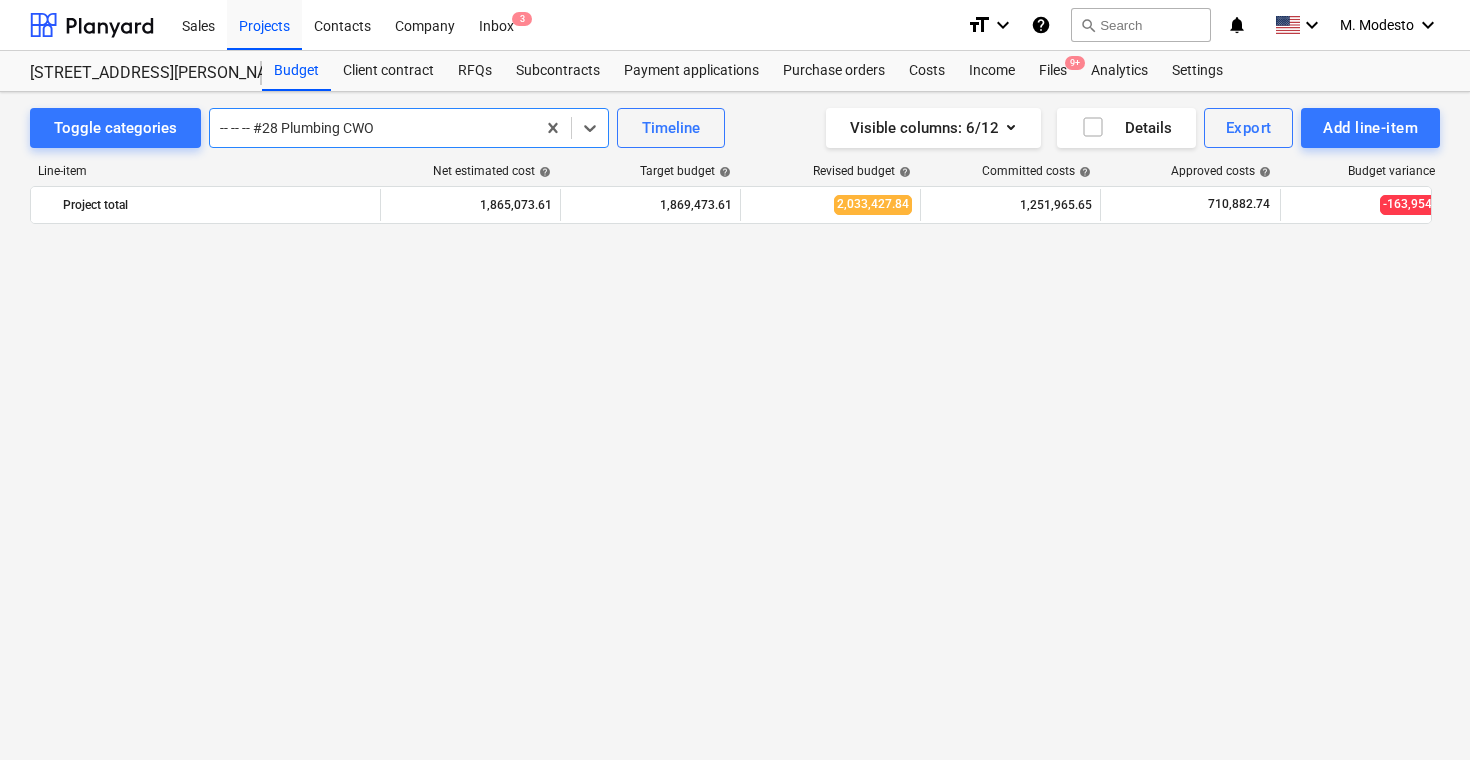 scroll, scrollTop: 3990, scrollLeft: 0, axis: vertical 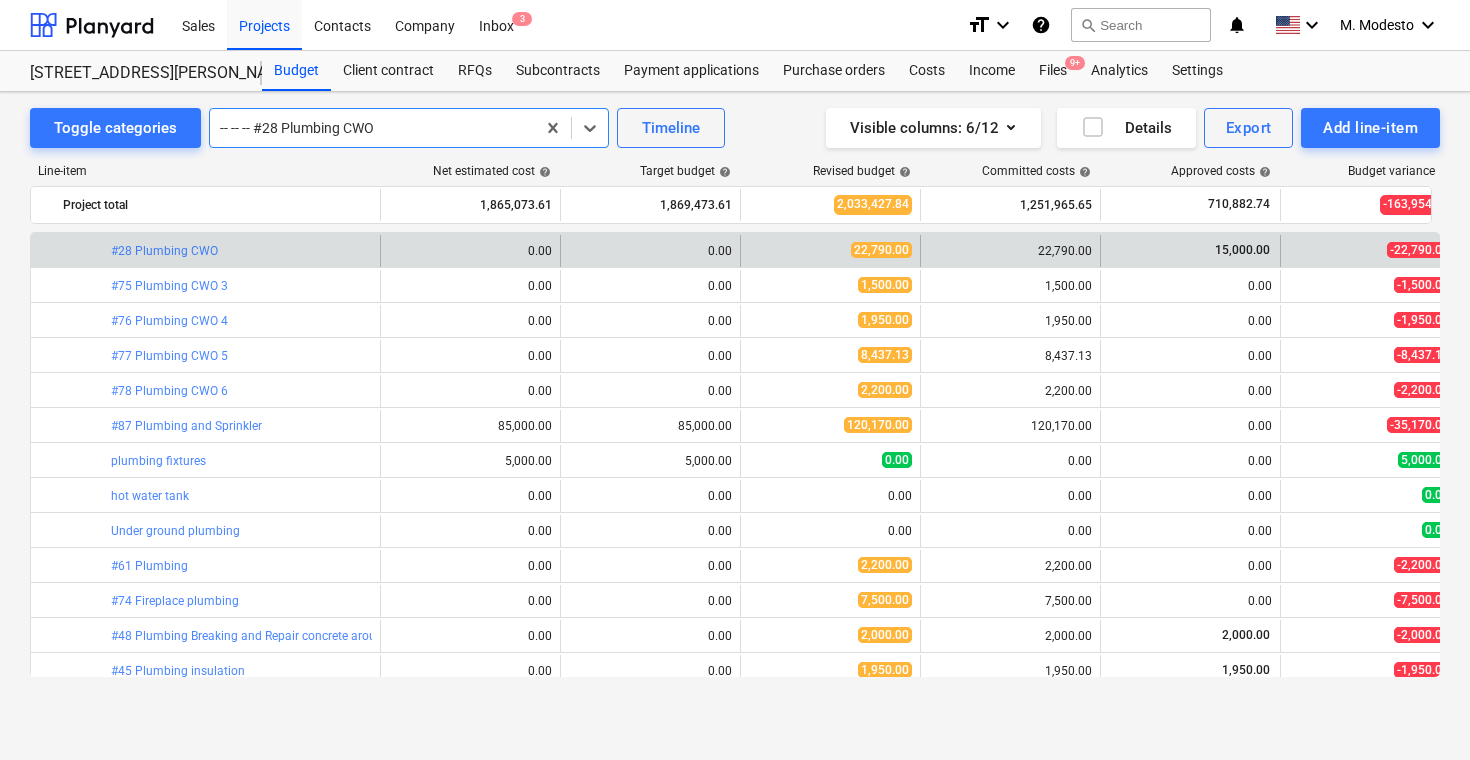 click on "-- -- --   #28 Plumbing CWO" at bounding box center (409, 128) 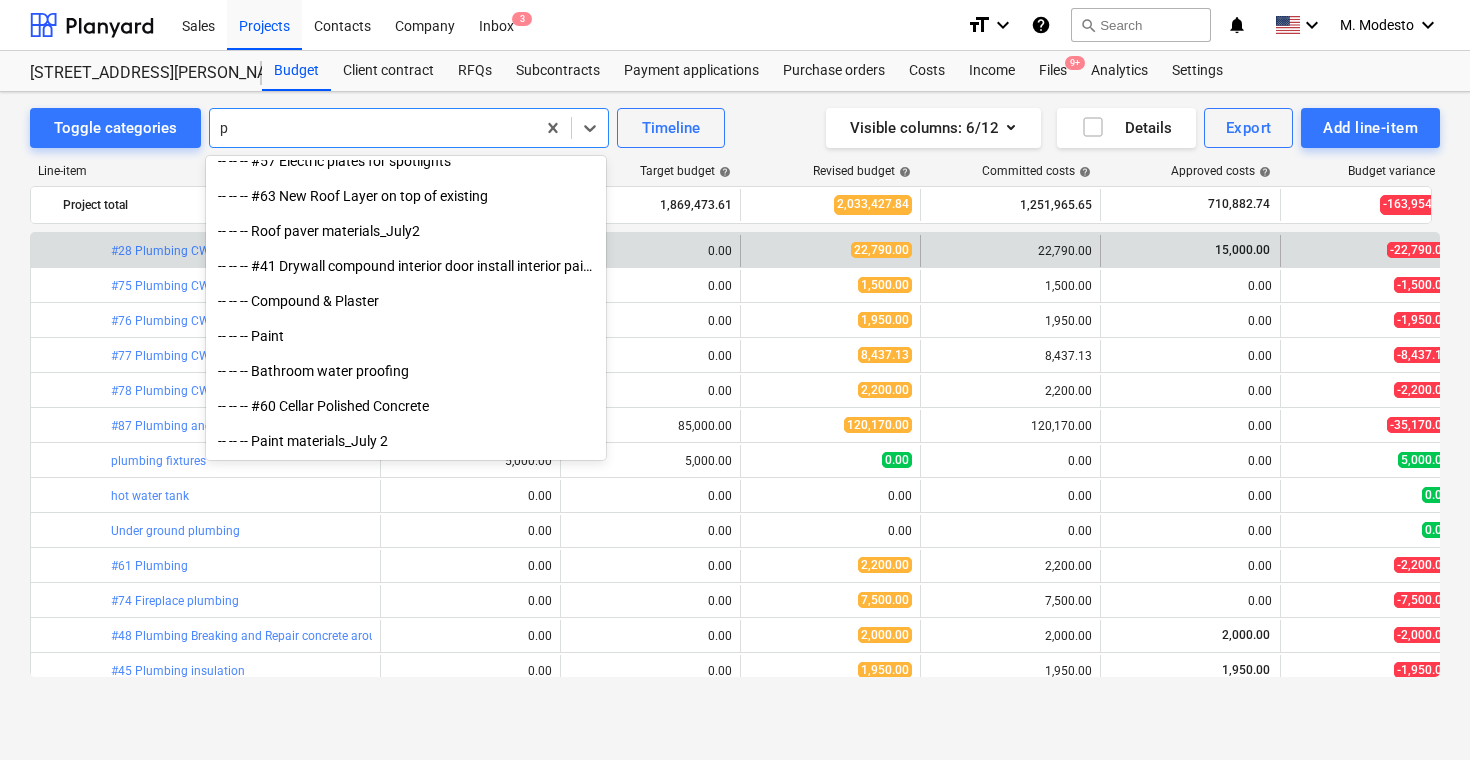 scroll, scrollTop: 3410, scrollLeft: 0, axis: vertical 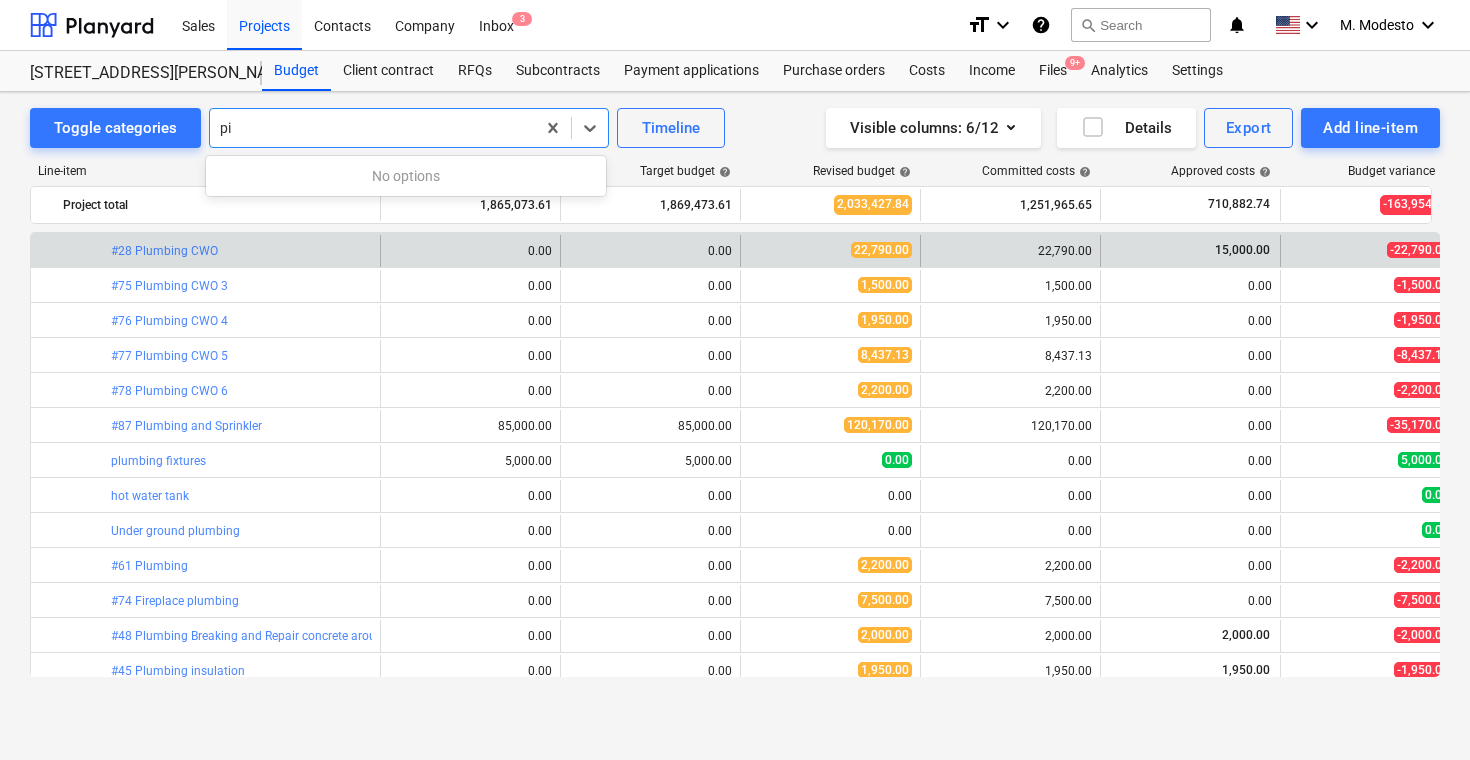 type on "p" 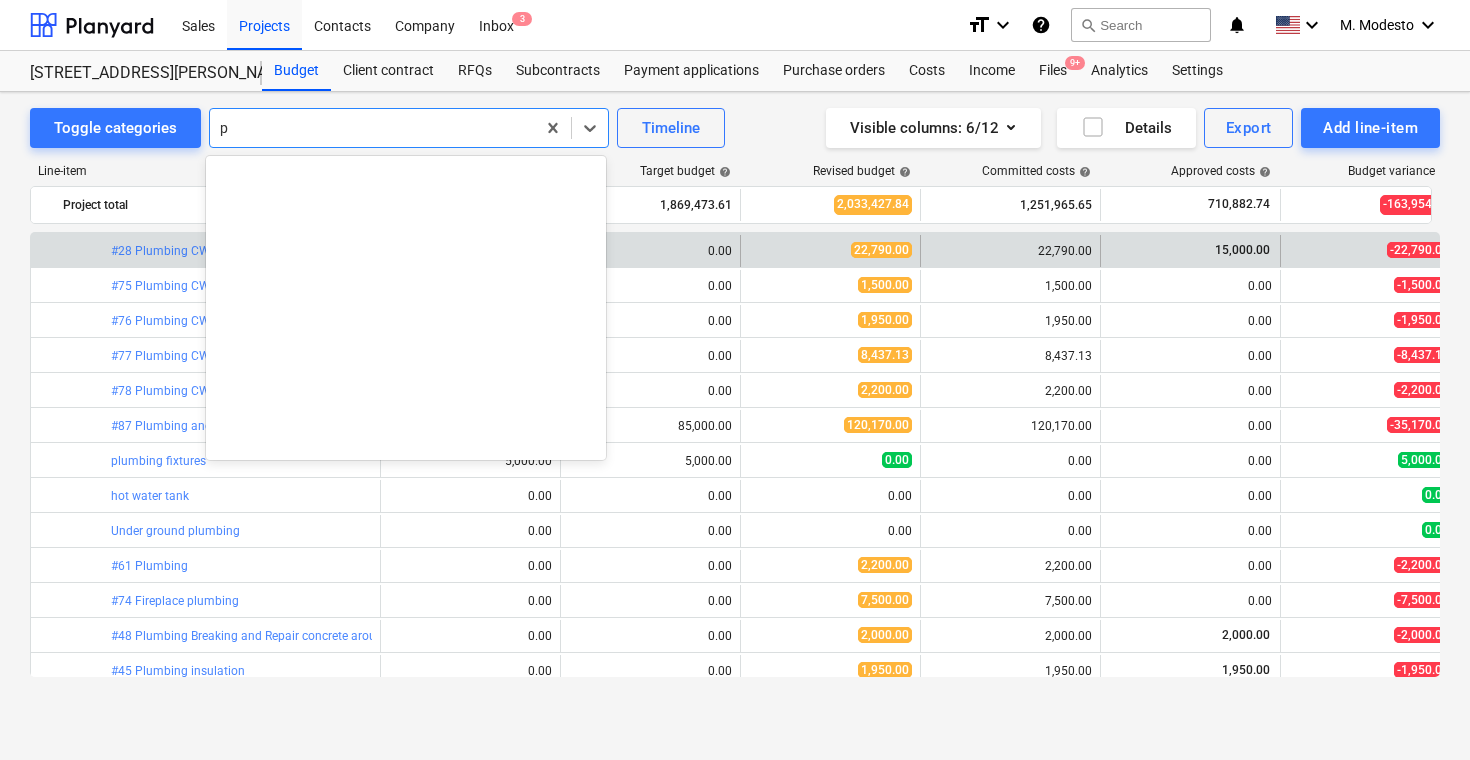 type 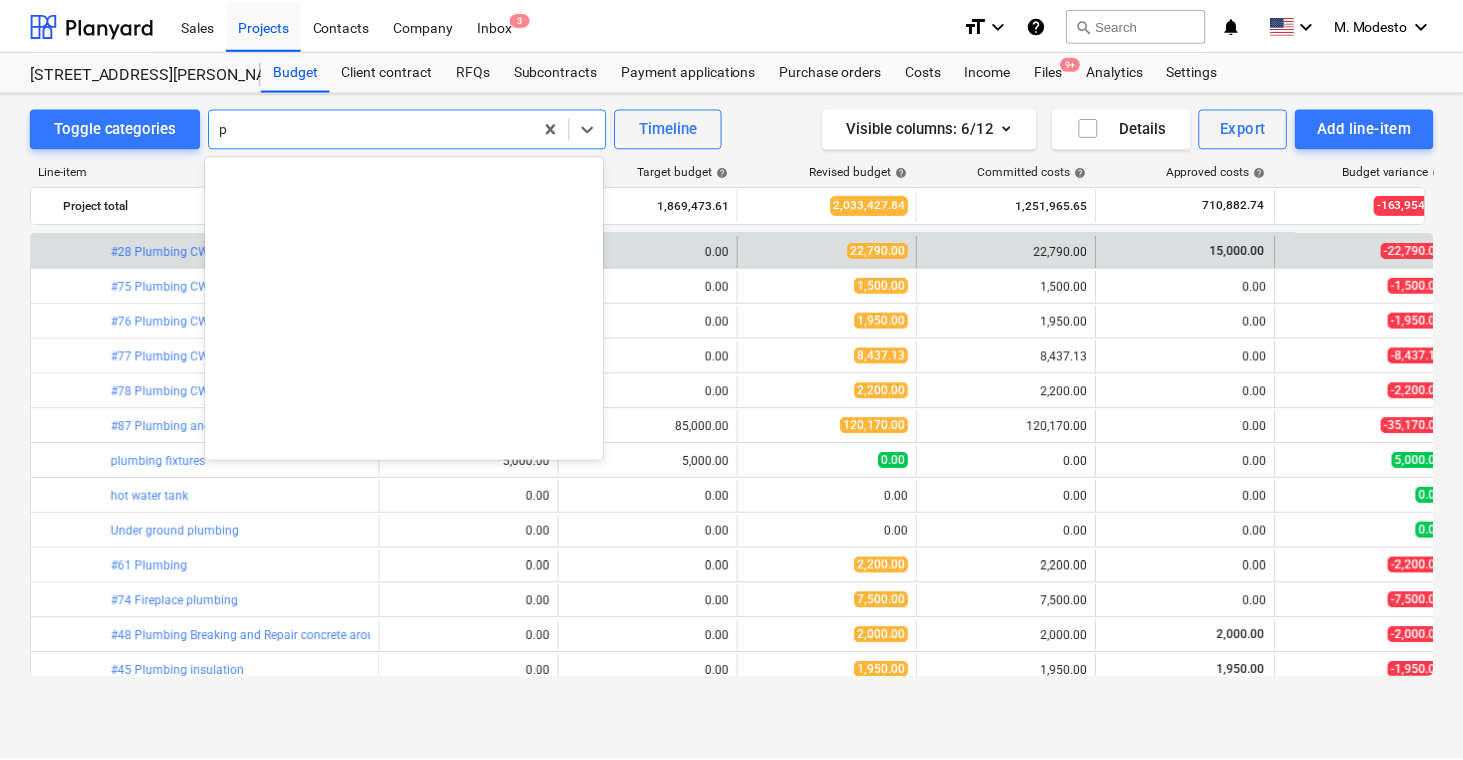 scroll, scrollTop: 3410, scrollLeft: 0, axis: vertical 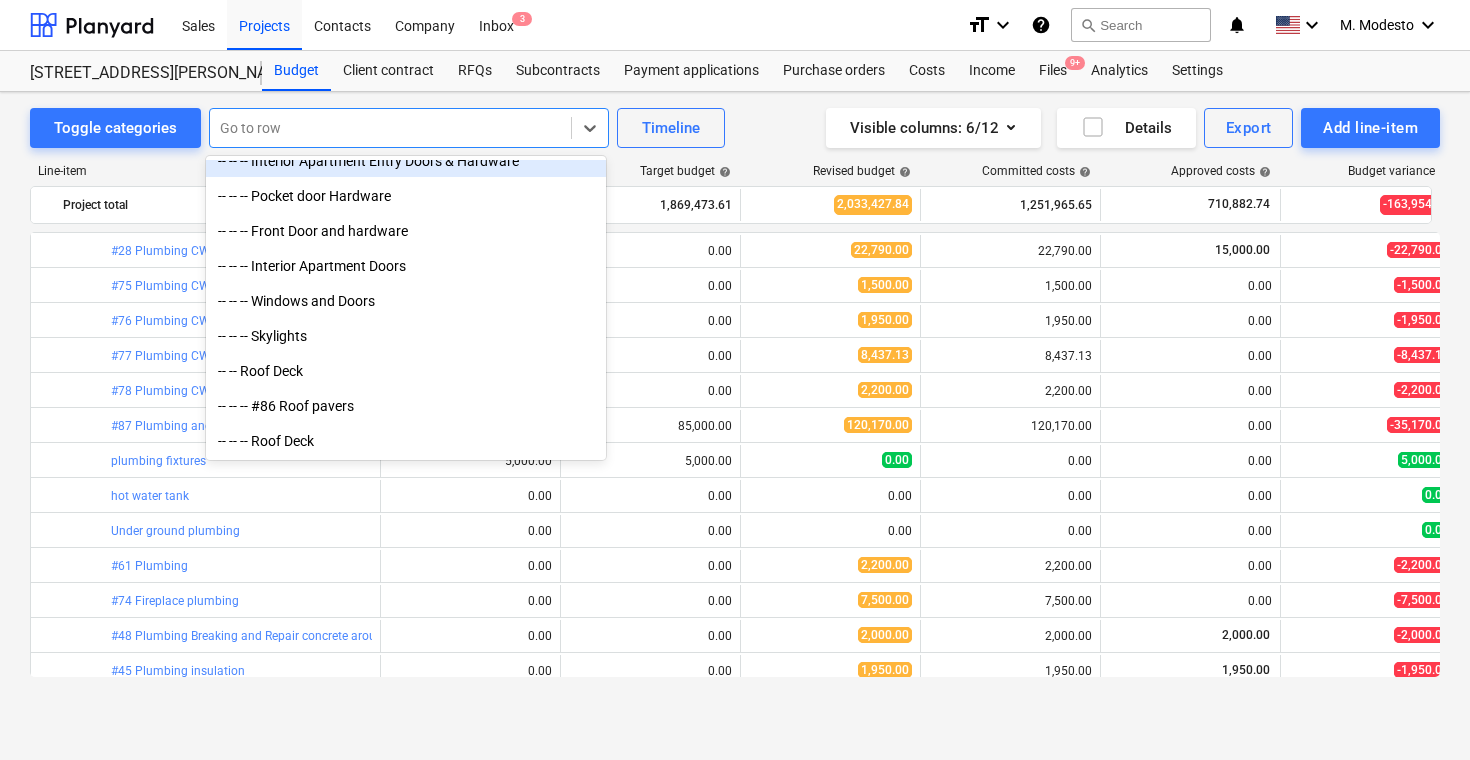 click on "Toggle categories All selected options have been cleared. option -- -- --   Interior Apartment Entry Doors & Hardware focused, 98 of 255. 255 results available. Use Up and Down to choose options, press Enter to select the currently focused option, press Escape to exit the menu, press Tab to select the option and exit the menu. Go to row Timeline Visible columns :   6/12 Details Export Add line-item" at bounding box center (735, 128) 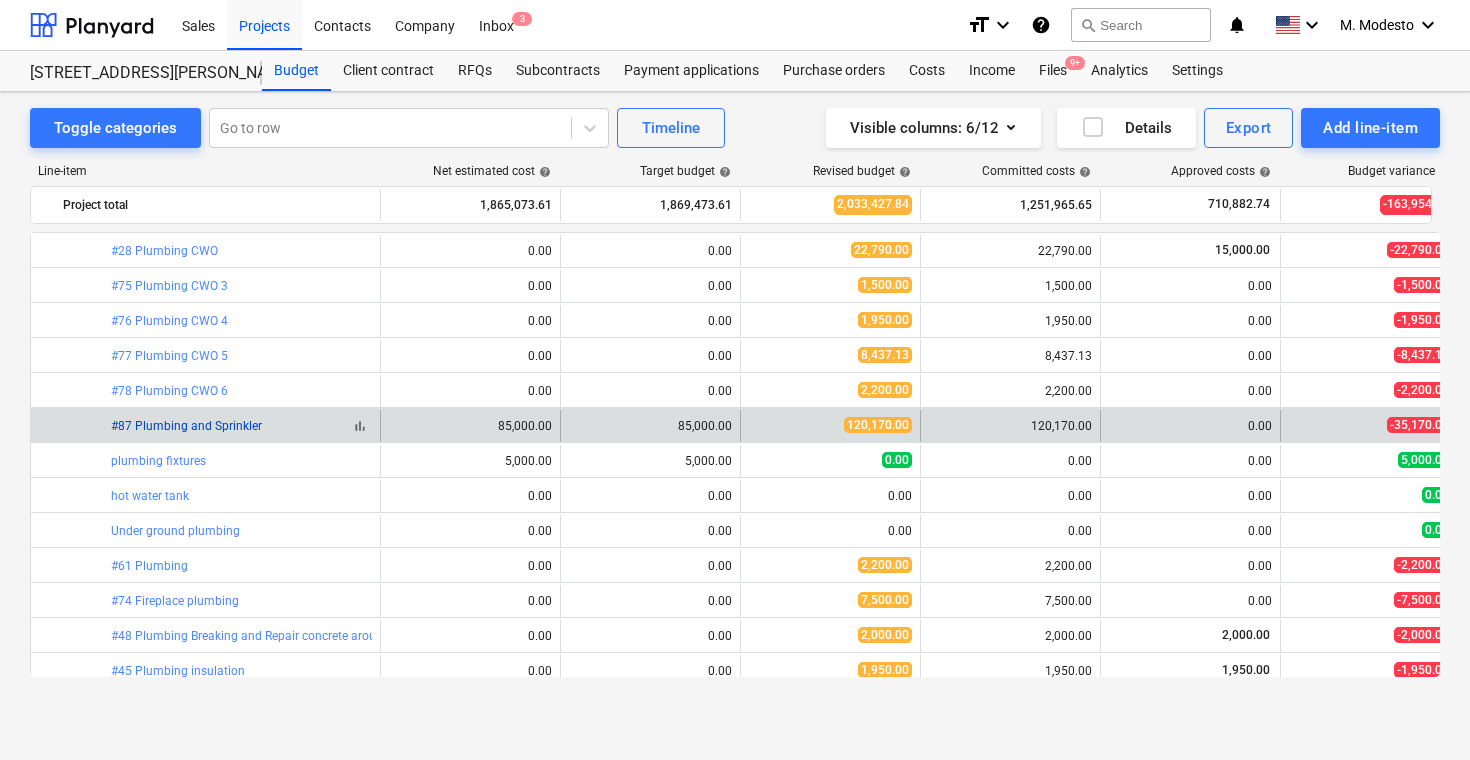 click on "#87 Plumbing and Sprinkler" at bounding box center [186, 426] 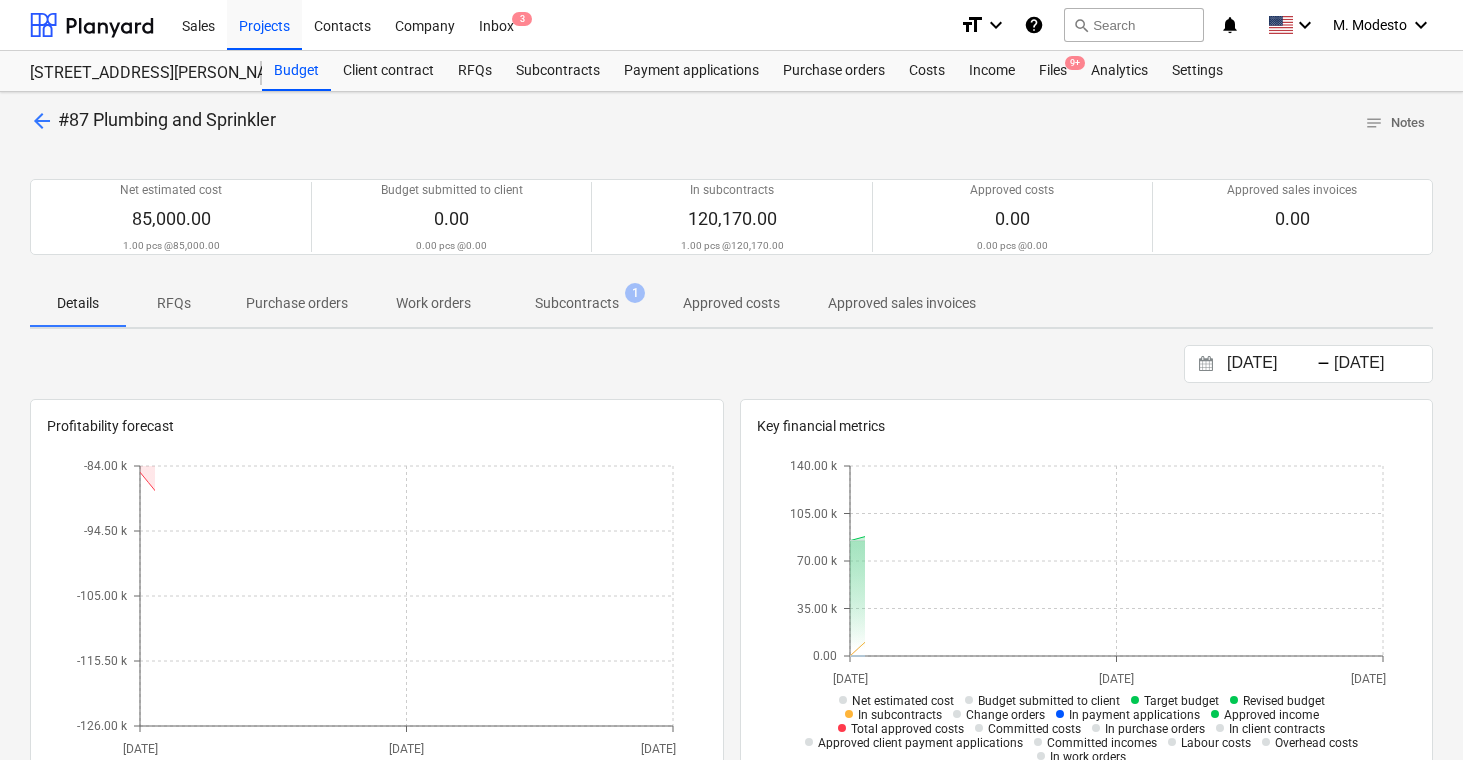 click on "Subcontracts" at bounding box center [577, 303] 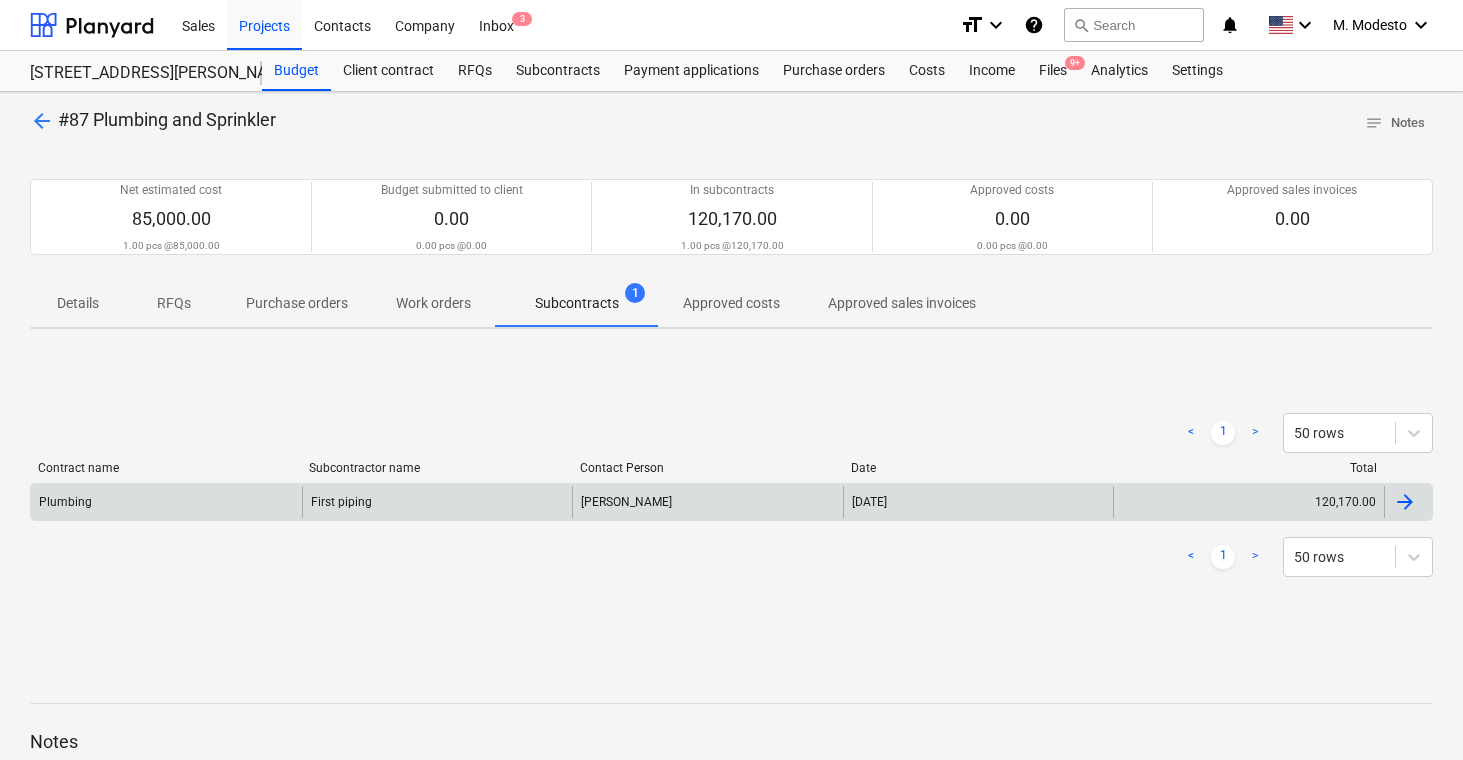 click on "[PERSON_NAME]" at bounding box center (707, 502) 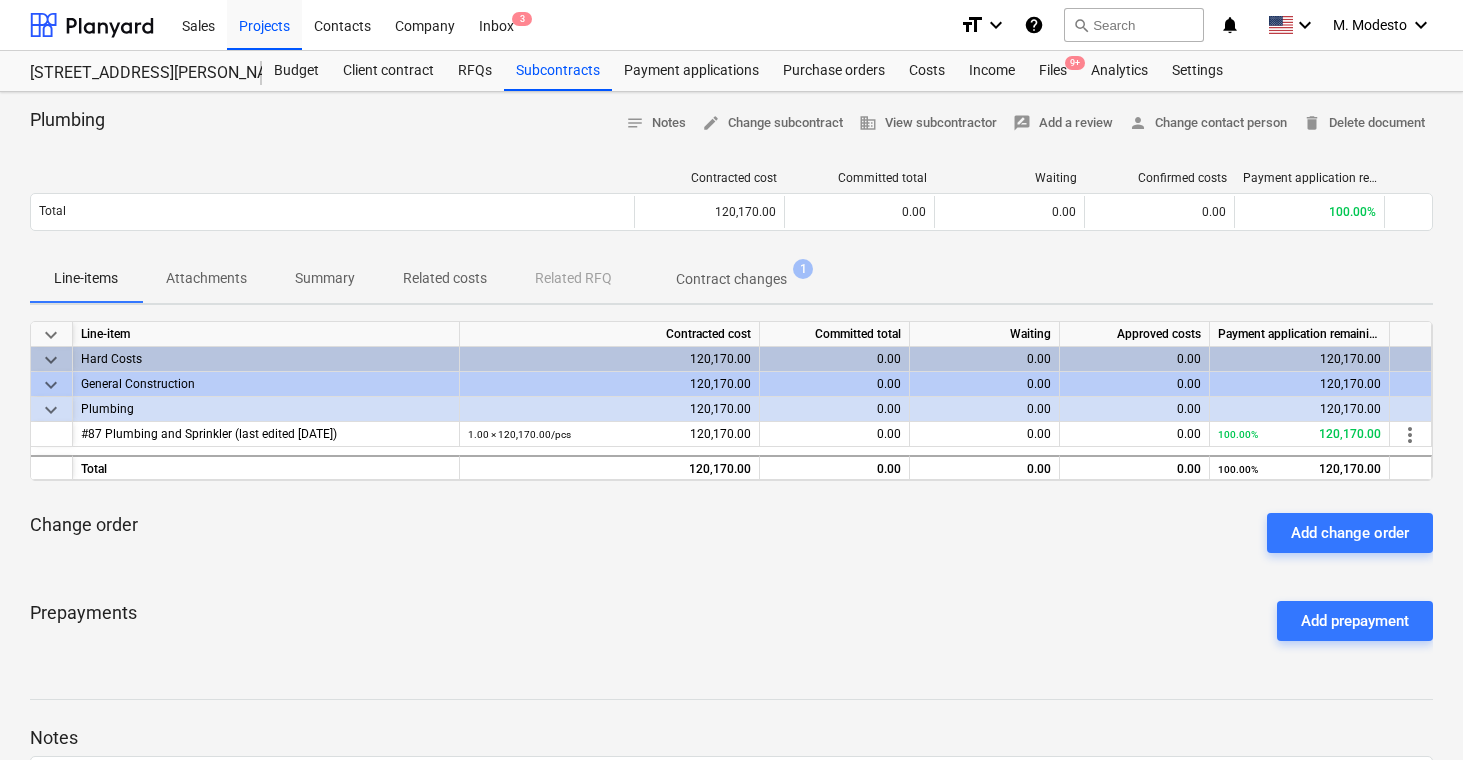 click on "Contract changes" at bounding box center [731, 279] 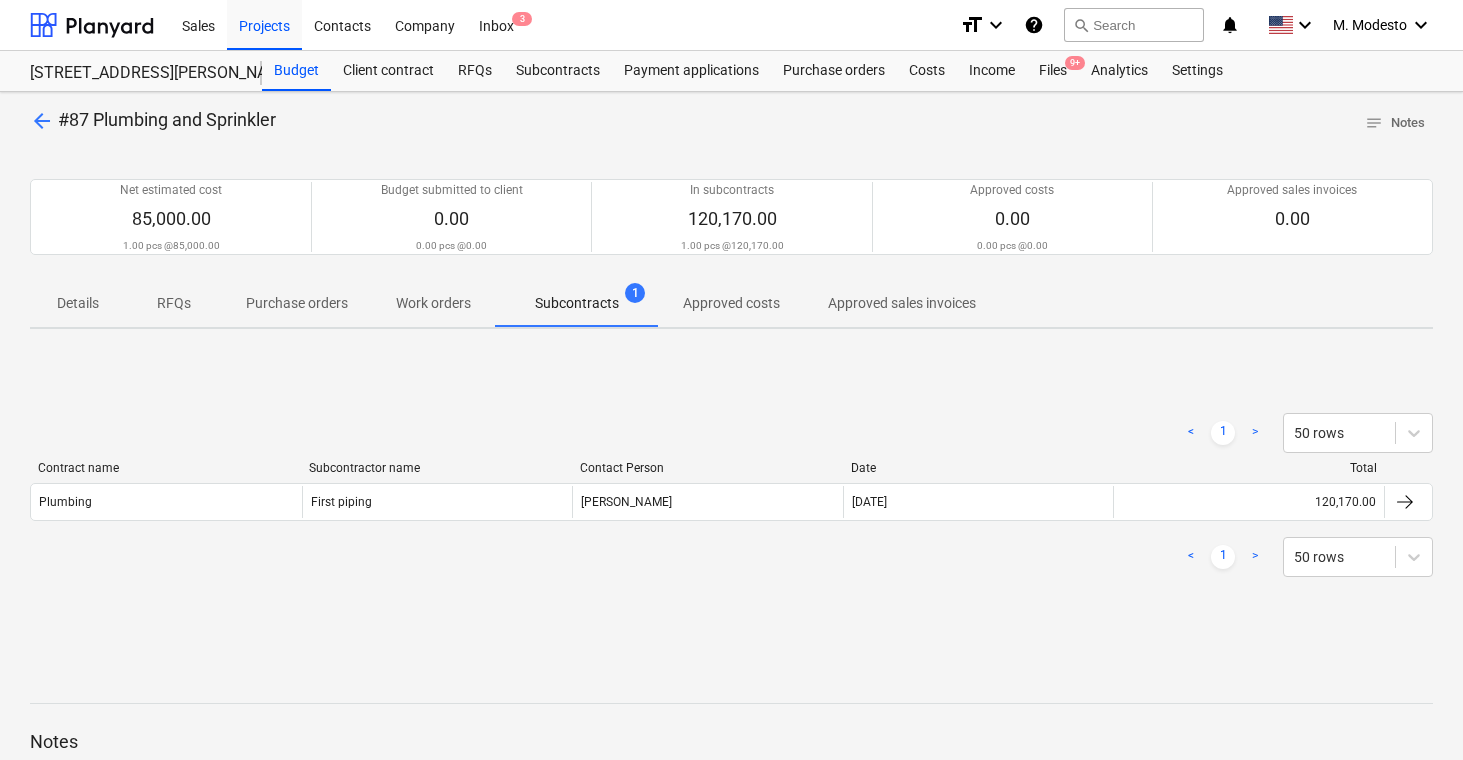 copy on "#87 Plumbing and Sprinkler" 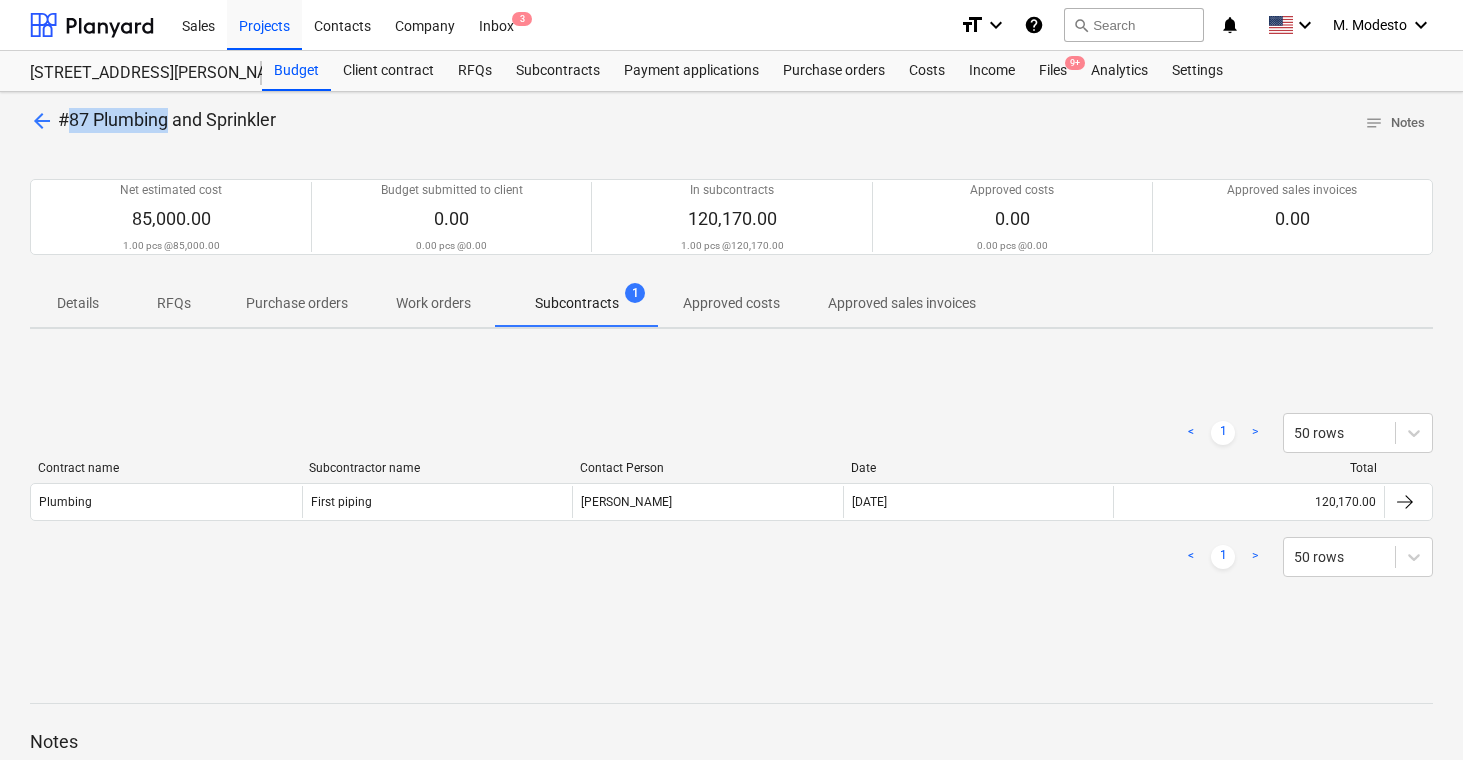 drag, startPoint x: 62, startPoint y: 117, endPoint x: 159, endPoint y: 115, distance: 97.020615 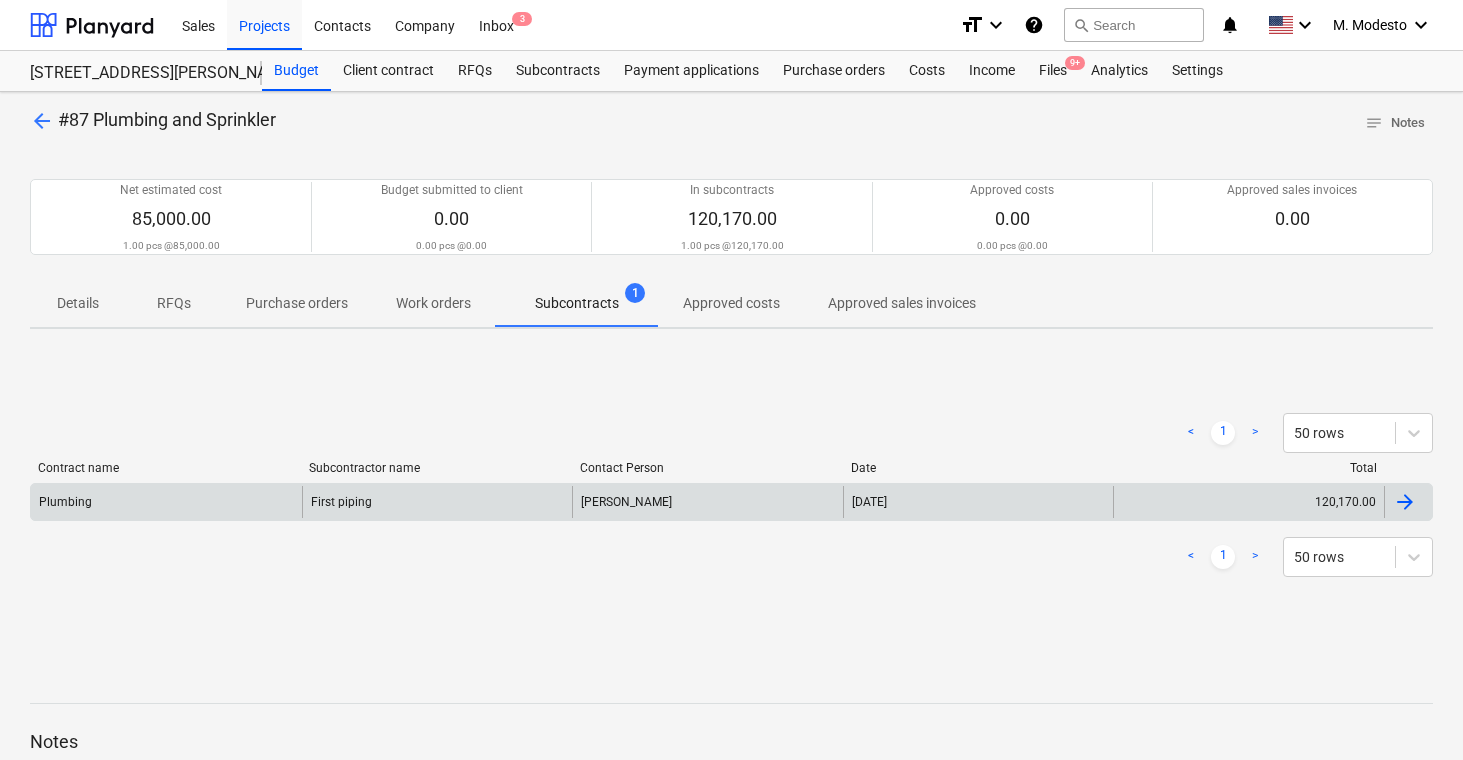 click on "[PERSON_NAME]" at bounding box center (707, 502) 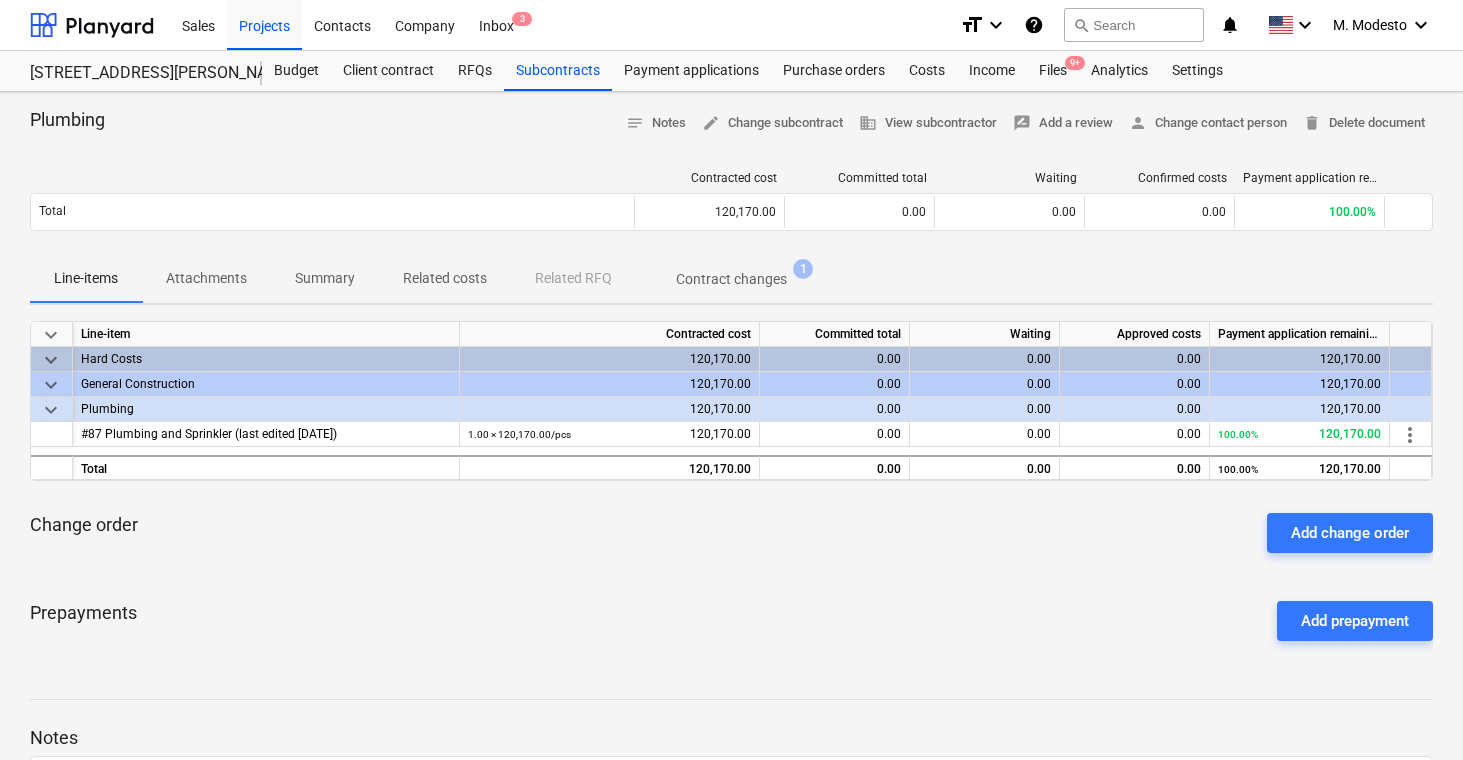 click on "Related costs" at bounding box center [445, 278] 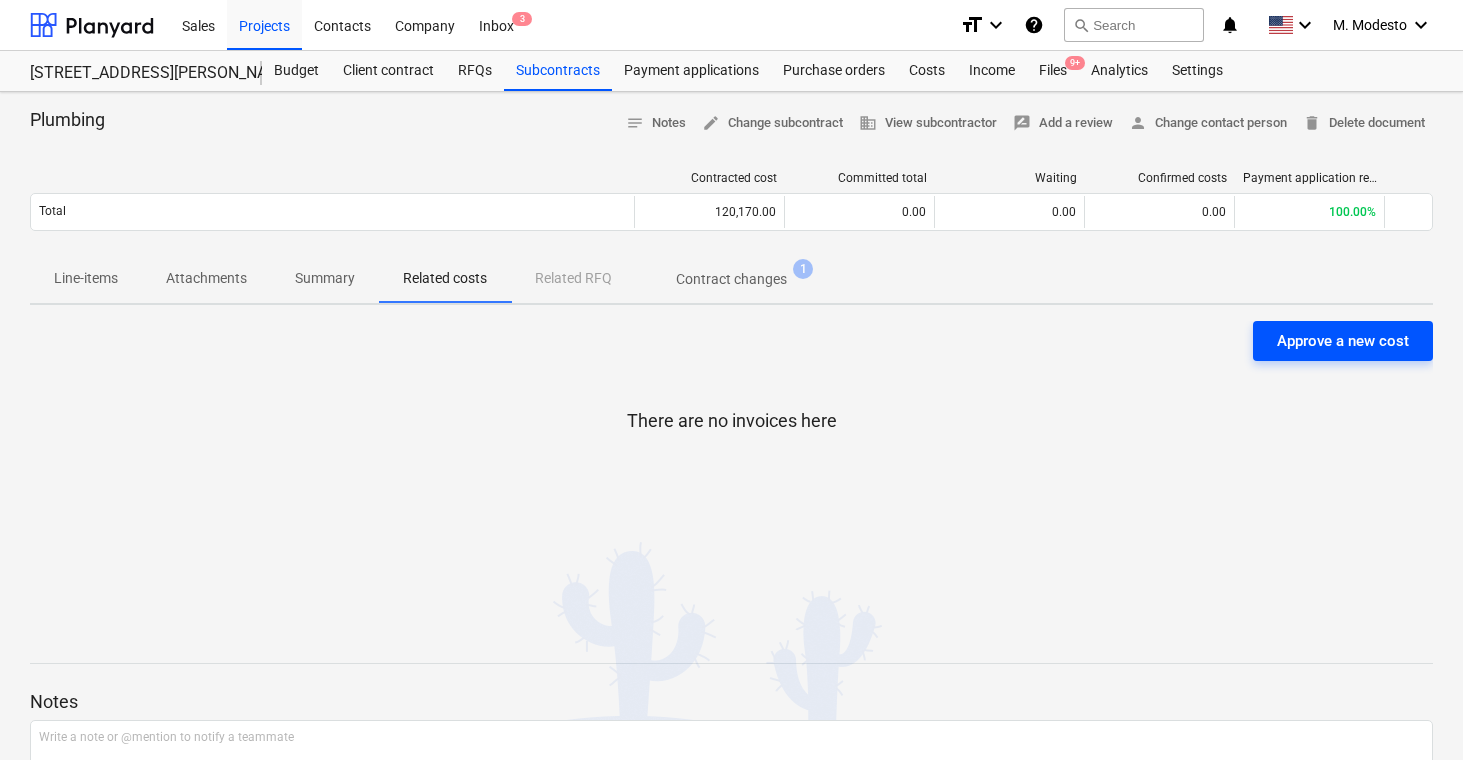 click on "Approve a new cost" at bounding box center [1343, 341] 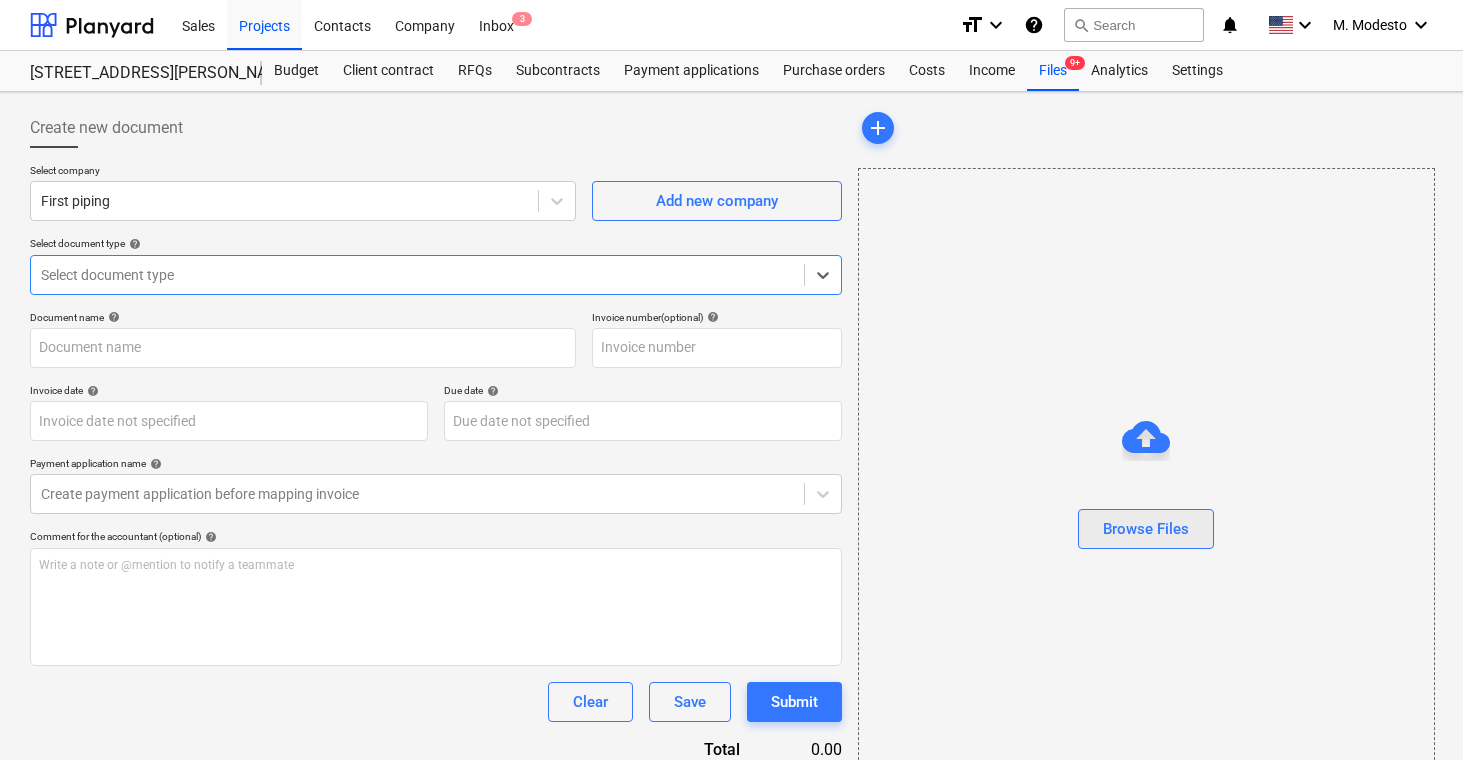 click on "Browse Files" at bounding box center [1146, 529] 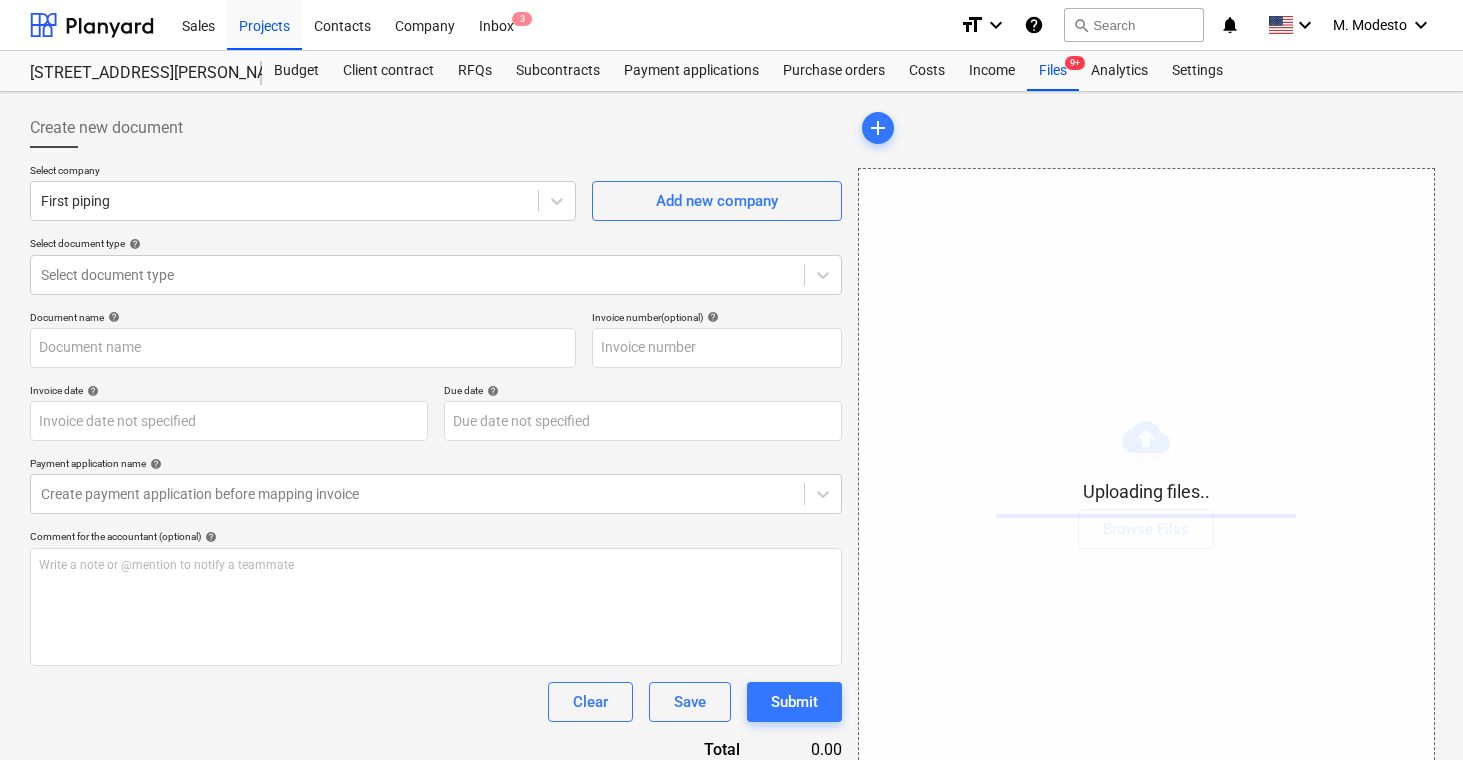 type on "1024.png" 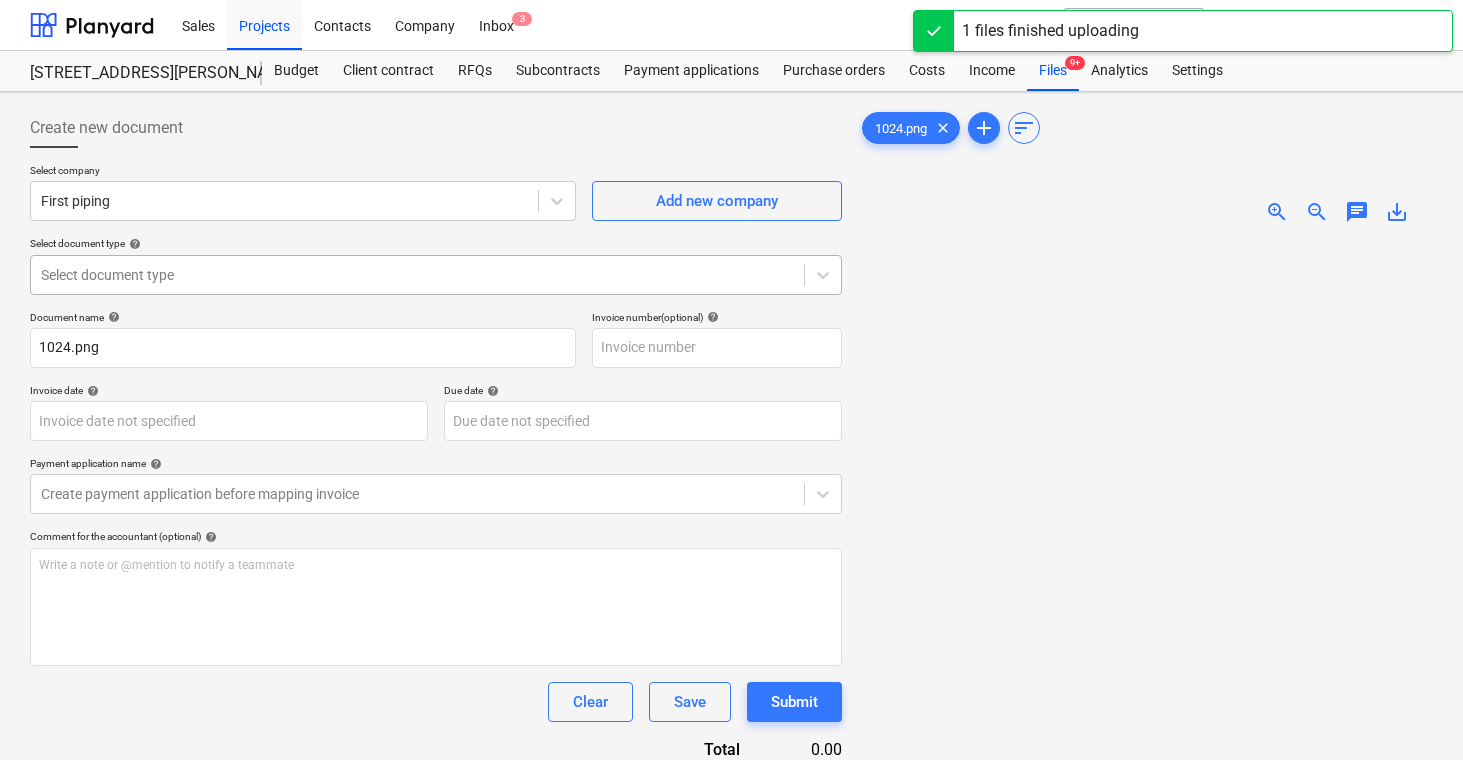 click at bounding box center (417, 275) 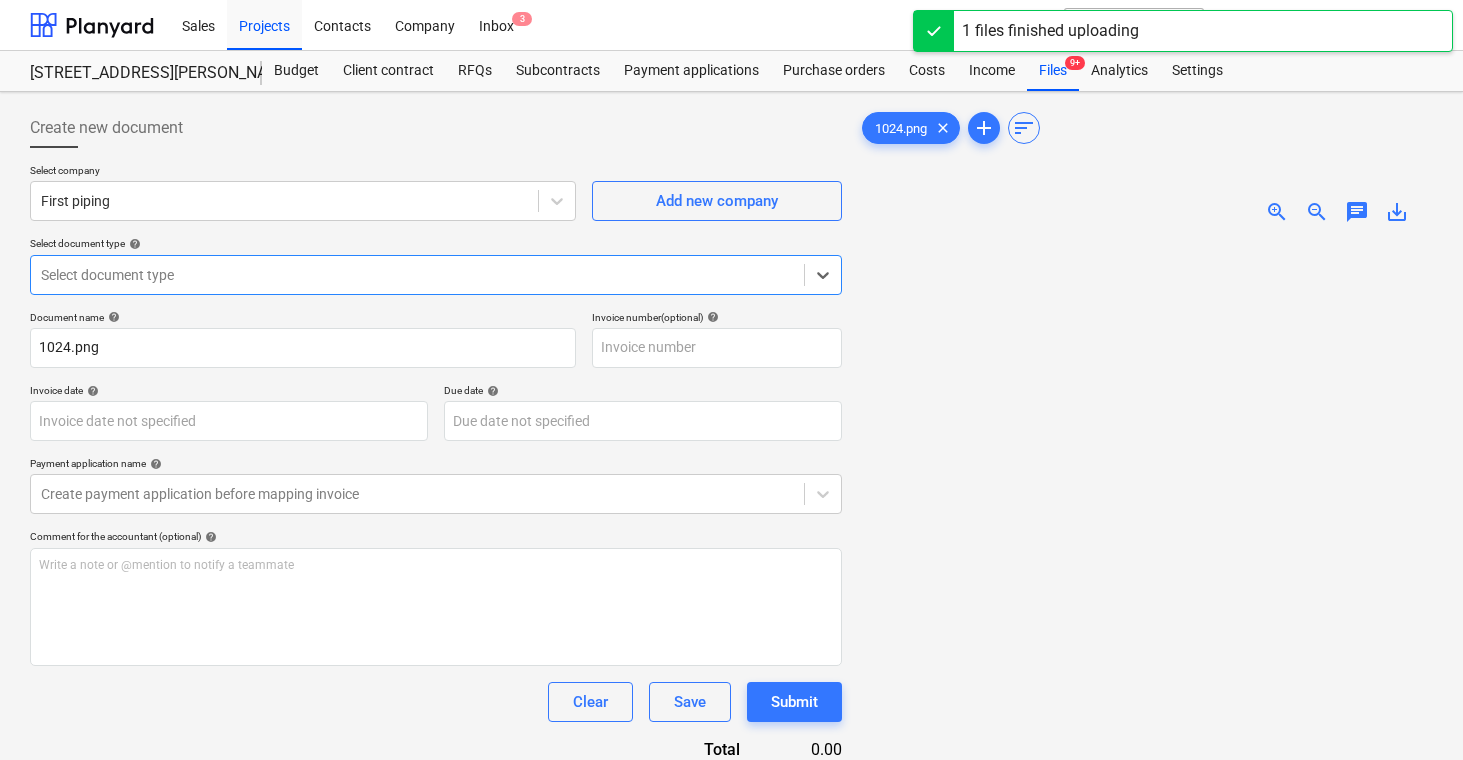 click on "Invoice for a subcontract" at bounding box center (731, 884) 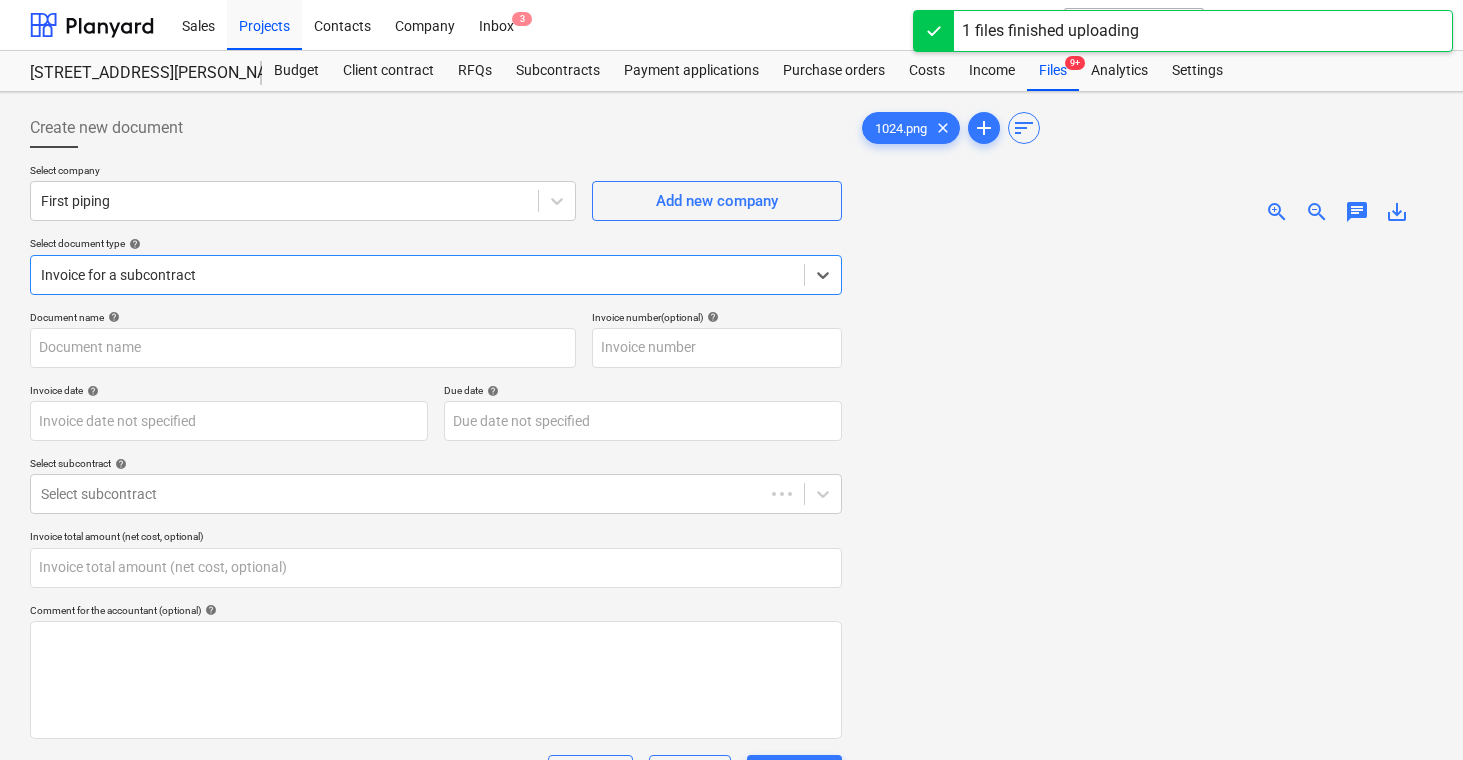 type on "1024.png" 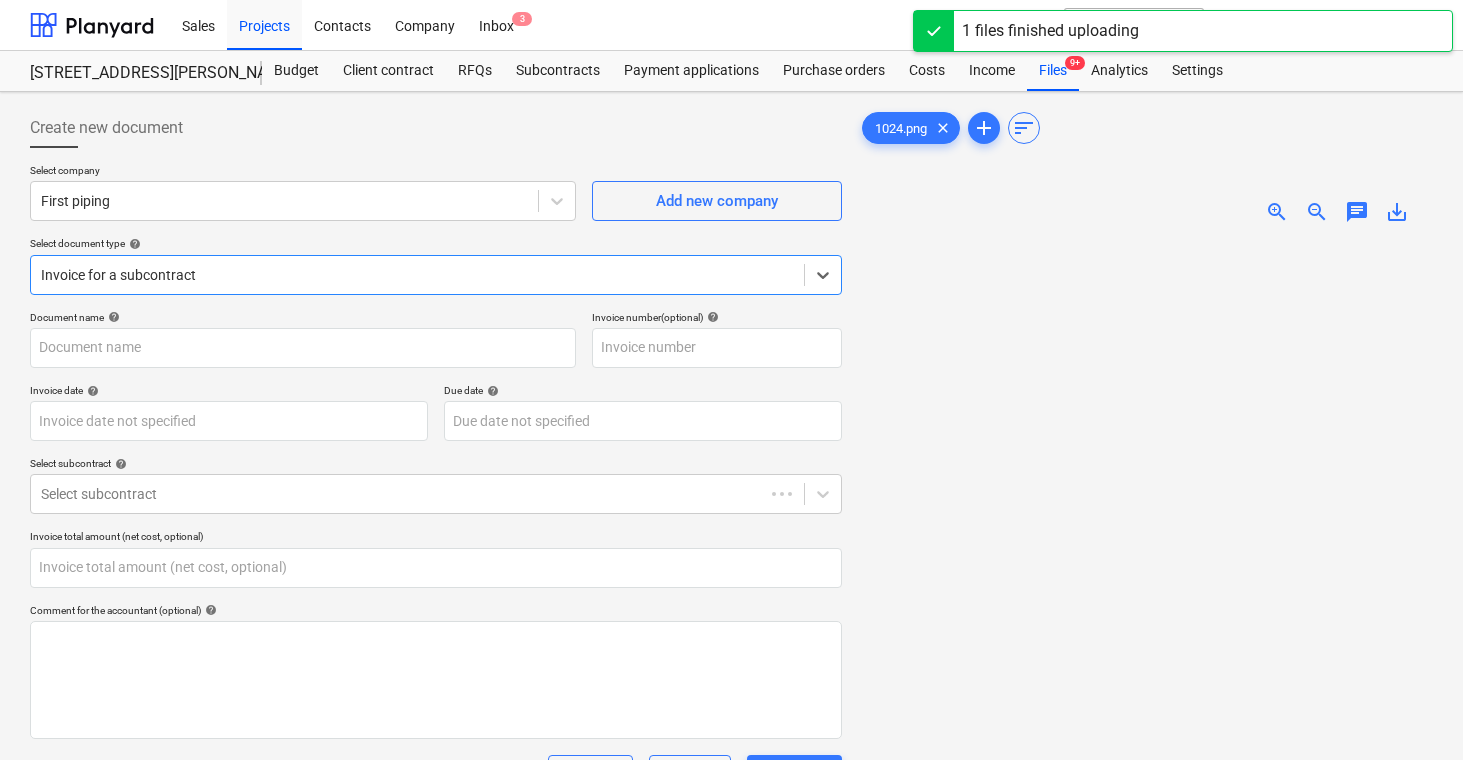 type on "0.00" 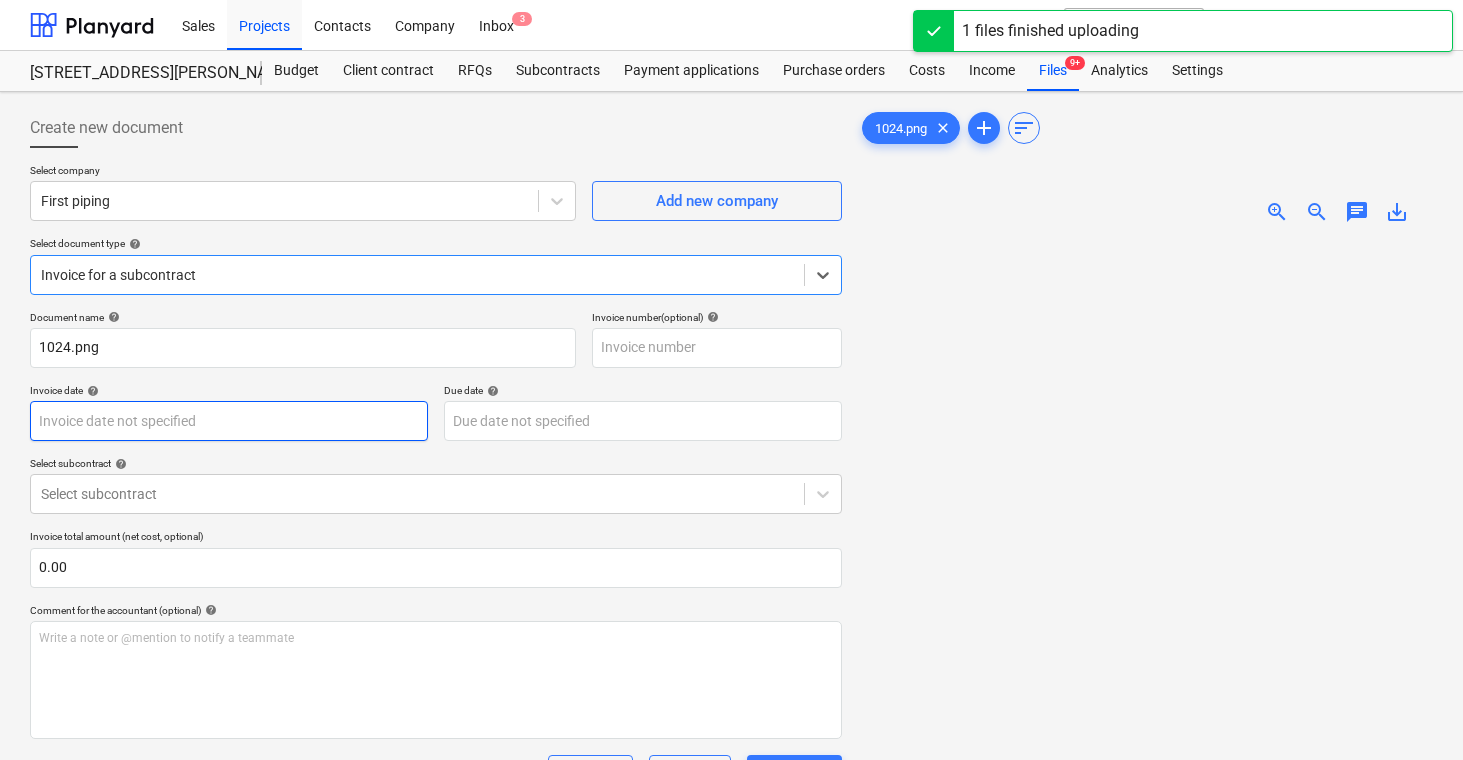 click on "Sales Projects Contacts Company Inbox 3 format_size keyboard_arrow_down help search Search notifications 0 keyboard_arrow_down M. Modesto keyboard_arrow_down [STREET_ADDRESS][PERSON_NAME][PERSON_NAME] Budget Client contract RFQs Subcontracts Payment applications Purchase orders Costs Income Files 9+ Analytics Settings Create new document Select company First piping   Add new company Select document type help option Invoice for a subcontract, selected.   Select is focused ,type to refine list, press Down to open the menu,  Invoice for a subcontract Document name help 1024.png Invoice number  (optional) help Invoice date help Press the down arrow key to interact with the calendar and
select a date. Press the question mark key to get the keyboard shortcuts for changing dates. Due date help Press the down arrow key to interact with the calendar and
select a date. Press the question mark key to get the keyboard shortcuts for changing dates. Select subcontract help Select subcontract 0.00 help ﻿ Clear Save Total" at bounding box center (731, 380) 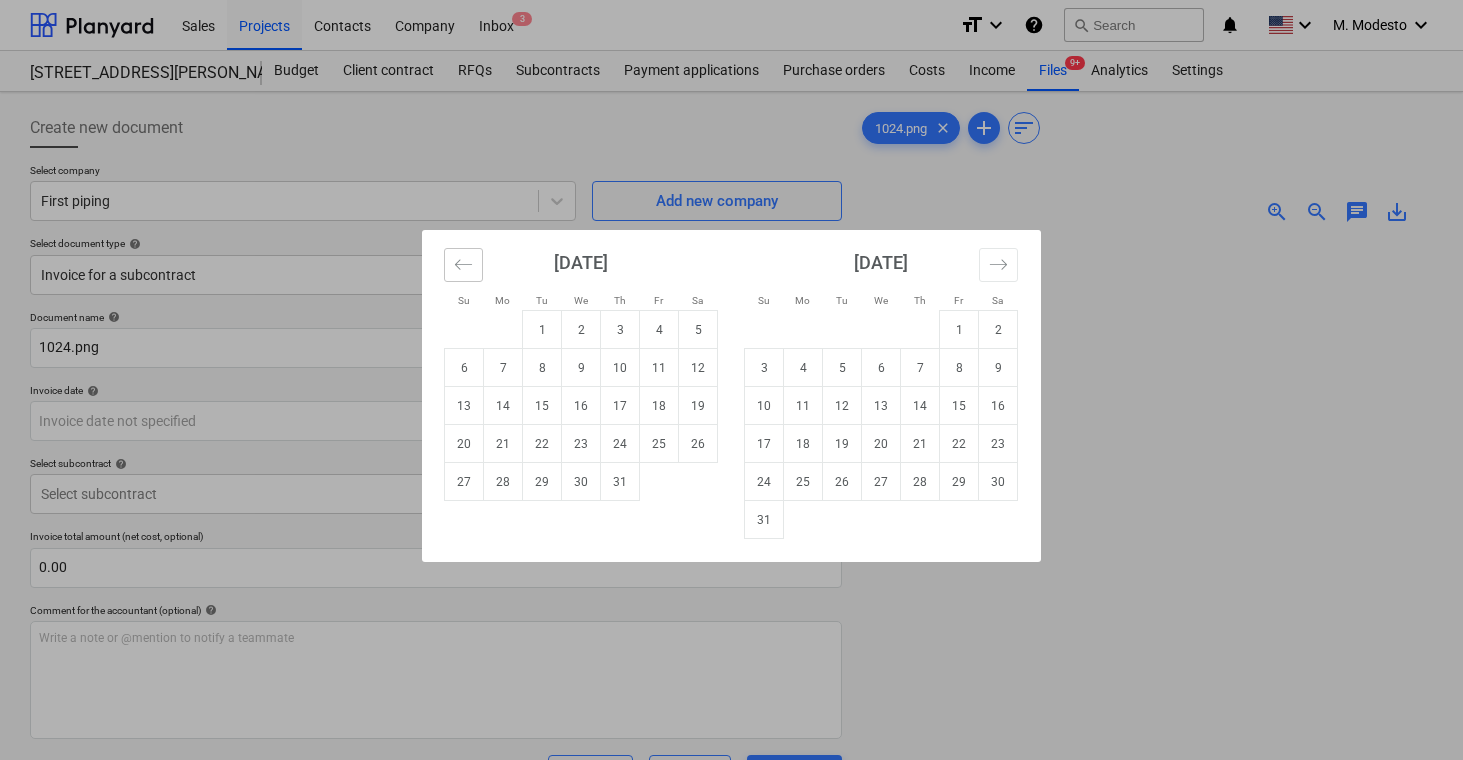 click 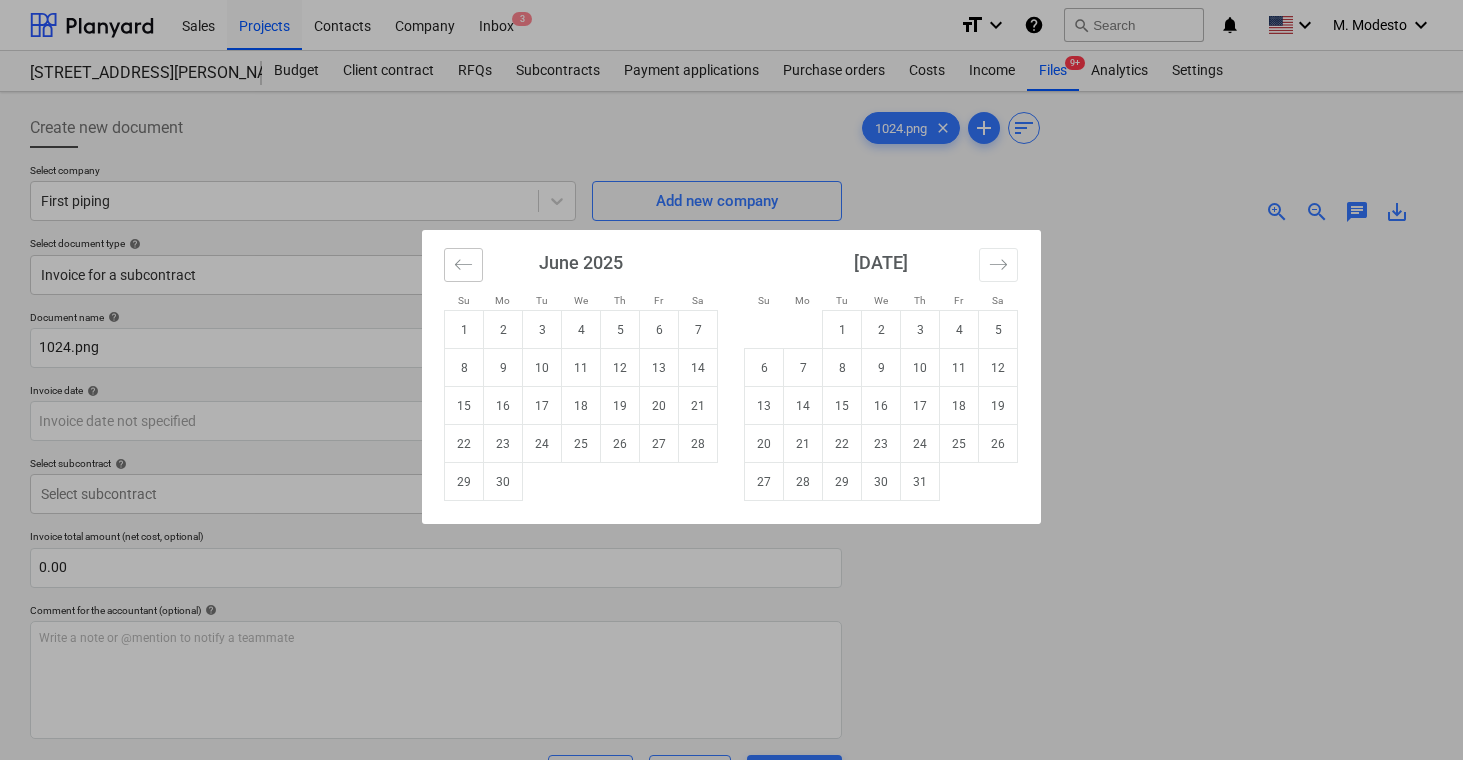 click 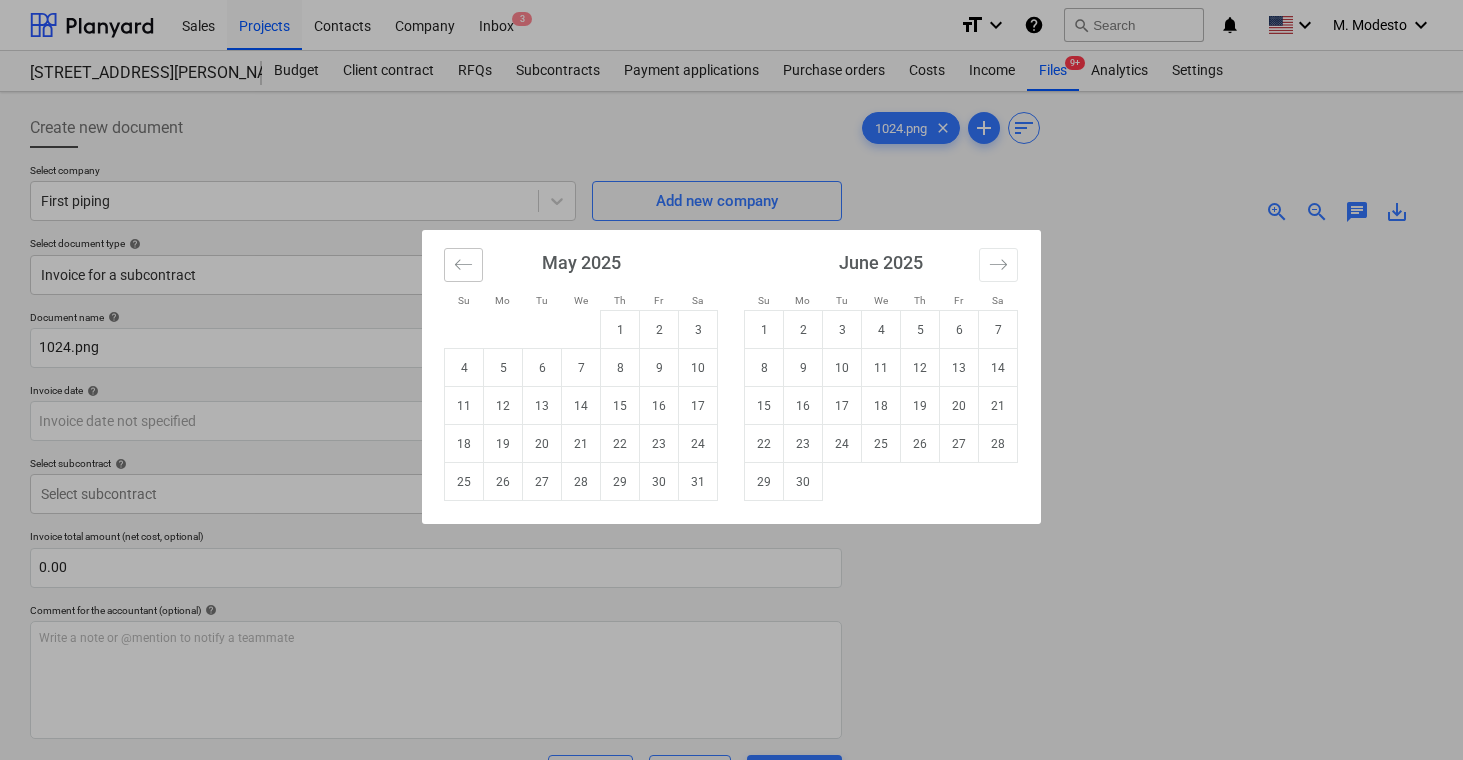 click 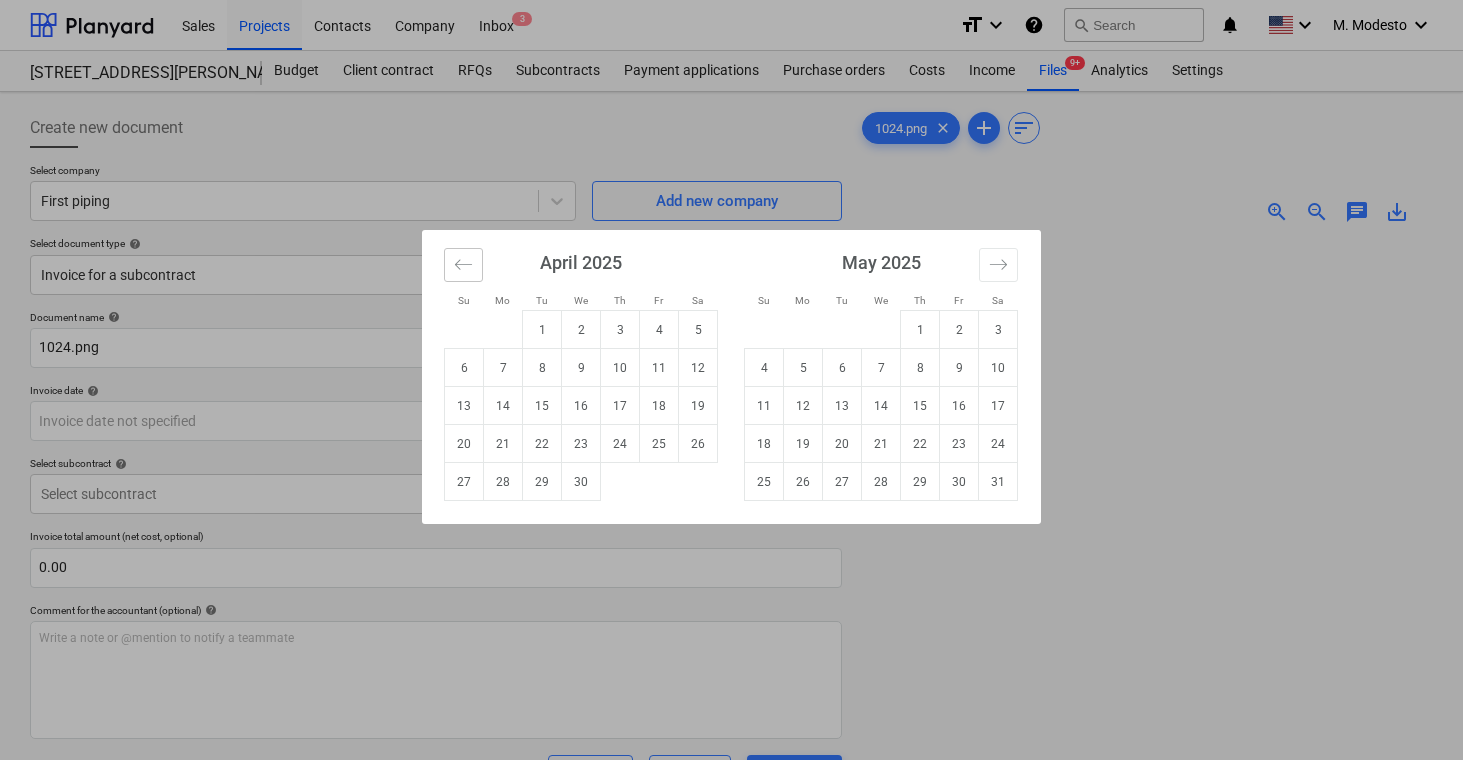 click 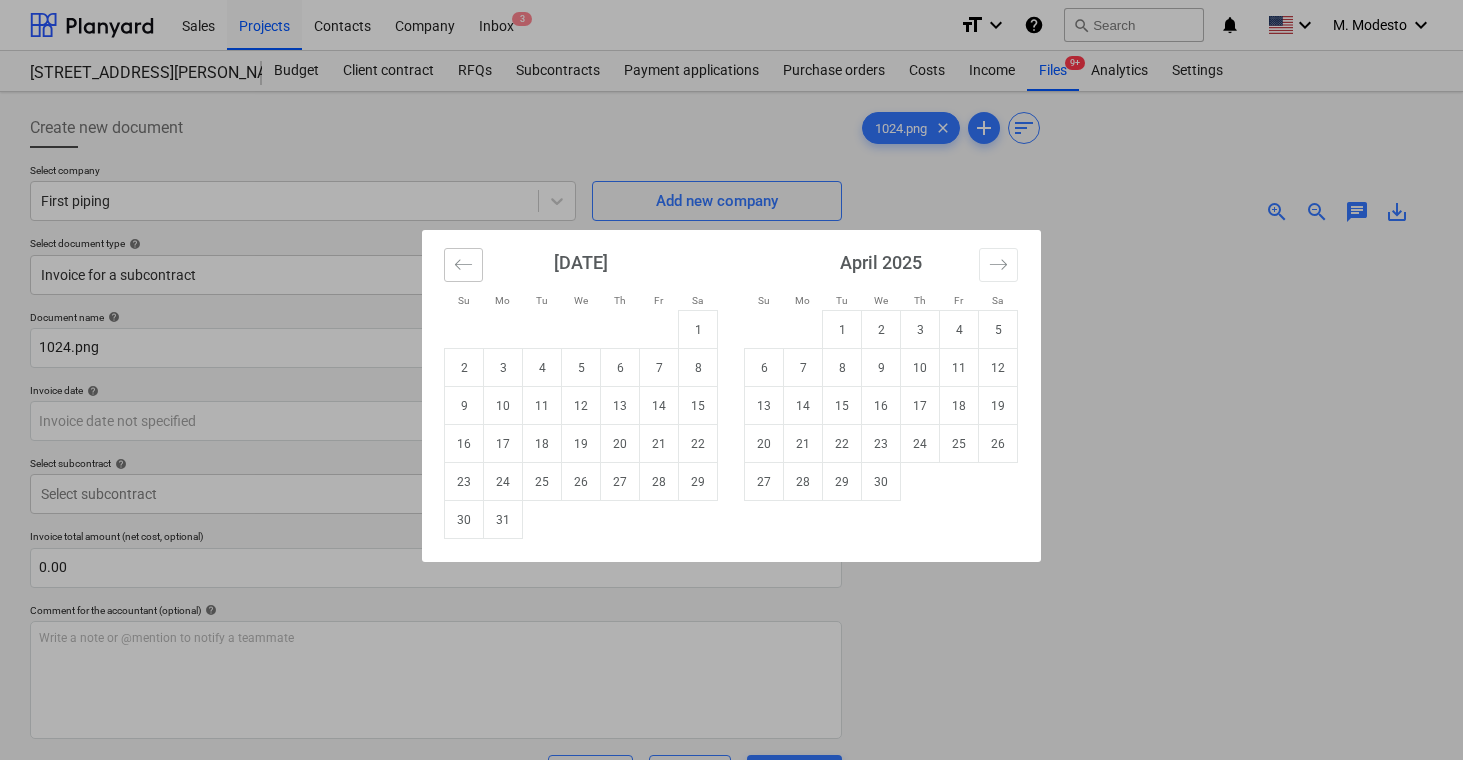 click 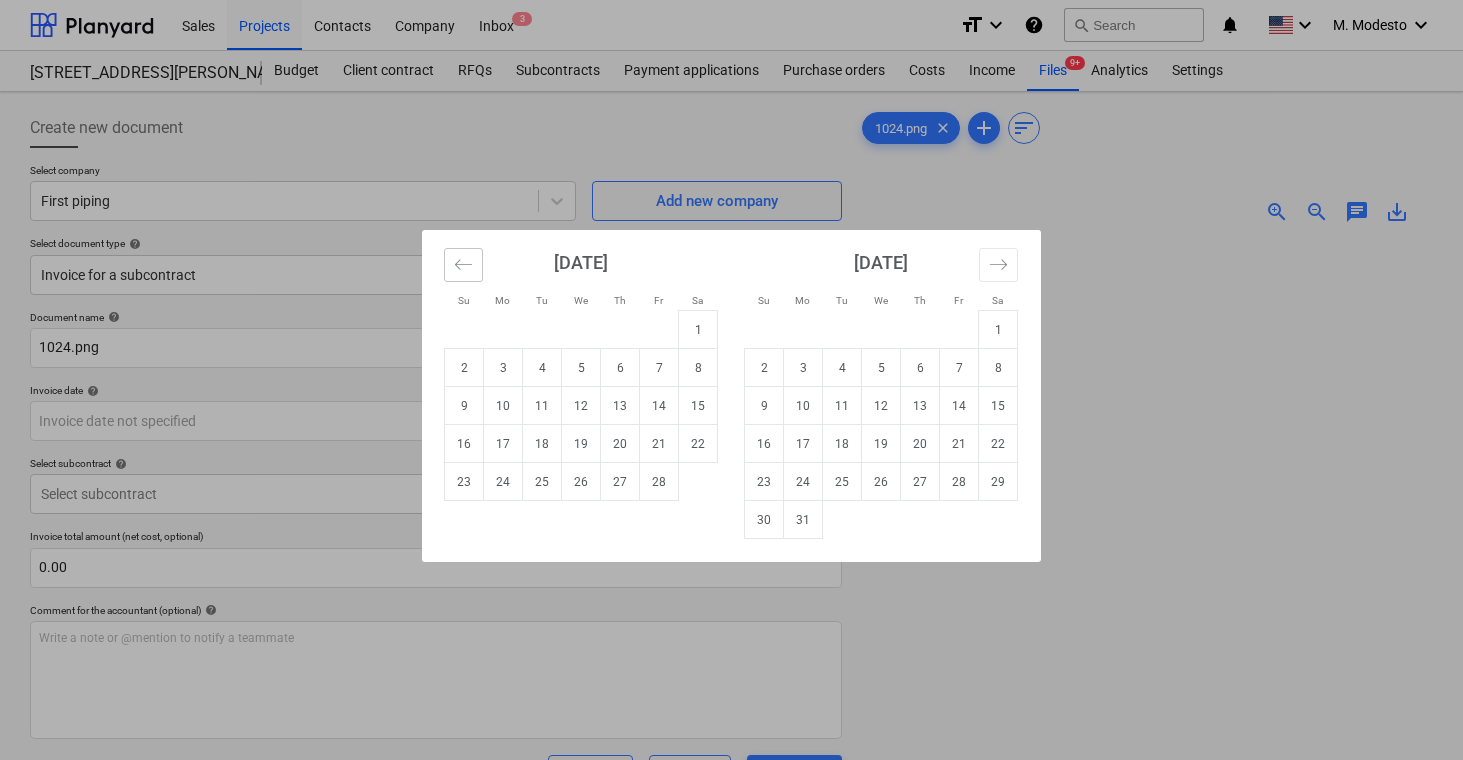 click 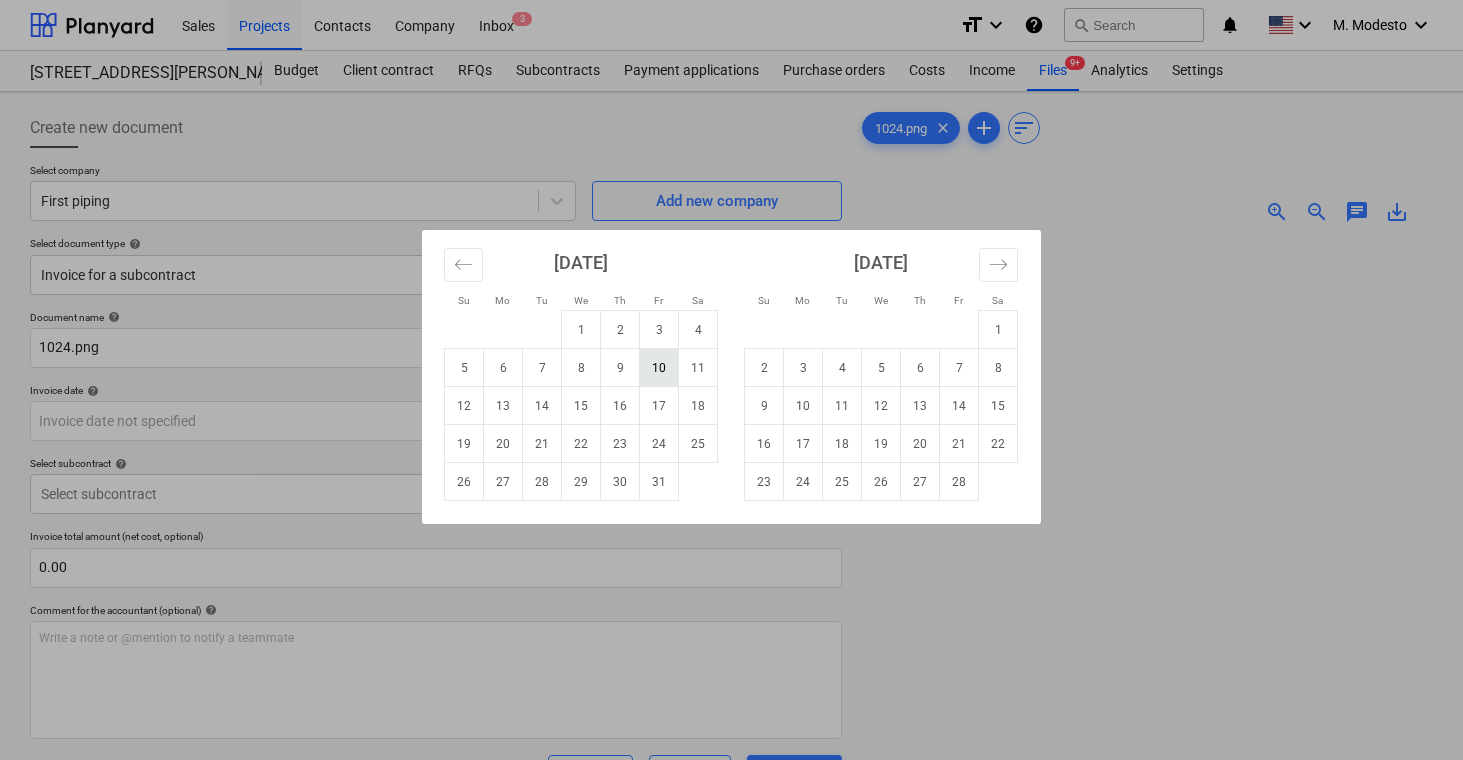 click on "10" at bounding box center (659, 368) 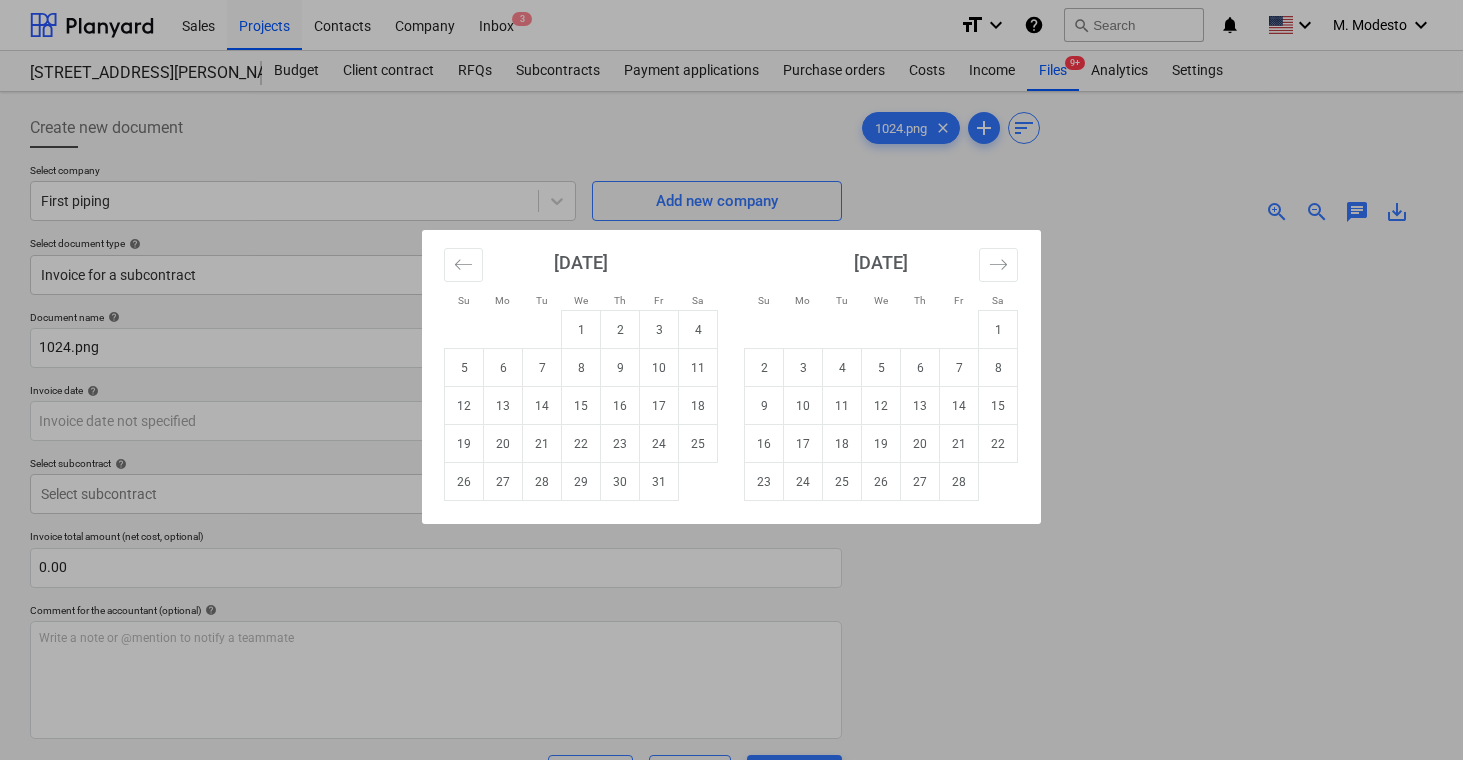 type on "[DATE]" 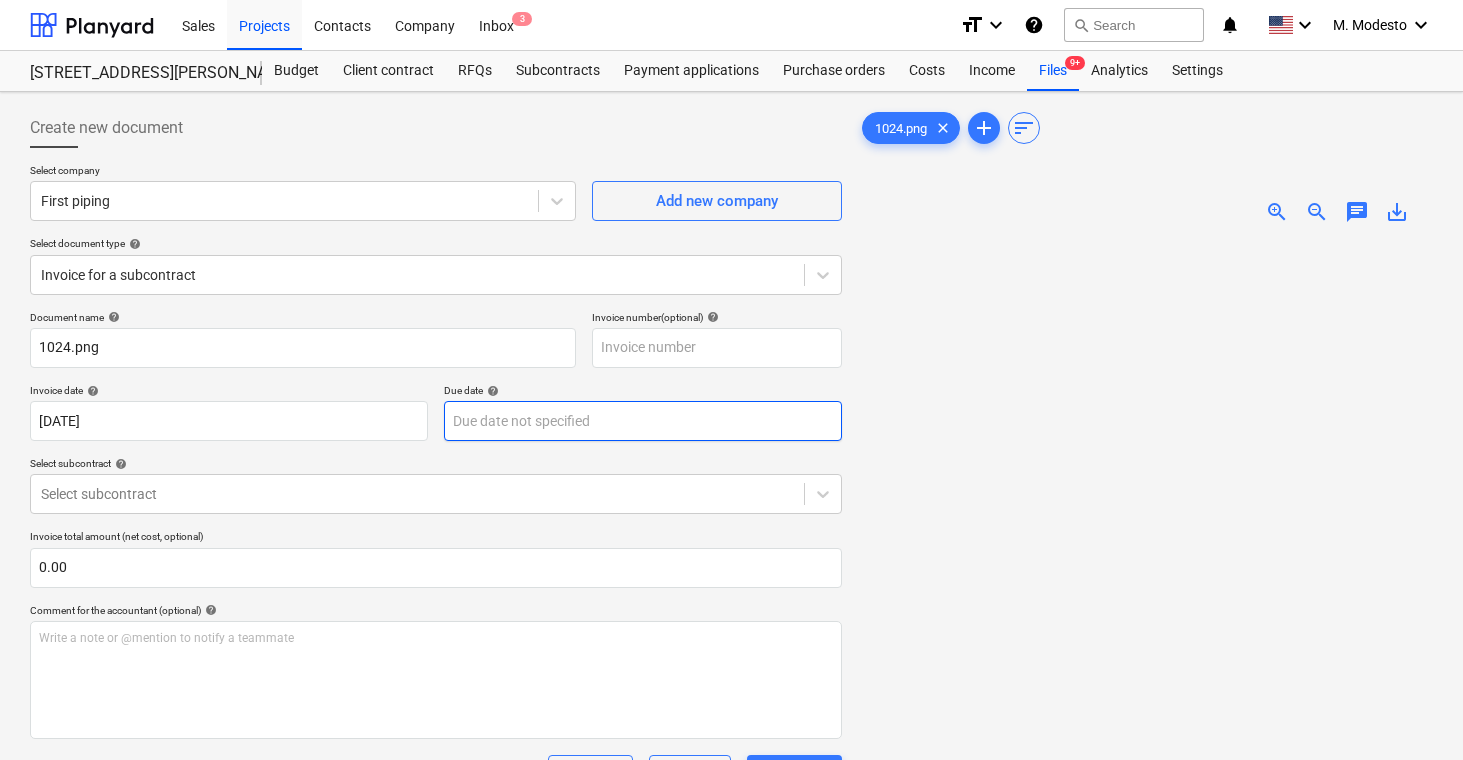 click on "Sales Projects Contacts Company Inbox 3 format_size keyboard_arrow_down help search Search notifications 0 keyboard_arrow_down M. Modesto keyboard_arrow_down [STREET_ADDRESS][PERSON_NAME][PERSON_NAME] Budget Client contract RFQs Subcontracts Payment applications Purchase orders Costs Income Files 9+ Analytics Settings Create new document Select company First piping   Add new company Select document type help Invoice for a subcontract Document name help 1024.png Invoice number  (optional) help Invoice date help [DATE] 10.01.2025 Press the down arrow key to interact with the calendar and
select a date. Press the question mark key to get the keyboard shortcuts for changing dates. Due date help Press the down arrow key to interact with the calendar and
select a date. Press the question mark key to get the keyboard shortcuts for changing dates. Select subcontract help Select subcontract Invoice total amount (net cost, optional) 0.00 Comment for the accountant (optional) help ﻿ Clear Save Submit Total 0.00" at bounding box center (731, 380) 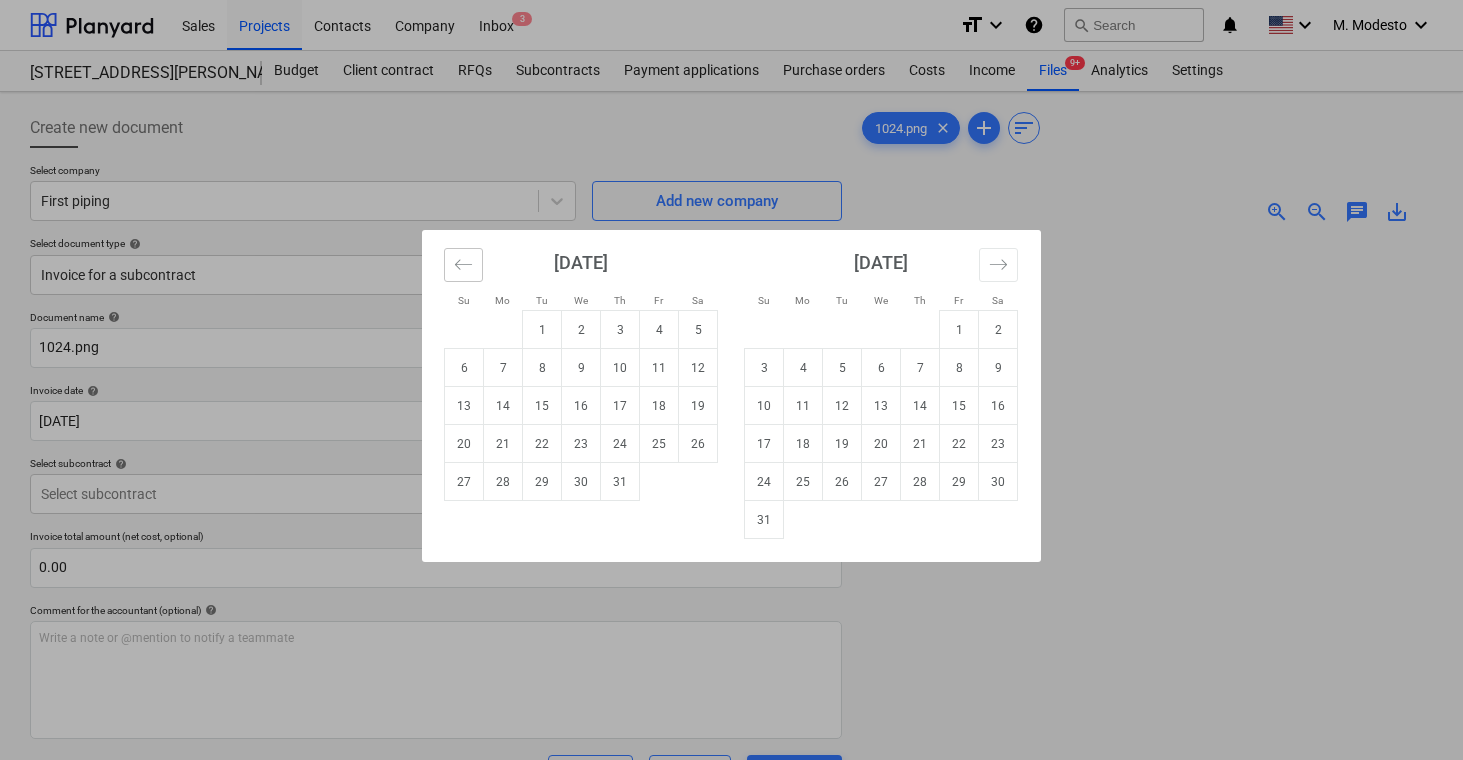 click at bounding box center [463, 265] 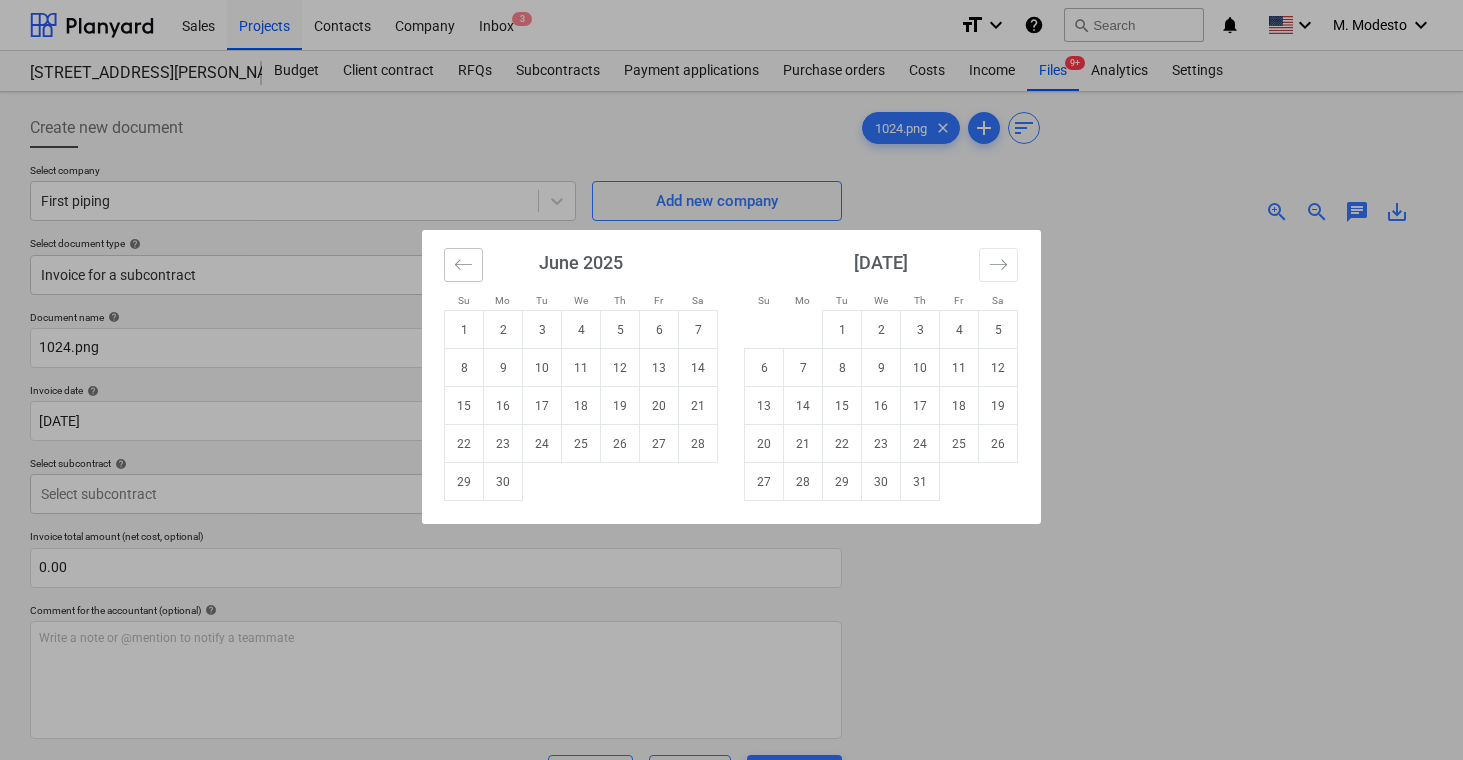 click at bounding box center (463, 265) 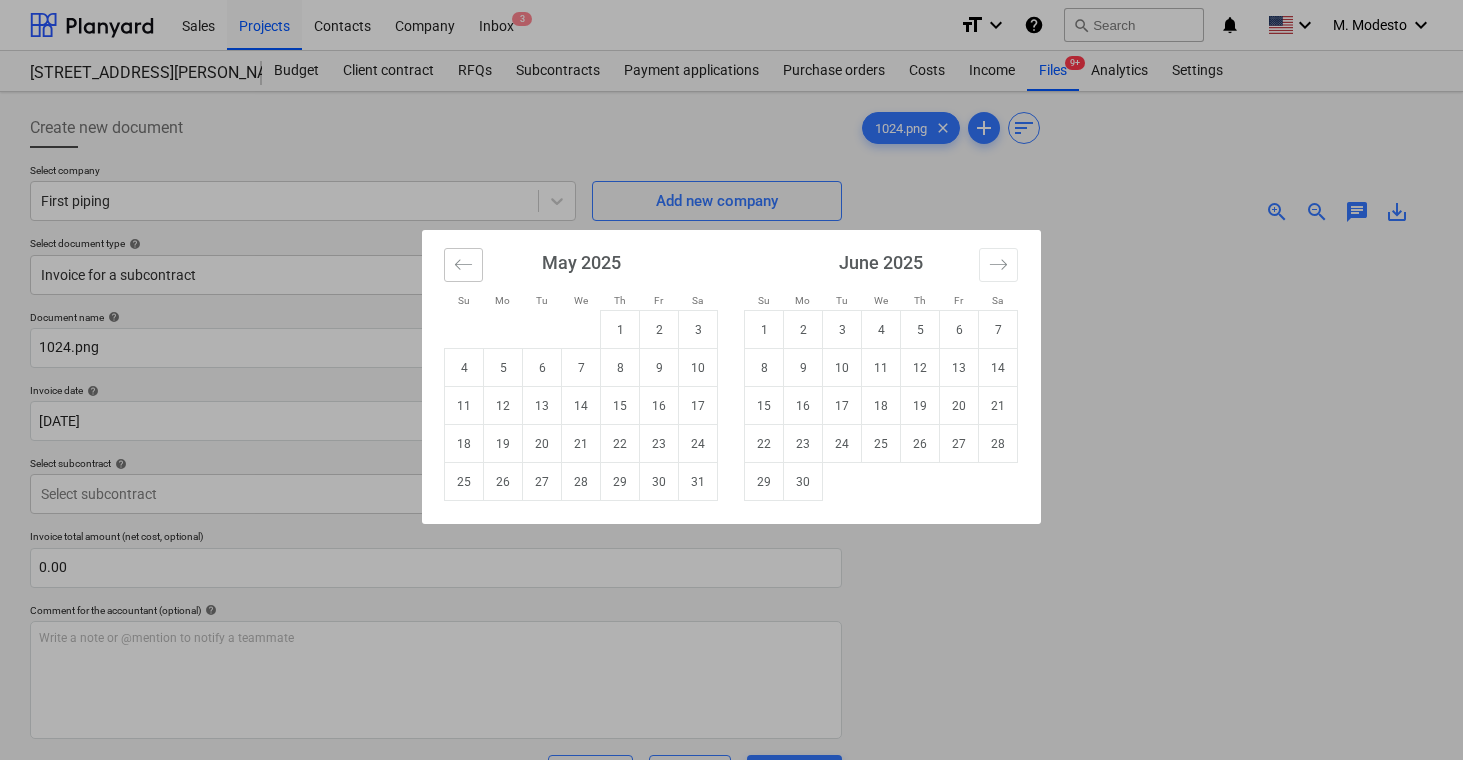 click at bounding box center (463, 265) 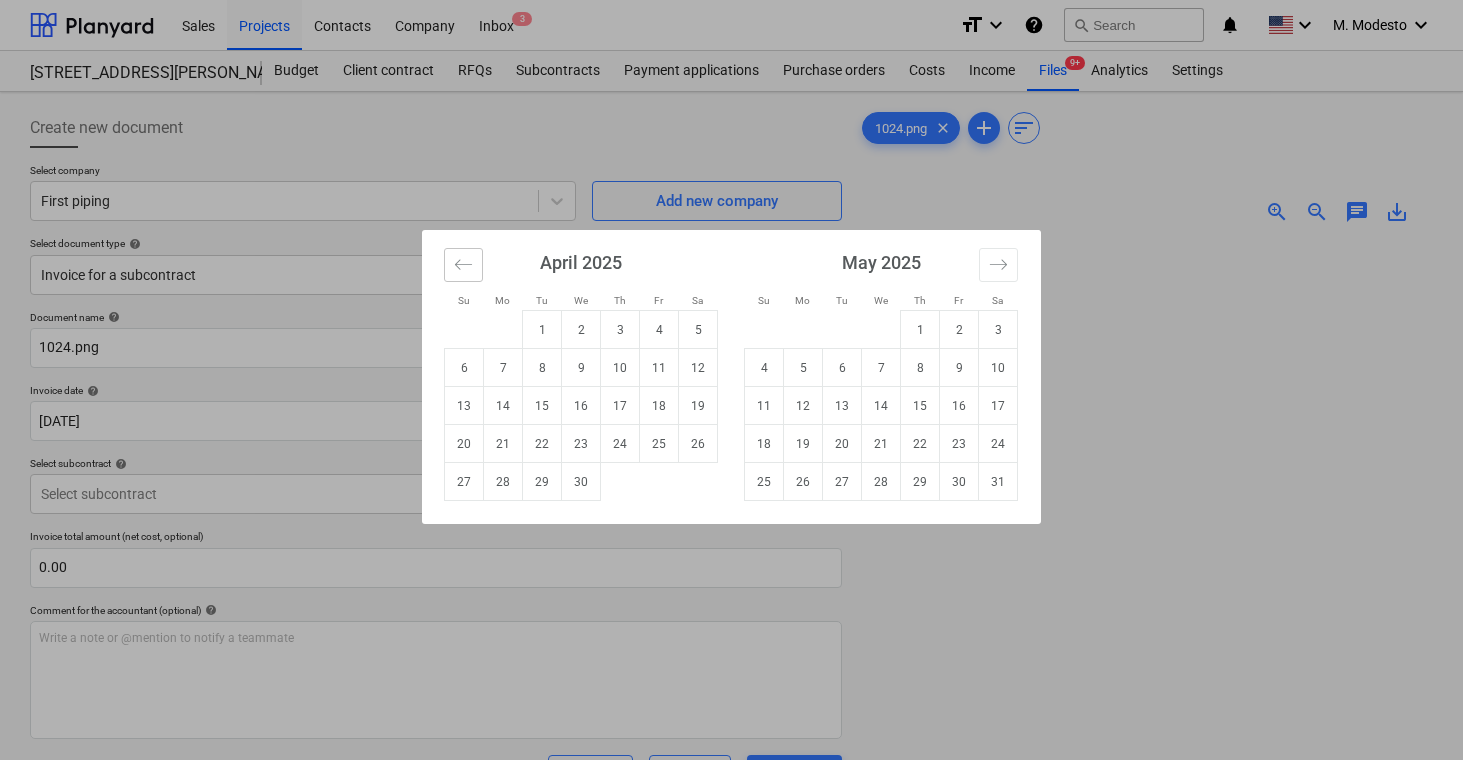 click at bounding box center (463, 265) 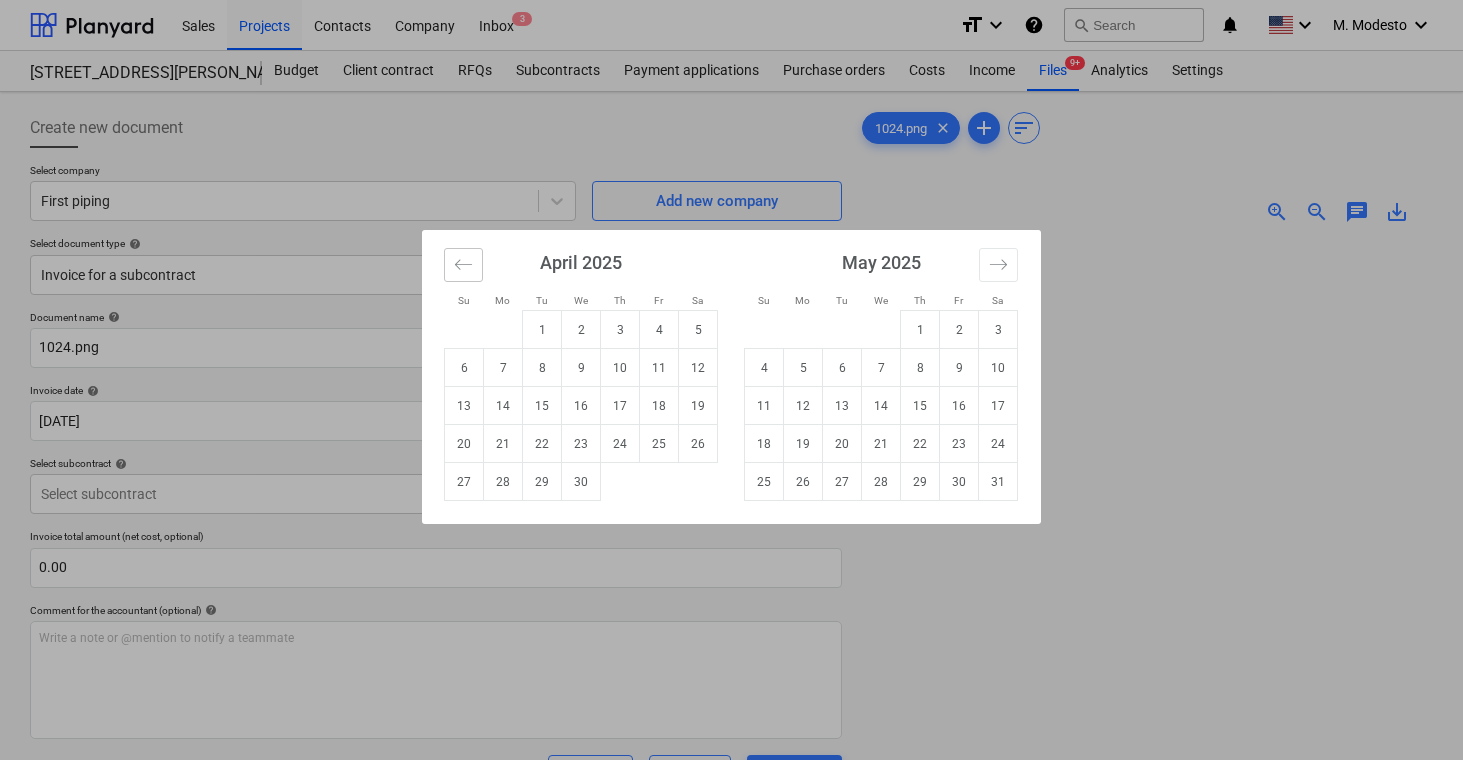 click at bounding box center [463, 265] 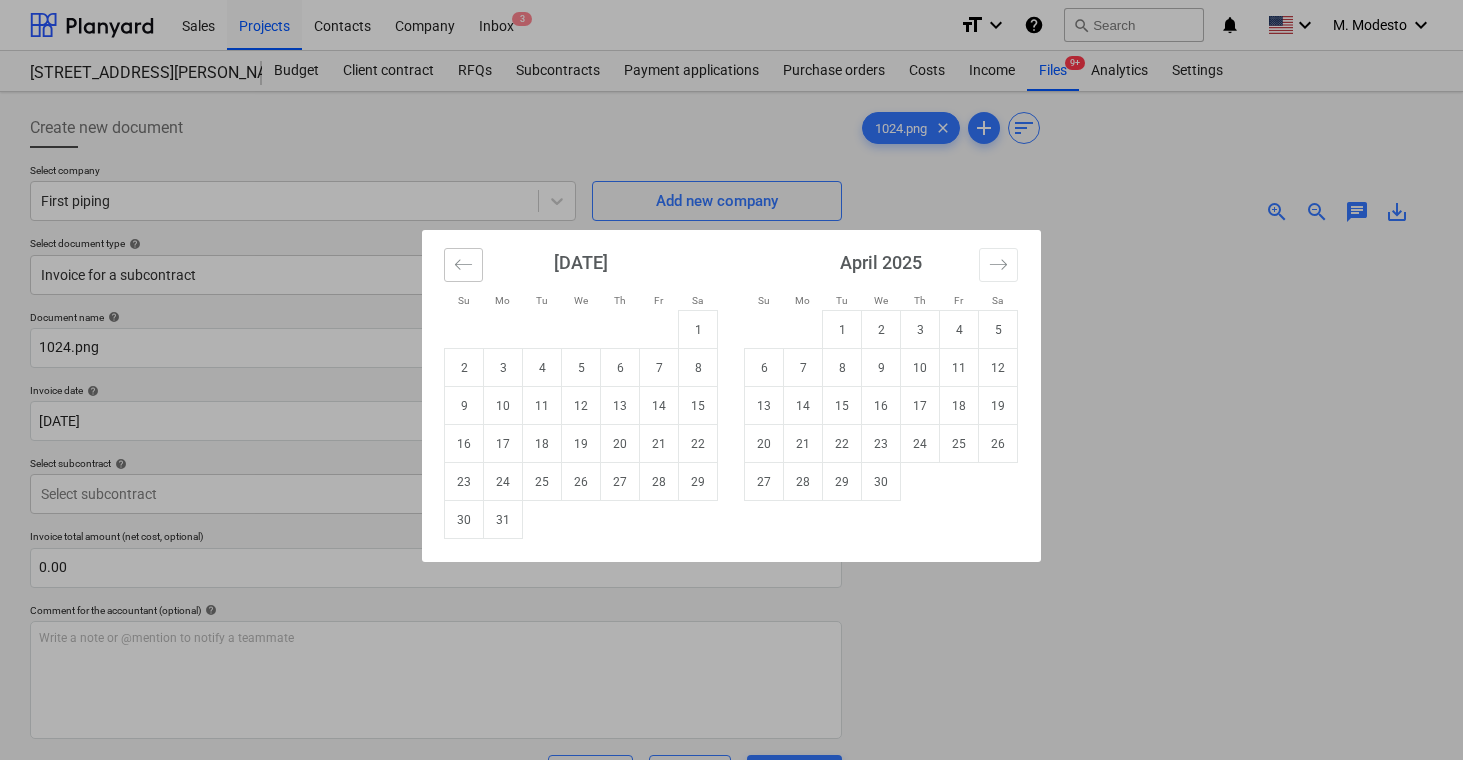 click at bounding box center (463, 265) 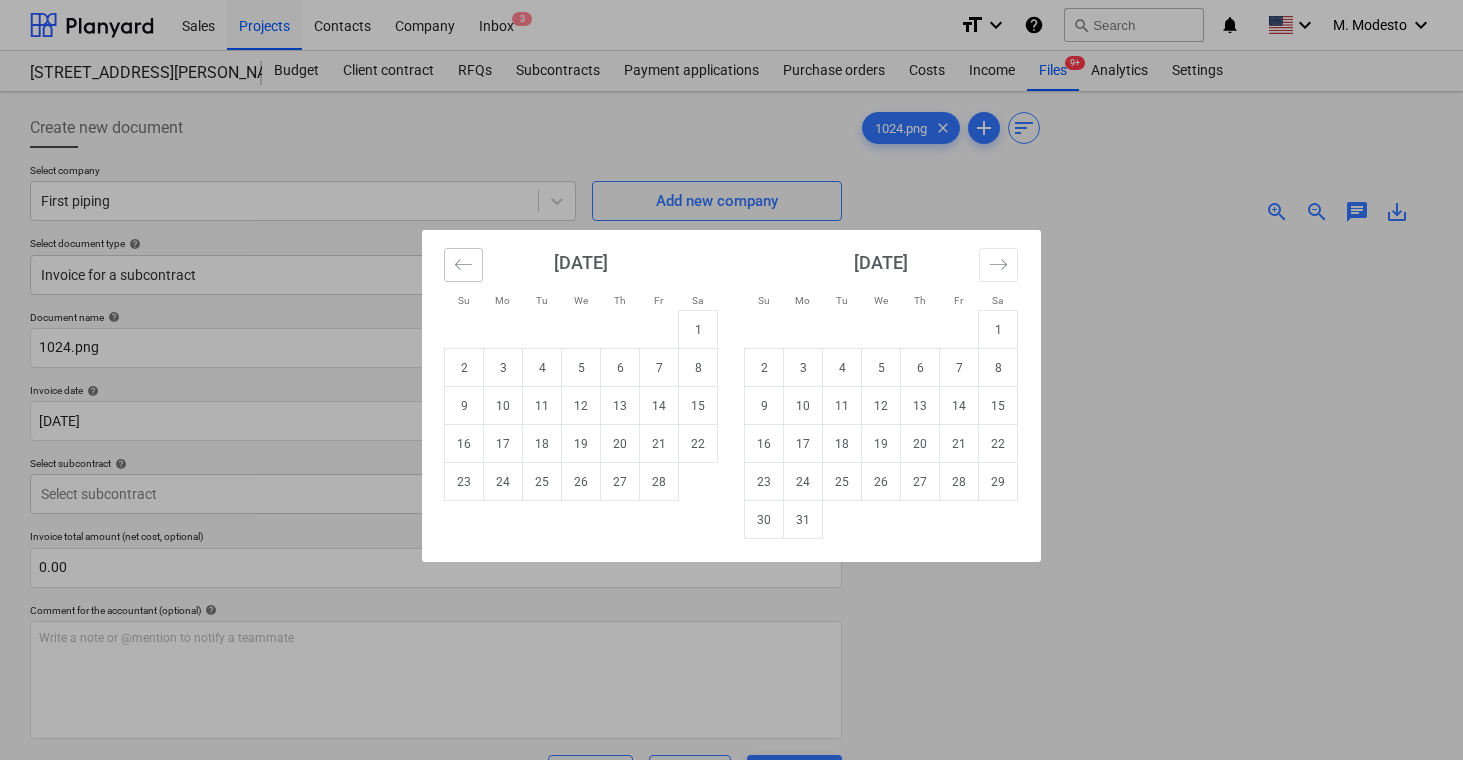 click at bounding box center [463, 265] 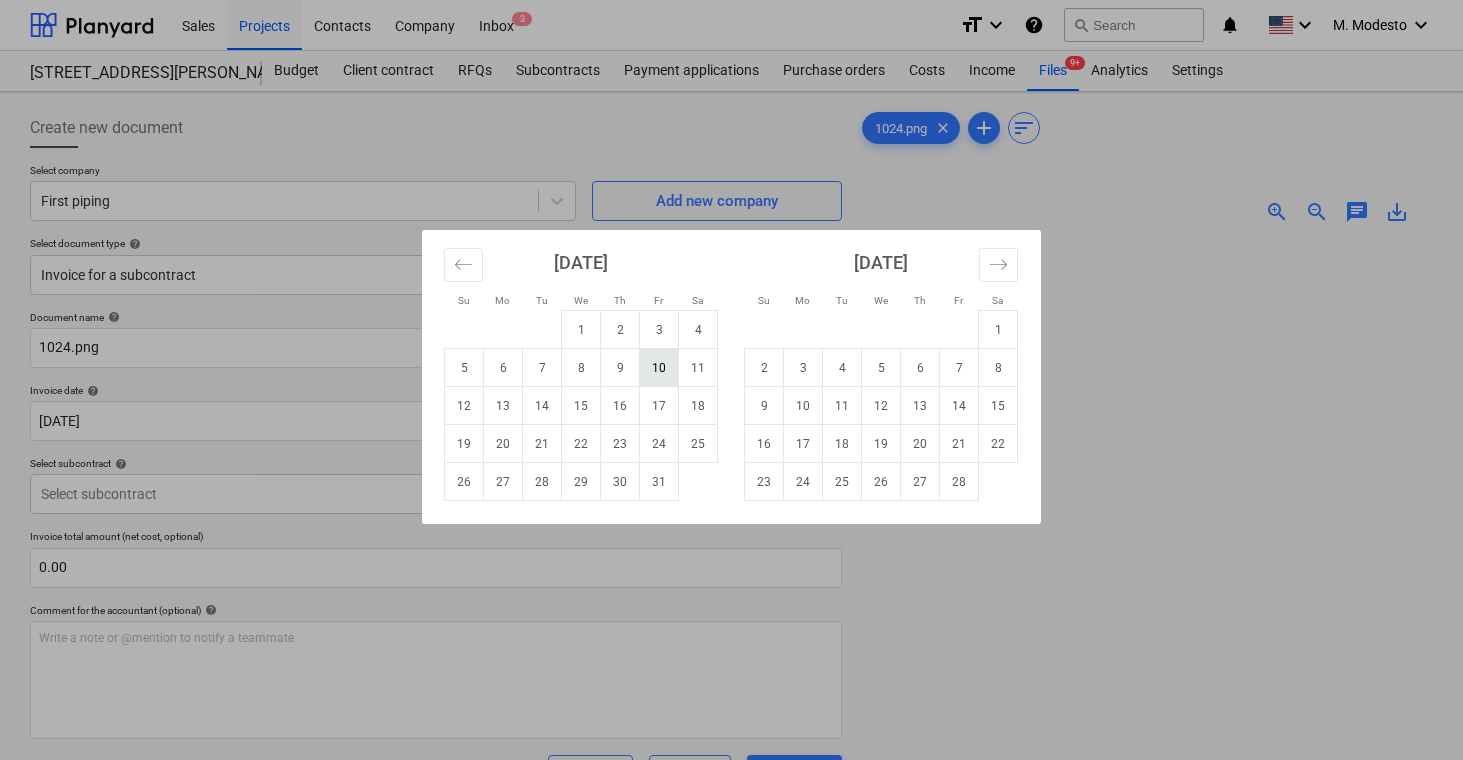 click on "10" at bounding box center (659, 368) 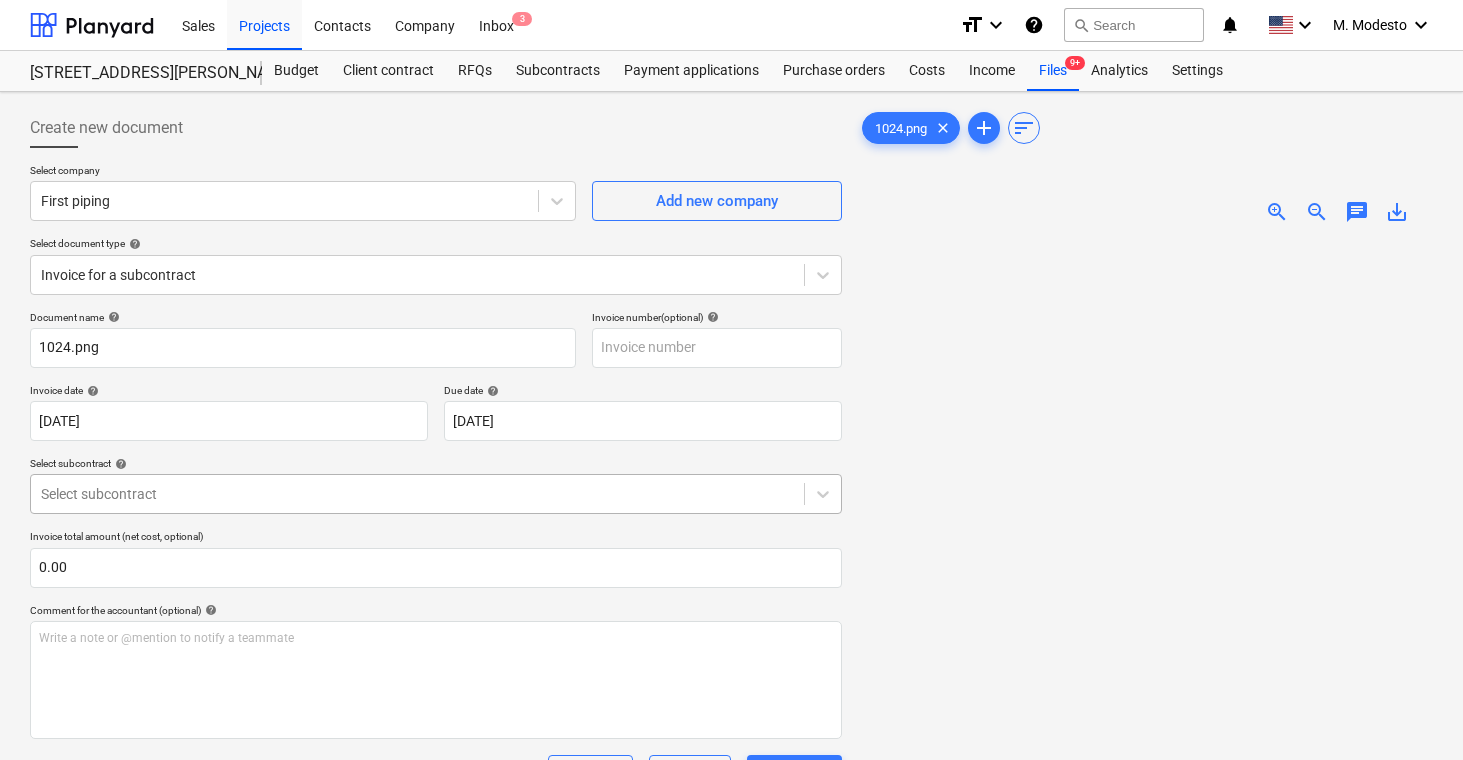 click on "Sales Projects Contacts Company Inbox 3 format_size keyboard_arrow_down help search Search notifications 0 keyboard_arrow_down M. Modesto keyboard_arrow_down [STREET_ADDRESS][PERSON_NAME][PERSON_NAME] Budget Client contract RFQs Subcontracts Payment applications Purchase orders Costs Income Files 9+ Analytics Settings Create new document Select company First piping   Add new company Select document type help Invoice for a subcontract Document name help 1024.png Invoice number  (optional) help Invoice date help [DATE] 10.01.2025 Press the down arrow key to interact with the calendar and
select a date. Press the question mark key to get the keyboard shortcuts for changing dates. Due date help [DATE] 10.01.2025 Press the down arrow key to interact with the calendar and
select a date. Press the question mark key to get the keyboard shortcuts for changing dates. Select subcontract help Select subcontract Invoice total amount (net cost, optional) 0.00 Comment for the accountant (optional) help ﻿ Clear" at bounding box center (731, 380) 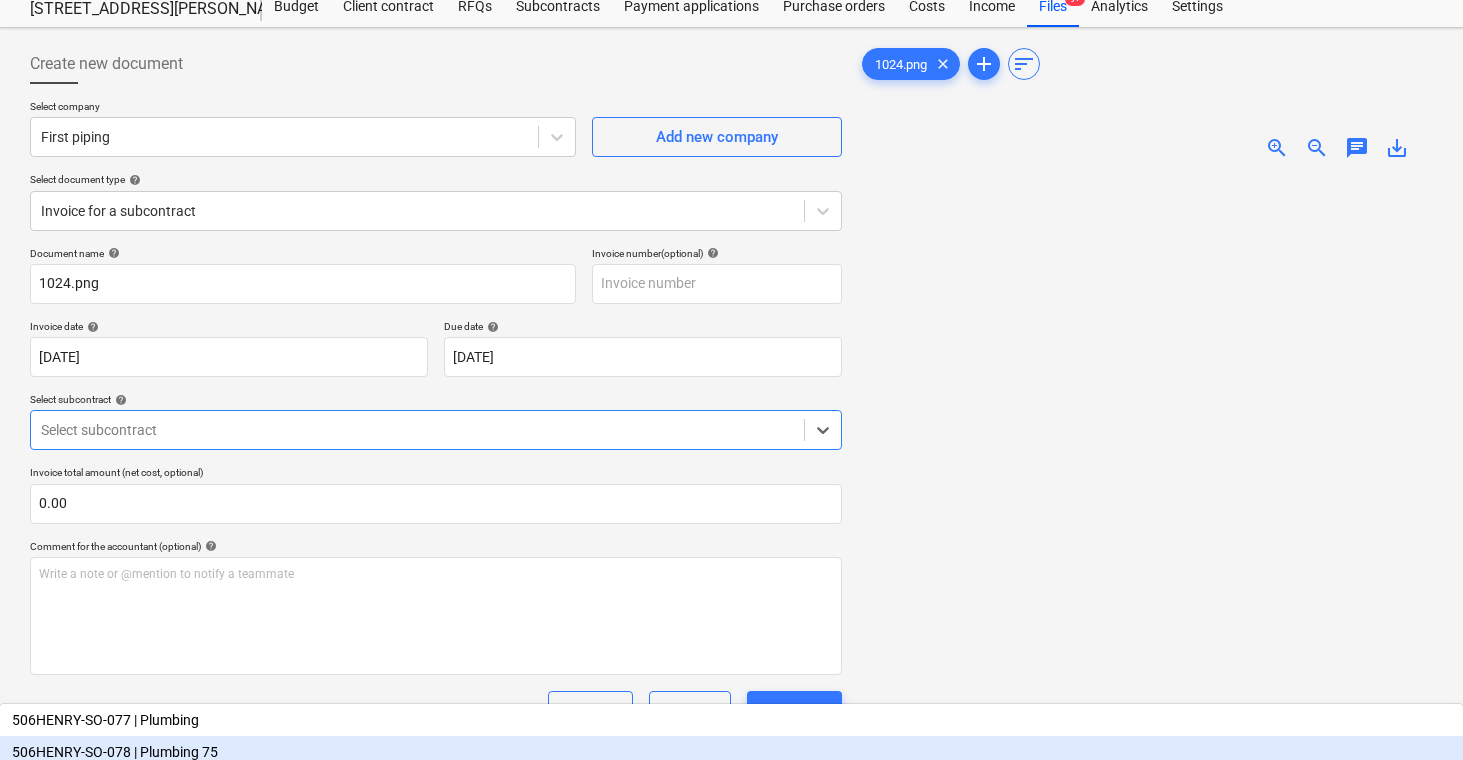 scroll, scrollTop: 70, scrollLeft: 0, axis: vertical 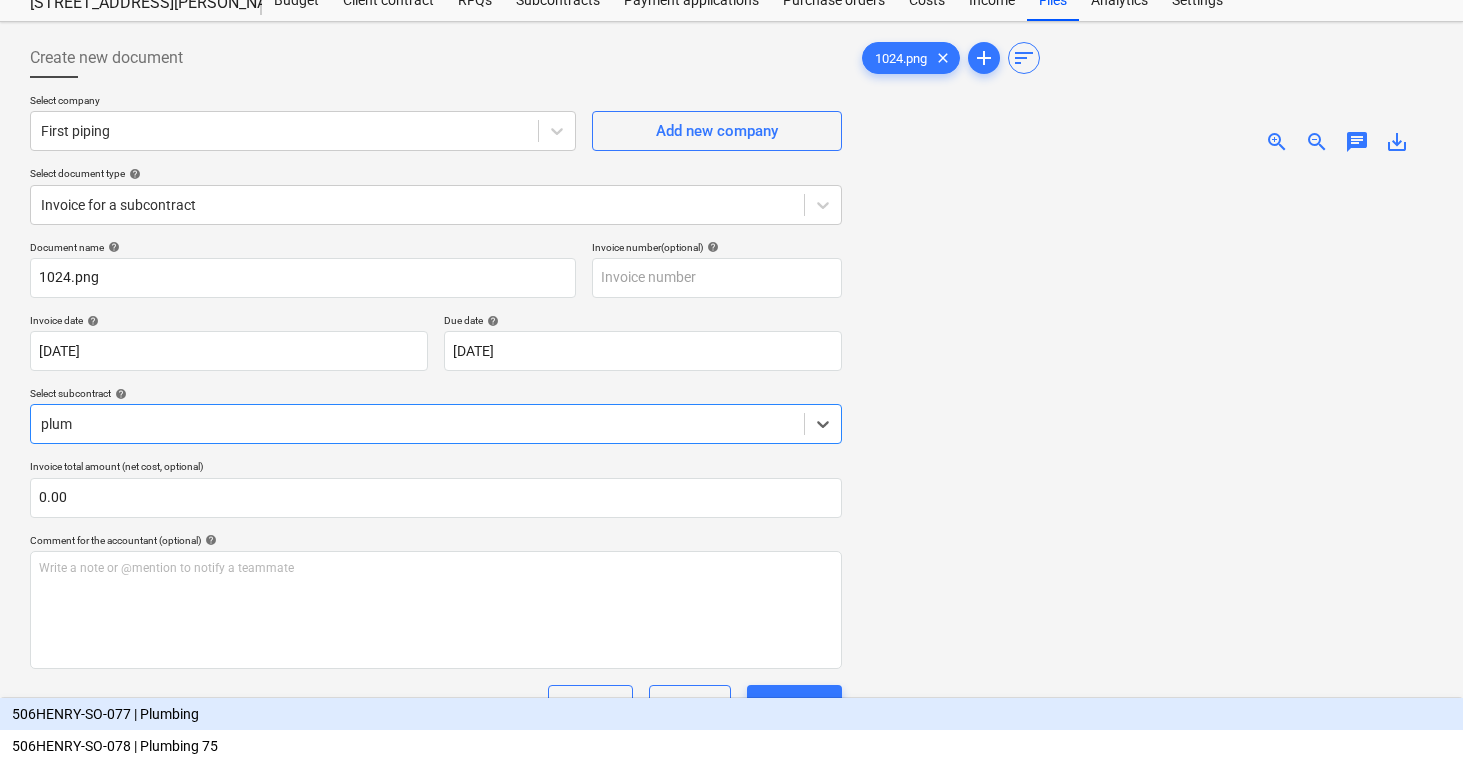 type on "plum" 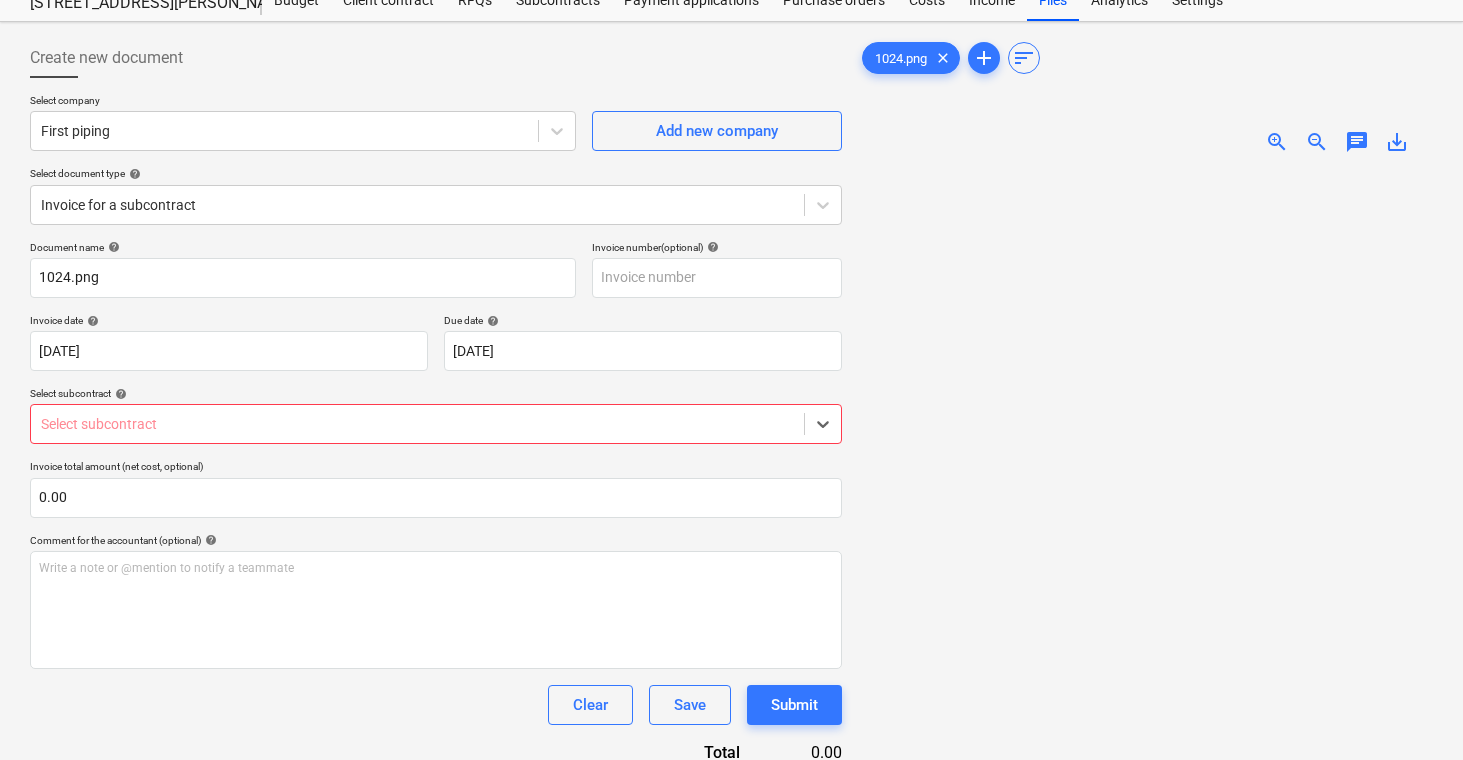 click at bounding box center (417, 424) 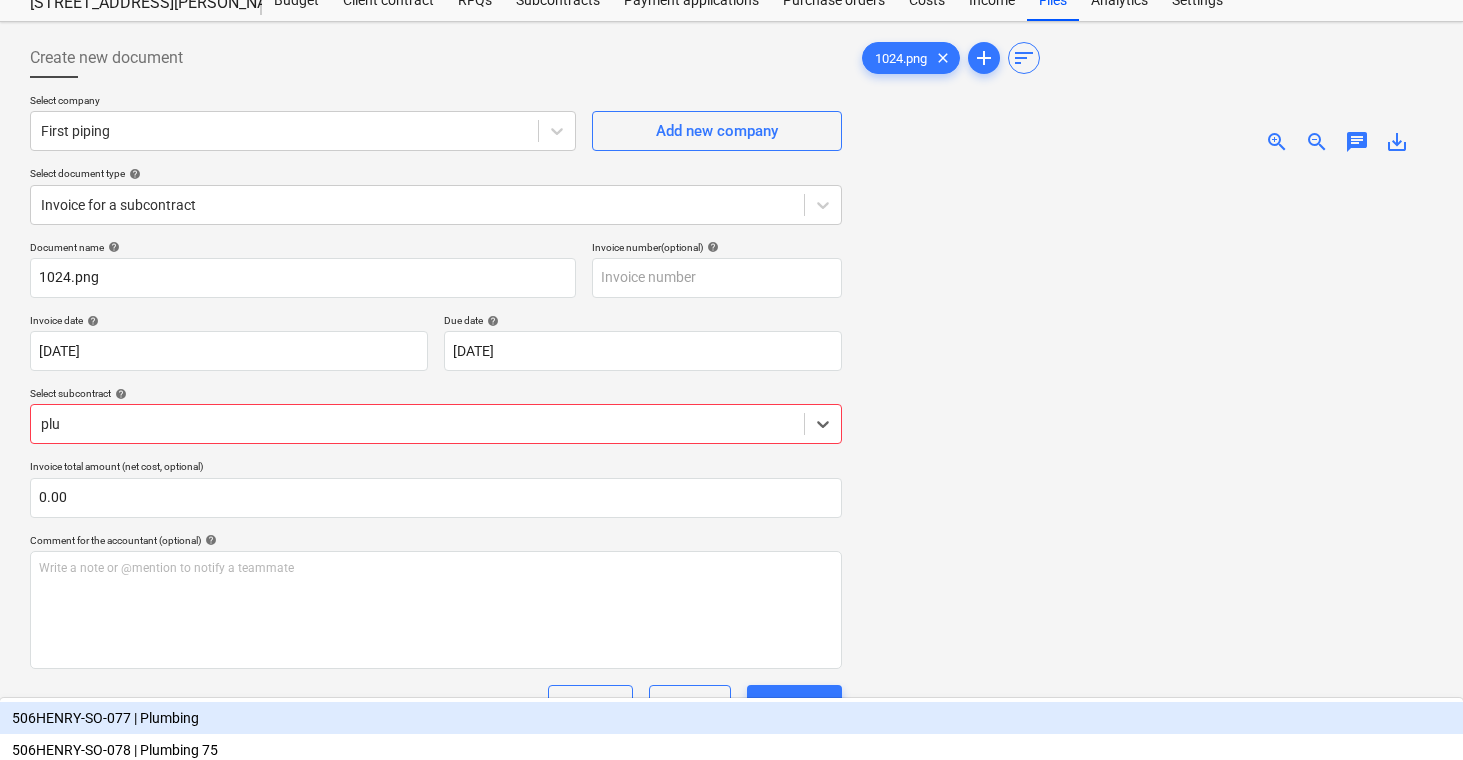 type on "plum" 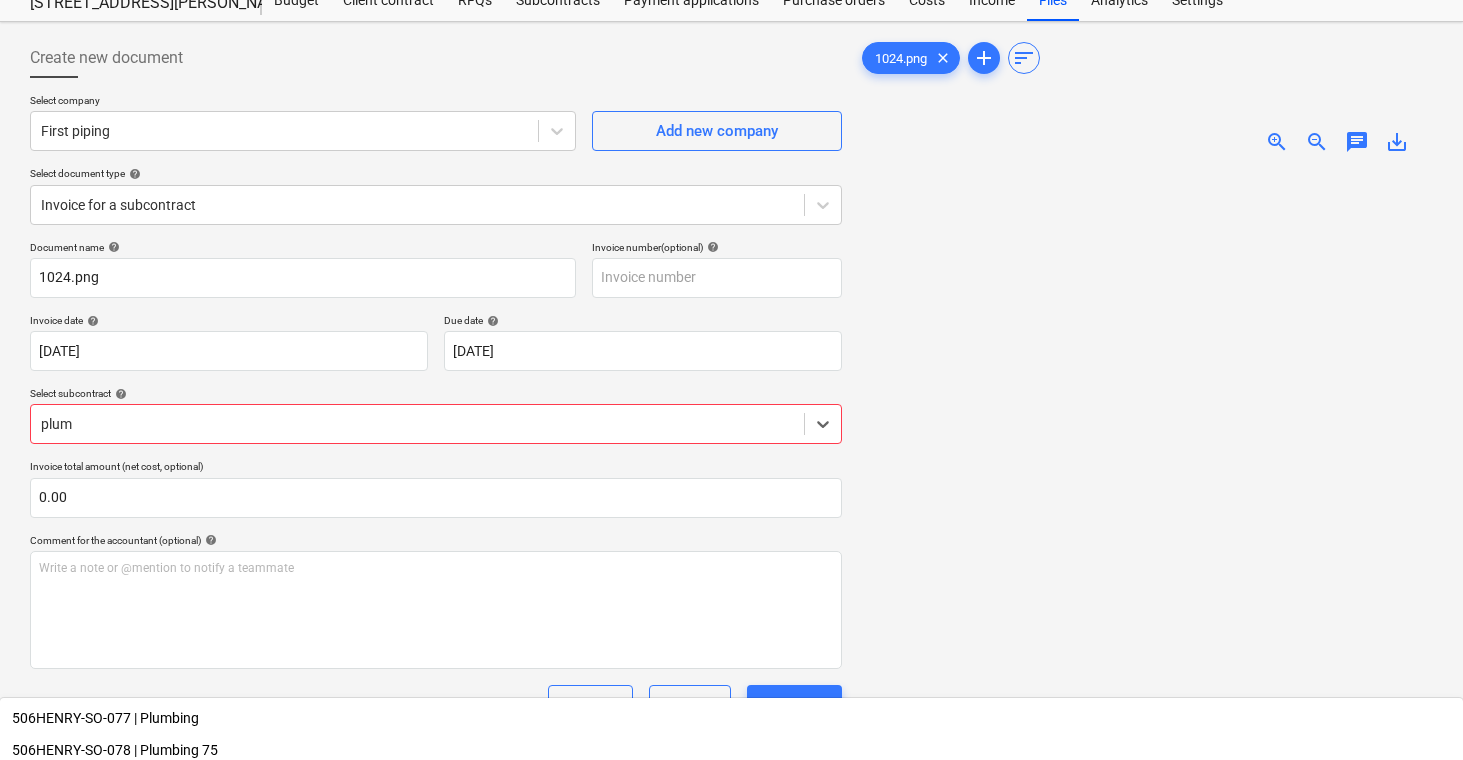 scroll, scrollTop: 0, scrollLeft: 0, axis: both 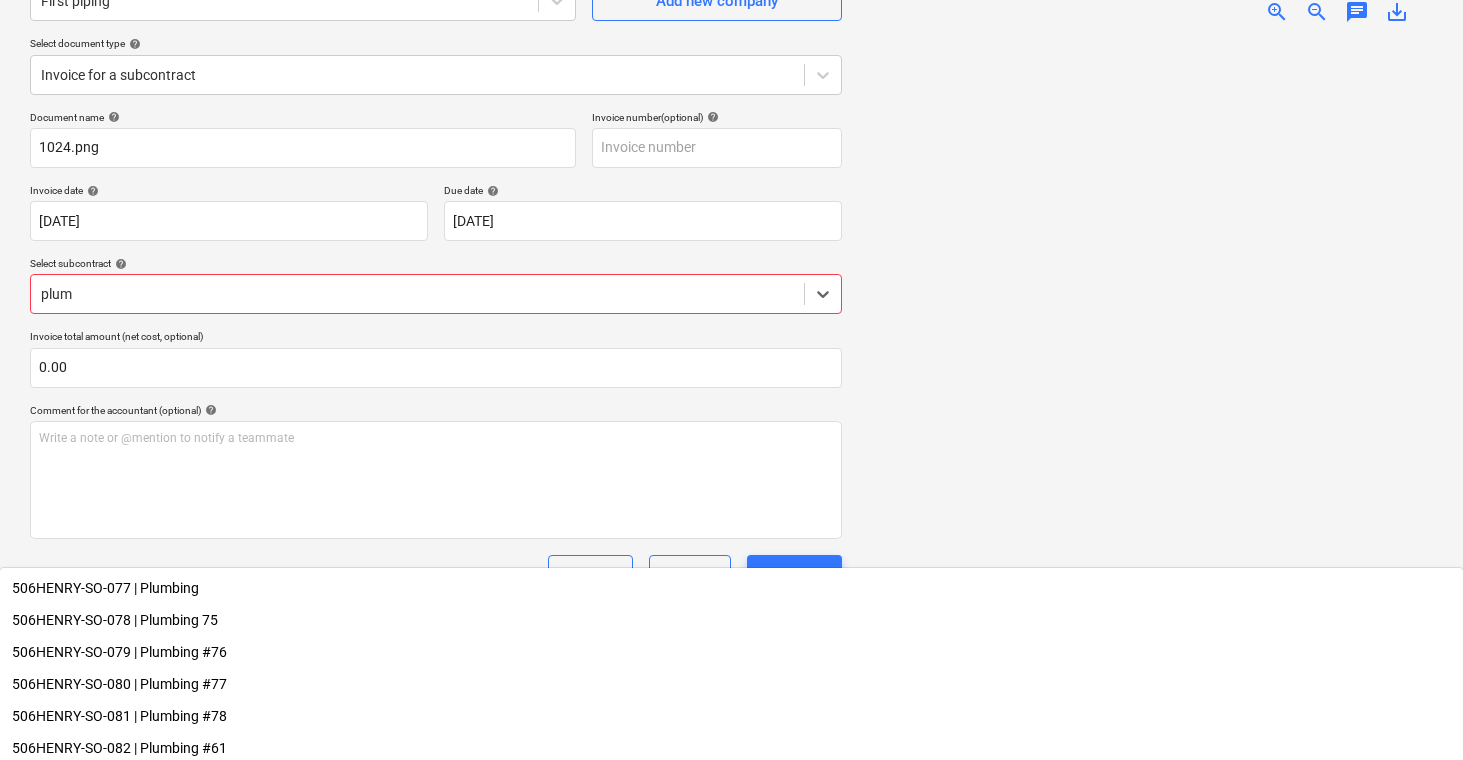 click on "506HENRY-SO-029 | Plumbing" at bounding box center (731, 844) 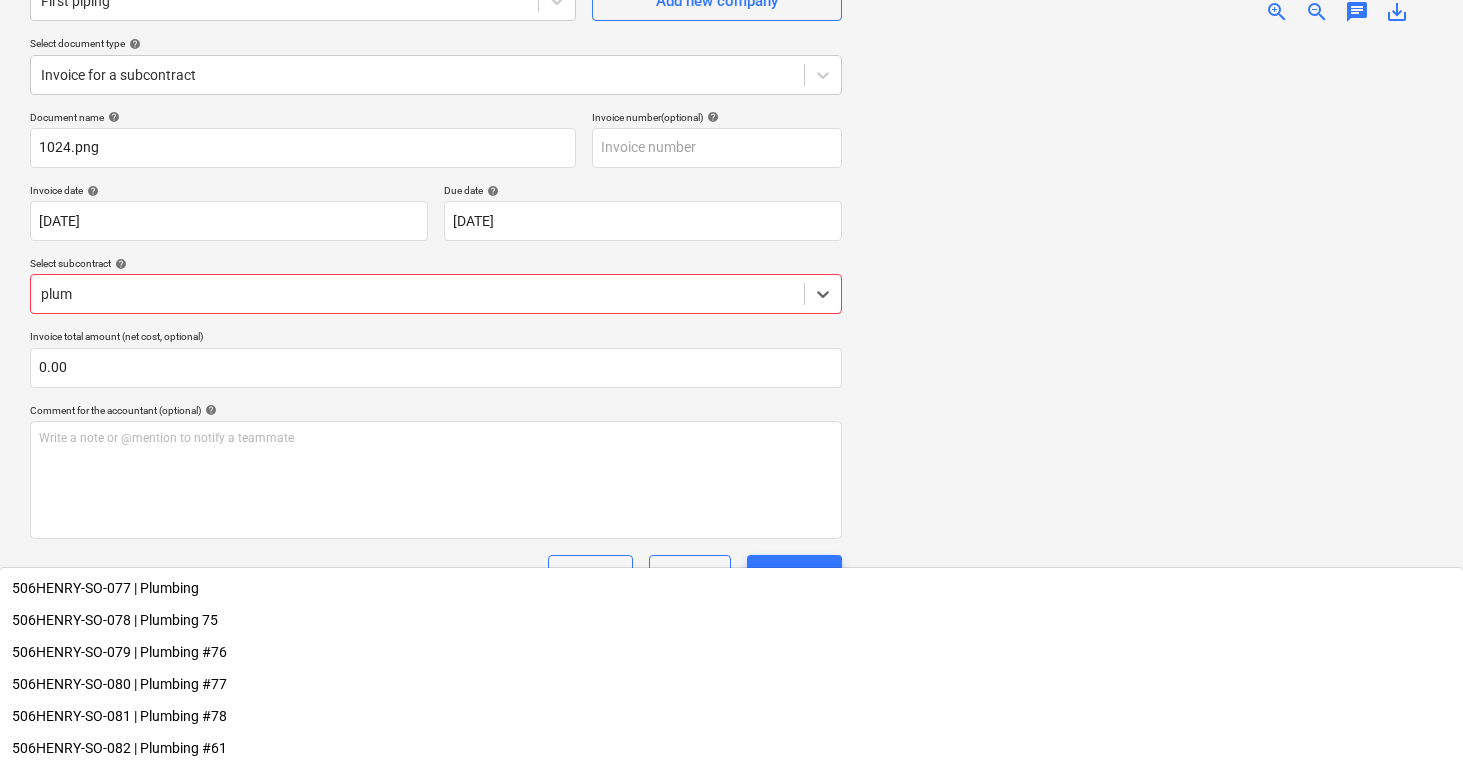 type 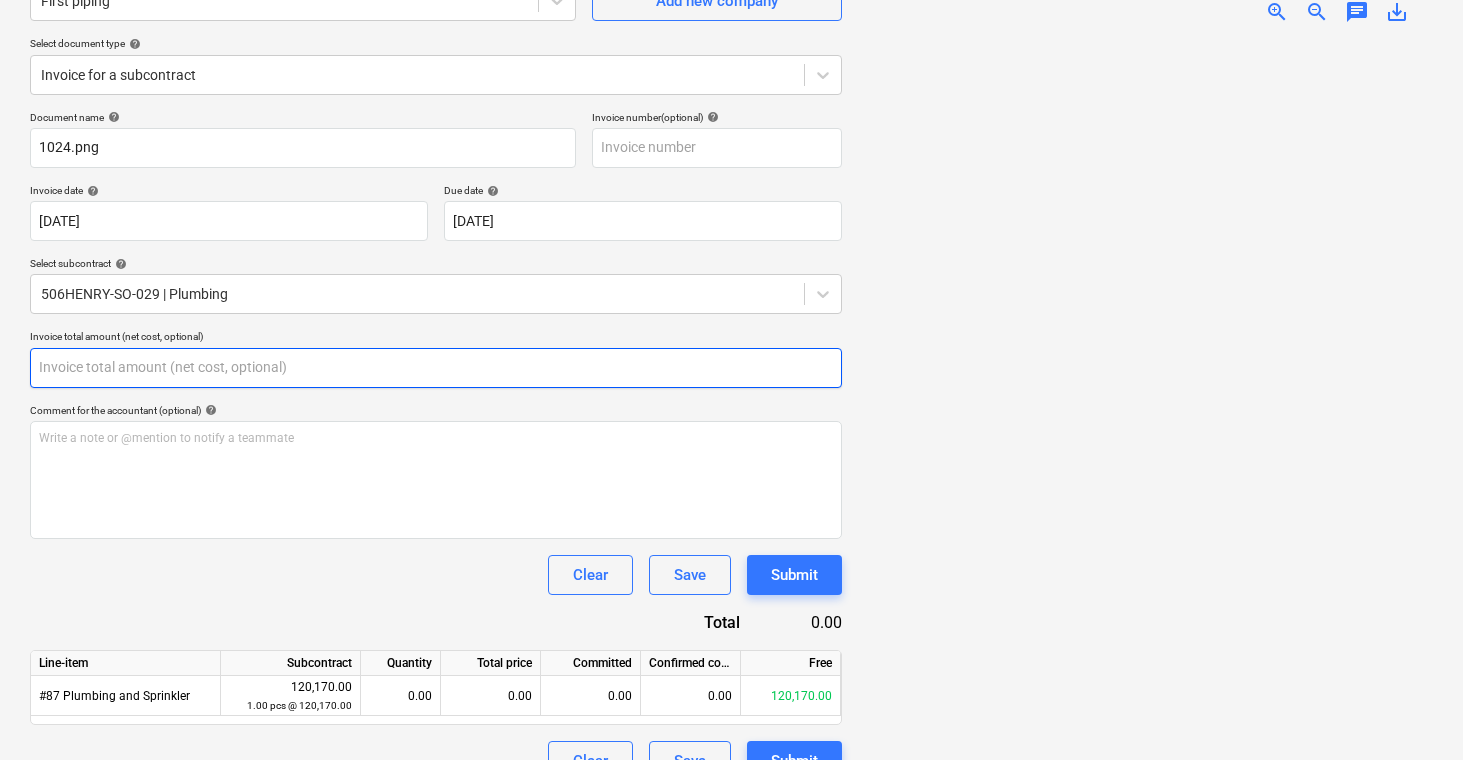 click at bounding box center [436, 368] 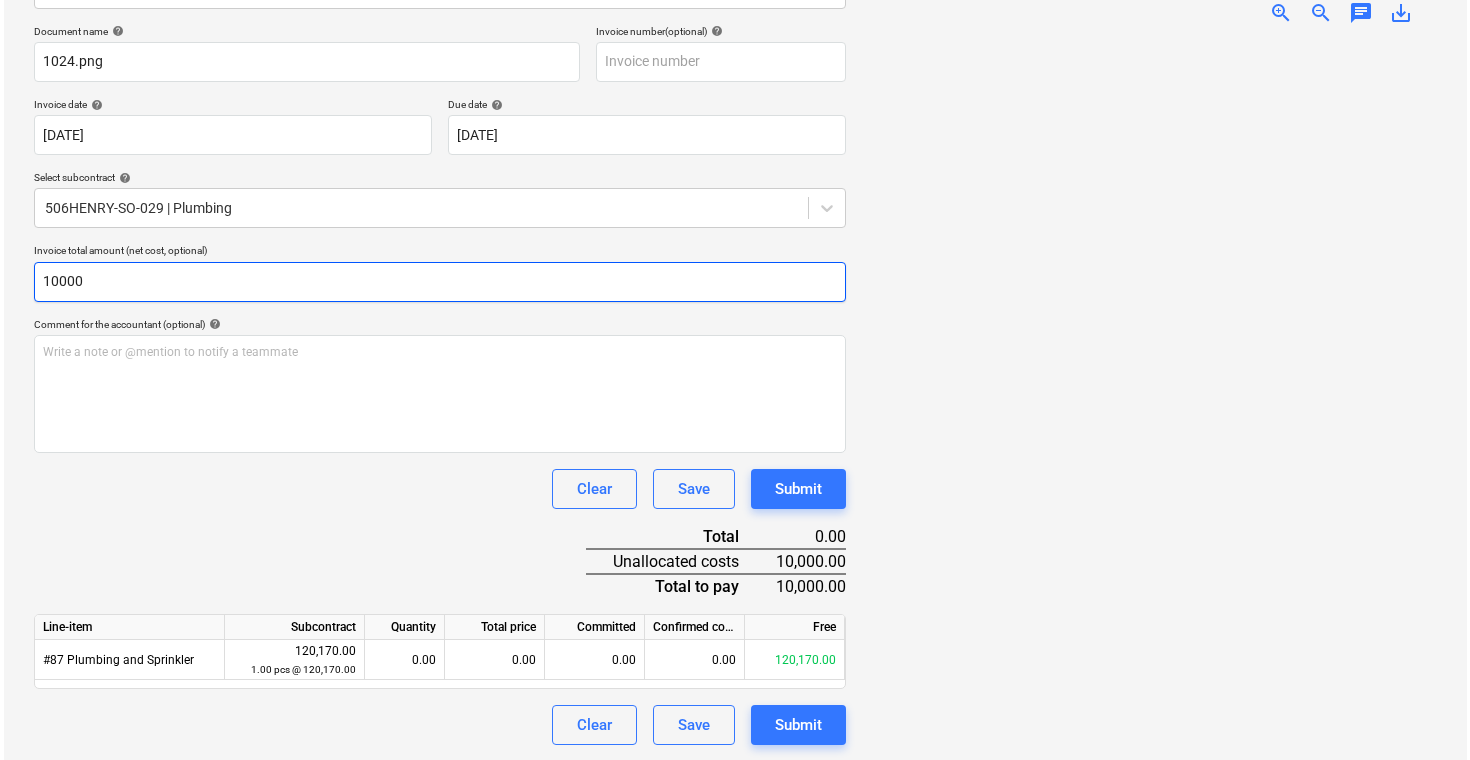 scroll, scrollTop: 287, scrollLeft: 0, axis: vertical 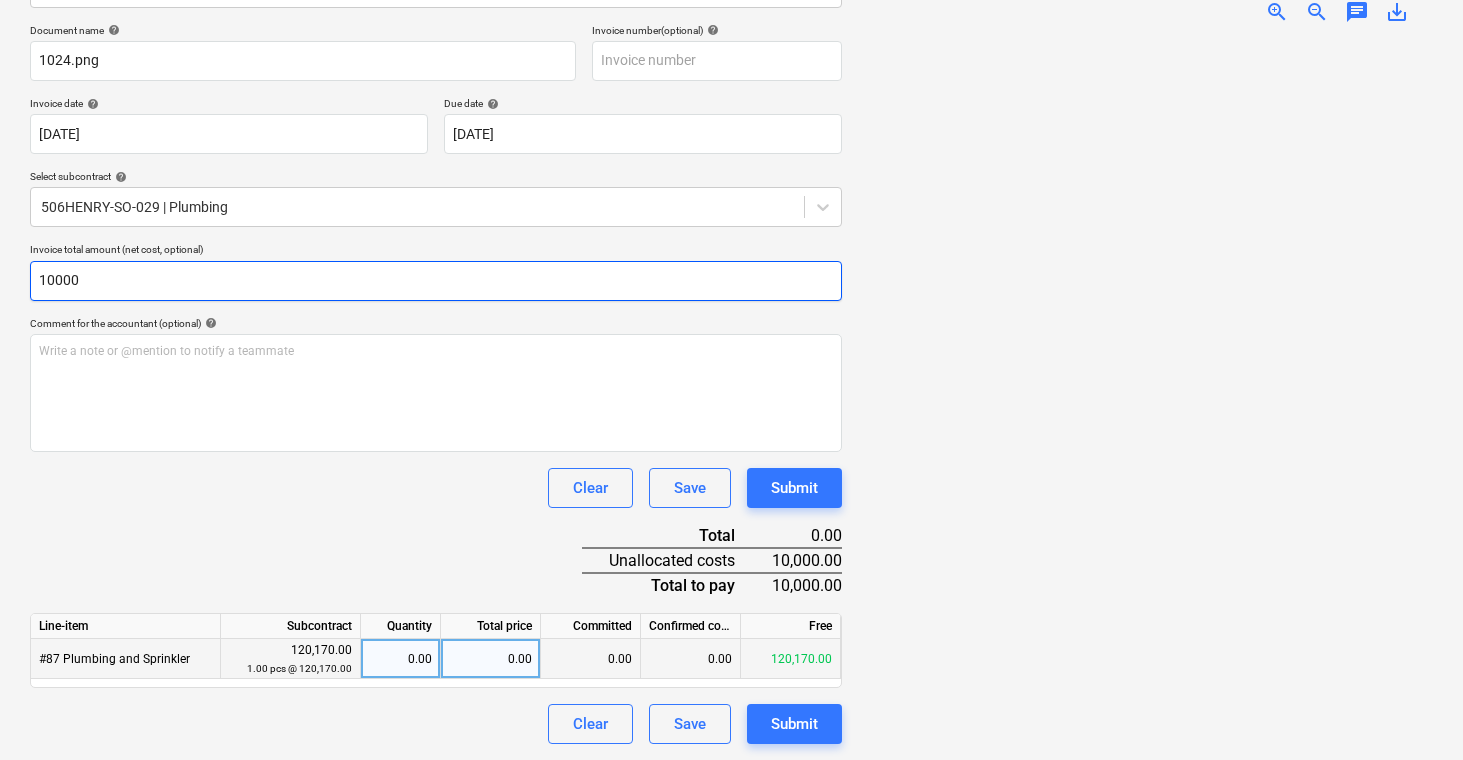 type on "10000" 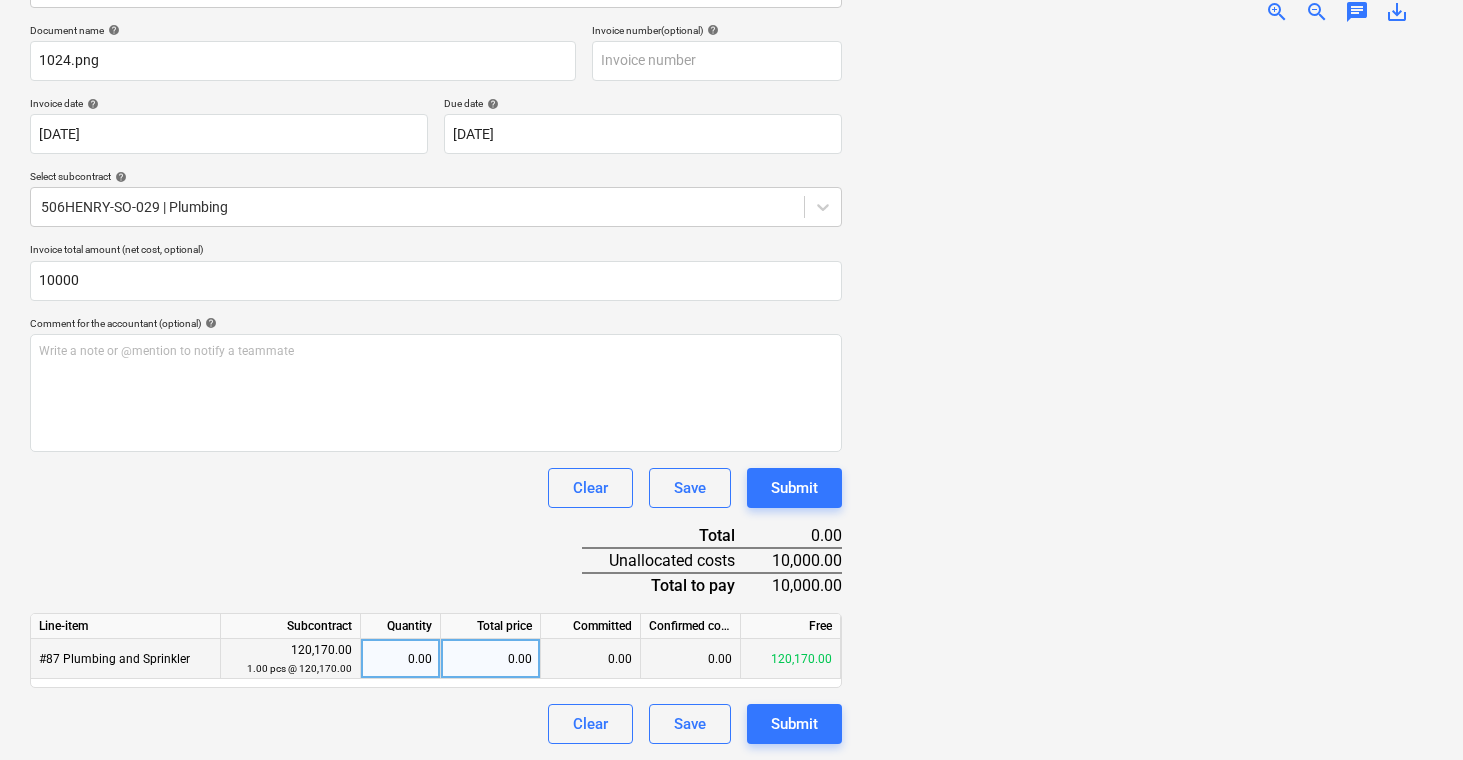 click on "0.00" at bounding box center [491, 659] 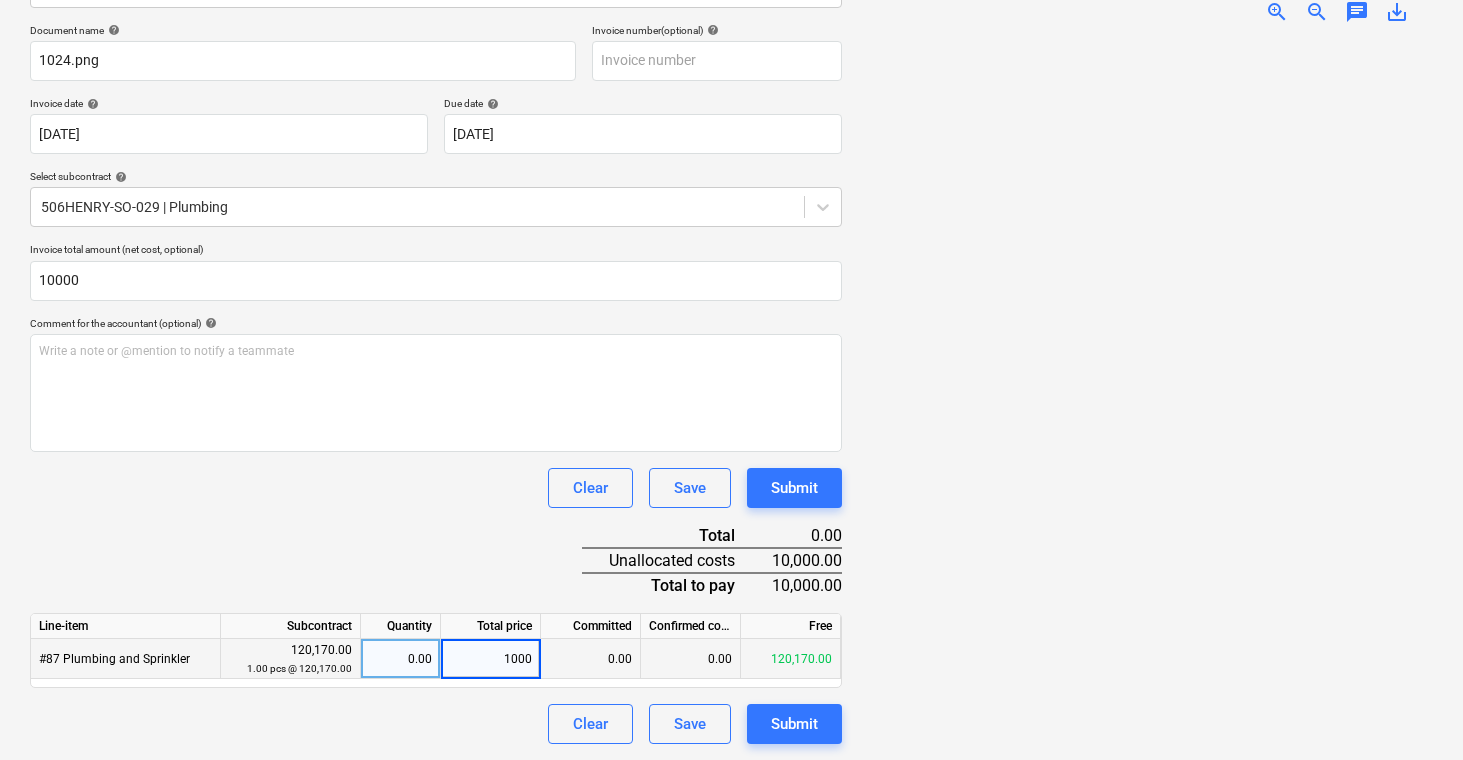 type on "10000" 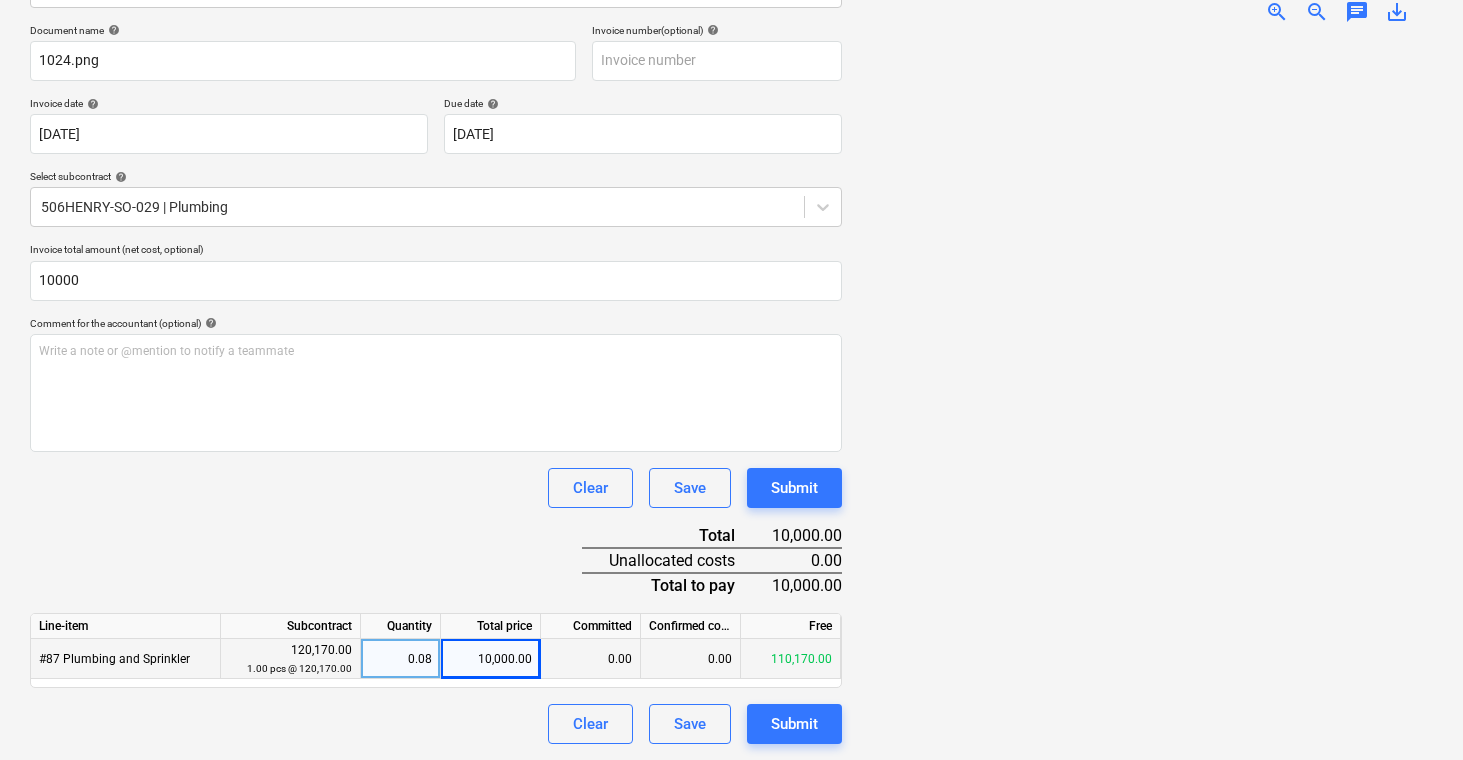 click at bounding box center (1145, 392) 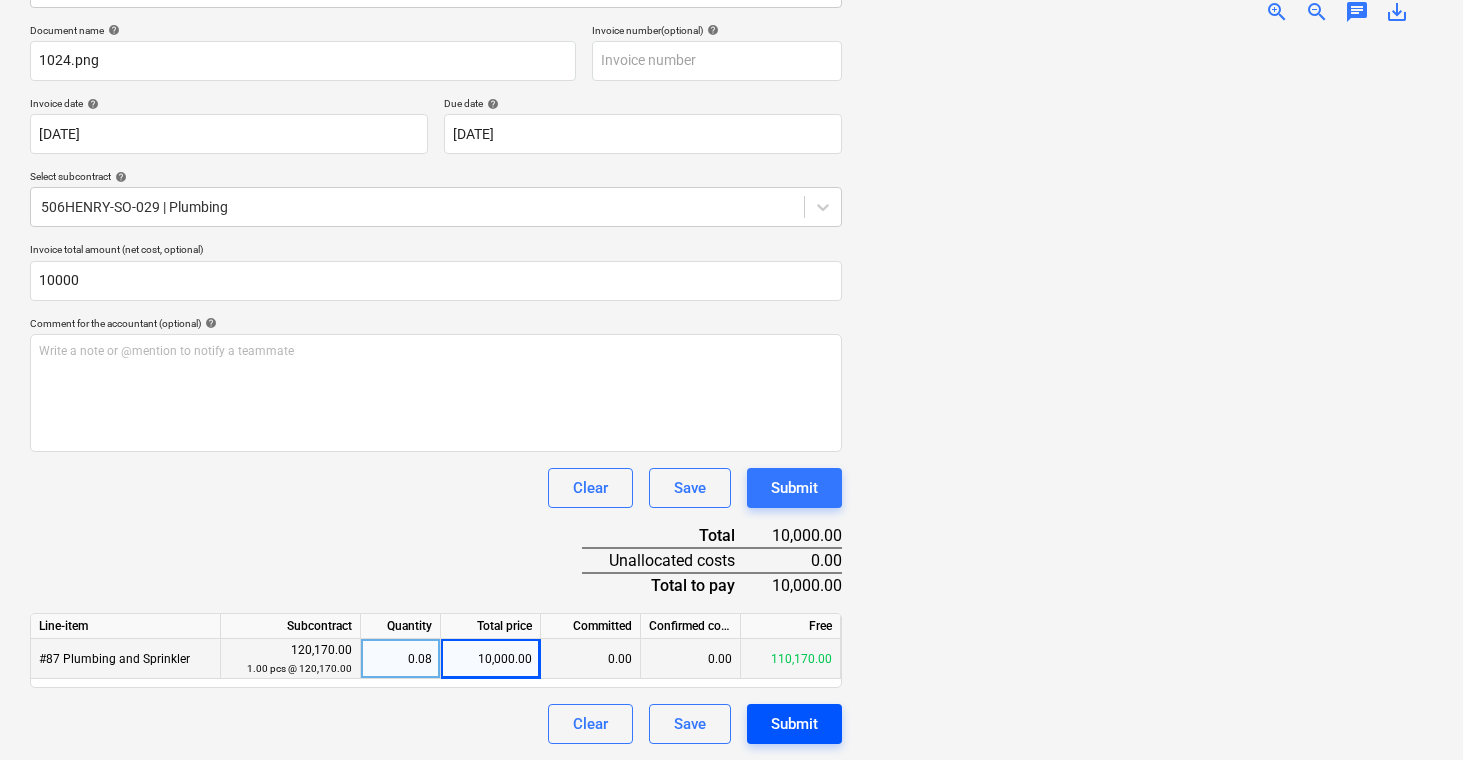 click on "Submit" at bounding box center [794, 724] 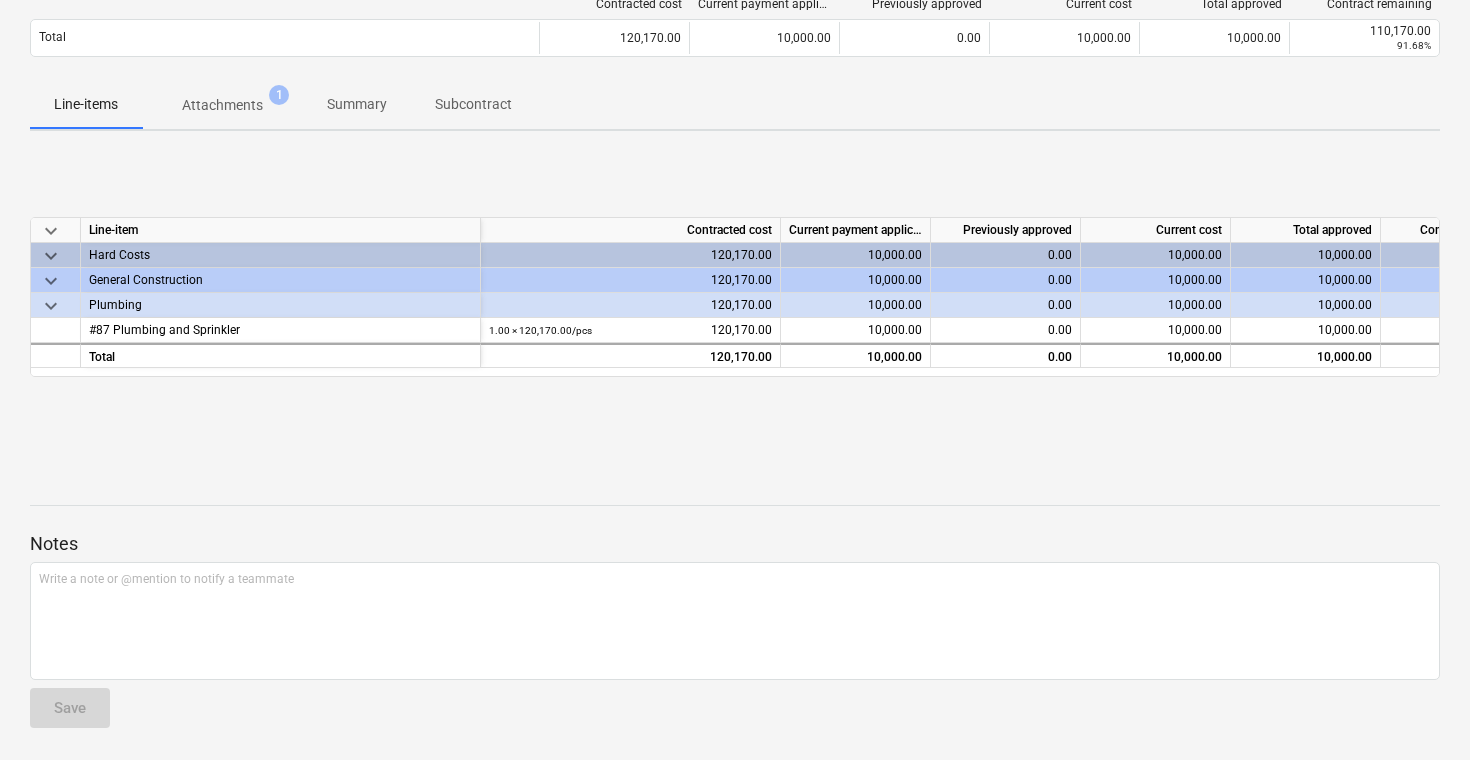 scroll, scrollTop: 0, scrollLeft: 0, axis: both 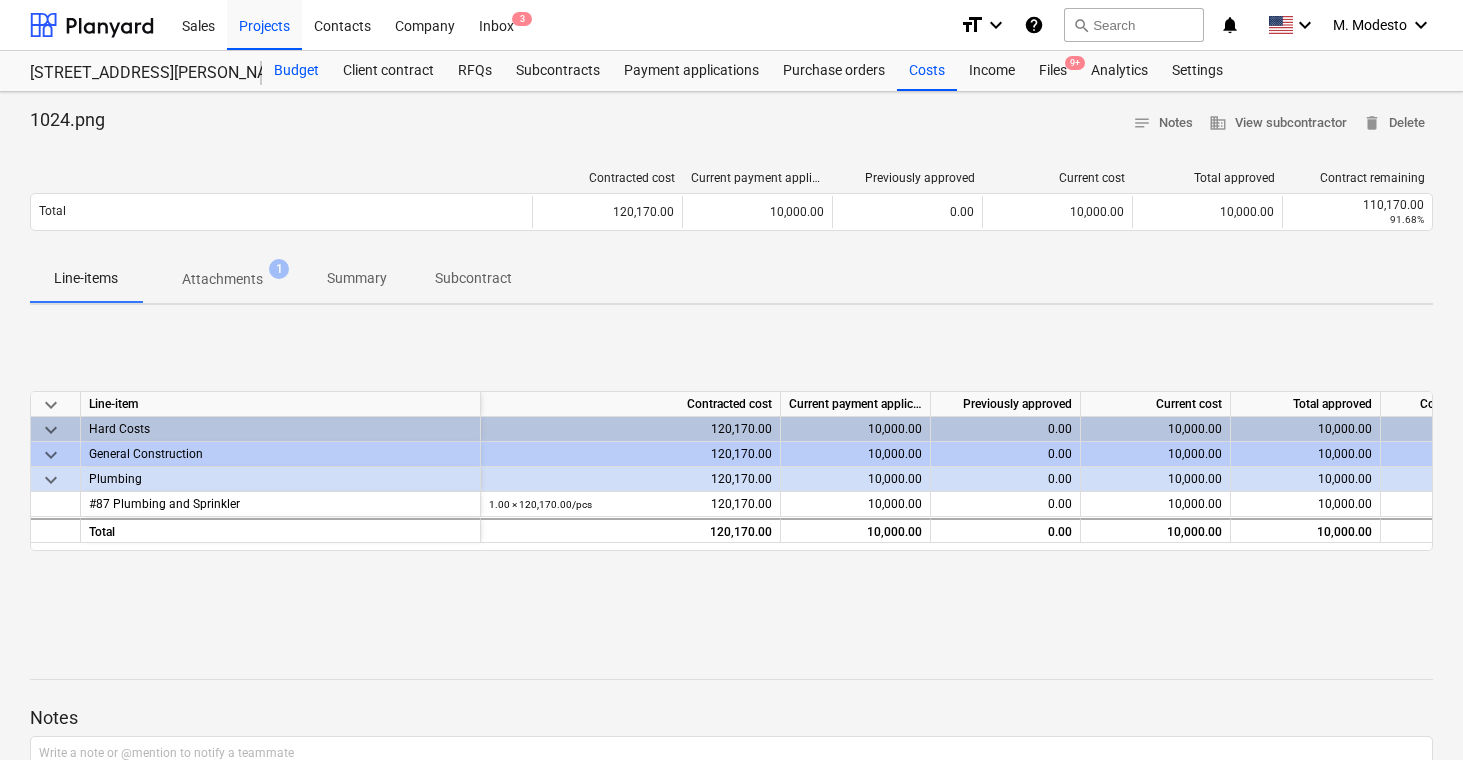 click on "Budget" at bounding box center (296, 71) 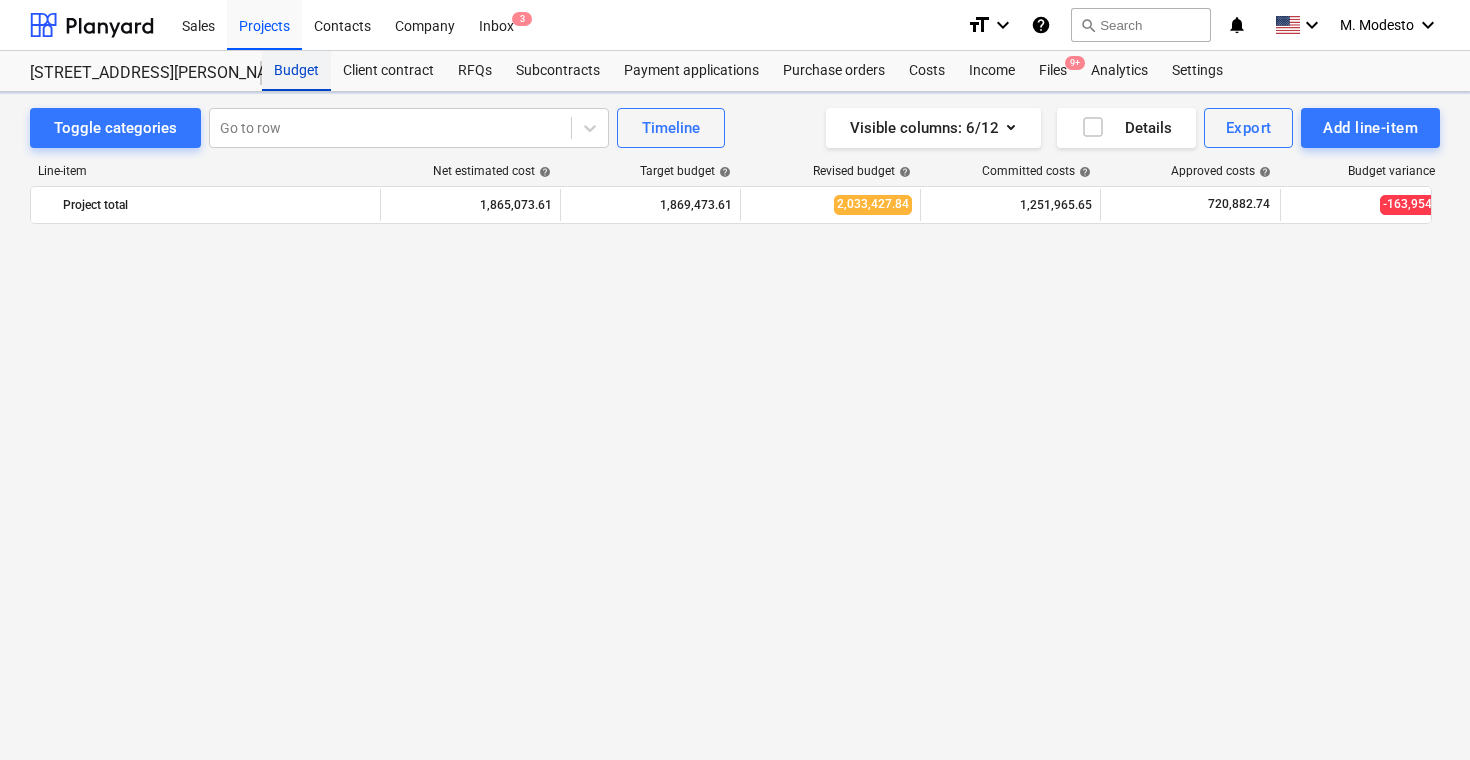 scroll, scrollTop: 3990, scrollLeft: 0, axis: vertical 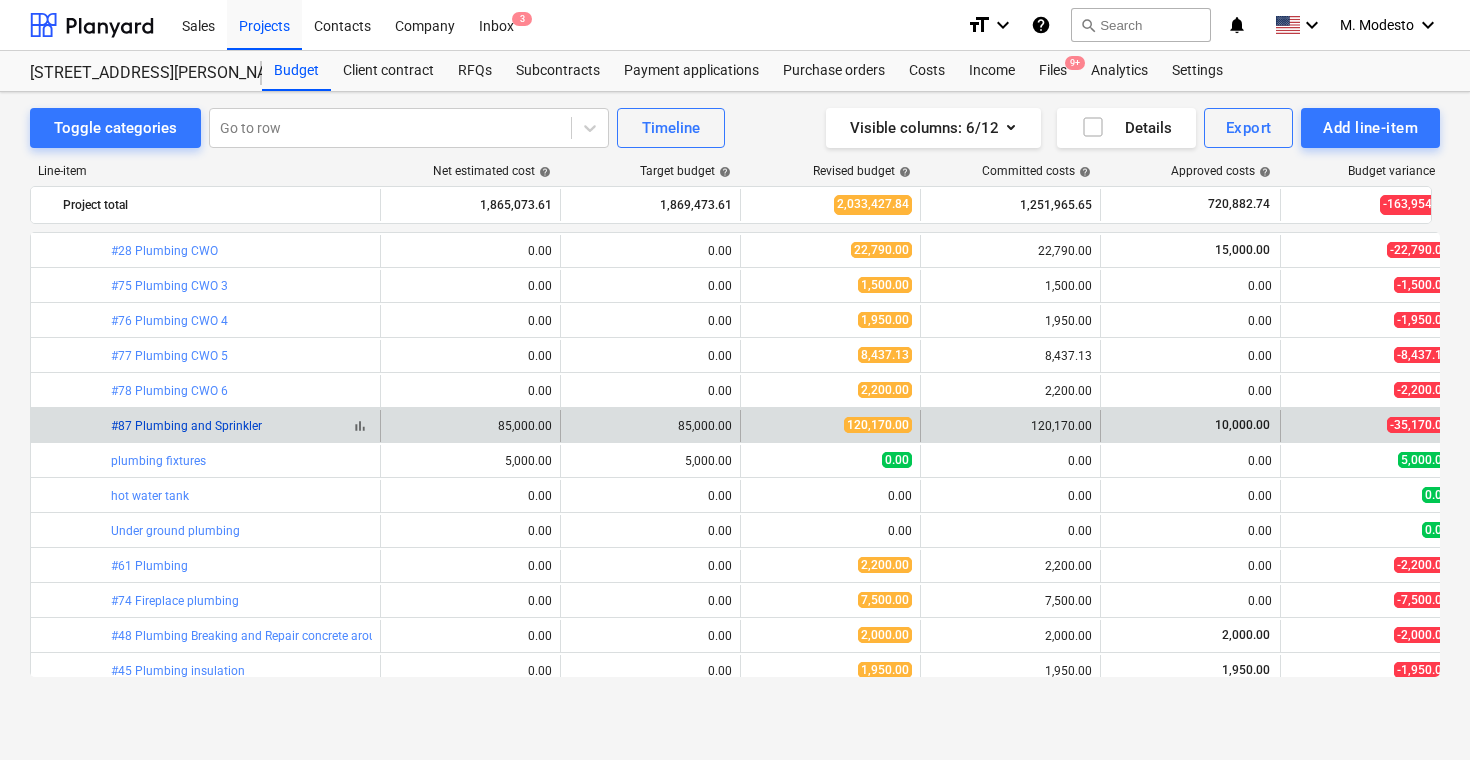 click on "#87 Plumbing and Sprinkler" at bounding box center (186, 426) 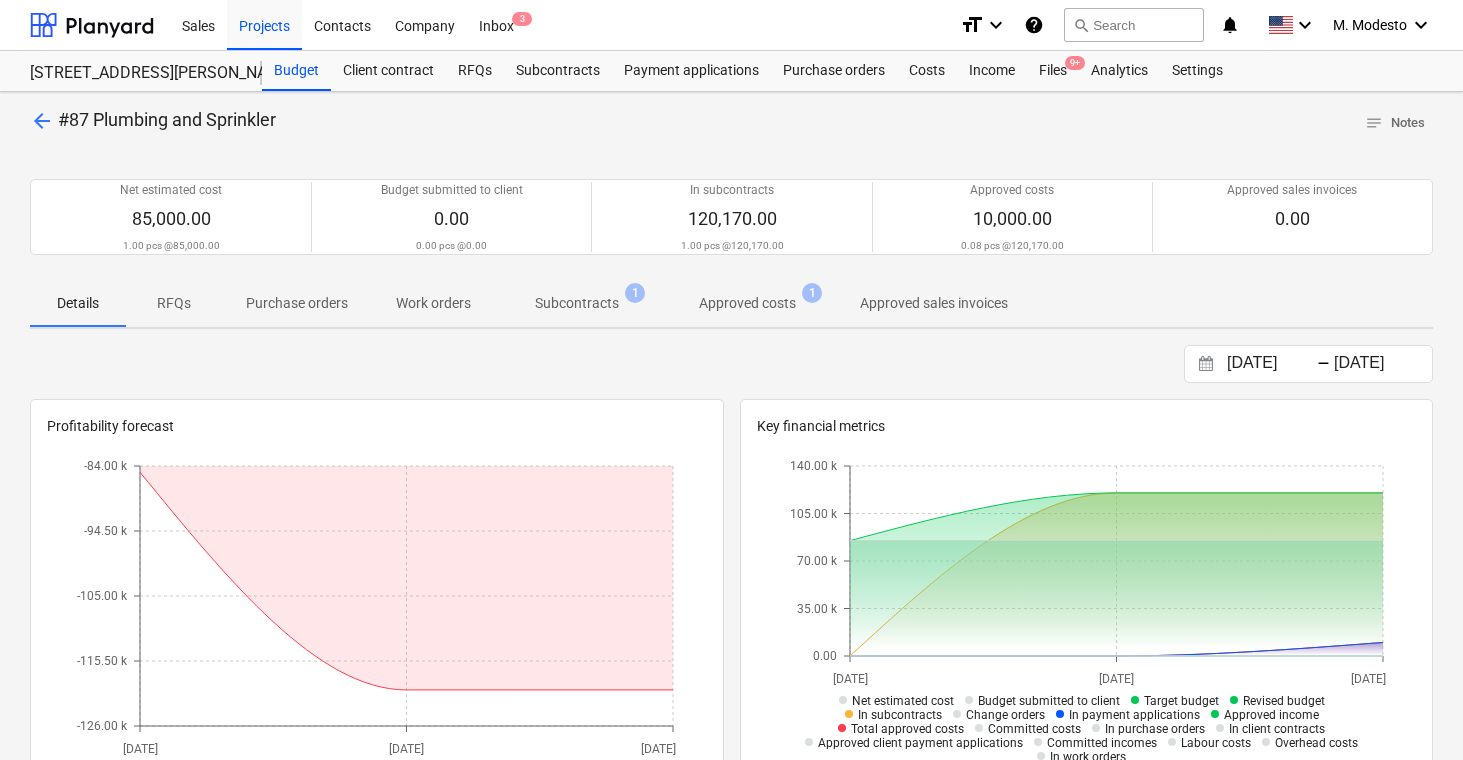 click on "Subcontracts" at bounding box center (577, 303) 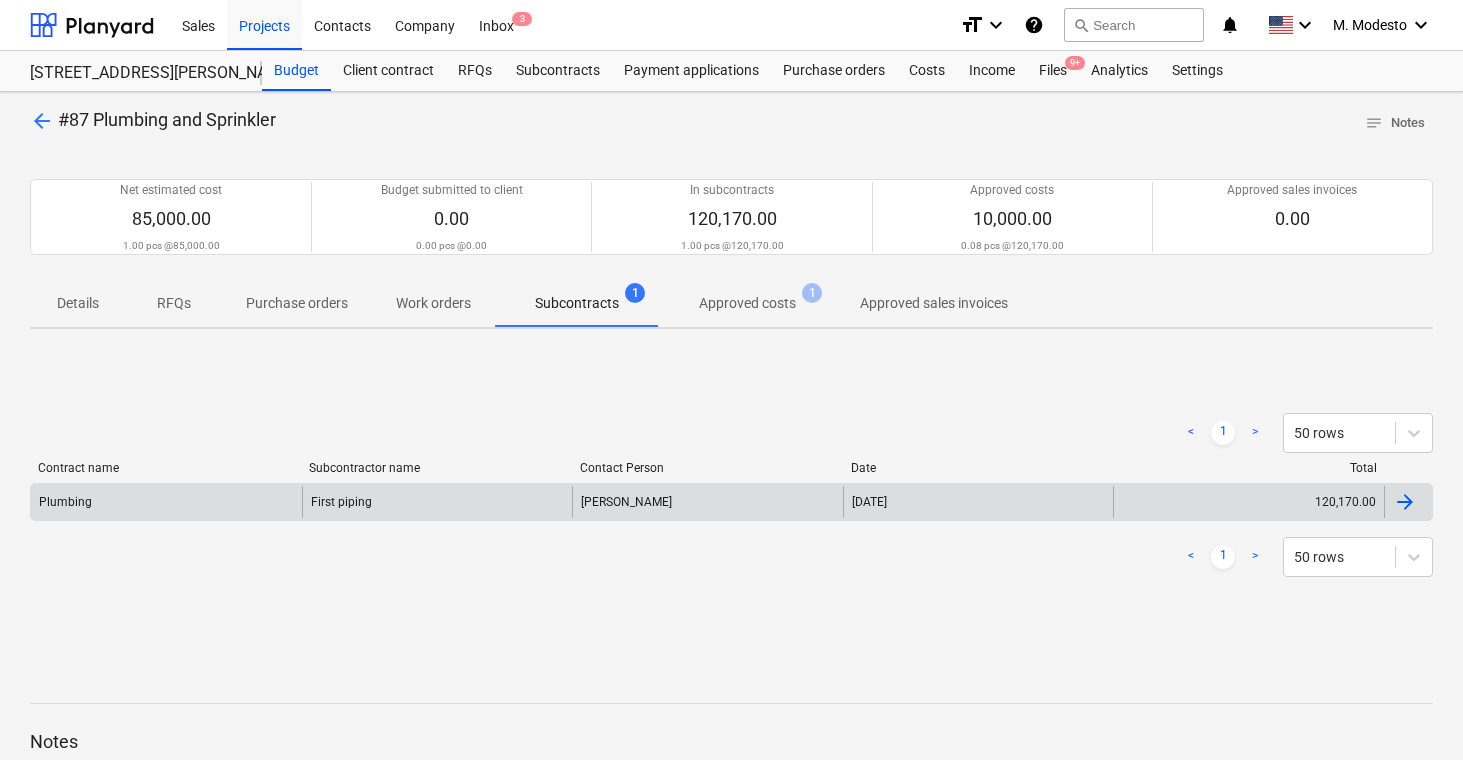 click on "[PERSON_NAME]" at bounding box center (707, 502) 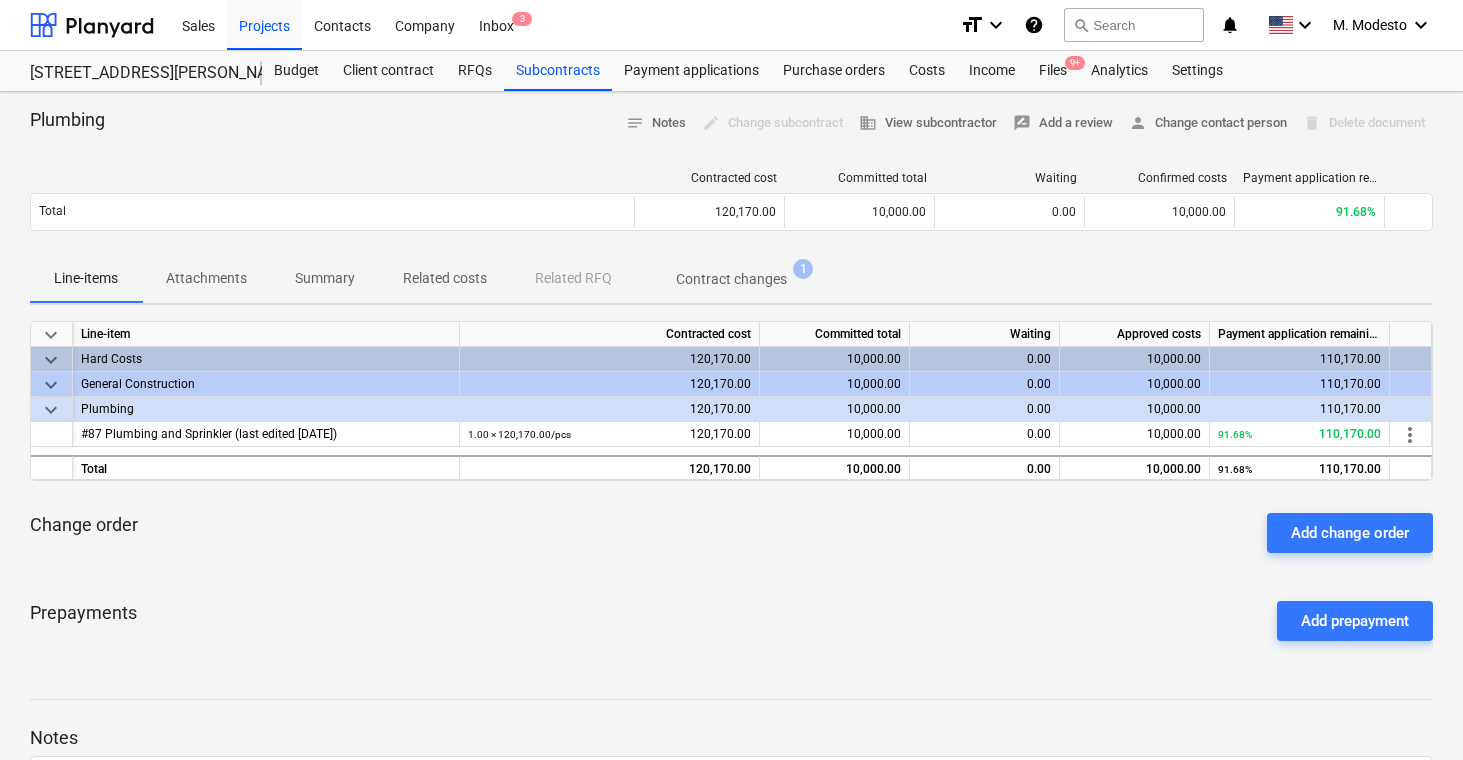 click on "Related costs" at bounding box center [445, 278] 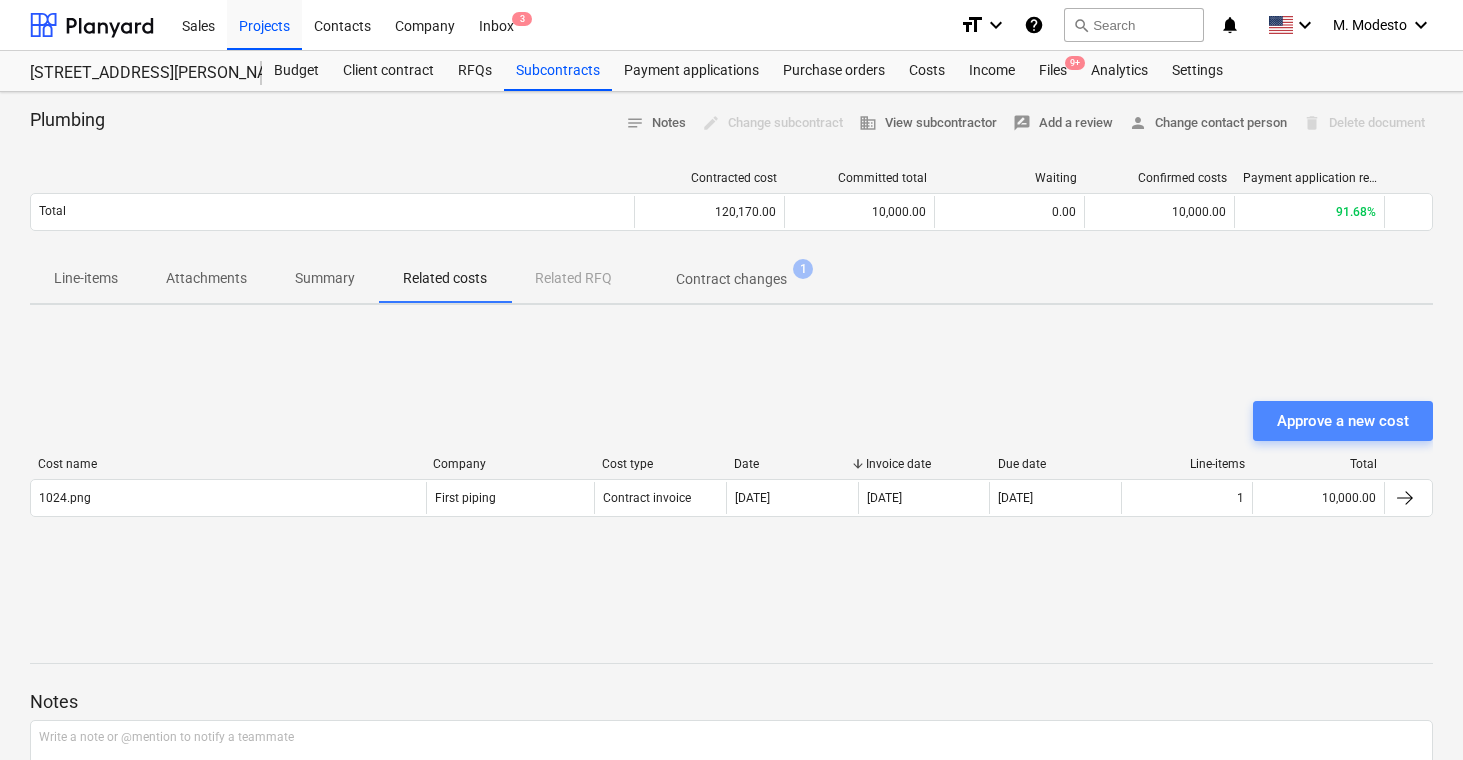 click on "Approve a new cost" at bounding box center [1343, 421] 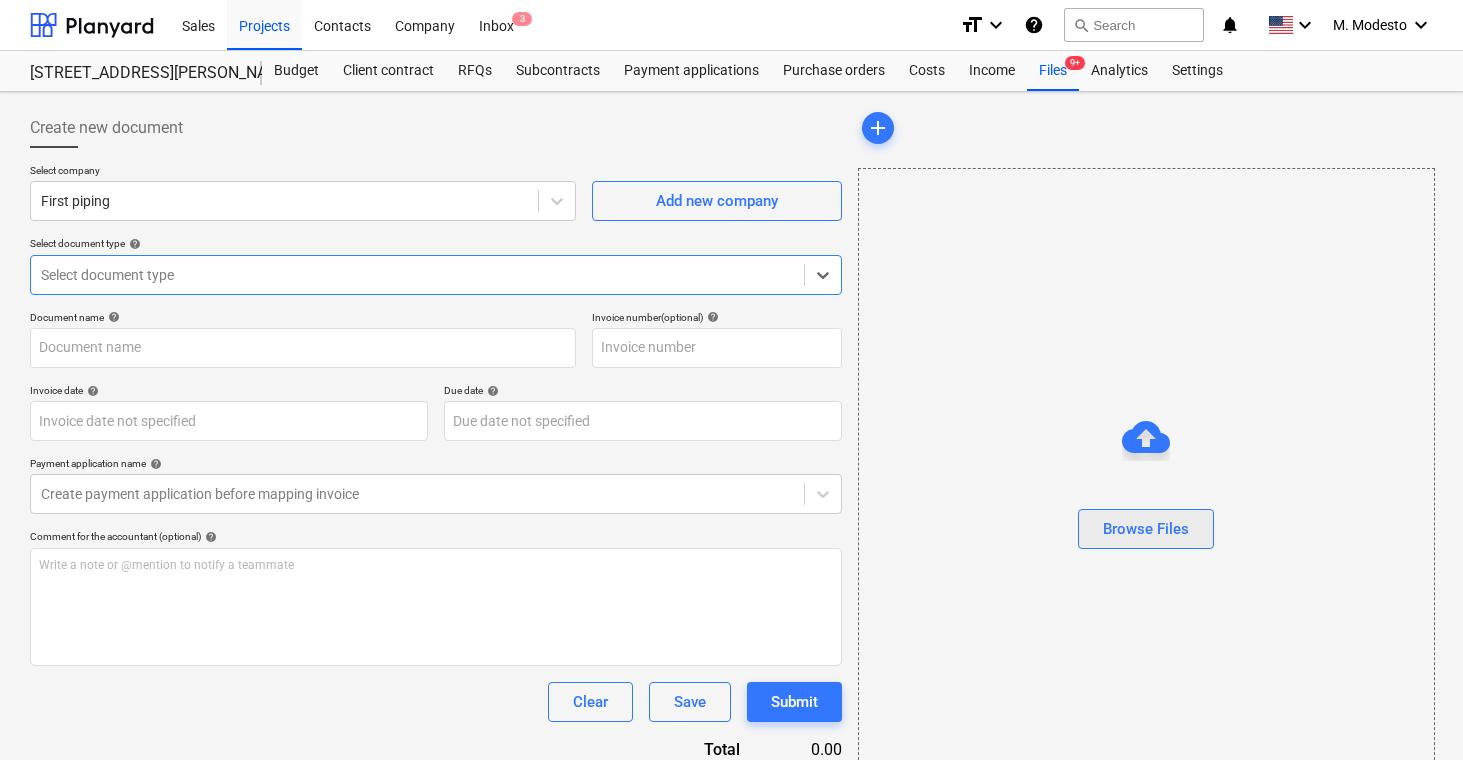 click on "Browse Files" at bounding box center [1146, 529] 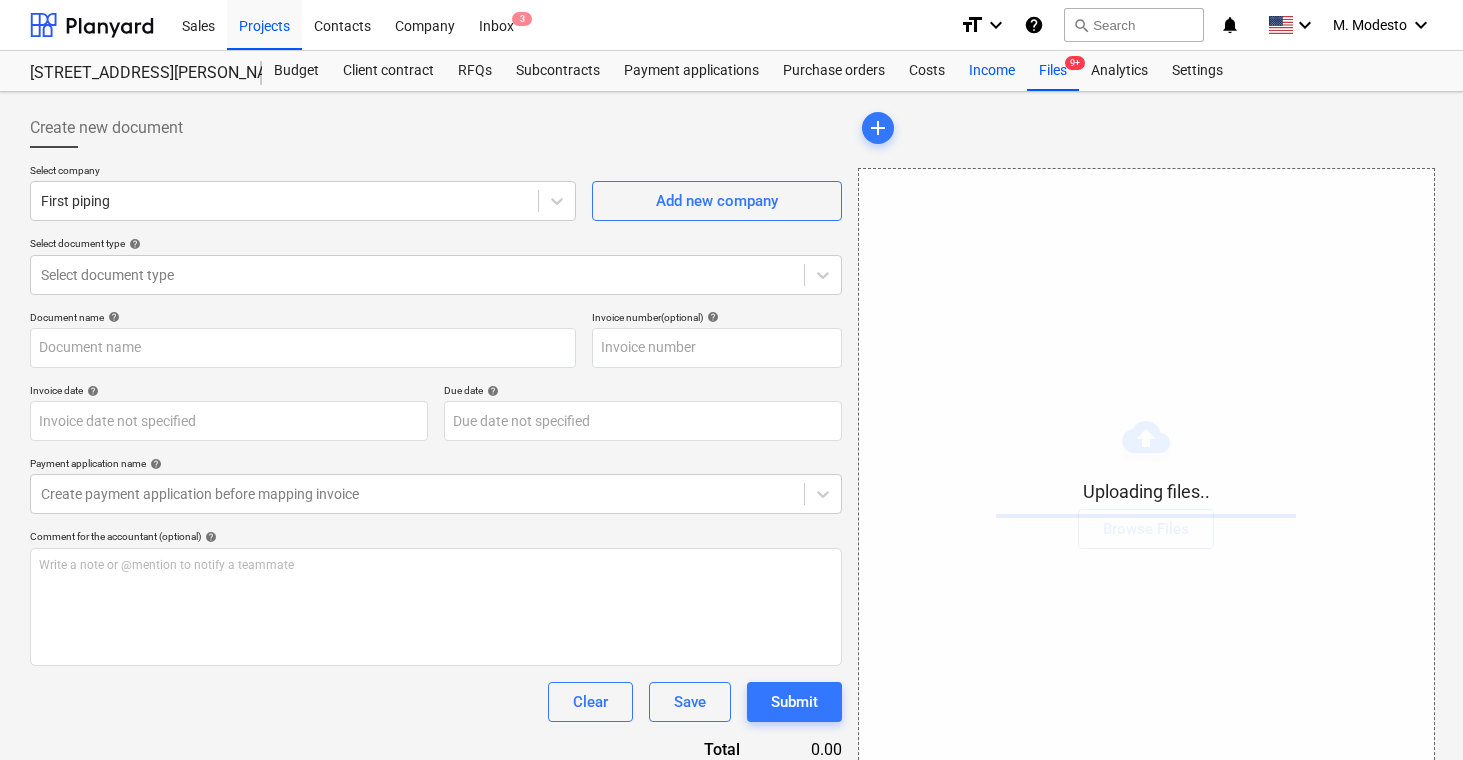 type on "1033.png" 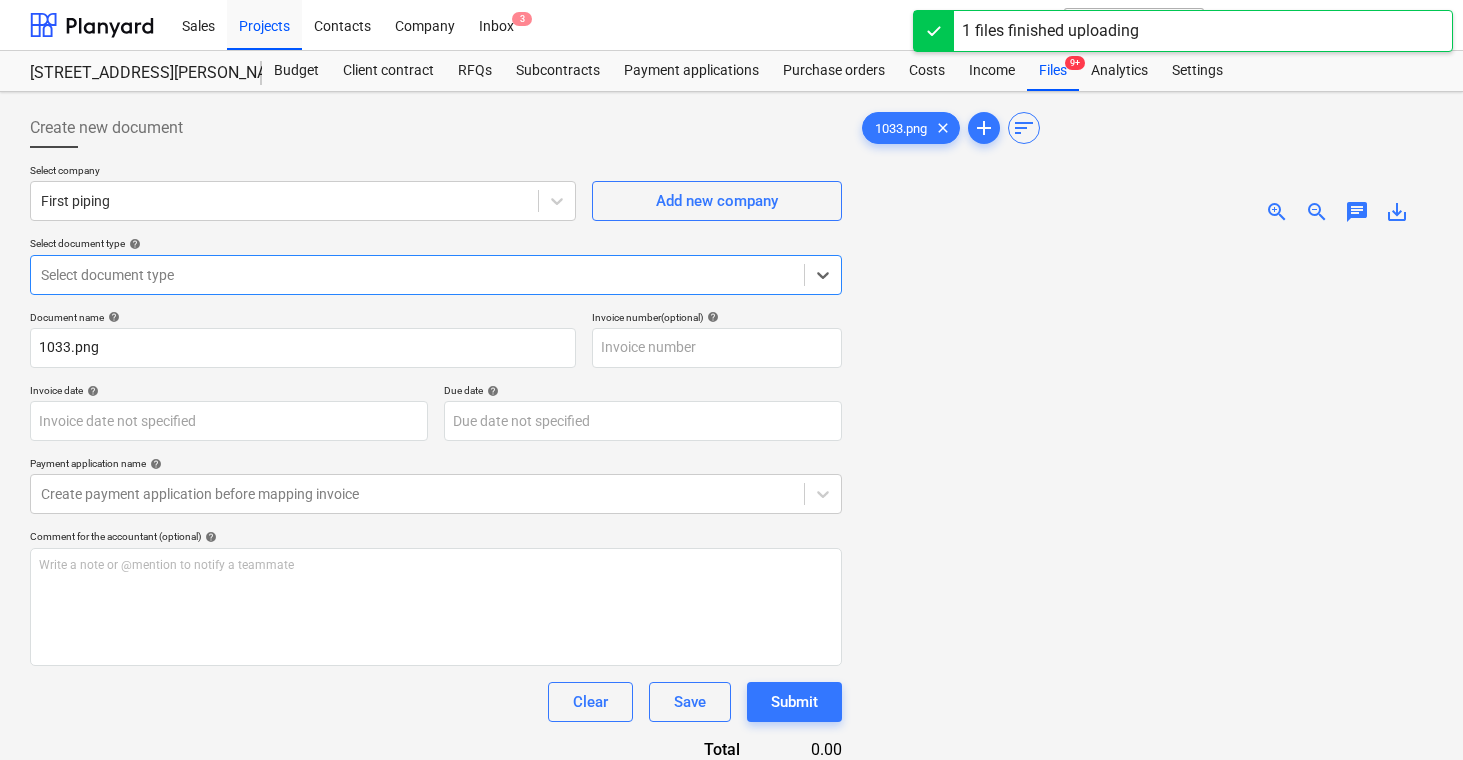 click at bounding box center (417, 275) 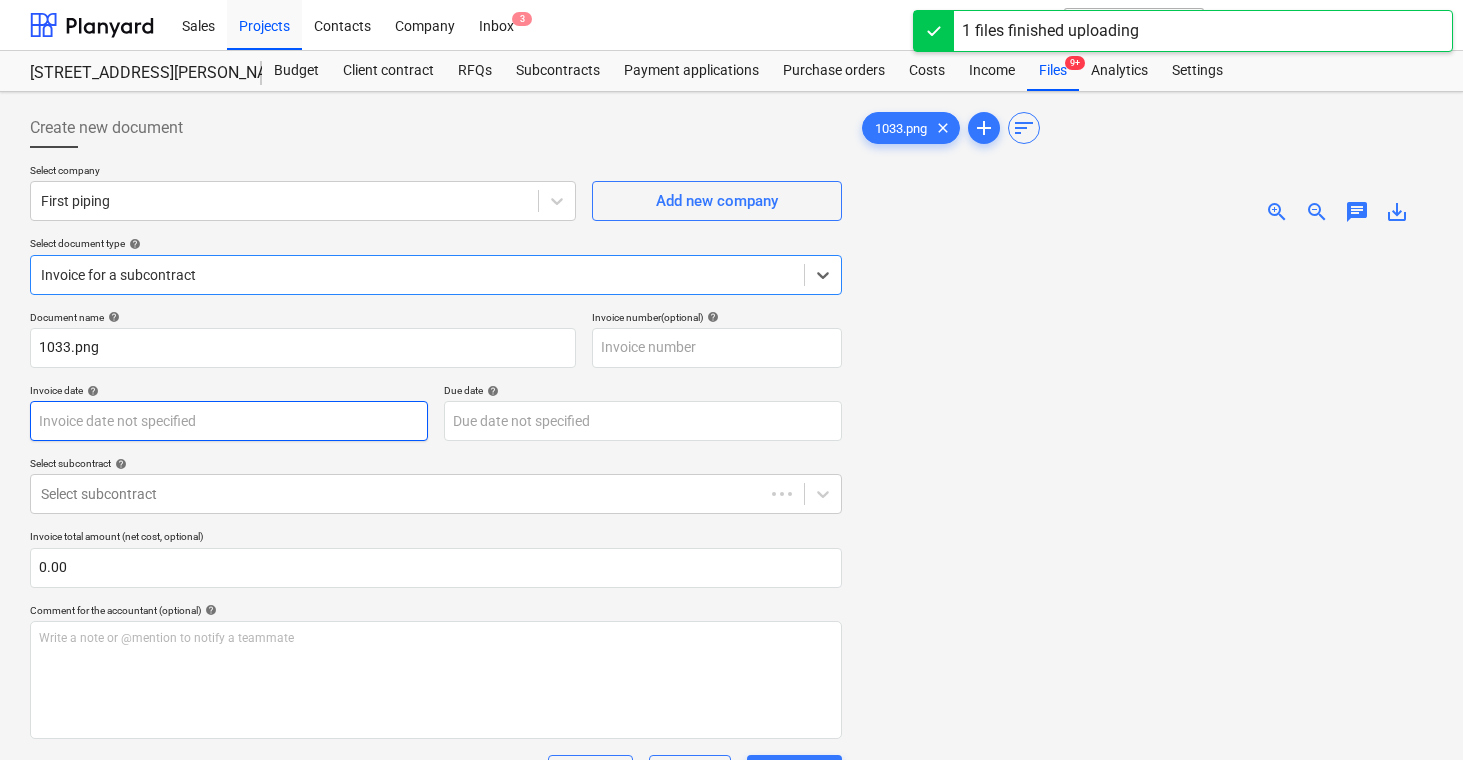 click on "Sales Projects Contacts Company Inbox 3 format_size keyboard_arrow_down help search Search notifications 0 keyboard_arrow_down M. Modesto keyboard_arrow_down [STREET_ADDRESS][PERSON_NAME][PERSON_NAME] Budget Client contract RFQs Subcontracts Payment applications Purchase orders Costs Income Files 9+ Analytics Settings Create new document Select company First piping   Add new company Select document type help option Invoice for a subcontract, selected.   Select is focused ,type to refine list, press Down to open the menu,  Invoice for a subcontract Document name help 1033.png Invoice number  (optional) help Invoice date help Press the down arrow key to interact with the calendar and
select a date. Press the question mark key to get the keyboard shortcuts for changing dates. Due date help Press the down arrow key to interact with the calendar and
select a date. Press the question mark key to get the keyboard shortcuts for changing dates. Select subcontract help Select subcontract 0.00 help ﻿ Clear Save Total" at bounding box center [731, 380] 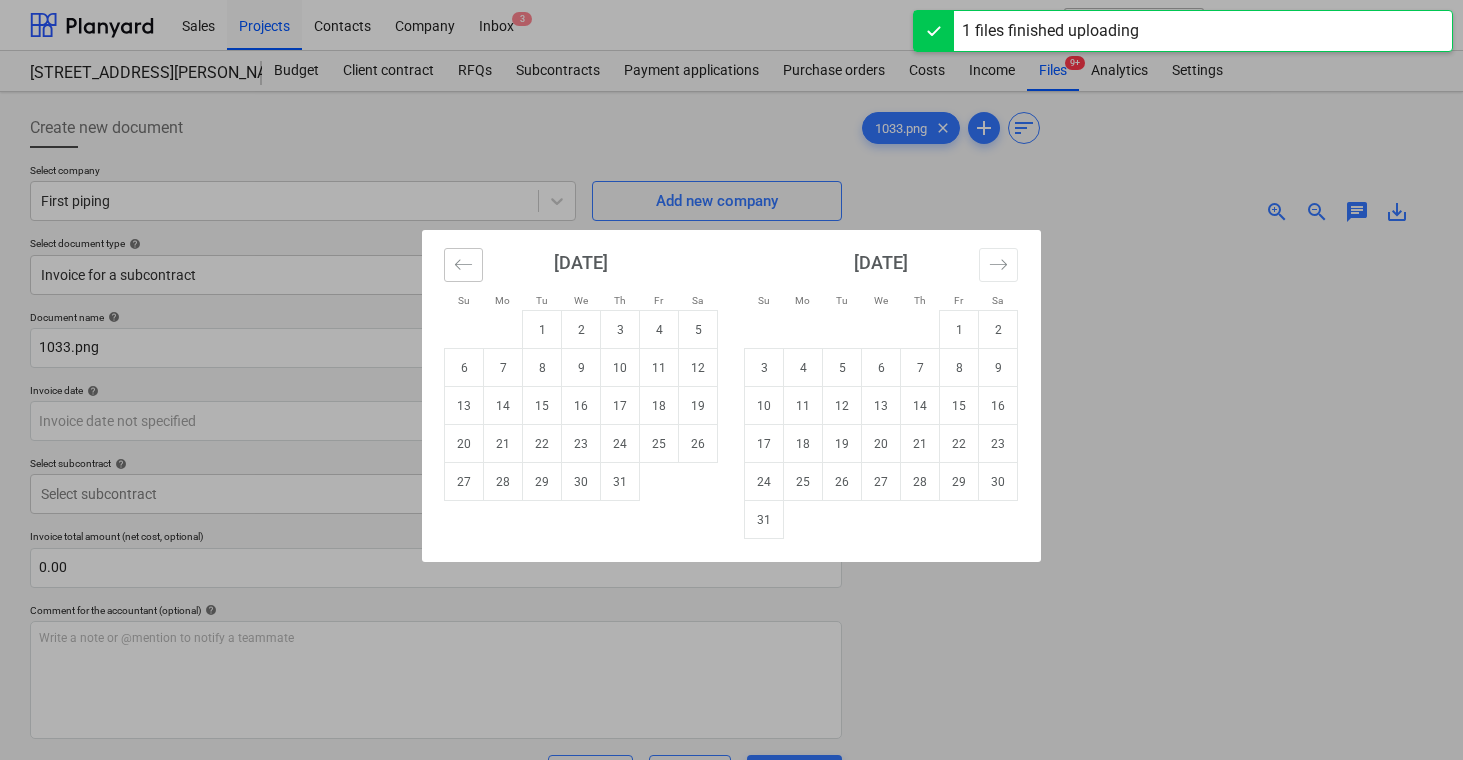 click 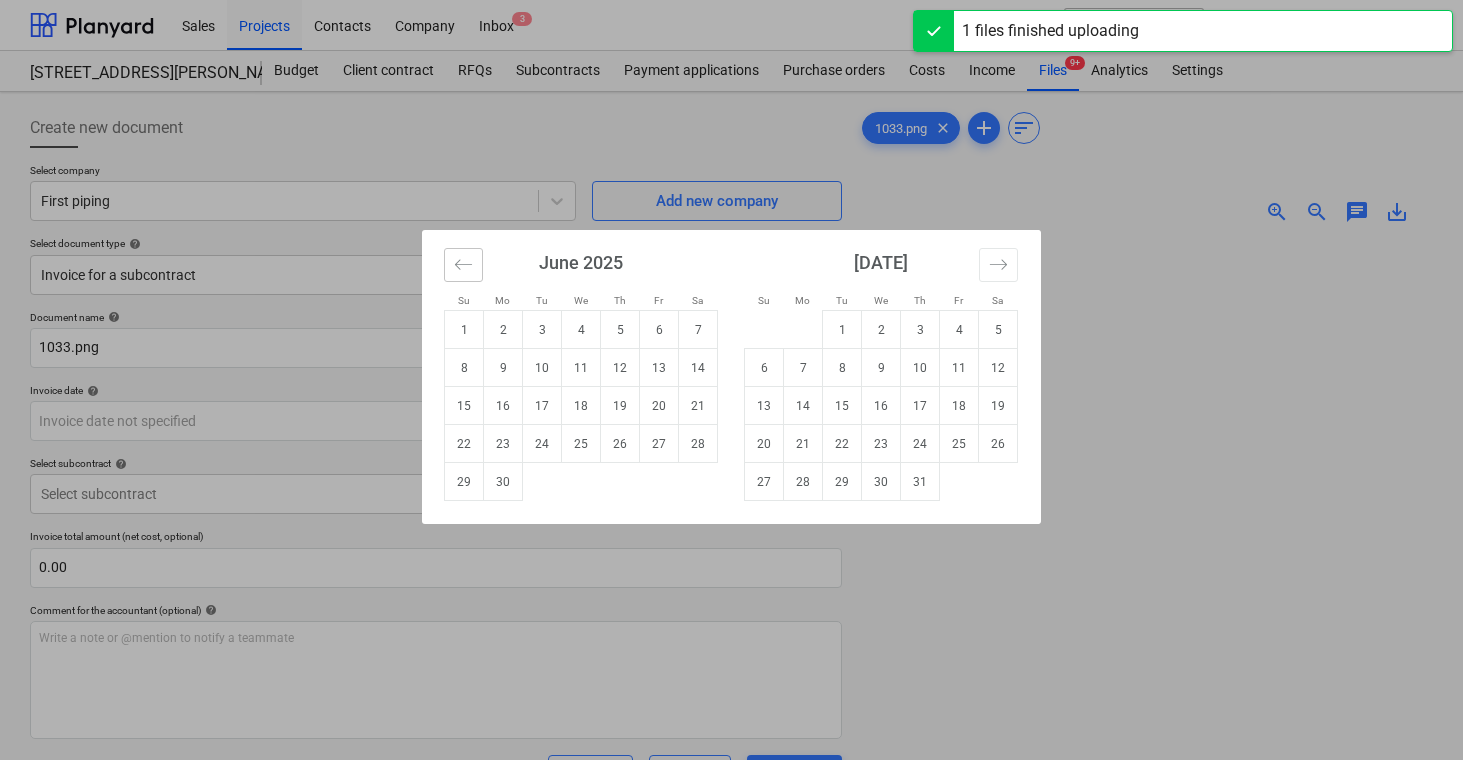 click 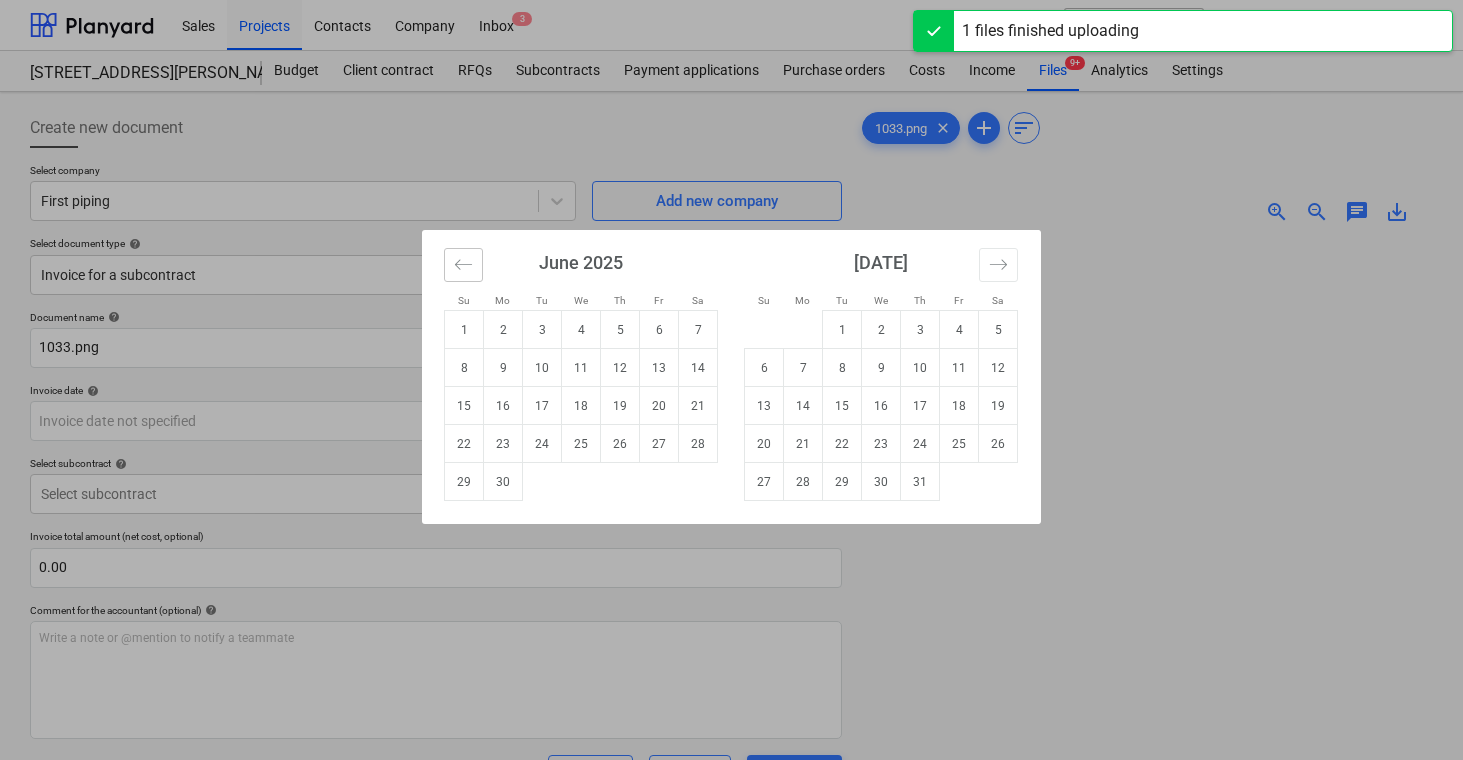 click 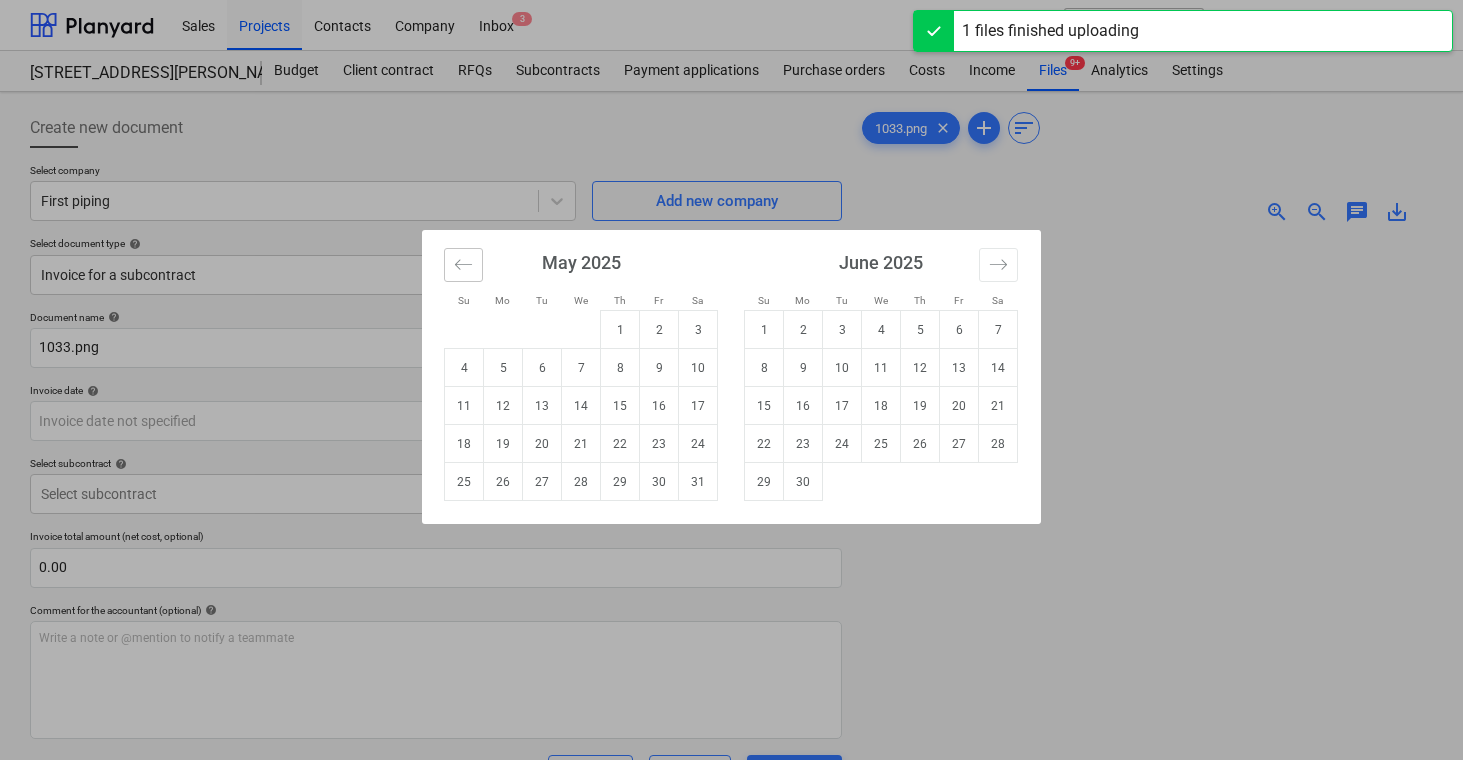 click 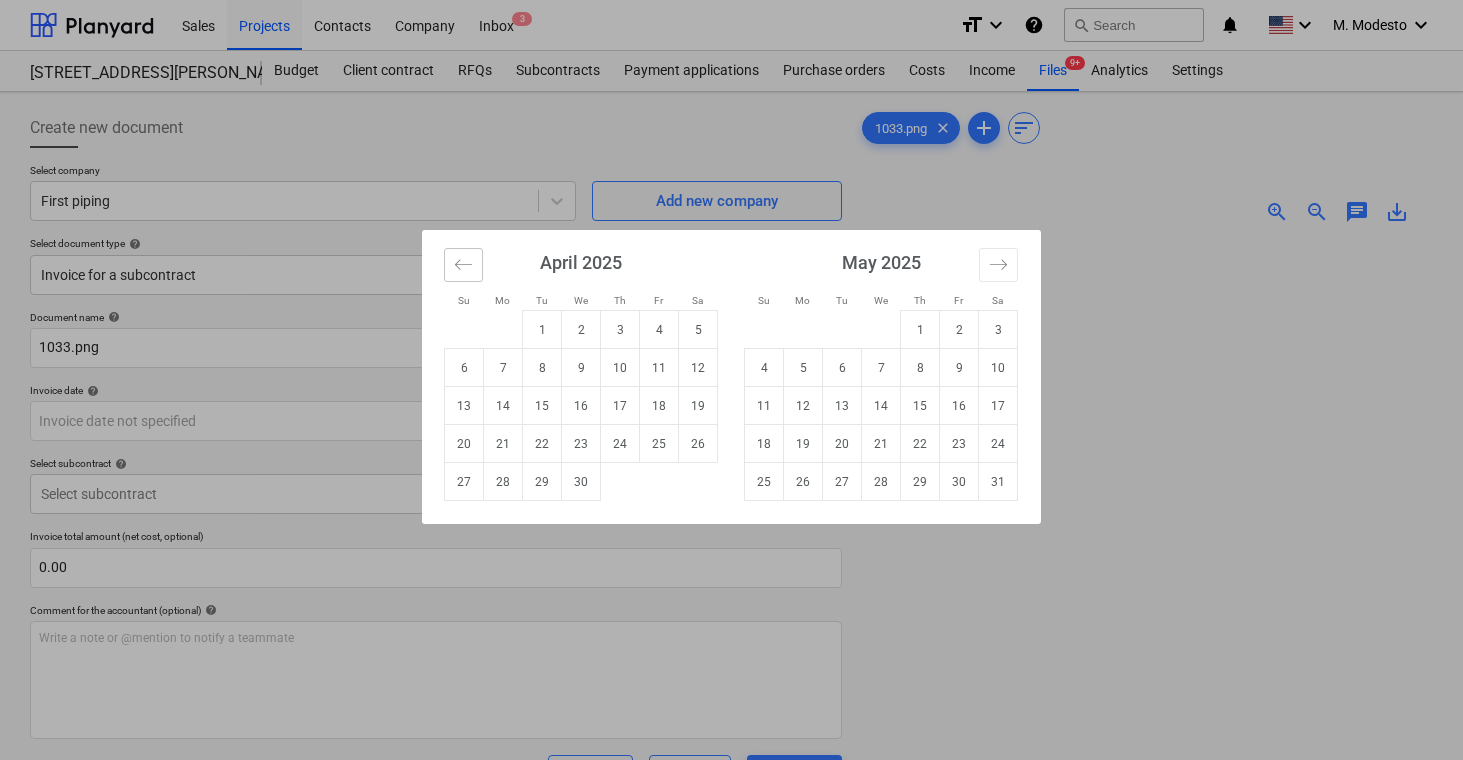 click 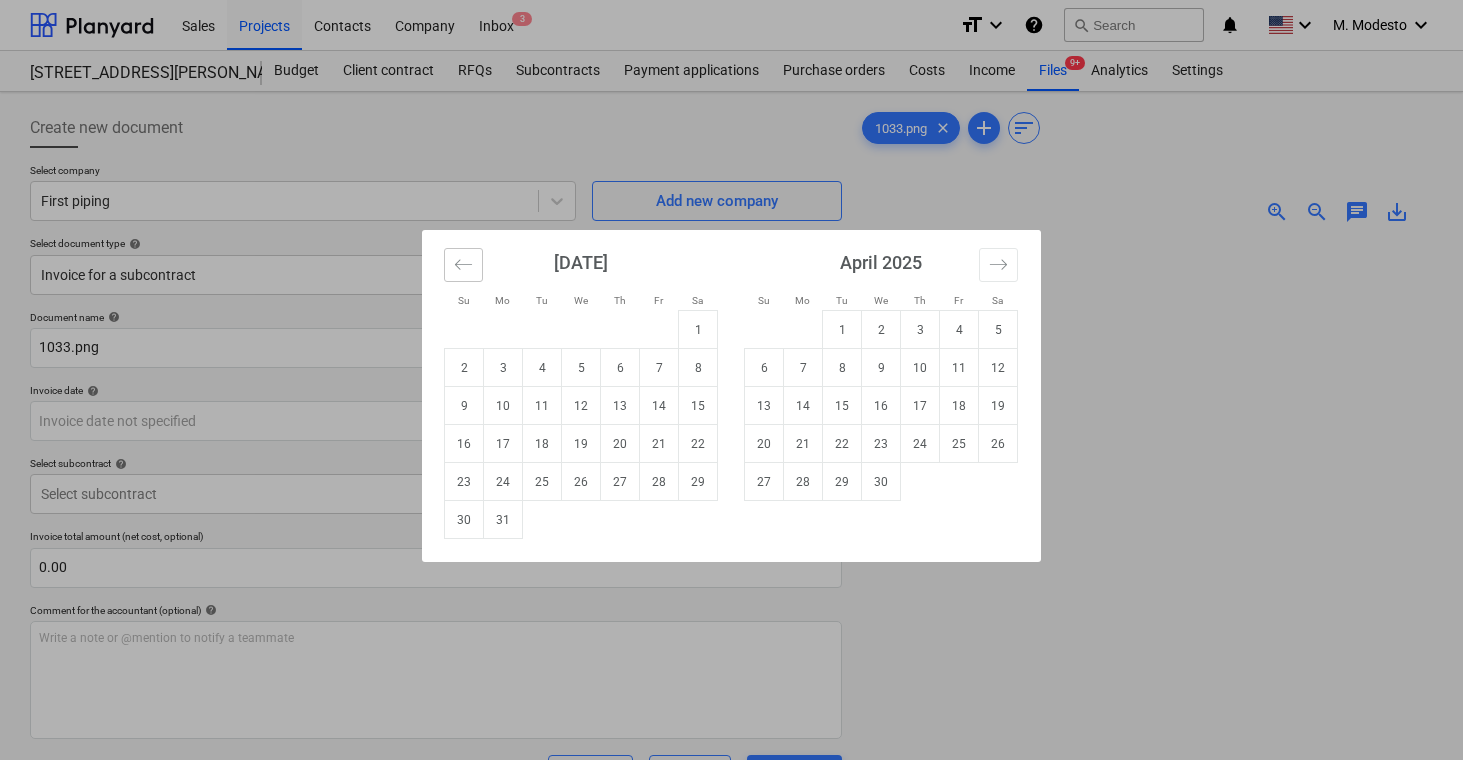 click 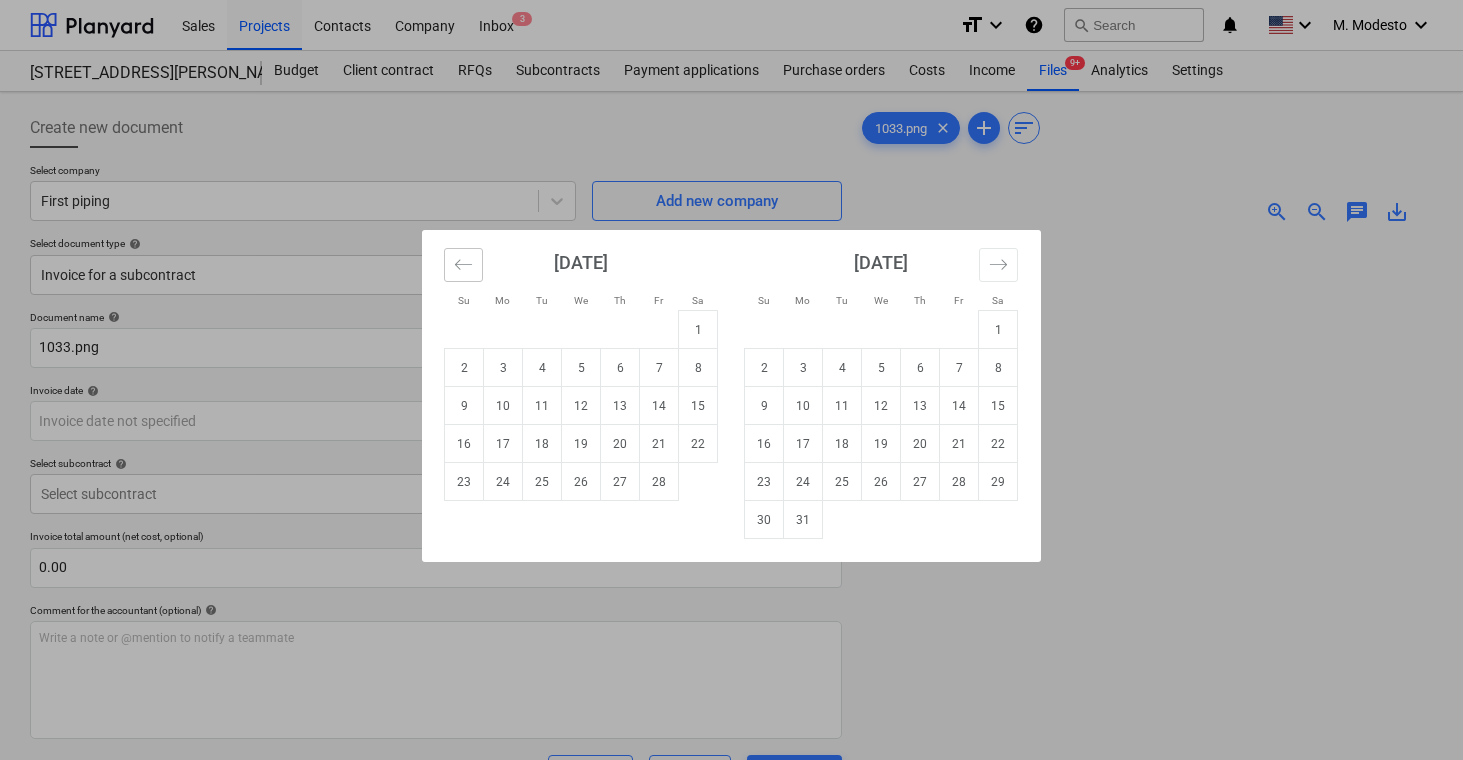 click 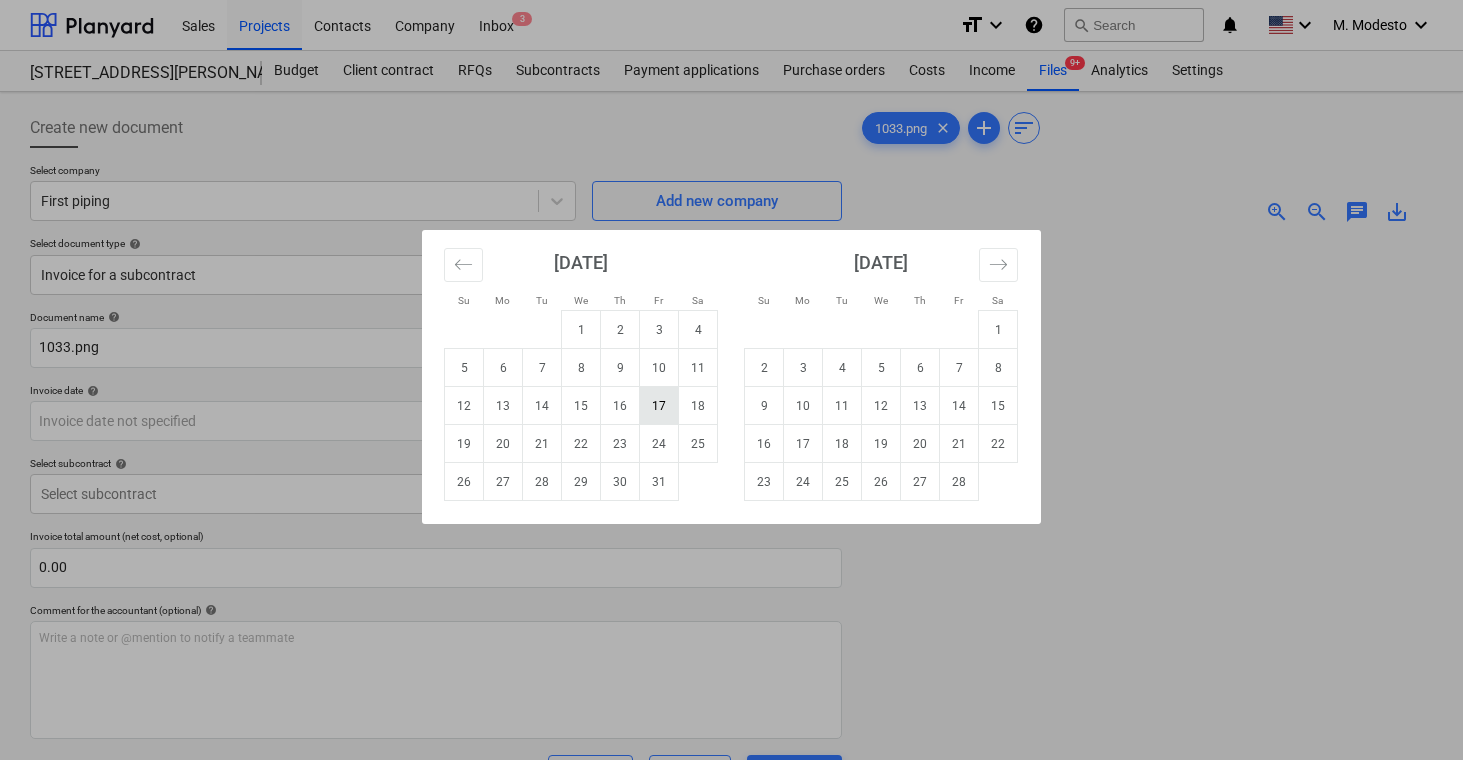 click on "17" at bounding box center (659, 406) 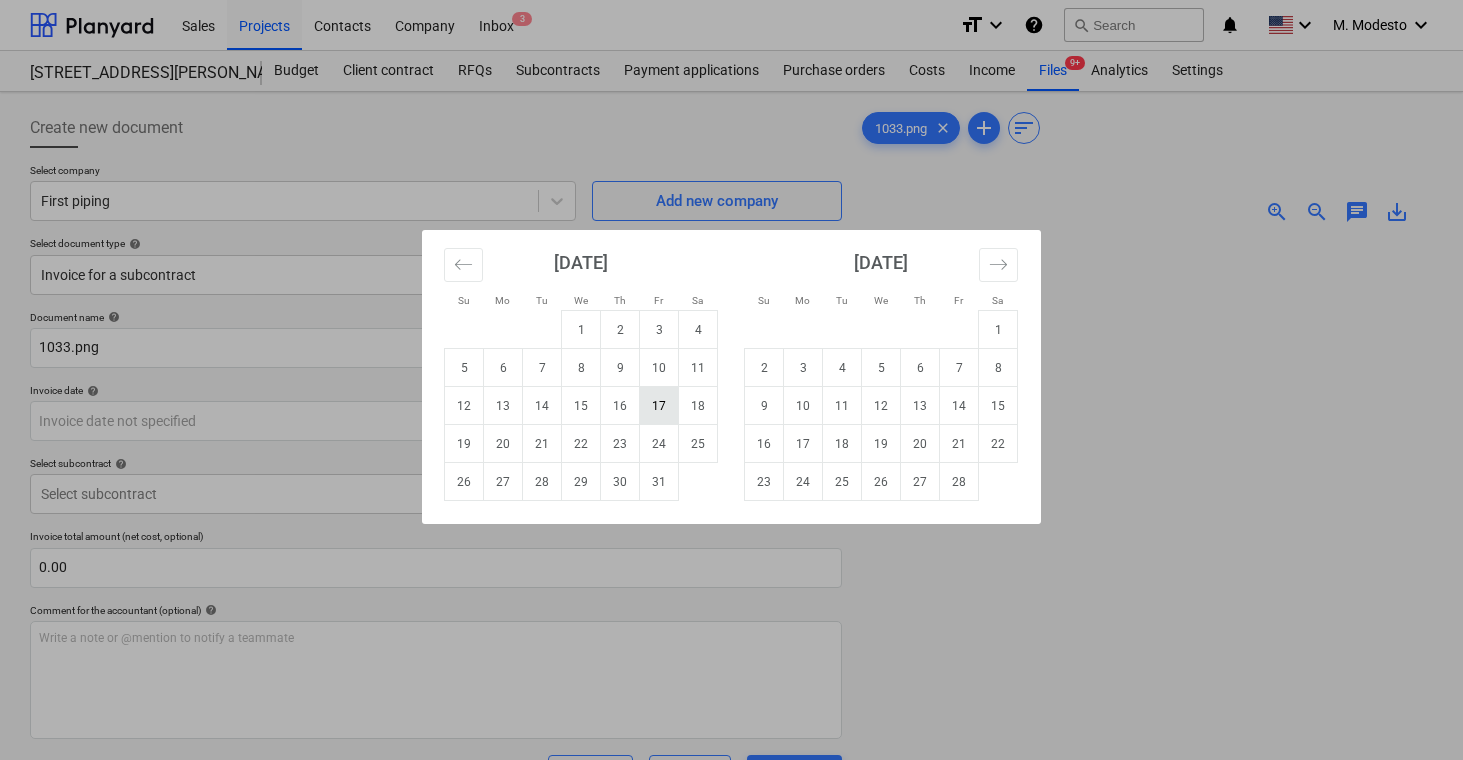 type on "[DATE]" 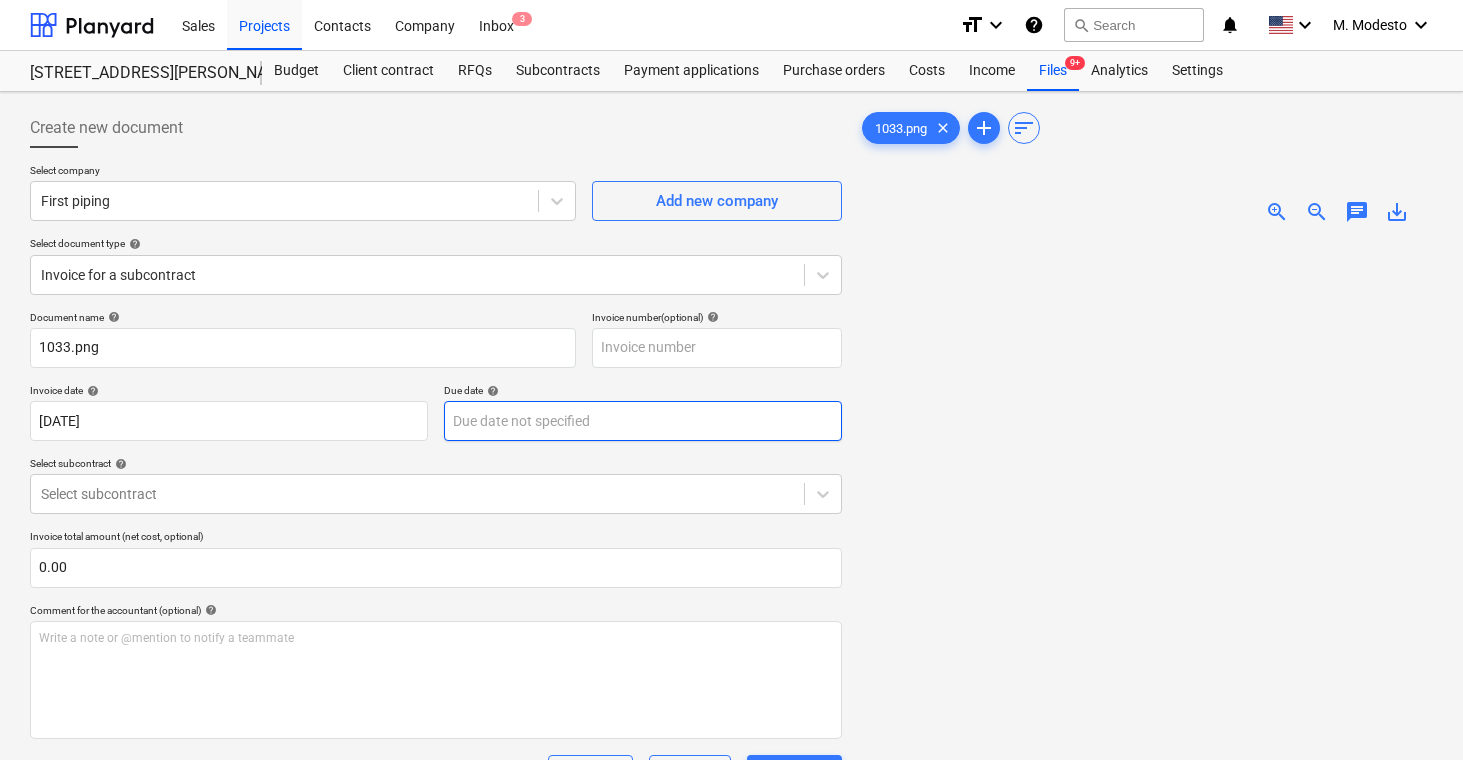 click on "Sales Projects Contacts Company Inbox 3 format_size keyboard_arrow_down help search Search notifications 0 keyboard_arrow_down M. Modesto keyboard_arrow_down [STREET_ADDRESS][PERSON_NAME][PERSON_NAME] Budget Client contract RFQs Subcontracts Payment applications Purchase orders Costs Income Files 9+ Analytics Settings Create new document Select company First piping   Add new company Select document type help Invoice for a subcontract Document name help 1033.png Invoice number  (optional) help Invoice date help [DATE] 17.01.2025 Press the down arrow key to interact with the calendar and
select a date. Press the question mark key to get the keyboard shortcuts for changing dates. Due date help Press the down arrow key to interact with the calendar and
select a date. Press the question mark key to get the keyboard shortcuts for changing dates. Select subcontract help Select subcontract Invoice total amount (net cost, optional) 0.00 Comment for the accountant (optional) help ﻿ Clear Save Submit Total 0.00" at bounding box center [731, 380] 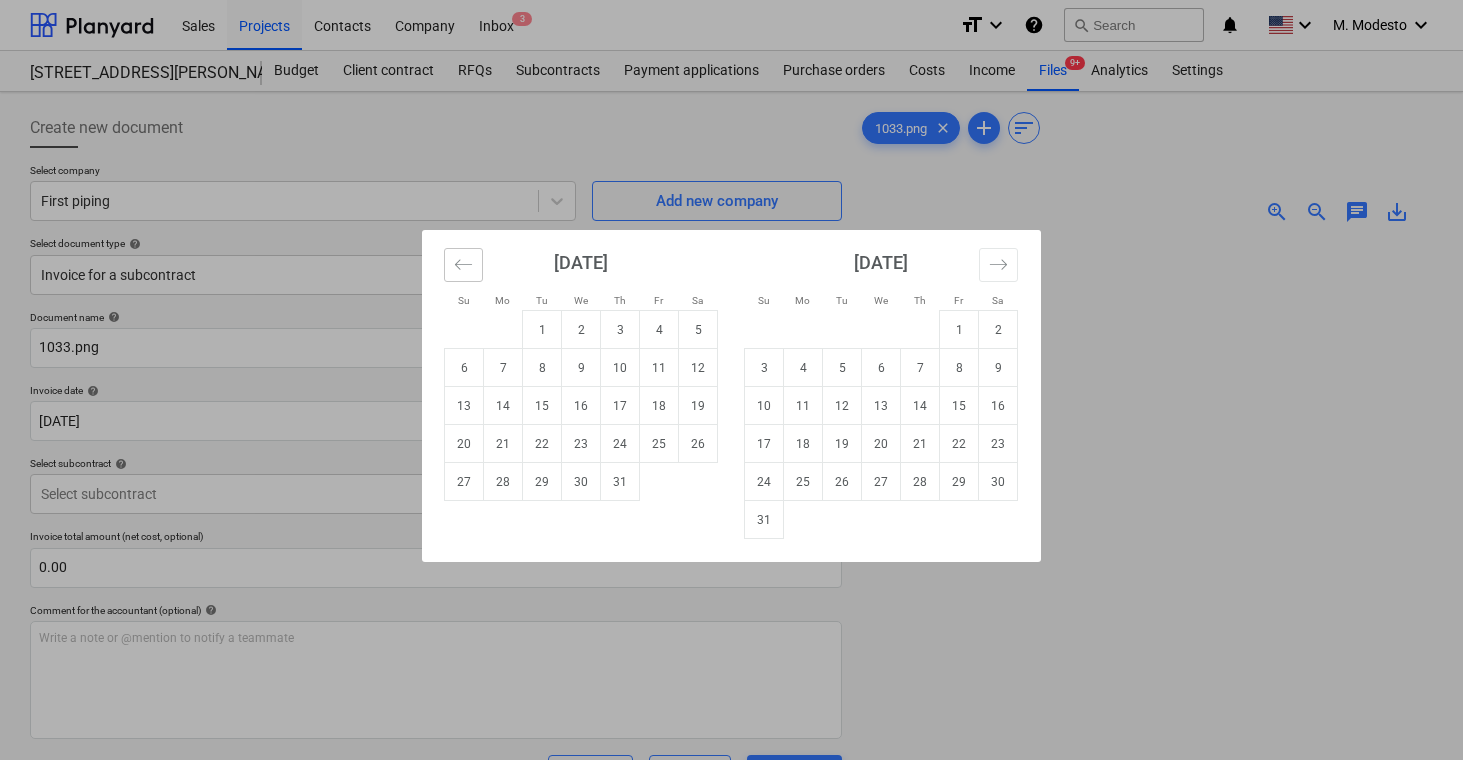 click 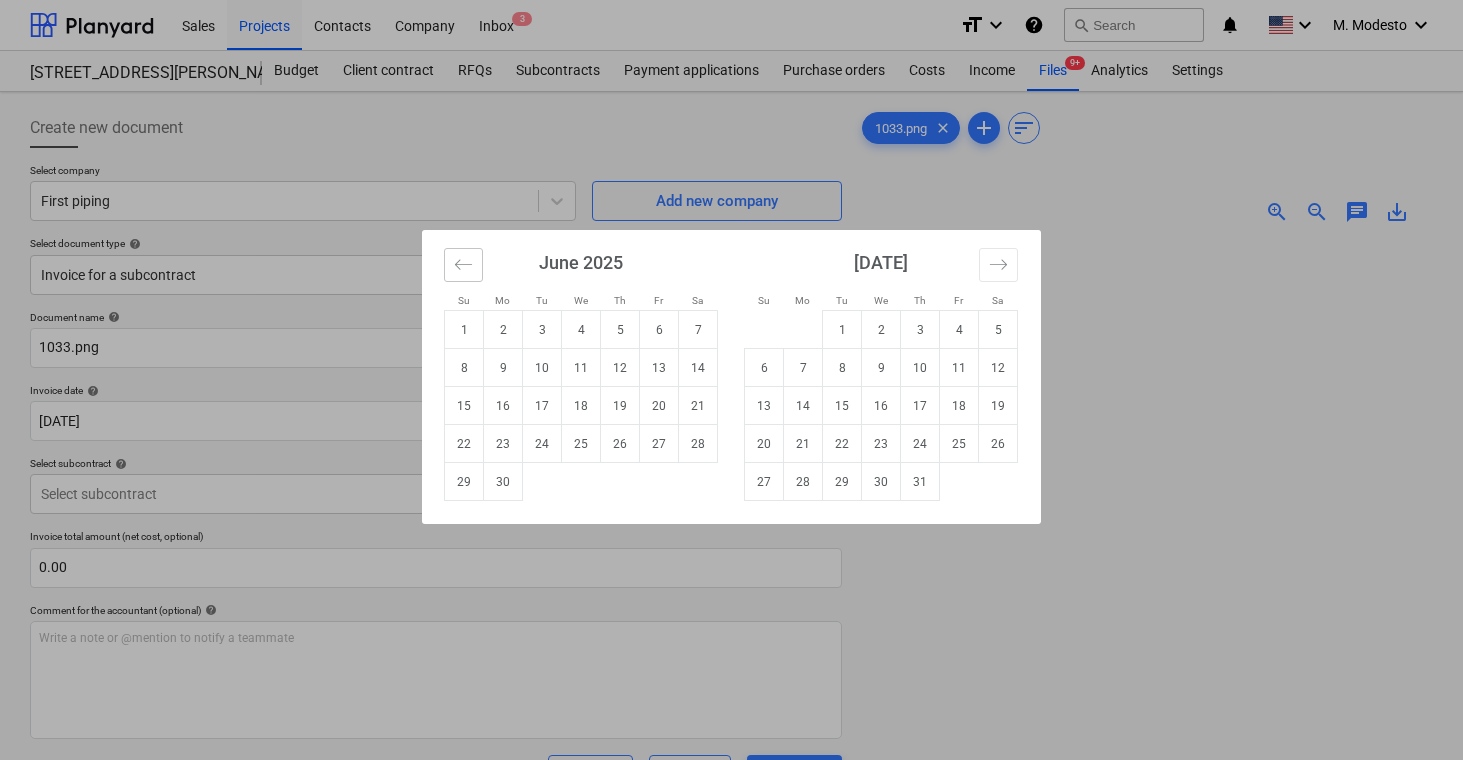 click 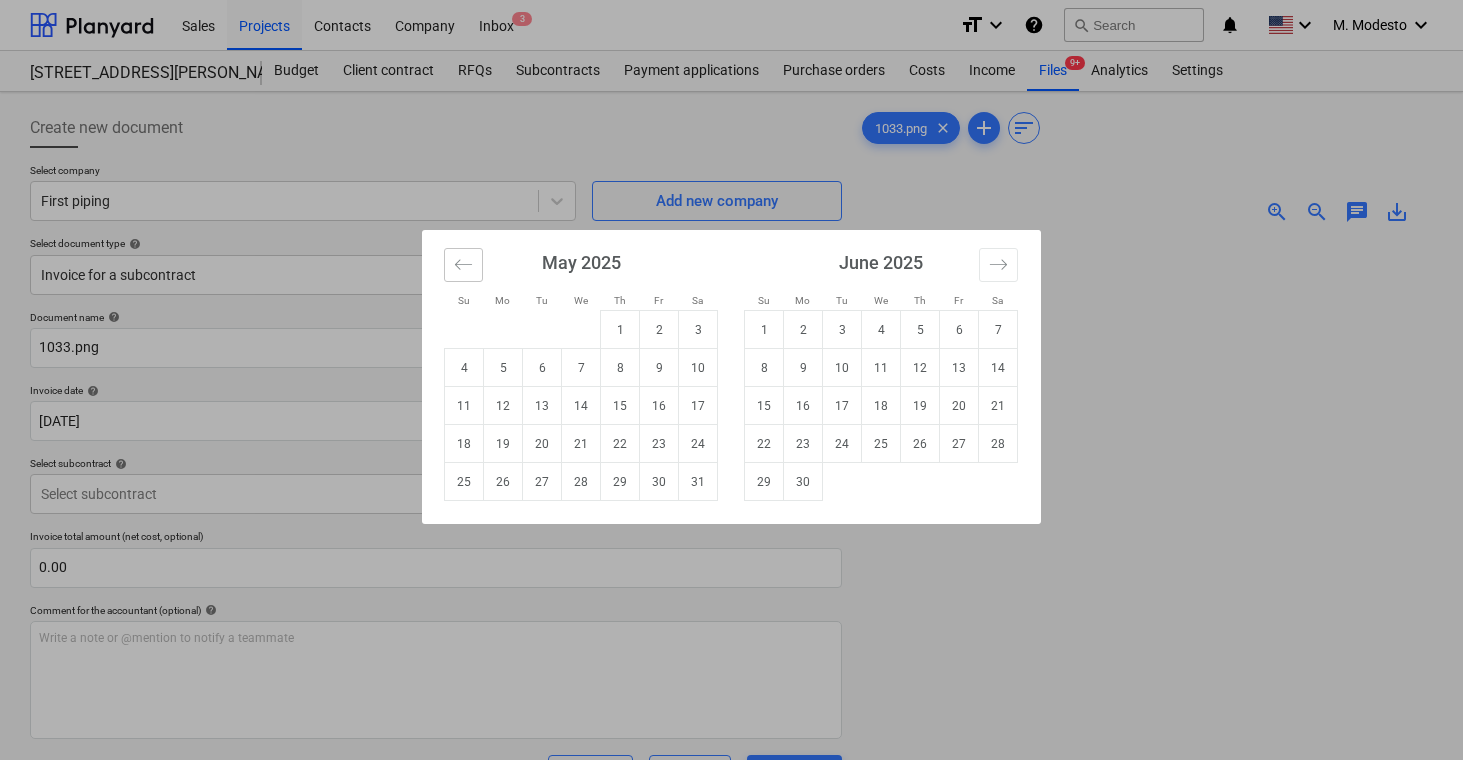 click 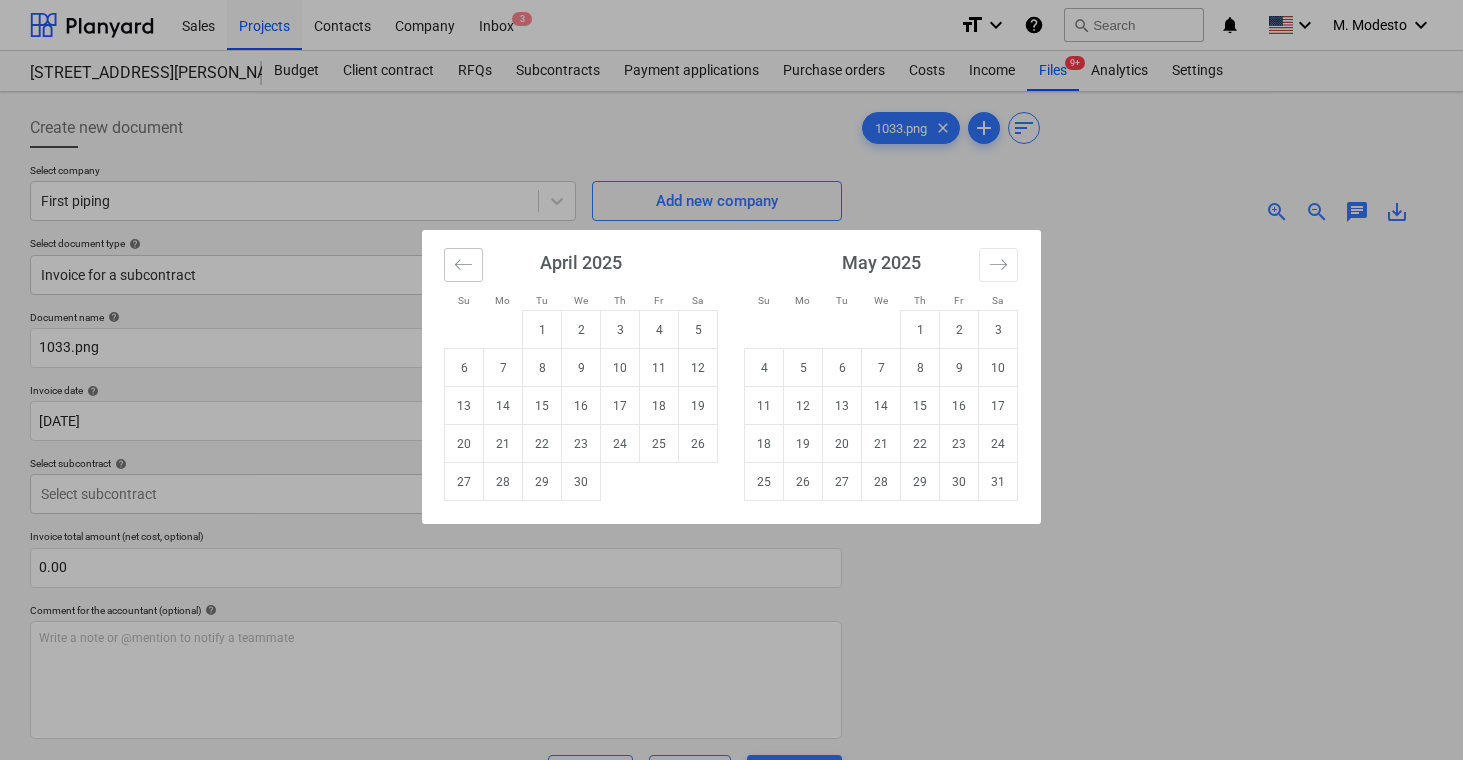 click 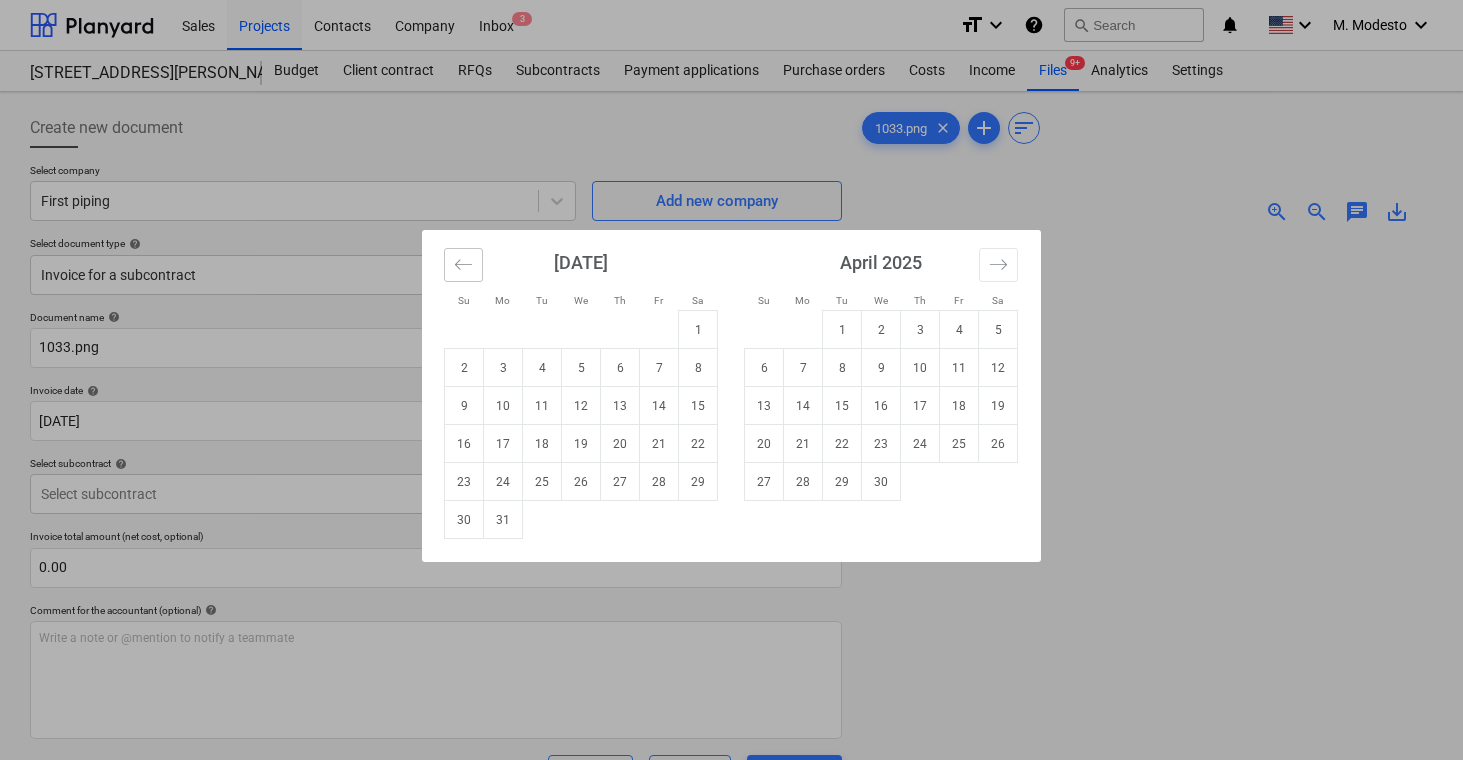 click 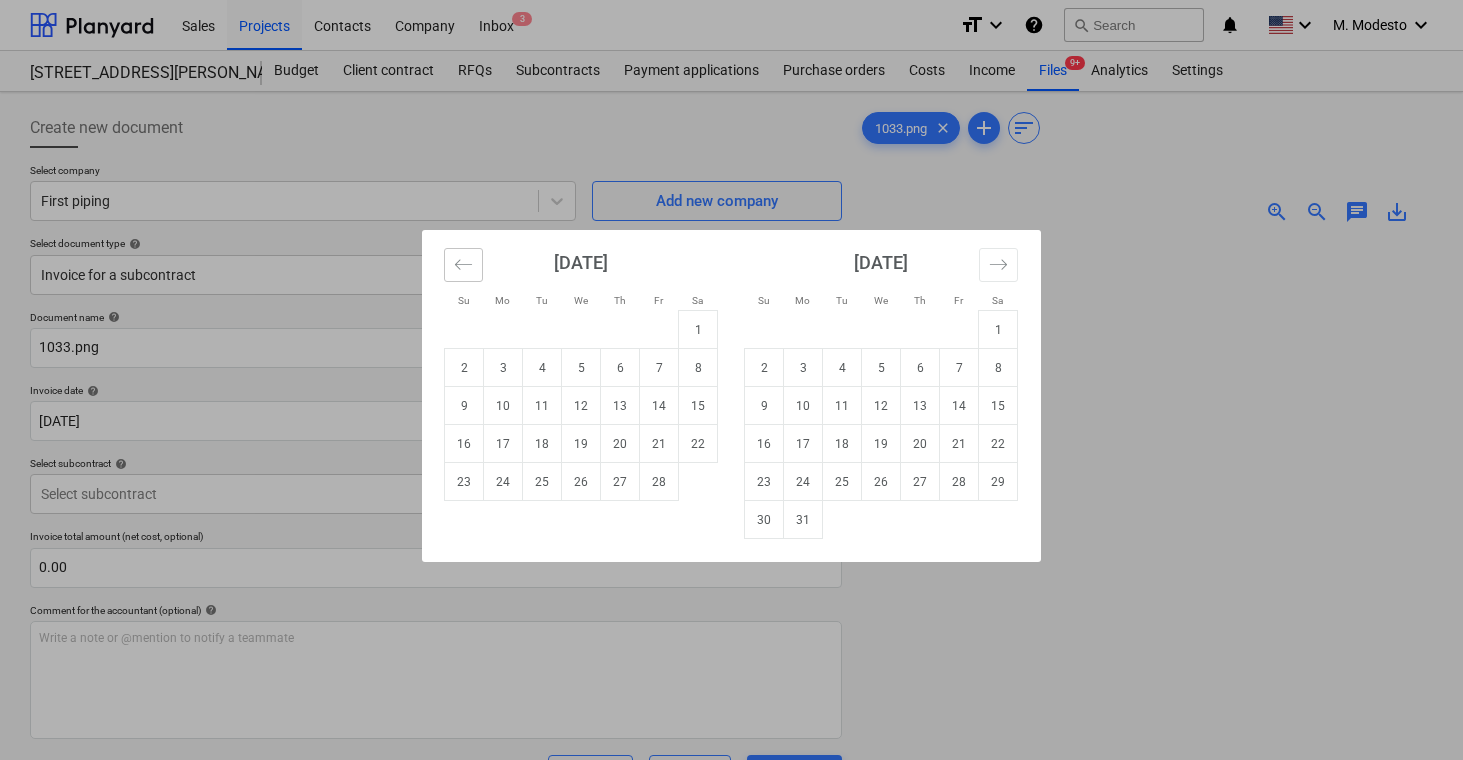 click 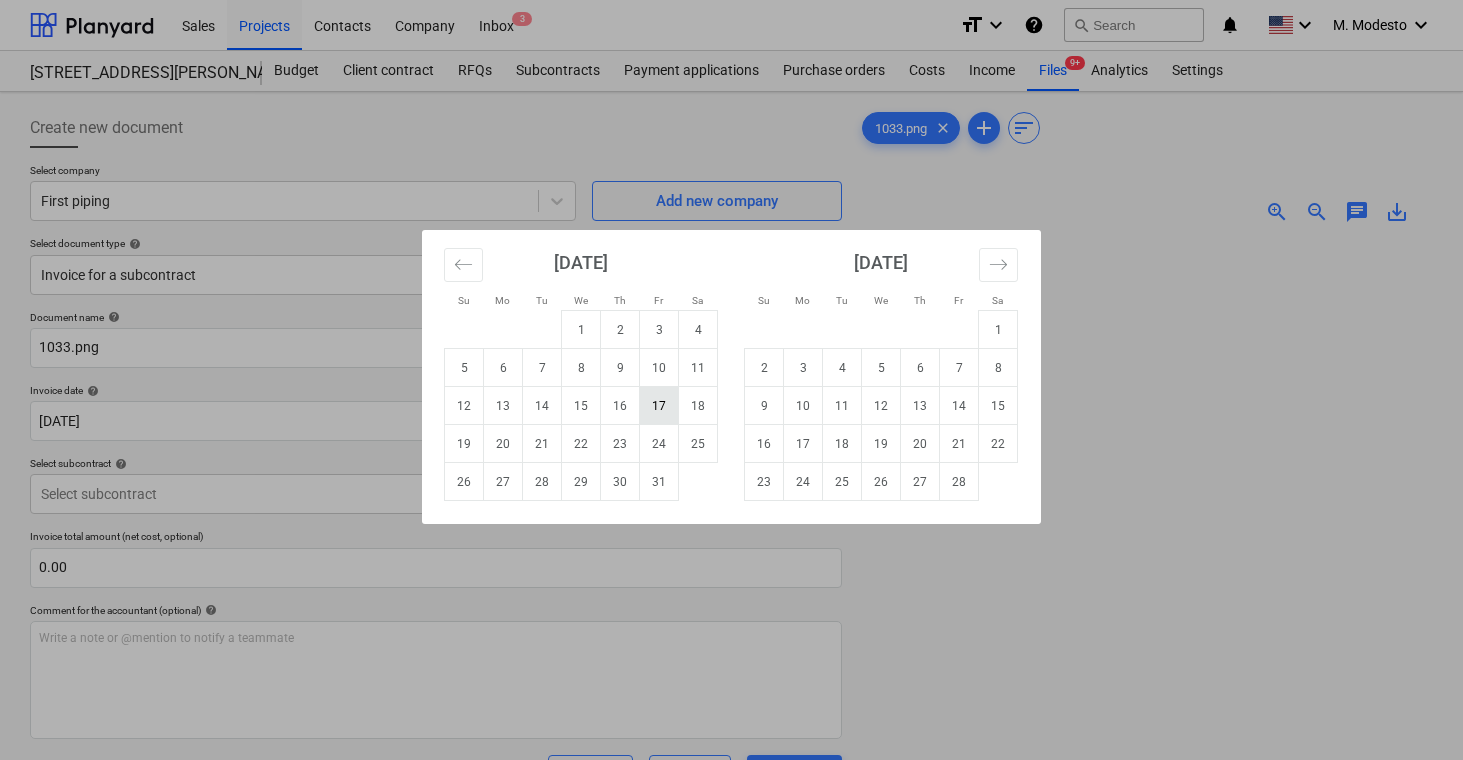 click on "17" at bounding box center (659, 406) 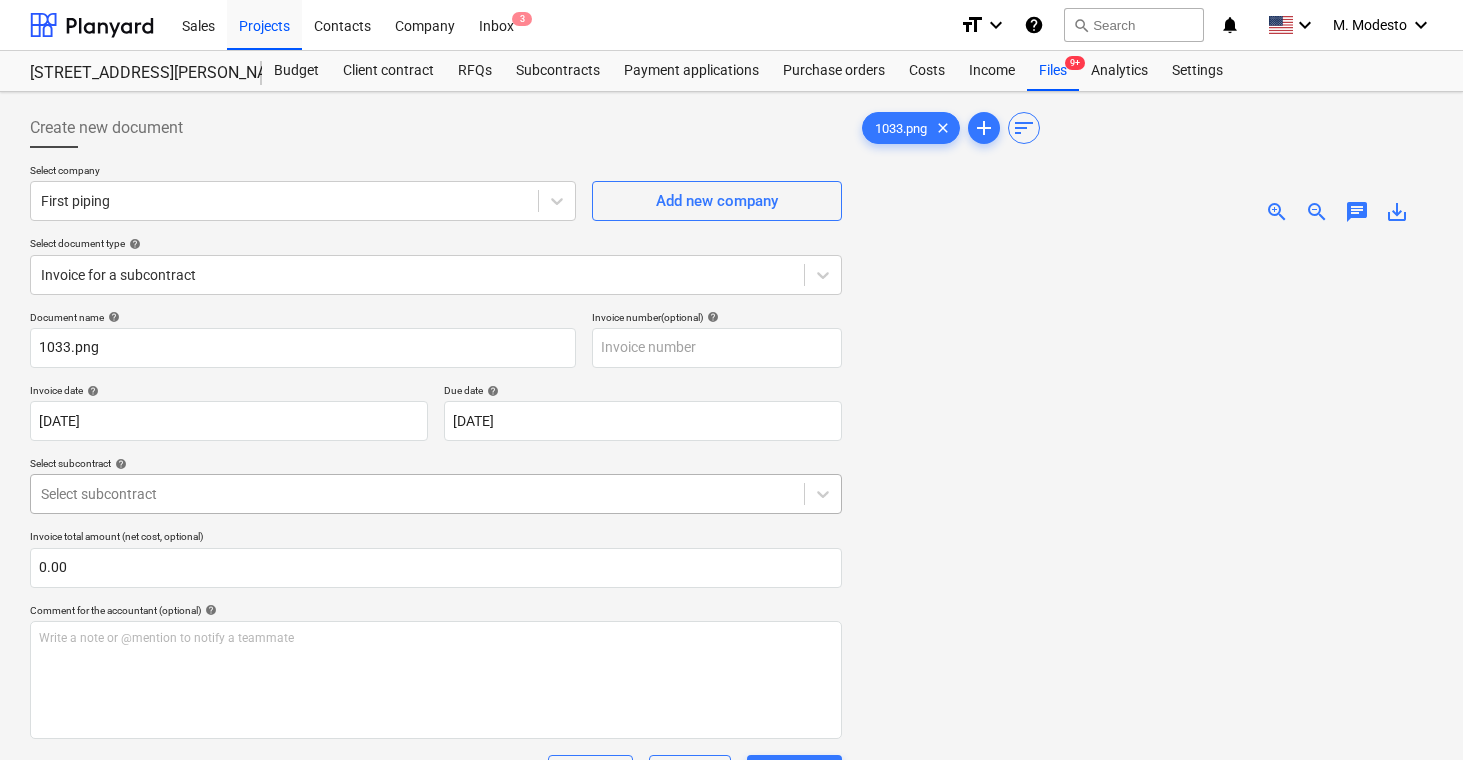 click on "Sales Projects Contacts Company Inbox 3 format_size keyboard_arrow_down help search Search notifications 0 keyboard_arrow_down M. Modesto keyboard_arrow_down [STREET_ADDRESS][PERSON_NAME][PERSON_NAME] Budget Client contract RFQs Subcontracts Payment applications Purchase orders Costs Income Files 9+ Analytics Settings Create new document Select company First piping   Add new company Select document type help Invoice for a subcontract Document name help 1033.png Invoice number  (optional) help Invoice date help [DATE] 17.01.2025 Press the down arrow key to interact with the calendar and
select a date. Press the question mark key to get the keyboard shortcuts for changing dates. Due date help [DATE] 17.01.2025 Press the down arrow key to interact with the calendar and
select a date. Press the question mark key to get the keyboard shortcuts for changing dates. Select subcontract help Select subcontract Invoice total amount (net cost, optional) 0.00 Comment for the accountant (optional) help ﻿ Clear" at bounding box center [731, 380] 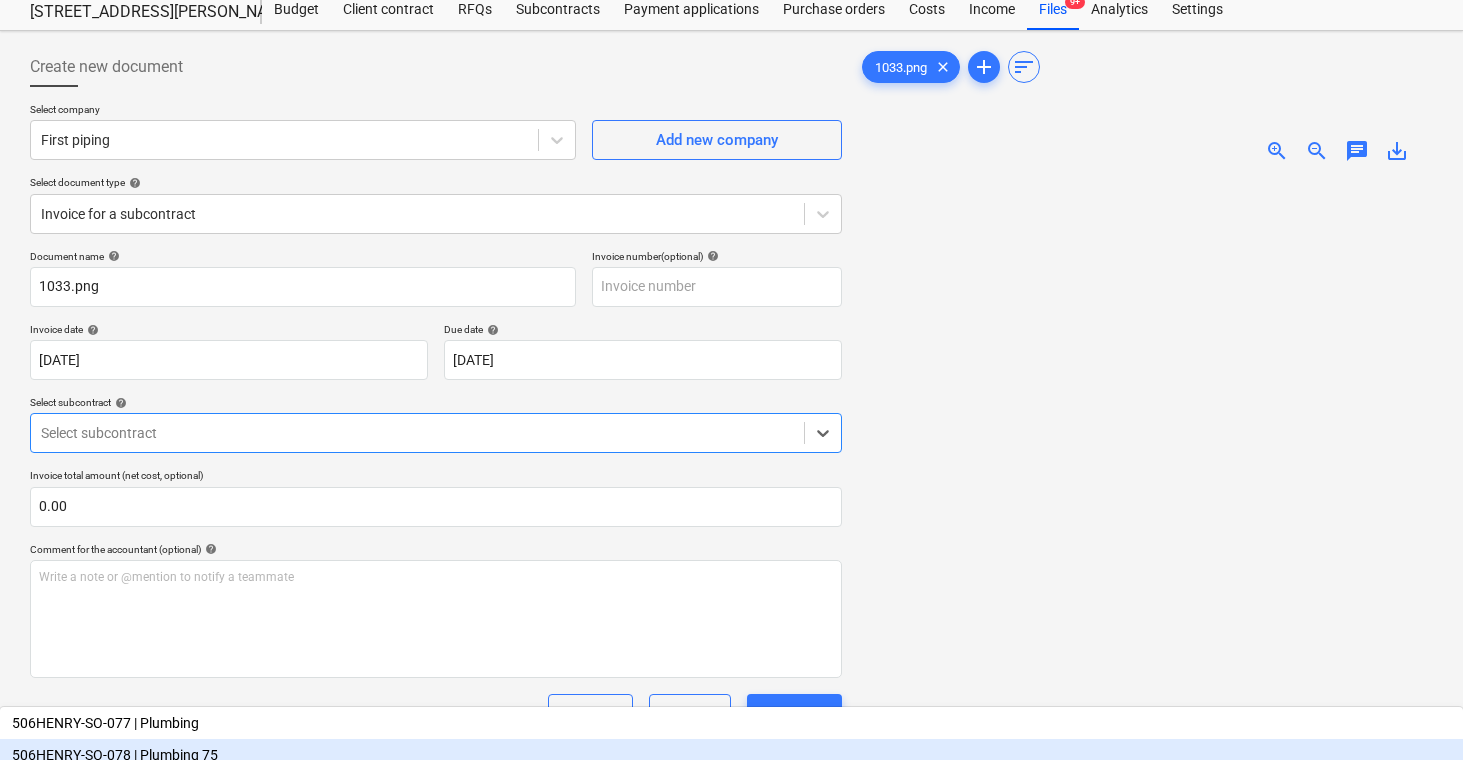 scroll, scrollTop: 70, scrollLeft: 0, axis: vertical 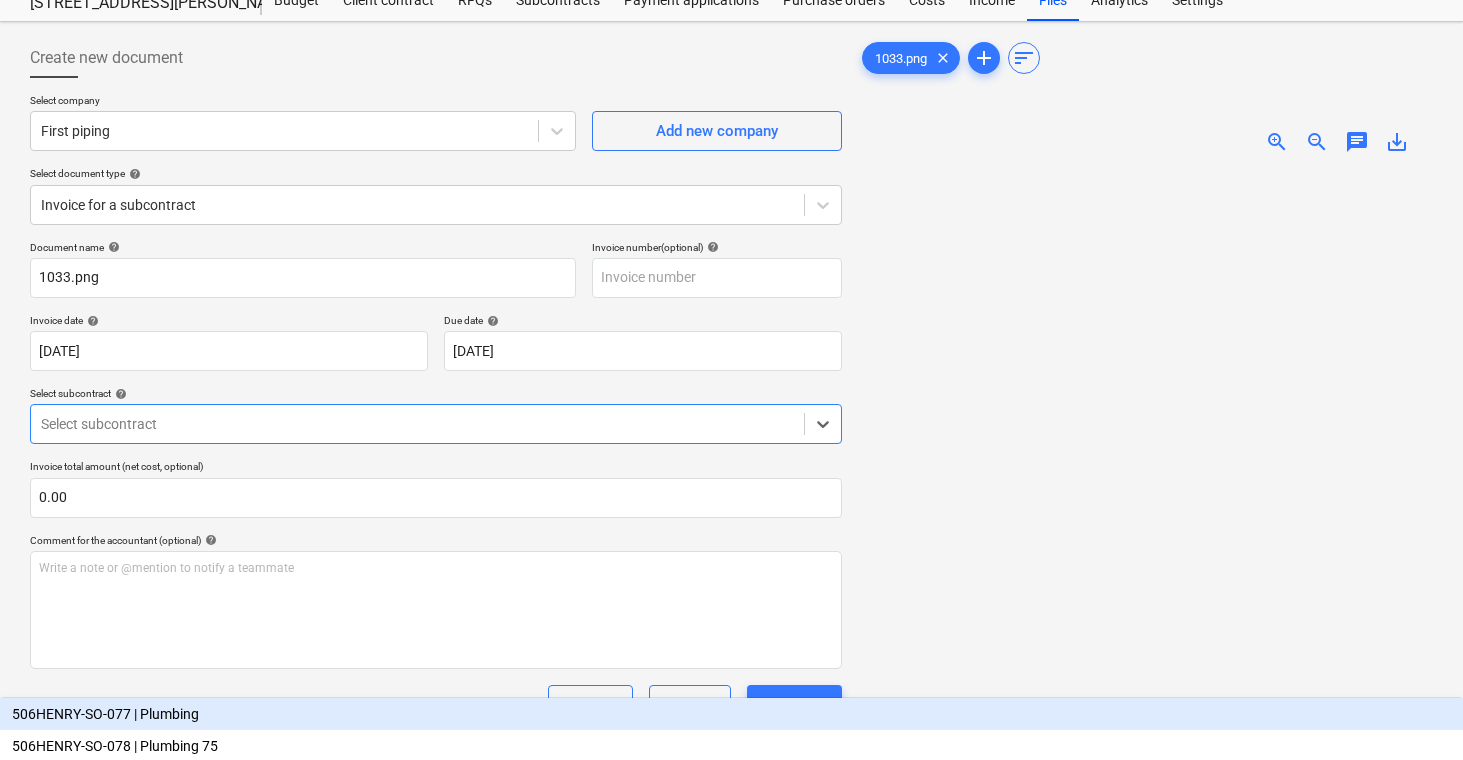 click on "506HENRY-SO-077 | Plumbing" at bounding box center (731, 714) 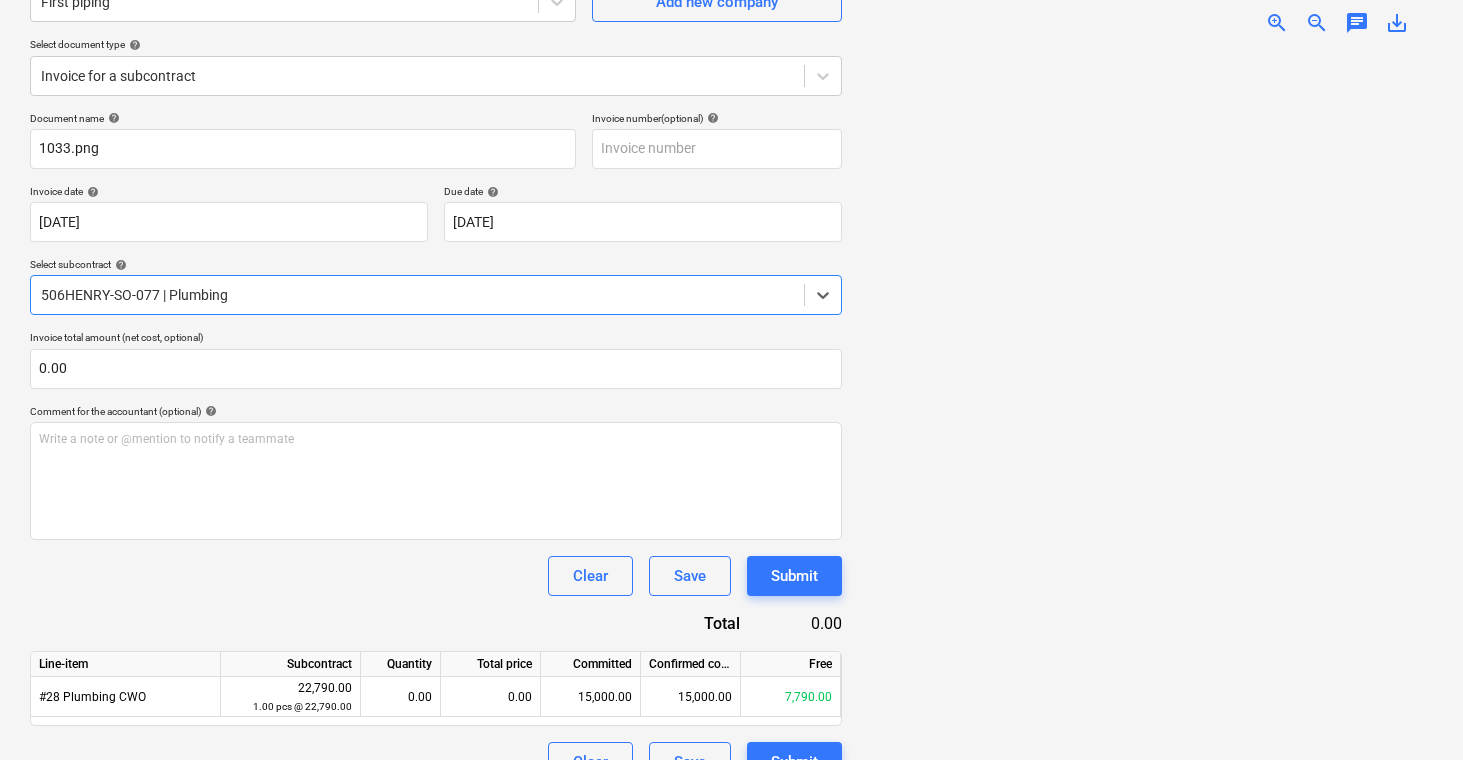 scroll, scrollTop: 199, scrollLeft: 0, axis: vertical 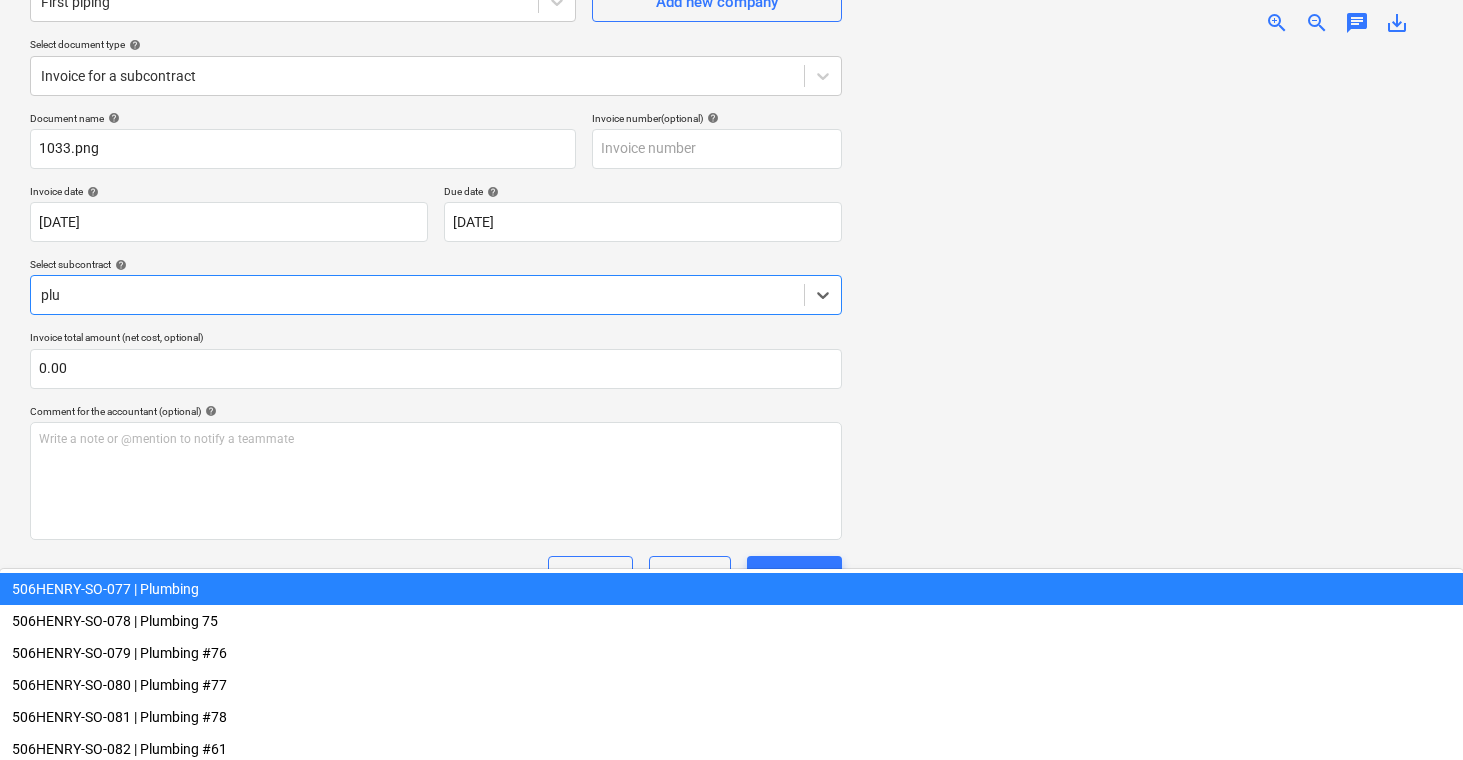 type on "plum" 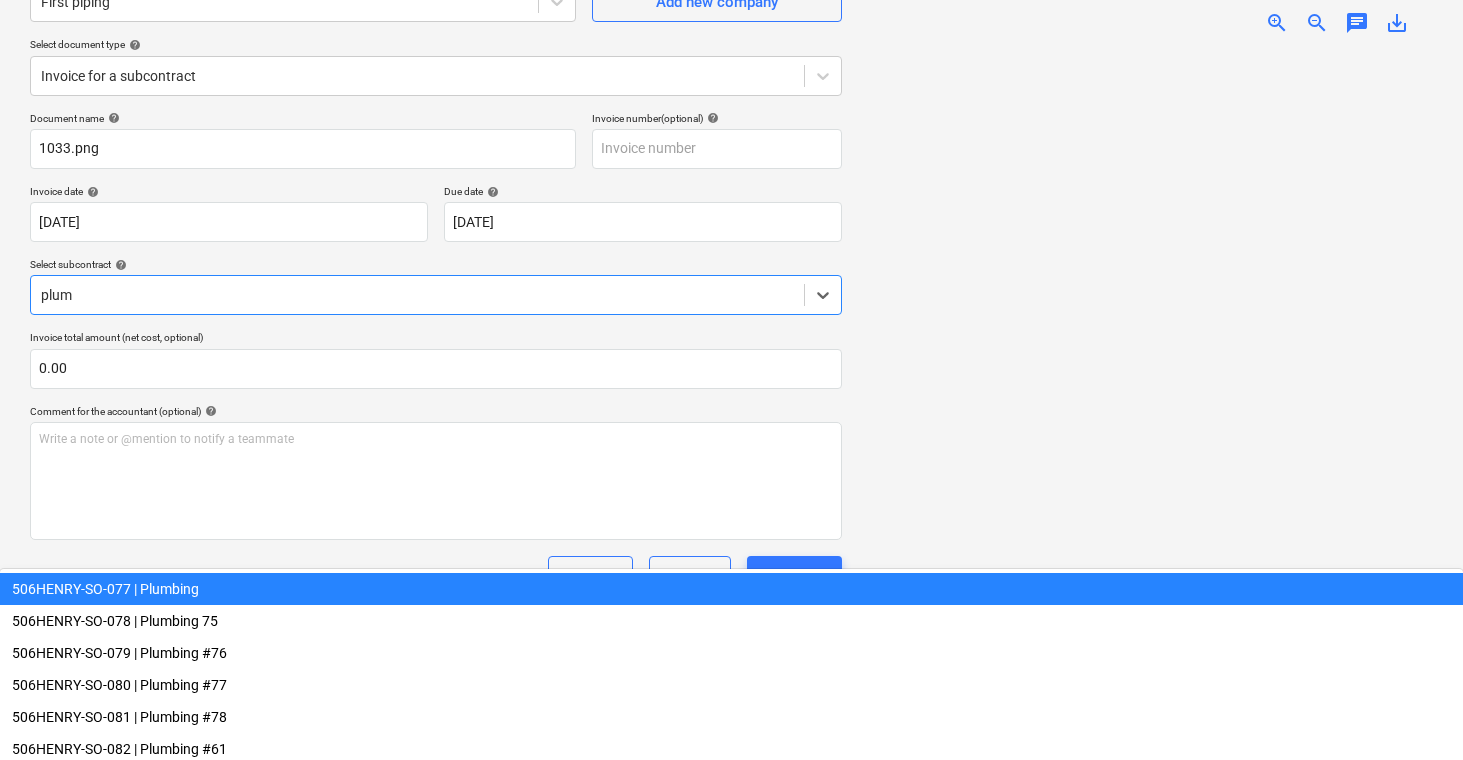 click on "506HENRY-SO-029 | Plumbing" at bounding box center (731, 845) 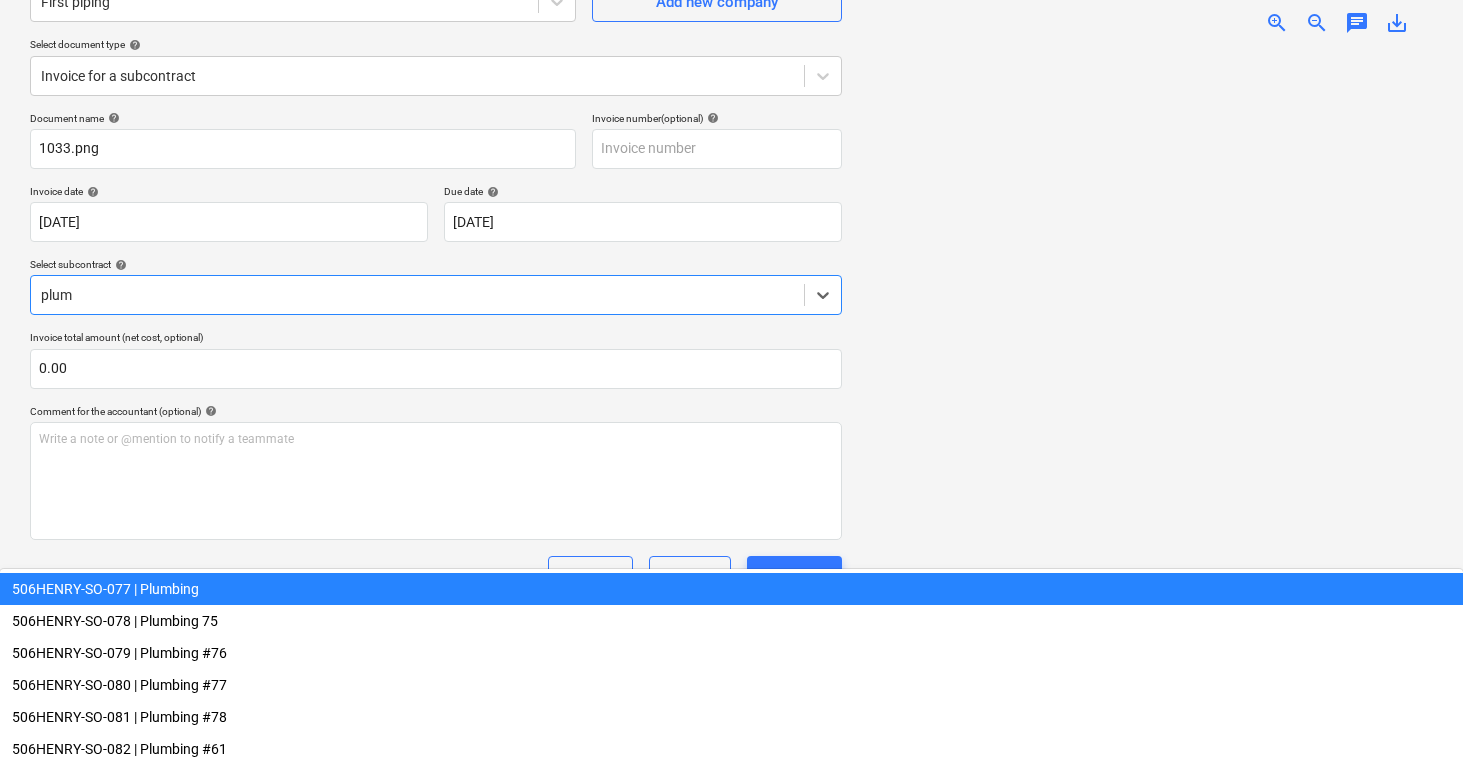 type 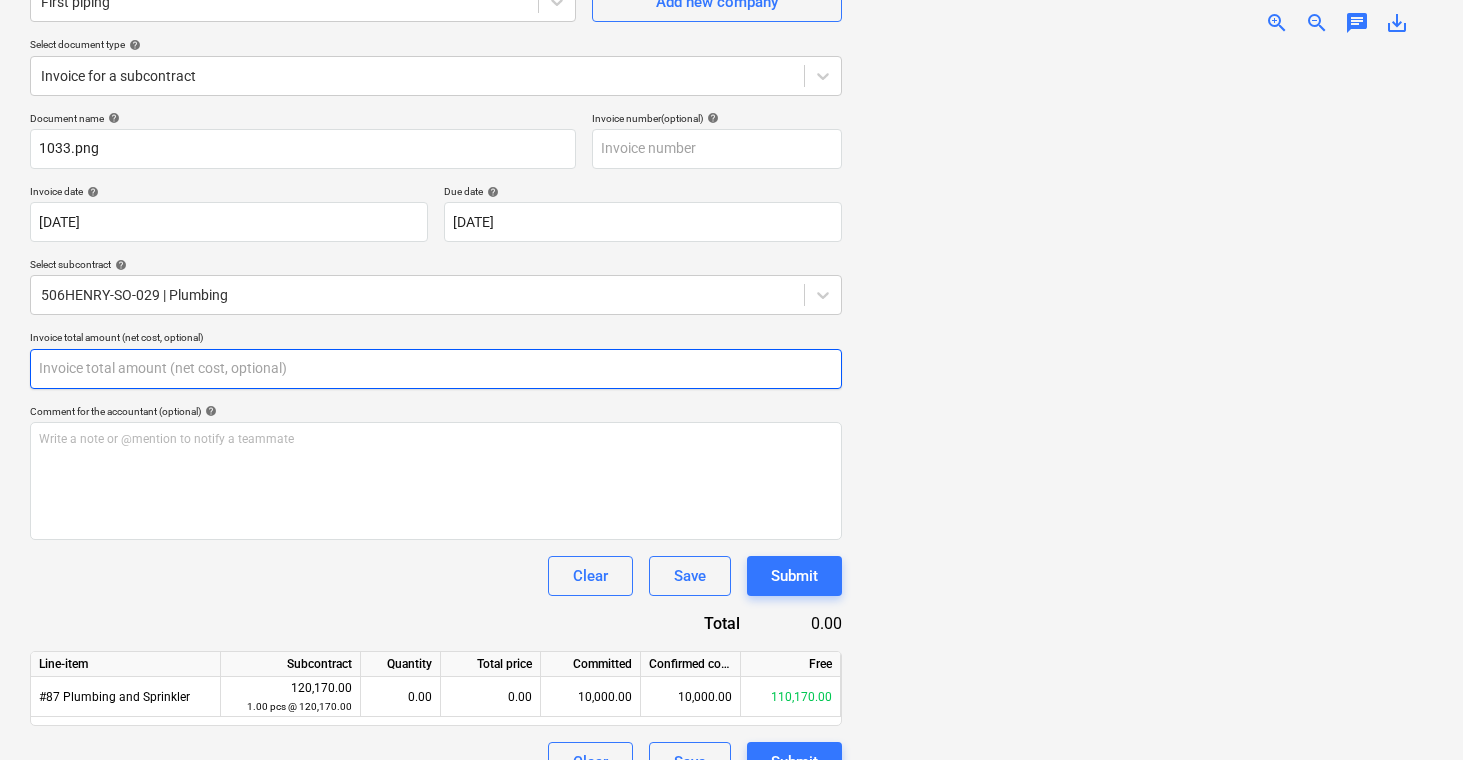 click at bounding box center [436, 369] 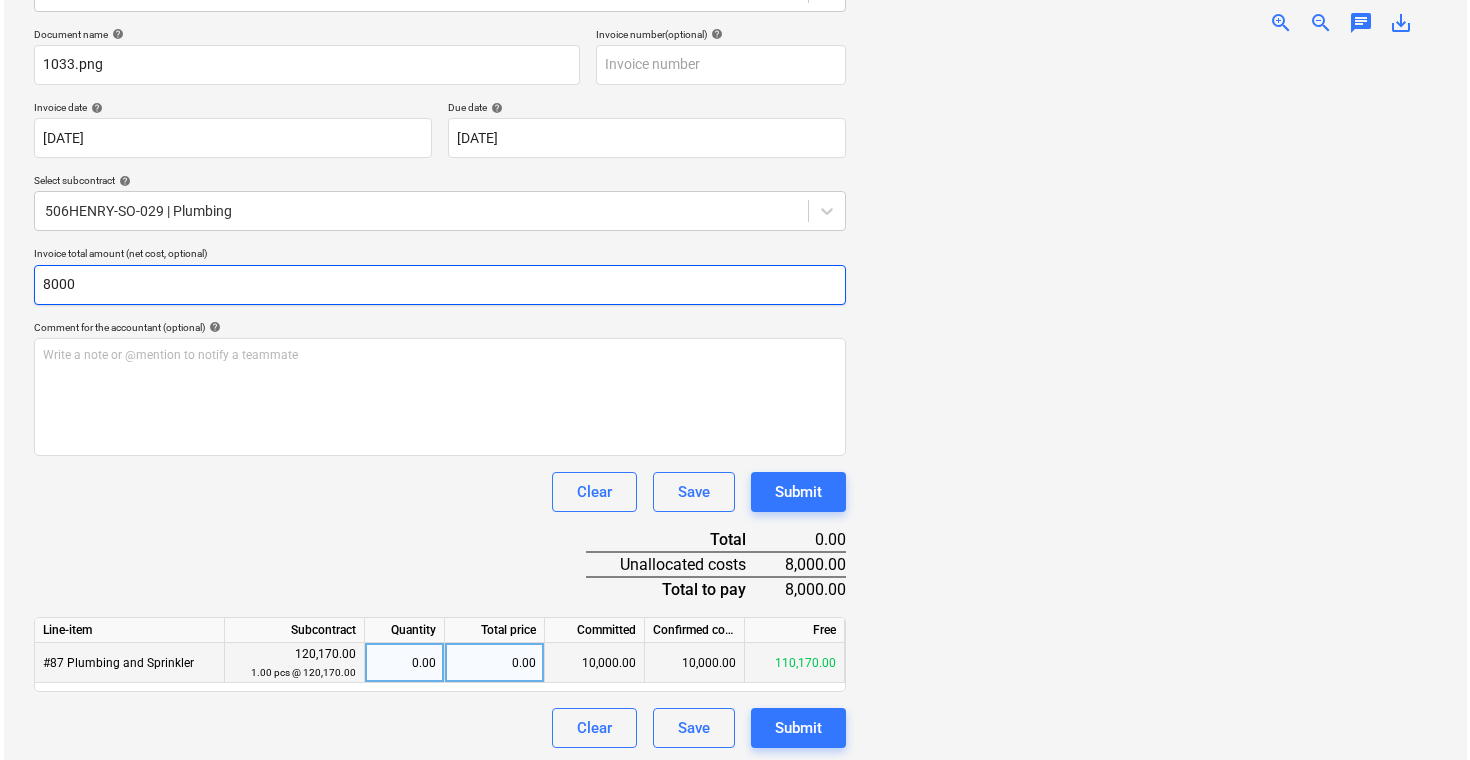 scroll, scrollTop: 284, scrollLeft: 0, axis: vertical 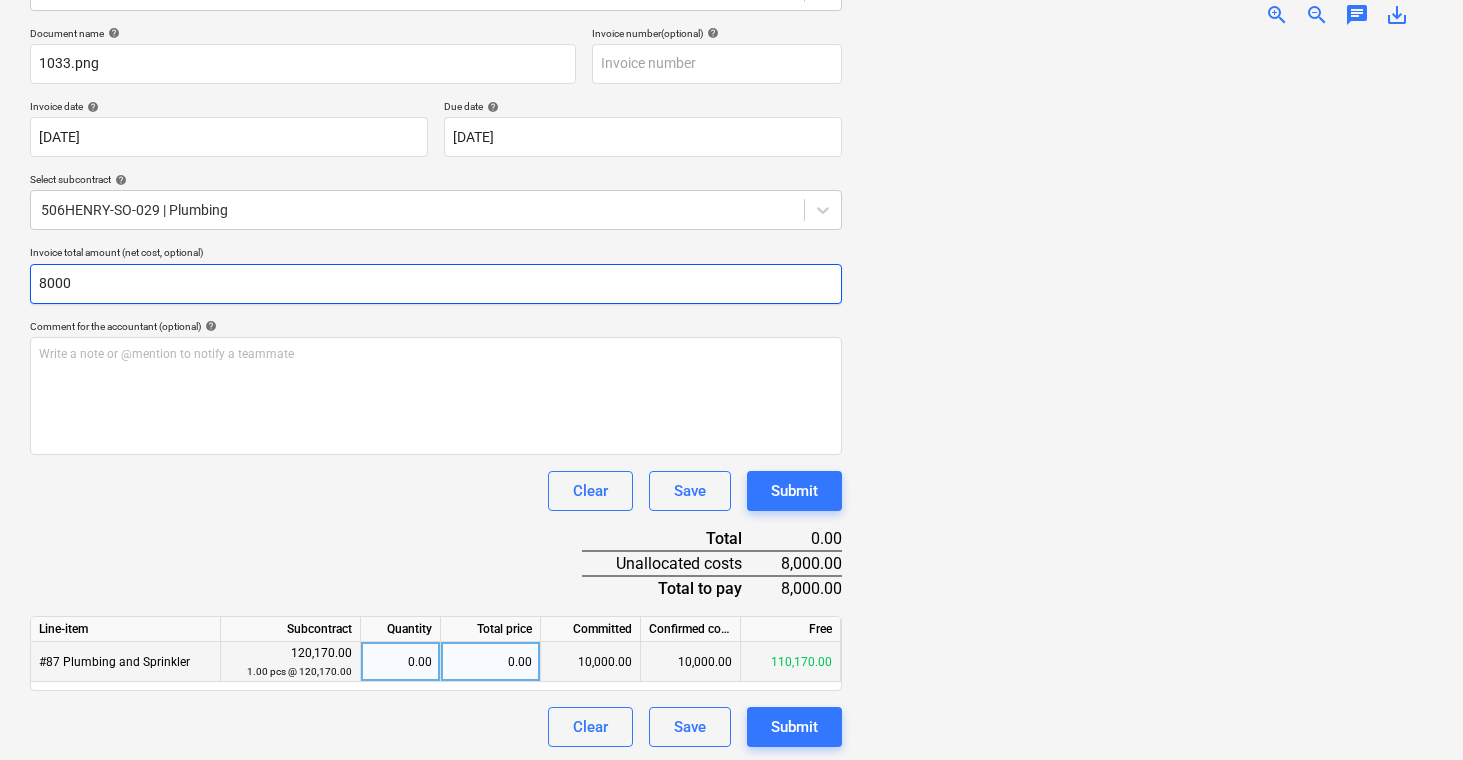 type on "8000" 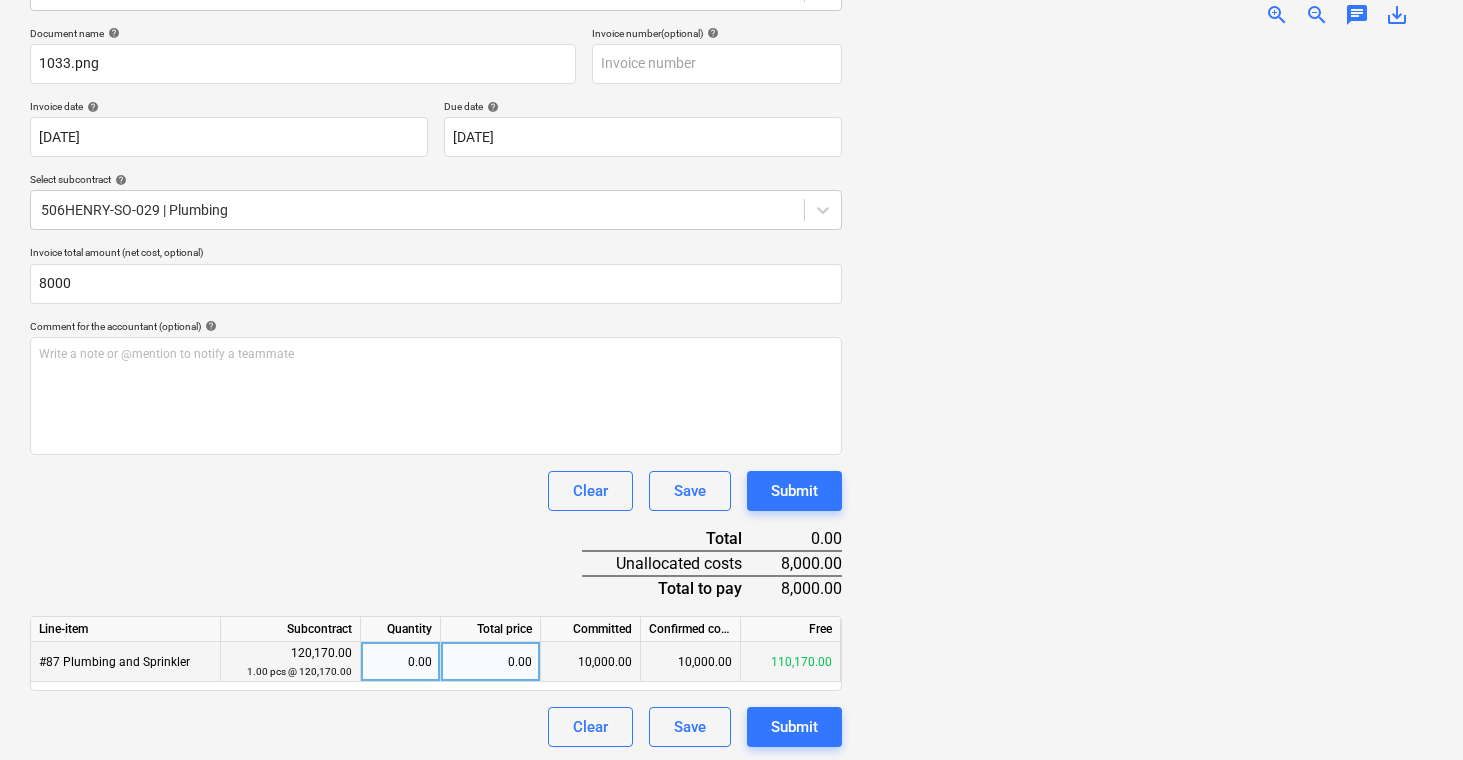 click on "0.00" at bounding box center (491, 662) 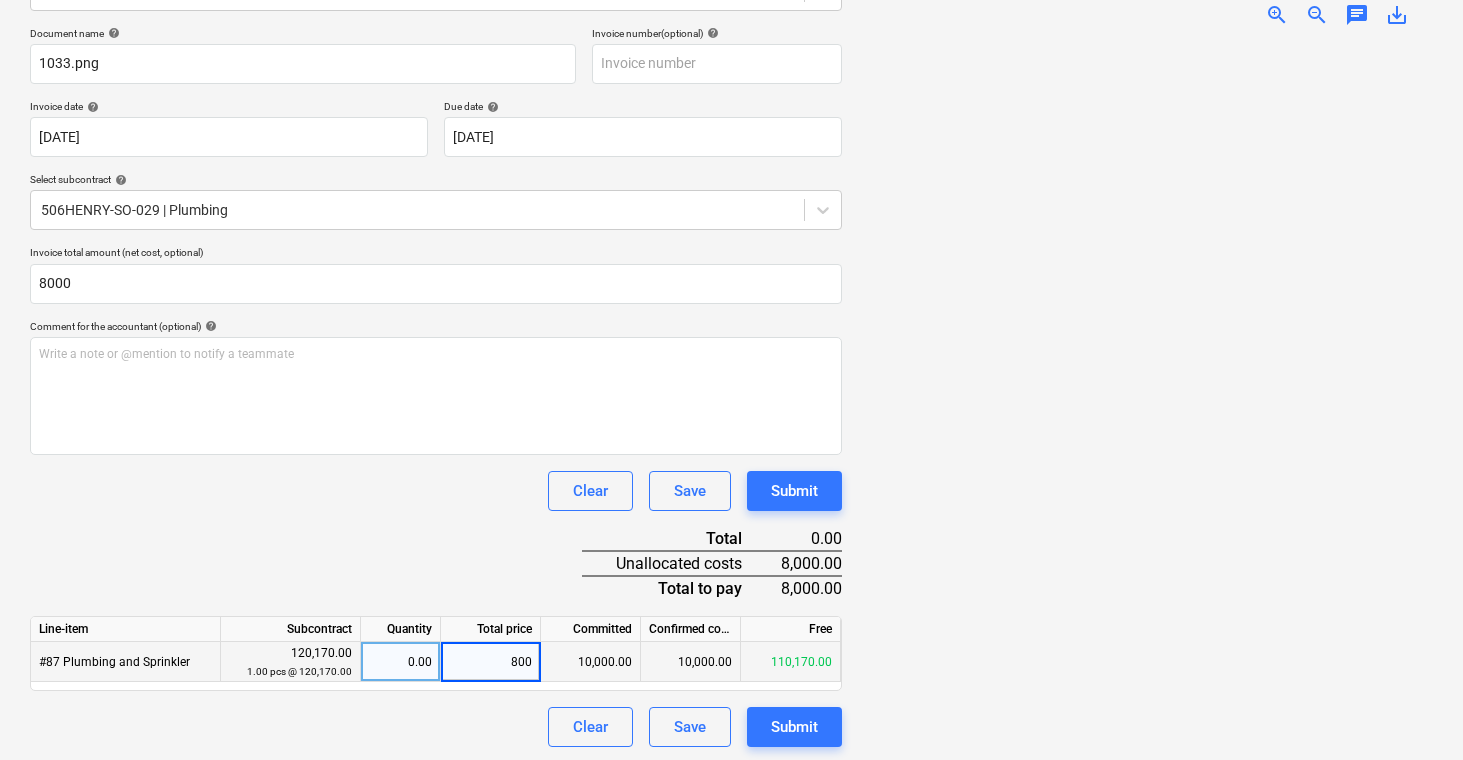 type on "8000" 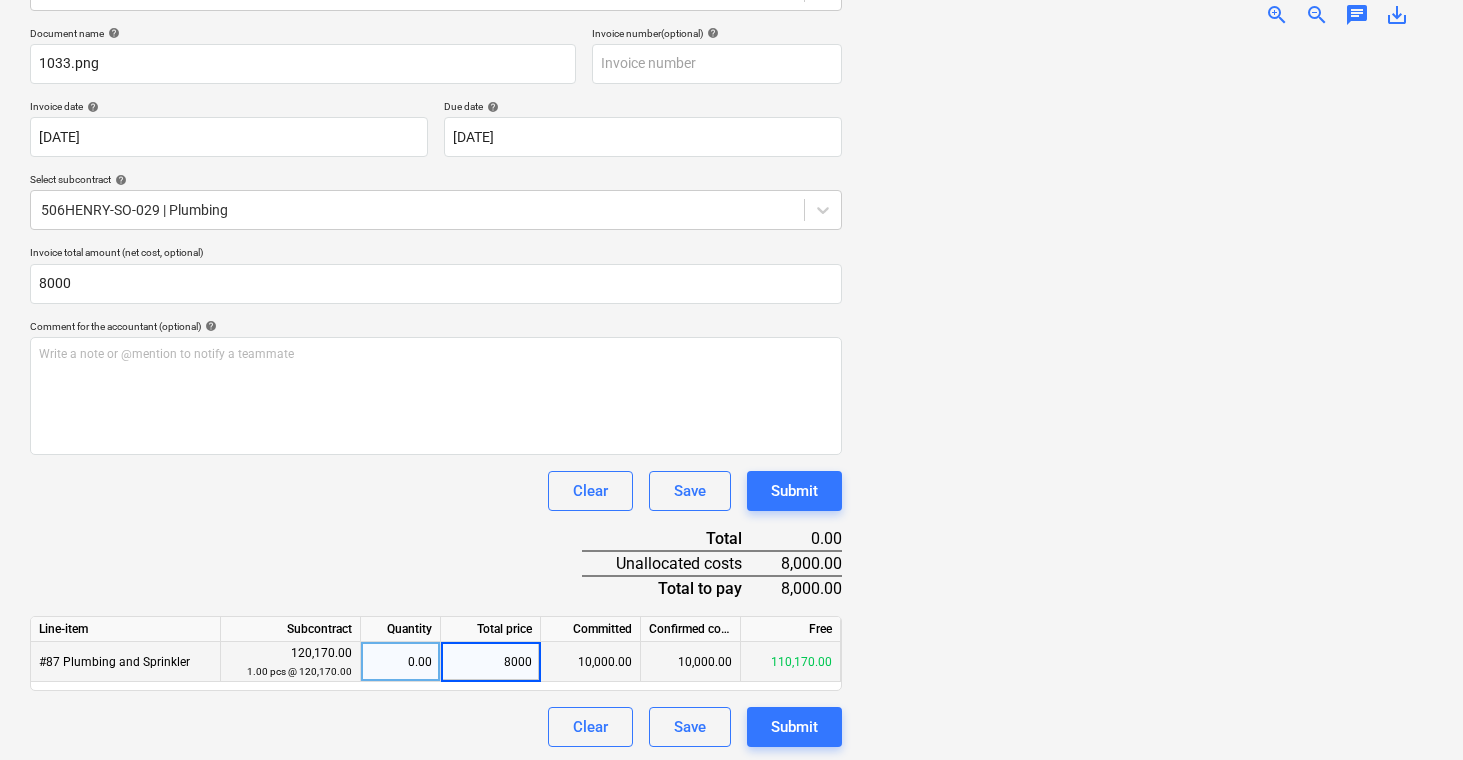 click at bounding box center (1145, 395) 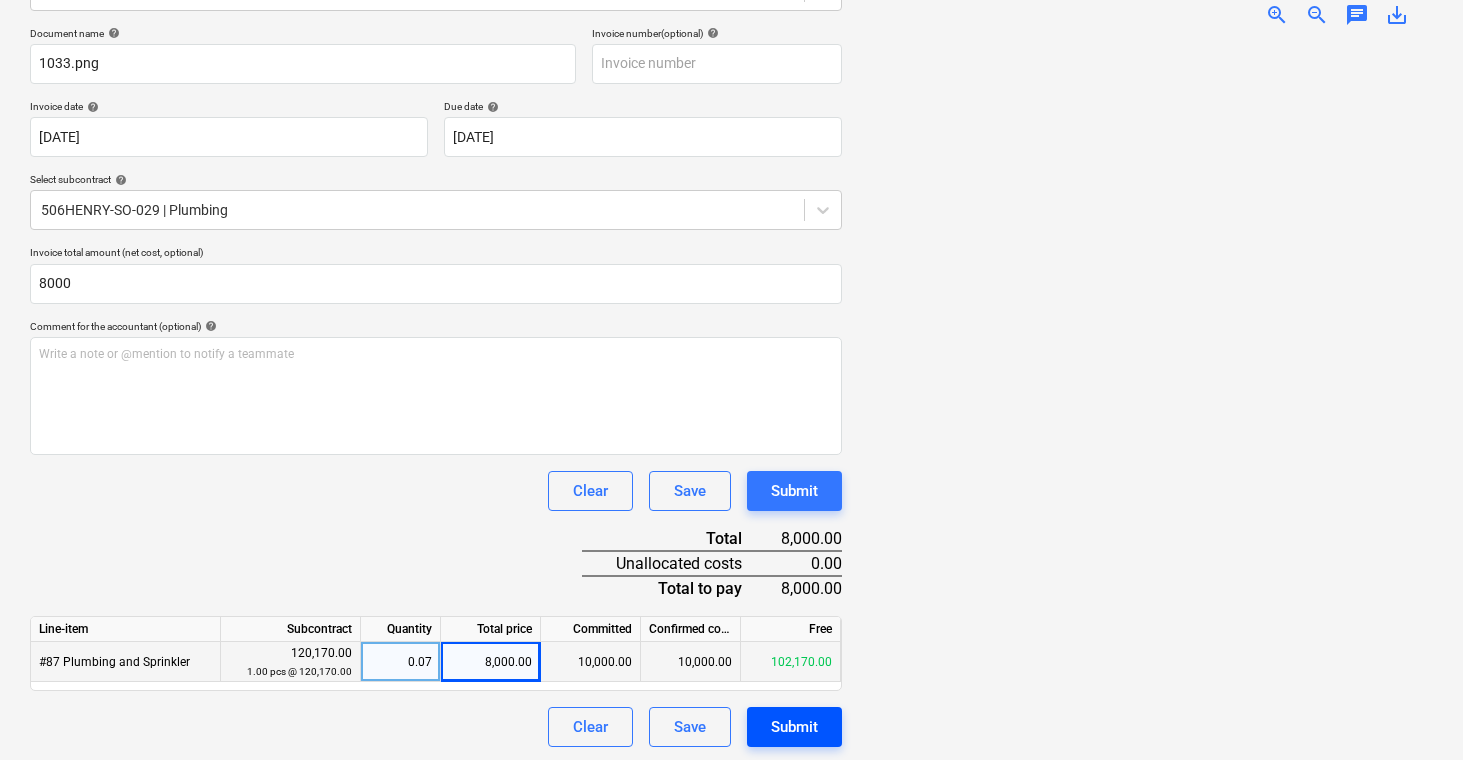 click on "Submit" at bounding box center (794, 727) 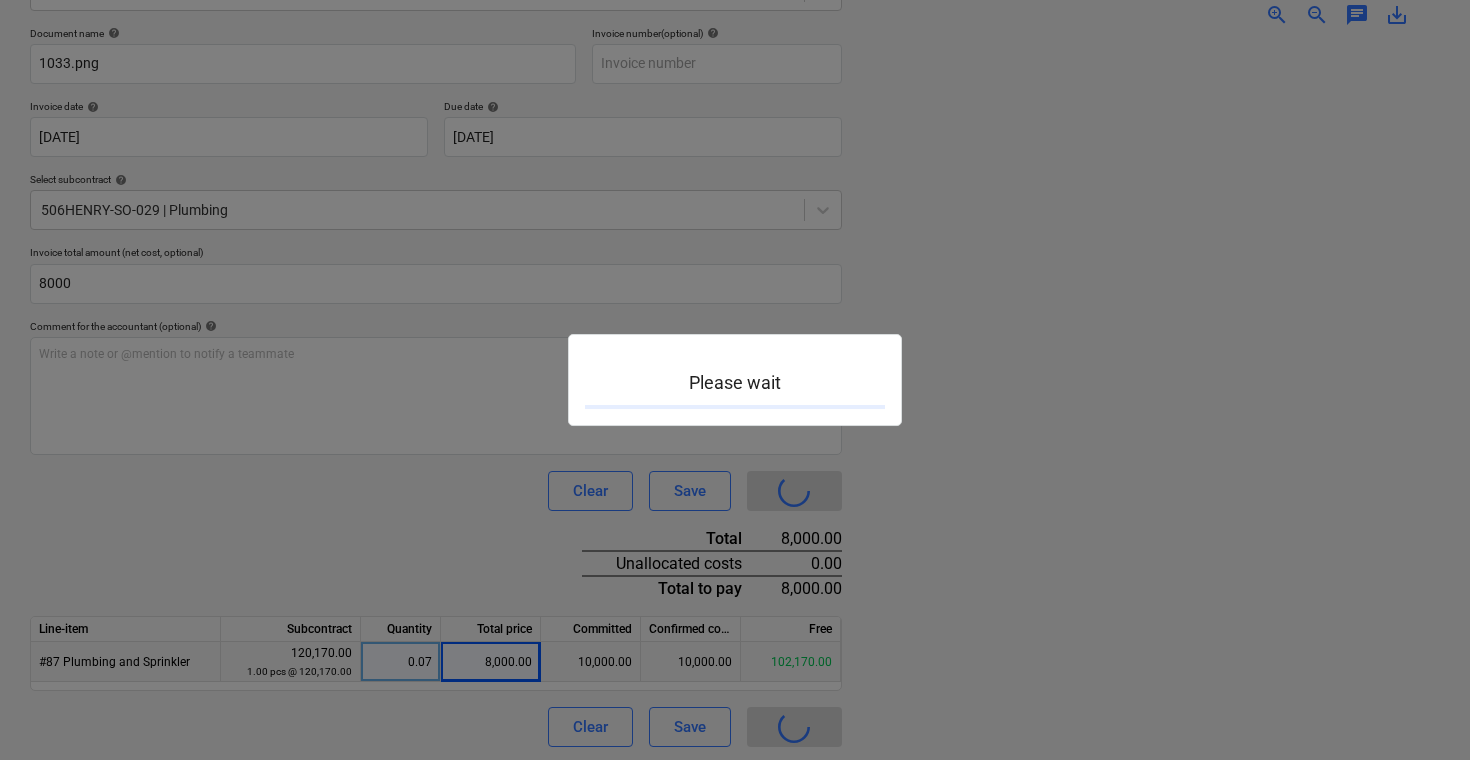 scroll, scrollTop: 0, scrollLeft: 0, axis: both 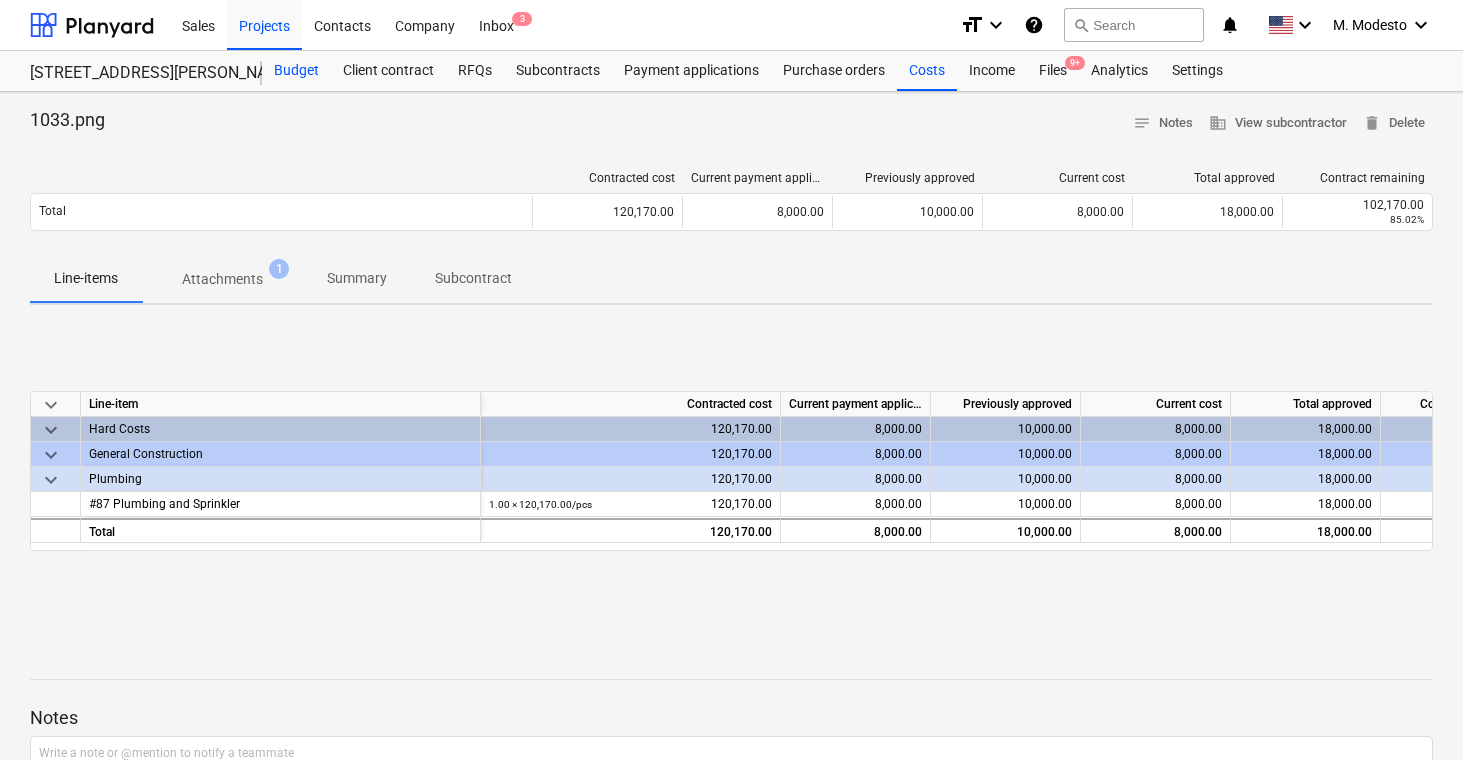 click on "Budget" at bounding box center (296, 71) 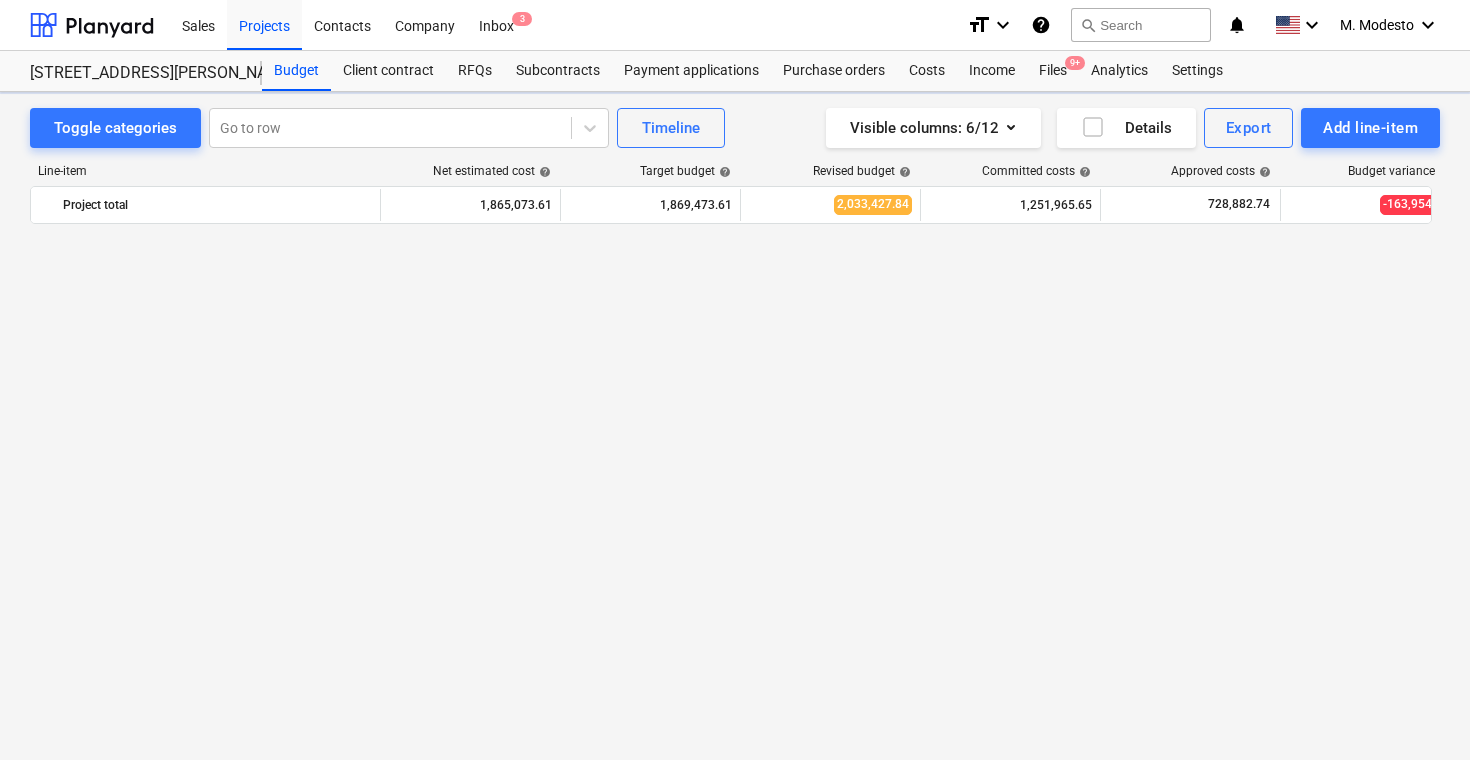 scroll, scrollTop: 3990, scrollLeft: 0, axis: vertical 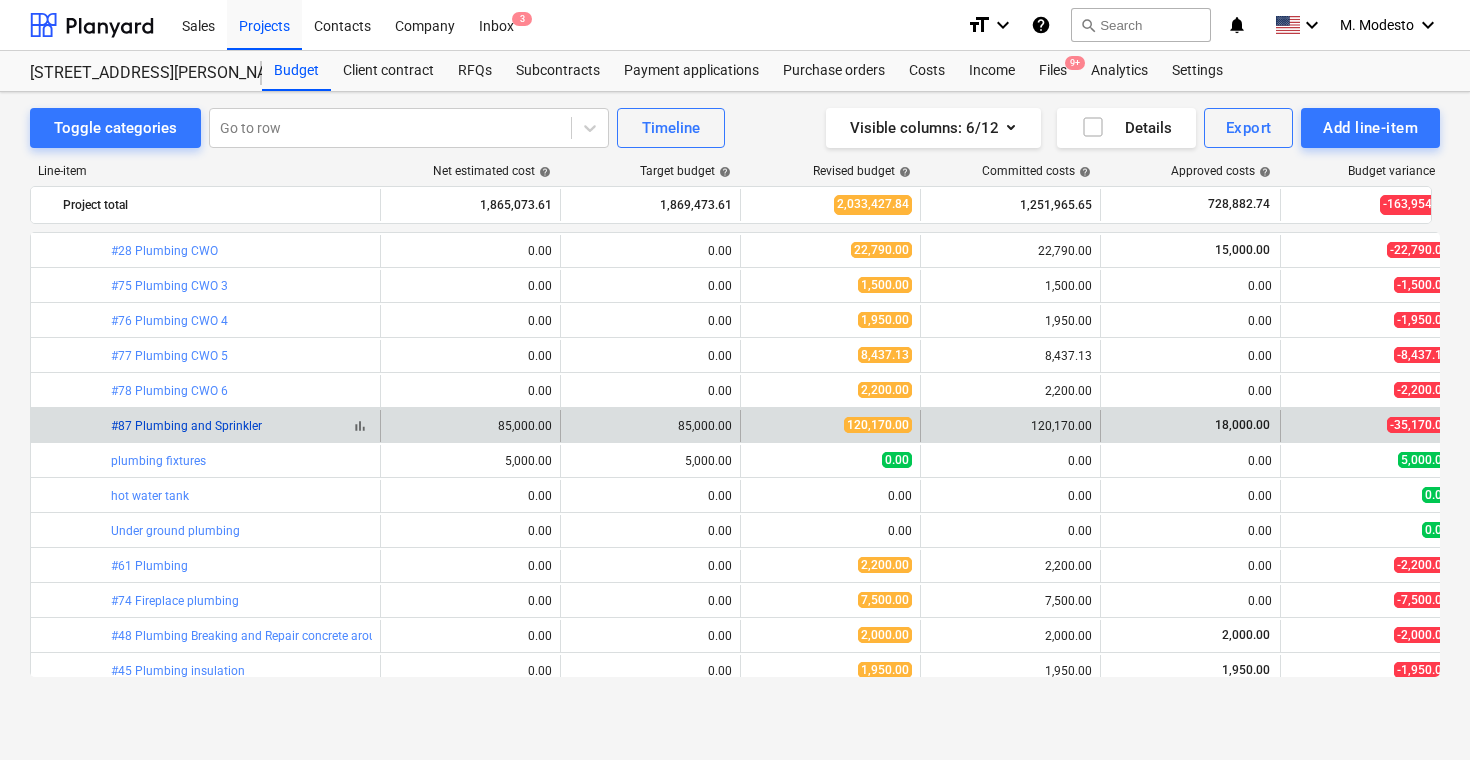 click on "#87 Plumbing and Sprinkler" at bounding box center (186, 426) 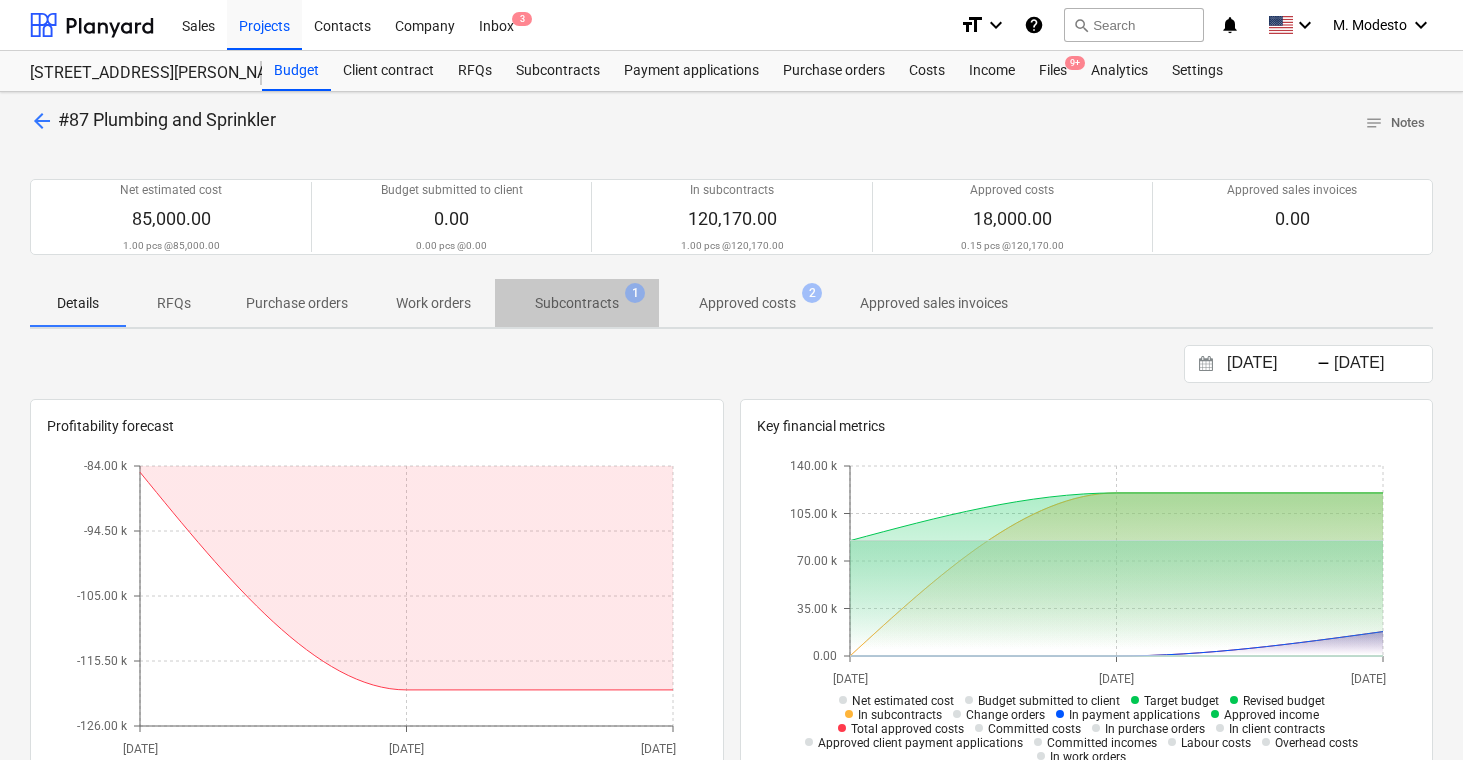 click on "Subcontracts" at bounding box center [577, 303] 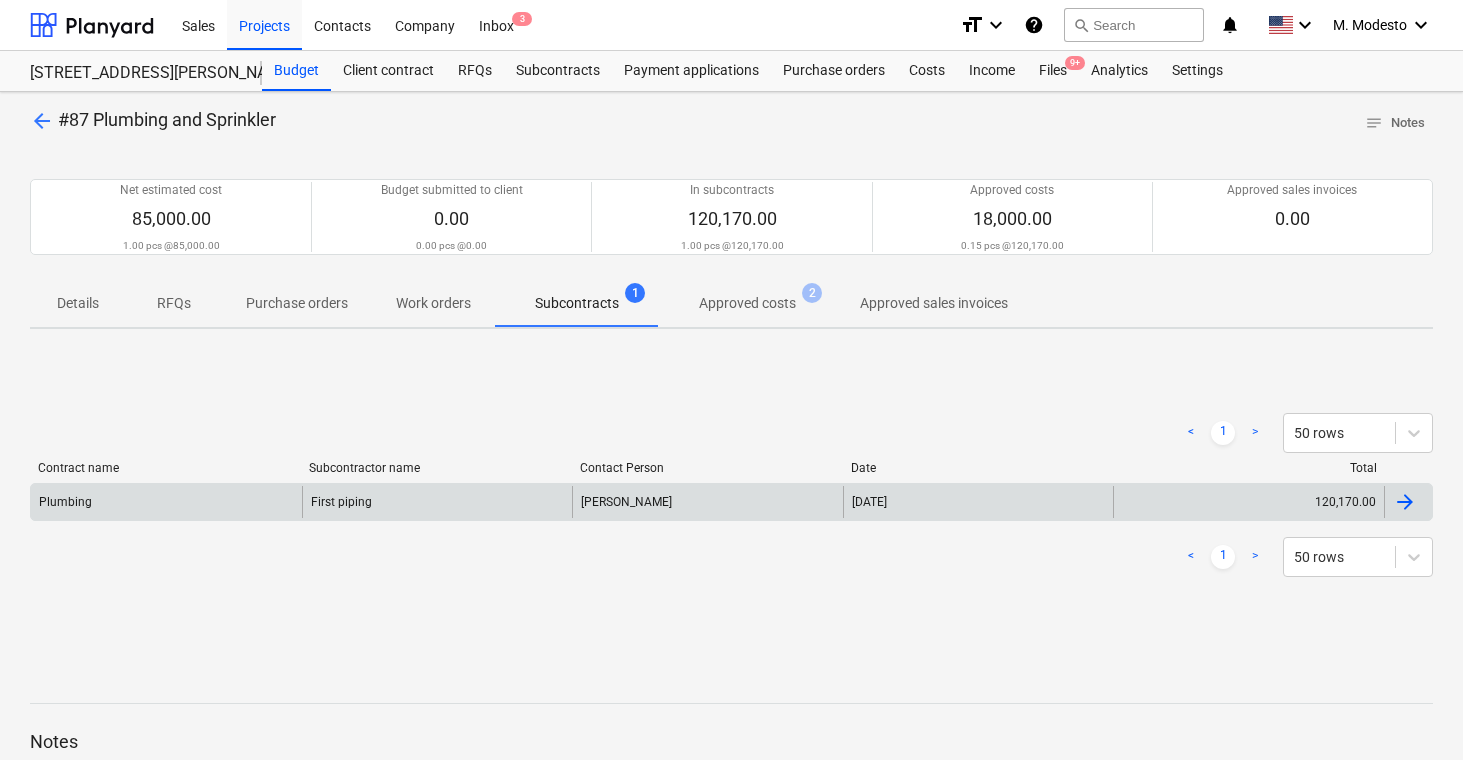 click on "[PERSON_NAME]" at bounding box center [707, 502] 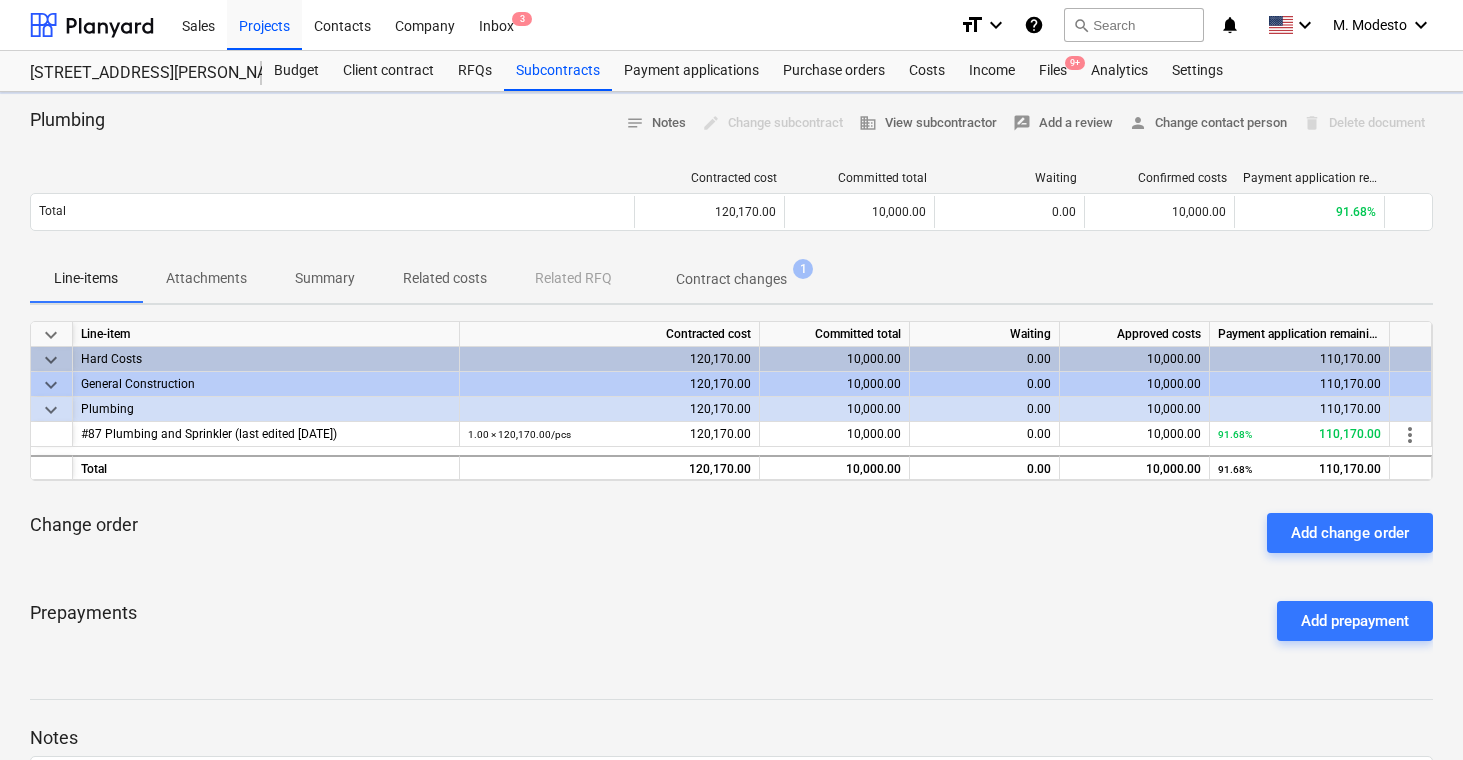 click on "Related costs" at bounding box center (445, 278) 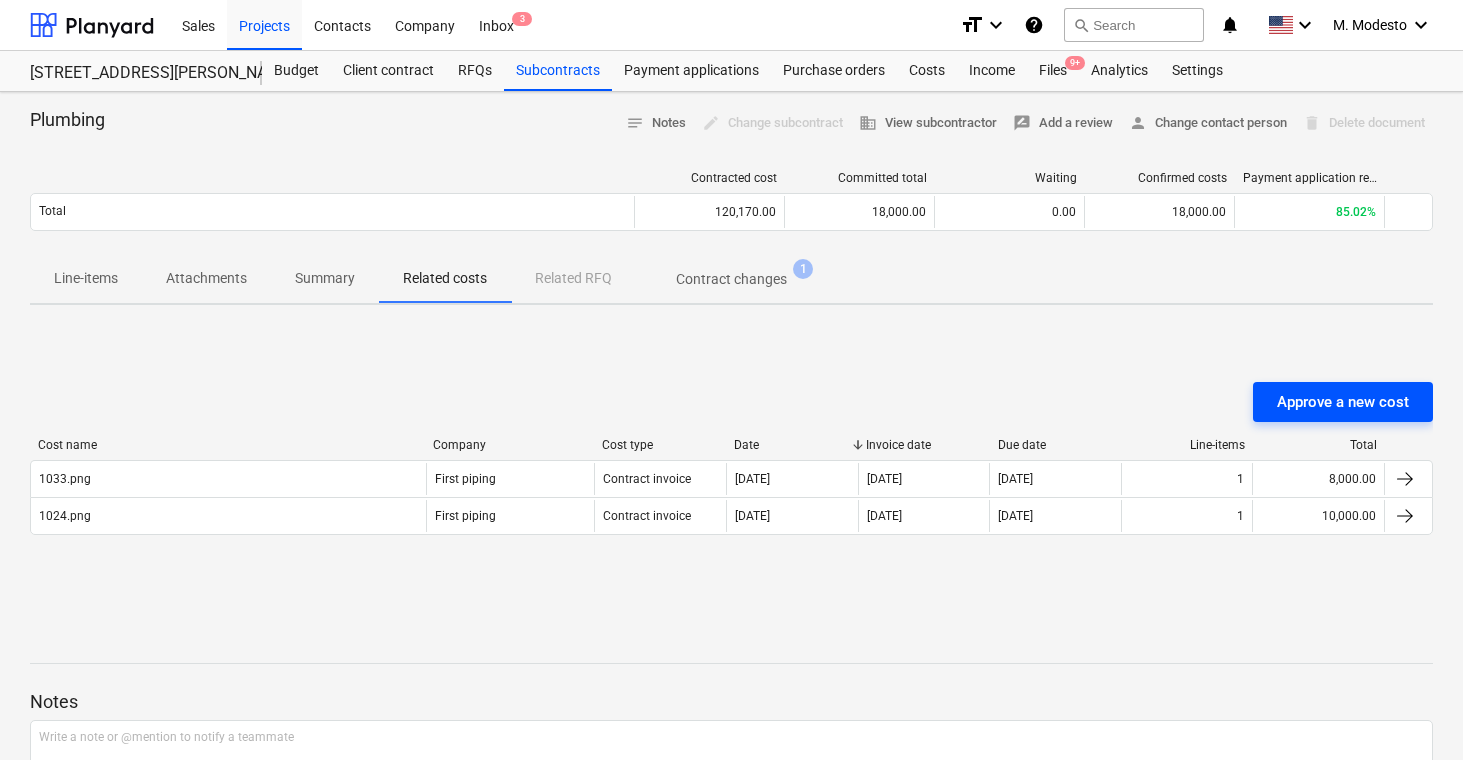 click on "Approve a new cost" at bounding box center (1343, 402) 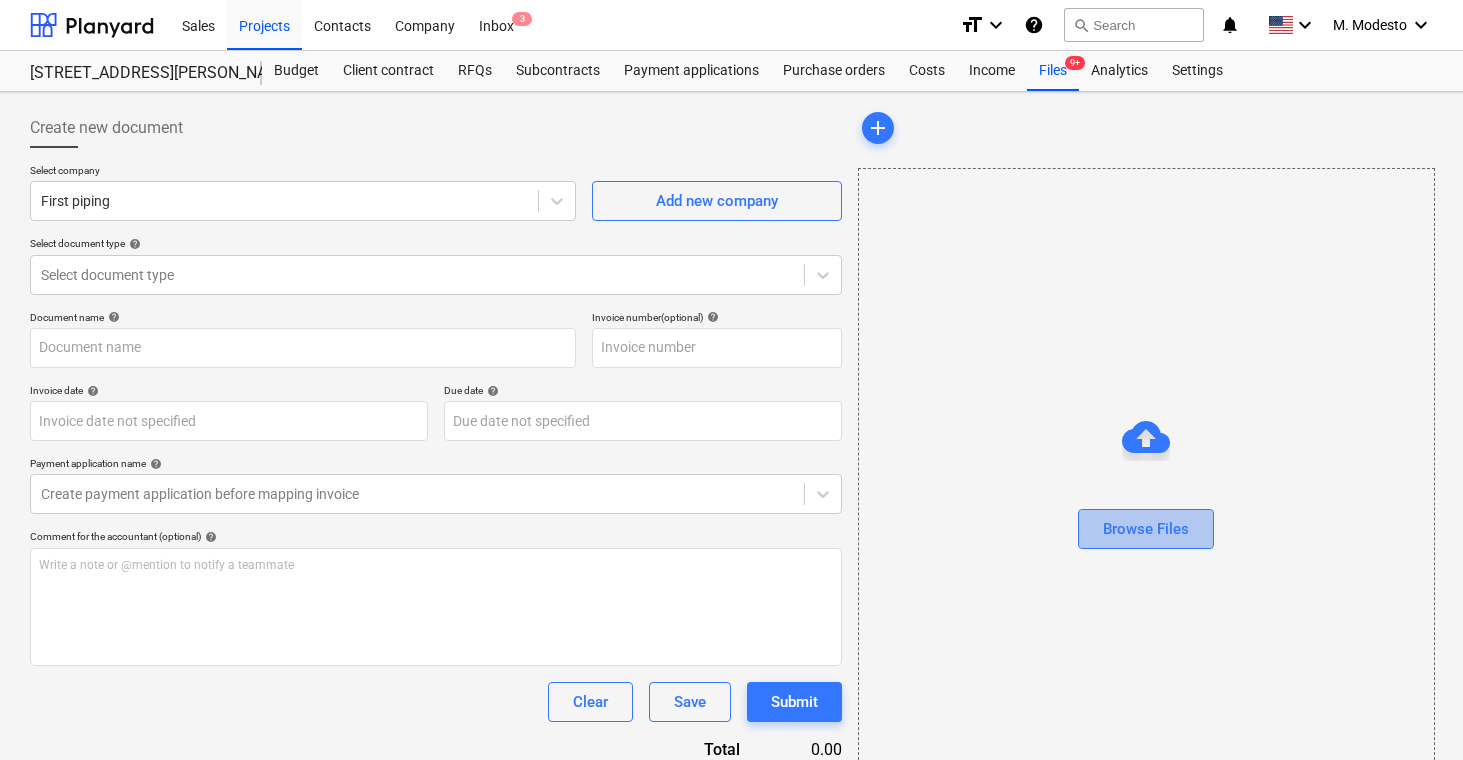 click on "Browse Files" at bounding box center (1146, 529) 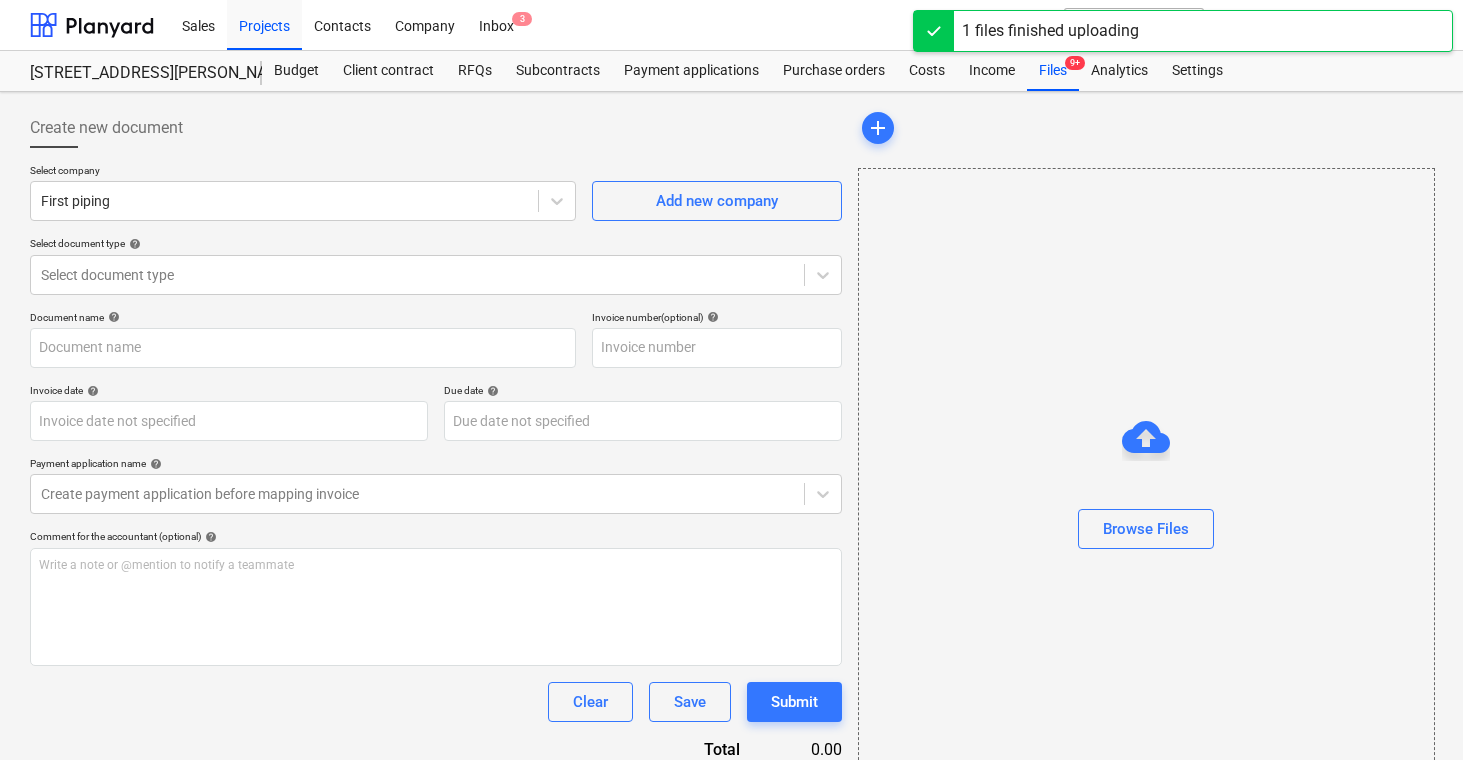 type on "1048.png" 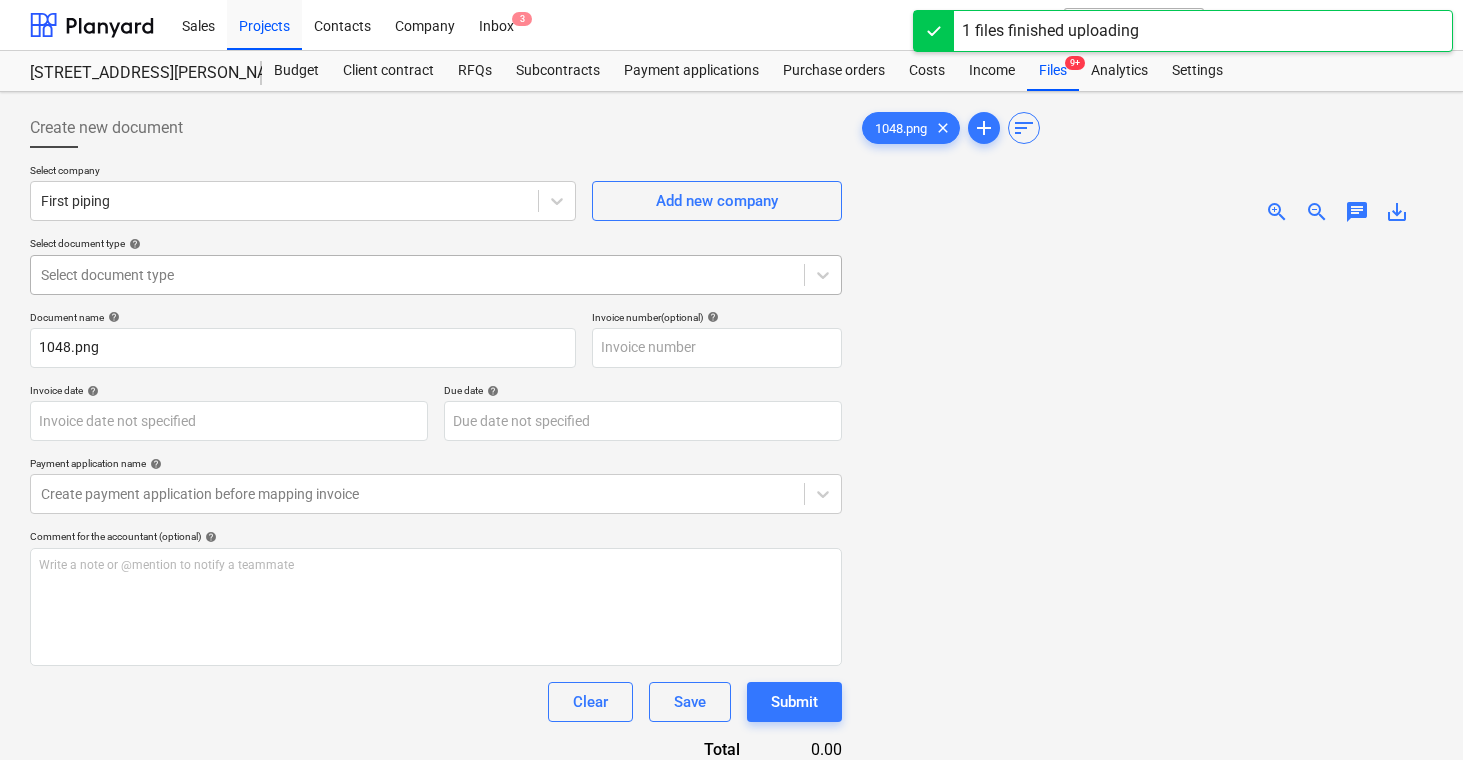 click at bounding box center (417, 275) 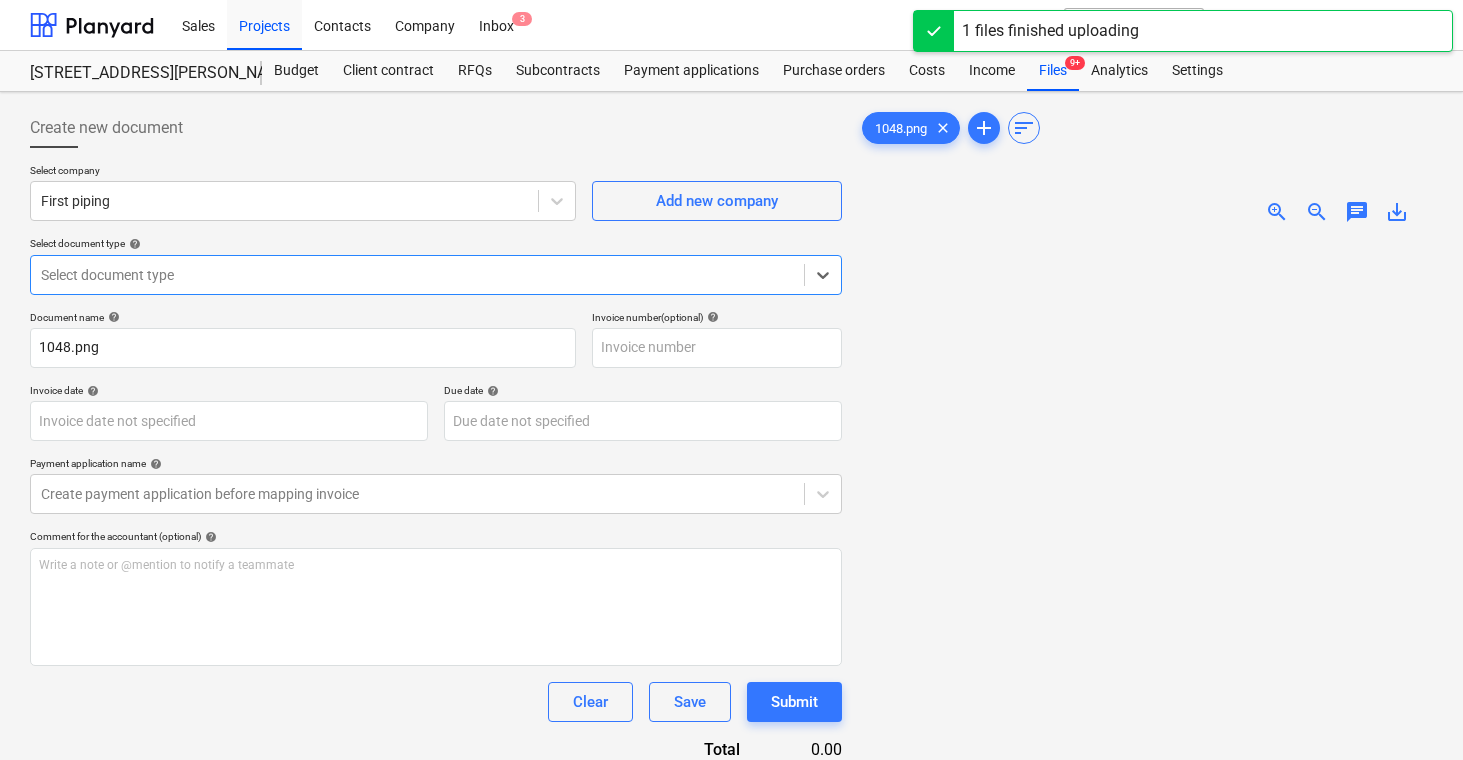 click on "Invoice for a subcontract" at bounding box center [731, 884] 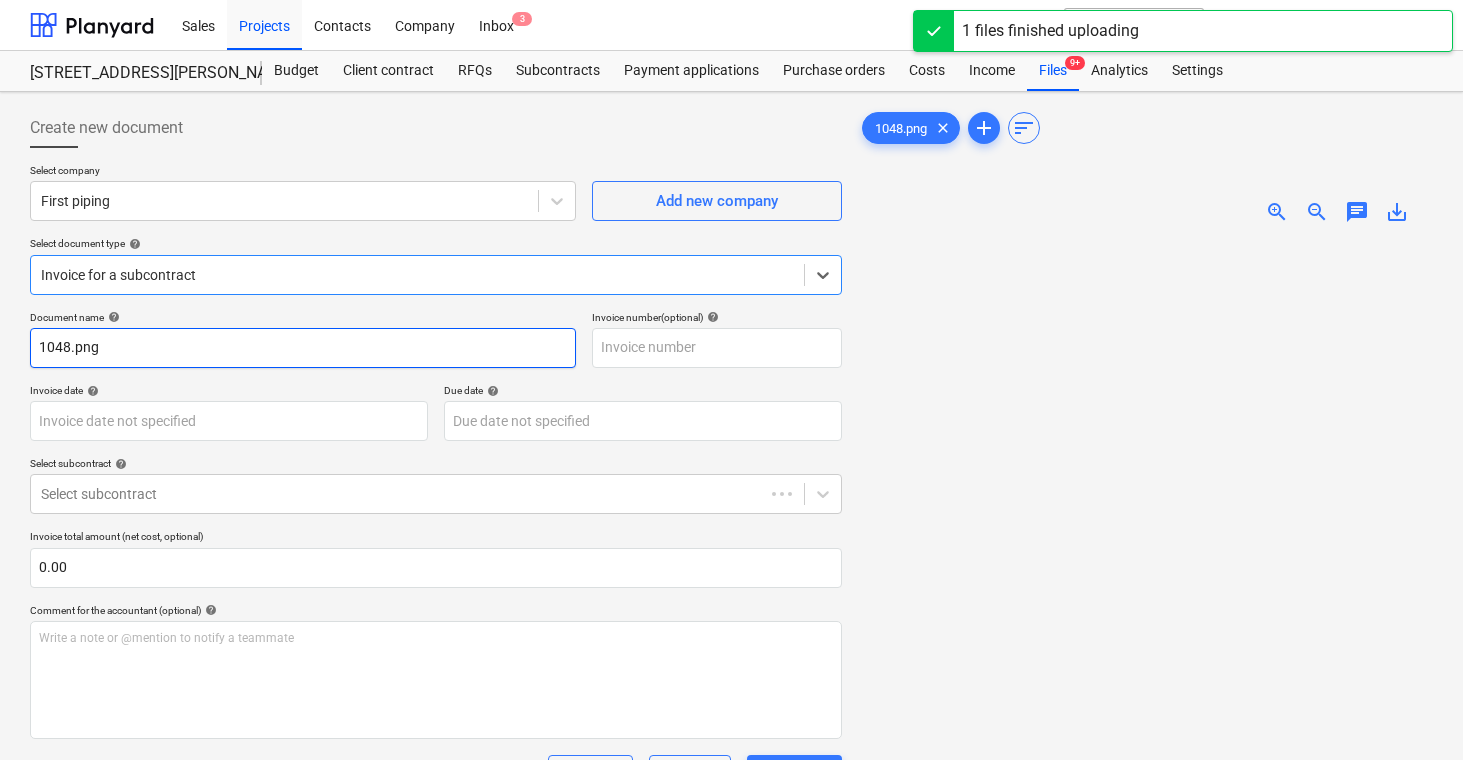 click on "1048.png" at bounding box center [303, 348] 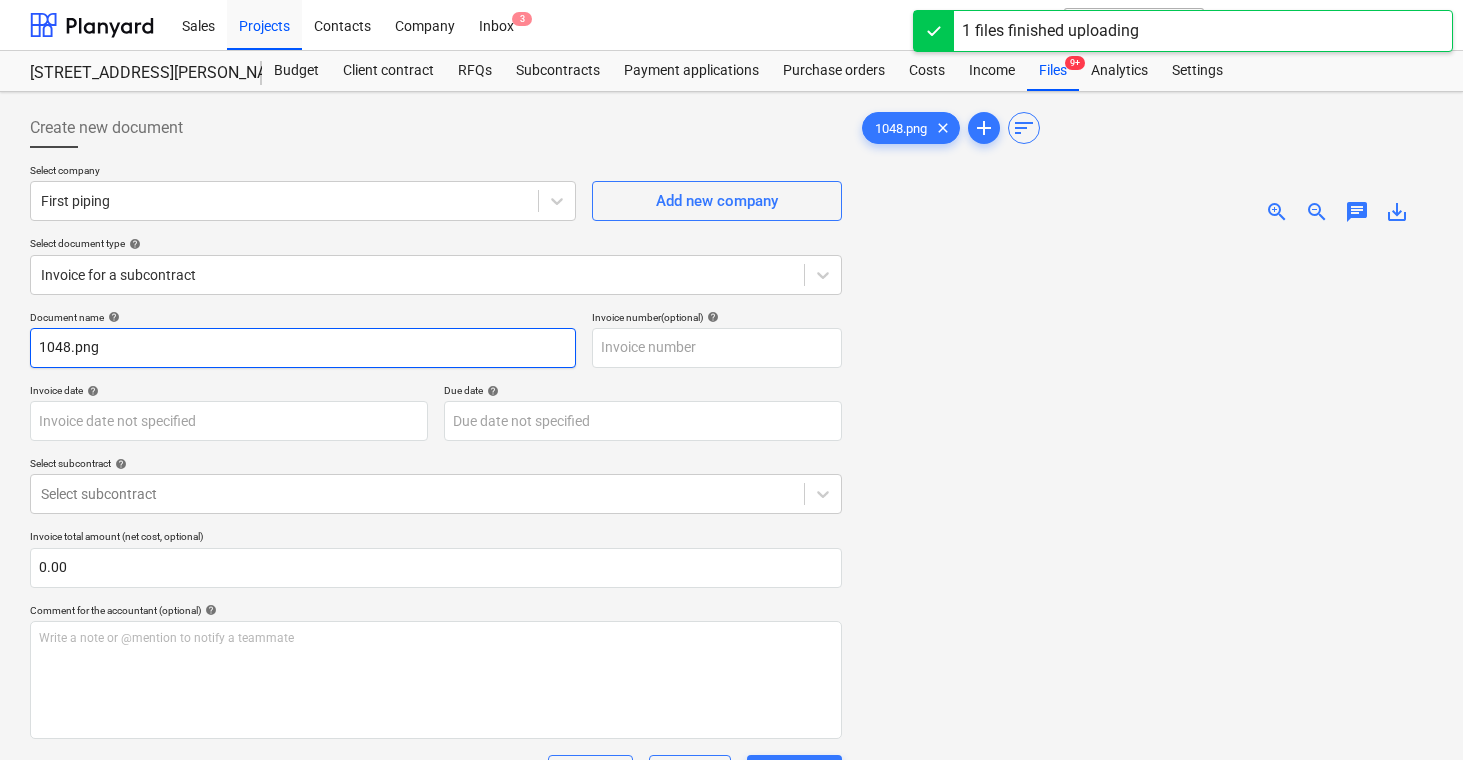 click on "1048.png" at bounding box center (303, 348) 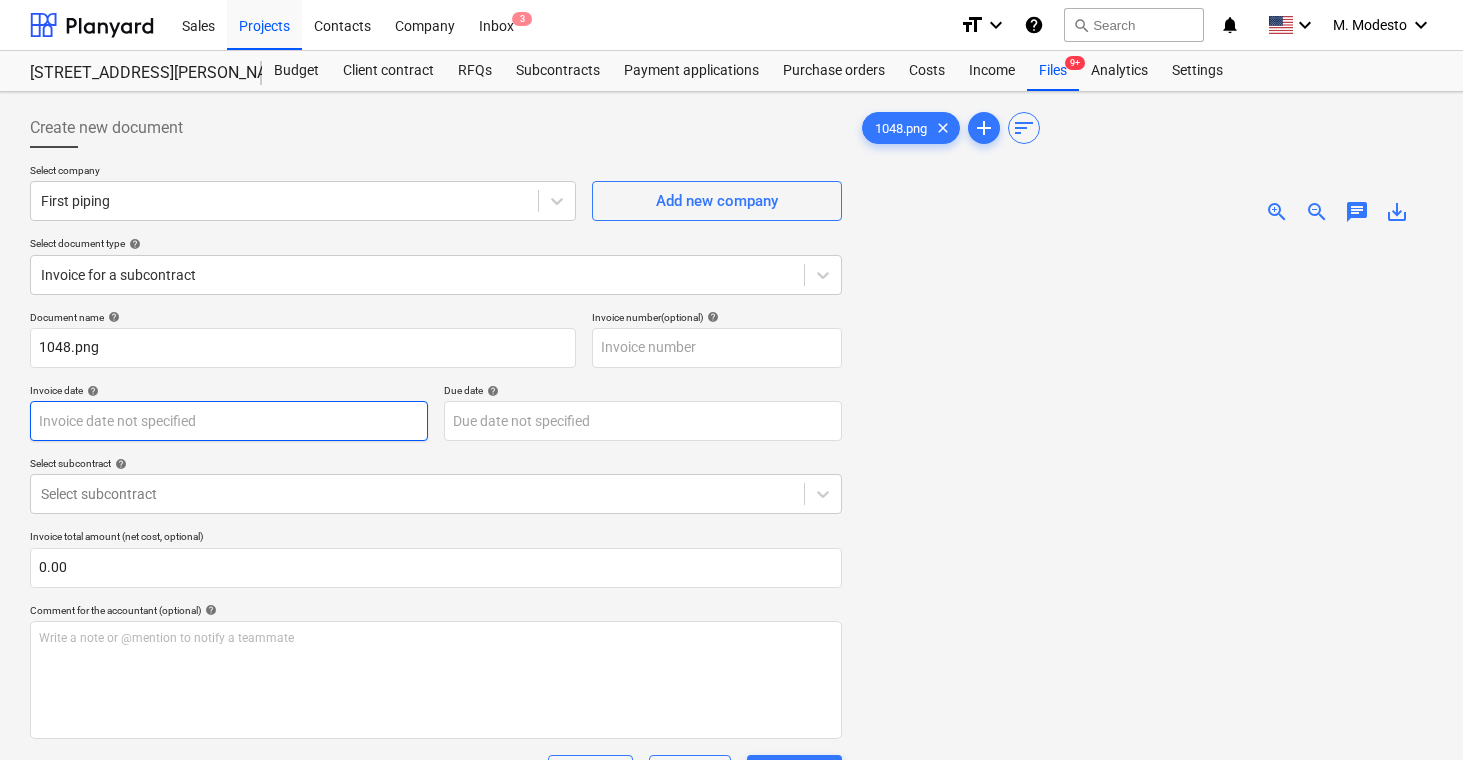 click on "Sales Projects Contacts Company Inbox 3 format_size keyboard_arrow_down help search Search notifications 0 keyboard_arrow_down M. Modesto keyboard_arrow_down [STREET_ADDRESS][PERSON_NAME][PERSON_NAME] Budget Client contract RFQs Subcontracts Payment applications Purchase orders Costs Income Files 9+ Analytics Settings Create new document Select company First piping   Add new company Select document type help Invoice for a subcontract Document name help 1048.png Invoice number  (optional) help Invoice date help Press the down arrow key to interact with the calendar and
select a date. Press the question mark key to get the keyboard shortcuts for changing dates. Due date help Press the down arrow key to interact with the calendar and
select a date. Press the question mark key to get the keyboard shortcuts for changing dates. Select subcontract help Select subcontract Invoice total amount (net cost, optional) 0.00 Comment for the accountant (optional) help Write a note or @mention to notify a teammate ﻿ Clear" at bounding box center (731, 380) 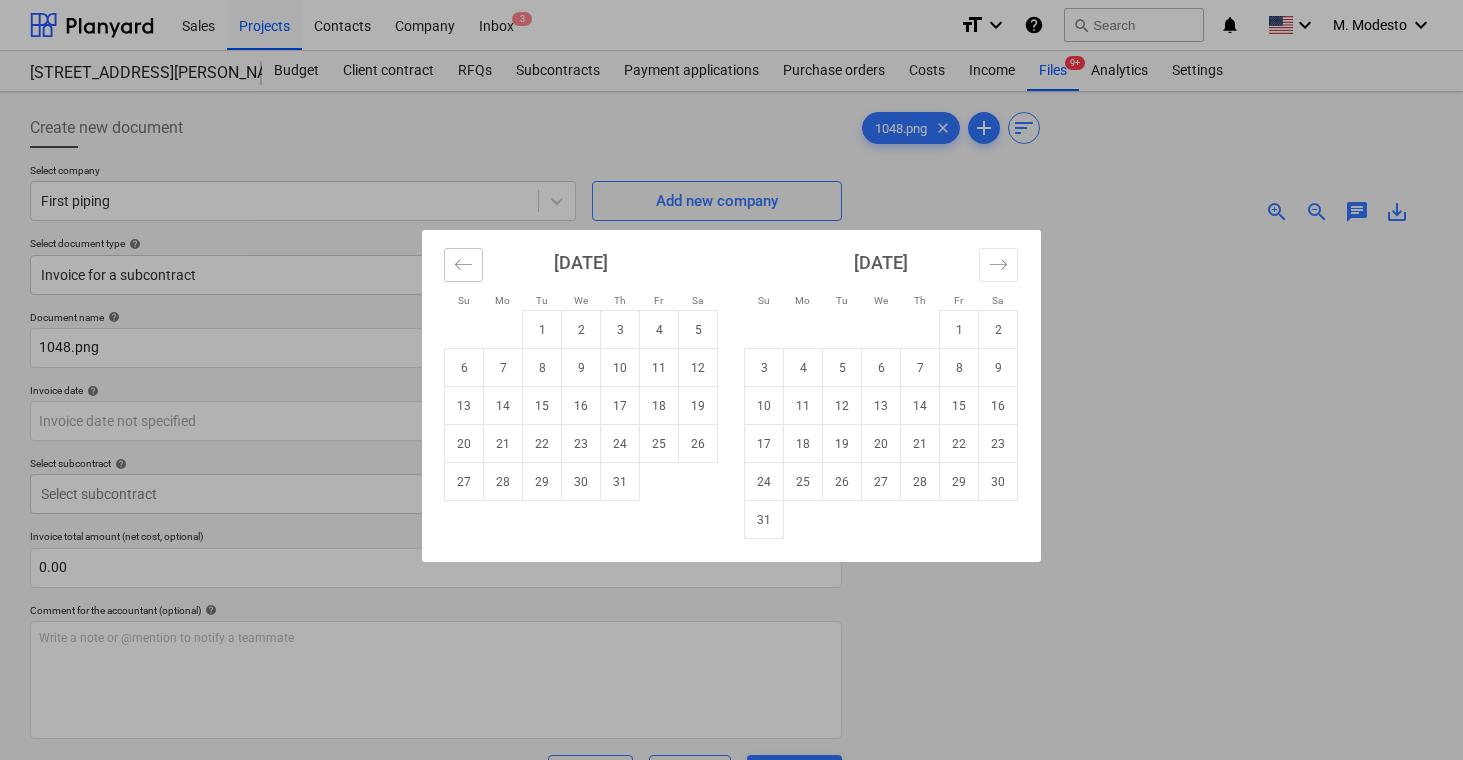 click 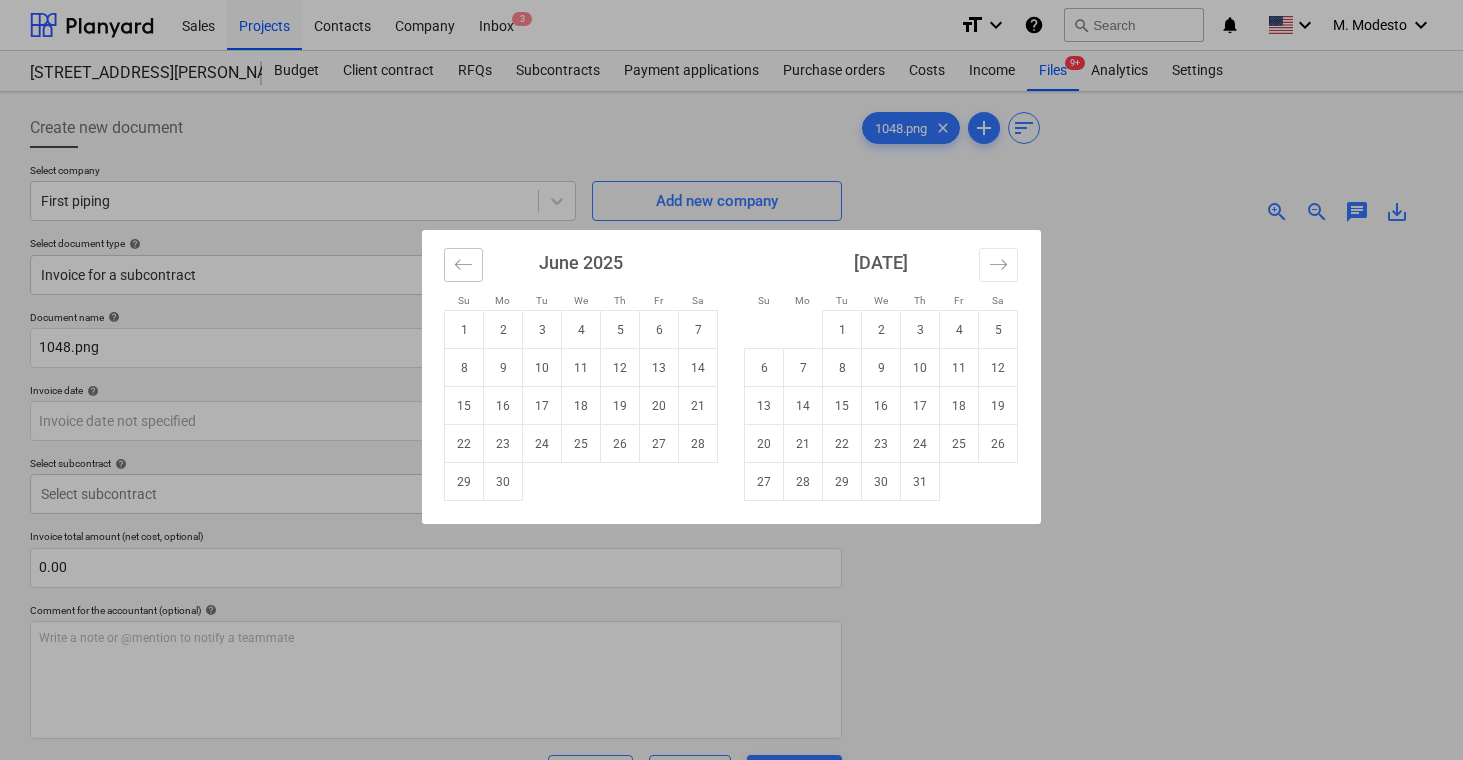 click 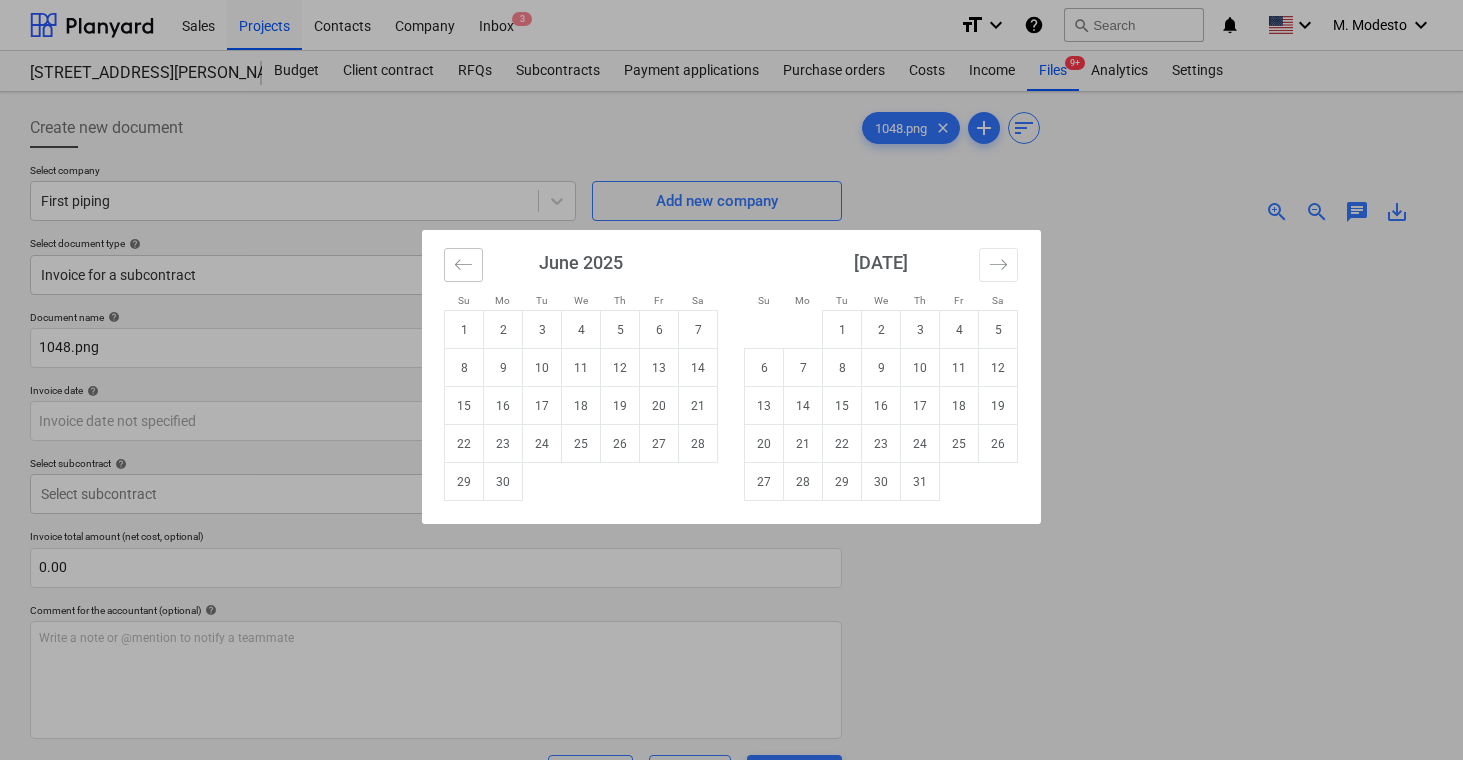 click 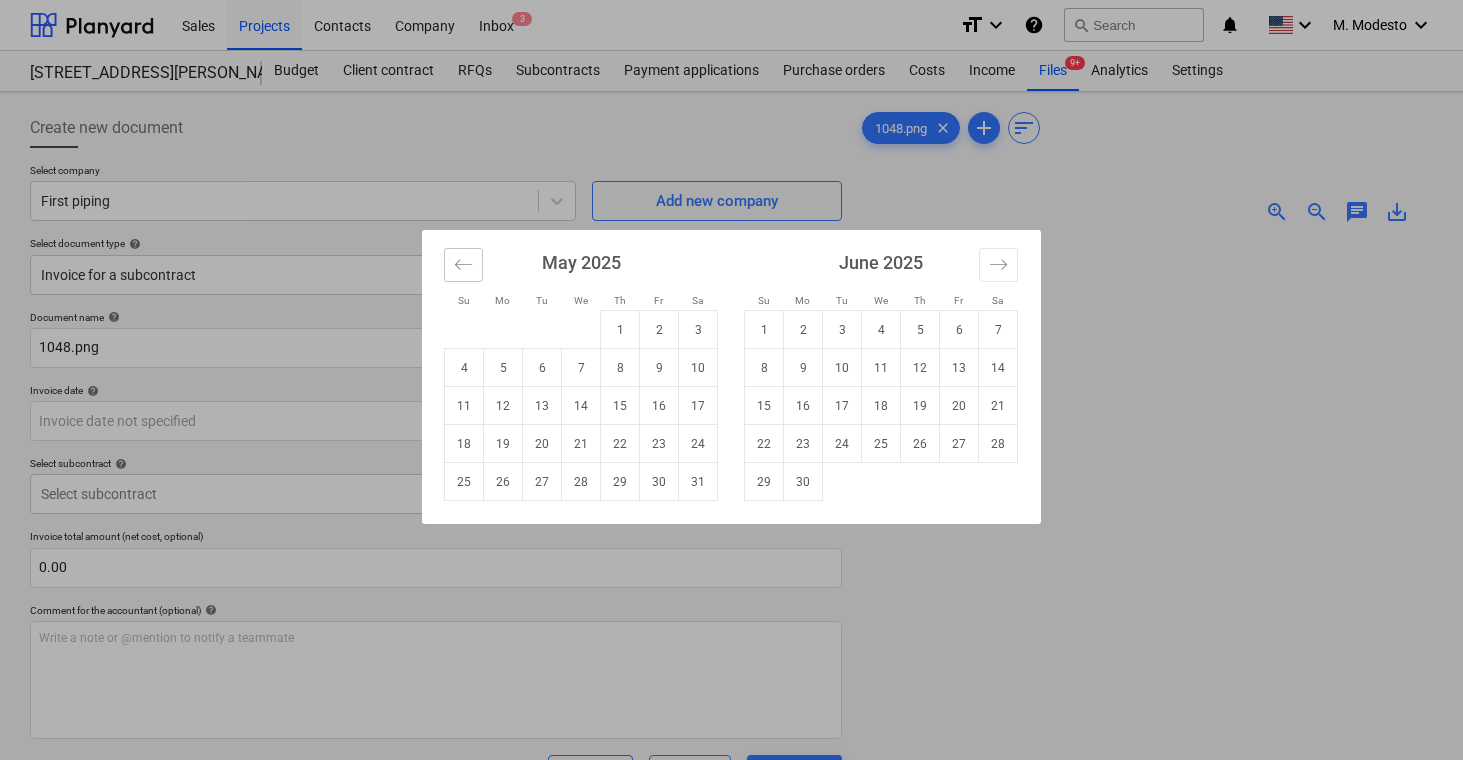 click 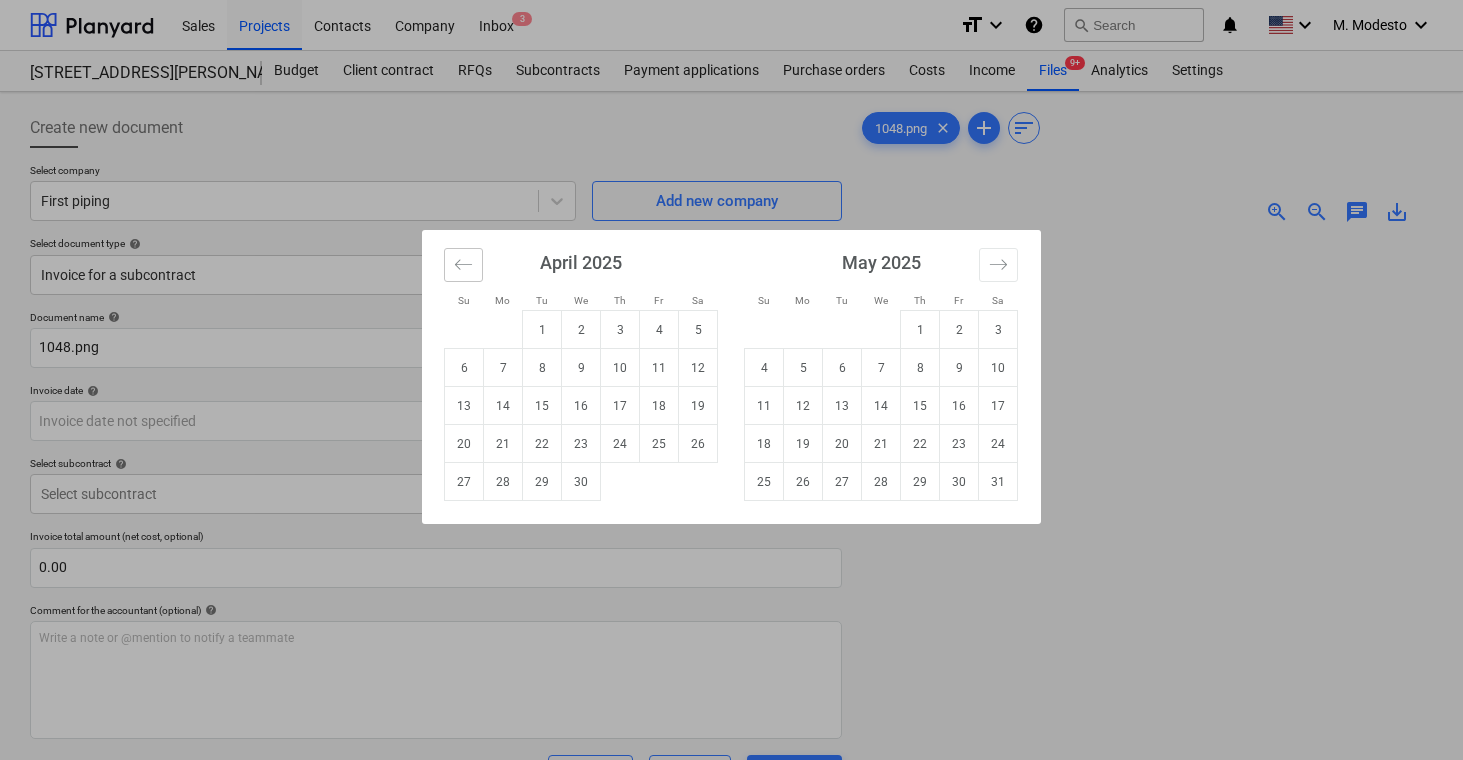 click 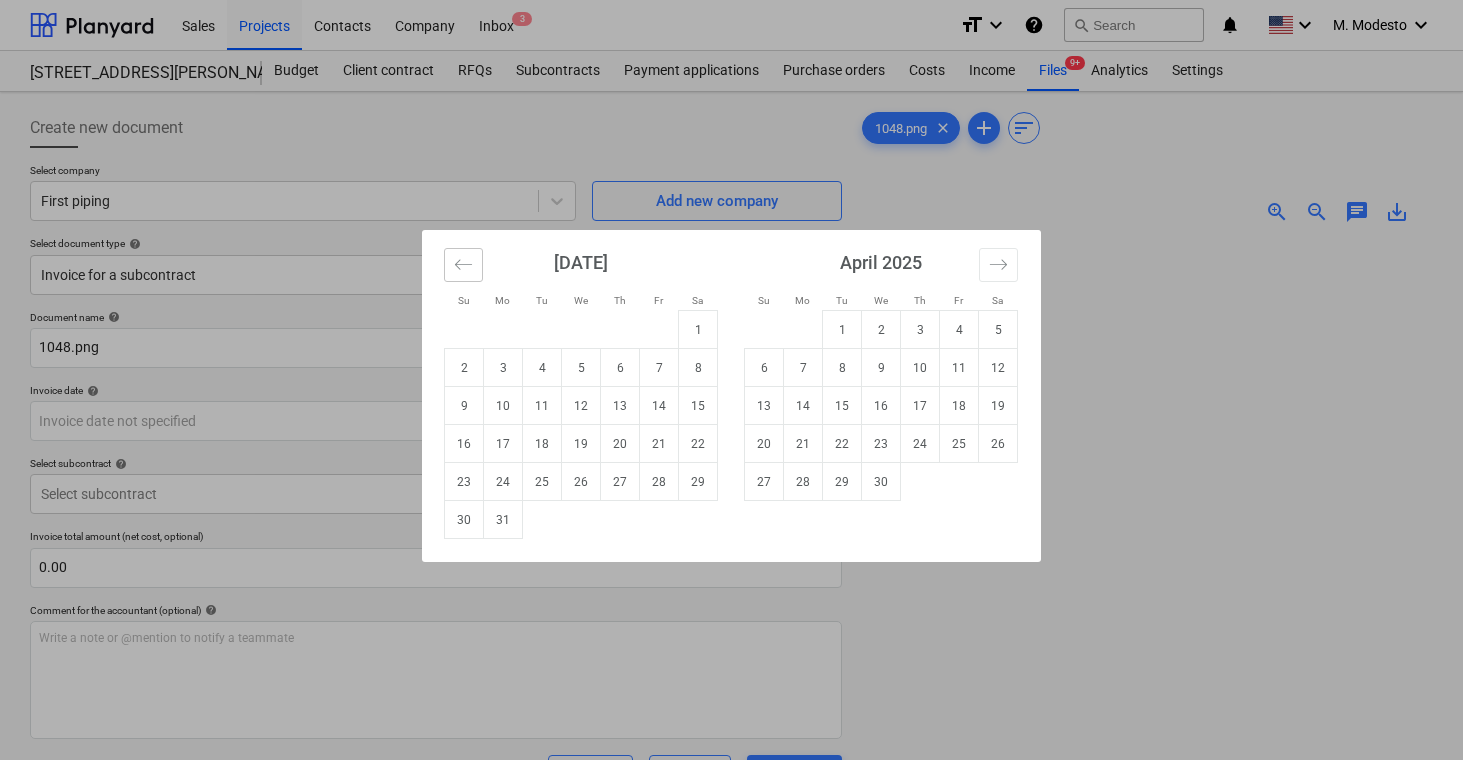 click 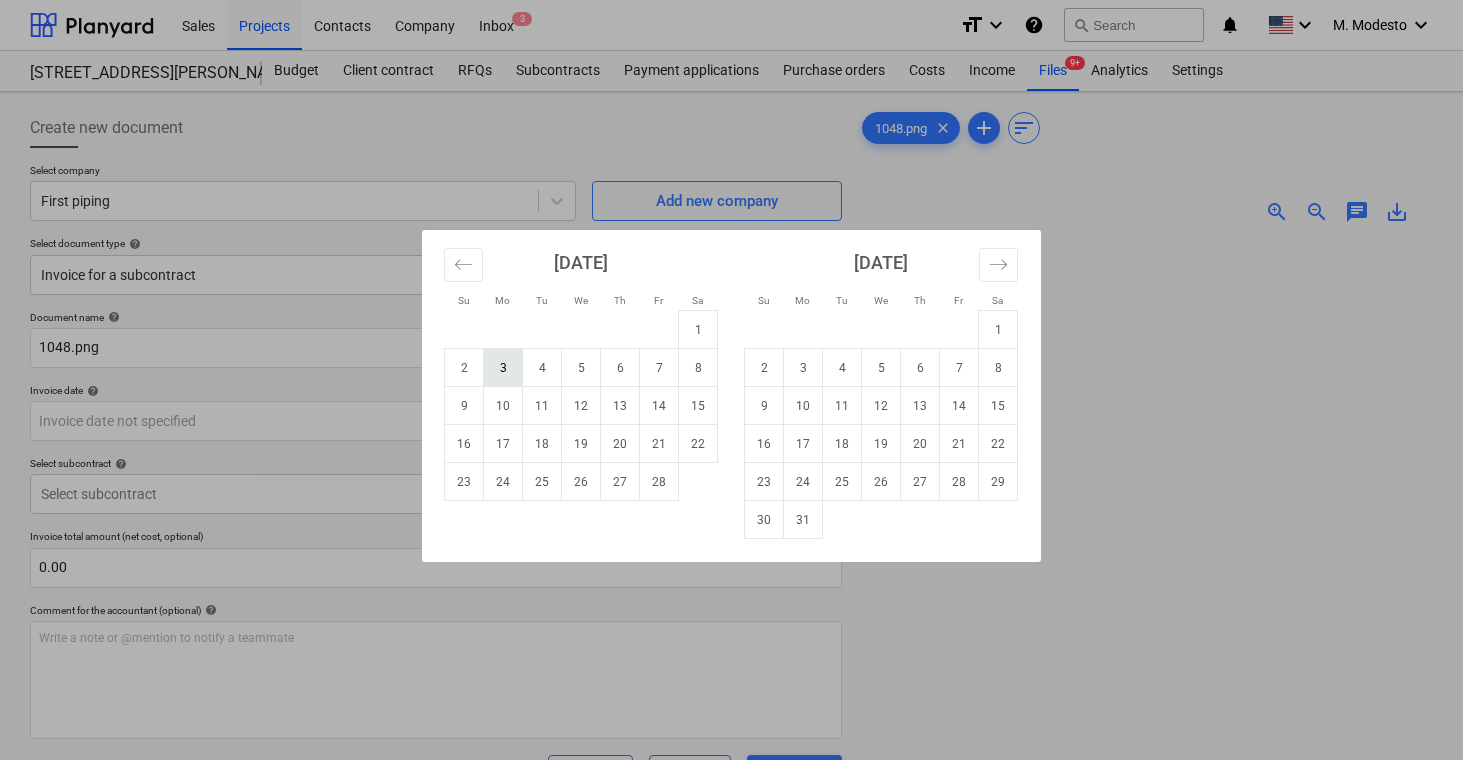click on "3" at bounding box center (503, 368) 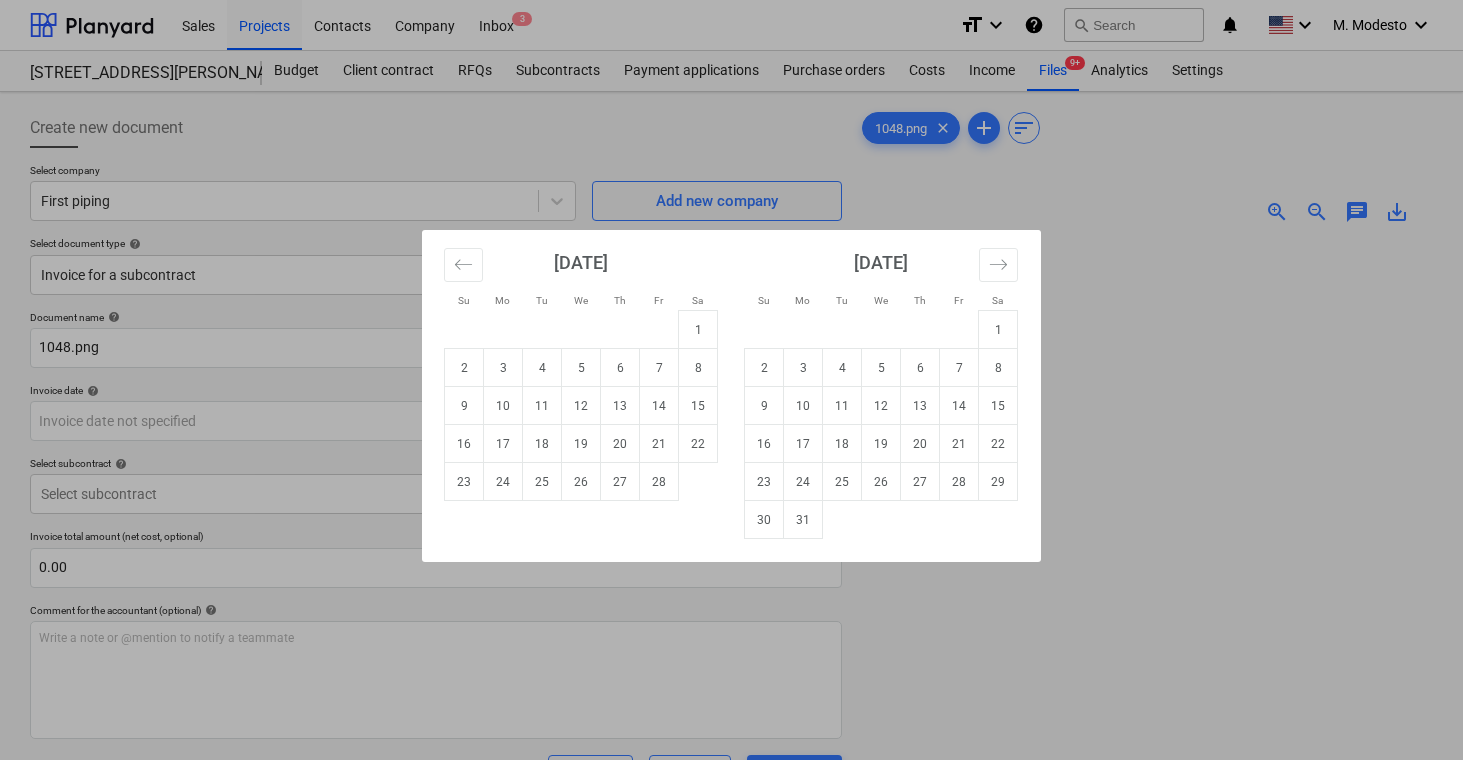 type on "[DATE]" 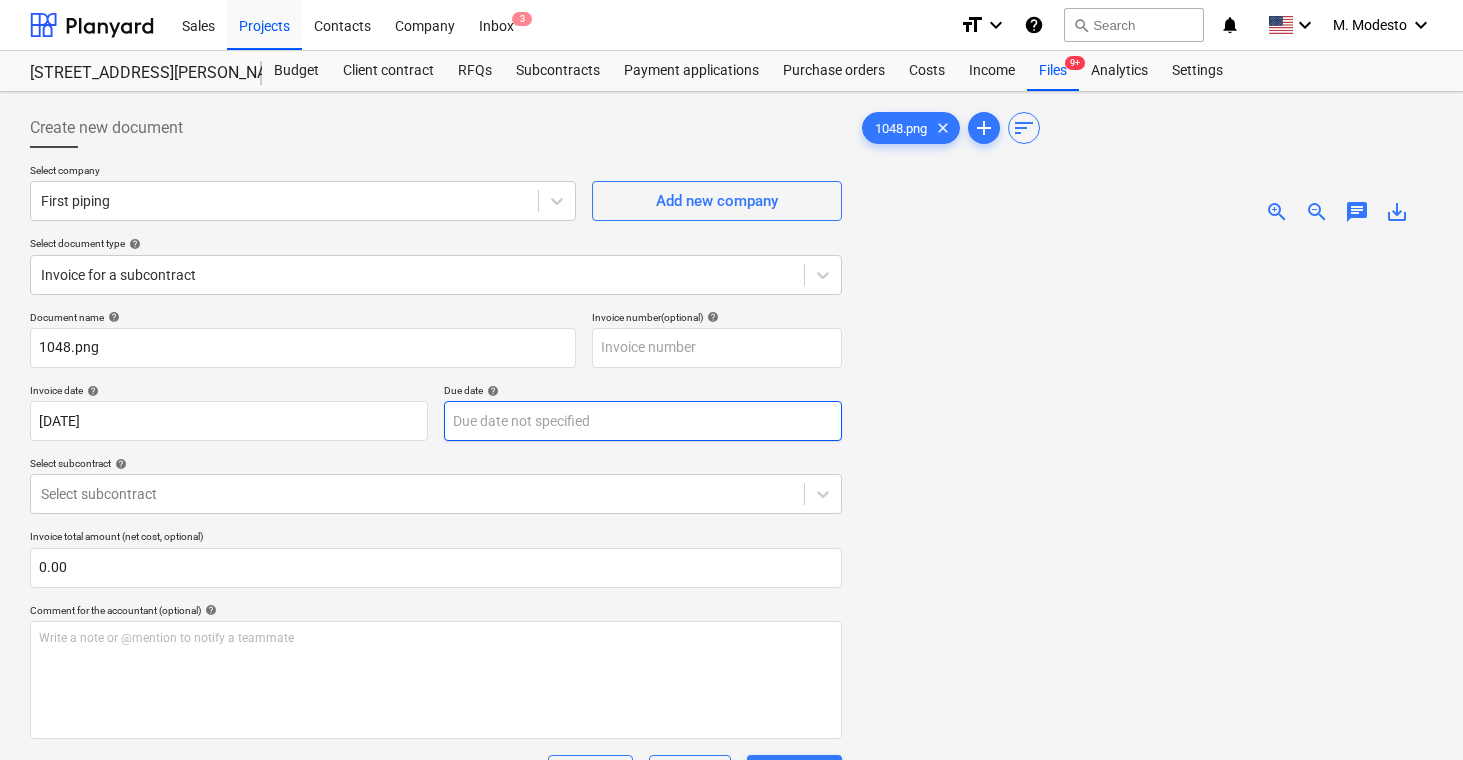 click on "Sales Projects Contacts Company Inbox 3 format_size keyboard_arrow_down help search Search notifications 0 keyboard_arrow_down M. Modesto keyboard_arrow_down [STREET_ADDRESS][PERSON_NAME][PERSON_NAME] Budget Client contract RFQs Subcontracts Payment applications Purchase orders Costs Income Files 9+ Analytics Settings Create new document Select company First piping   Add new company Select document type help Invoice for a subcontract Document name help 1048.png Invoice number  (optional) help Invoice date help [DATE] 03.02.2025 Press the down arrow key to interact with the calendar and
select a date. Press the question mark key to get the keyboard shortcuts for changing dates. Due date help Press the down arrow key to interact with the calendar and
select a date. Press the question mark key to get the keyboard shortcuts for changing dates. Select subcontract help Select subcontract Invoice total amount (net cost, optional) 0.00 Comment for the accountant (optional) help ﻿ Clear Save Submit Total 0.00" at bounding box center (731, 380) 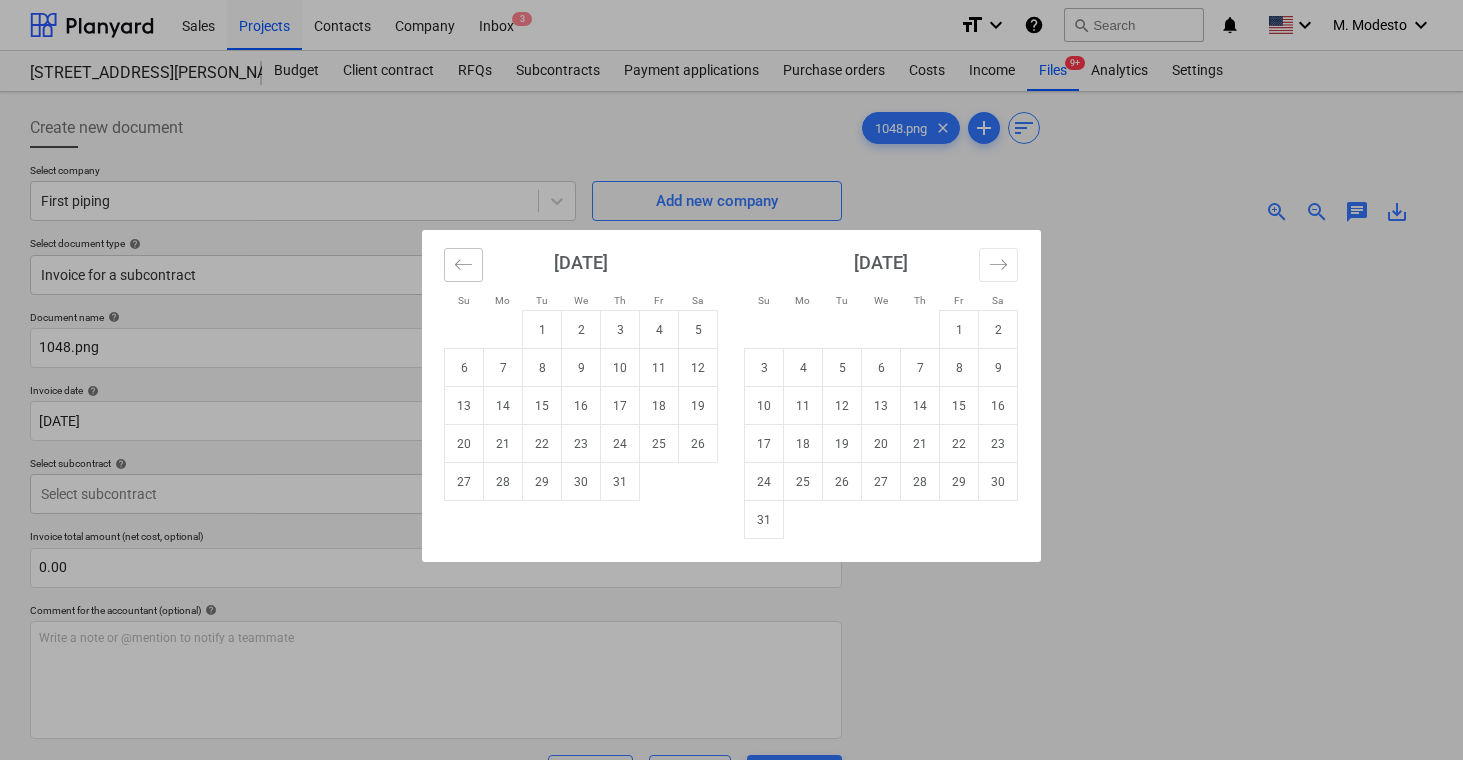 click 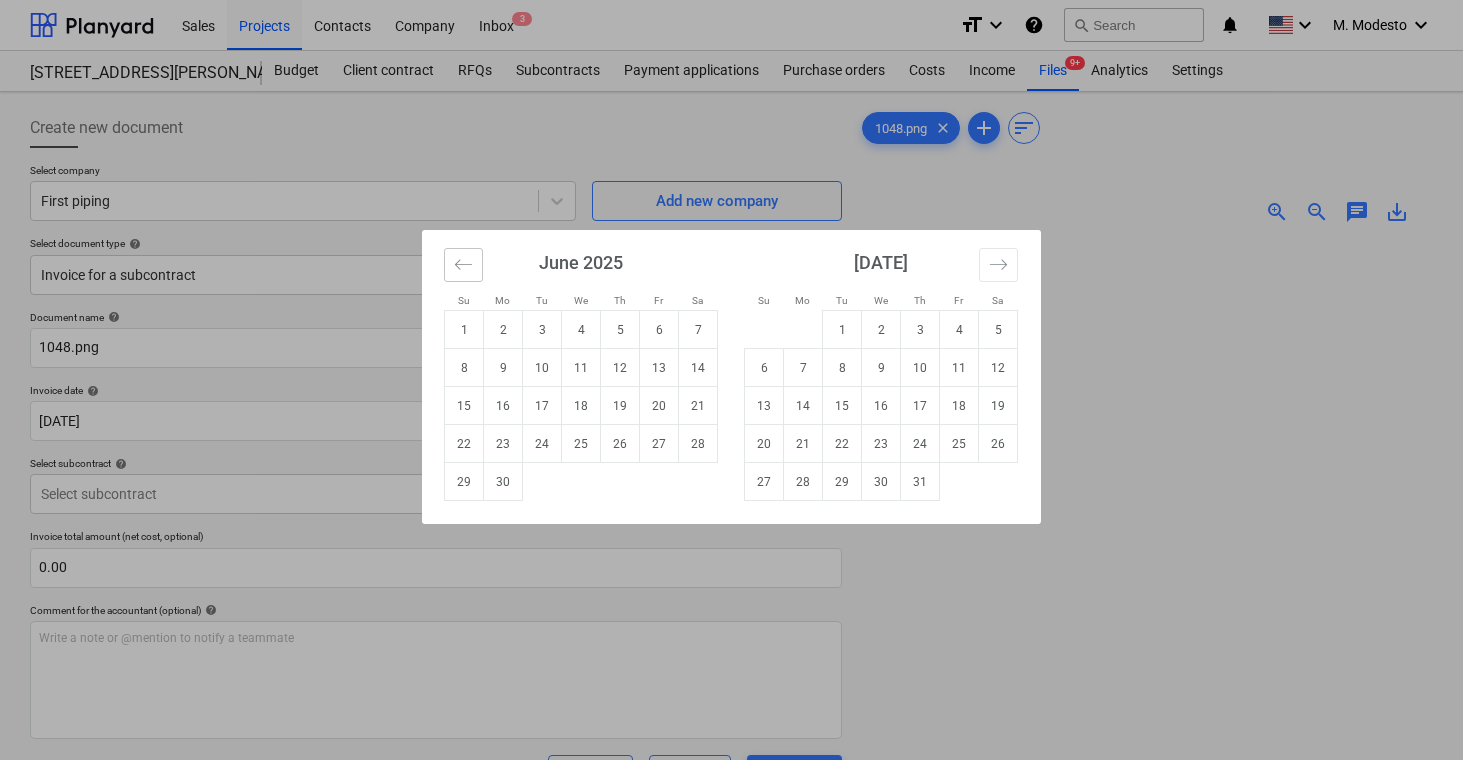 click 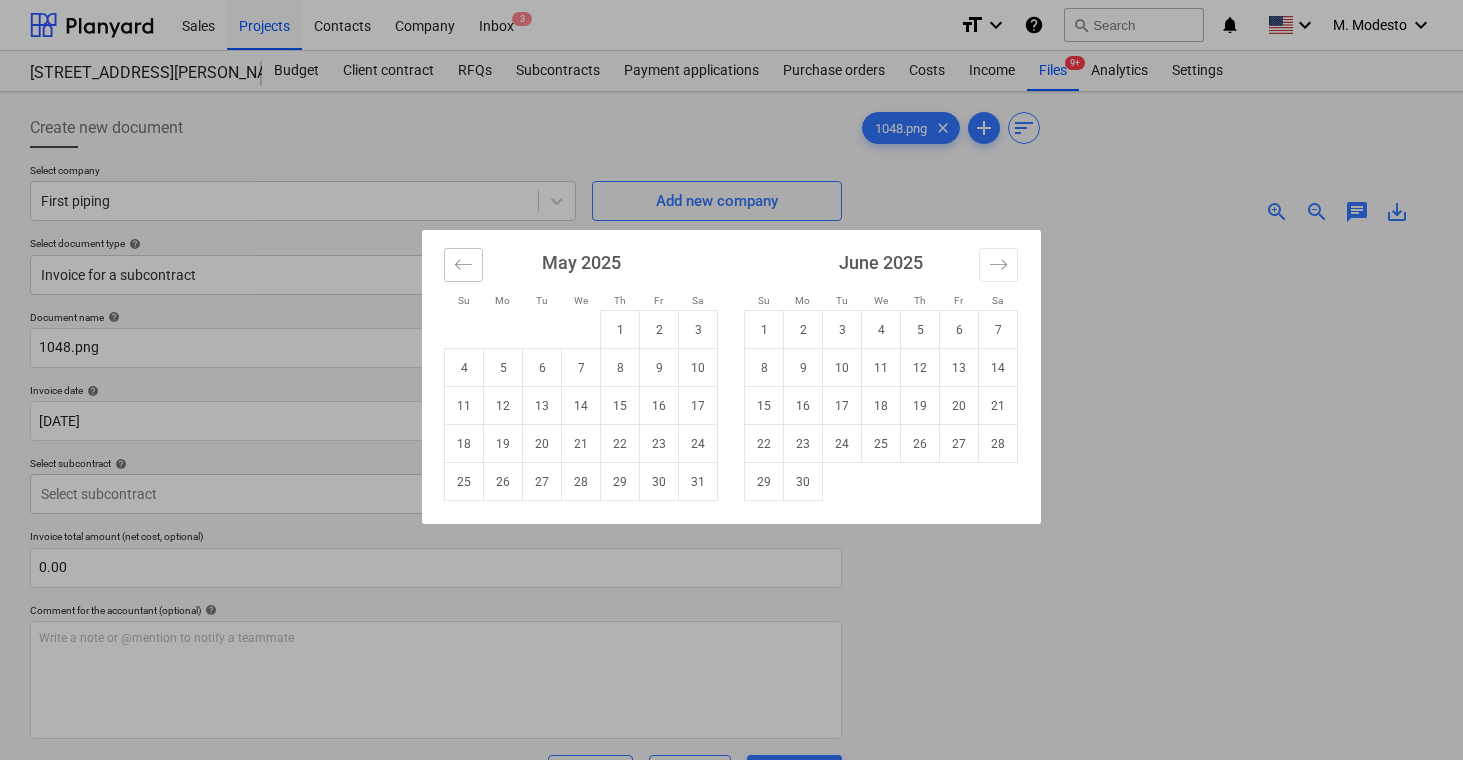 click 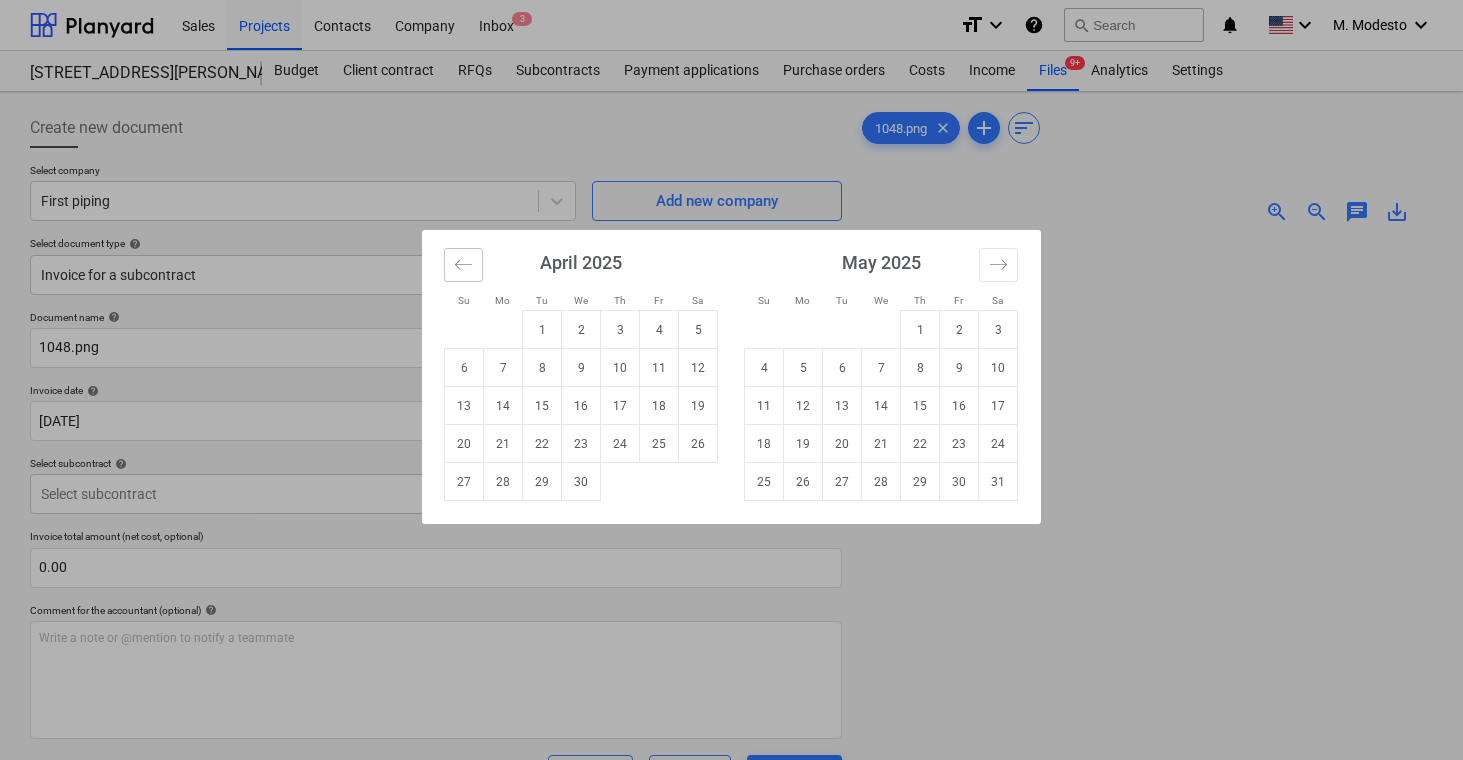 click 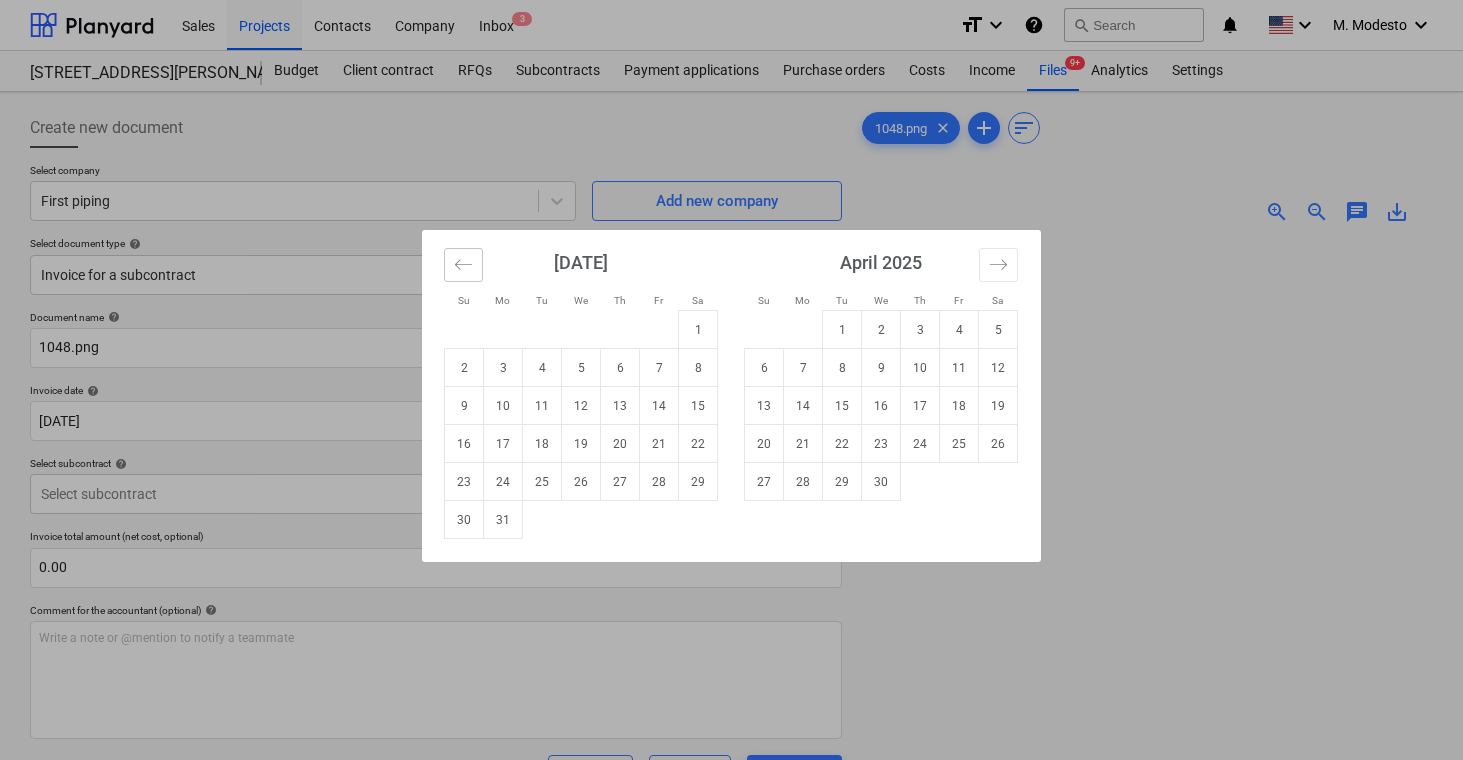 click 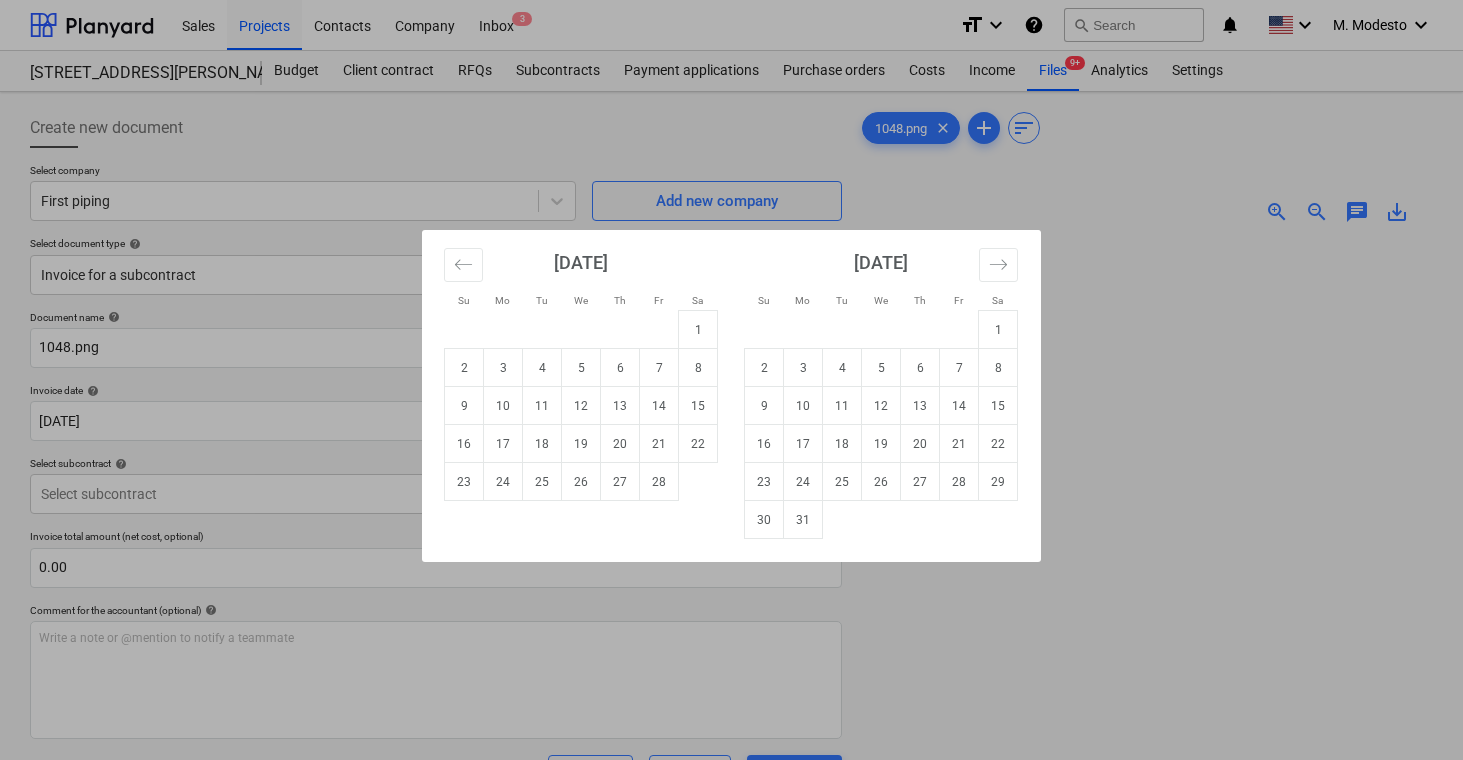 click on "3" at bounding box center (503, 368) 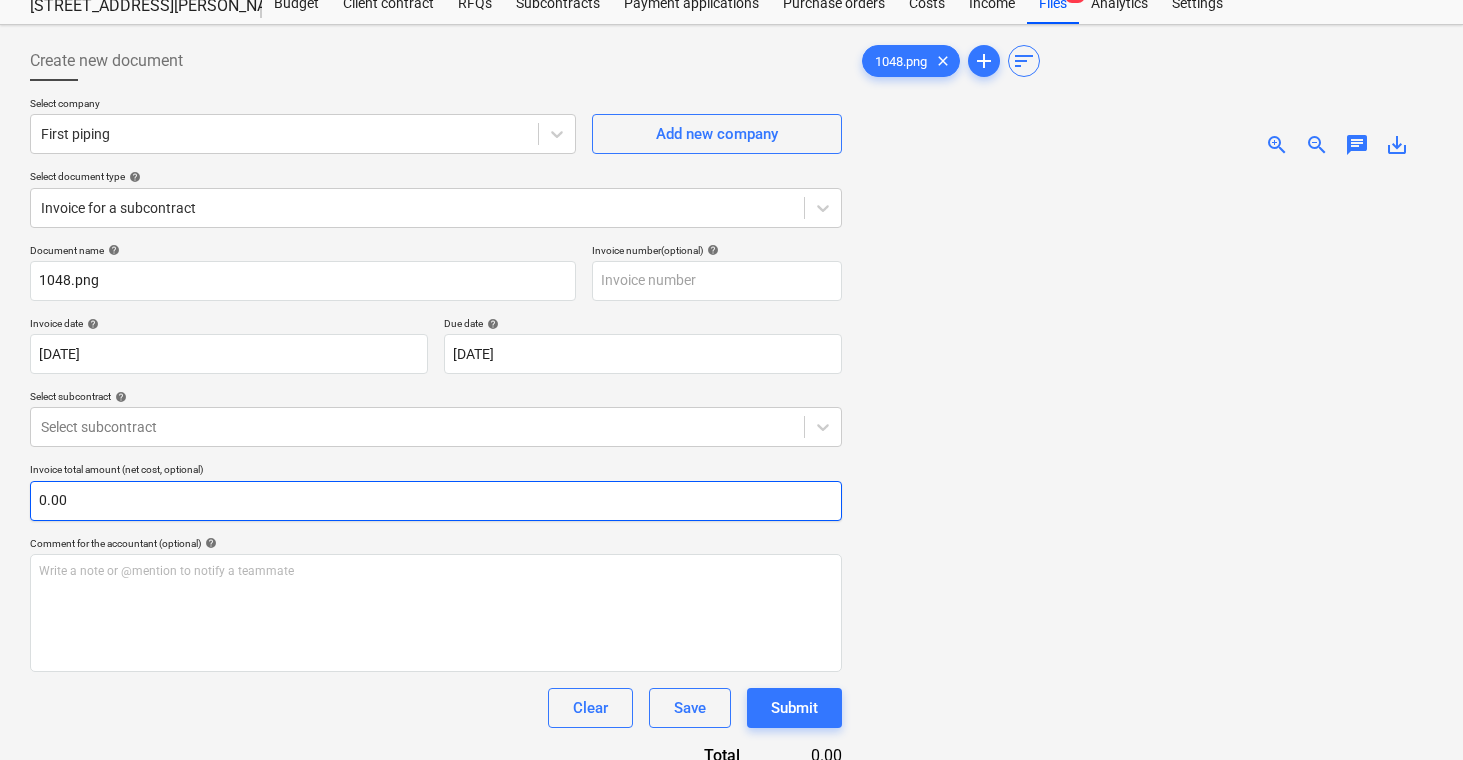 scroll, scrollTop: 86, scrollLeft: 0, axis: vertical 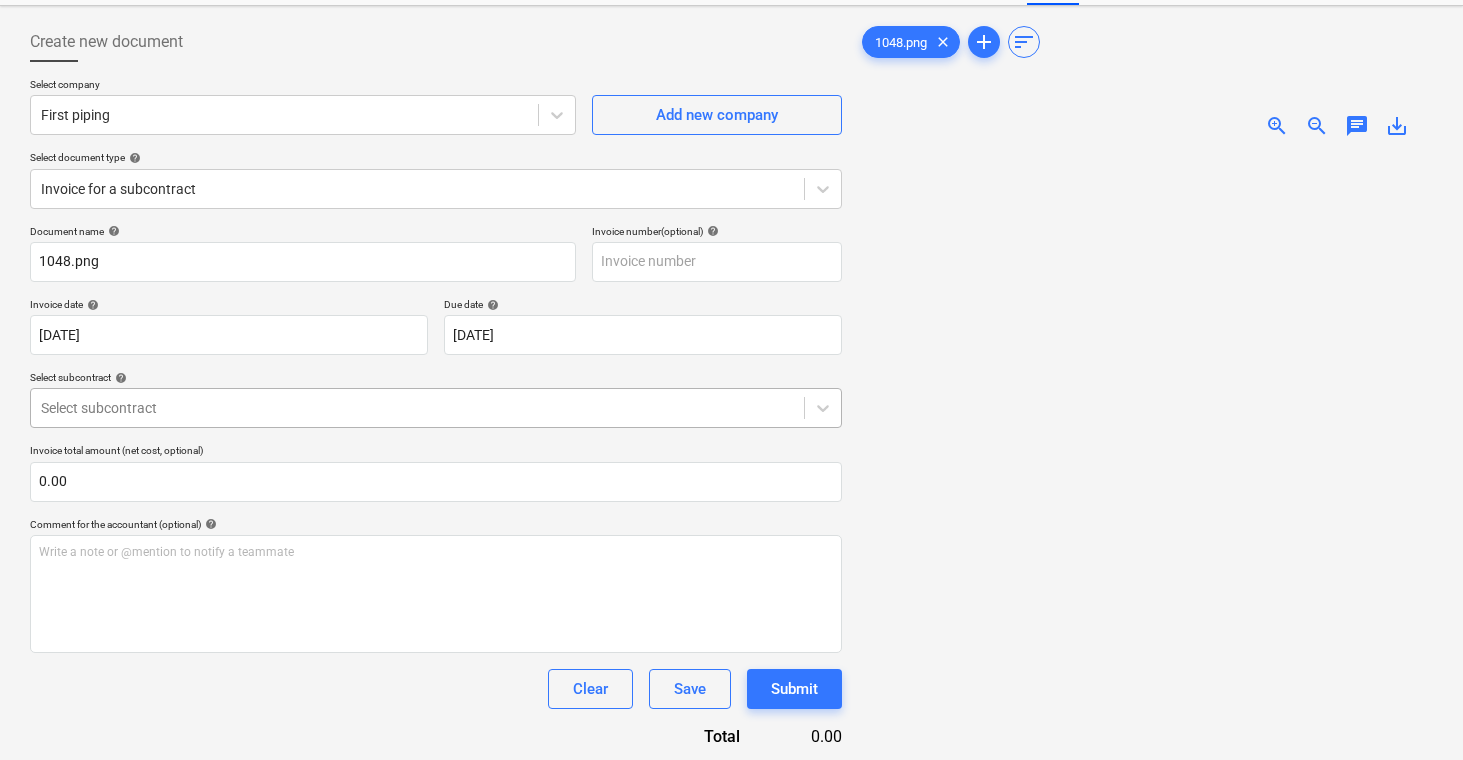click at bounding box center [417, 408] 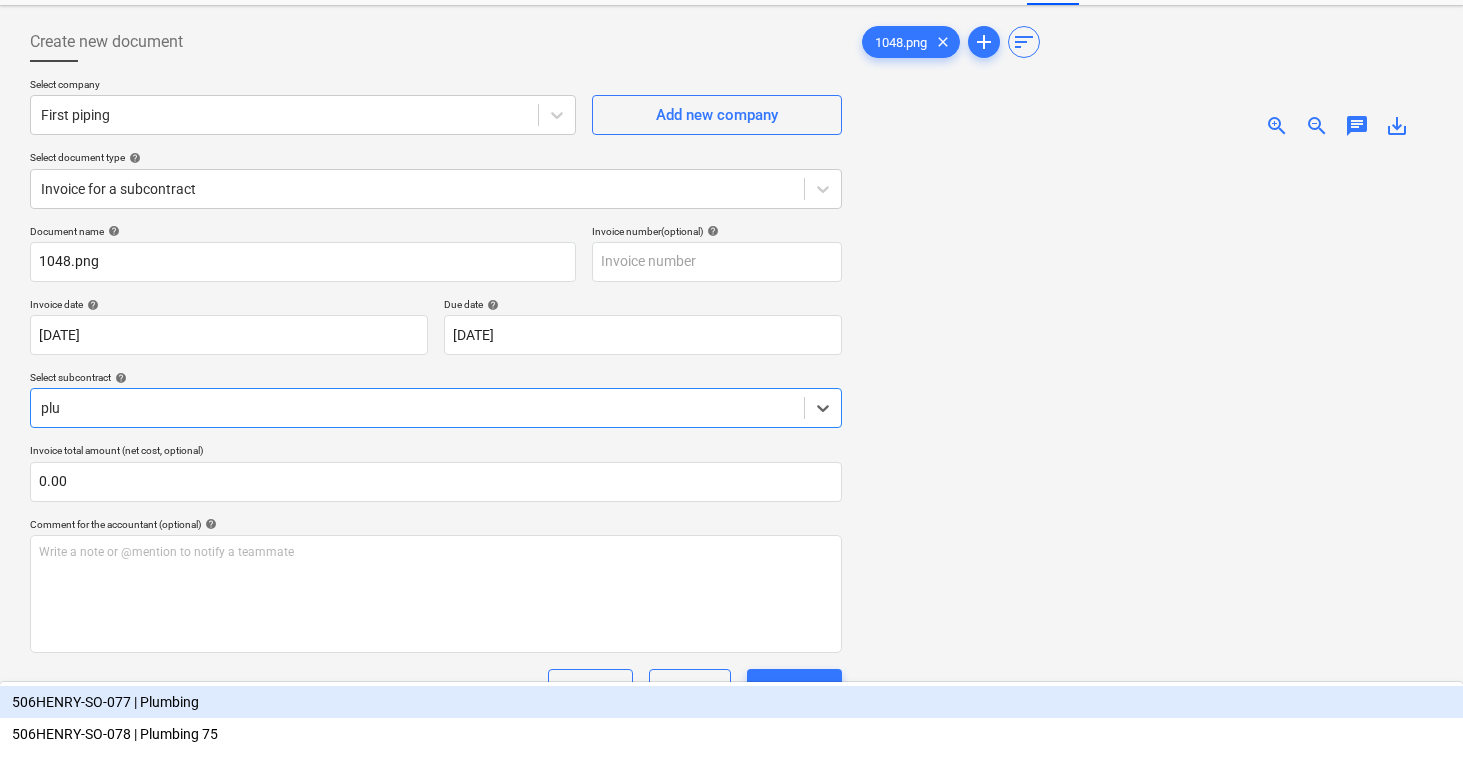 type on "plum" 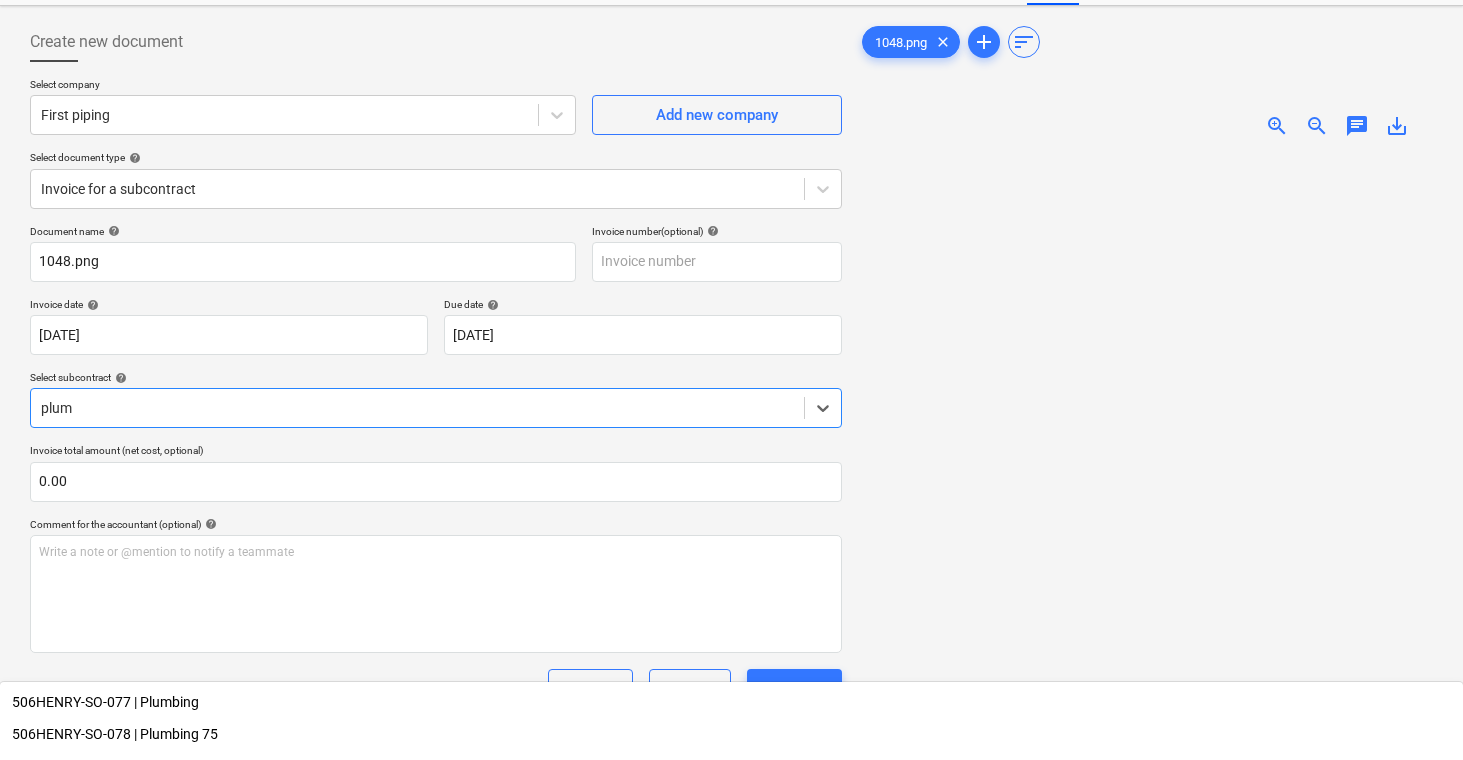 click on "506HENRY-SO-029 | Plumbing" at bounding box center [731, 958] 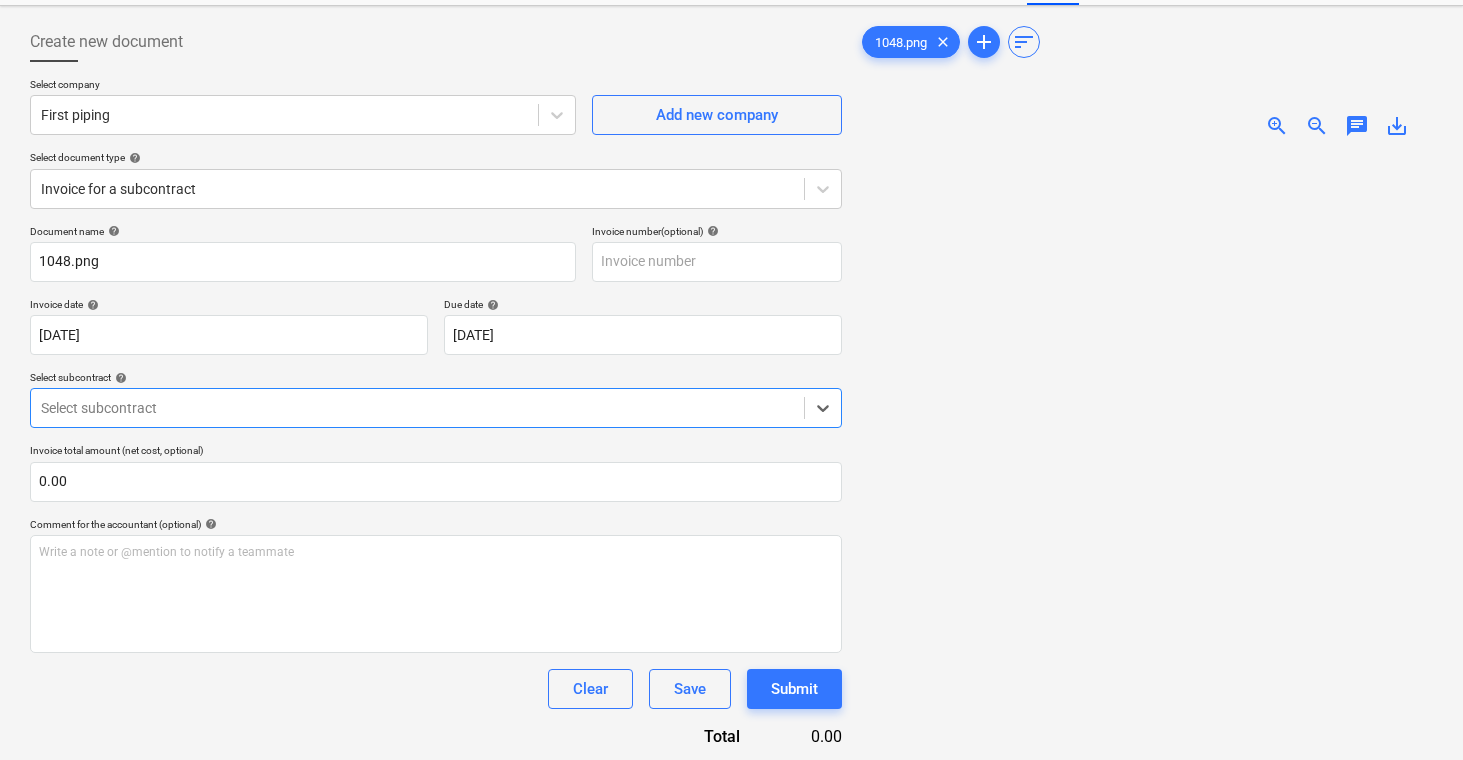 type 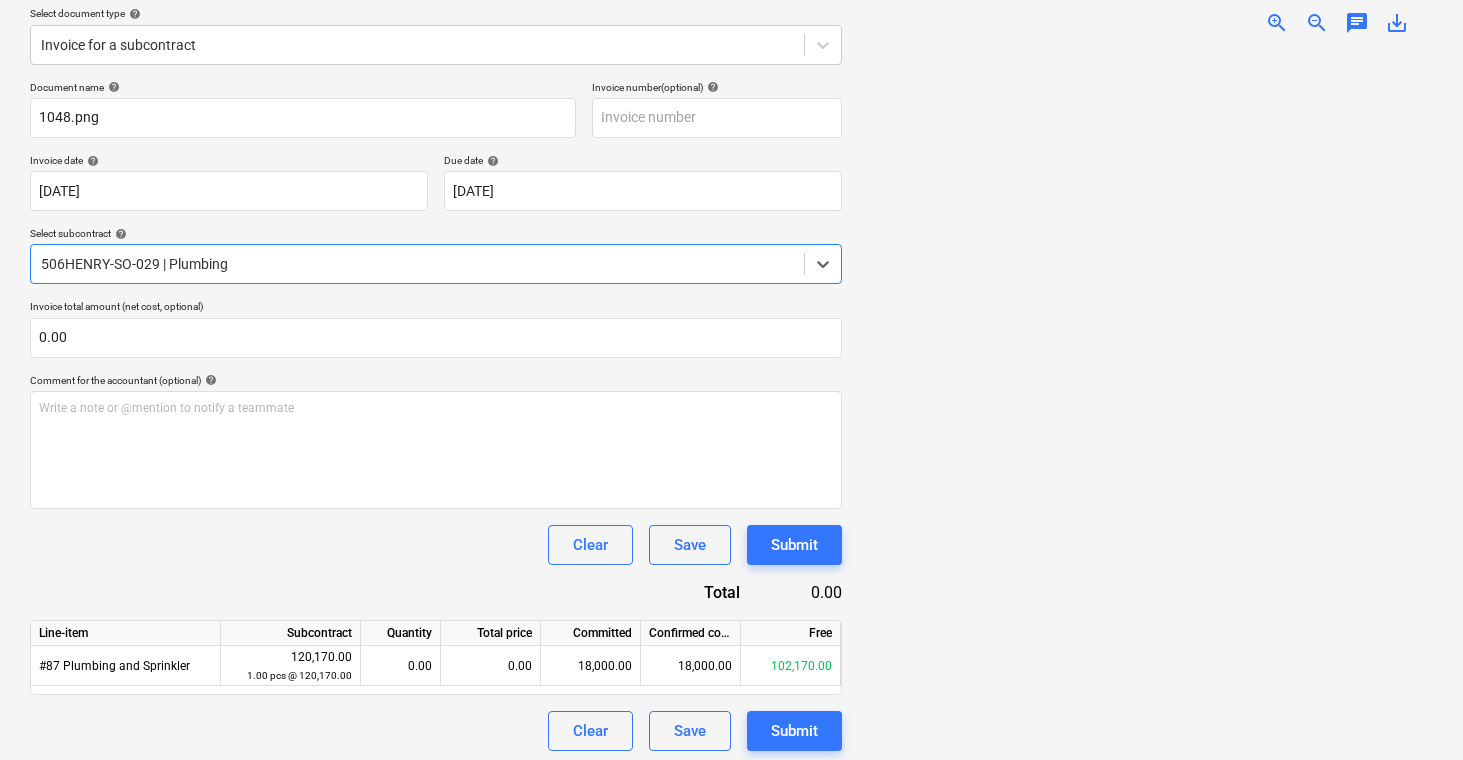 scroll, scrollTop: 237, scrollLeft: 0, axis: vertical 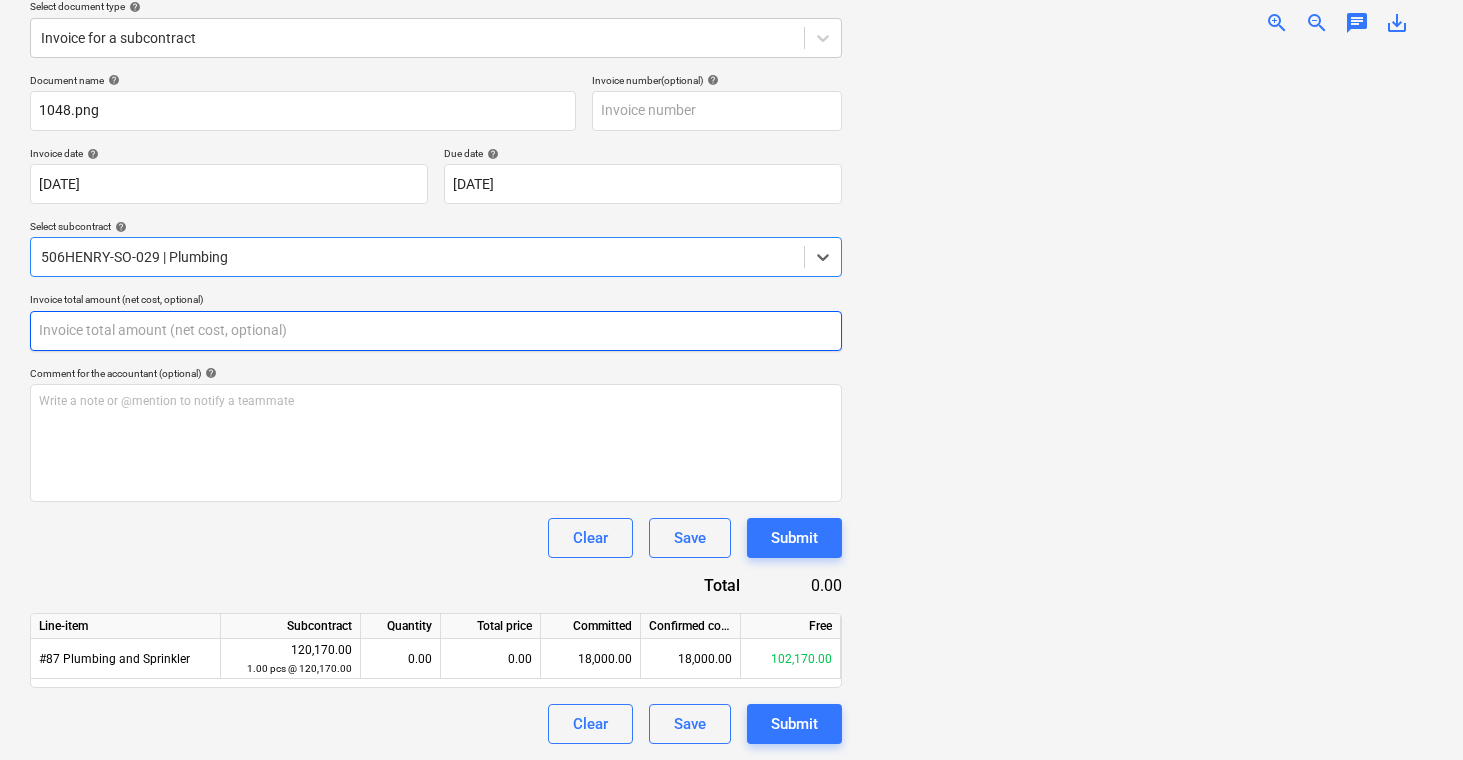 click at bounding box center (436, 331) 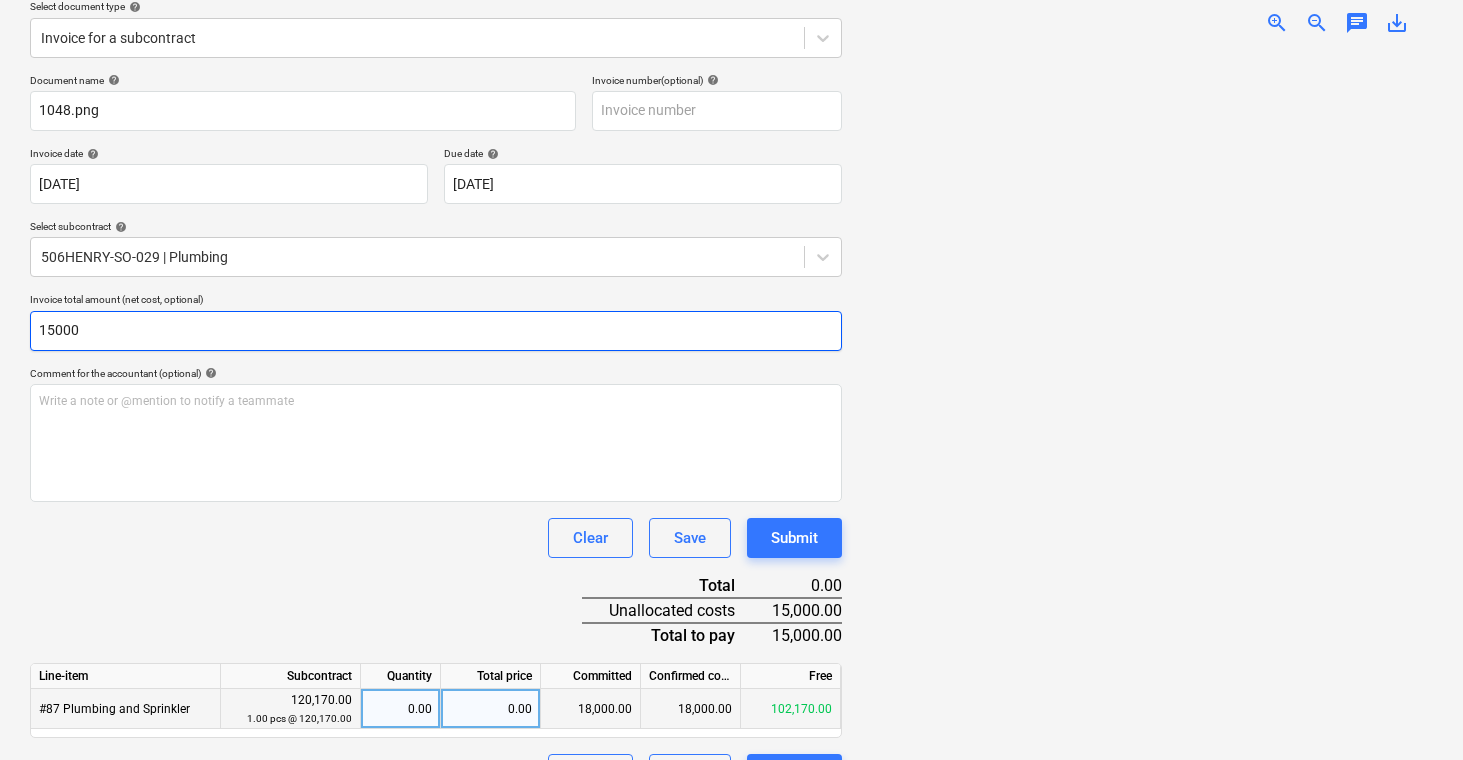type on "15000" 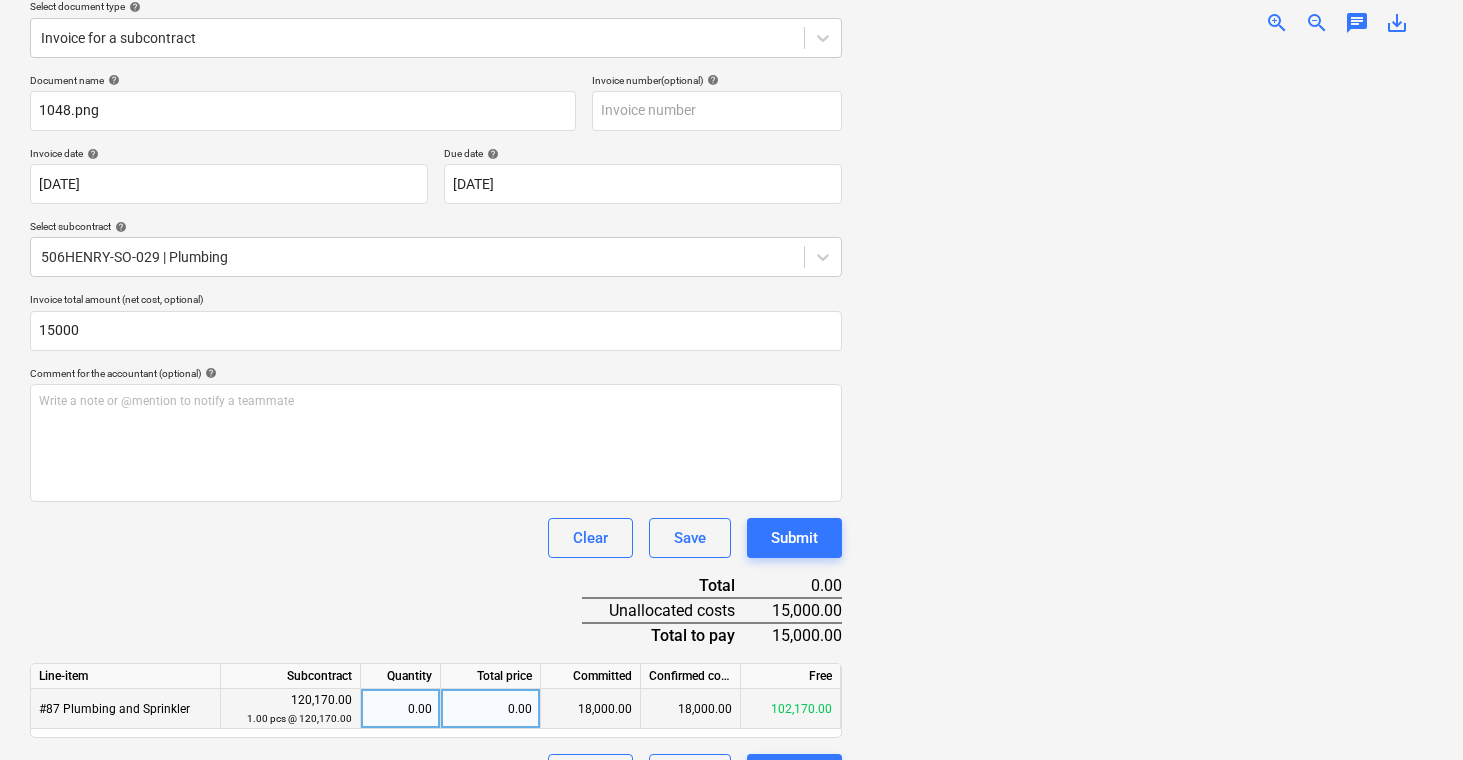 click on "0.00" at bounding box center (491, 709) 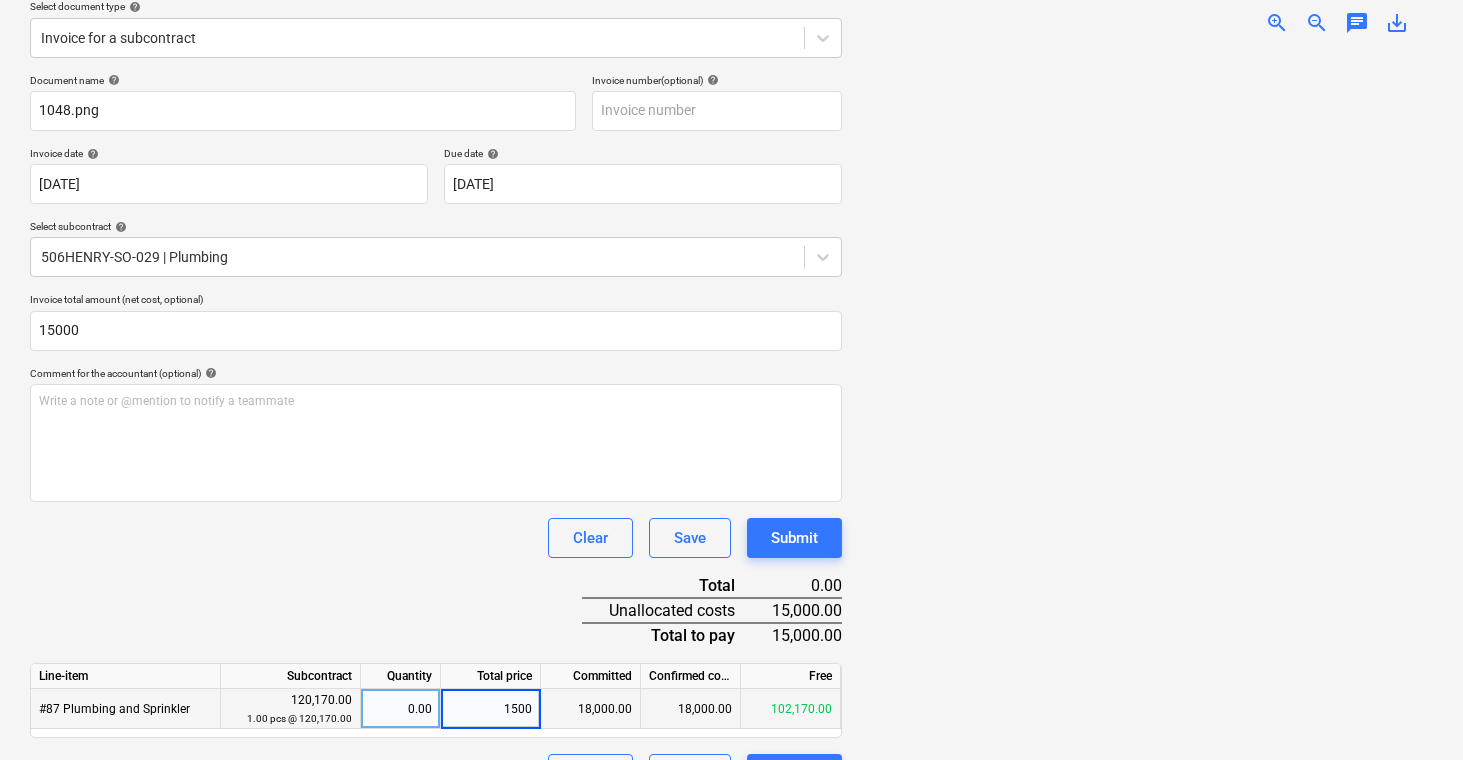 type on "15000" 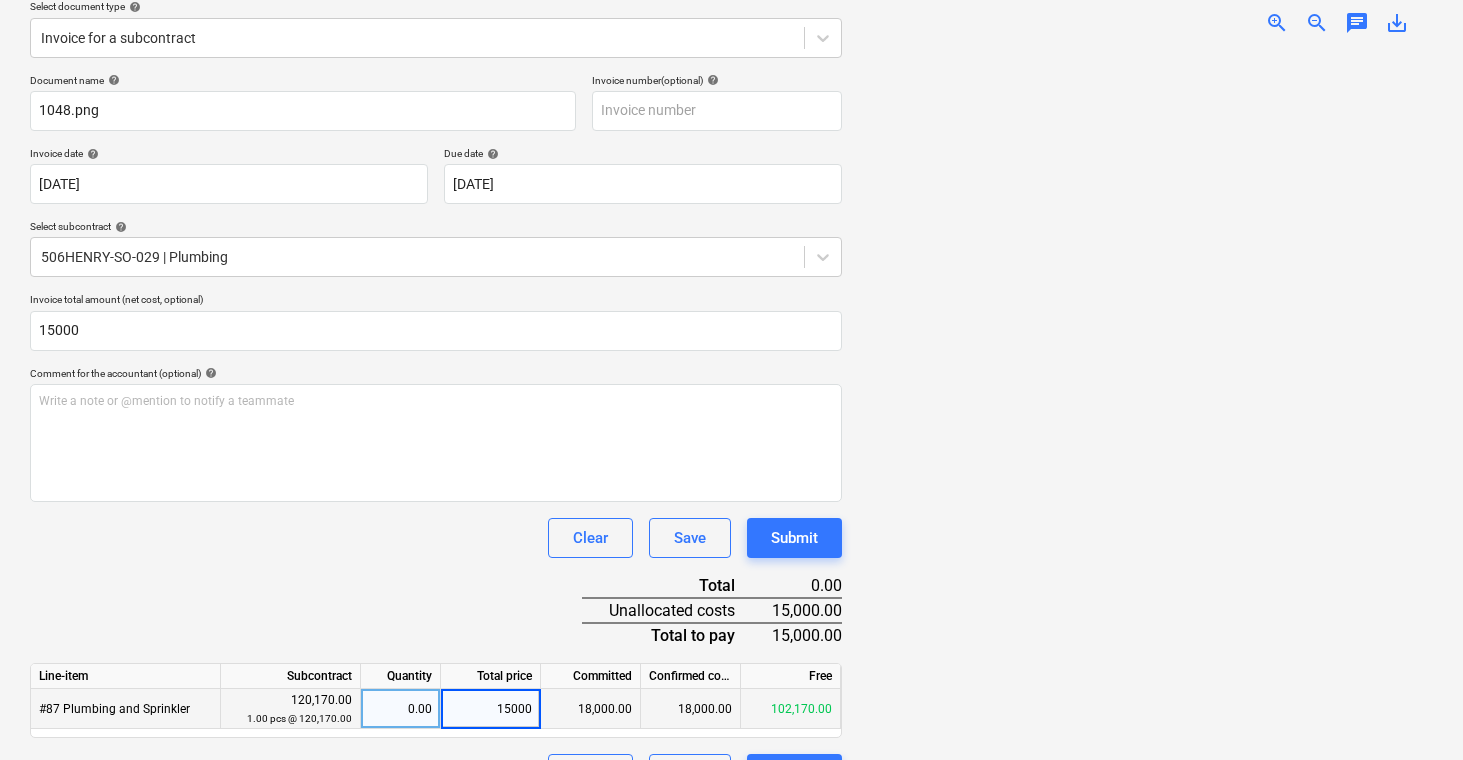 click at bounding box center (1145, 403) 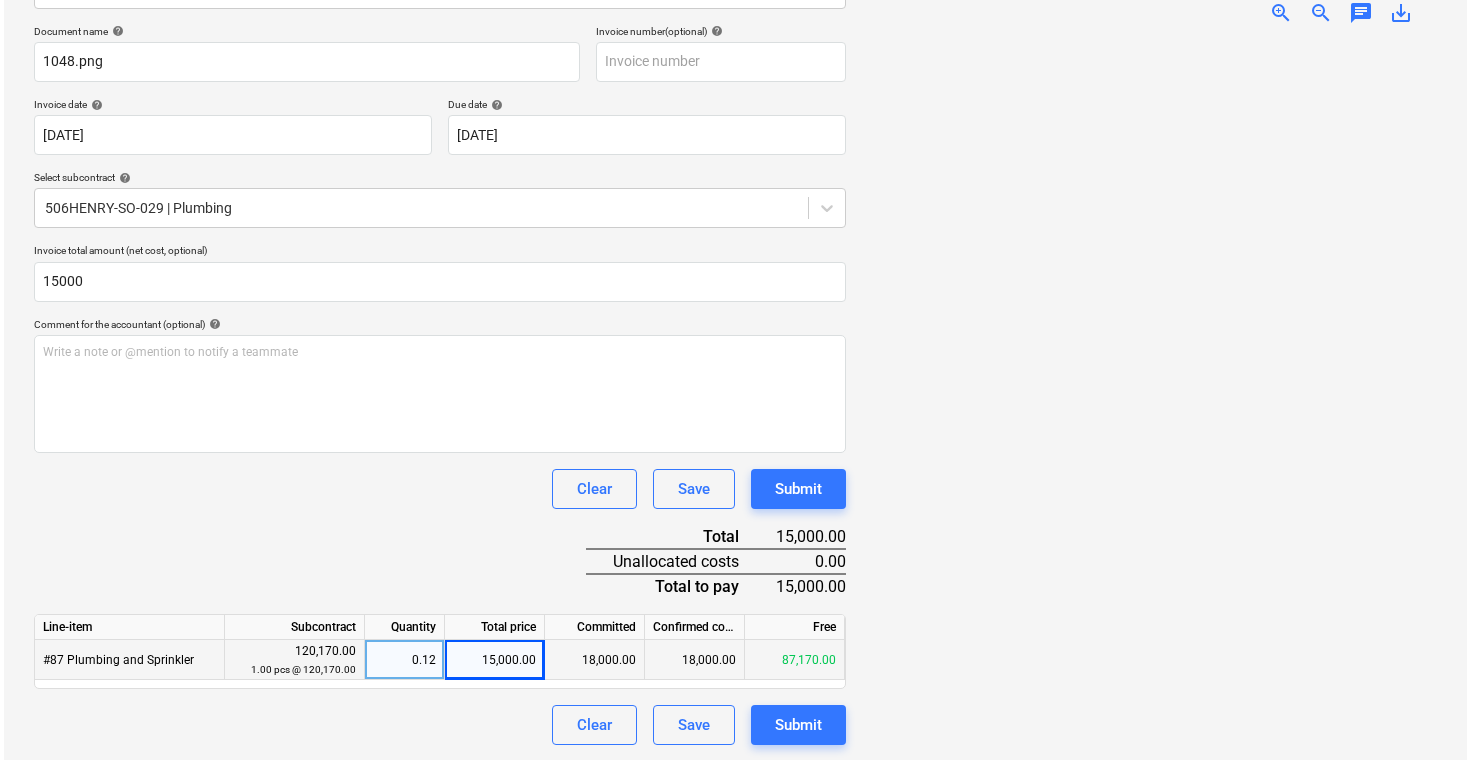 scroll, scrollTop: 287, scrollLeft: 0, axis: vertical 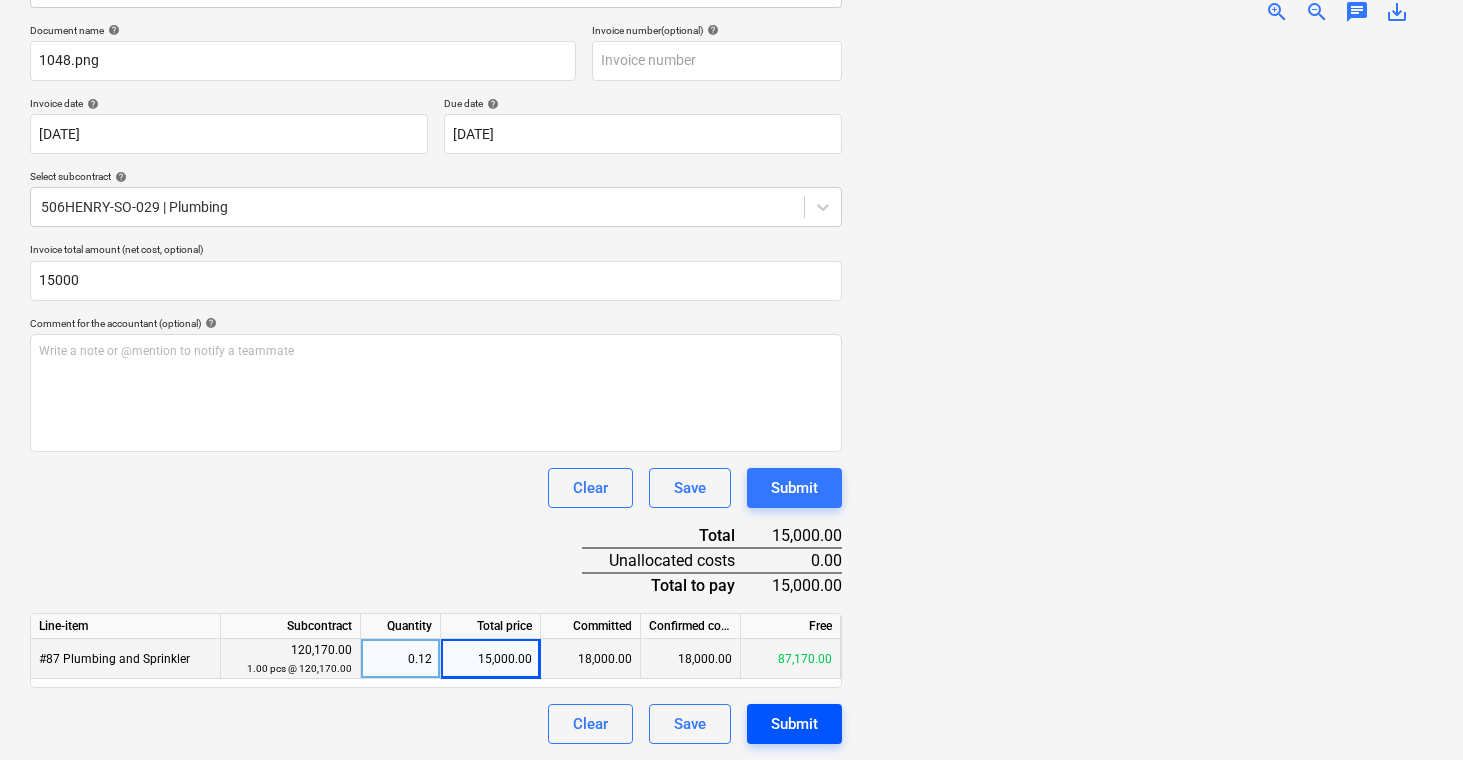 click on "Submit" at bounding box center [794, 724] 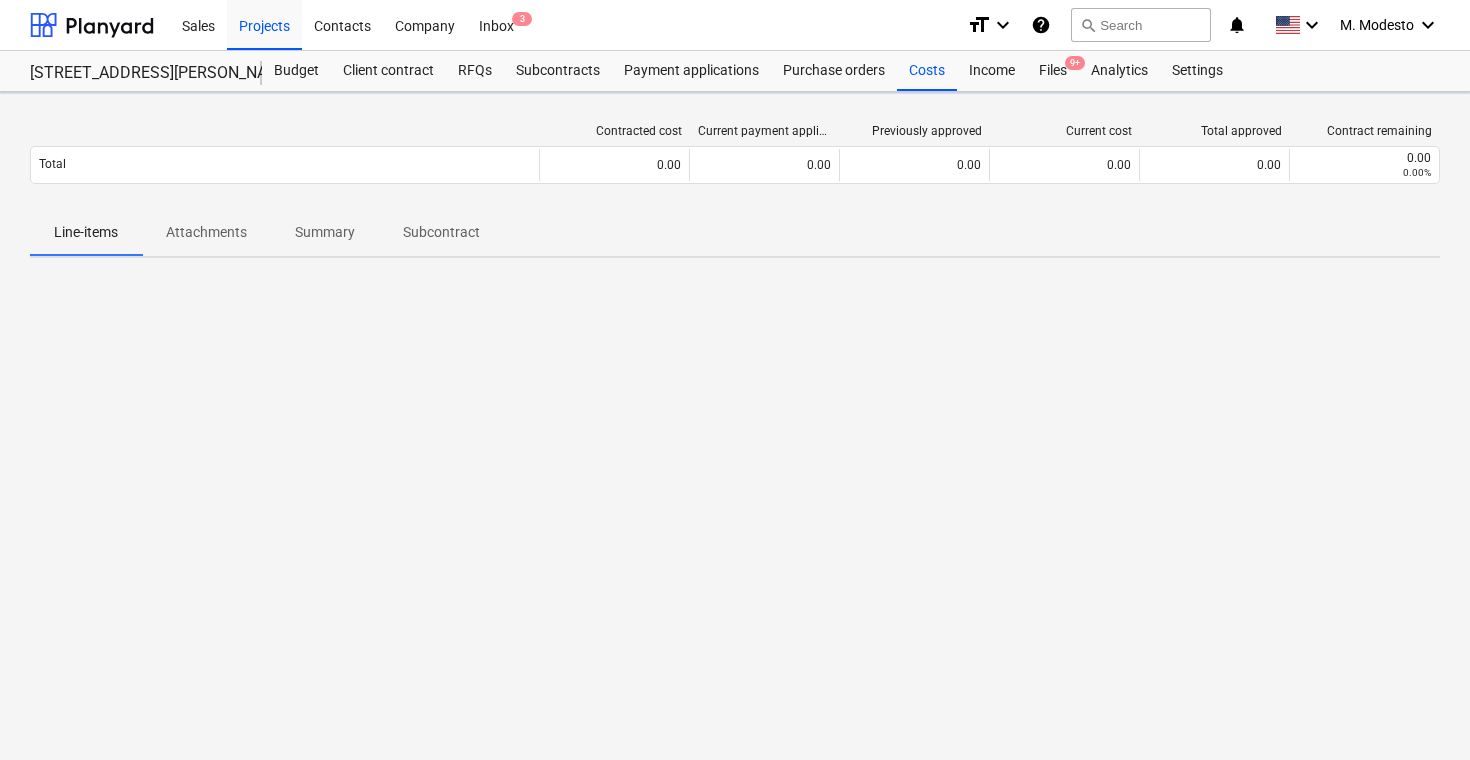 scroll, scrollTop: 0, scrollLeft: 0, axis: both 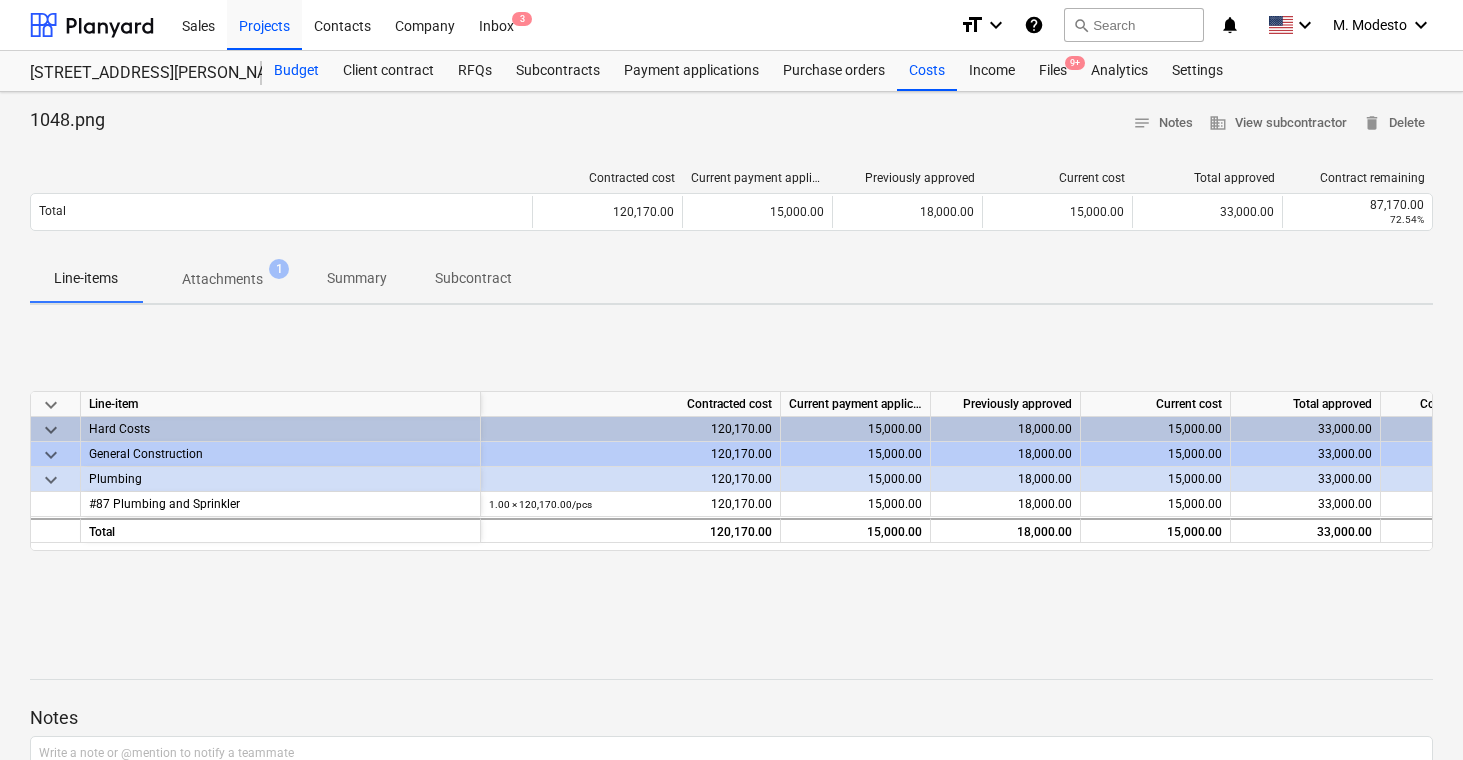 click on "Budget" at bounding box center [296, 71] 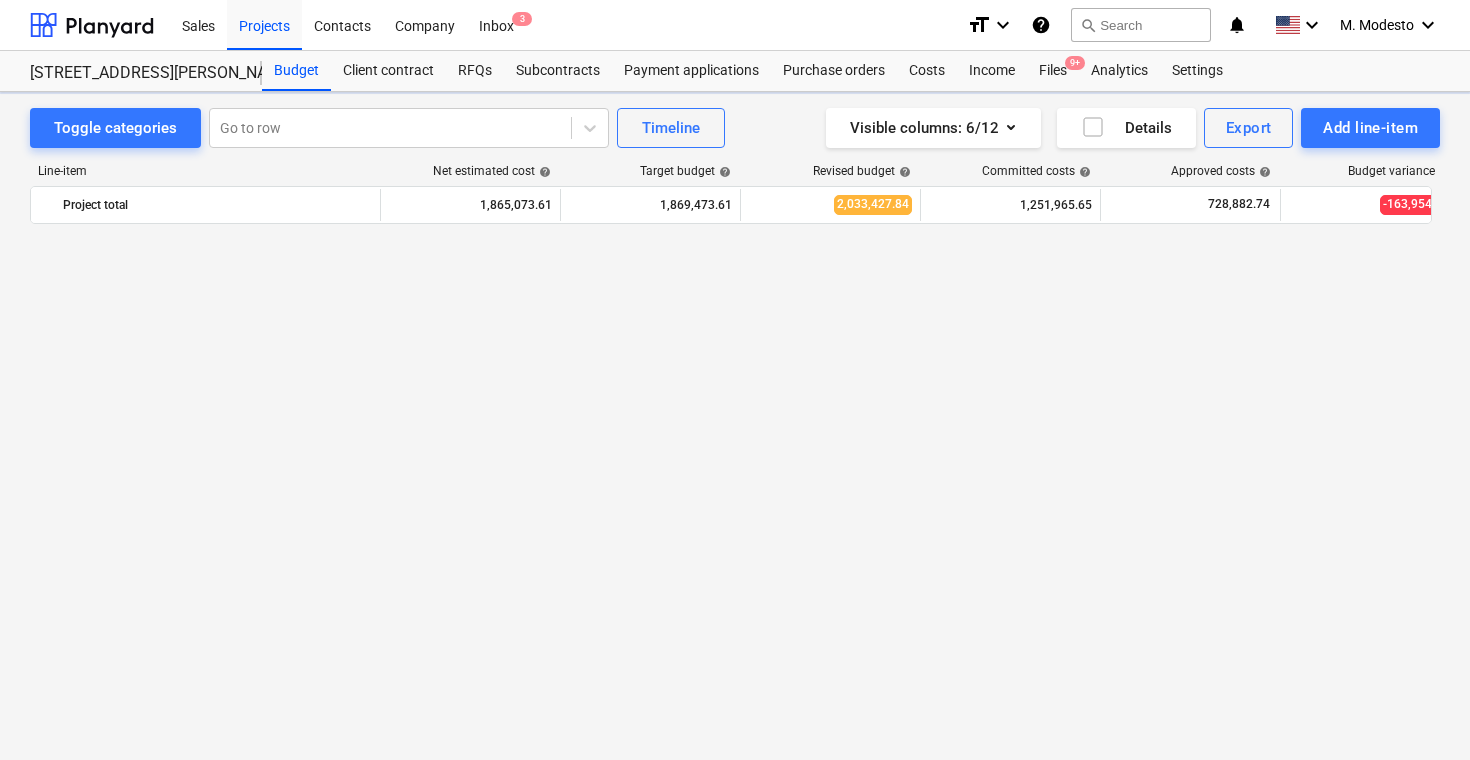 scroll, scrollTop: 3990, scrollLeft: 0, axis: vertical 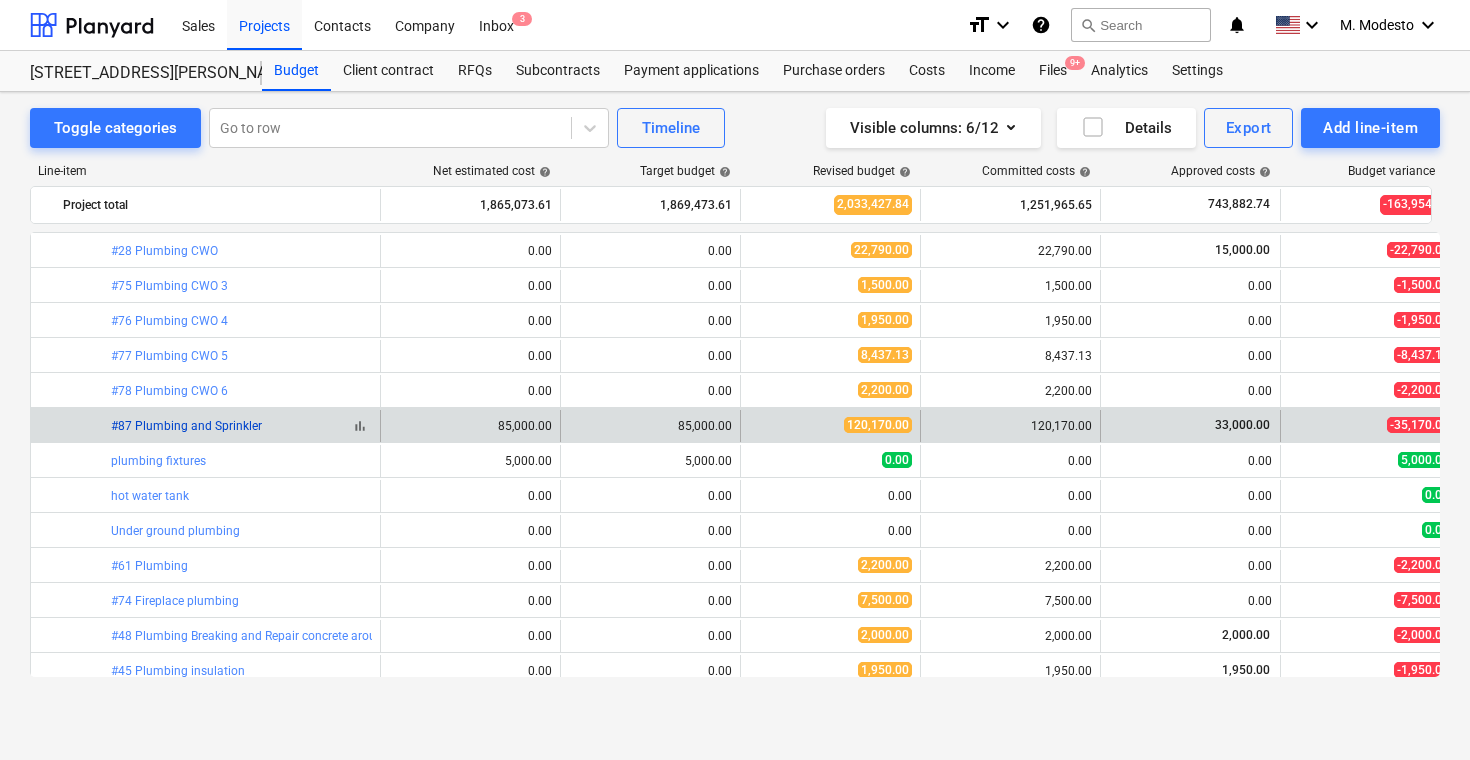 click on "#87 Plumbing and Sprinkler" at bounding box center [186, 426] 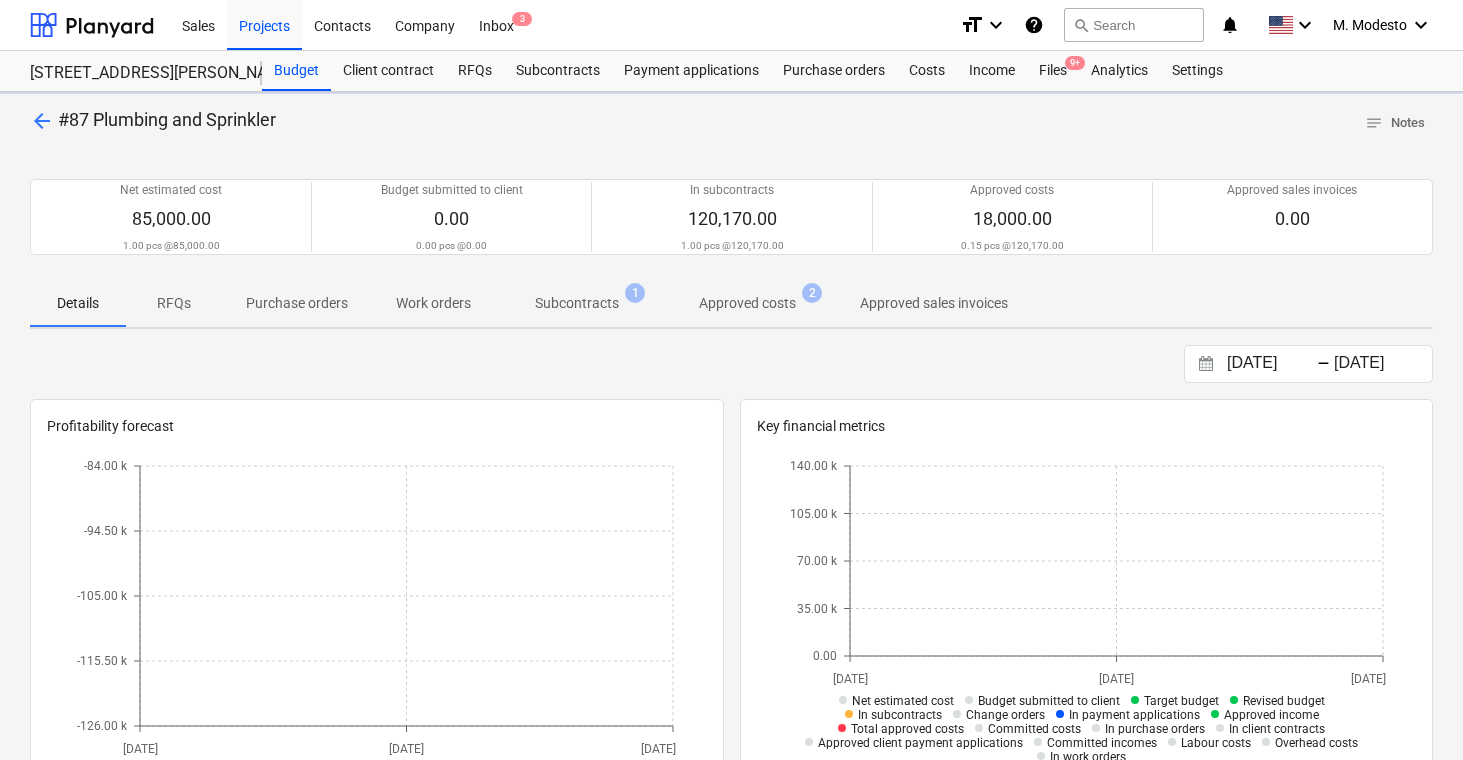click on "Subcontracts" at bounding box center [577, 303] 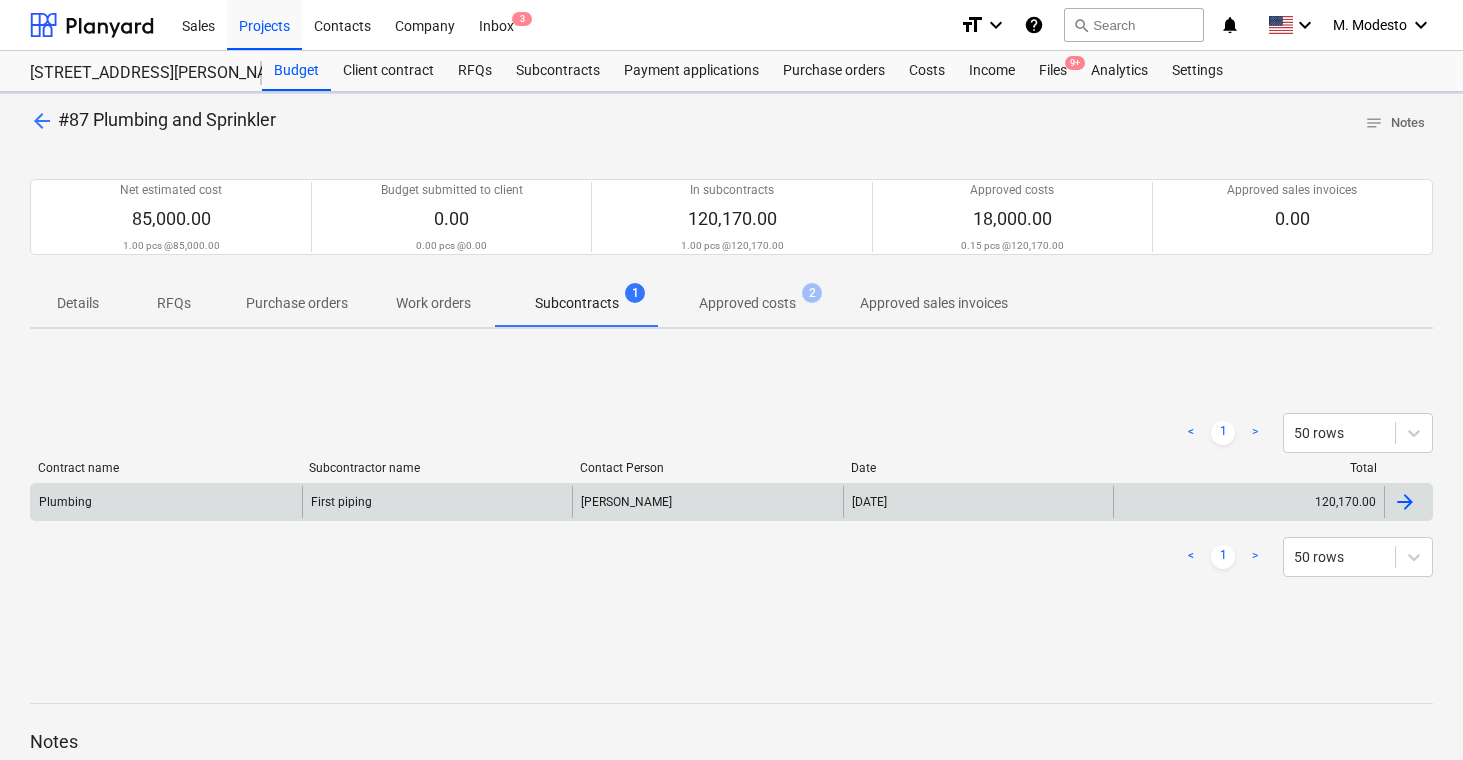 click on "[PERSON_NAME]" at bounding box center (707, 502) 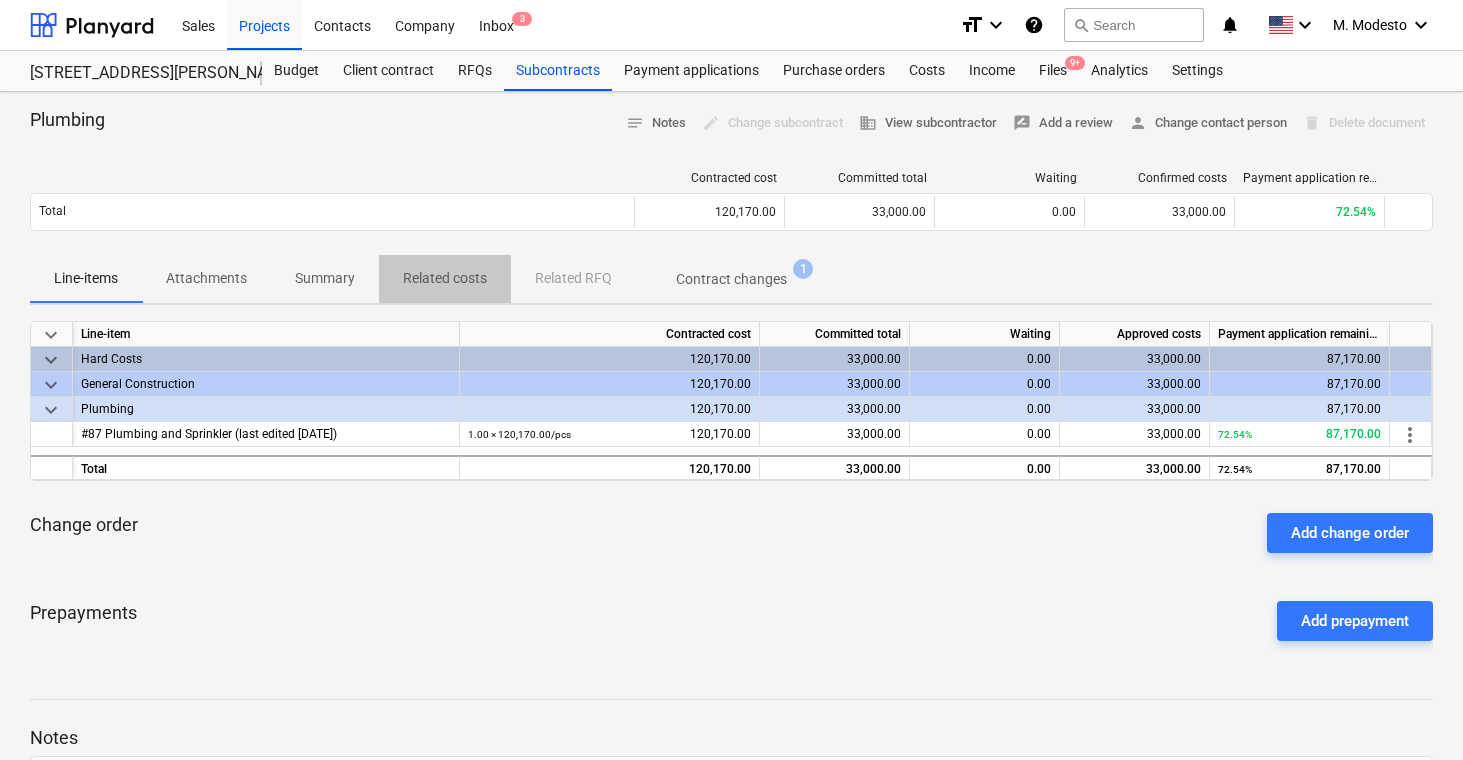 click on "Related costs" at bounding box center [445, 278] 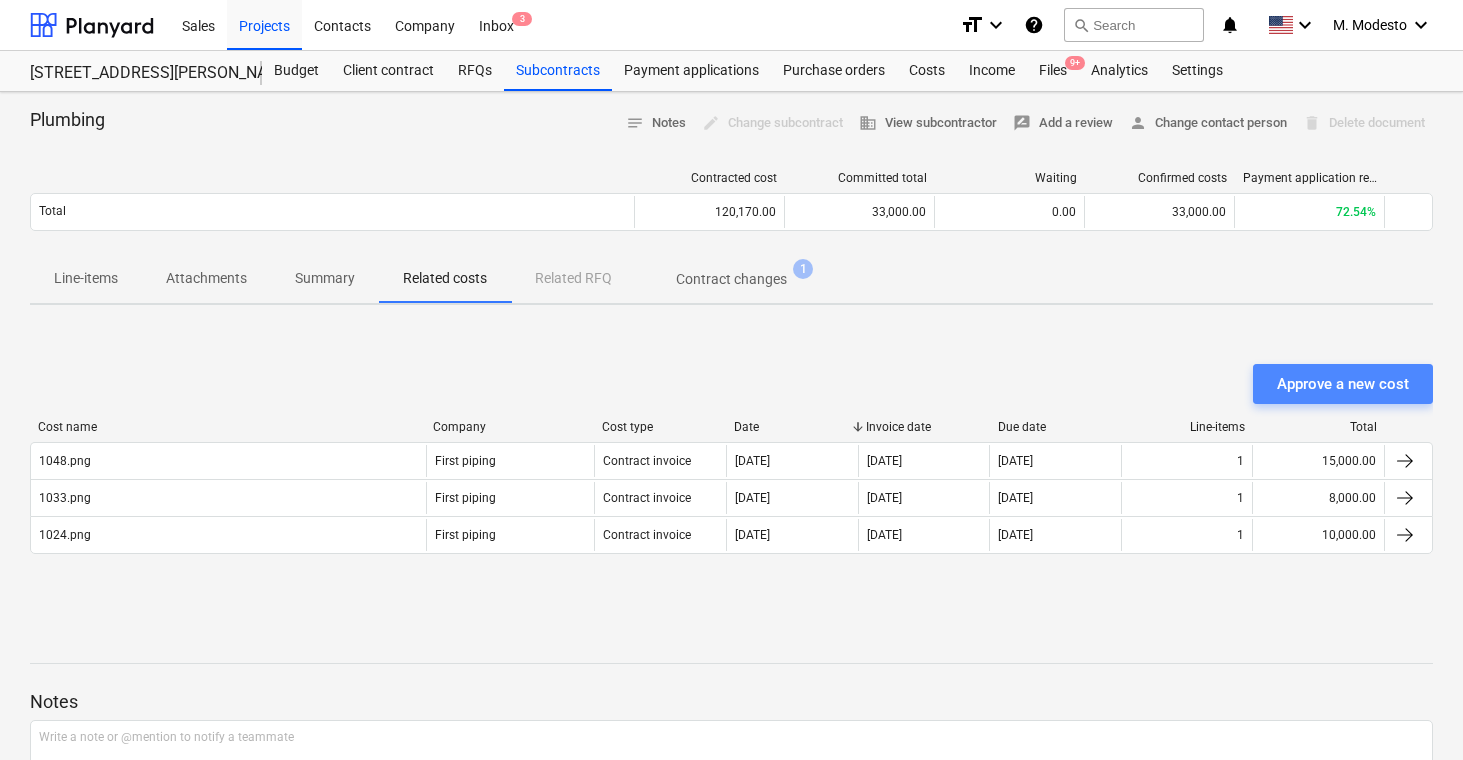 click on "Approve a new cost" at bounding box center [1343, 384] 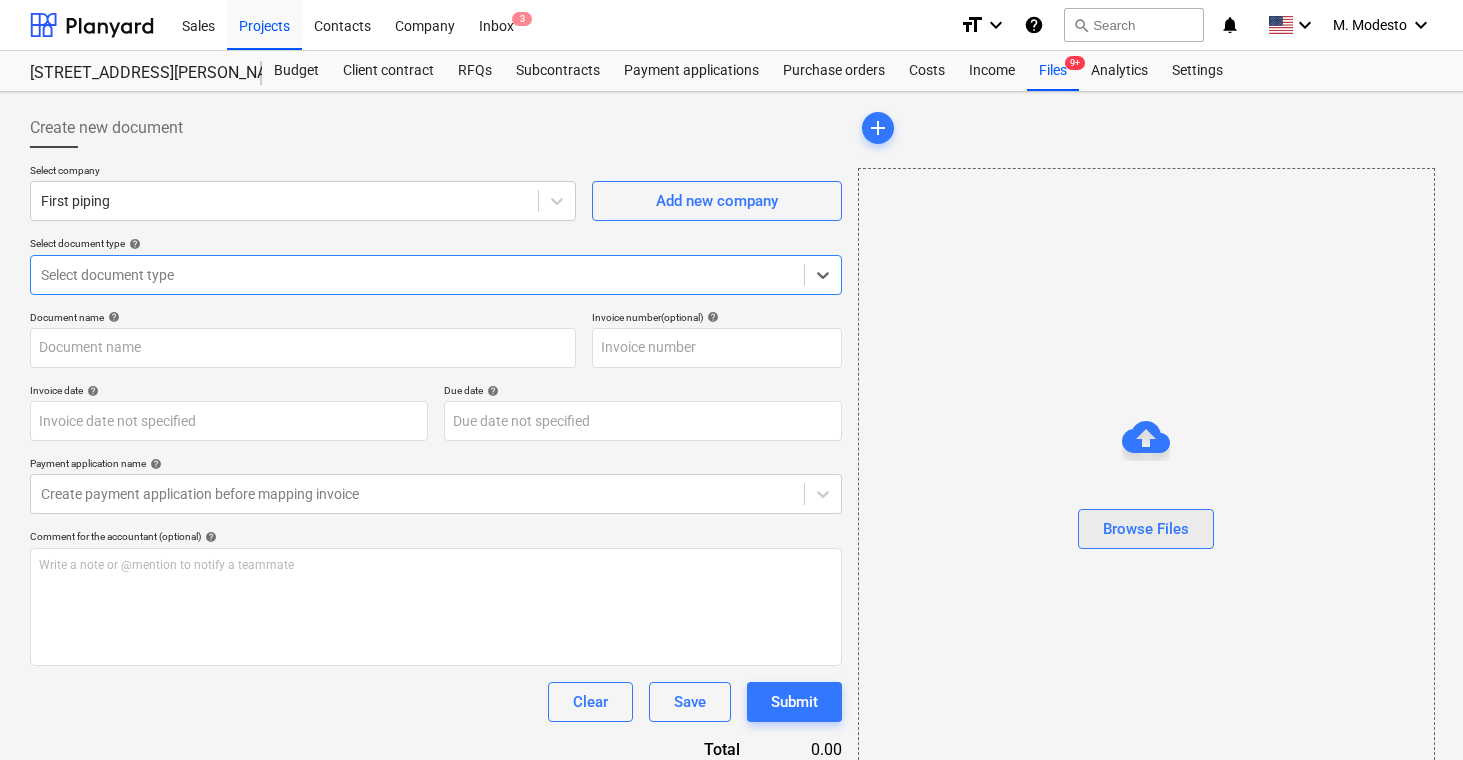 click on "Browse Files" at bounding box center [1146, 529] 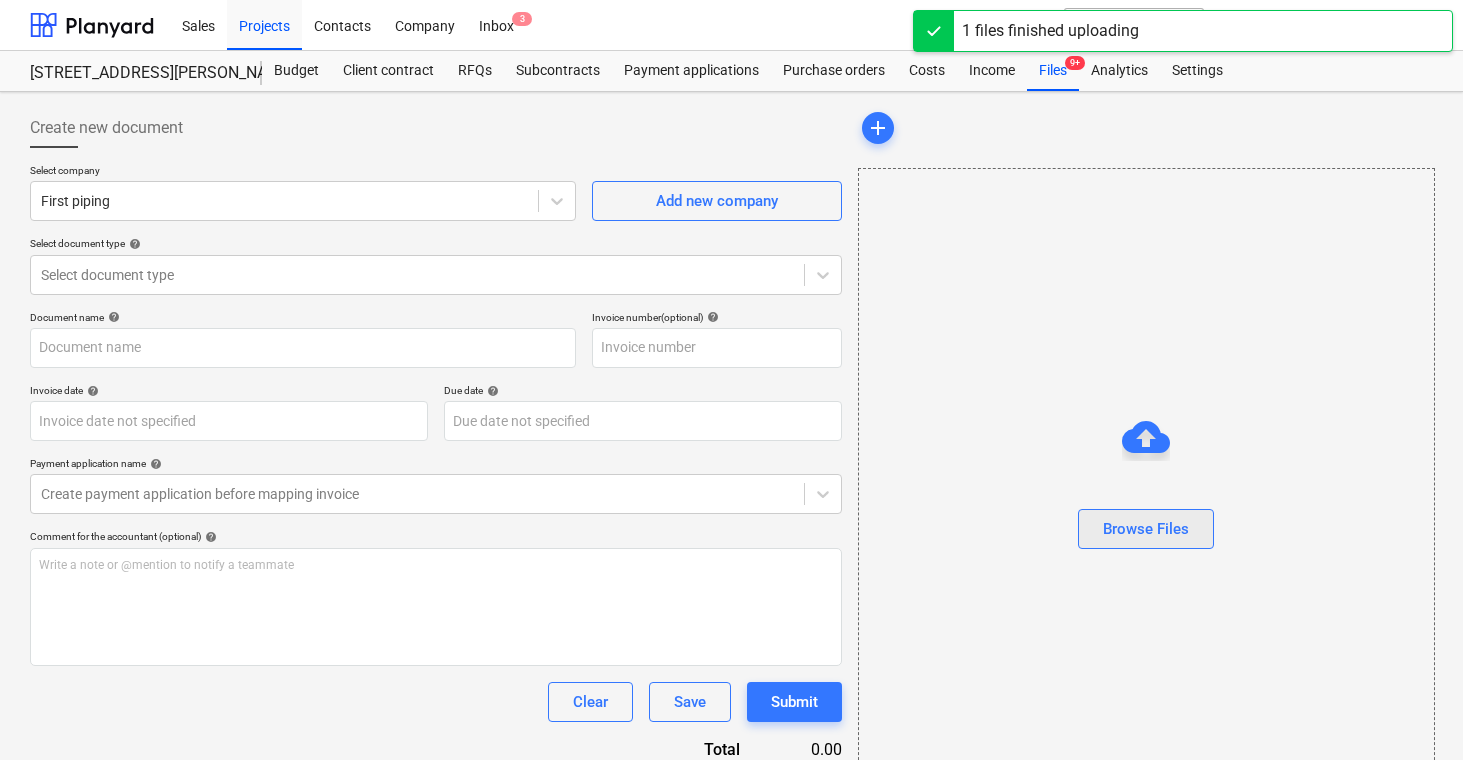 type on "1053.png" 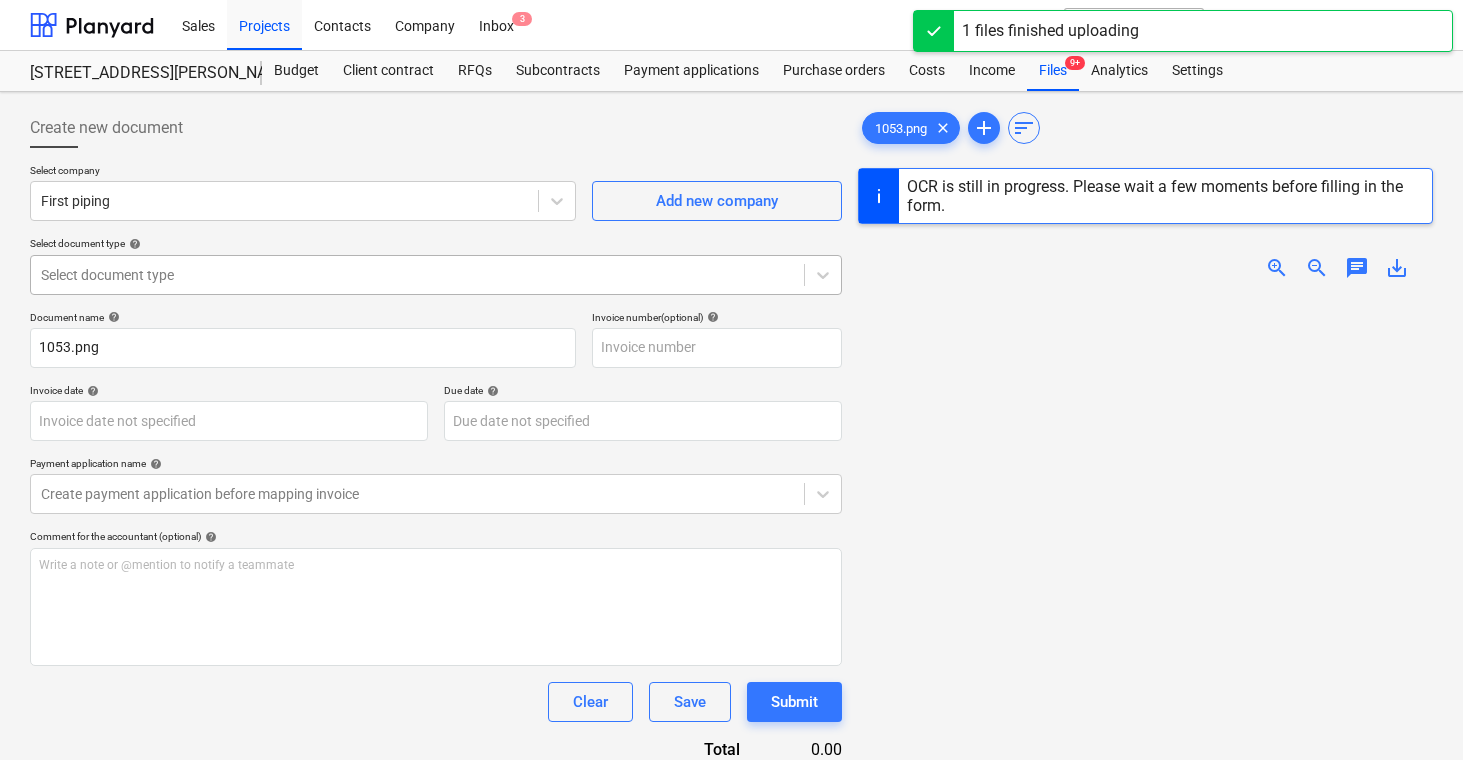 click on "Select document type" at bounding box center [417, 275] 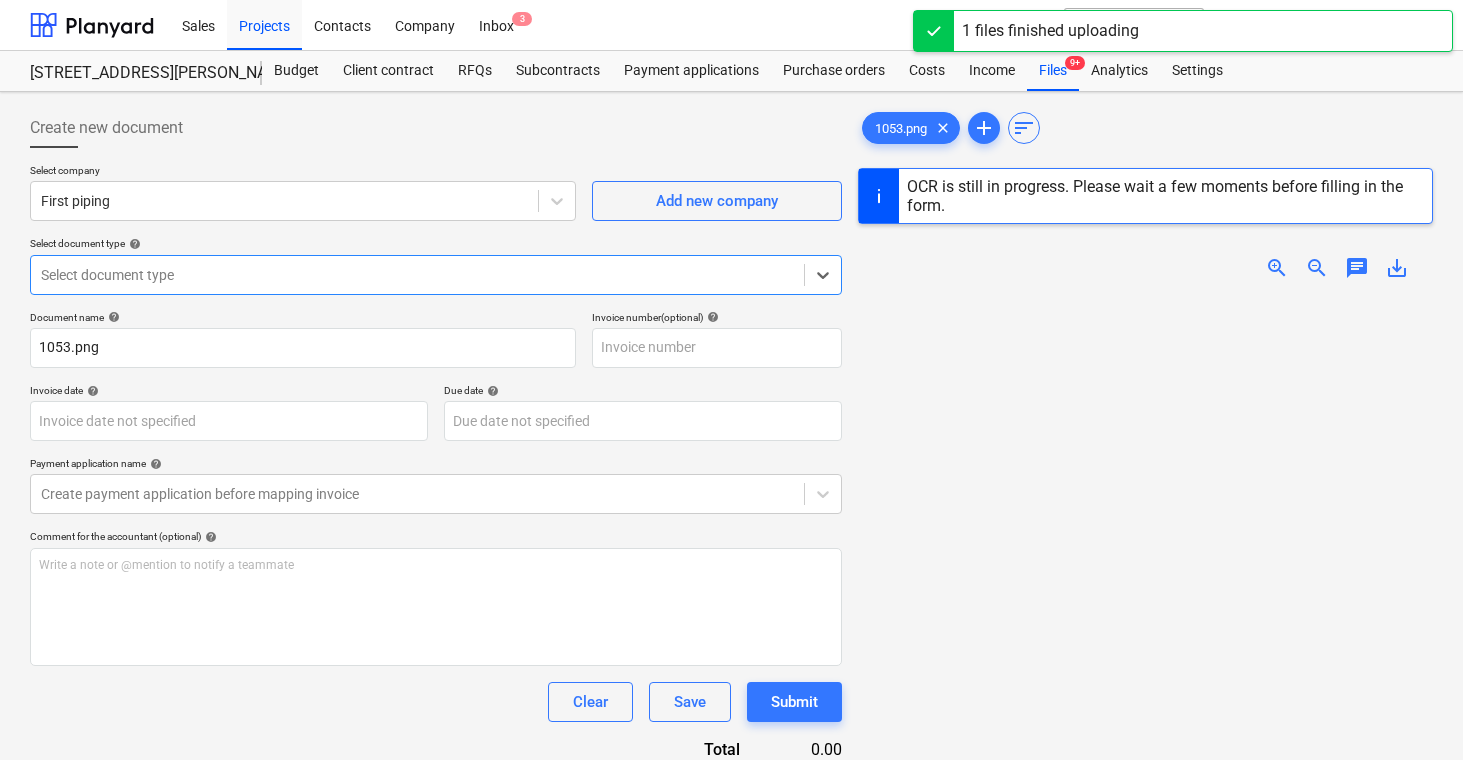 click on "Invoice for a subcontract" at bounding box center [731, 884] 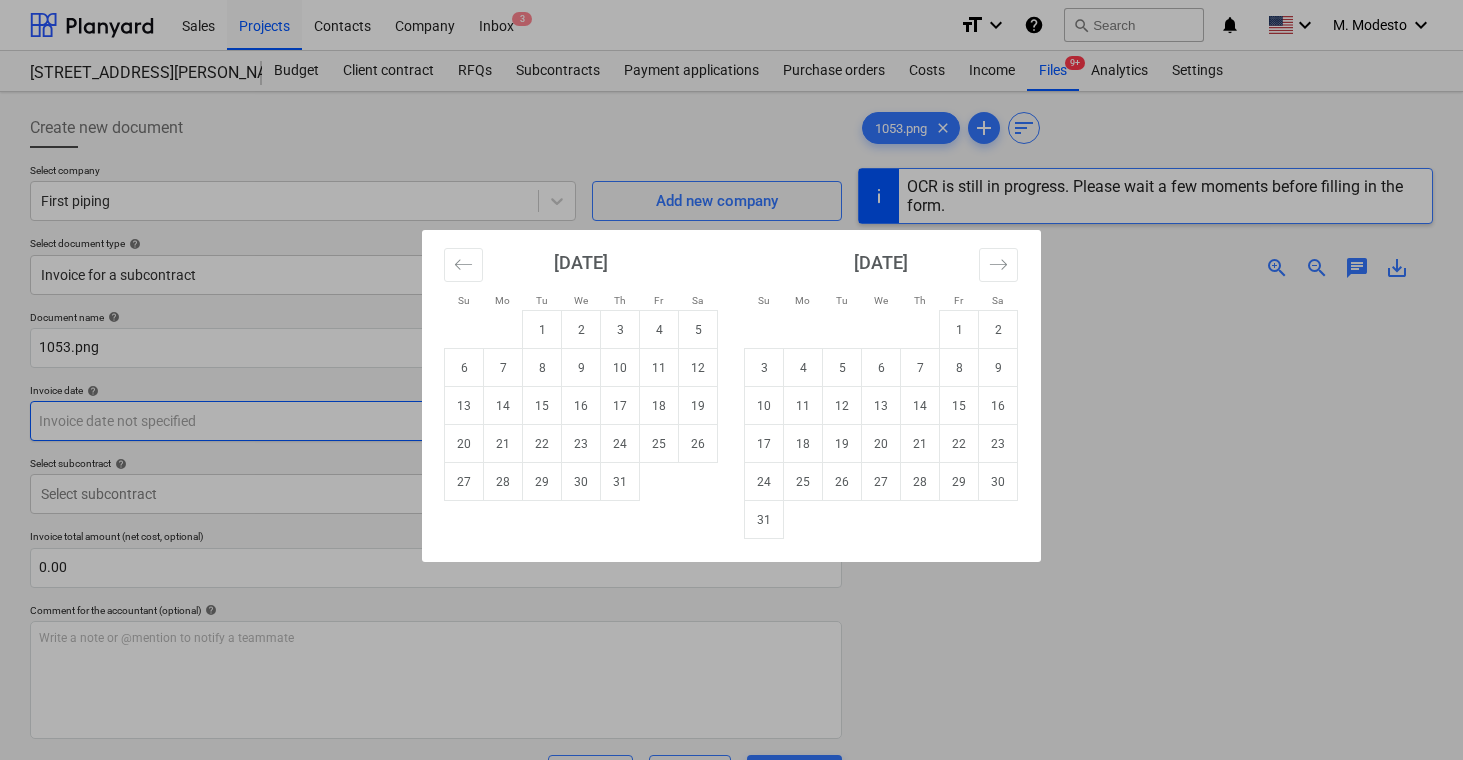 click on "Sales Projects Contacts Company Inbox 3 format_size keyboard_arrow_down help search Search notifications 0 keyboard_arrow_down M. Modesto keyboard_arrow_down [STREET_ADDRESS][PERSON_NAME][PERSON_NAME] Budget Client contract RFQs Subcontracts Payment applications Purchase orders Costs Income Files 9+ Analytics Settings Create new document Select company First piping   Add new company Select document type help Invoice for a subcontract Document name help 1053.png Invoice number  (optional) help Invoice date help Press the down arrow key to interact with the calendar and
select a date. Press the question mark key to get the keyboard shortcuts for changing dates. Due date help Press the down arrow key to interact with the calendar and
select a date. Press the question mark key to get the keyboard shortcuts for changing dates. Select subcontract help Select subcontract Invoice total amount (net cost, optional) 0.00 Comment for the accountant (optional) help Write a note or @mention to notify a teammate ﻿ Clear" at bounding box center (731, 380) 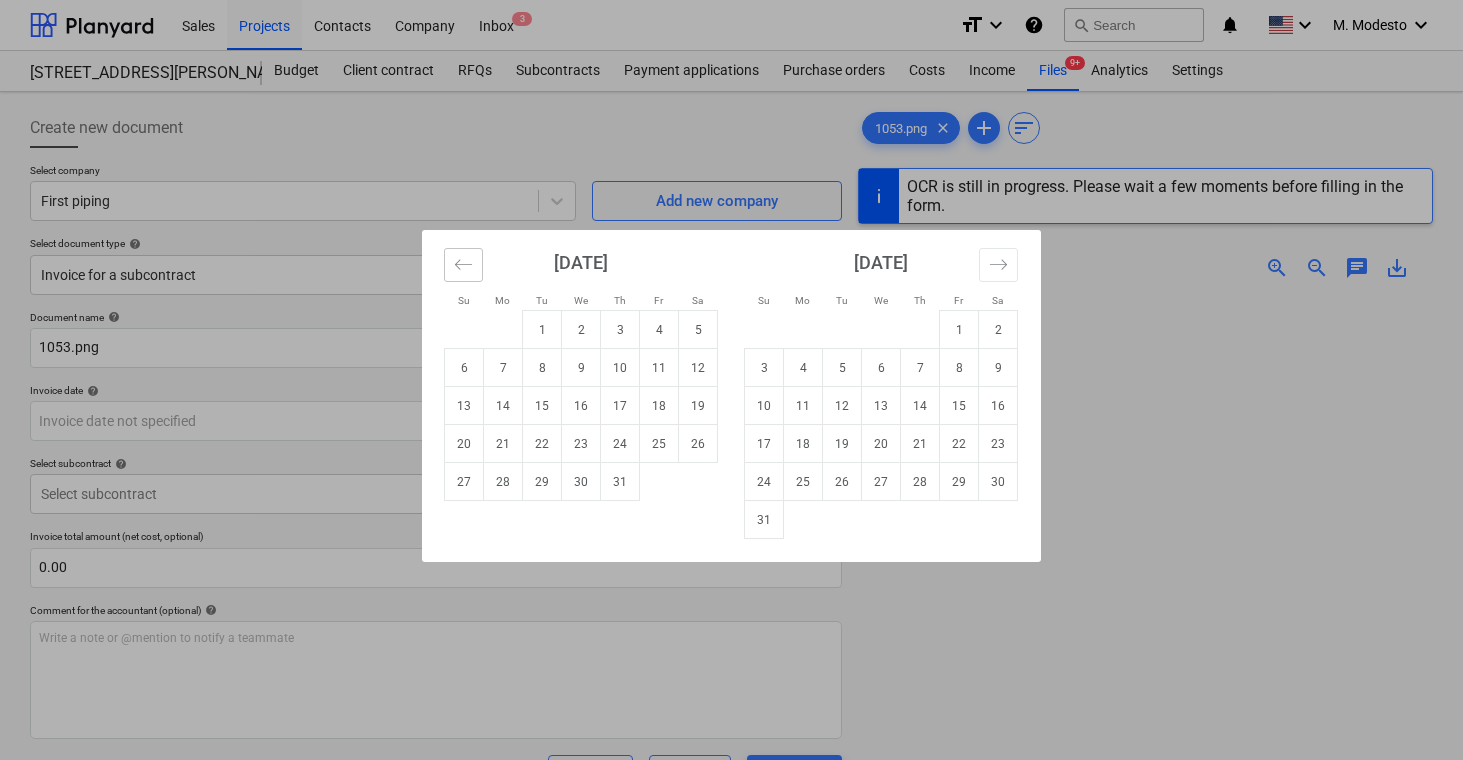 click 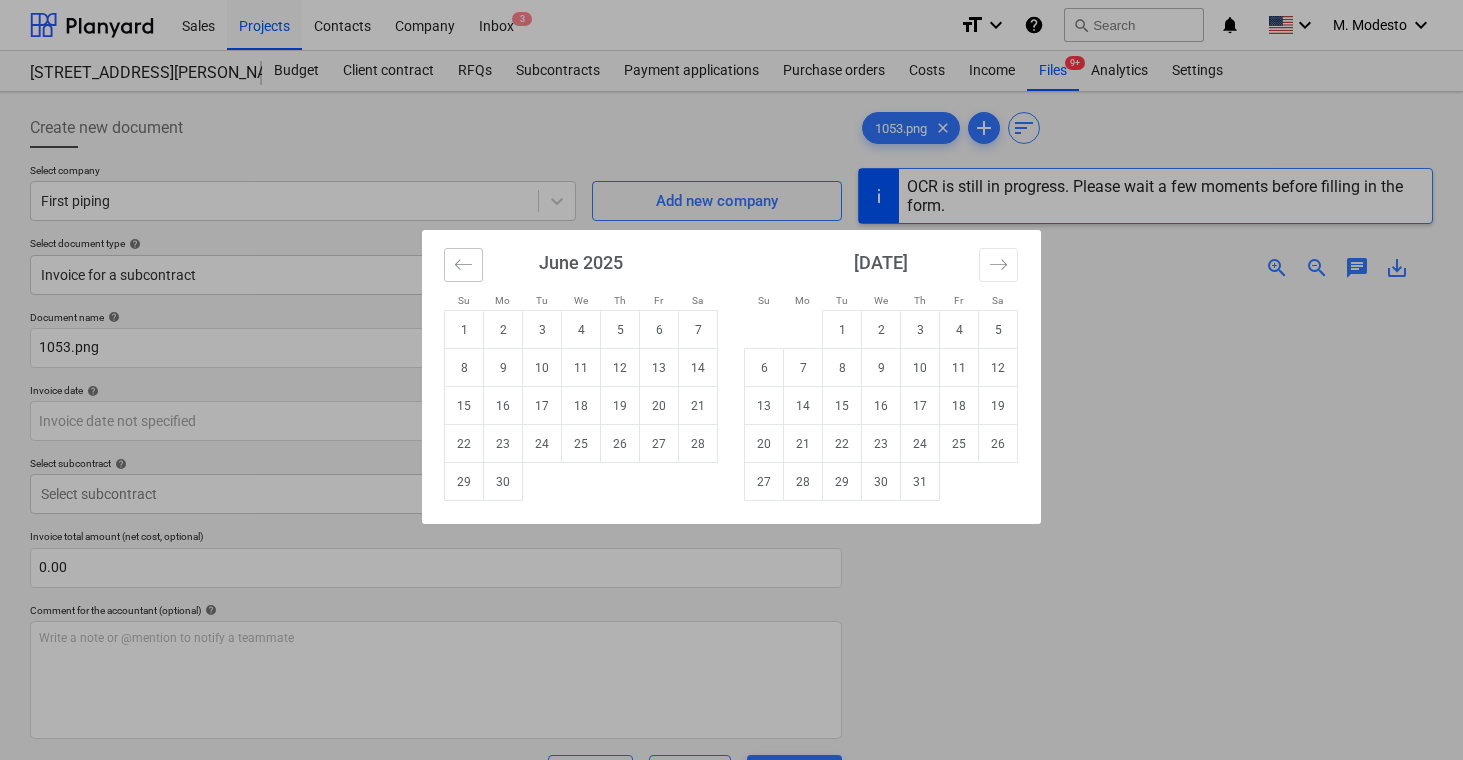 click 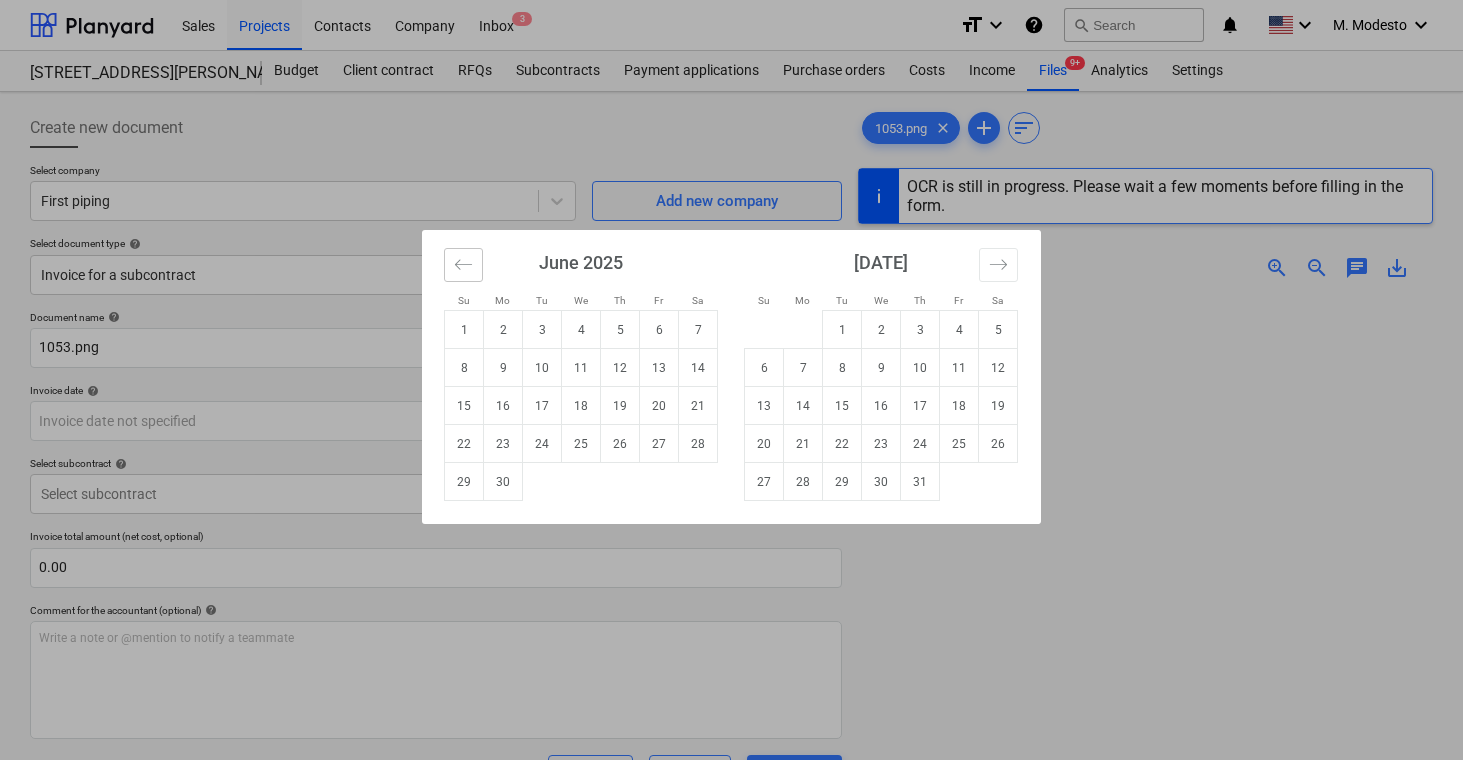 click 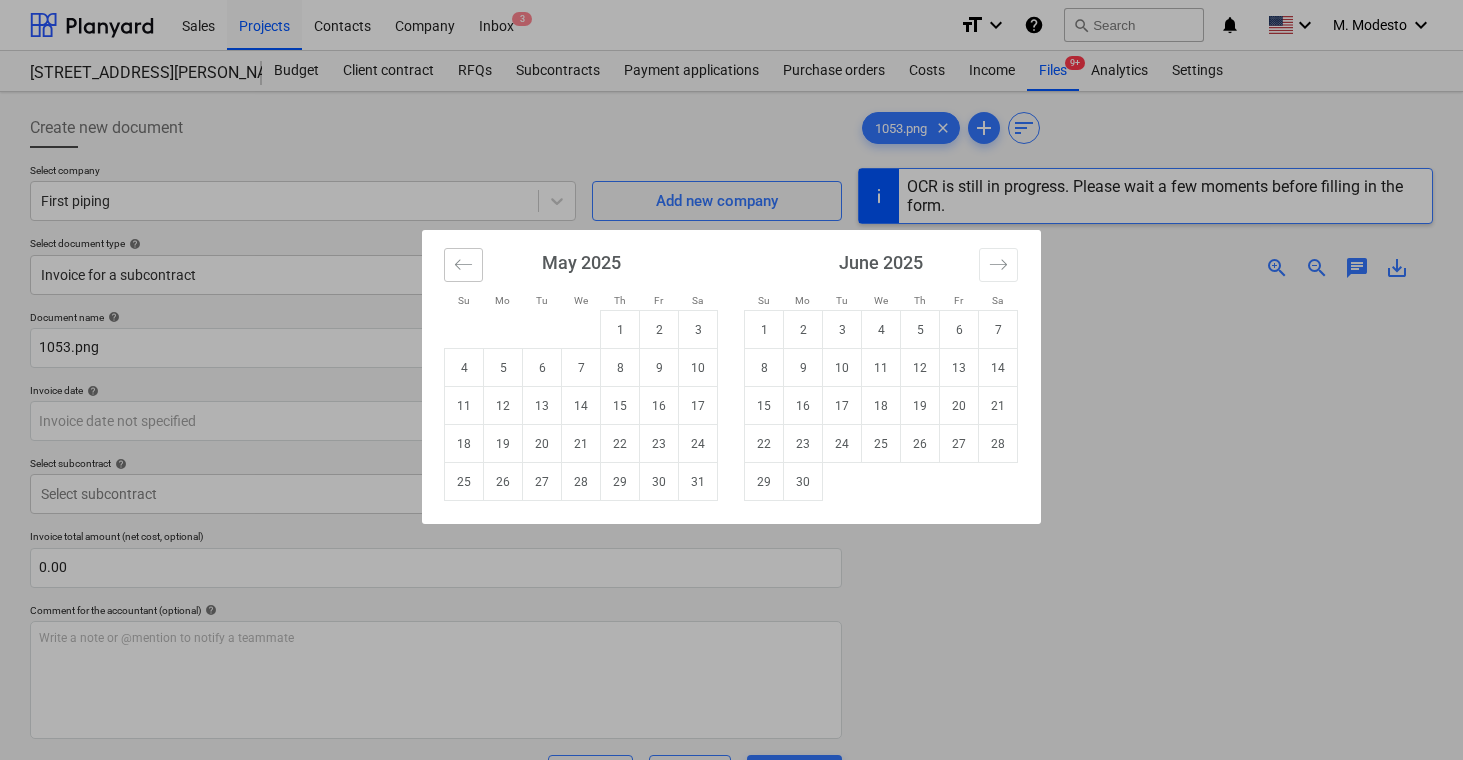 click 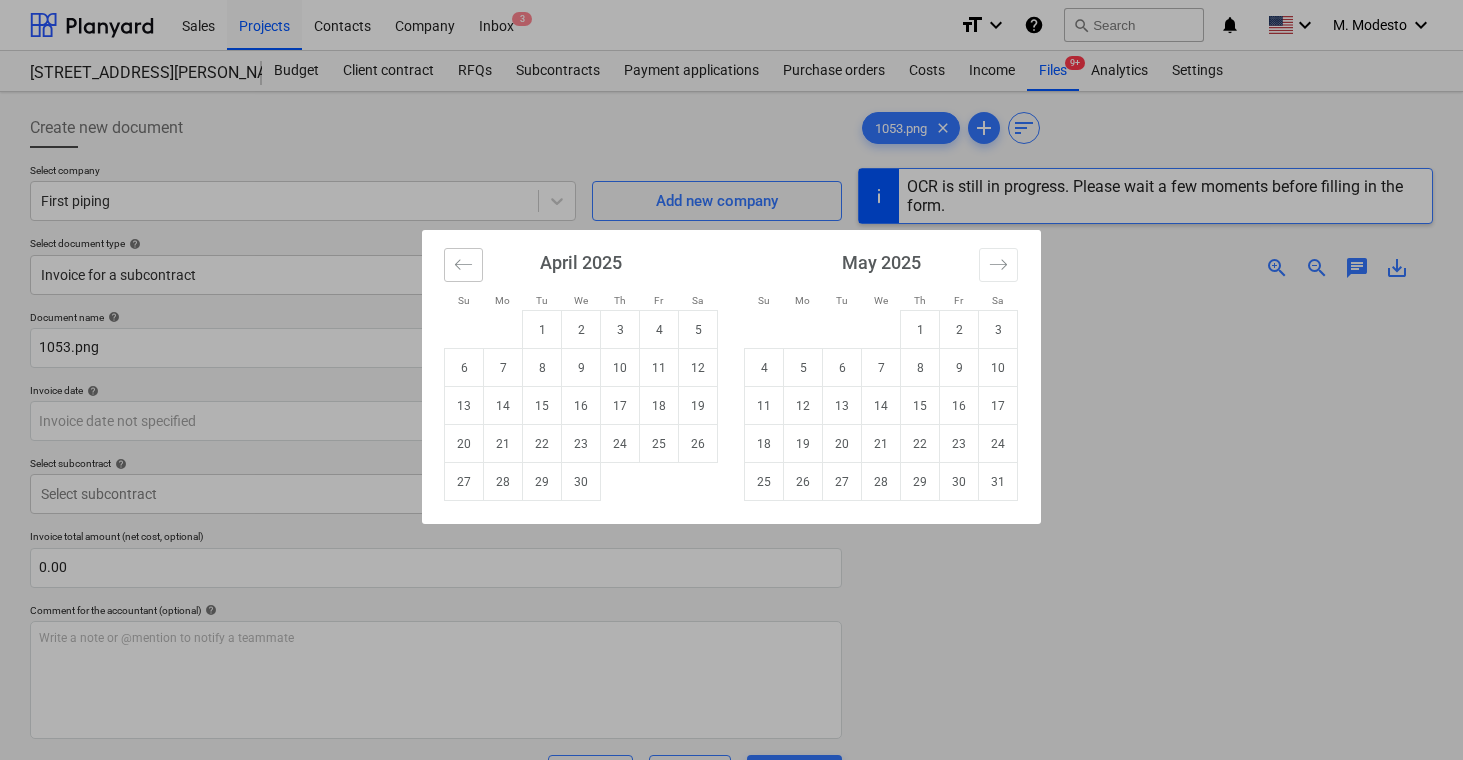 click 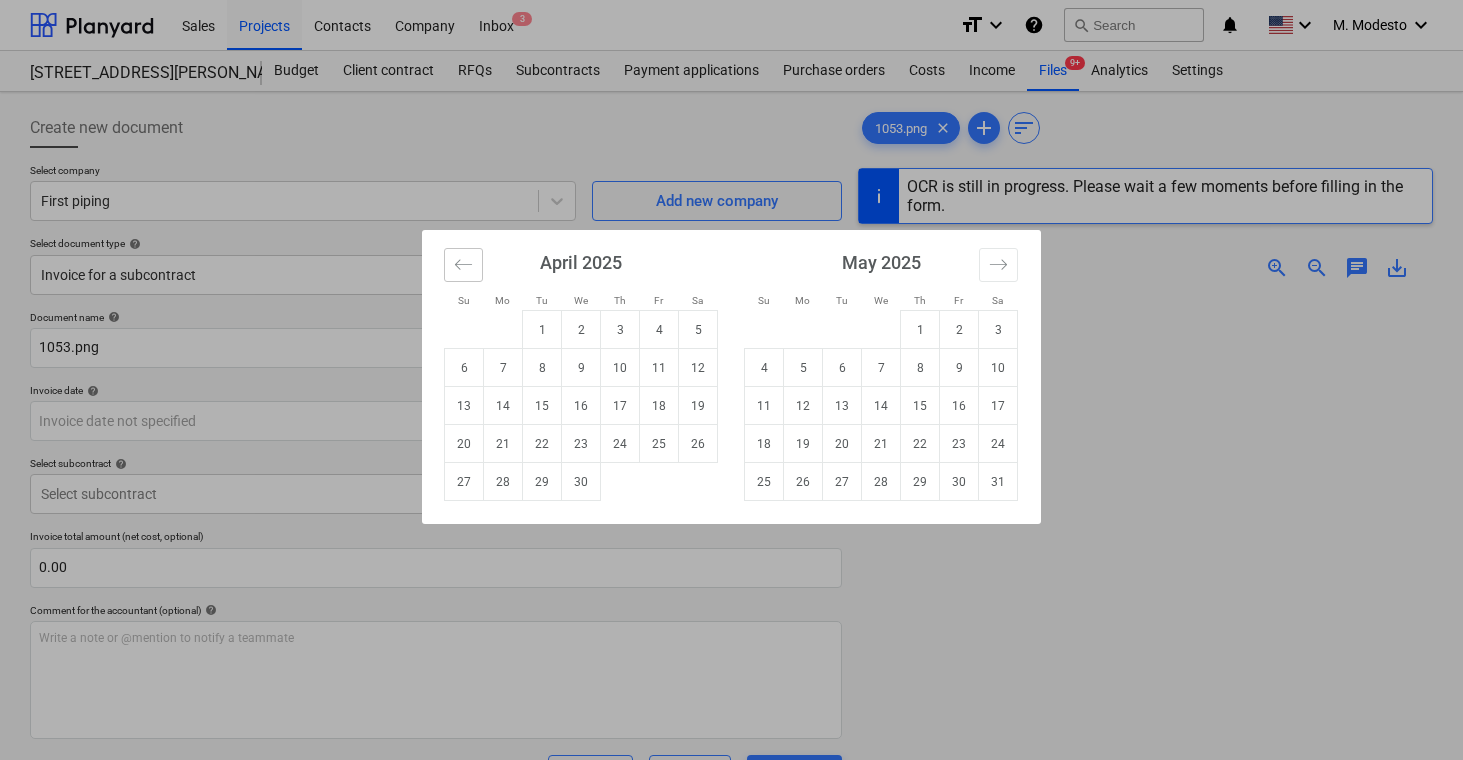 click 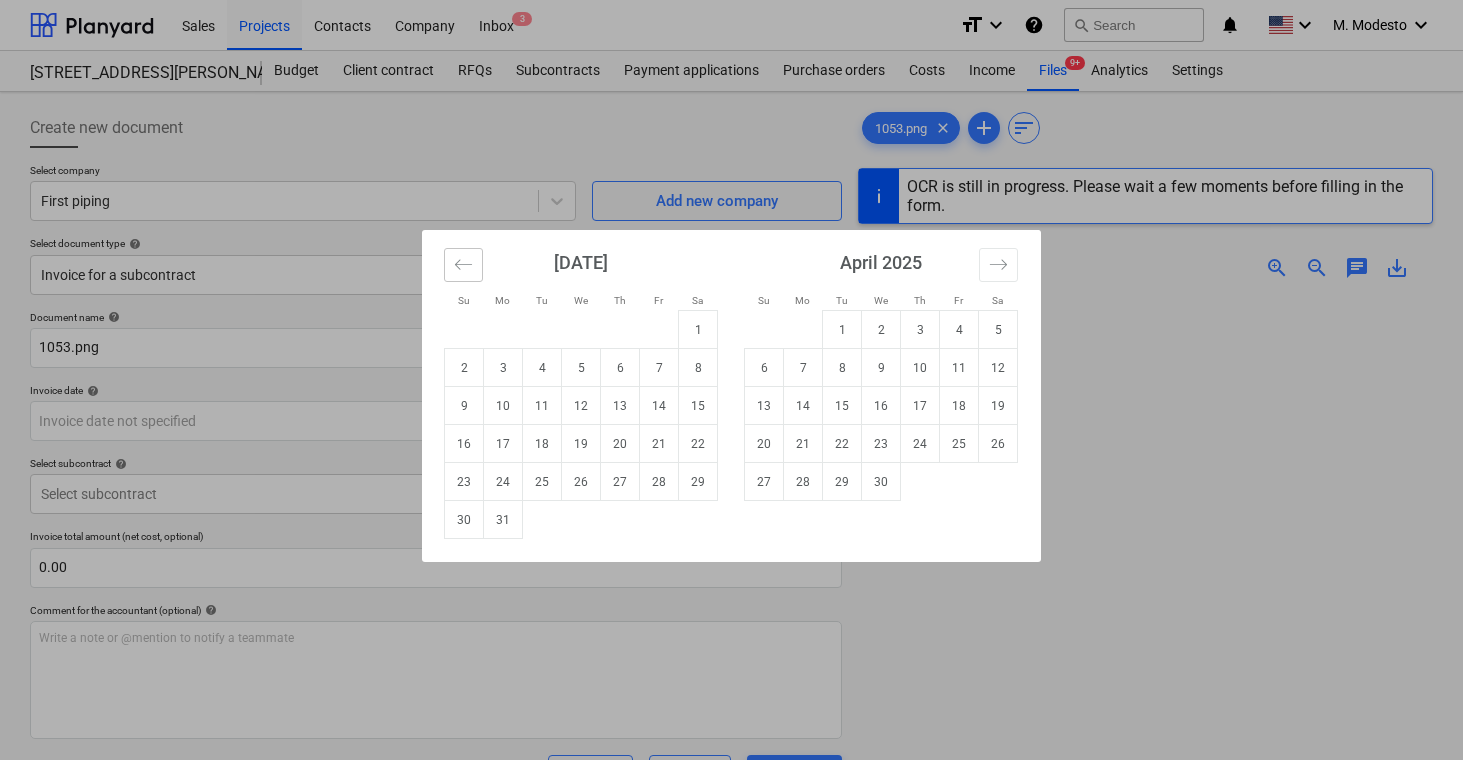 click 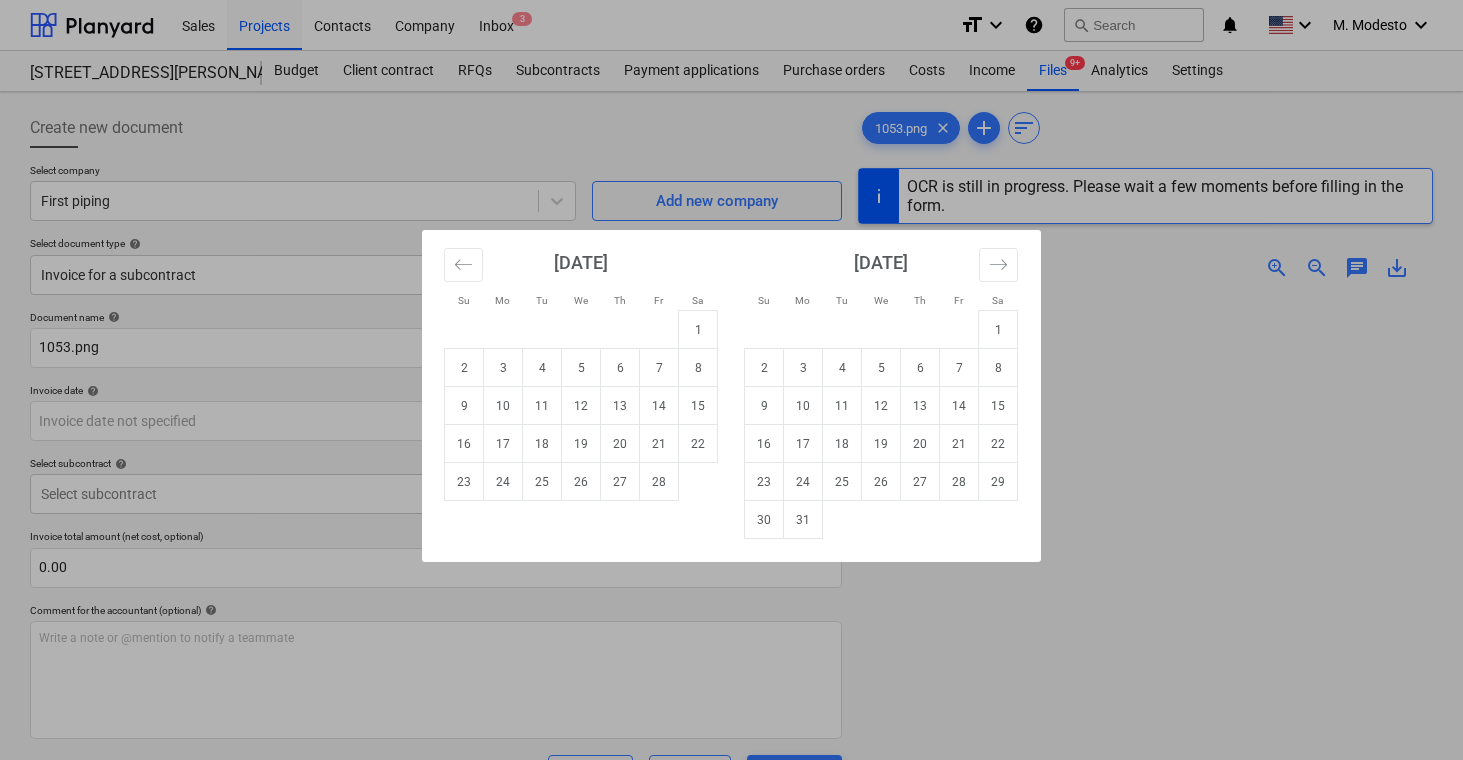 click on "10" at bounding box center (503, 406) 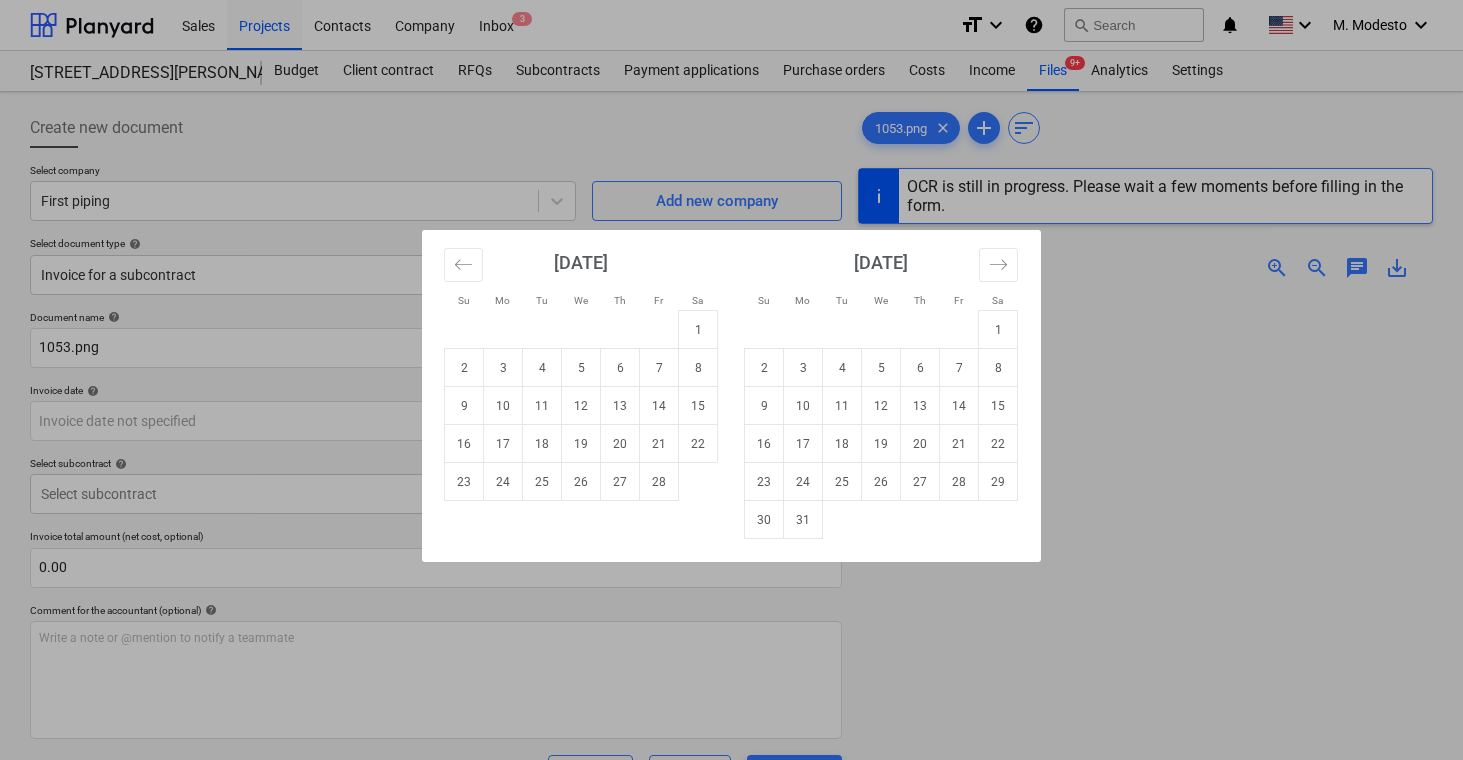type on "[DATE]" 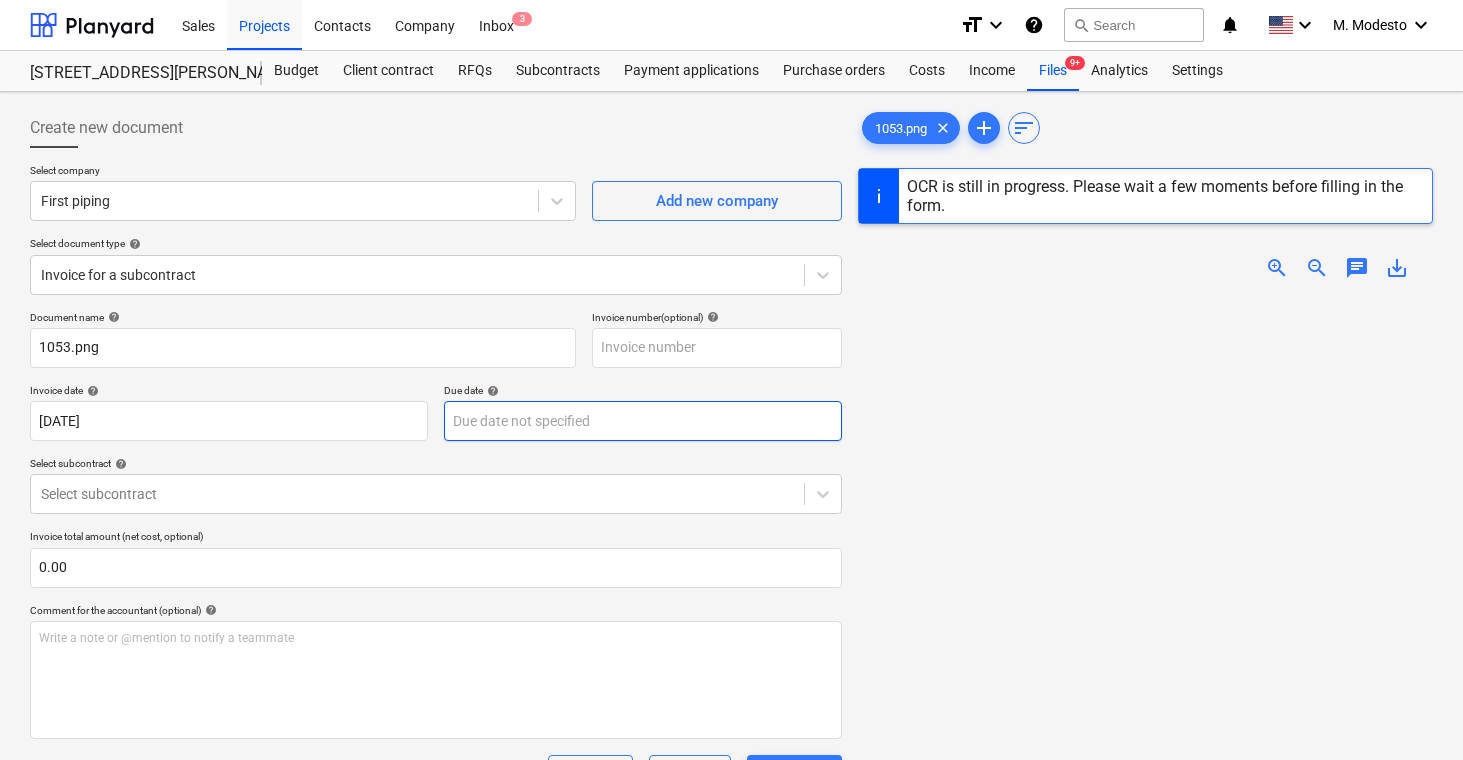 click on "Sales Projects Contacts Company Inbox 3 format_size keyboard_arrow_down help search Search notifications 0 keyboard_arrow_down M. Modesto keyboard_arrow_down [STREET_ADDRESS][PERSON_NAME][PERSON_NAME] Budget Client contract RFQs Subcontracts Payment applications Purchase orders Costs Income Files 9+ Analytics Settings Create new document Select company First piping   Add new company Select document type help Invoice for a subcontract Document name help 1053.png Invoice number  (optional) help Invoice date help [DATE] 10.02.2025 Press the down arrow key to interact with the calendar and
select a date. Press the question mark key to get the keyboard shortcuts for changing dates. Due date help Press the down arrow key to interact with the calendar and
select a date. Press the question mark key to get the keyboard shortcuts for changing dates. Select subcontract help Select subcontract Invoice total amount (net cost, optional) 0.00 Comment for the accountant (optional) help ﻿ Clear Save Submit Total 0.00" at bounding box center [731, 380] 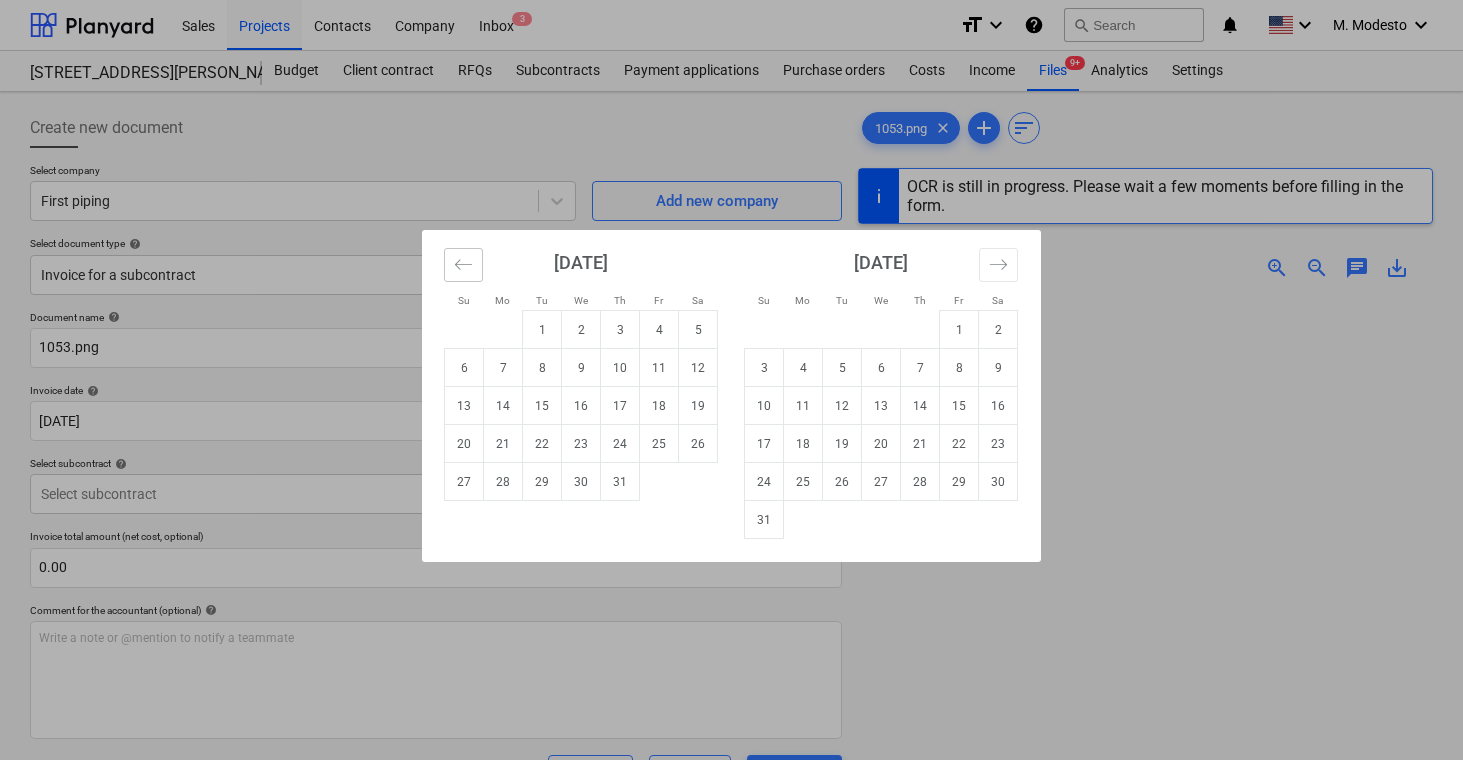 click at bounding box center [463, 265] 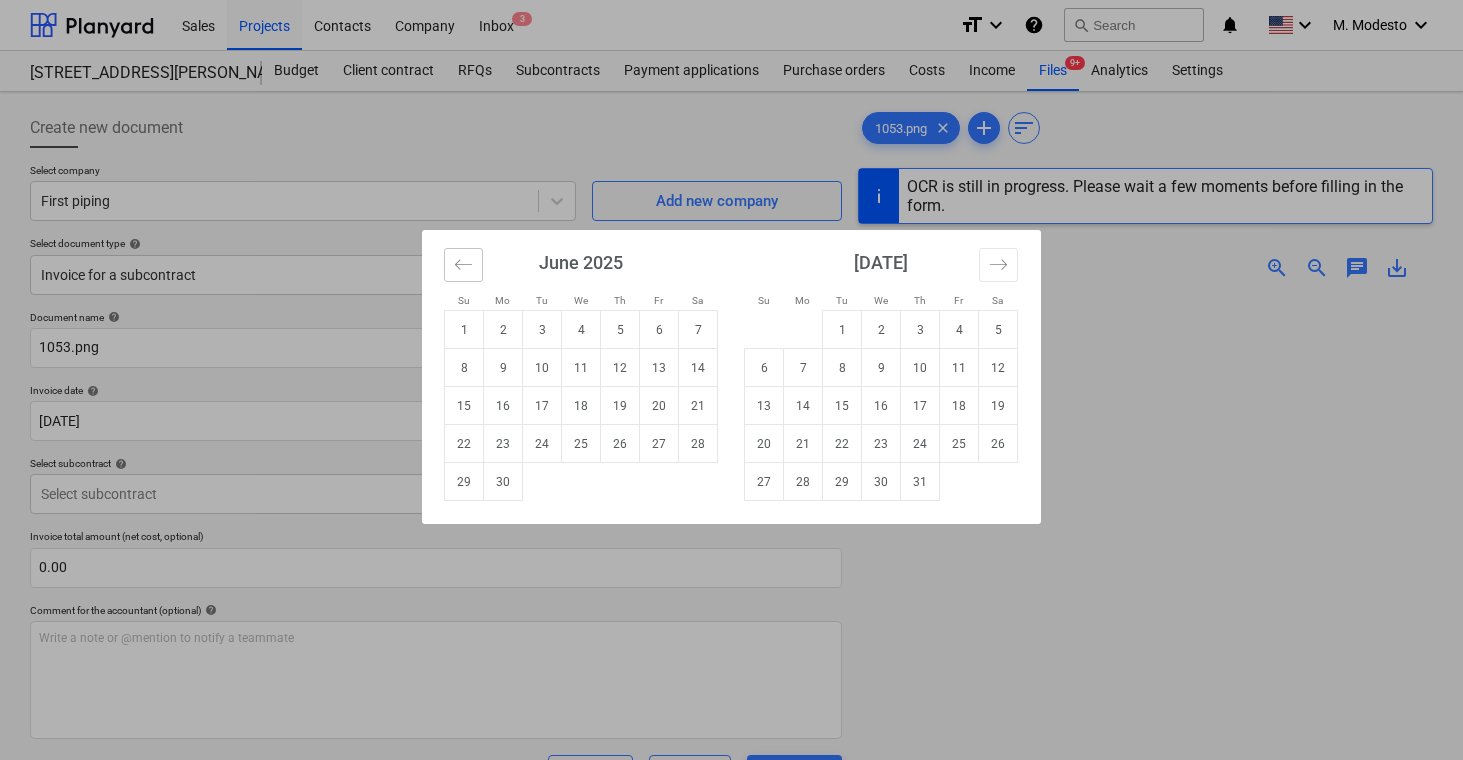 click at bounding box center (463, 265) 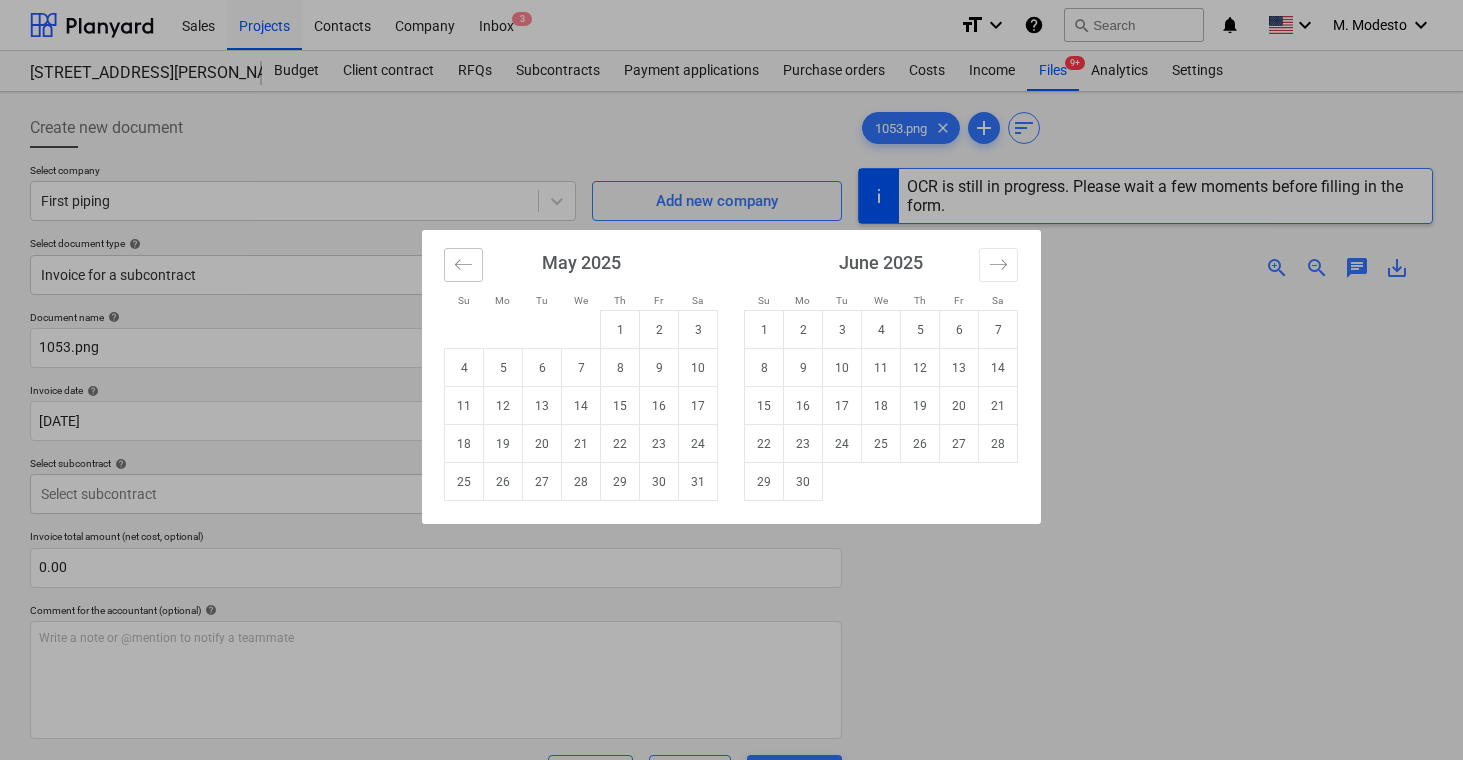 click at bounding box center [463, 265] 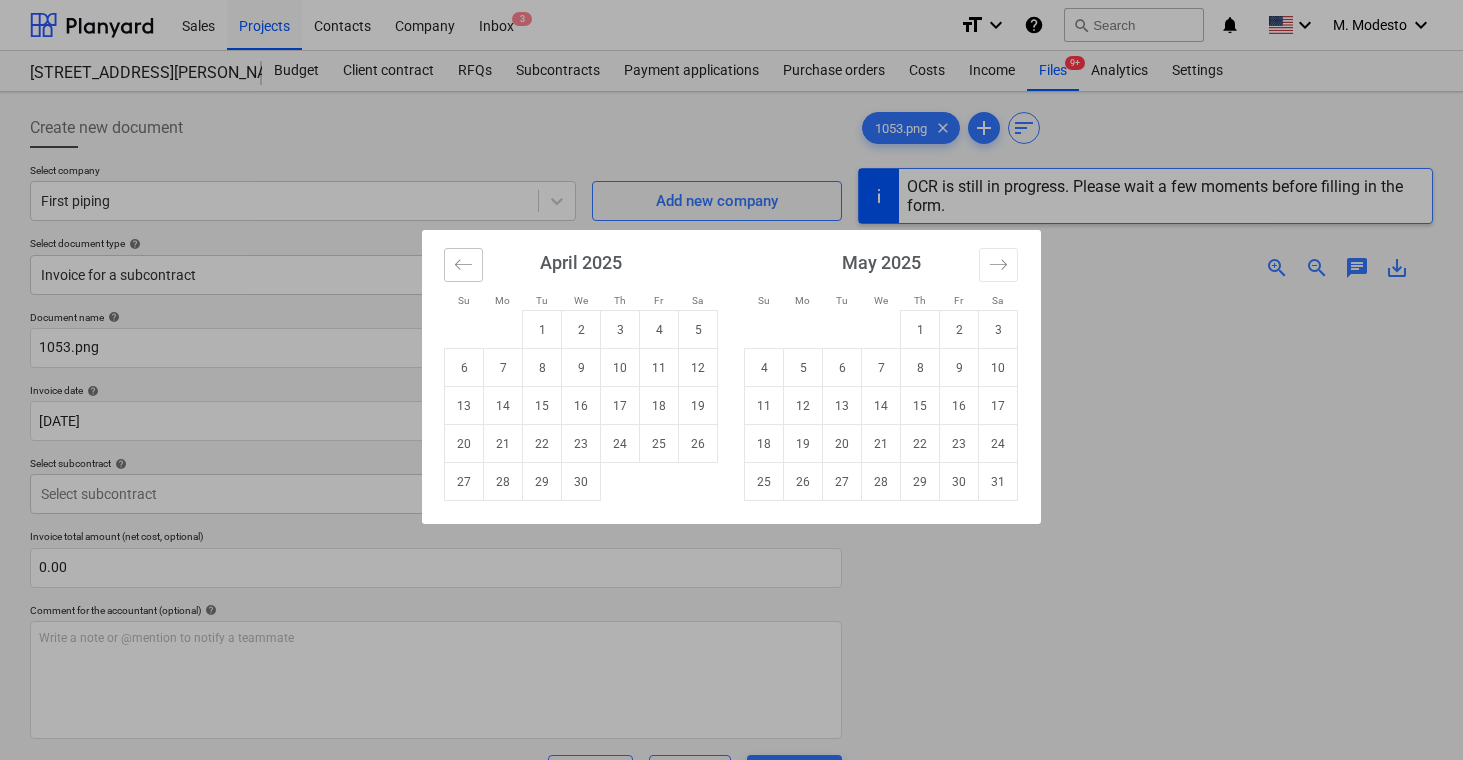 click at bounding box center (463, 265) 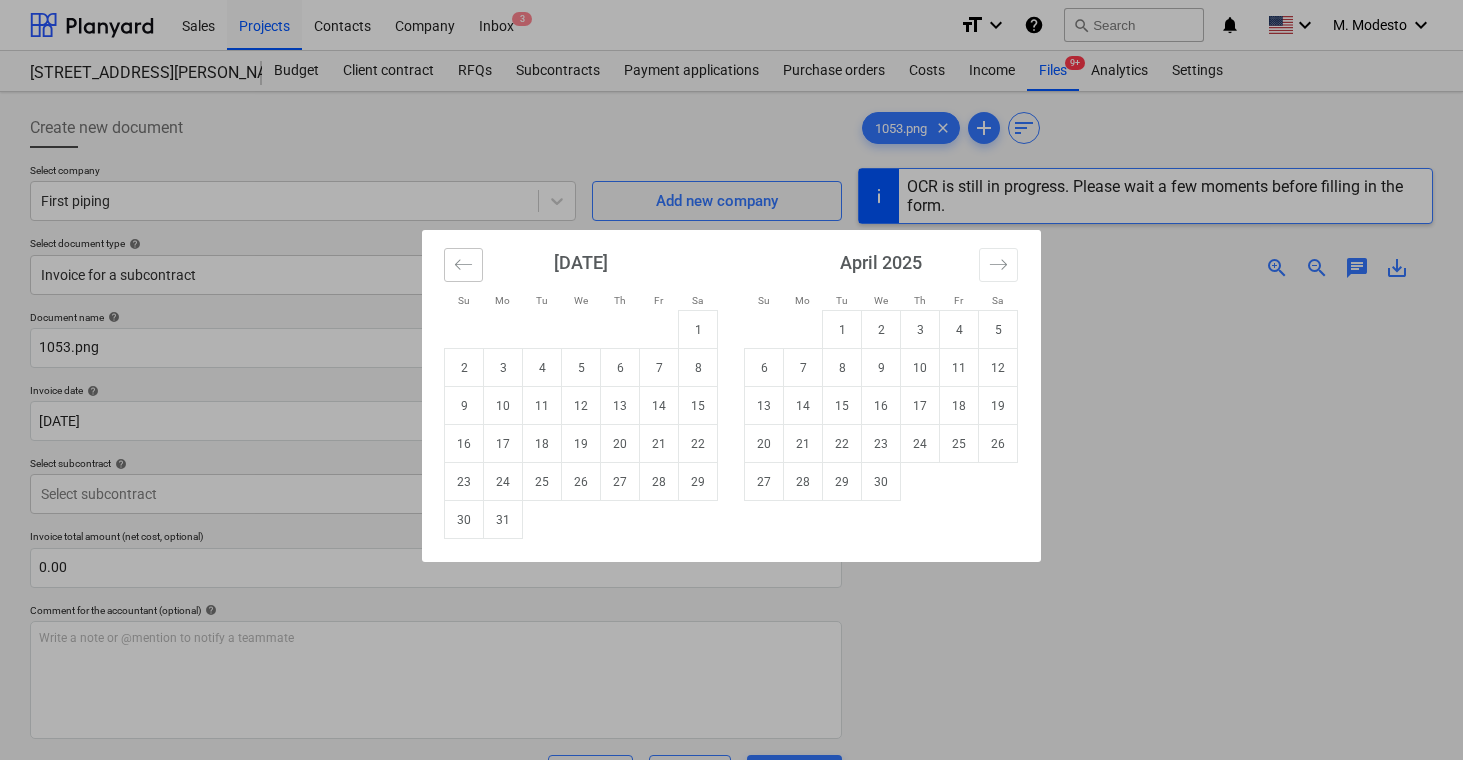 click at bounding box center (463, 265) 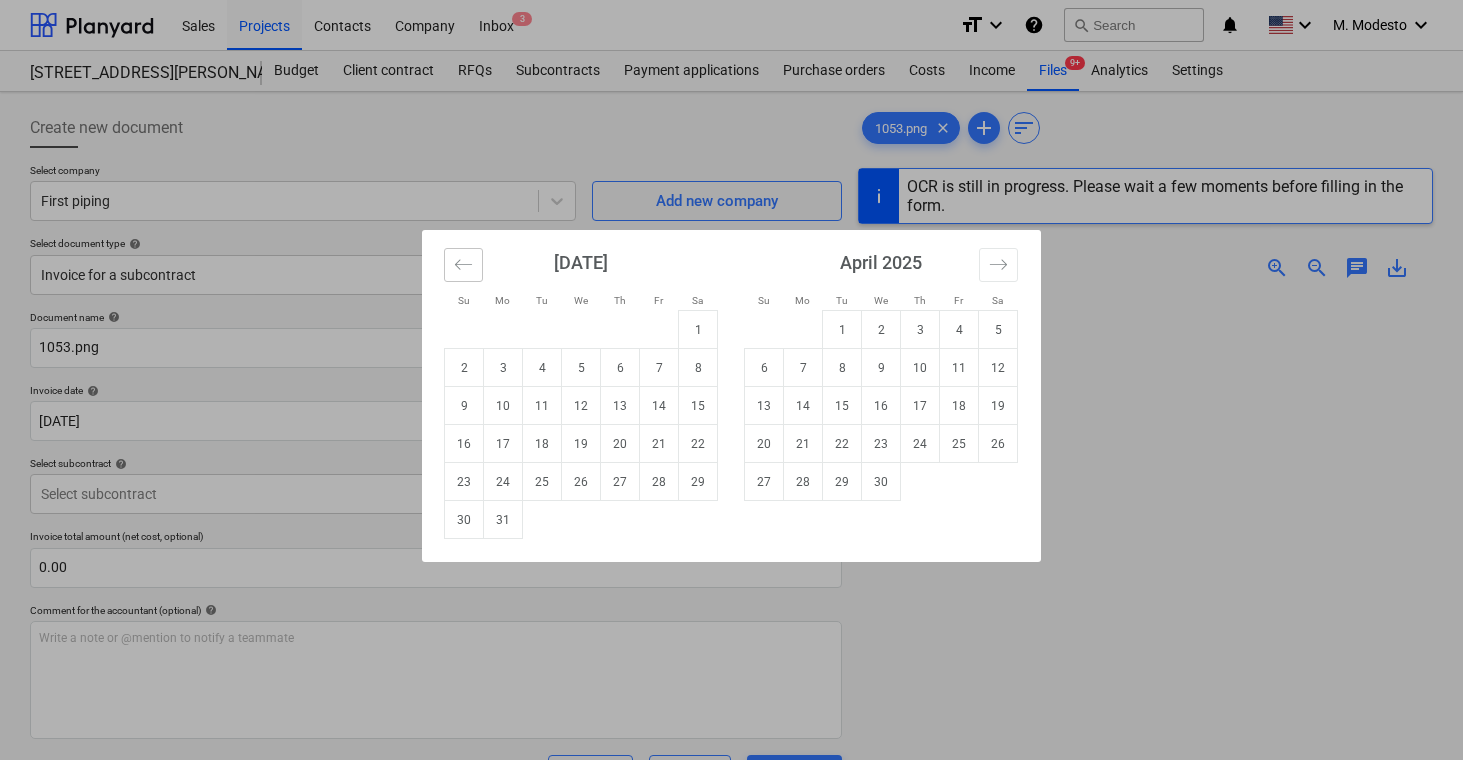 click at bounding box center [463, 265] 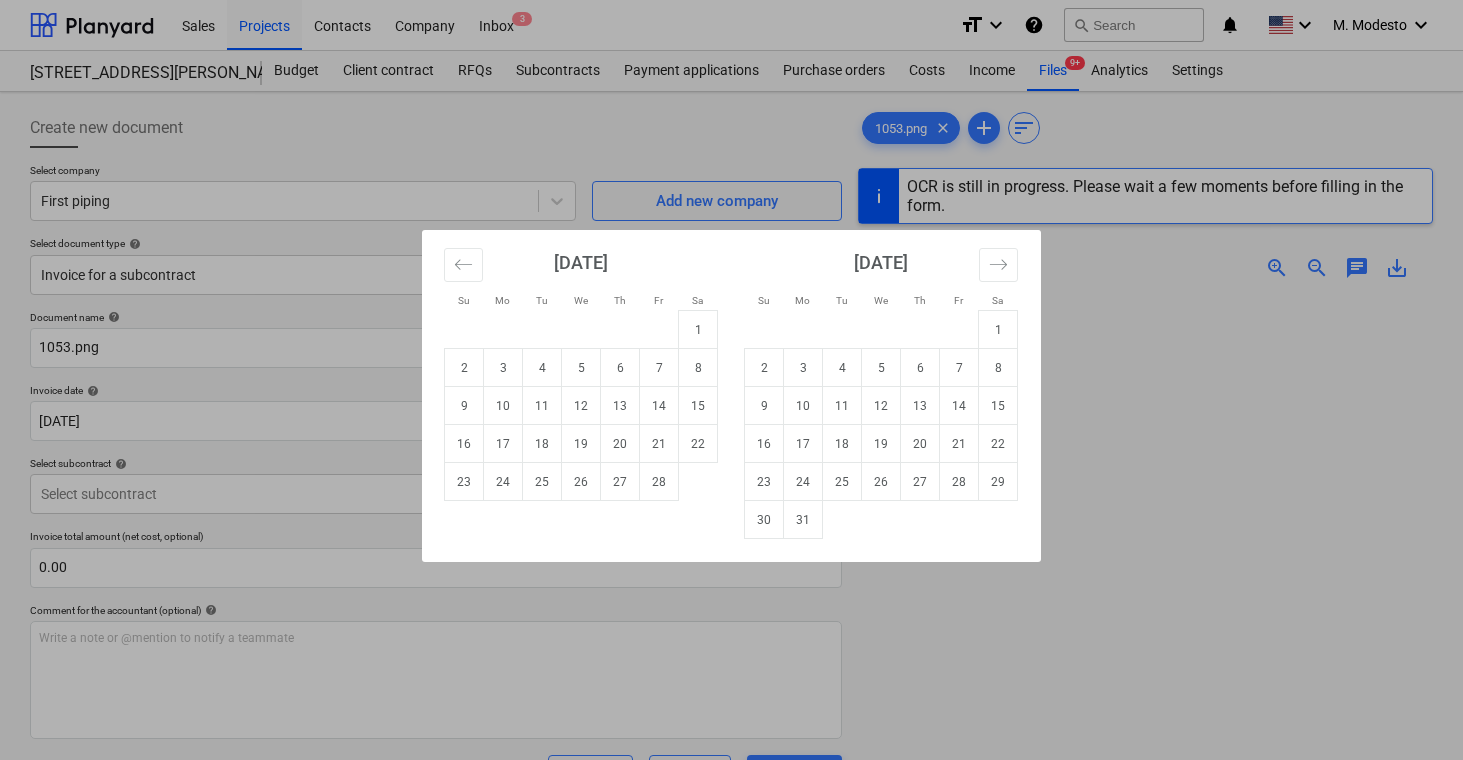 click on "10" at bounding box center (503, 406) 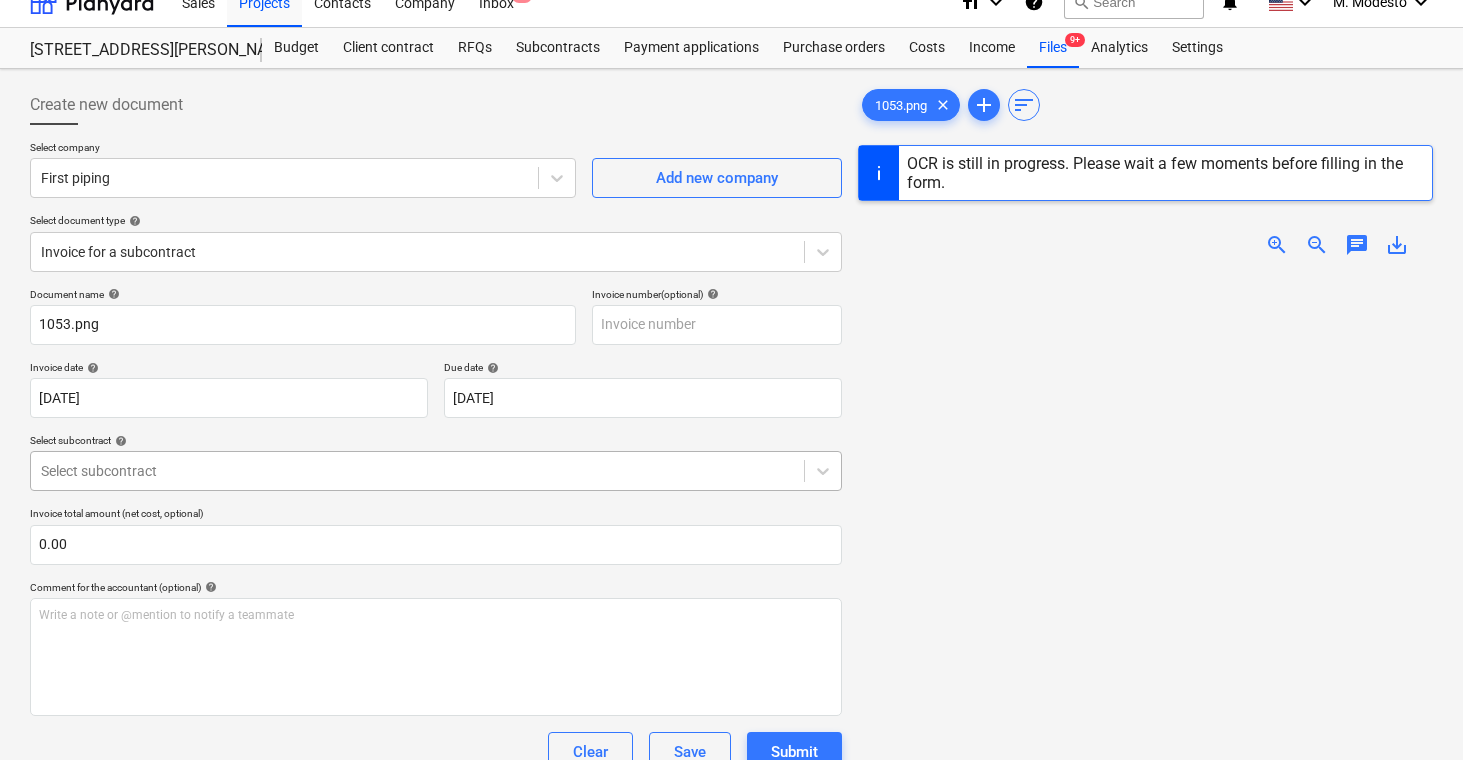 click on "Sales Projects Contacts Company Inbox 3 format_size keyboard_arrow_down help search Search notifications 0 keyboard_arrow_down M. Modesto keyboard_arrow_down [STREET_ADDRESS][PERSON_NAME][PERSON_NAME] Budget Client contract RFQs Subcontracts Payment applications Purchase orders Costs Income Files 9+ Analytics Settings Create new document Select company First piping   Add new company Select document type help Invoice for a subcontract Document name help 1053.png Invoice number  (optional) help Invoice date help [DATE] 10.02.2025 Press the down arrow key to interact with the calendar and
select a date. Press the question mark key to get the keyboard shortcuts for changing dates. Due date help [DATE] 10.02.2025 Press the down arrow key to interact with the calendar and
select a date. Press the question mark key to get the keyboard shortcuts for changing dates. Select subcontract help Select subcontract Invoice total amount (net cost, optional) 0.00 Comment for the accountant (optional) help ﻿ Clear" at bounding box center (731, 357) 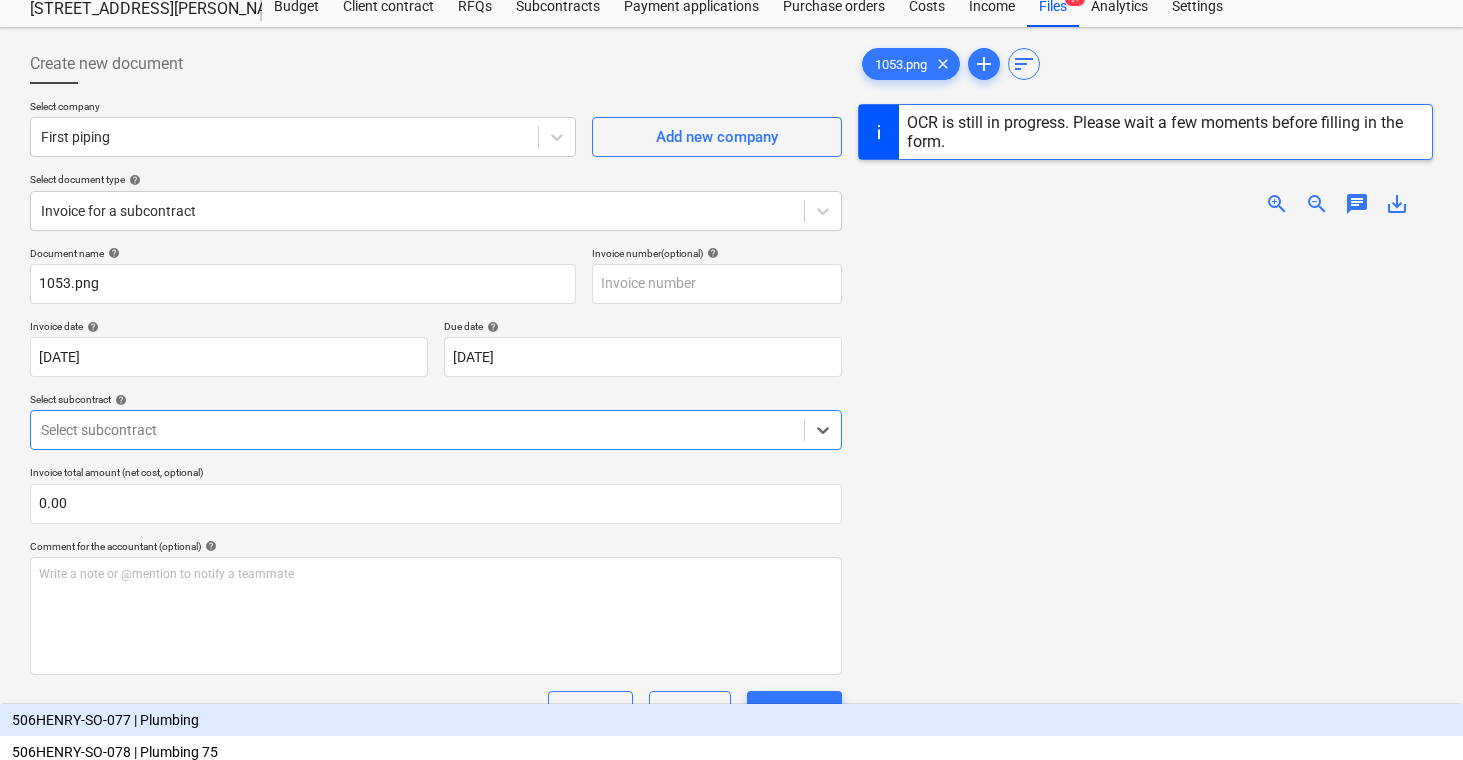 scroll, scrollTop: 70, scrollLeft: 0, axis: vertical 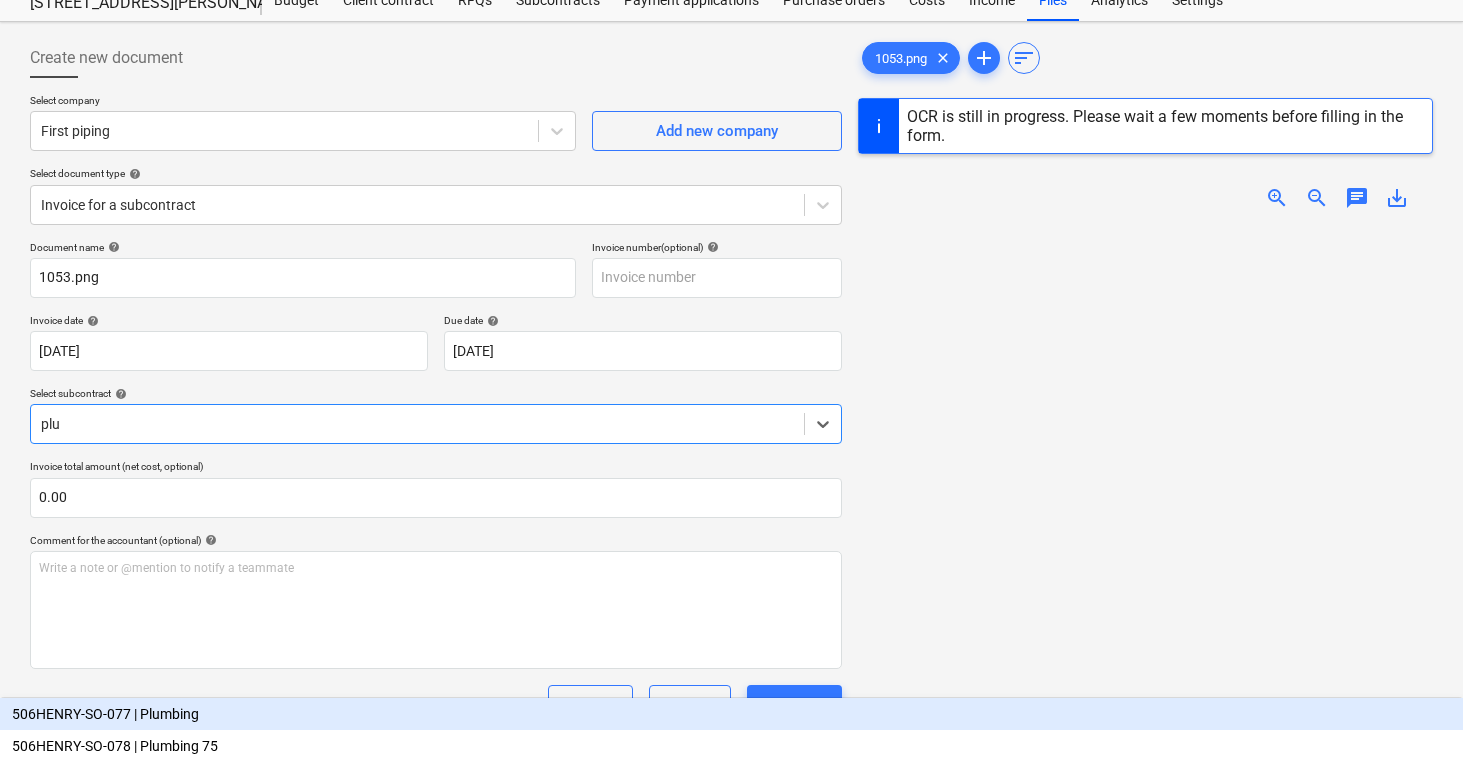 type on "plum" 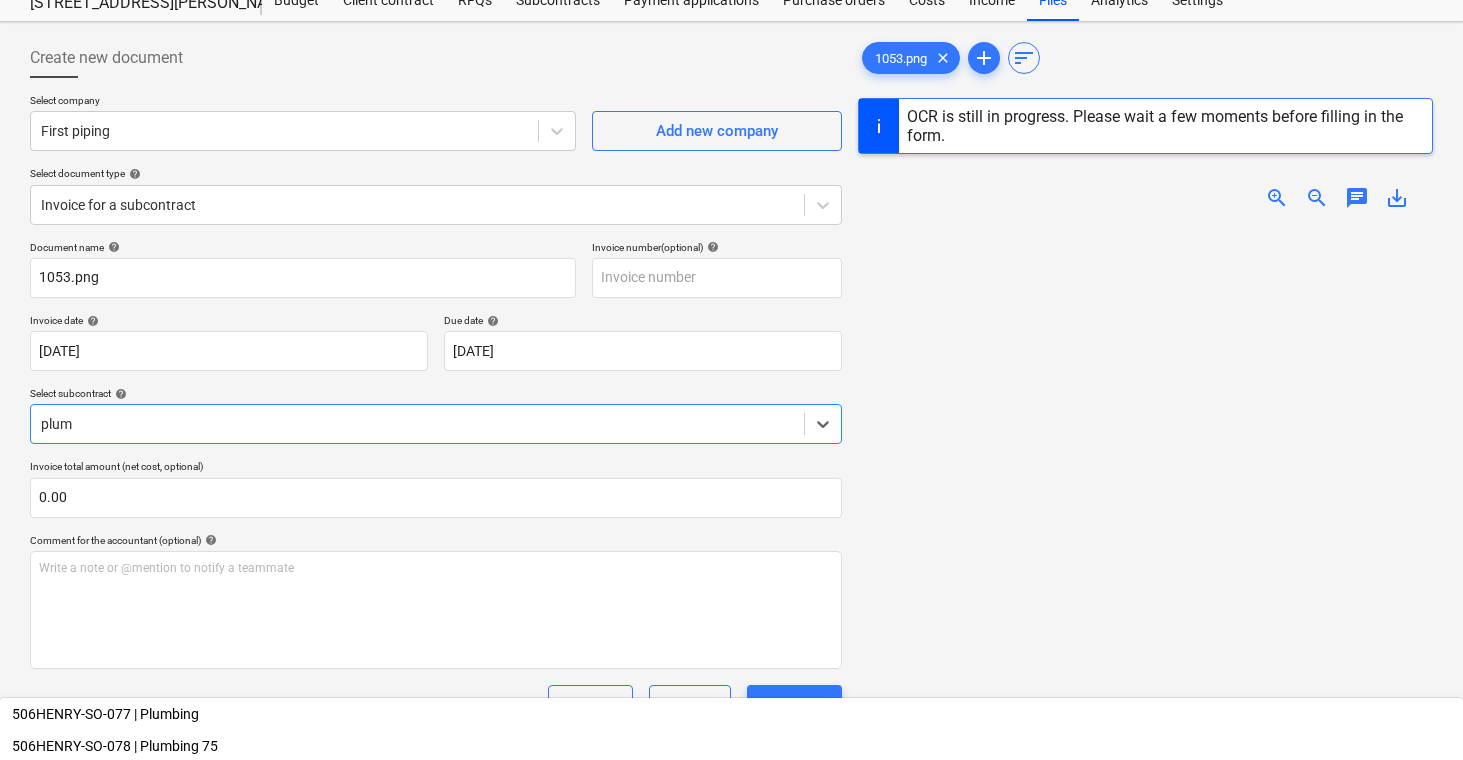 scroll, scrollTop: 71, scrollLeft: 0, axis: vertical 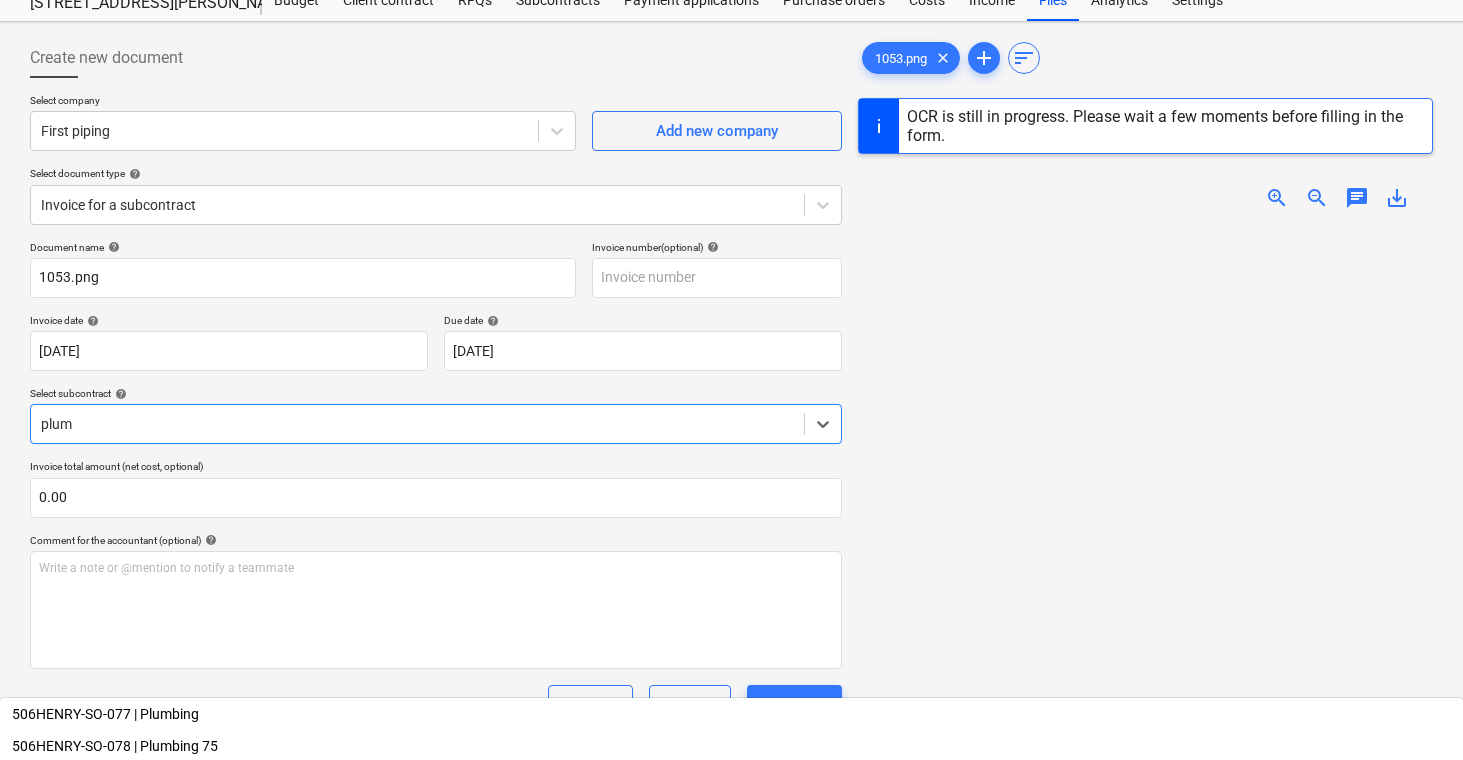 click on "506HENRY-SO-029 | Plumbing" at bounding box center (731, 970) 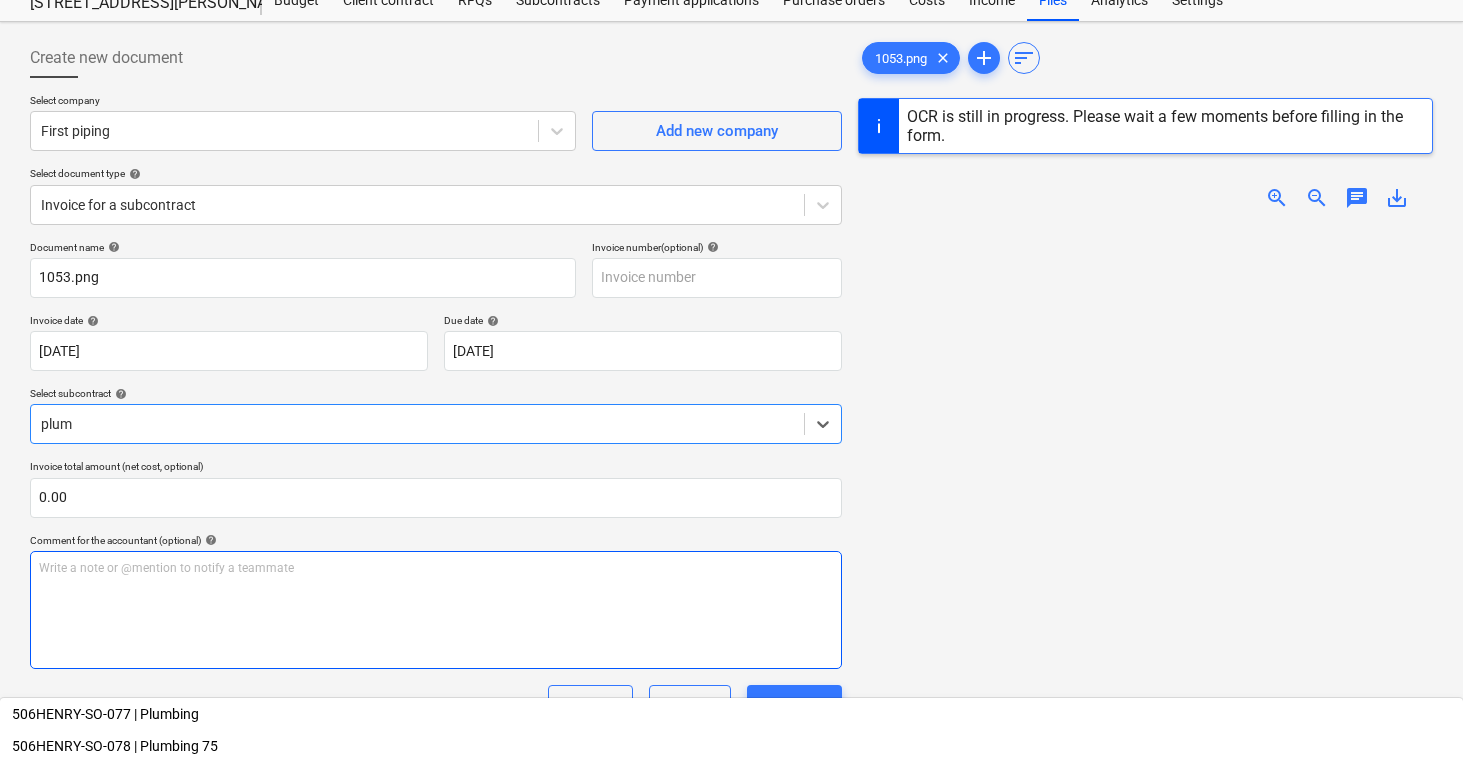 type 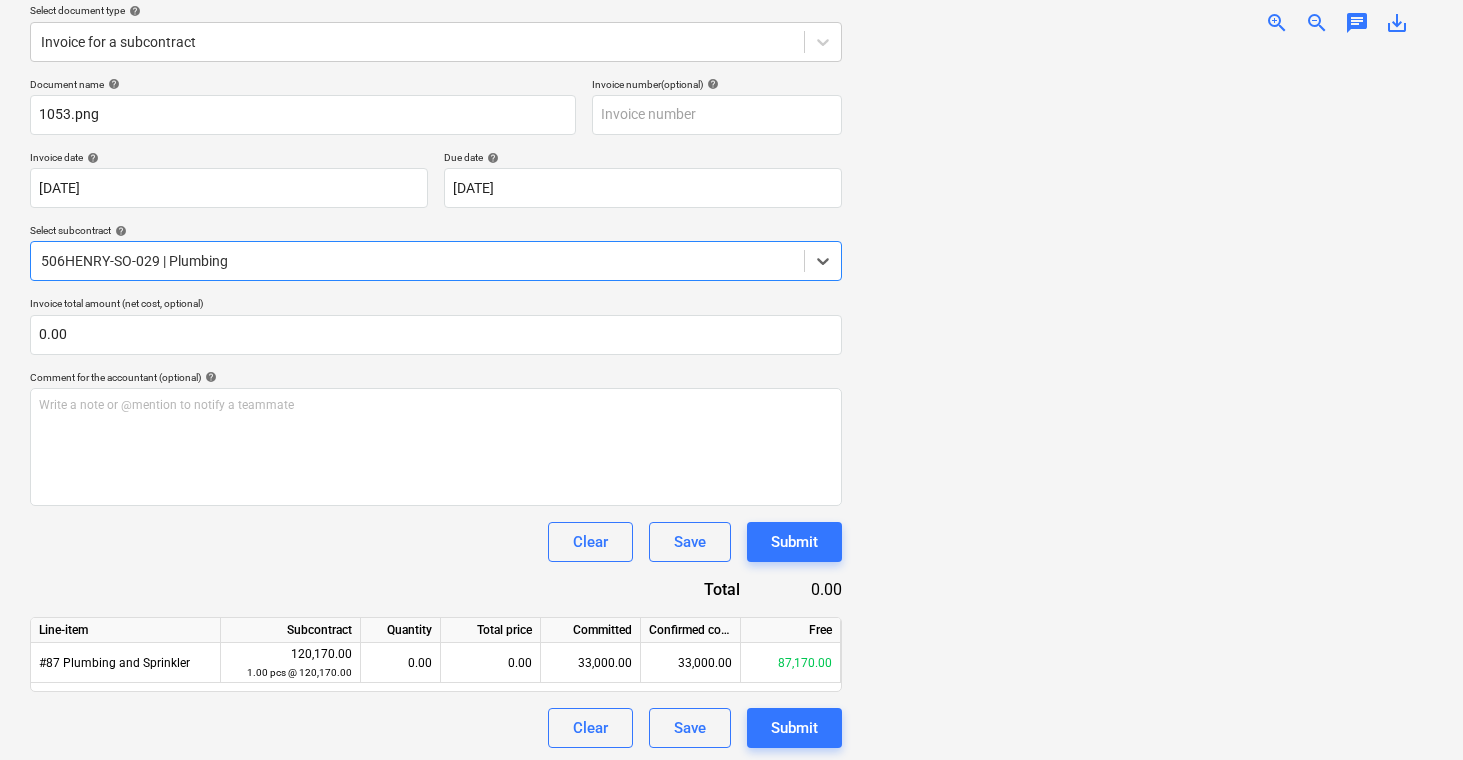 scroll, scrollTop: 256, scrollLeft: 0, axis: vertical 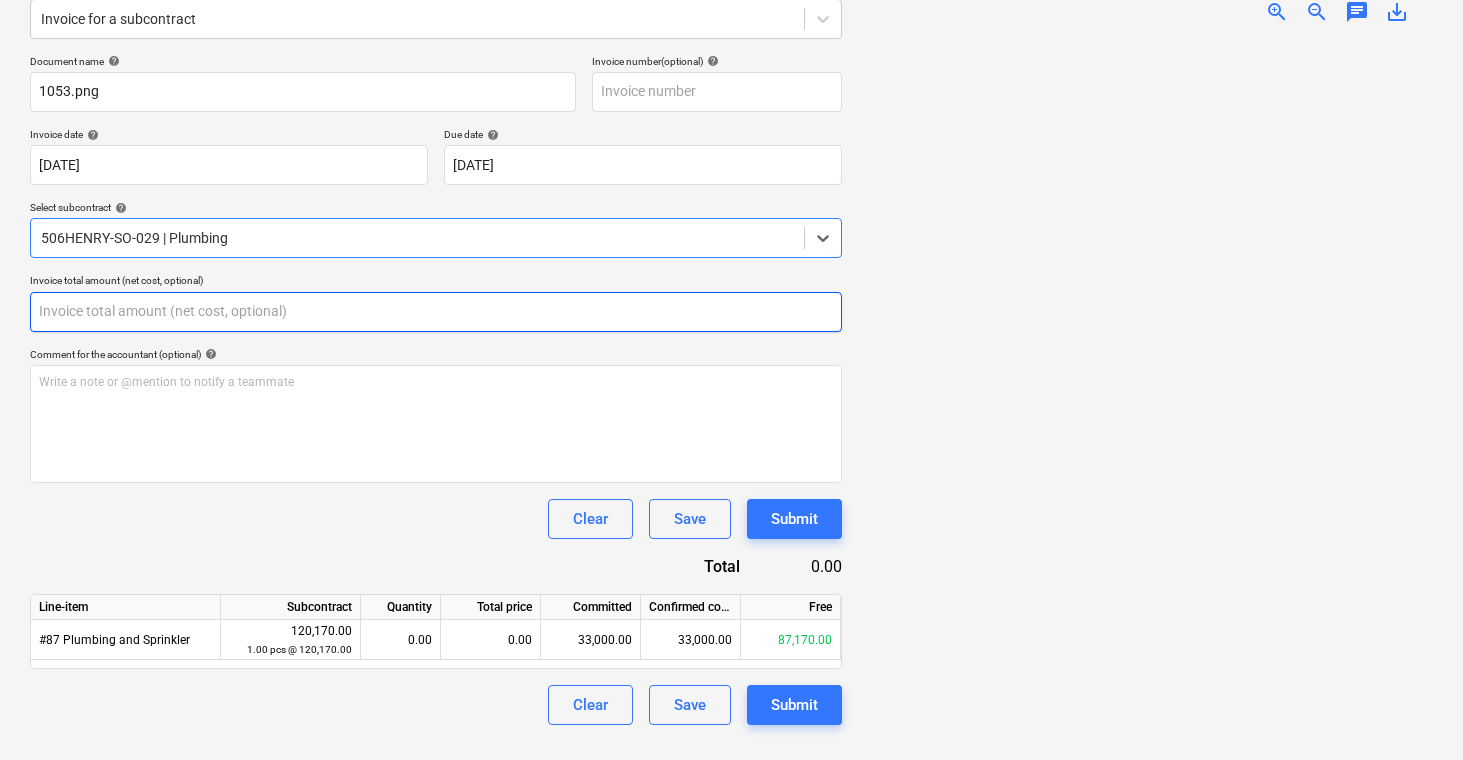 click at bounding box center (436, 312) 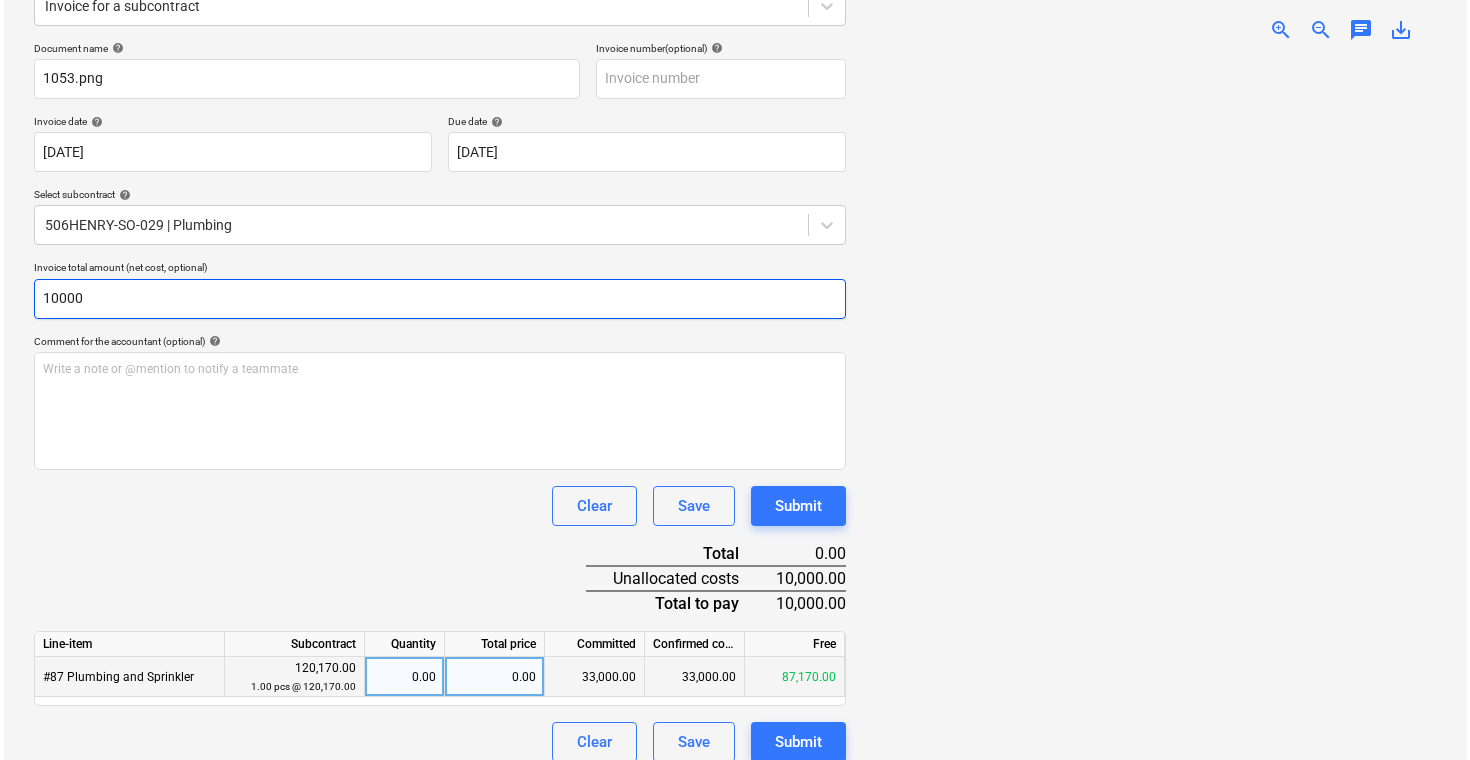 scroll, scrollTop: 287, scrollLeft: 0, axis: vertical 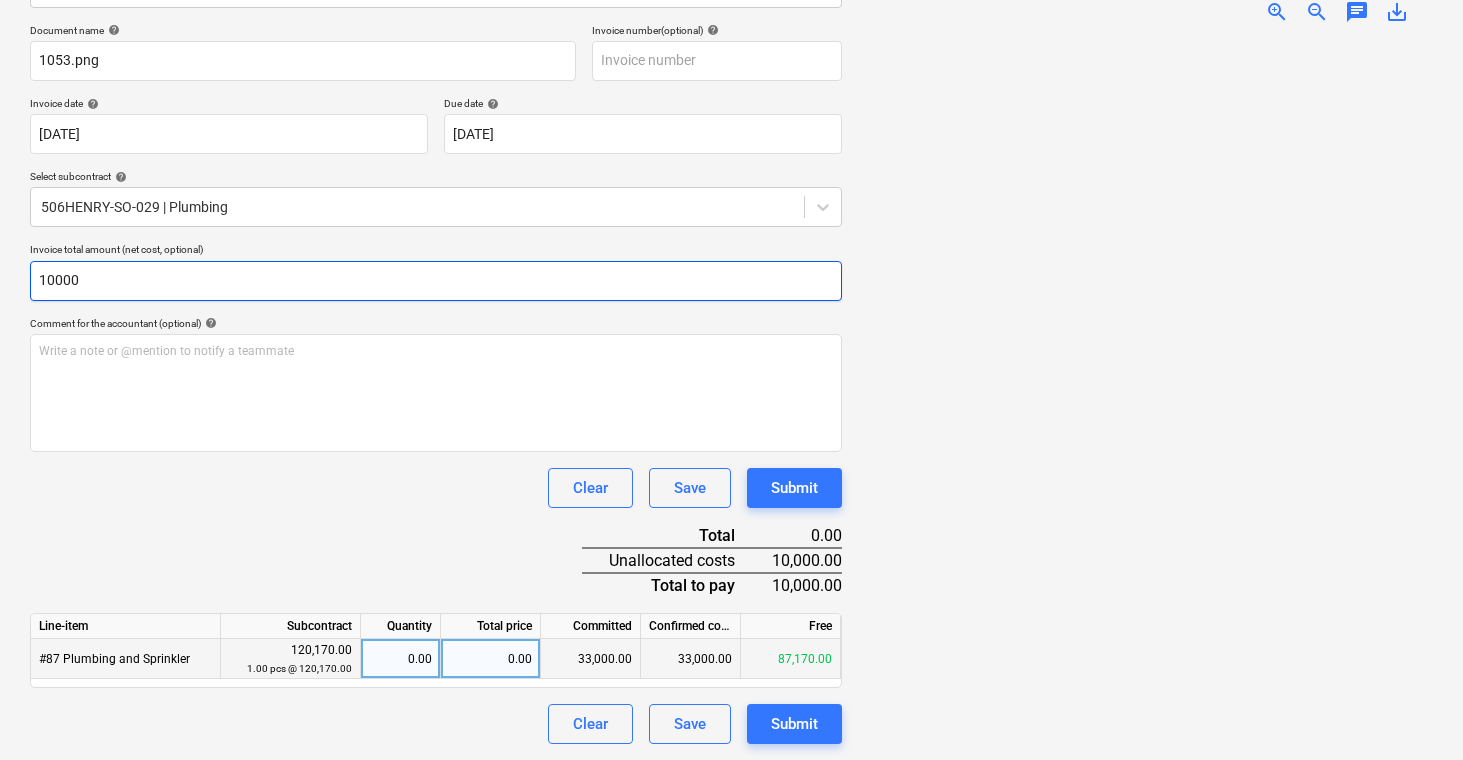 type on "10000" 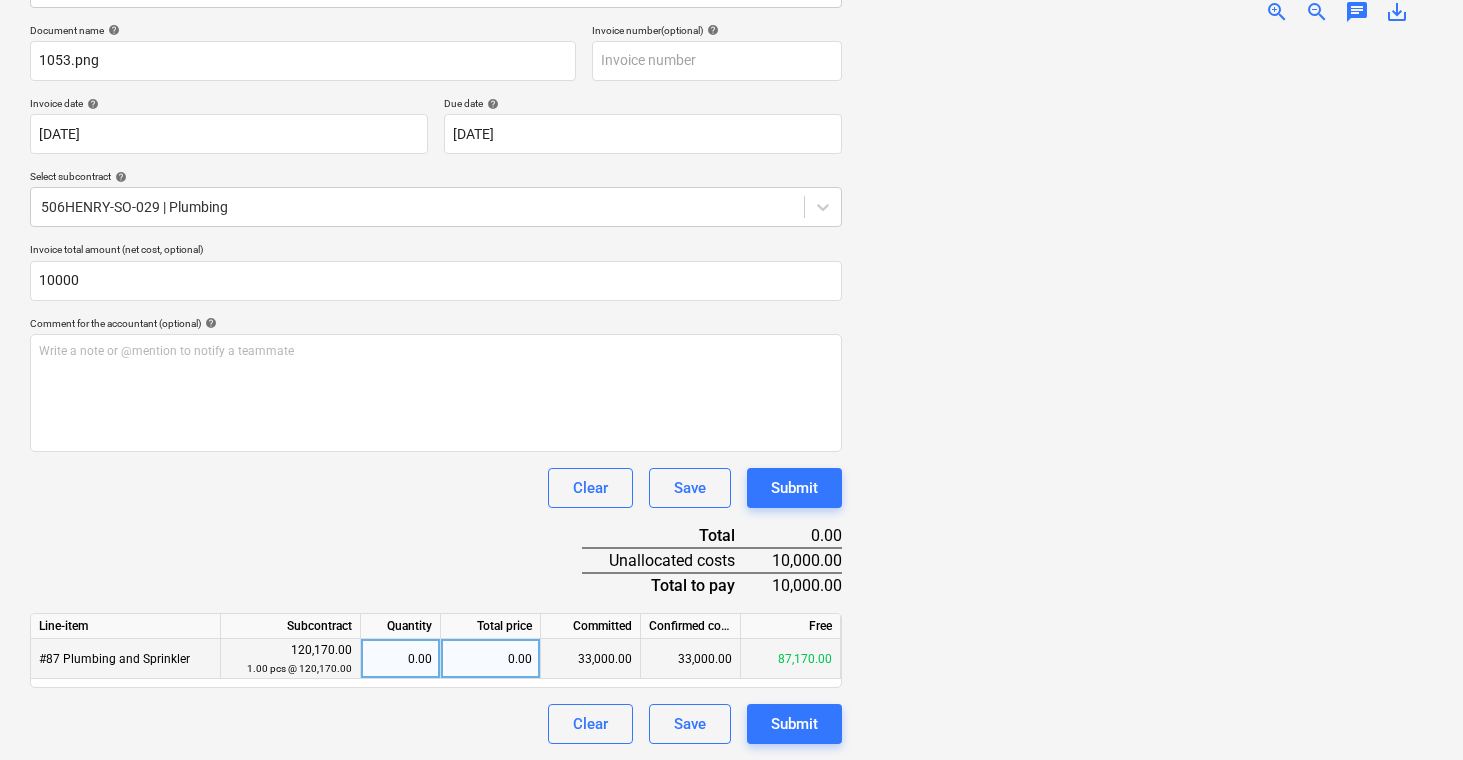click on "0.00" at bounding box center (491, 659) 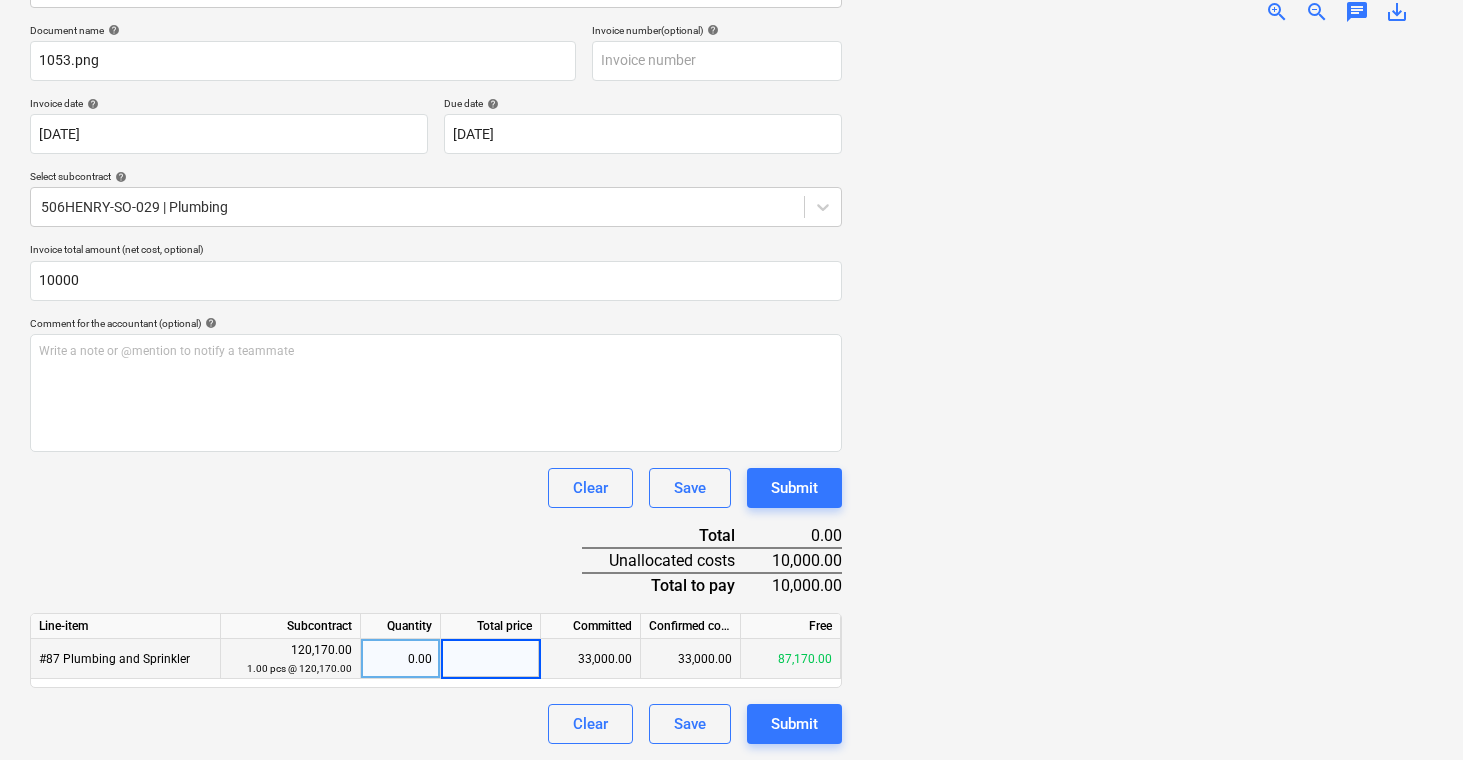 type on "1" 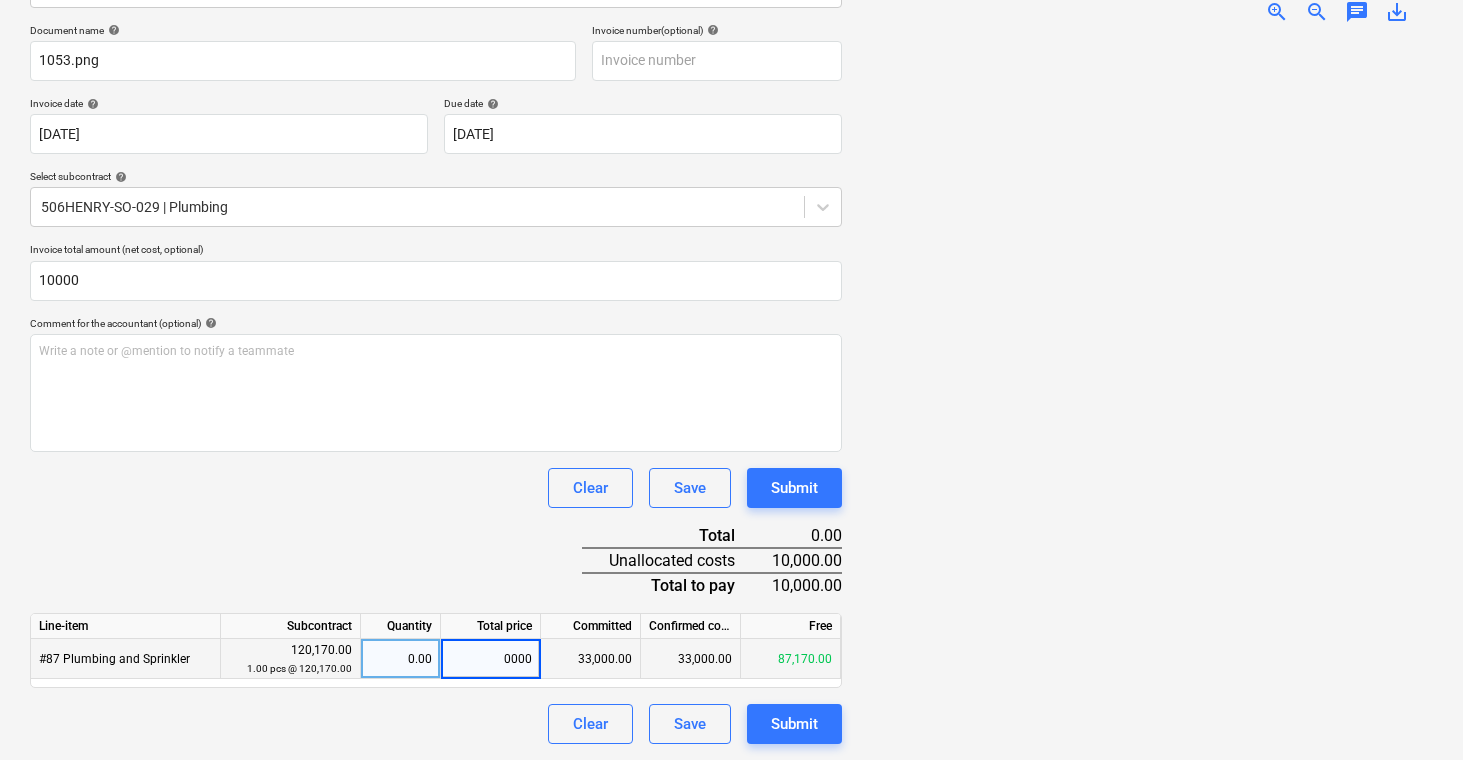 click on "0000" at bounding box center (490, 658) 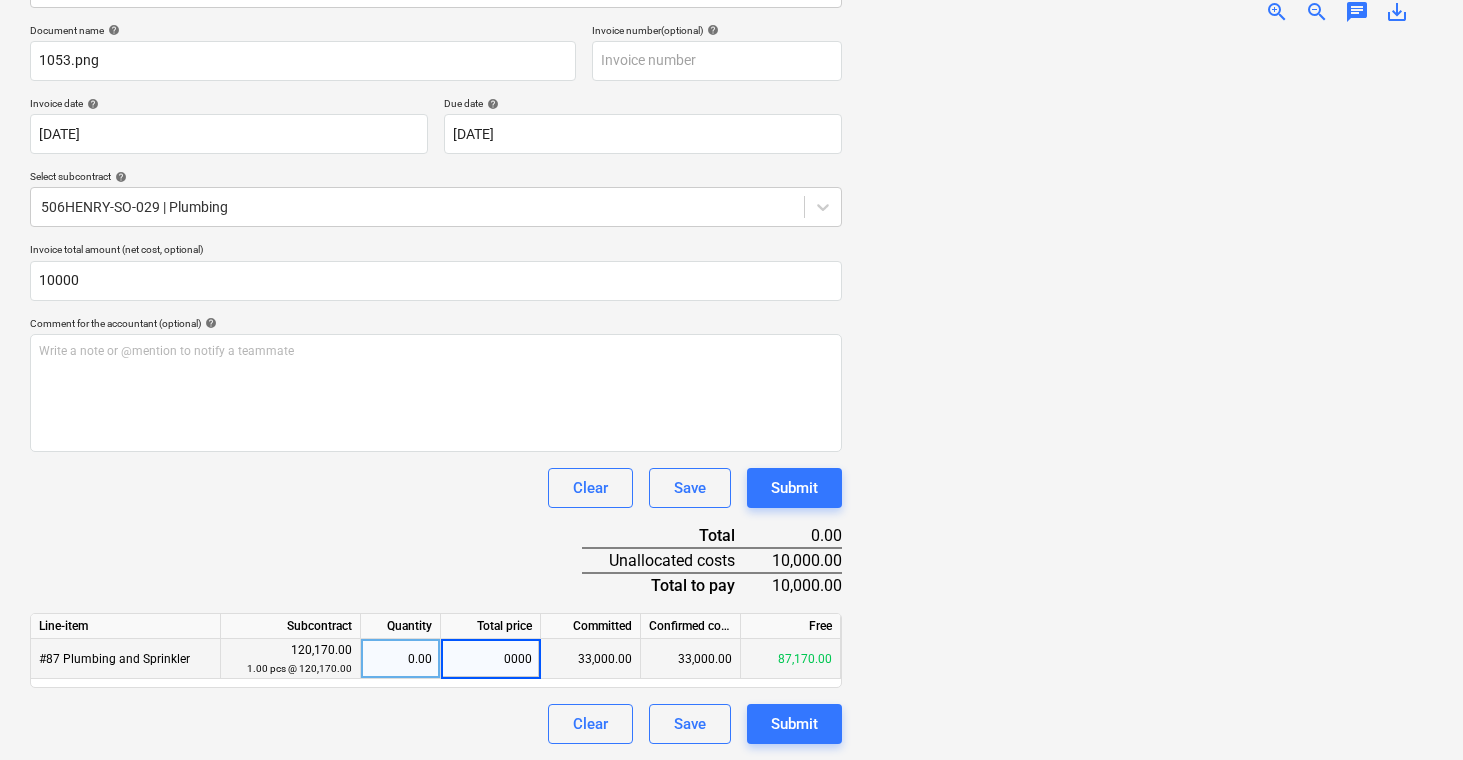 type on "10000" 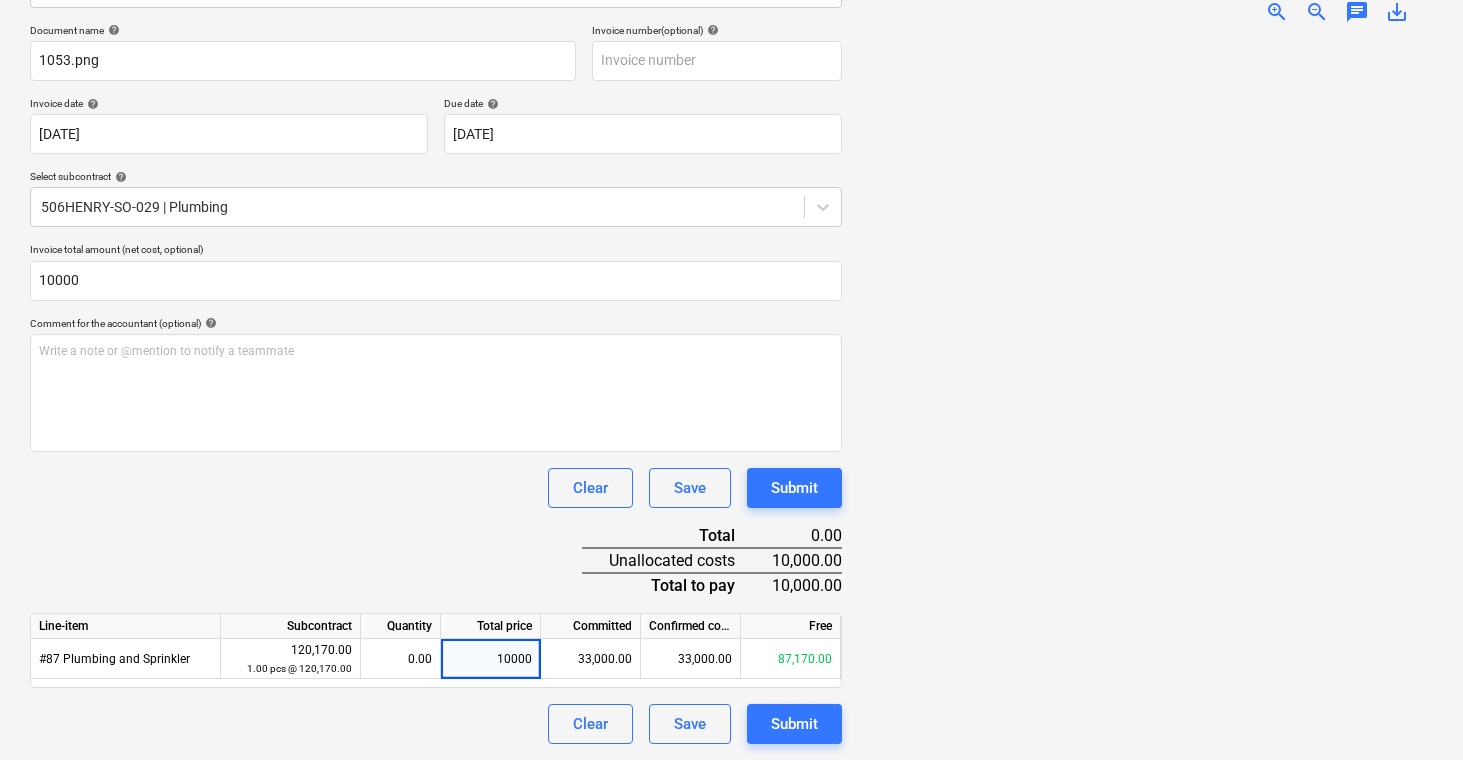click at bounding box center [1145, 392] 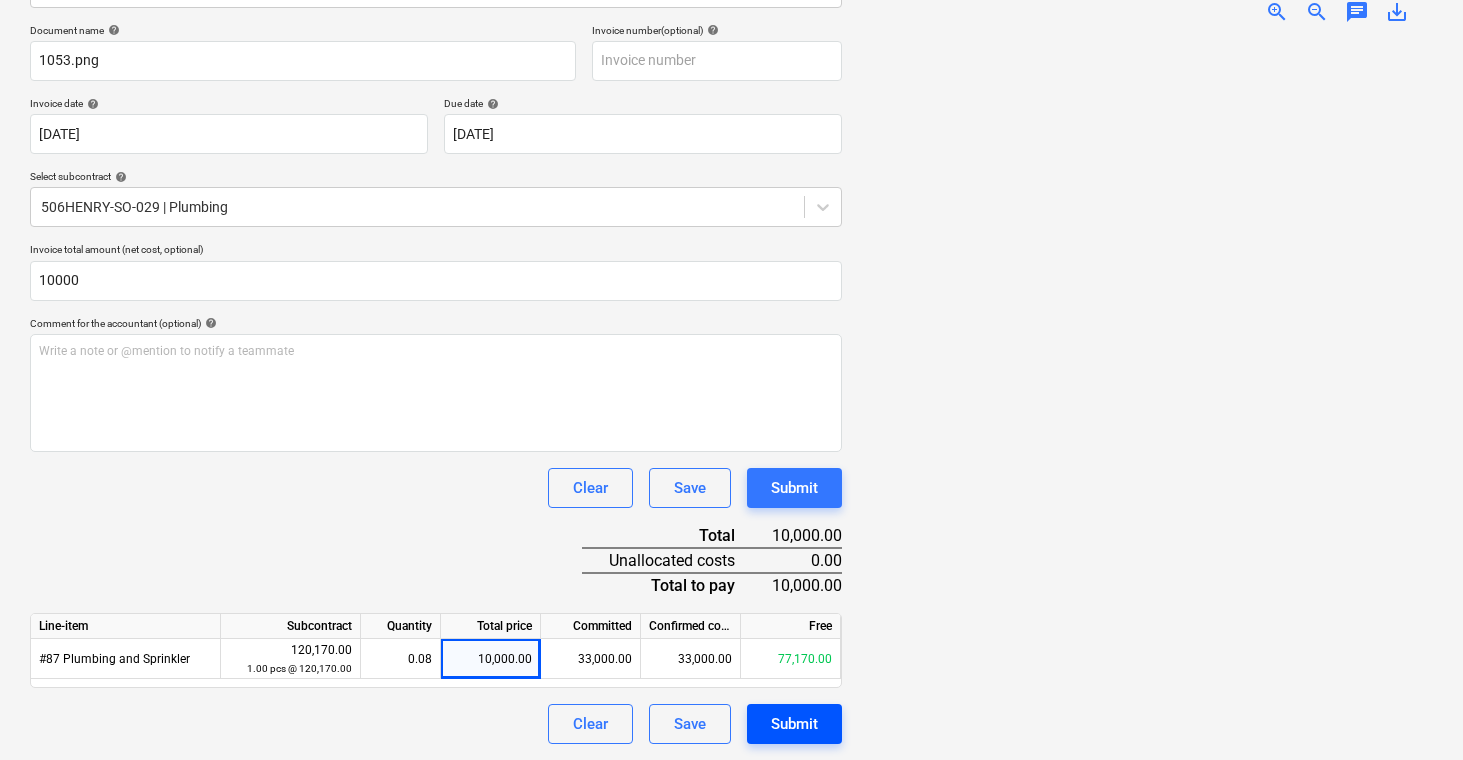 click on "Submit" at bounding box center (794, 724) 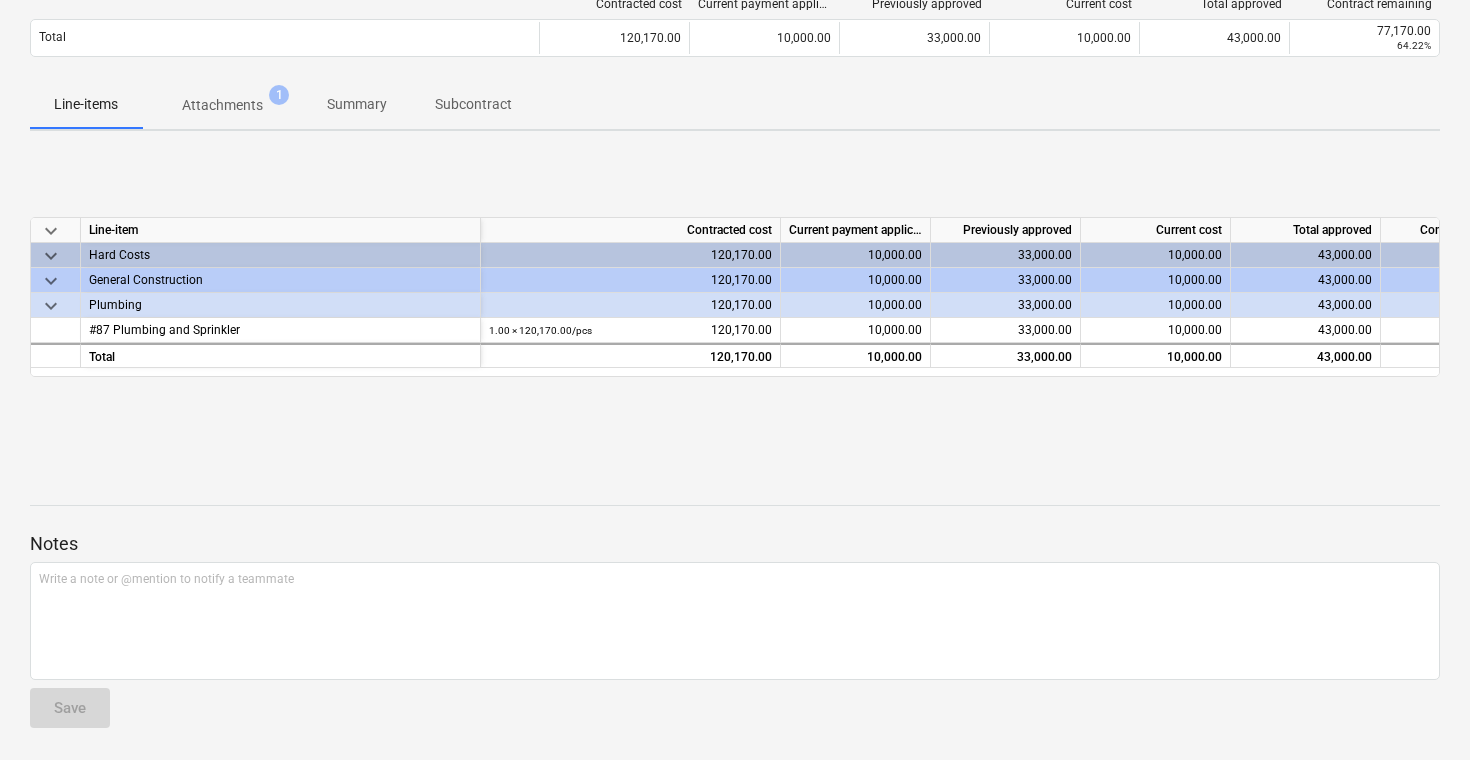 scroll, scrollTop: 0, scrollLeft: 0, axis: both 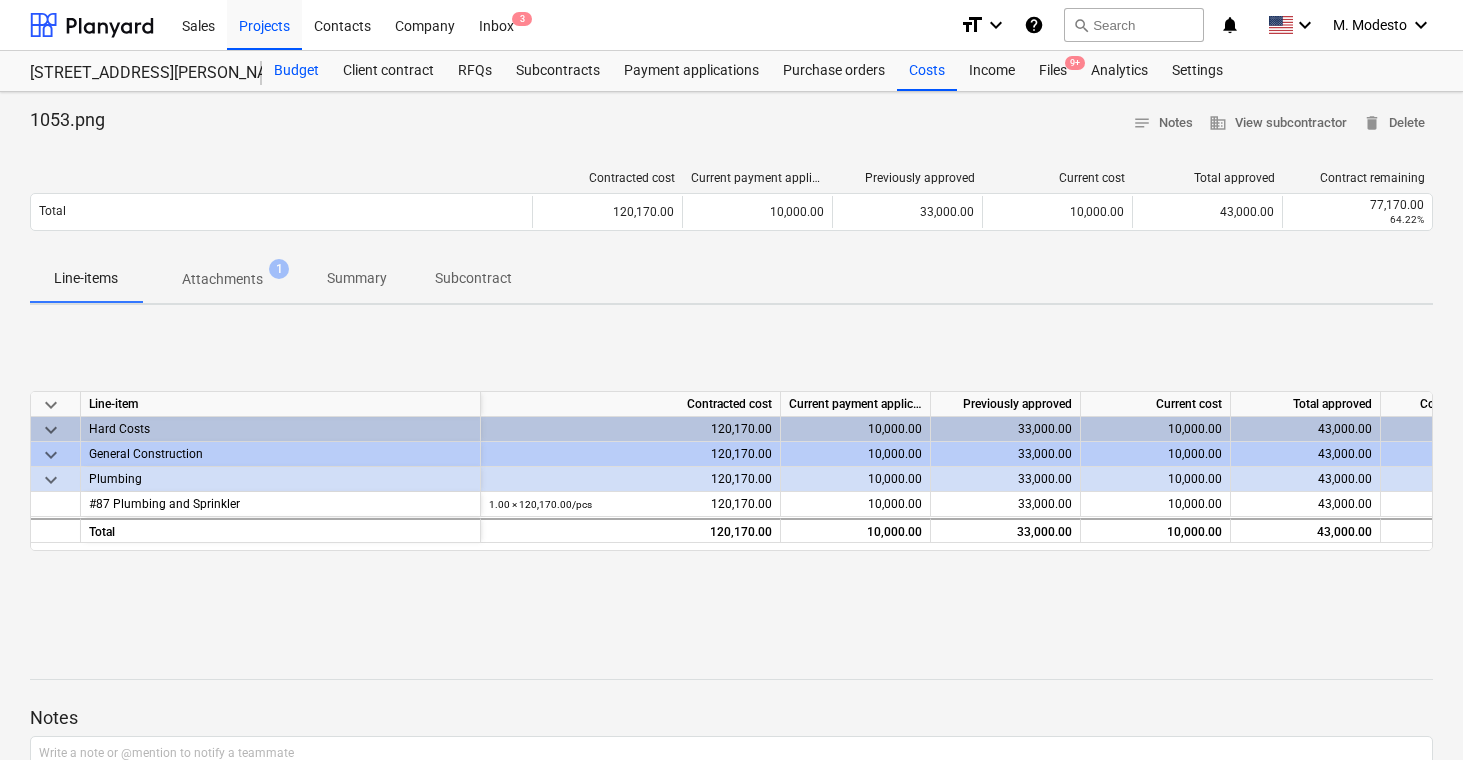 click on "Budget" at bounding box center [296, 71] 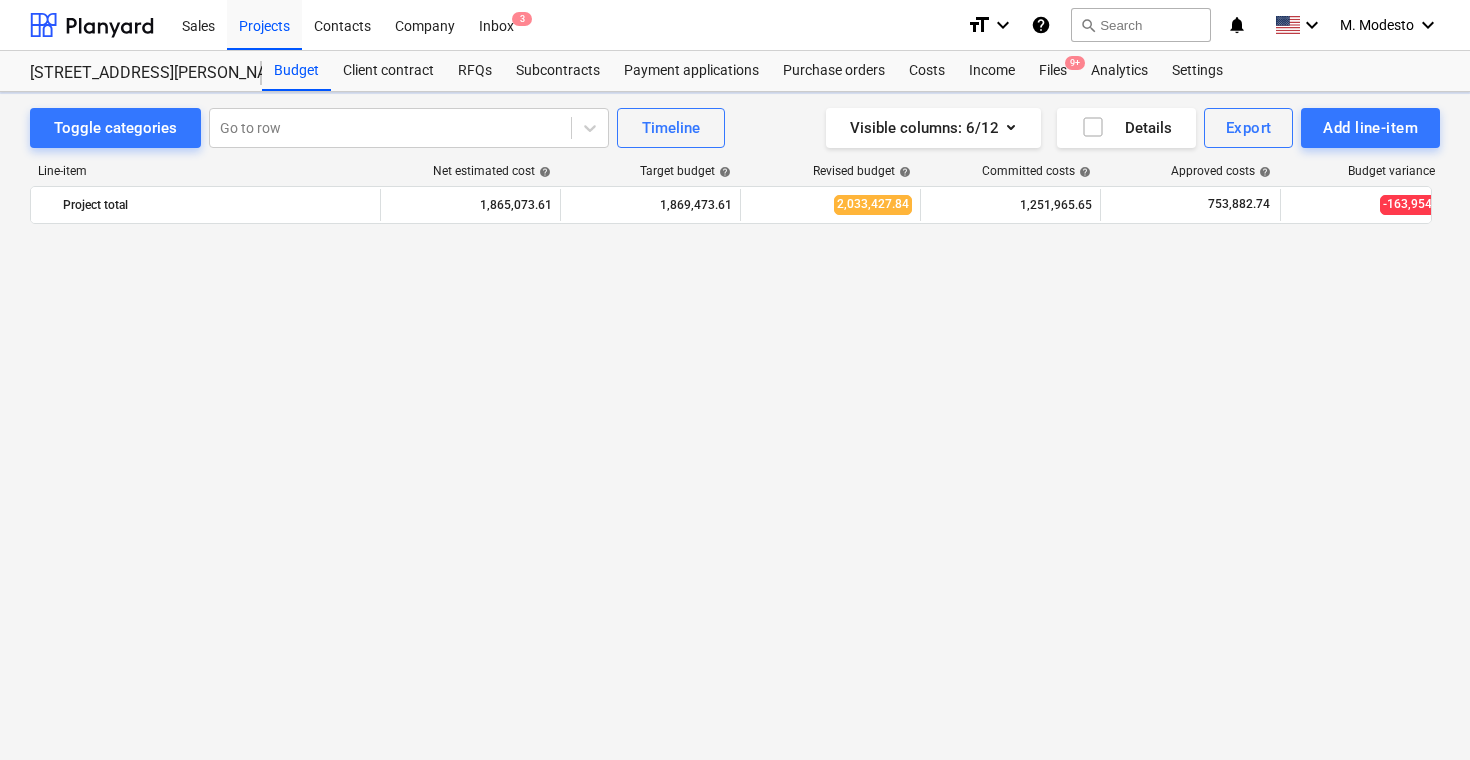 scroll, scrollTop: 3990, scrollLeft: 0, axis: vertical 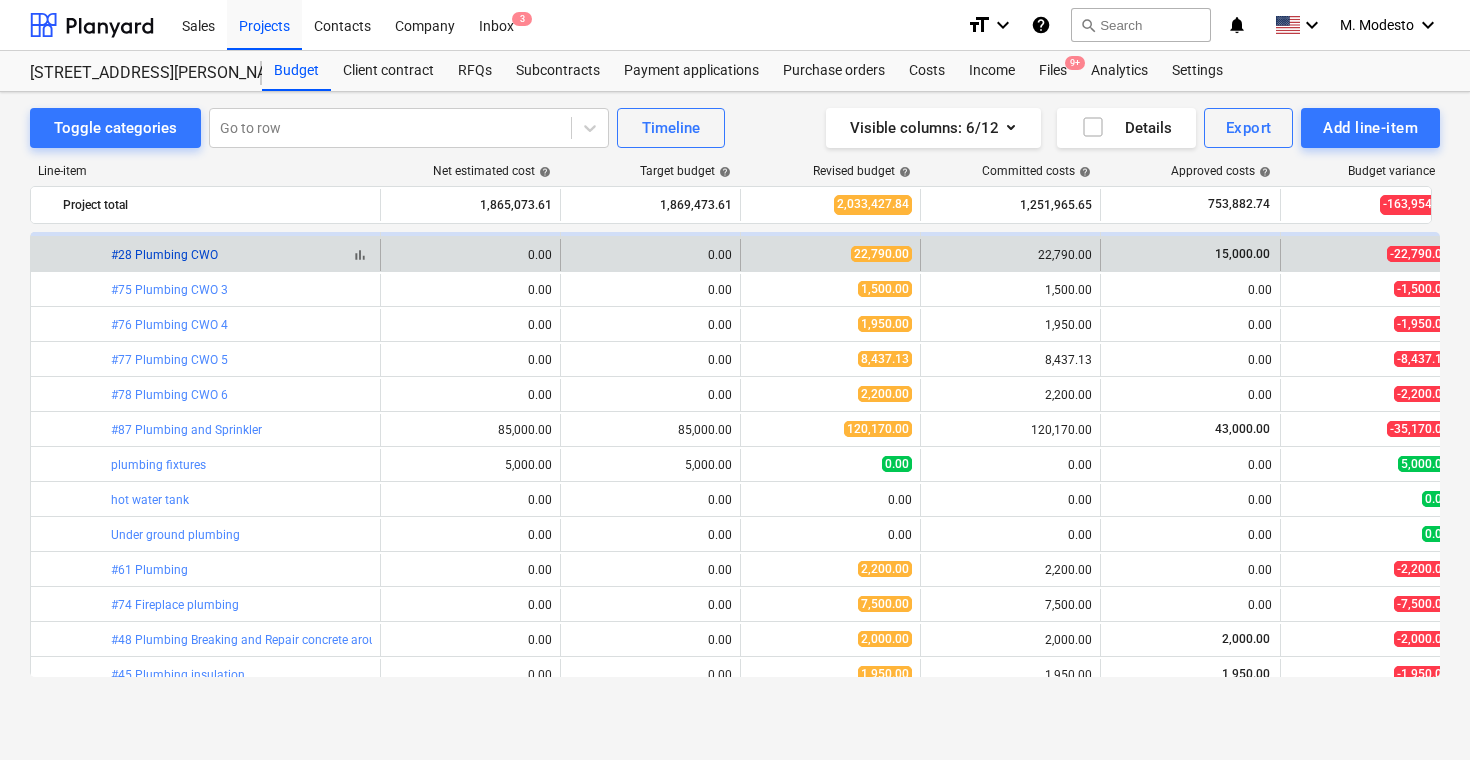 click on "#28 Plumbing CWO" at bounding box center (164, 255) 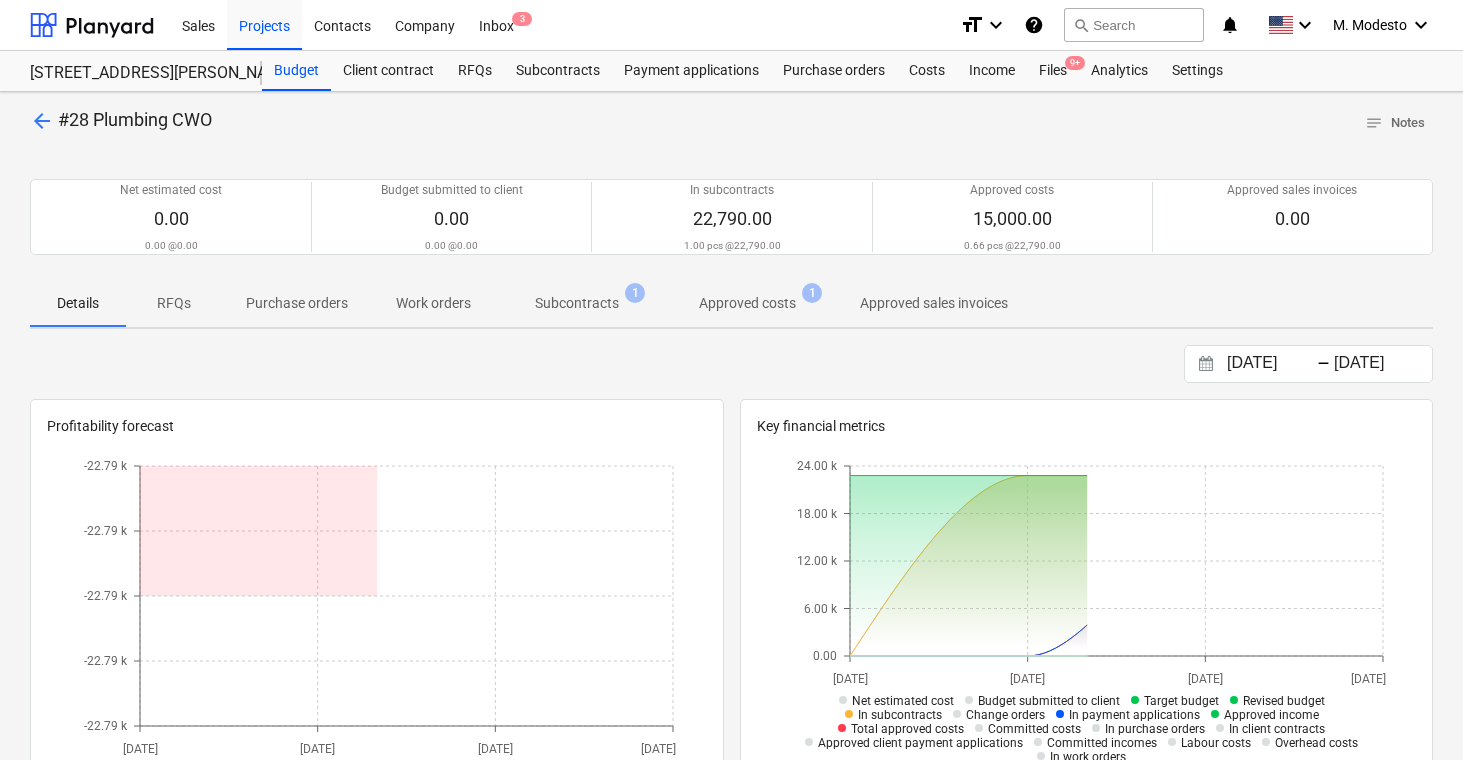 click on "Subcontracts 1" at bounding box center (577, 303) 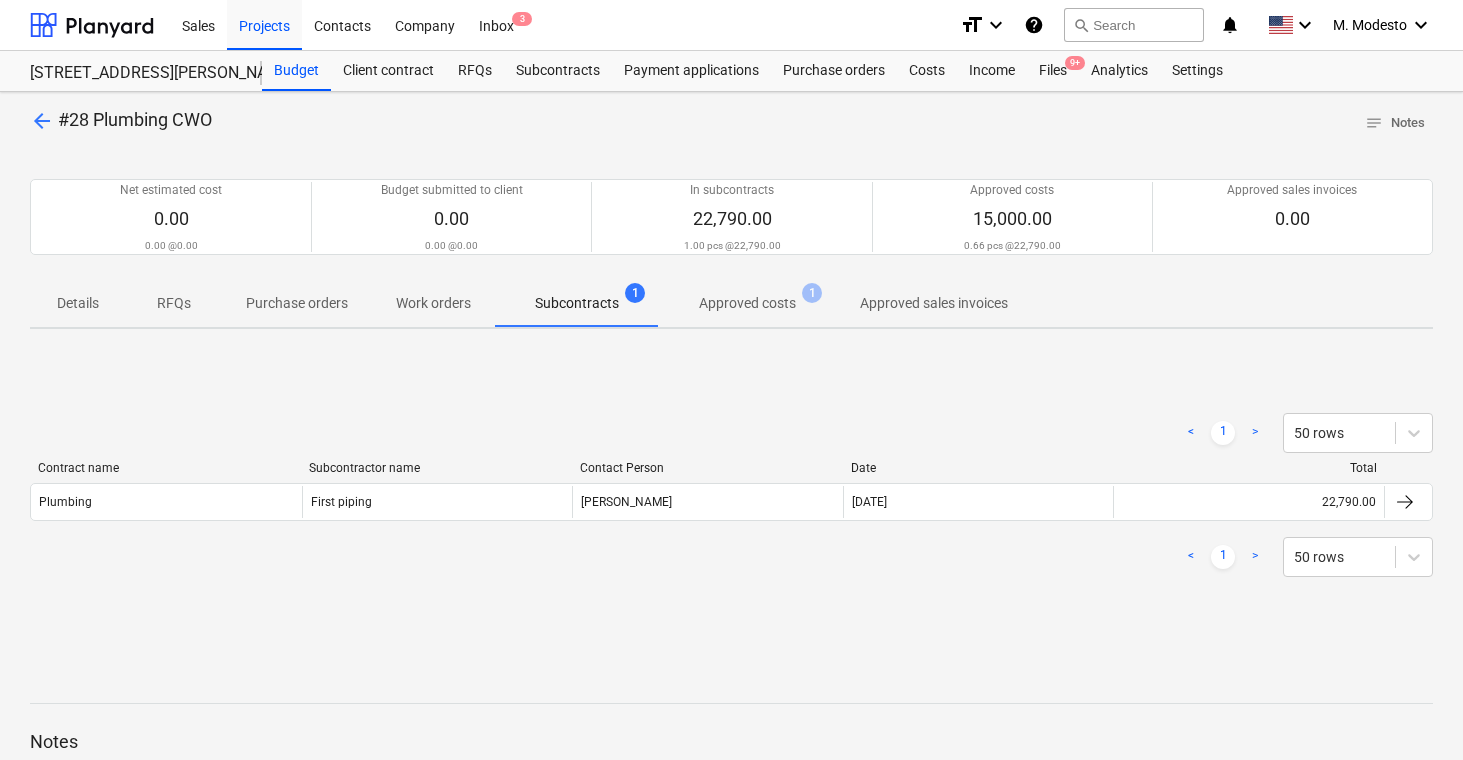 click on "Approved costs" at bounding box center (747, 303) 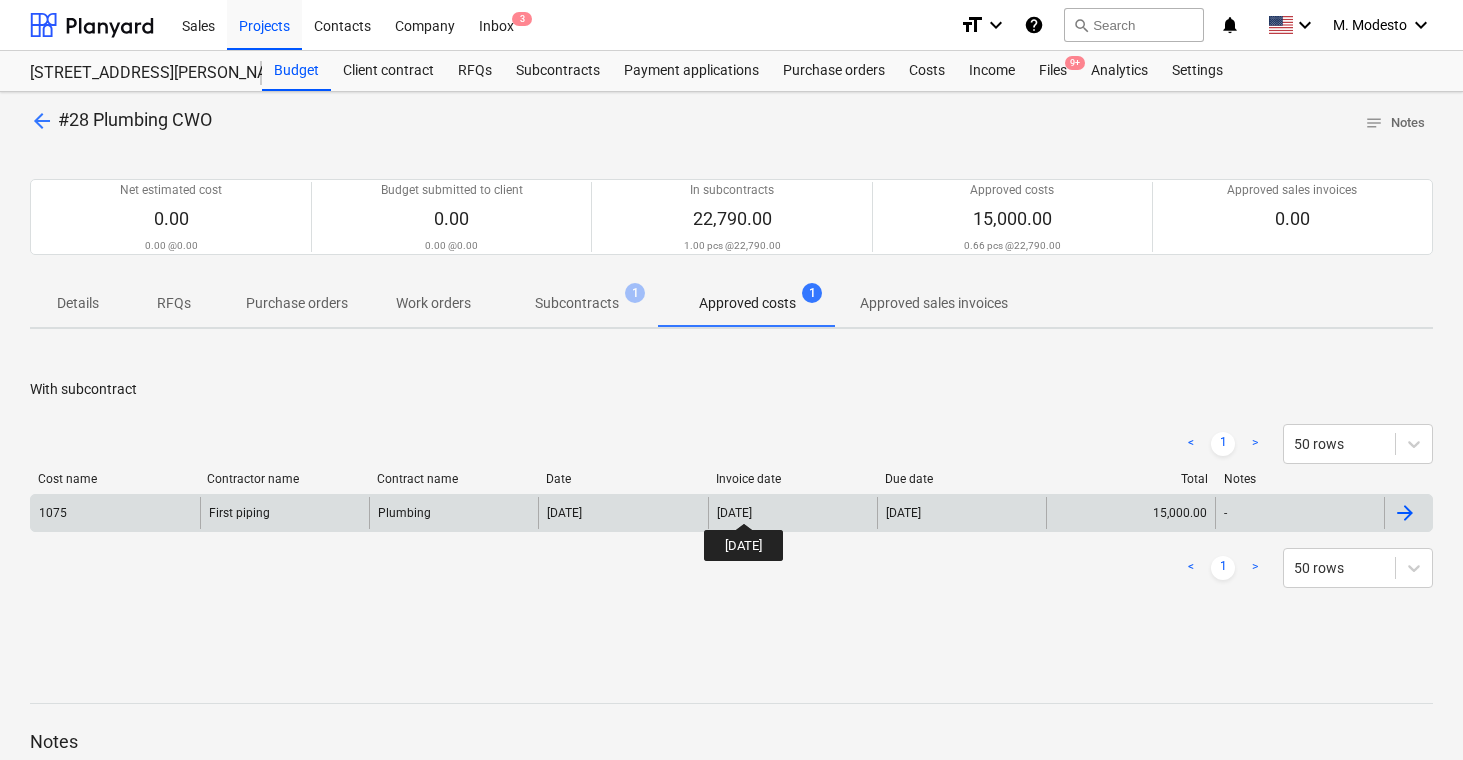 click on "[DATE]" at bounding box center [734, 513] 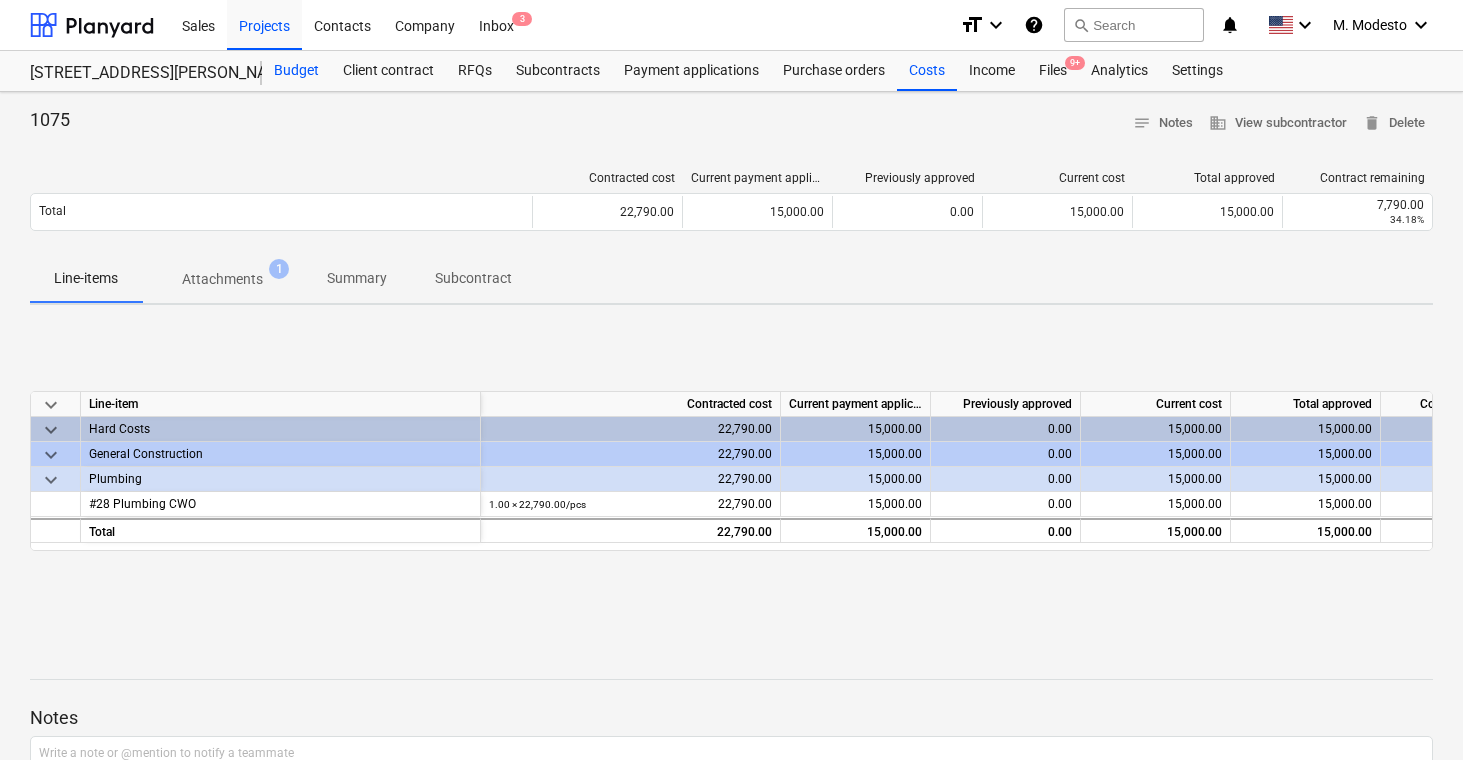 click on "Budget" at bounding box center [296, 71] 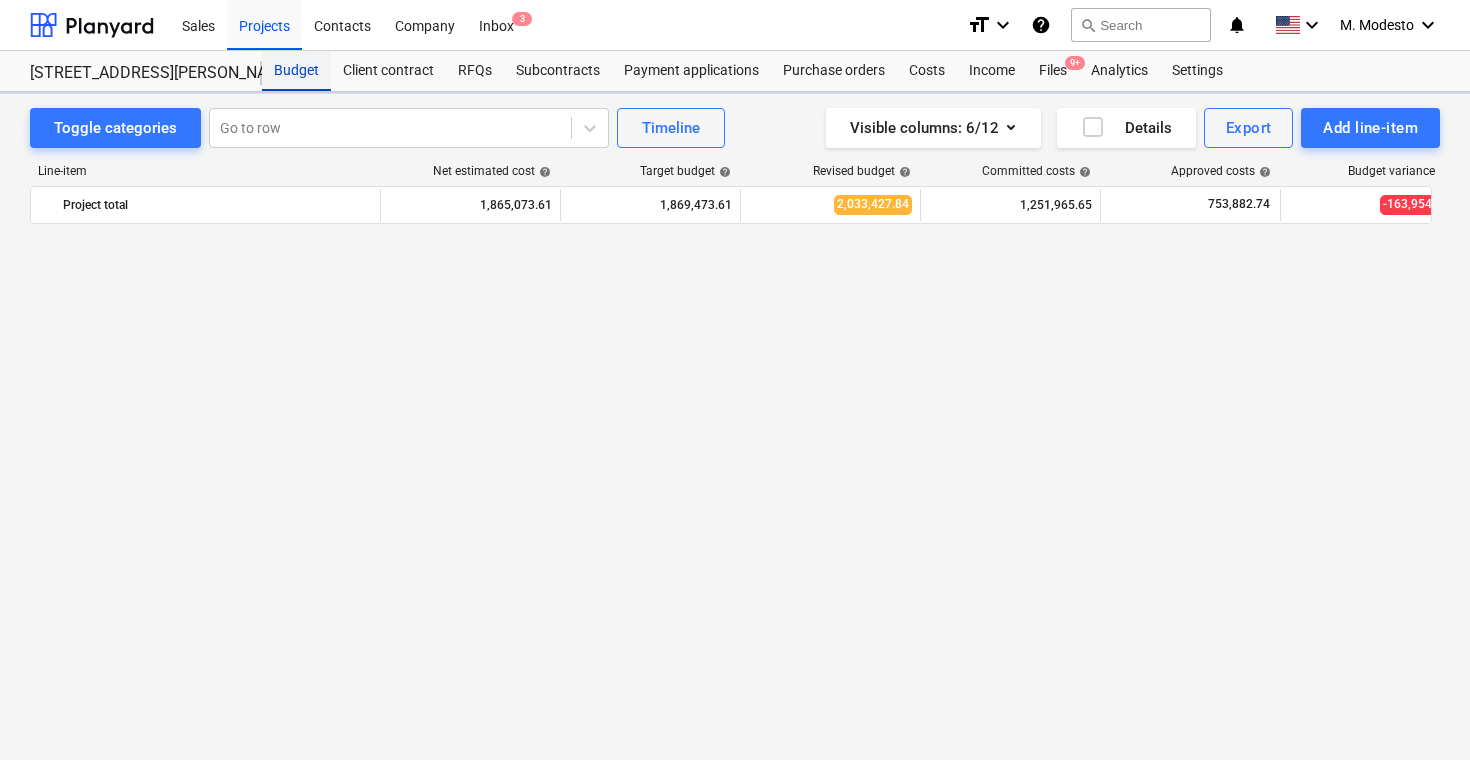 scroll, scrollTop: 3986, scrollLeft: 0, axis: vertical 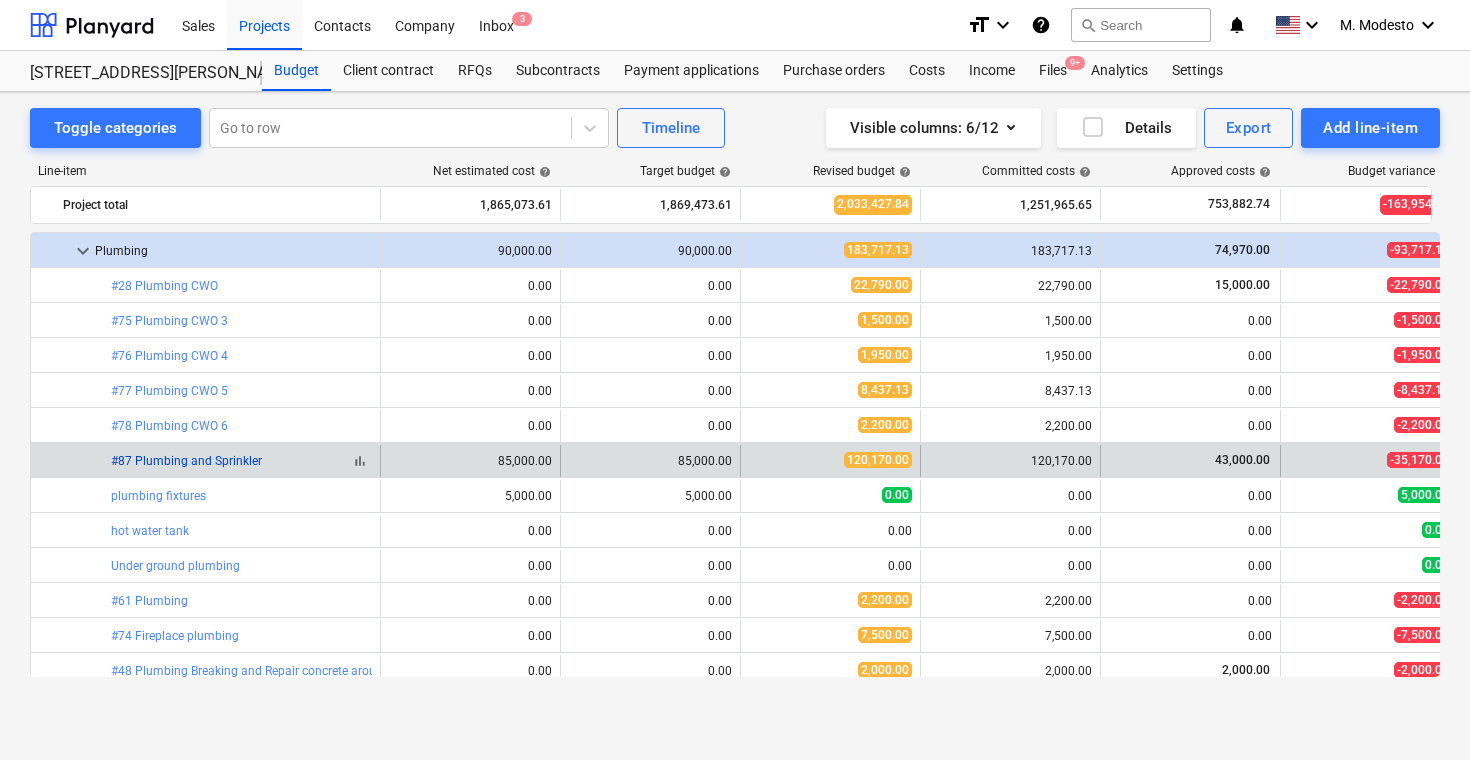 click on "#87 Plumbing and Sprinkler" at bounding box center [186, 461] 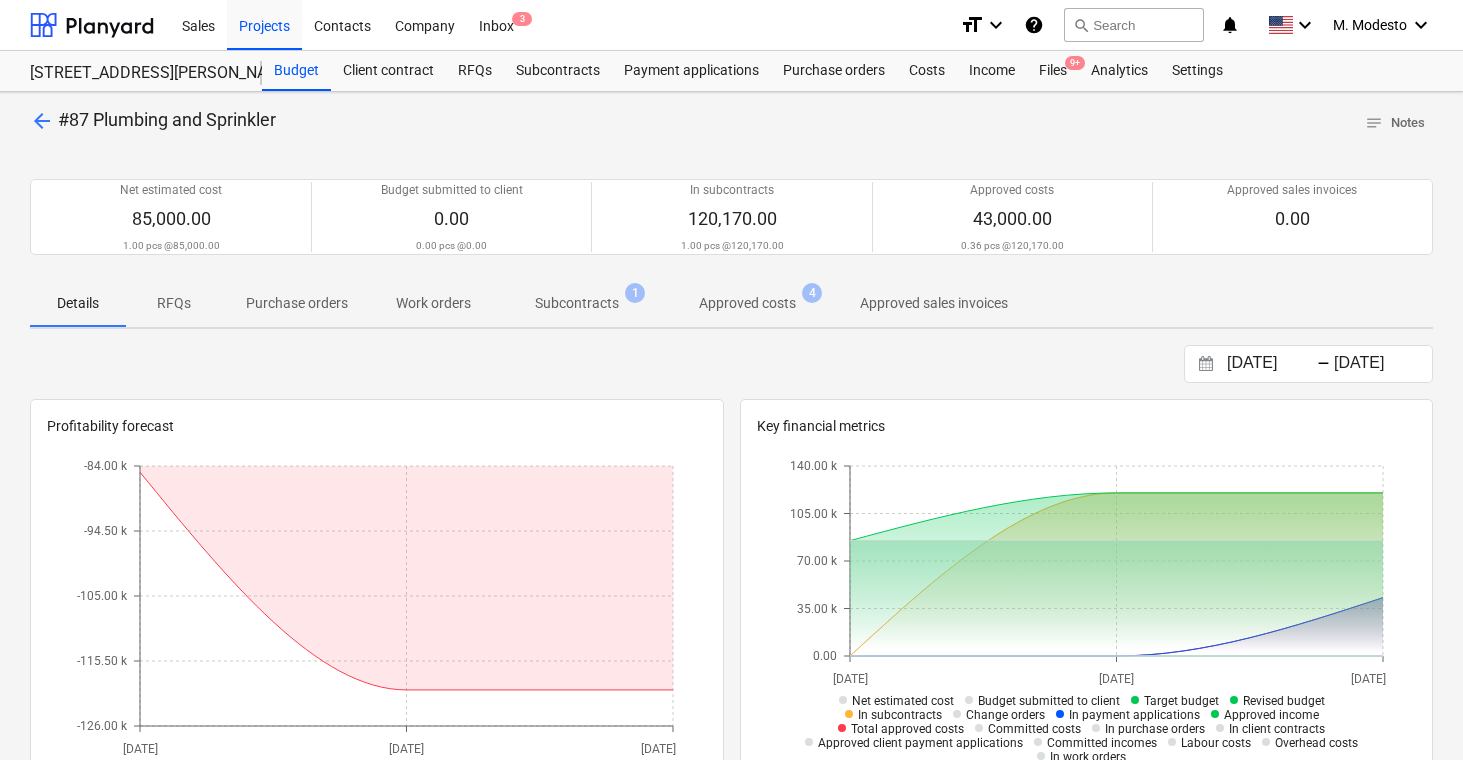 click on "Subcontracts 1" at bounding box center [577, 303] 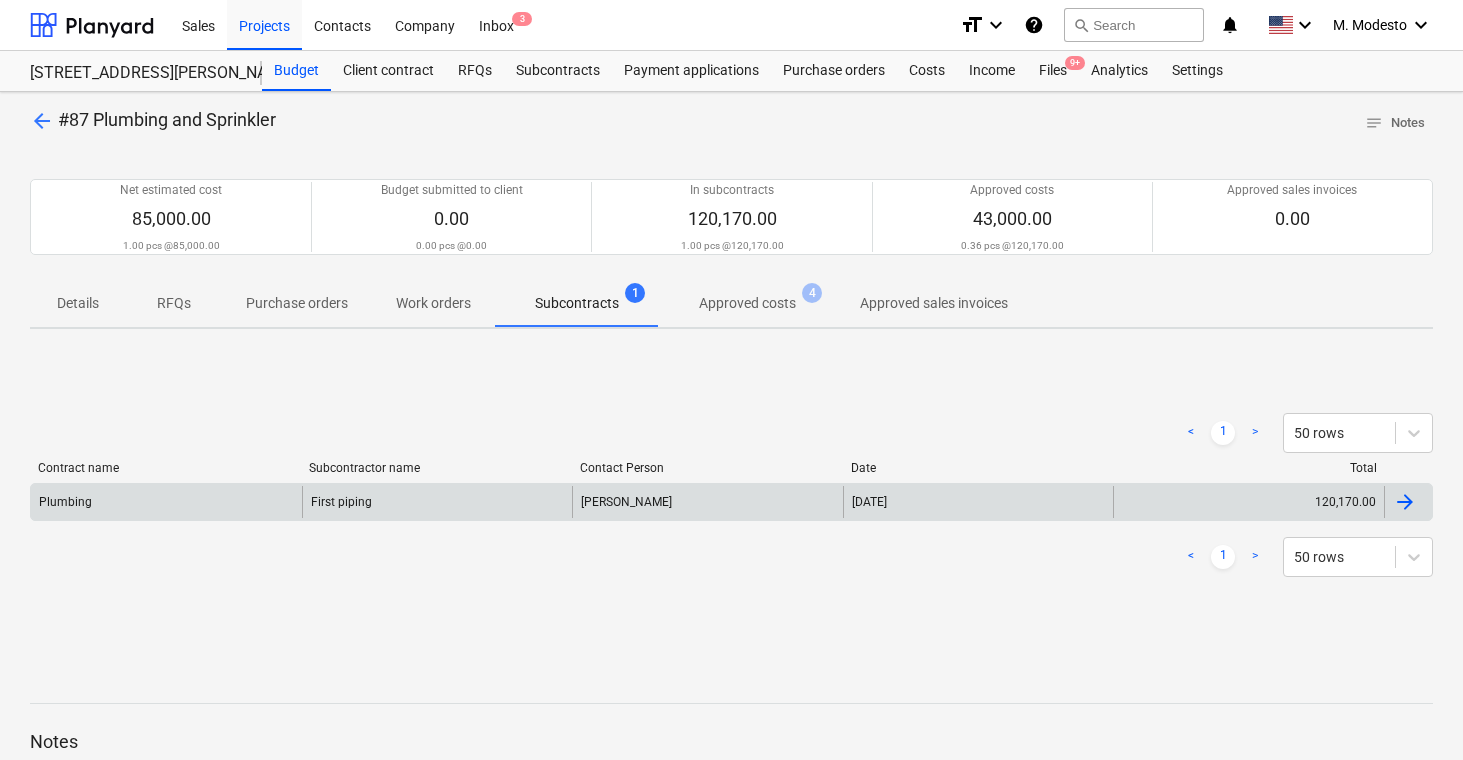 click on "120,170.00" at bounding box center (1248, 502) 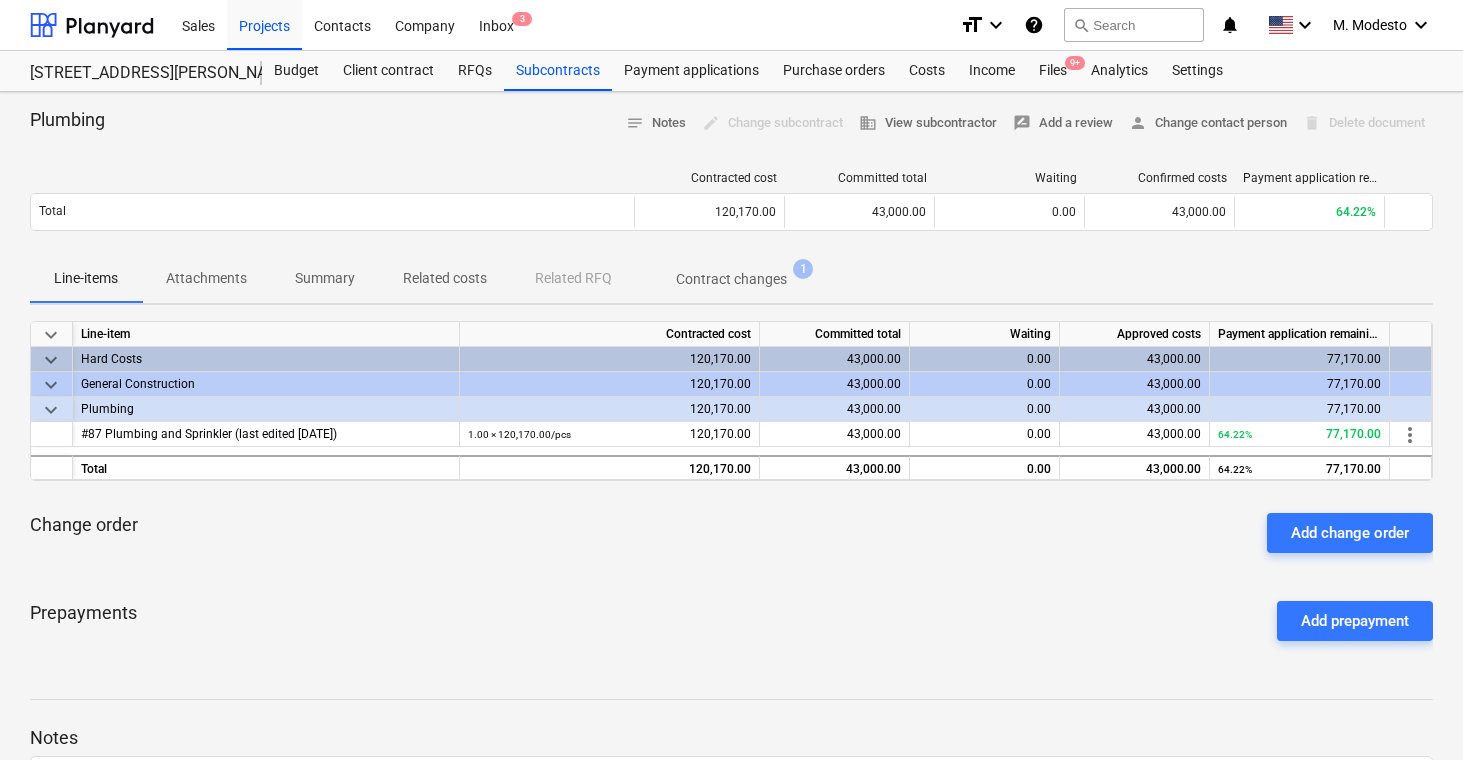 click on "Related costs" at bounding box center (445, 278) 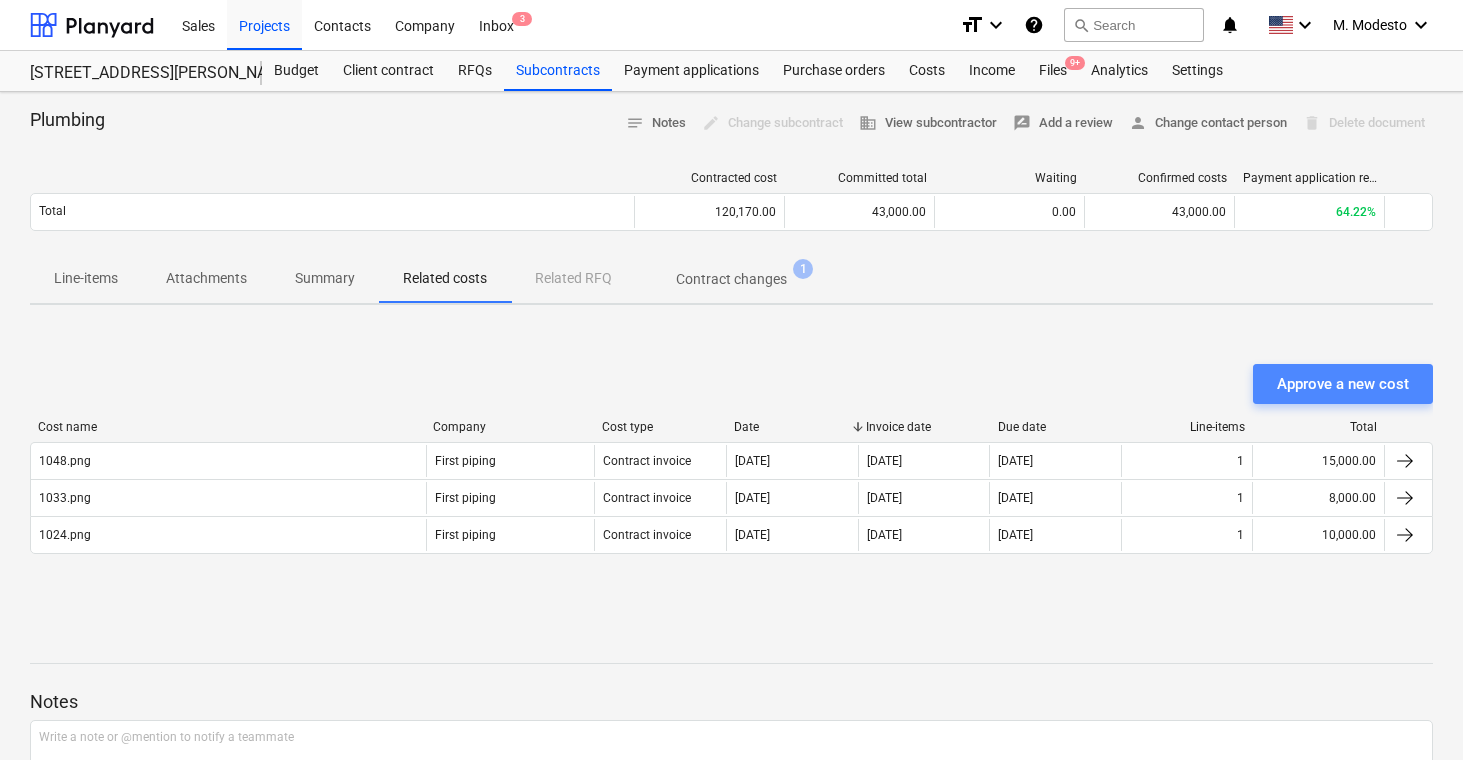 click on "Approve a new cost" at bounding box center [1343, 384] 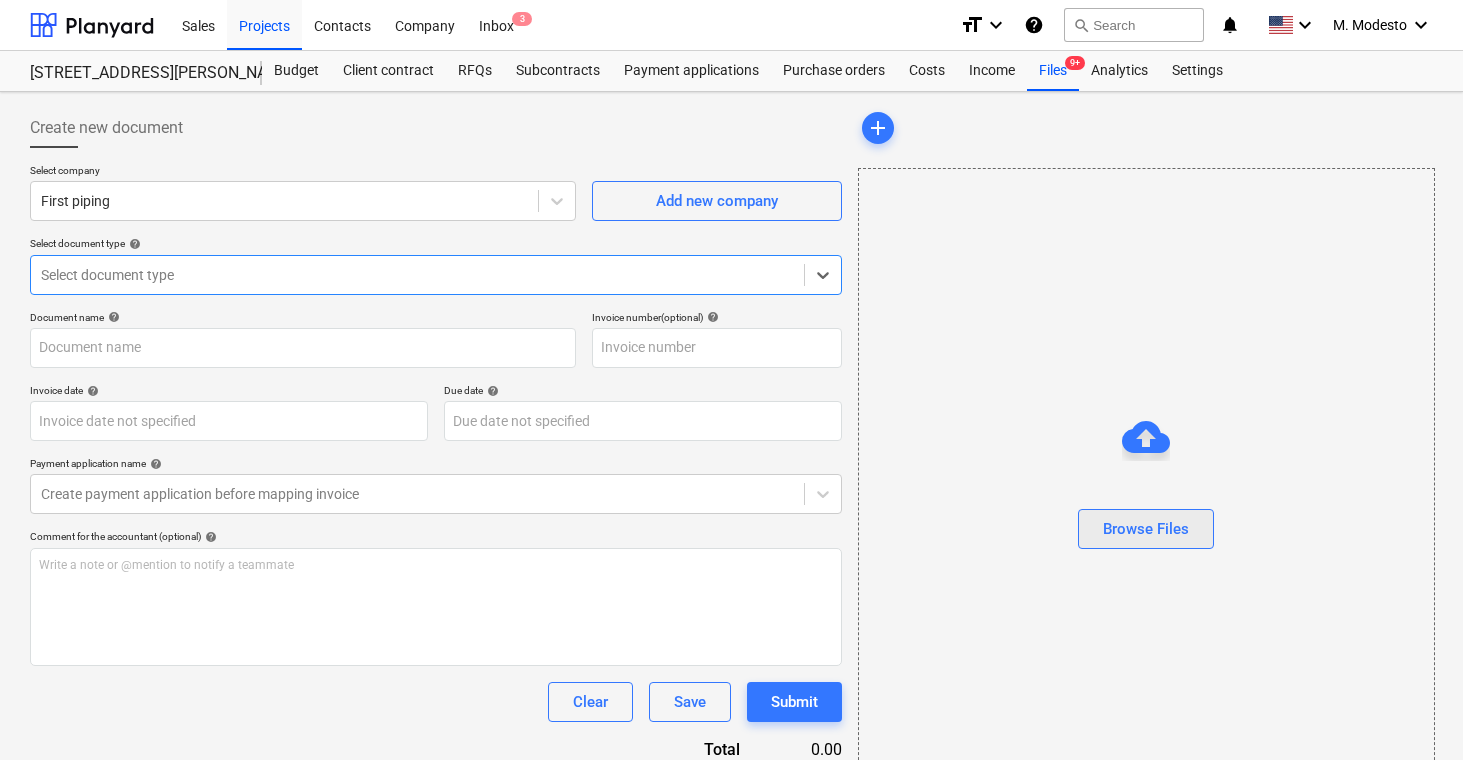 click on "Browse Files" at bounding box center [1146, 529] 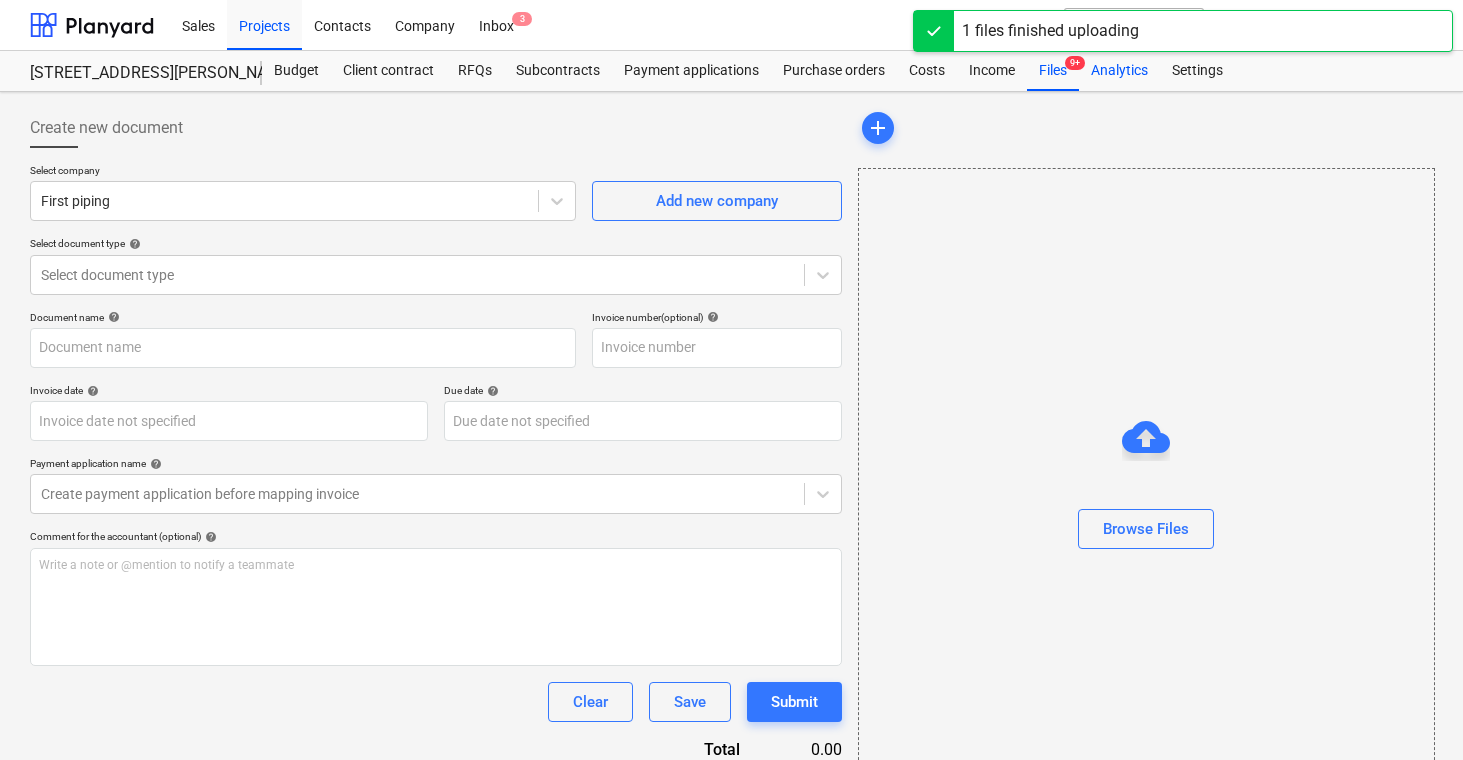 type on "1038.png" 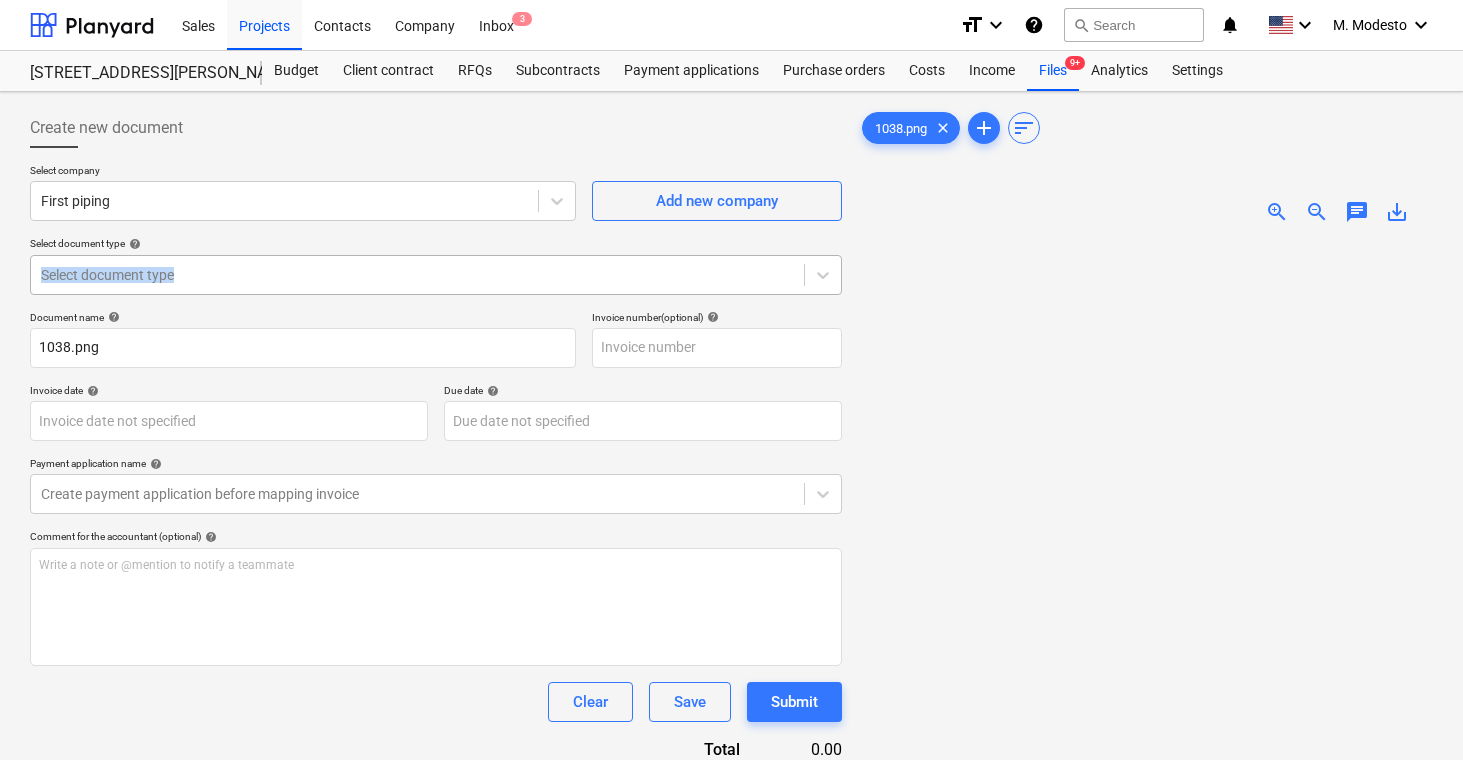 click on "Select document type help Select document type" at bounding box center [436, 265] 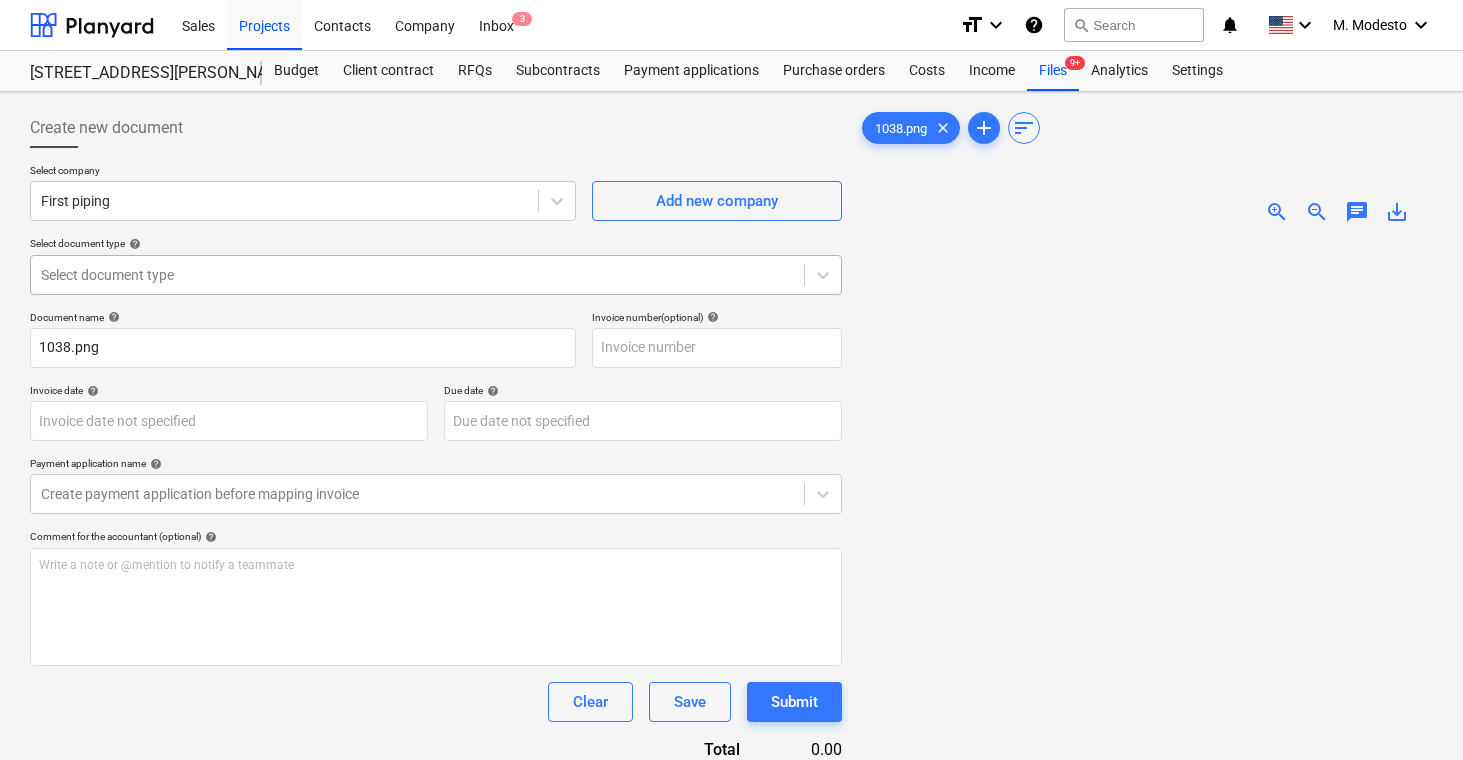 click at bounding box center [417, 275] 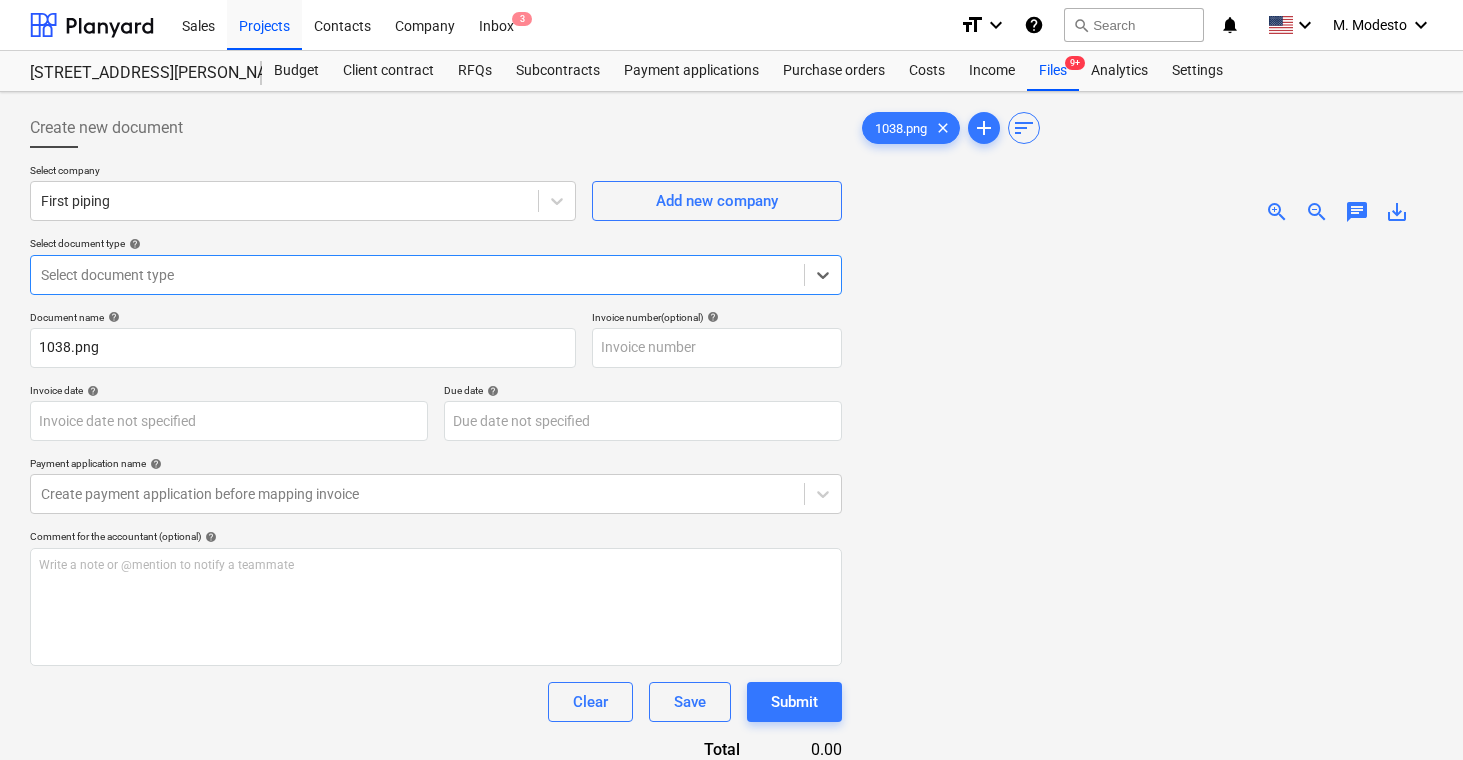 click on "Invoice for a subcontract" at bounding box center [731, 884] 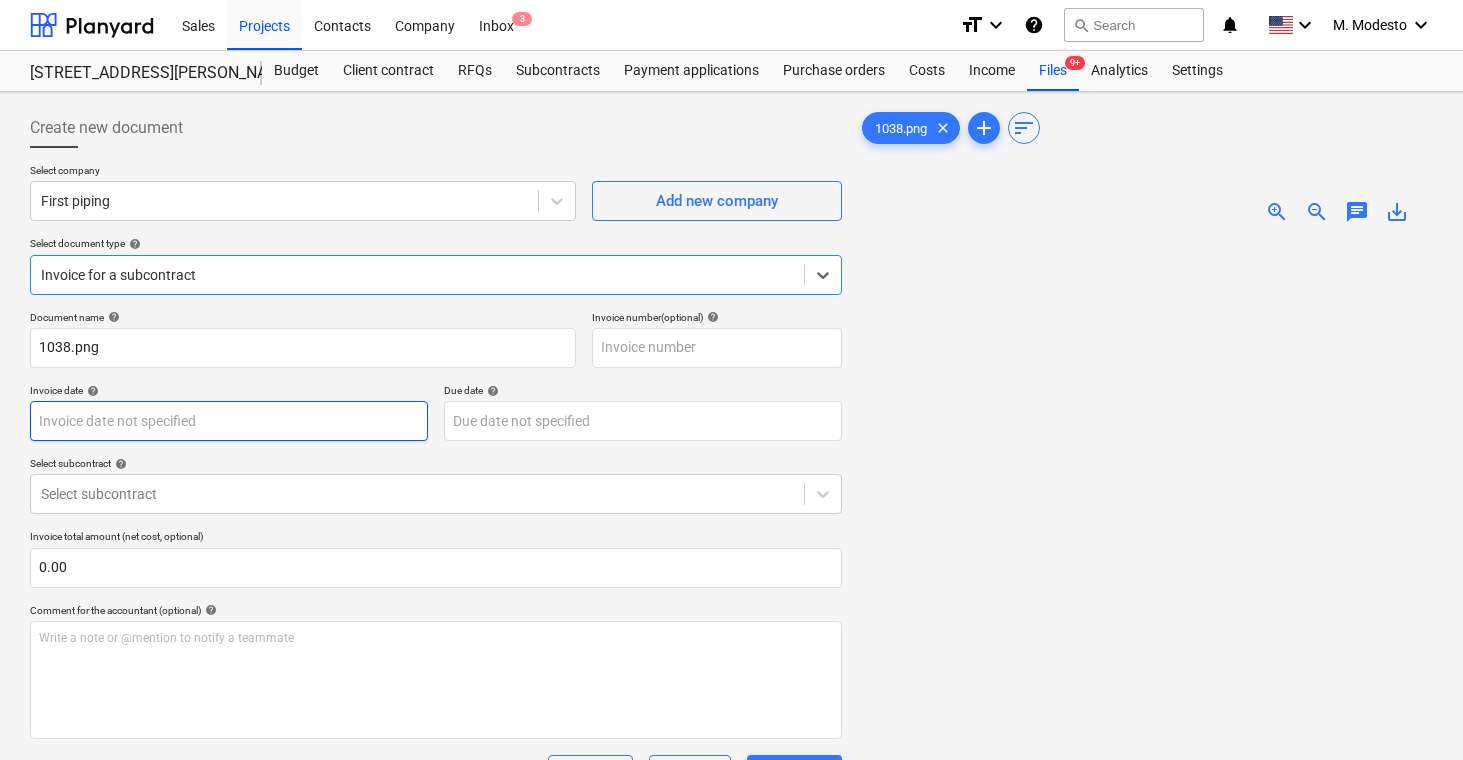 click on "Sales Projects Contacts Company Inbox 3 format_size keyboard_arrow_down help search Search notifications 0 keyboard_arrow_down M. Modesto keyboard_arrow_down [STREET_ADDRESS][PERSON_NAME][PERSON_NAME] Budget Client contract RFQs Subcontracts Payment applications Purchase orders Costs Income Files 9+ Analytics Settings Create new document Select company First piping   Add new company Select document type help option Invoice for a subcontract, selected.   Select is focused ,type to refine list, press Down to open the menu,  Invoice for a subcontract Document name help 1038.png Invoice number  (optional) help Invoice date help Press the down arrow key to interact with the calendar and
select a date. Press the question mark key to get the keyboard shortcuts for changing dates. Due date help Press the down arrow key to interact with the calendar and
select a date. Press the question mark key to get the keyboard shortcuts for changing dates. Select subcontract help Select subcontract 0.00 help ﻿ Clear Save Total" at bounding box center (731, 380) 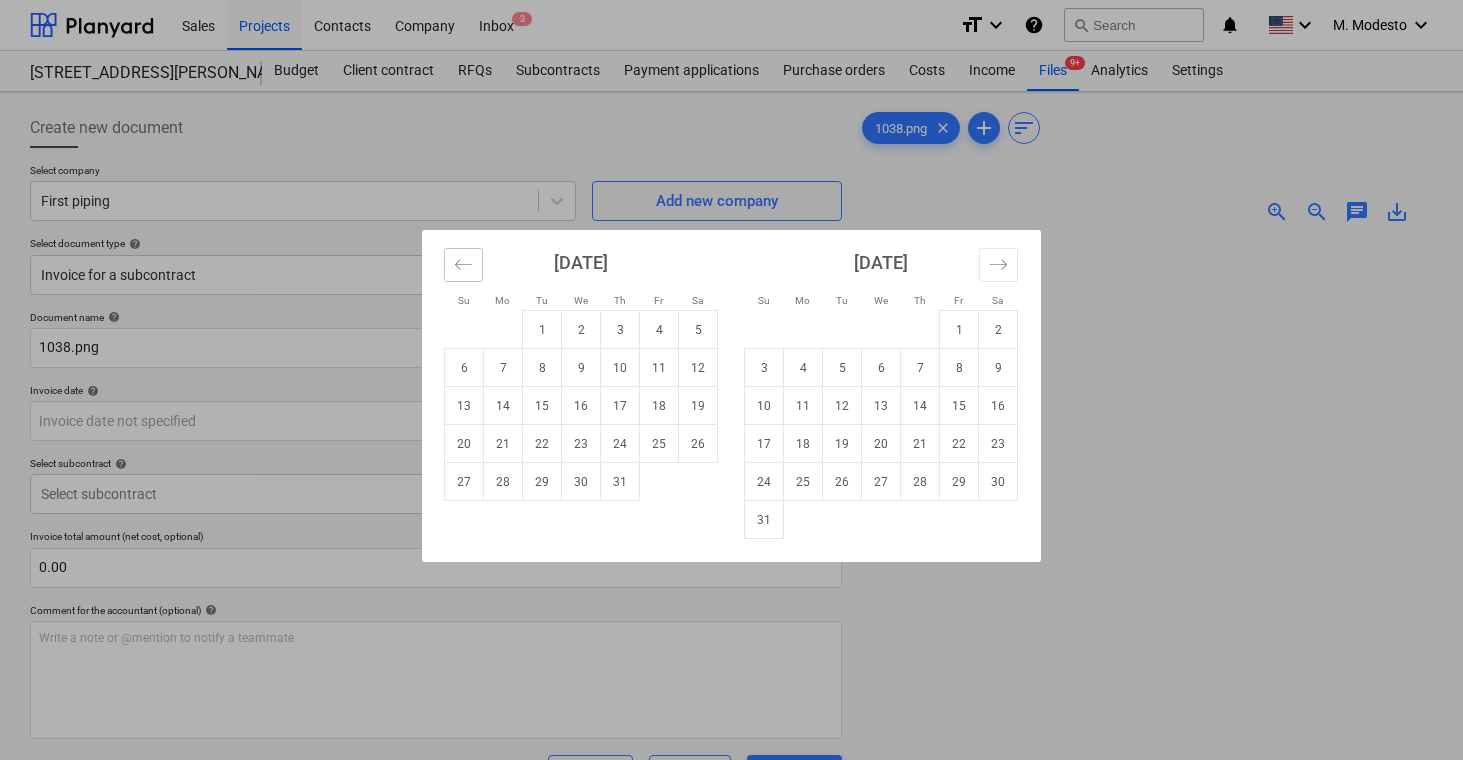 click 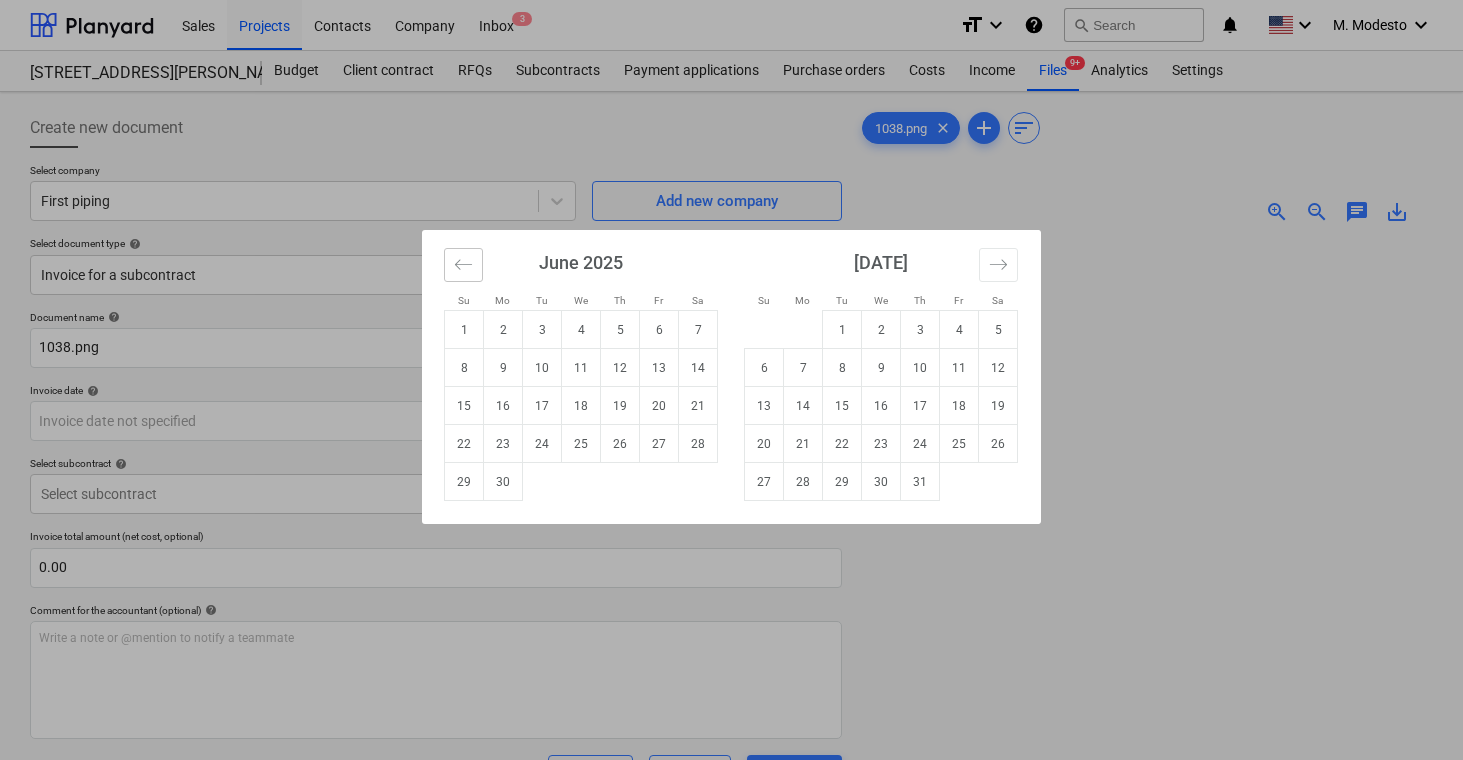 click 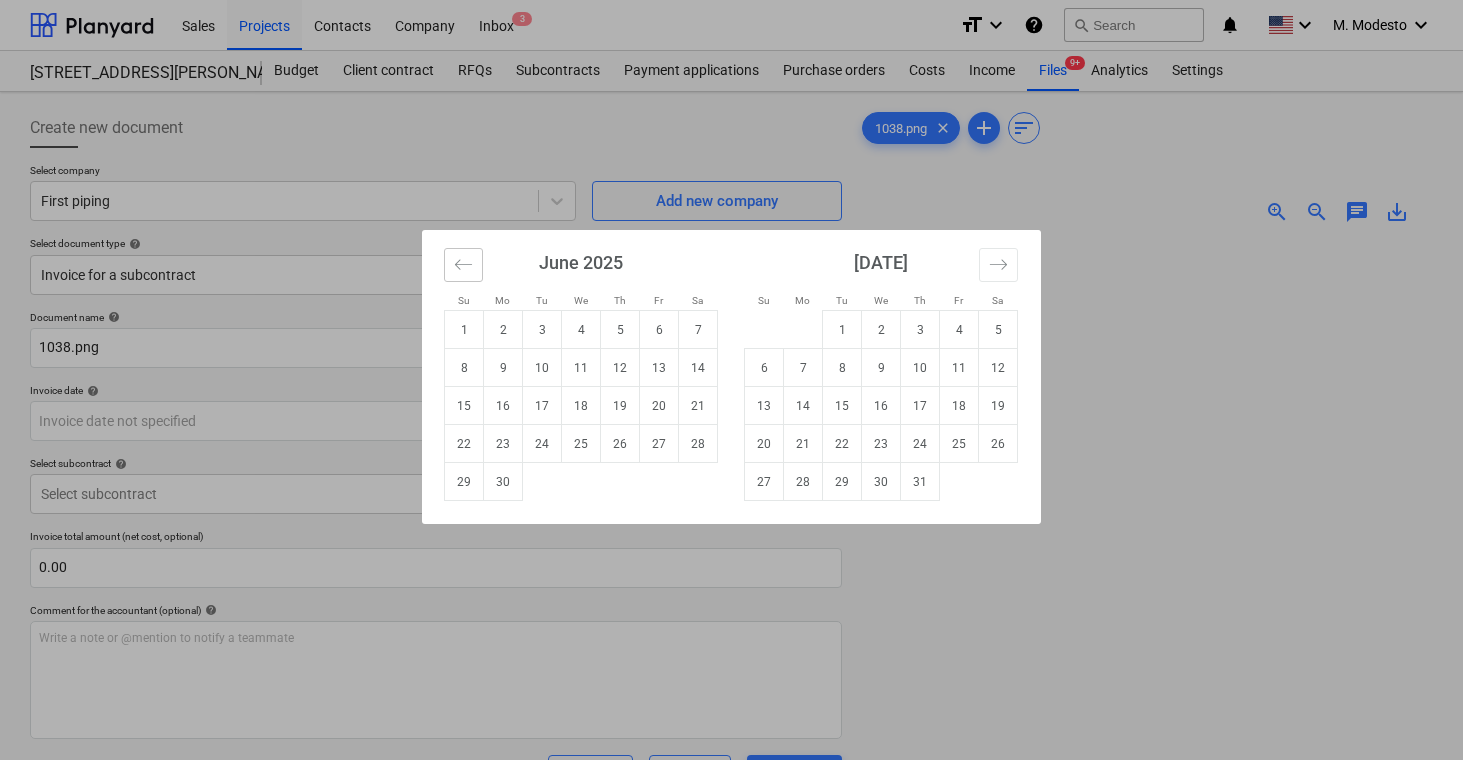 click 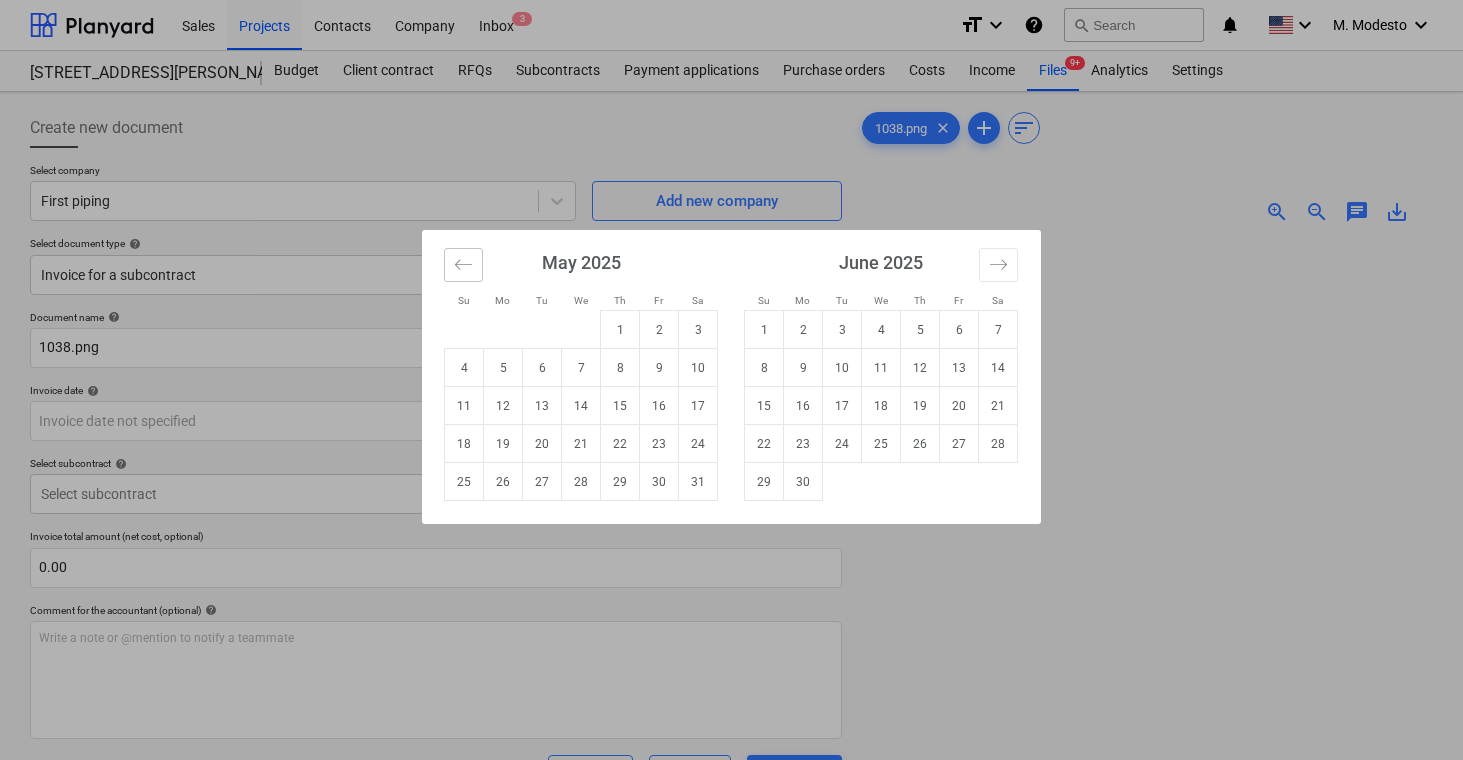 click 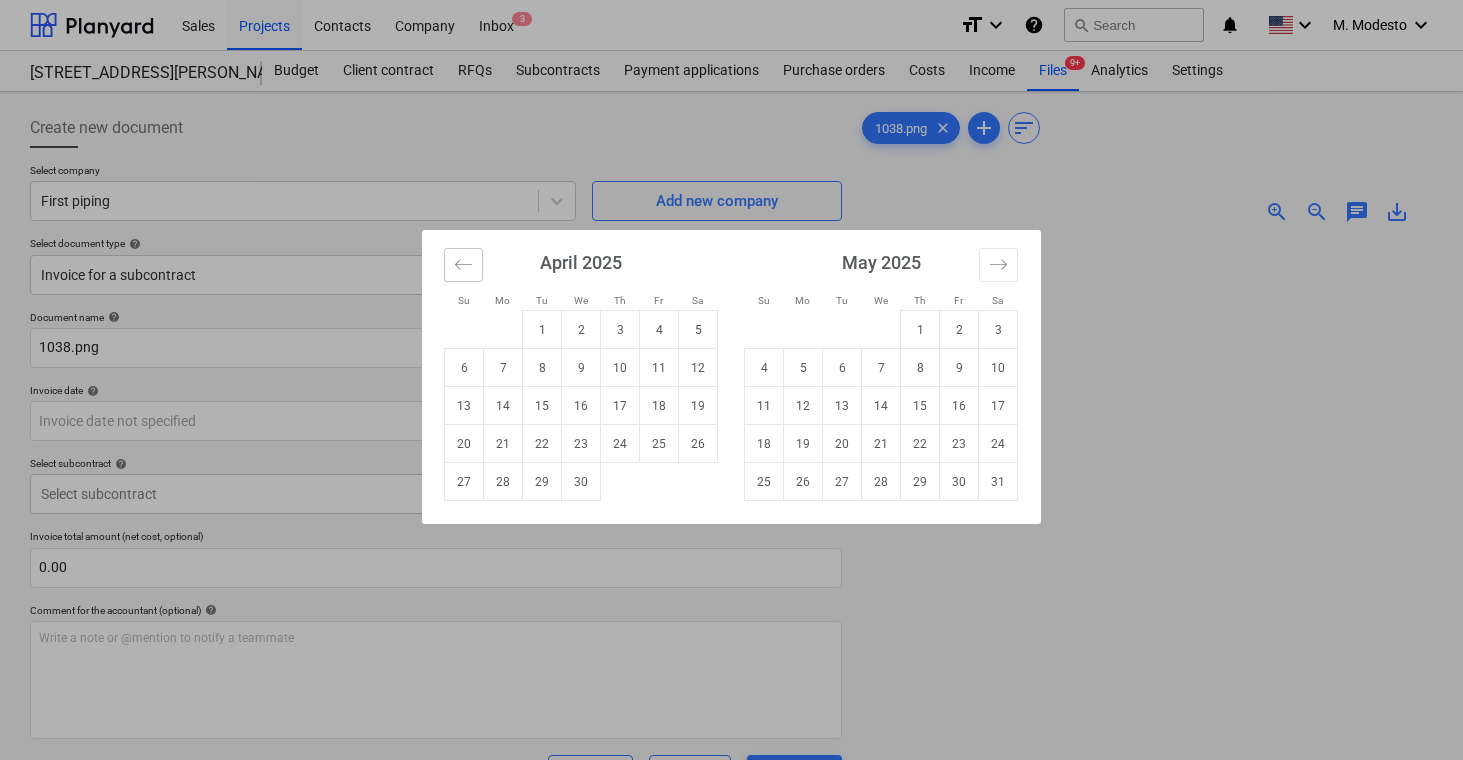 click at bounding box center [463, 265] 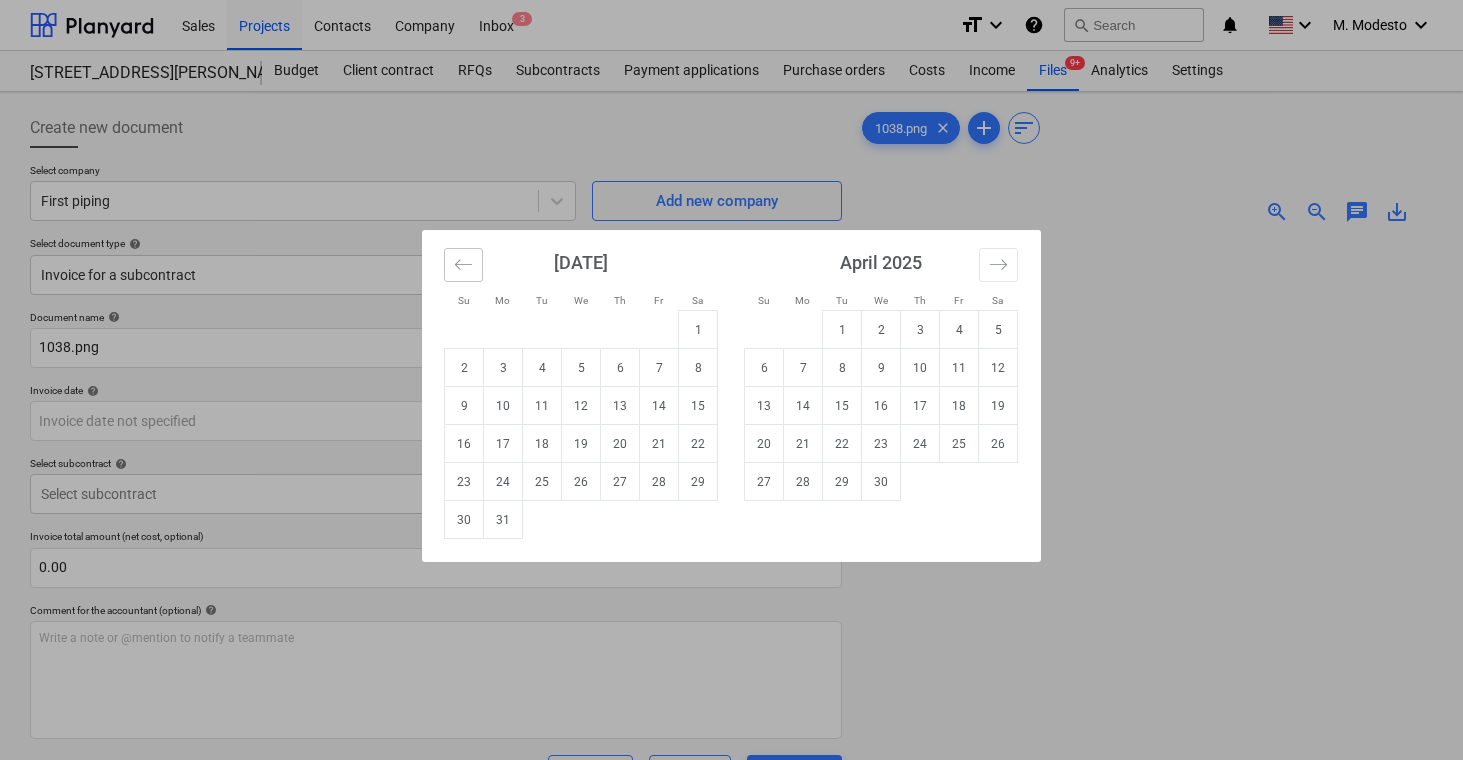 click at bounding box center (463, 265) 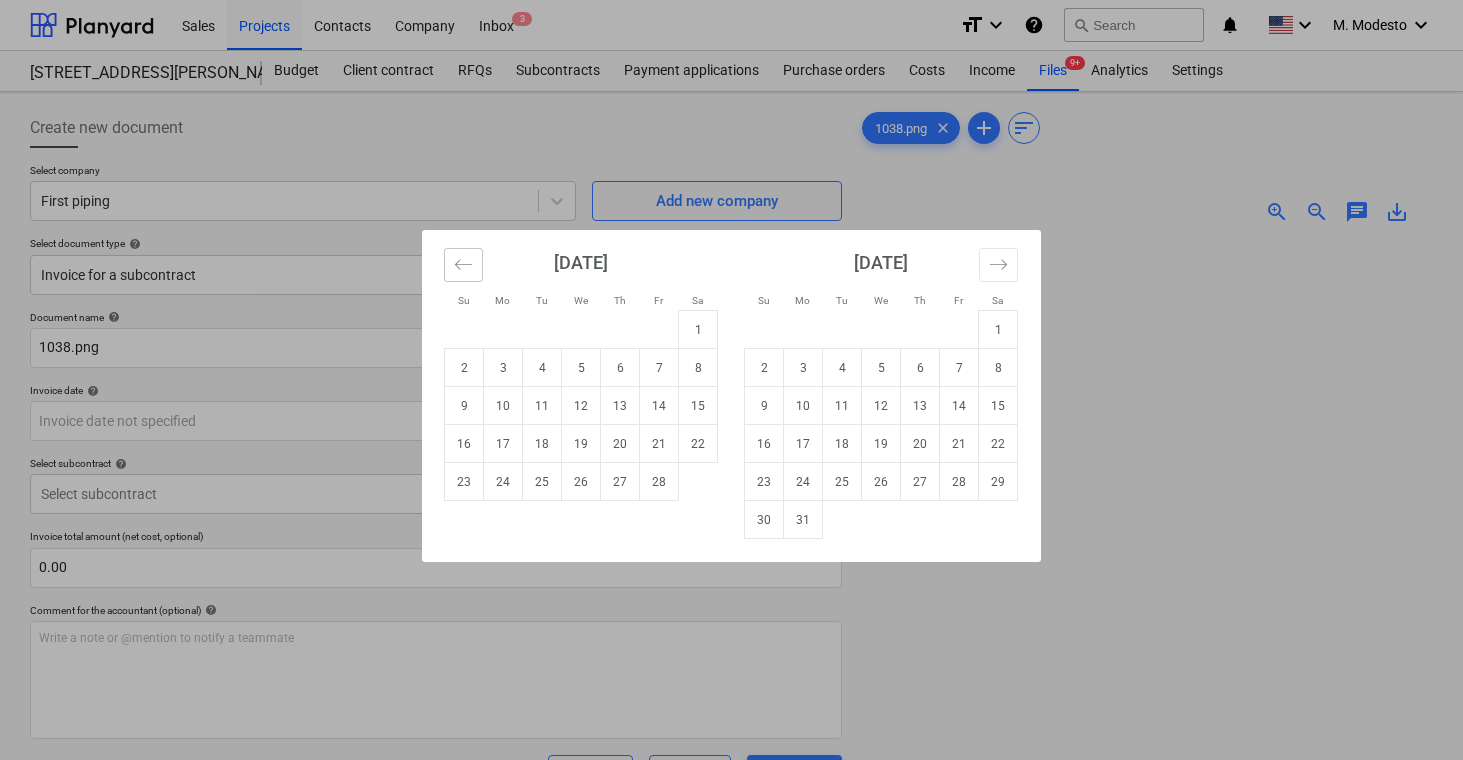 click at bounding box center [463, 265] 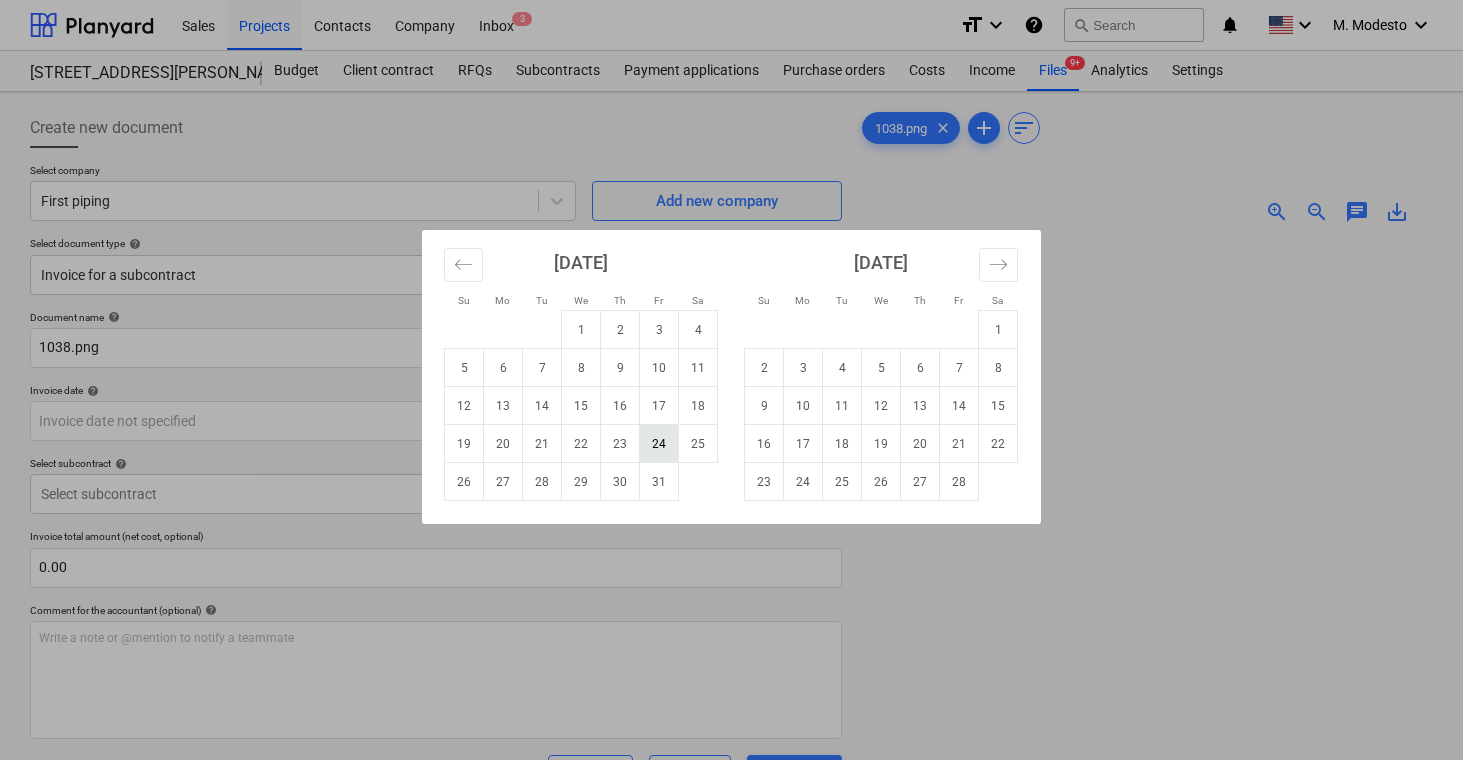 click on "24" at bounding box center [659, 444] 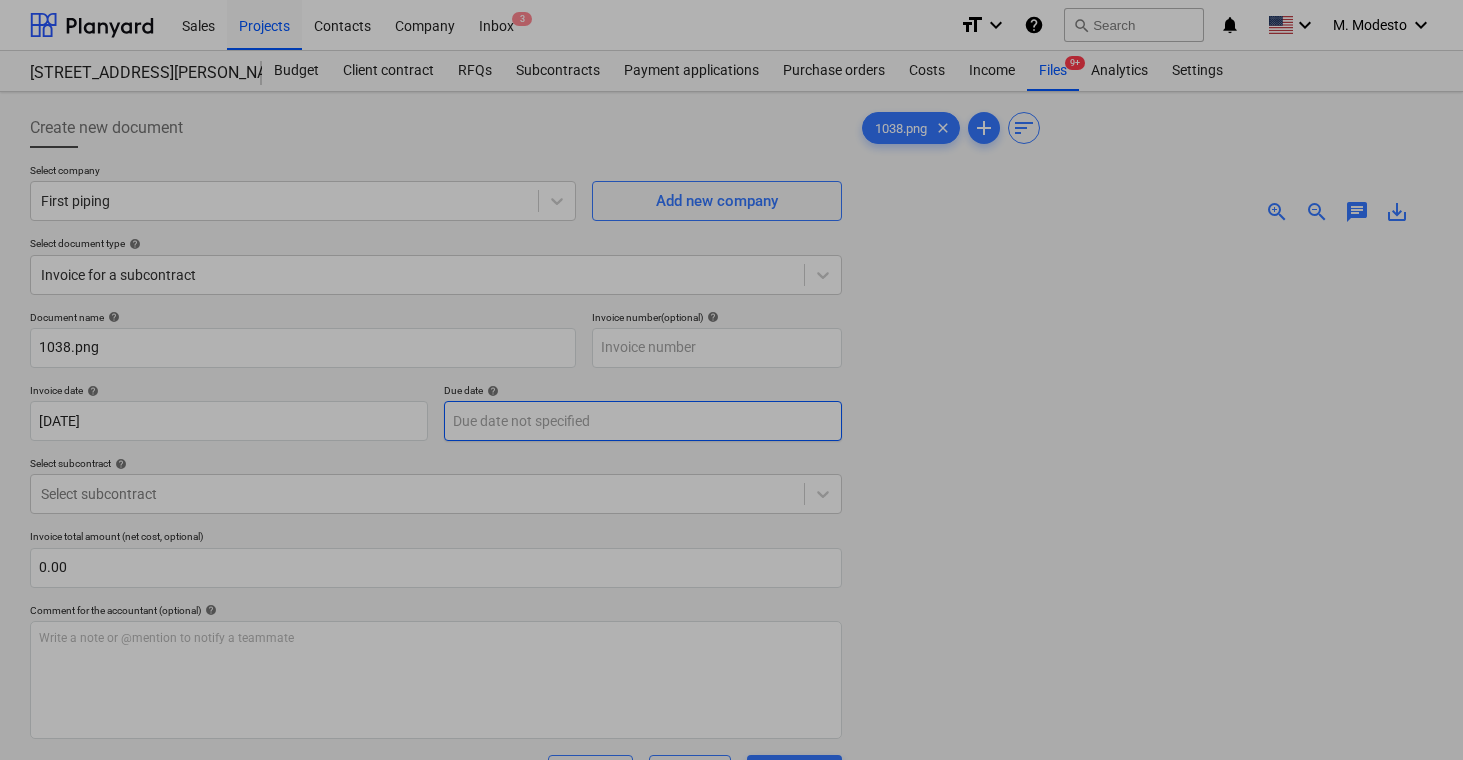 click on "Sales Projects Contacts Company Inbox 3 format_size keyboard_arrow_down help search Search notifications 0 keyboard_arrow_down M. Modesto keyboard_arrow_down [STREET_ADDRESS][PERSON_NAME][PERSON_NAME] Budget Client contract RFQs Subcontracts Payment applications Purchase orders Costs Income Files 9+ Analytics Settings Create new document Select company First piping   Add new company Select document type help Invoice for a subcontract Document name help 1038.png Invoice number  (optional) help Invoice date help [DATE] [DATE] Press the down arrow key to interact with the calendar and
select a date. Press the question mark key to get the keyboard shortcuts for changing dates. Due date help Press the down arrow key to interact with the calendar and
select a date. Press the question mark key to get the keyboard shortcuts for changing dates. Select subcontract help Select subcontract Invoice total amount (net cost, optional) 0.00 Comment for the accountant (optional) help ﻿ Clear Save Submit Total 0.00" at bounding box center (731, 380) 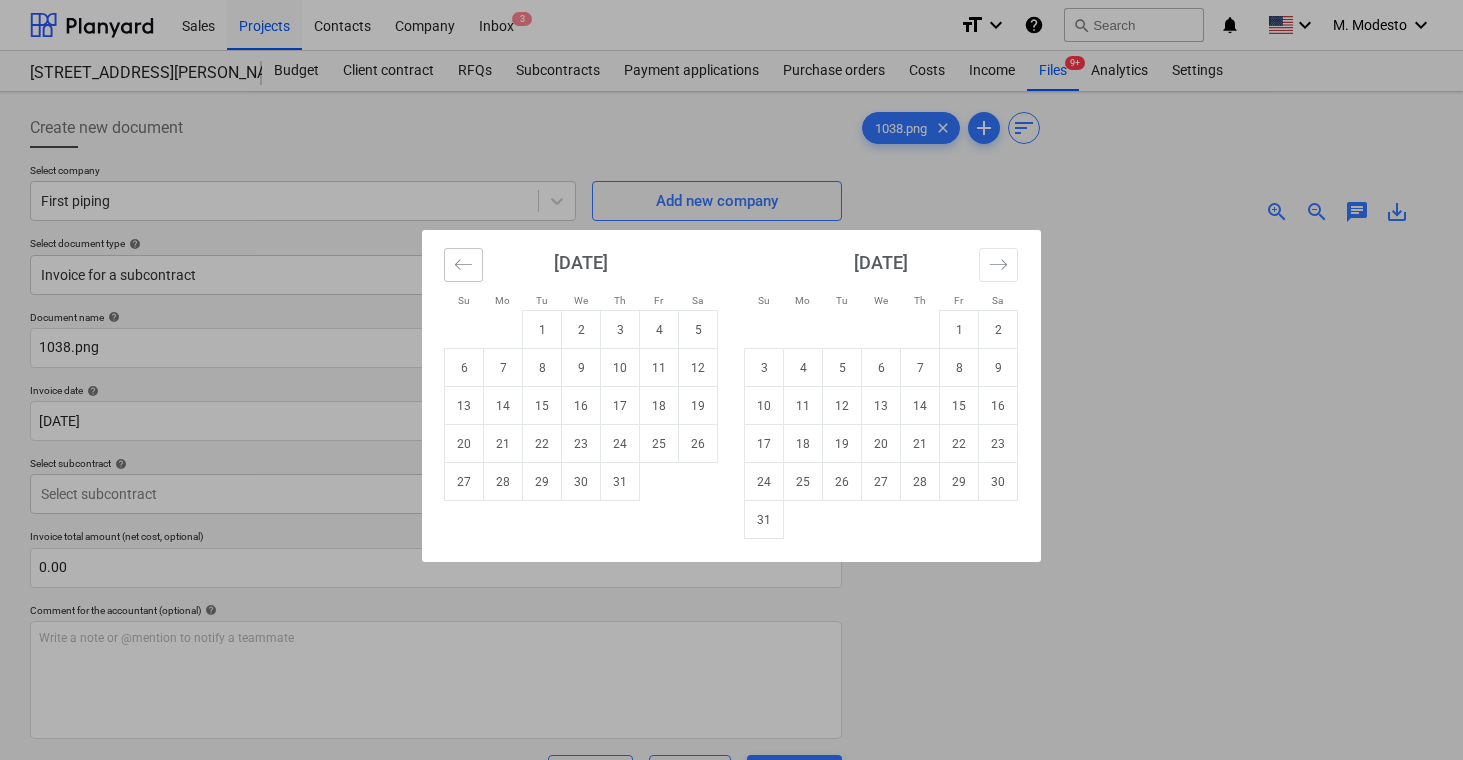 click at bounding box center (463, 265) 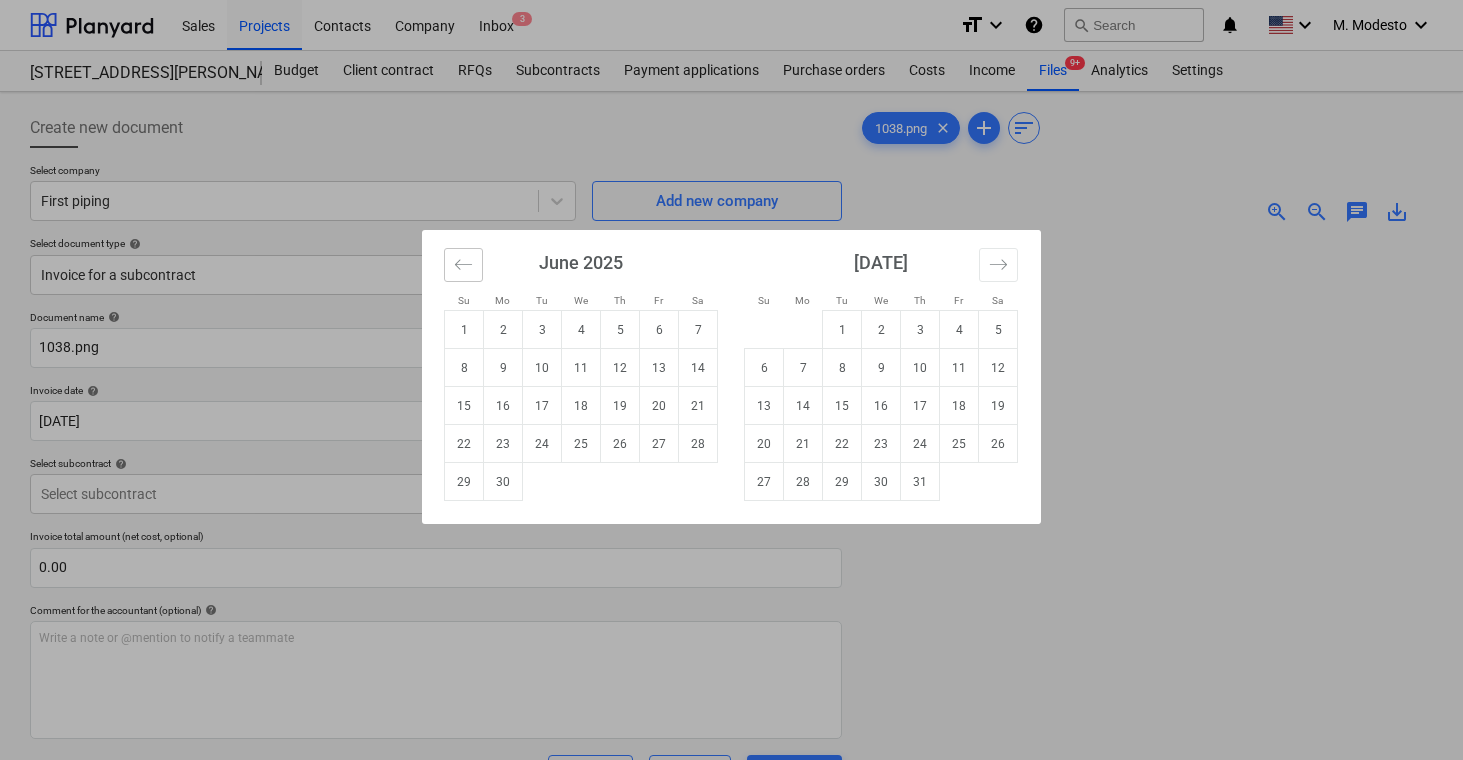 click at bounding box center (463, 265) 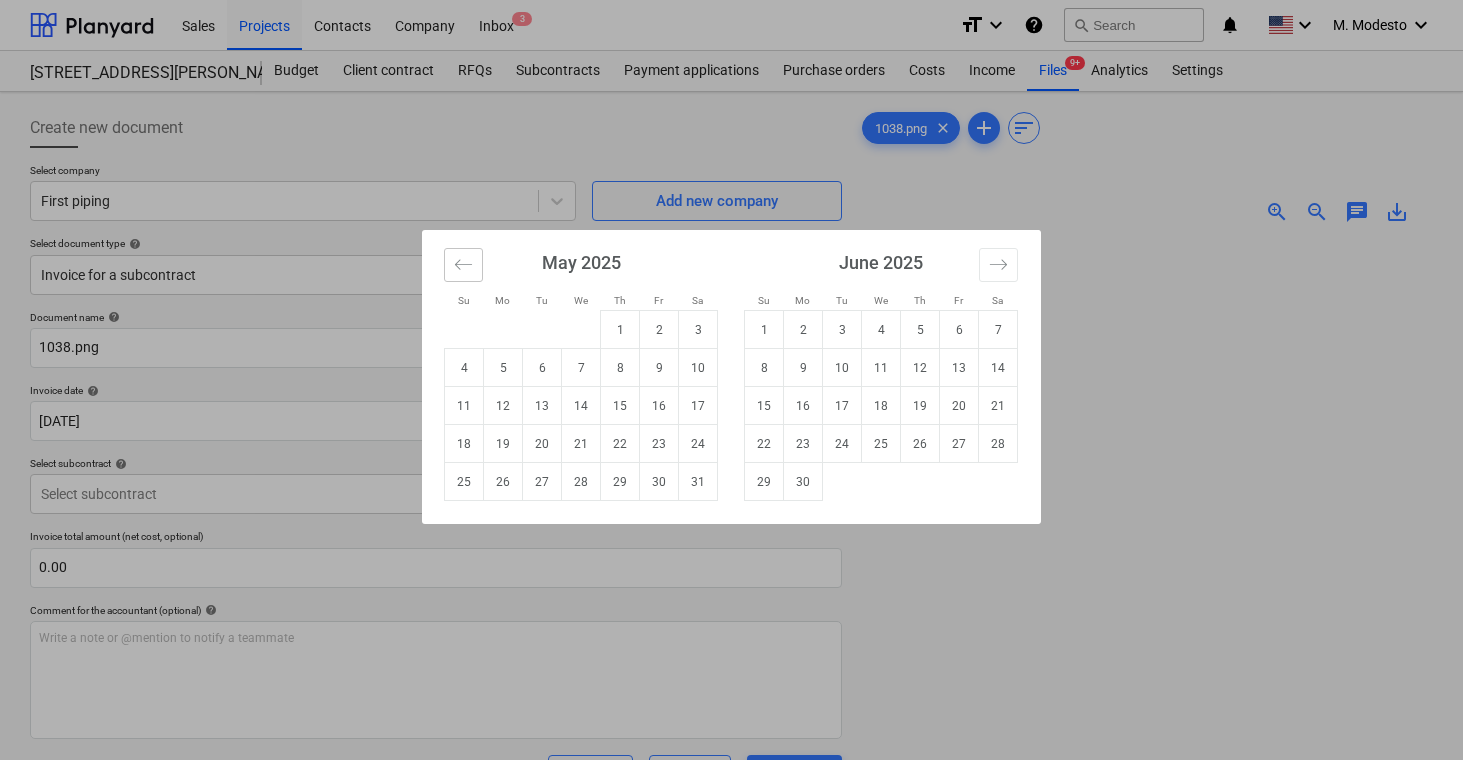 click at bounding box center [463, 265] 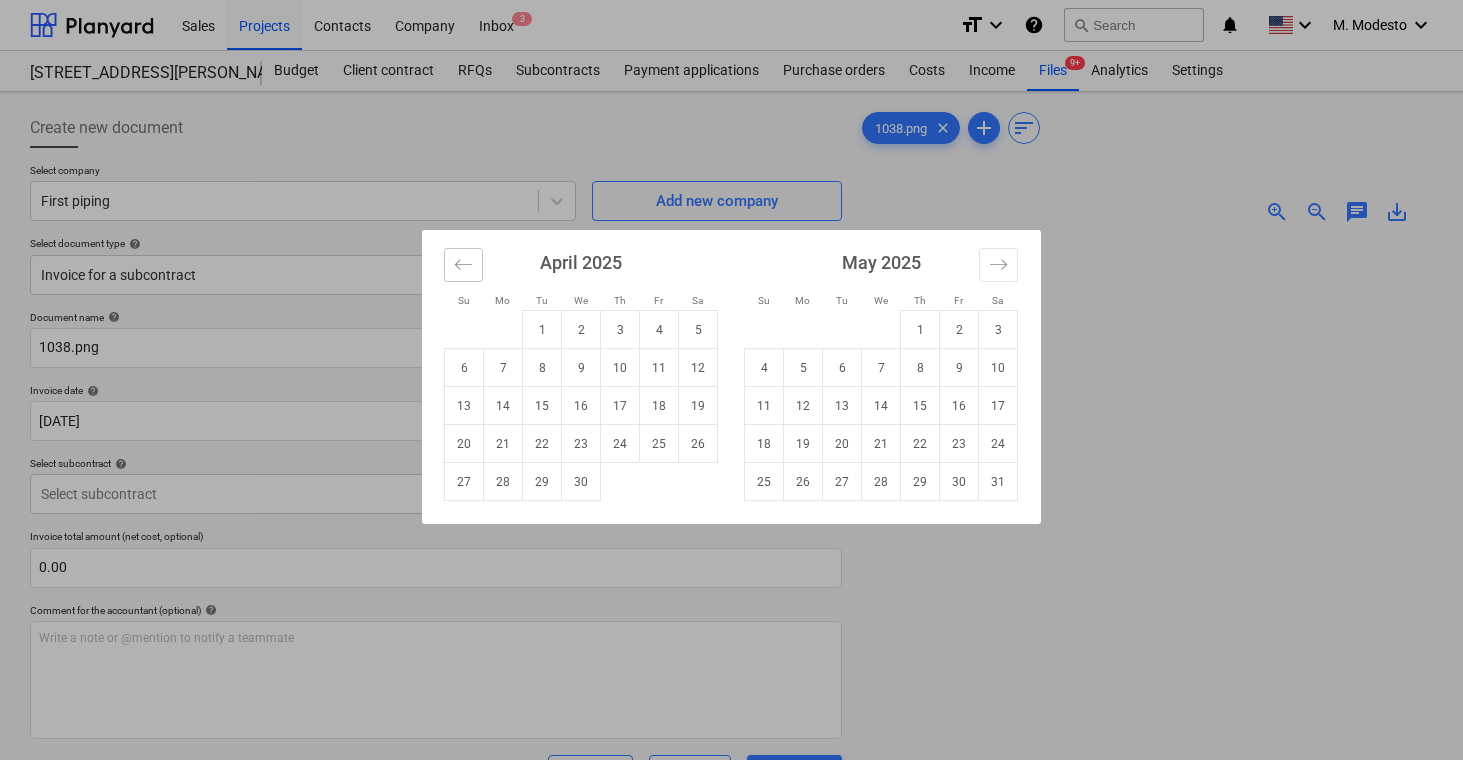 click at bounding box center (463, 265) 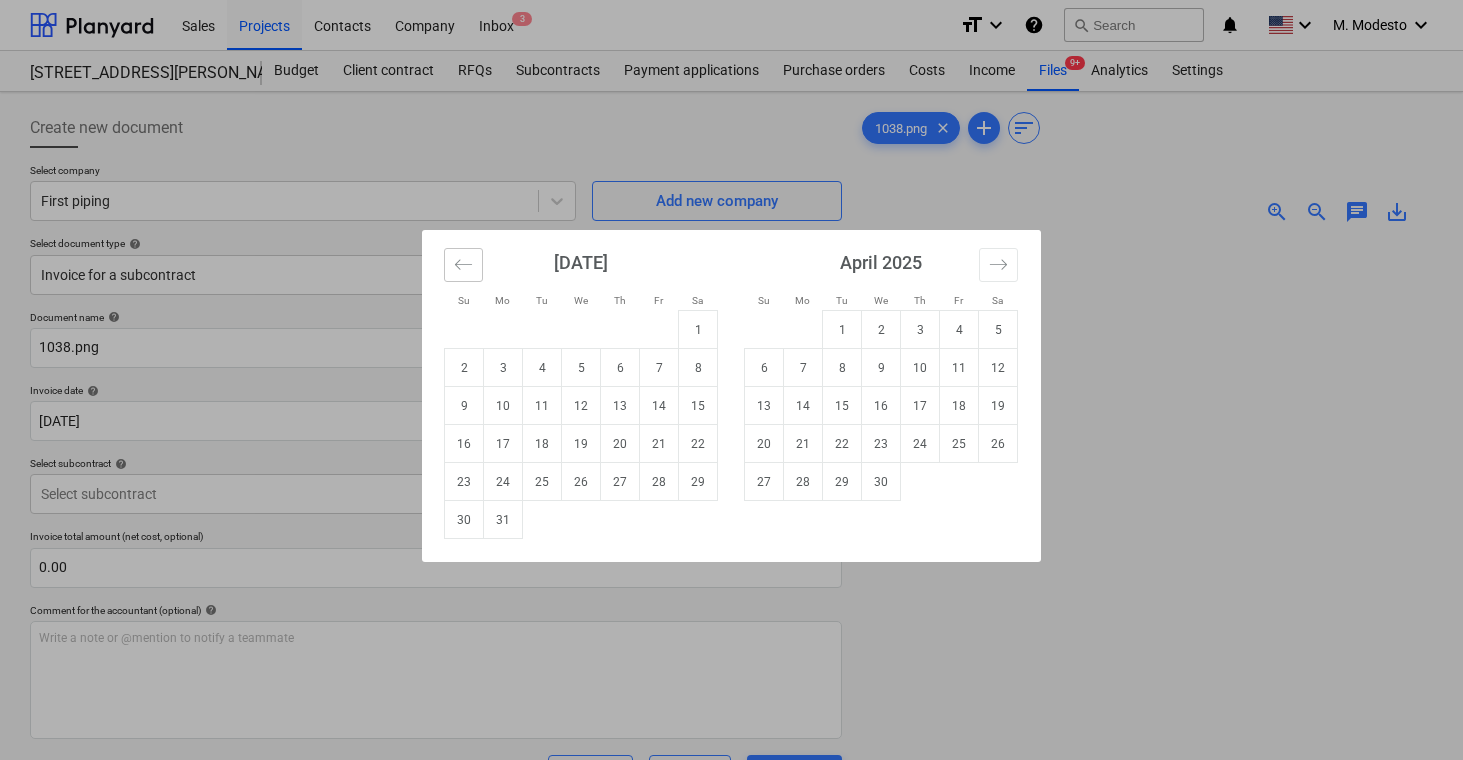 click at bounding box center (463, 265) 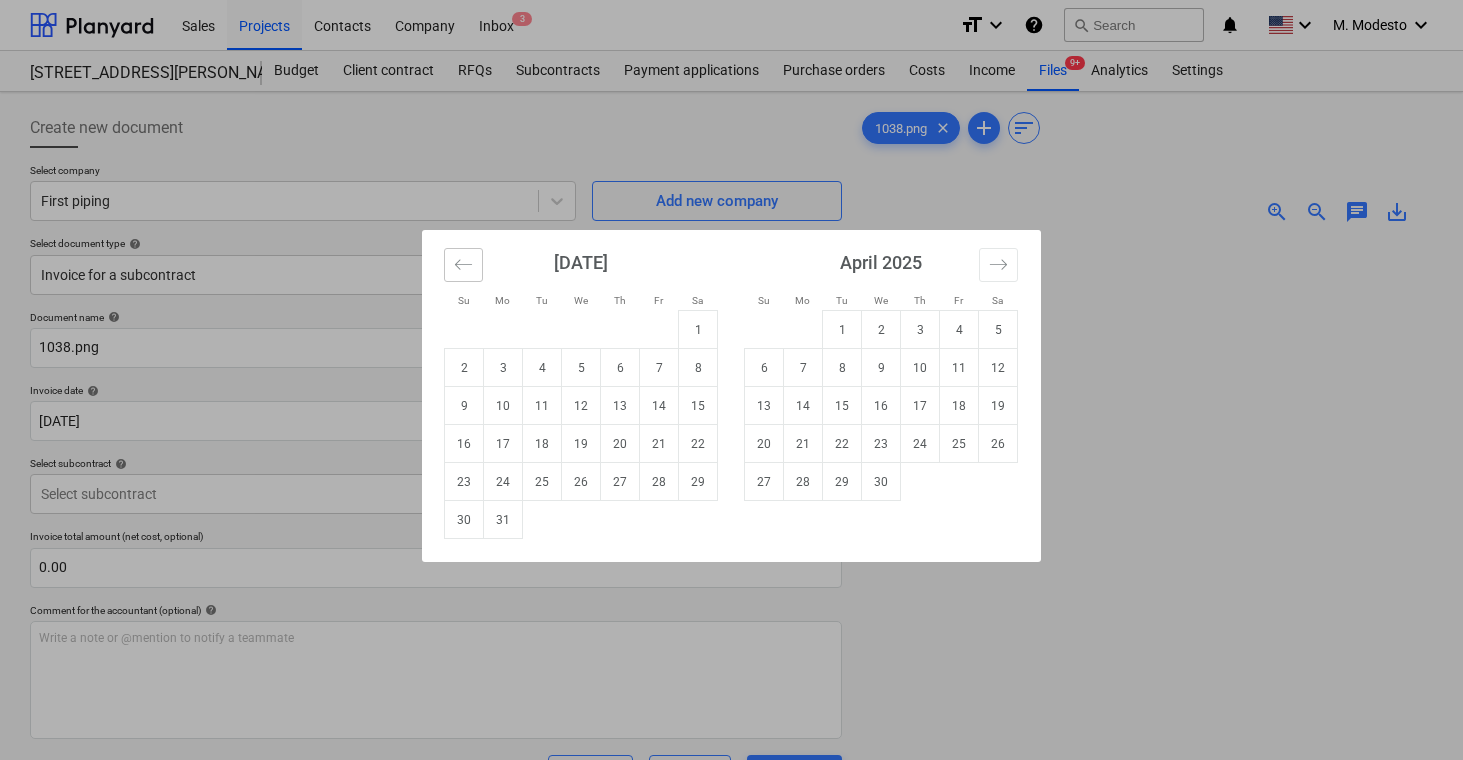 click at bounding box center [463, 265] 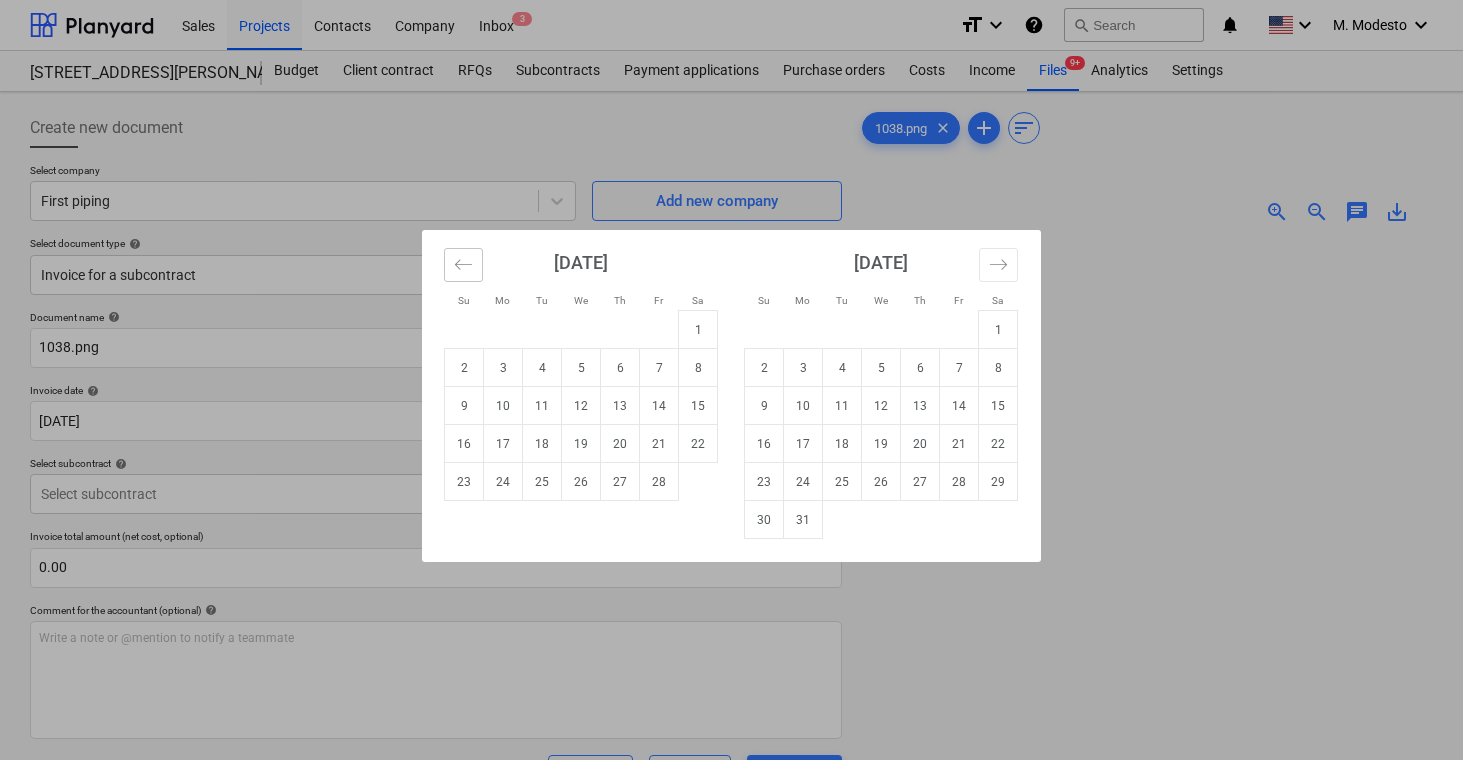 click 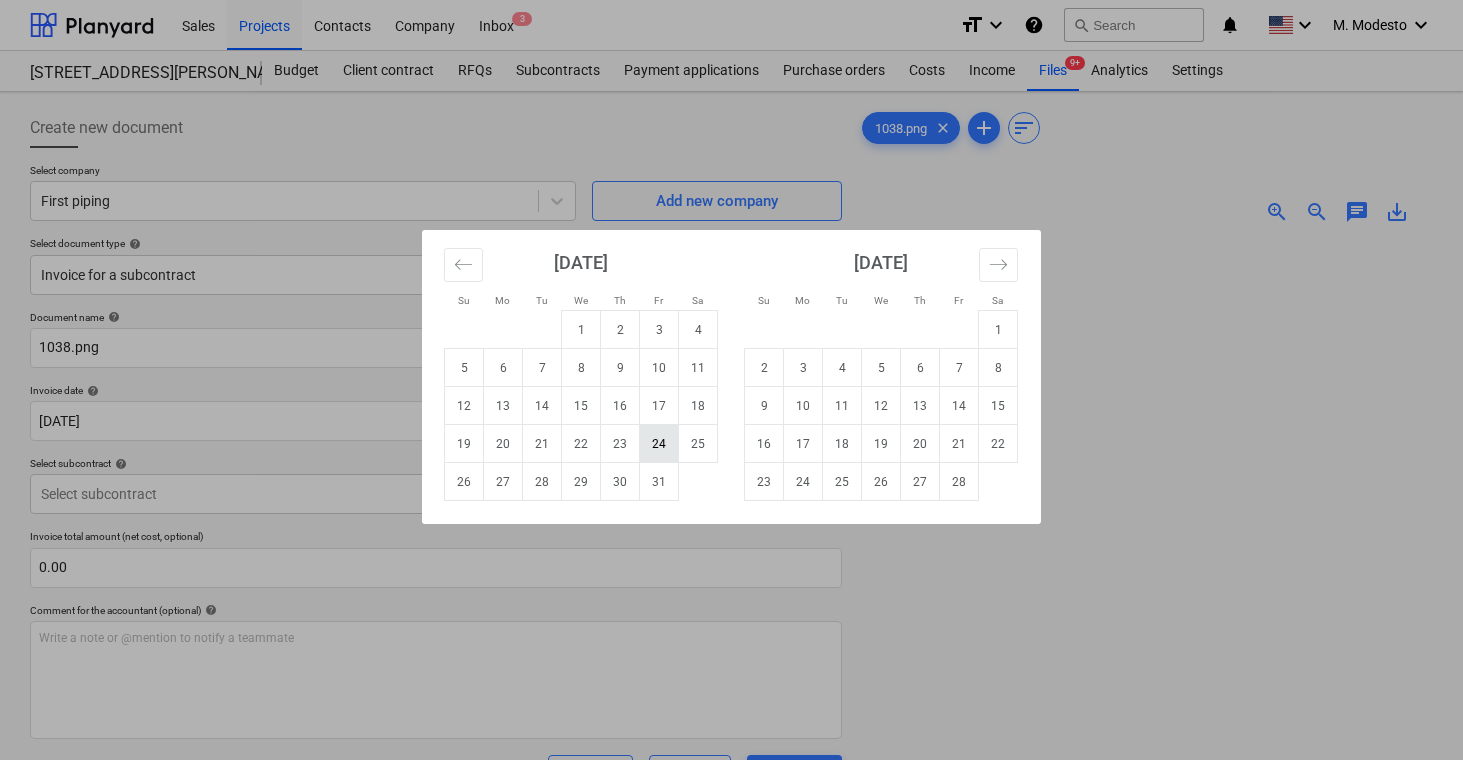 click on "24" at bounding box center [659, 444] 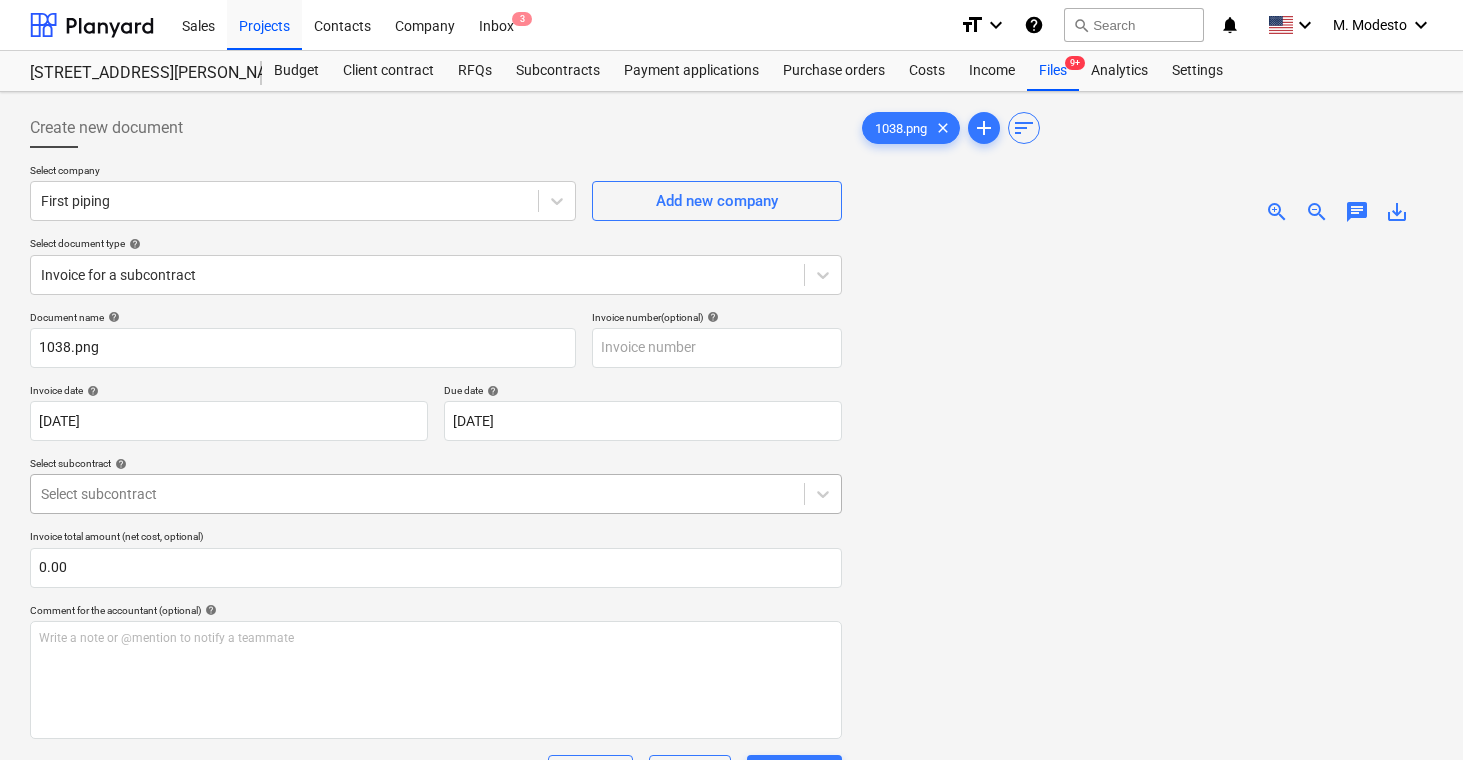 click on "Sales Projects Contacts Company Inbox 3 format_size keyboard_arrow_down help search Search notifications 0 keyboard_arrow_down M. Modesto keyboard_arrow_down [STREET_ADDRESS][PERSON_NAME][PERSON_NAME] Budget Client contract RFQs Subcontracts Payment applications Purchase orders Costs Income Files 9+ Analytics Settings Create new document Select company First piping   Add new company Select document type help Invoice for a subcontract Document name help 1038.png Invoice number  (optional) help Invoice date help [DATE] [DATE] Press the down arrow key to interact with the calendar and
select a date. Press the question mark key to get the keyboard shortcuts for changing dates. Due date help [DATE] [DATE] Press the down arrow key to interact with the calendar and
select a date. Press the question mark key to get the keyboard shortcuts for changing dates. Select subcontract help Select subcontract Invoice total amount (net cost, optional) 0.00 Comment for the accountant (optional) help ﻿ Clear" at bounding box center [731, 380] 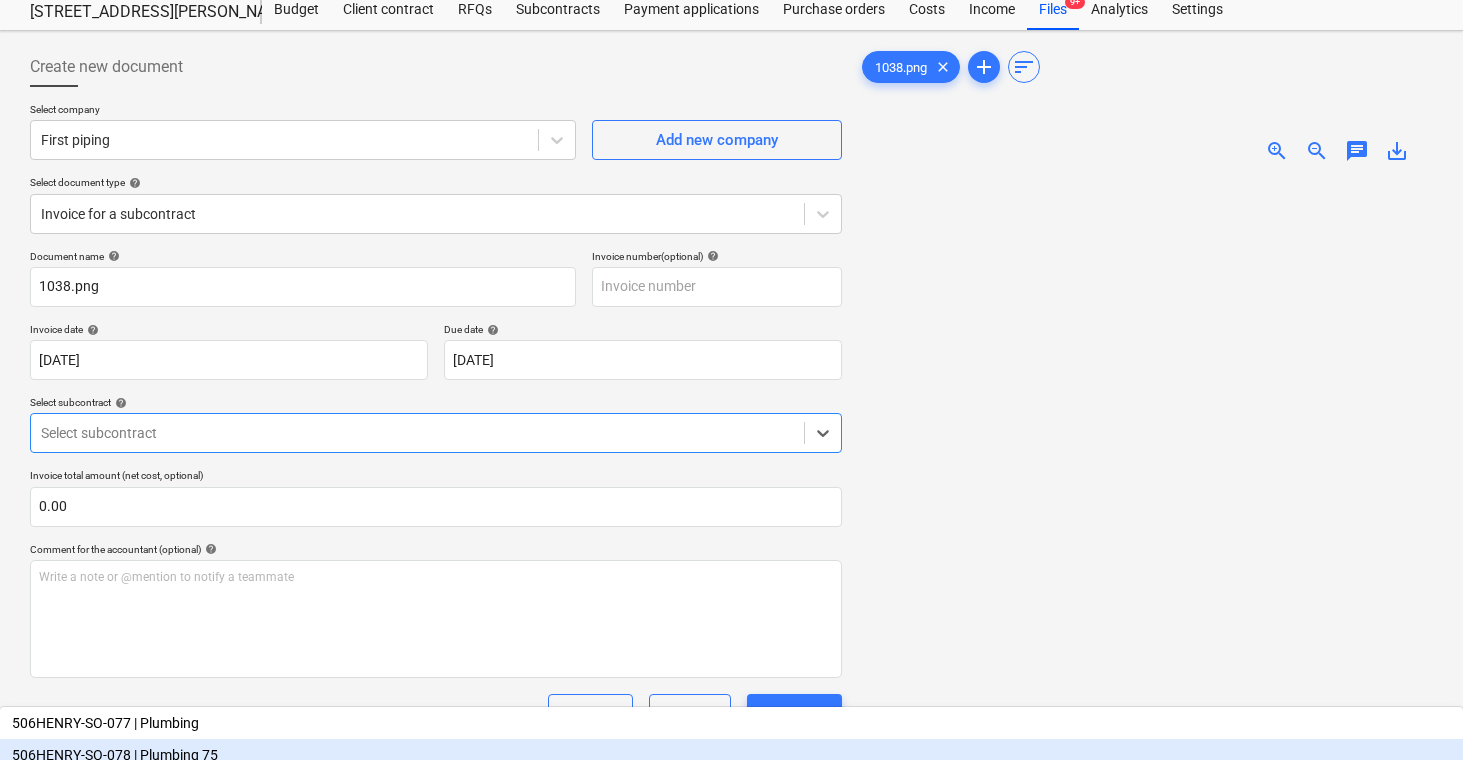 scroll, scrollTop: 70, scrollLeft: 0, axis: vertical 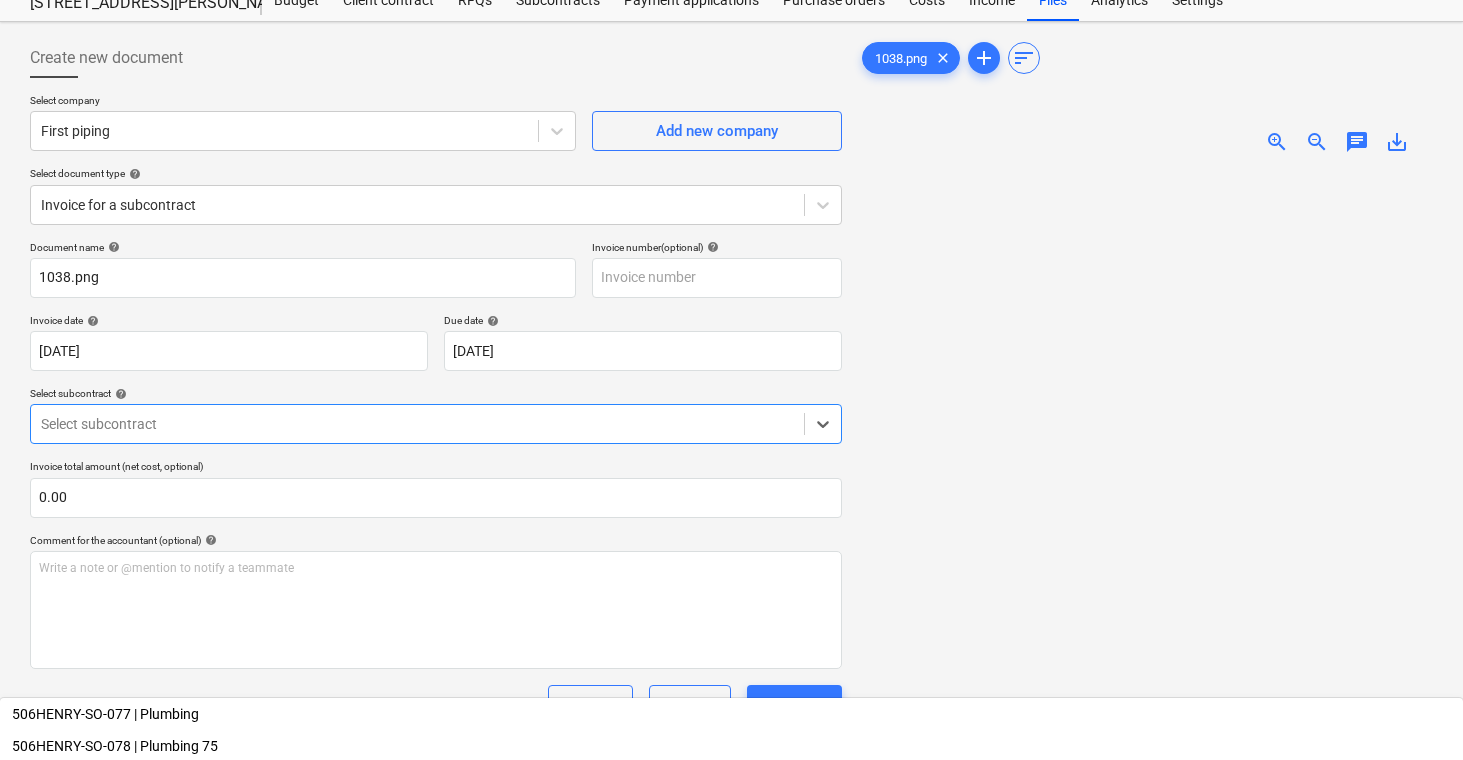 click on "506HENRY-SO-029 | Plumbing" at bounding box center (731, 1034) 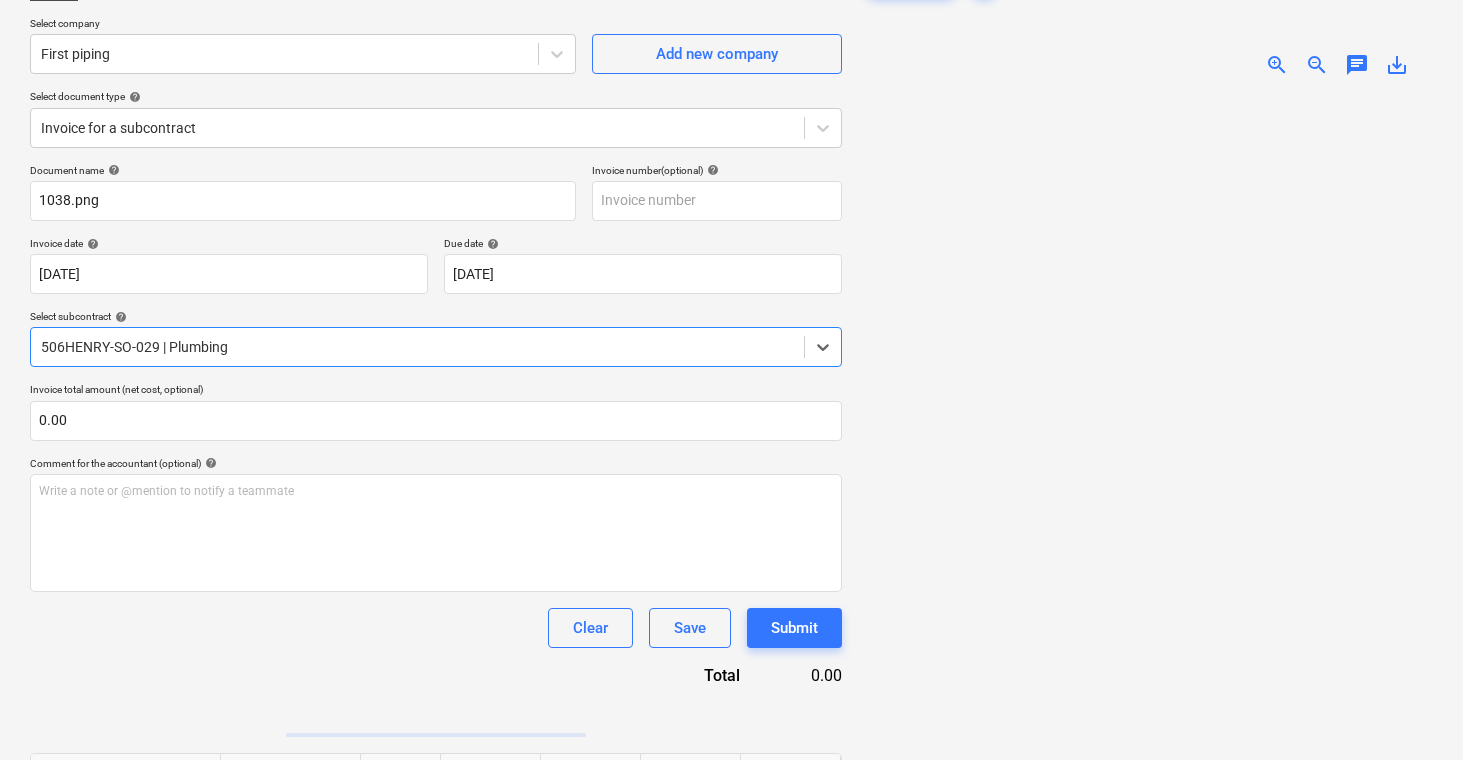 scroll, scrollTop: 237, scrollLeft: 0, axis: vertical 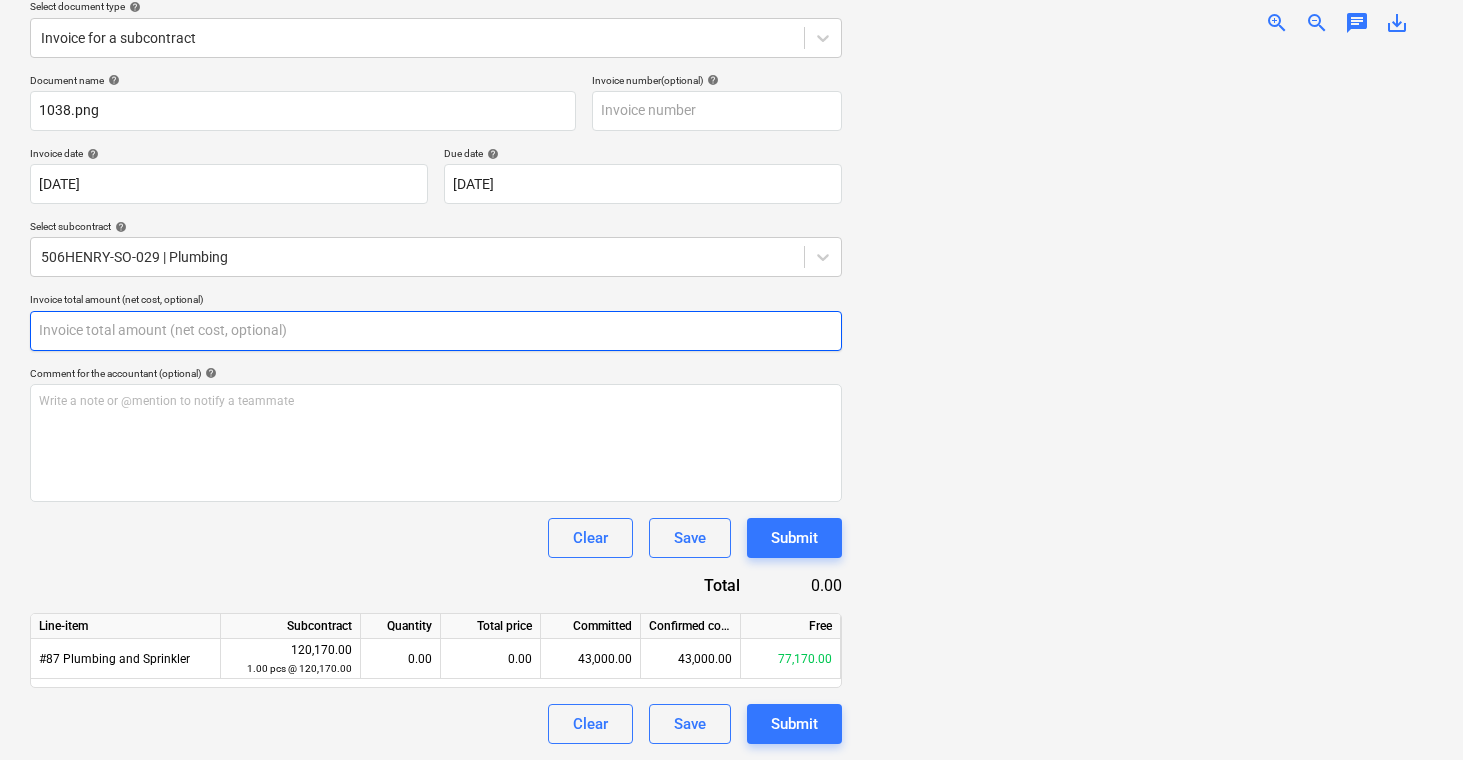 click at bounding box center [436, 331] 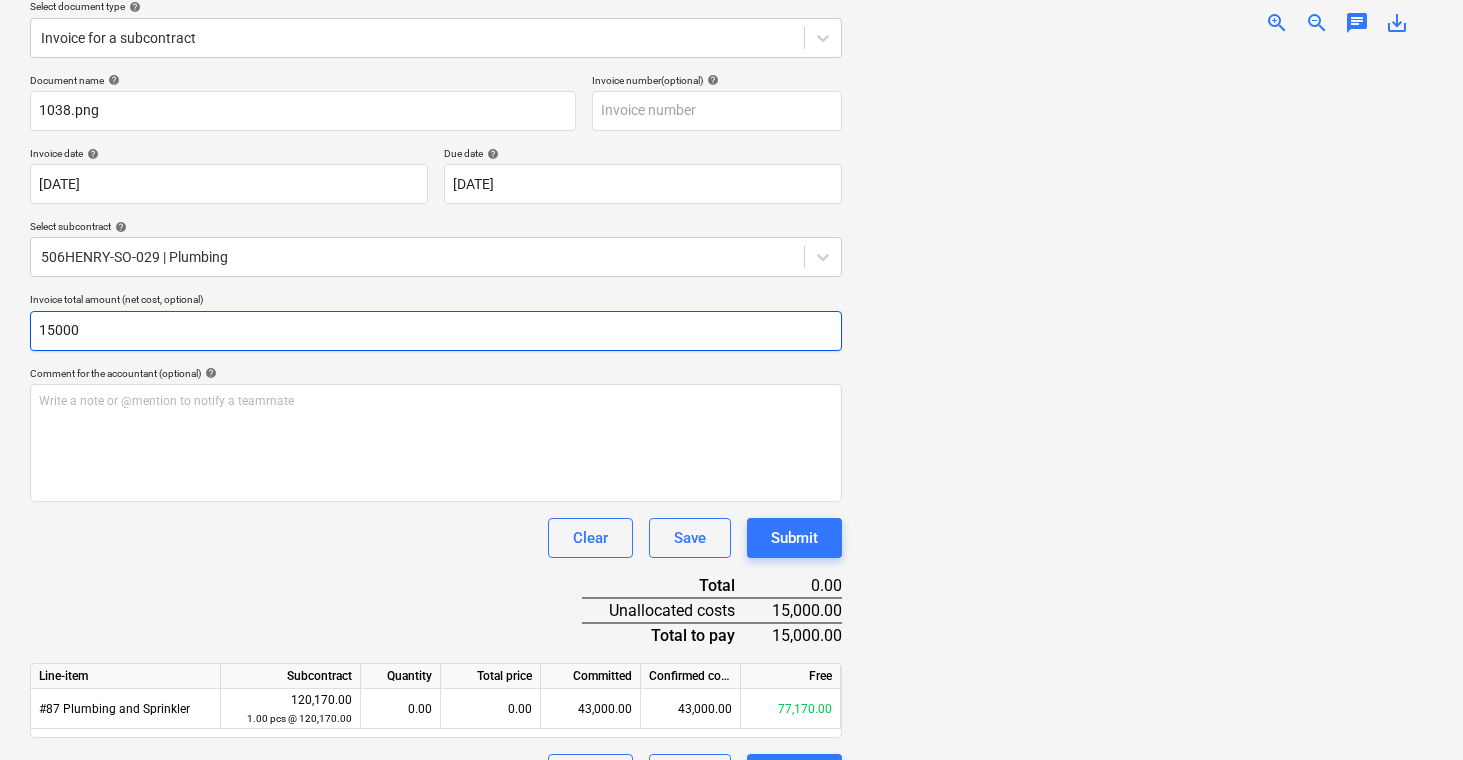 type on "15000" 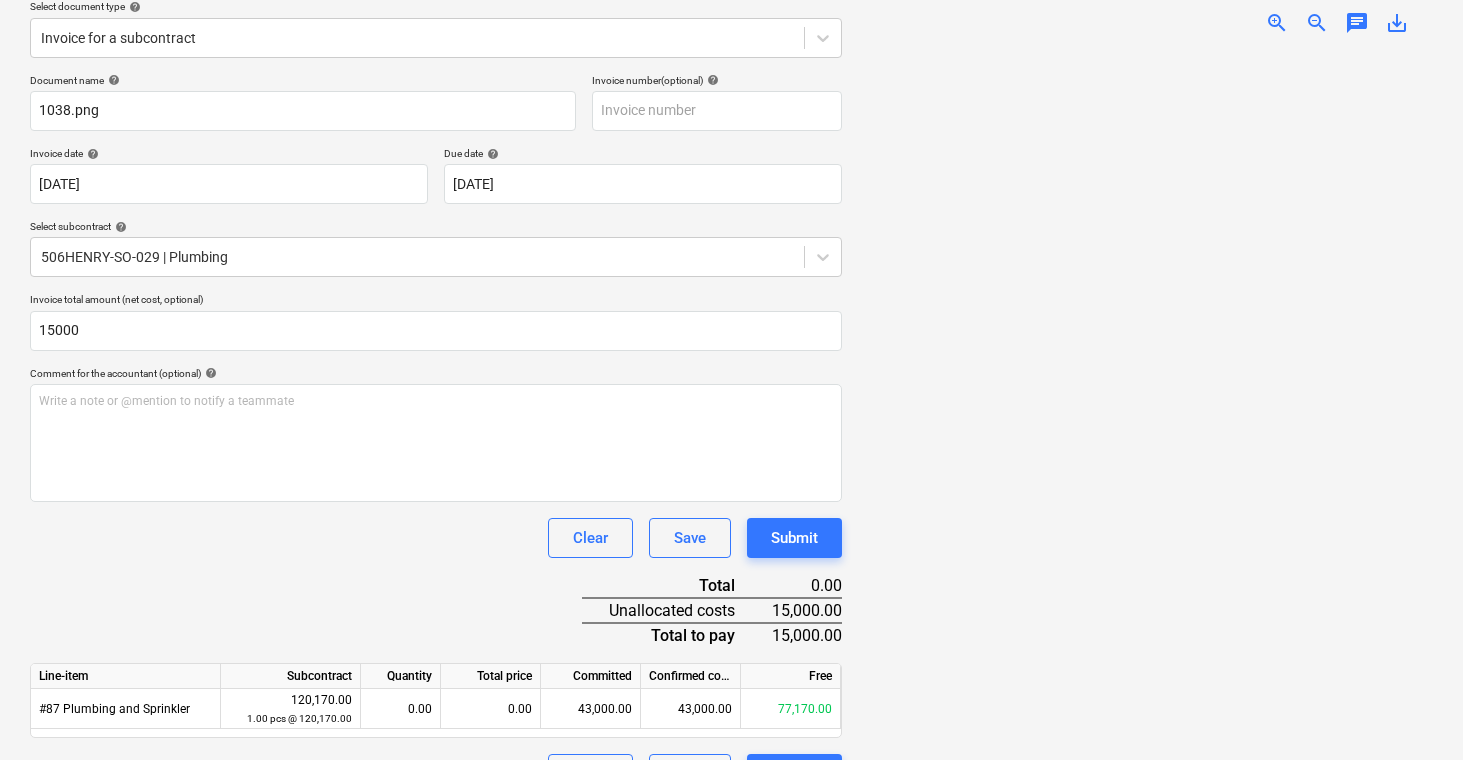 click on "Clear Save Submit" at bounding box center [436, 538] 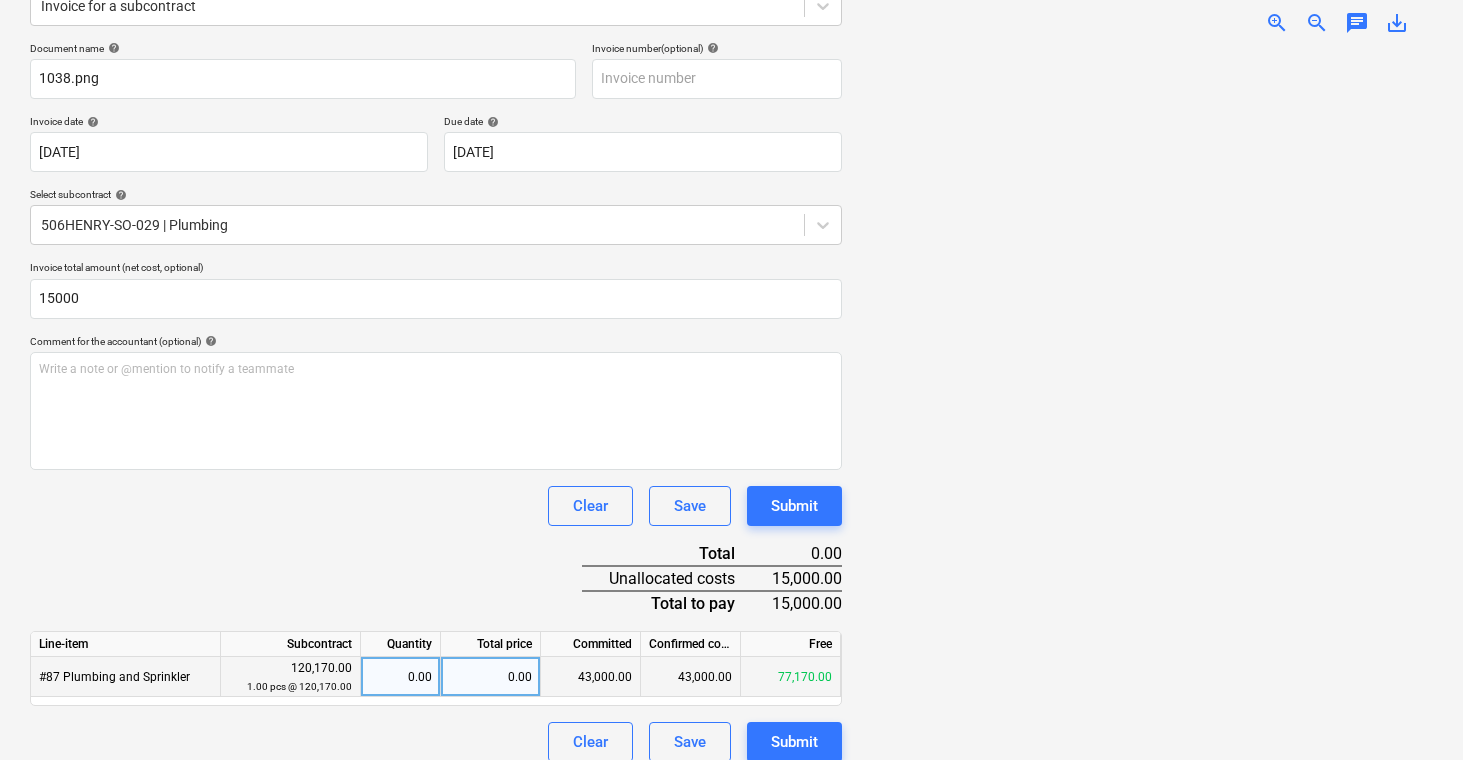 scroll, scrollTop: 270, scrollLeft: 0, axis: vertical 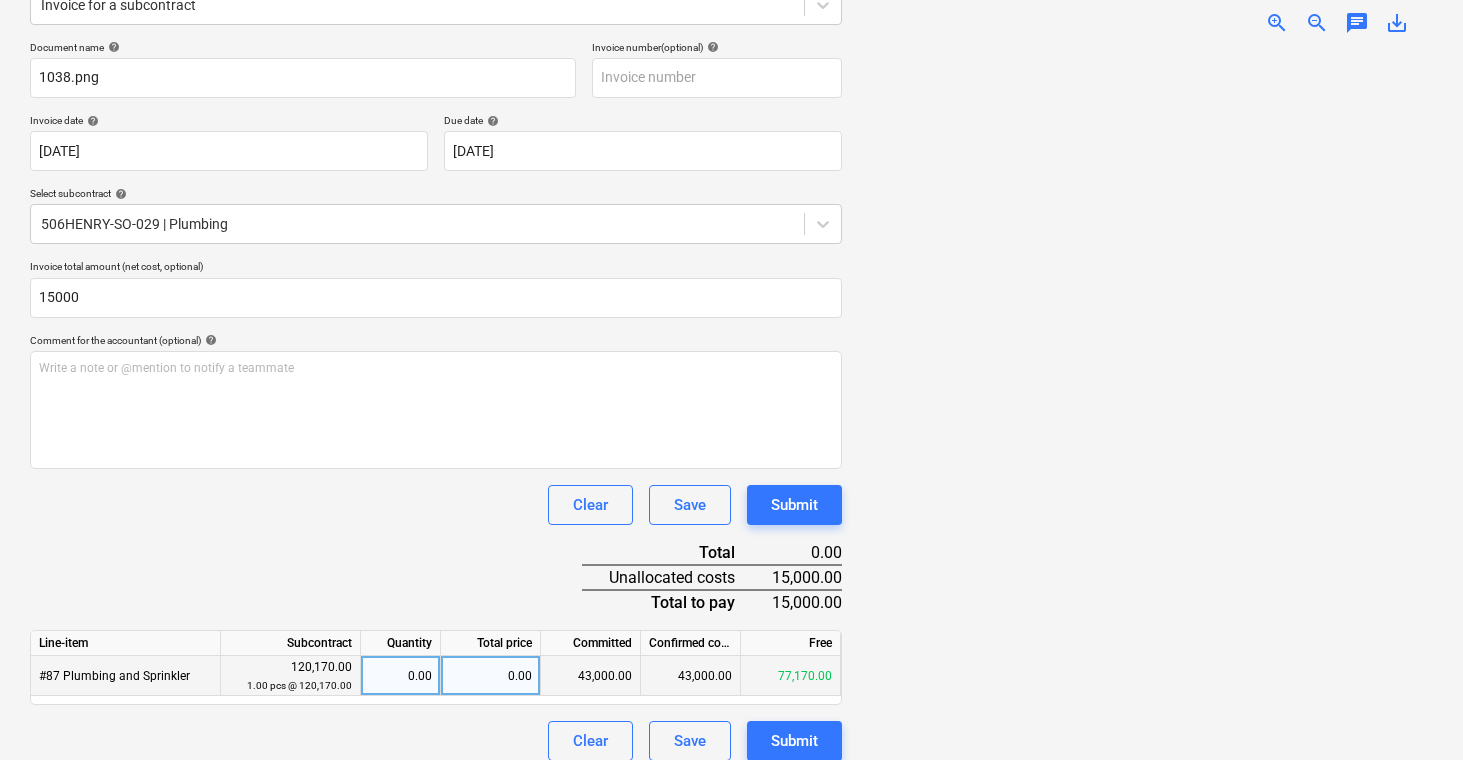 click on "0.00" at bounding box center [491, 676] 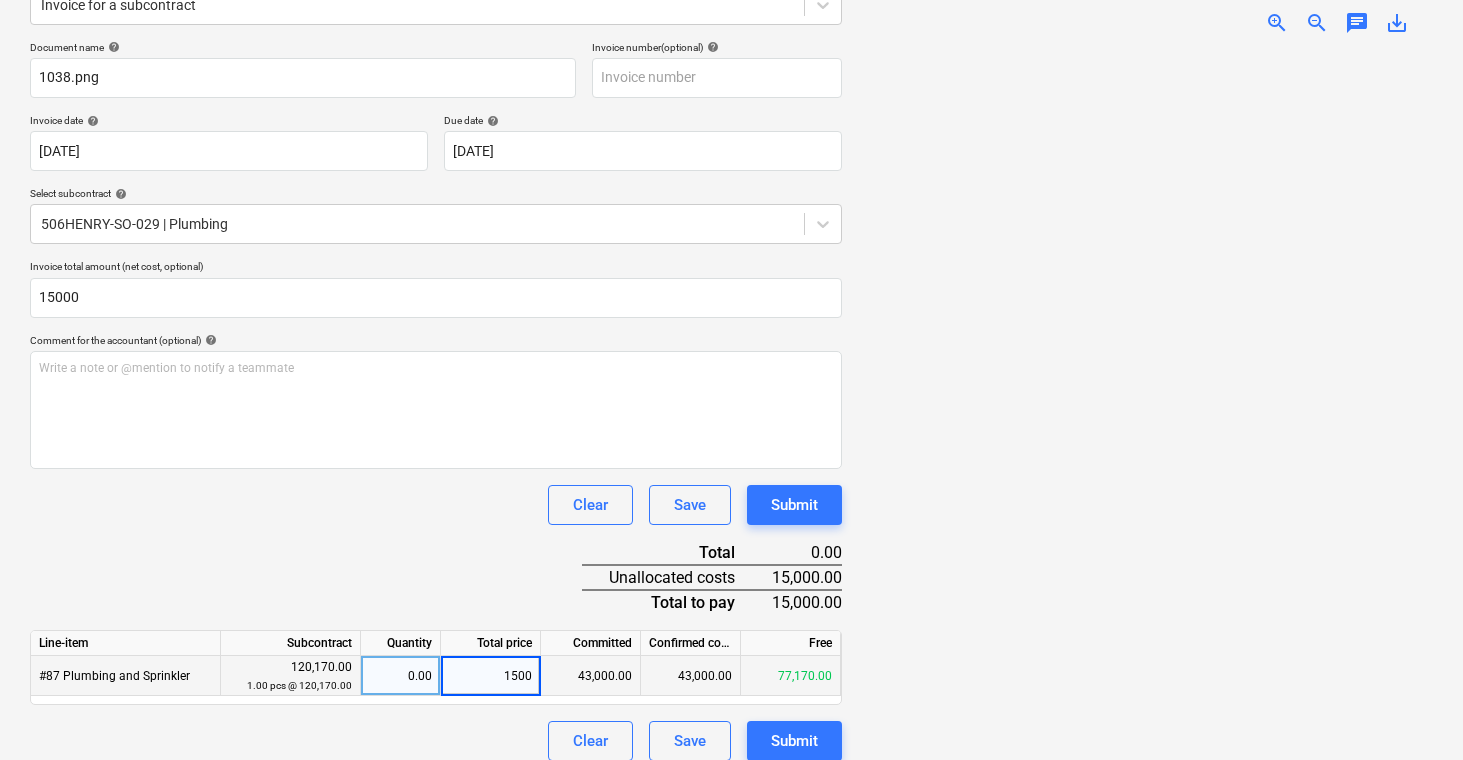 type on "15000" 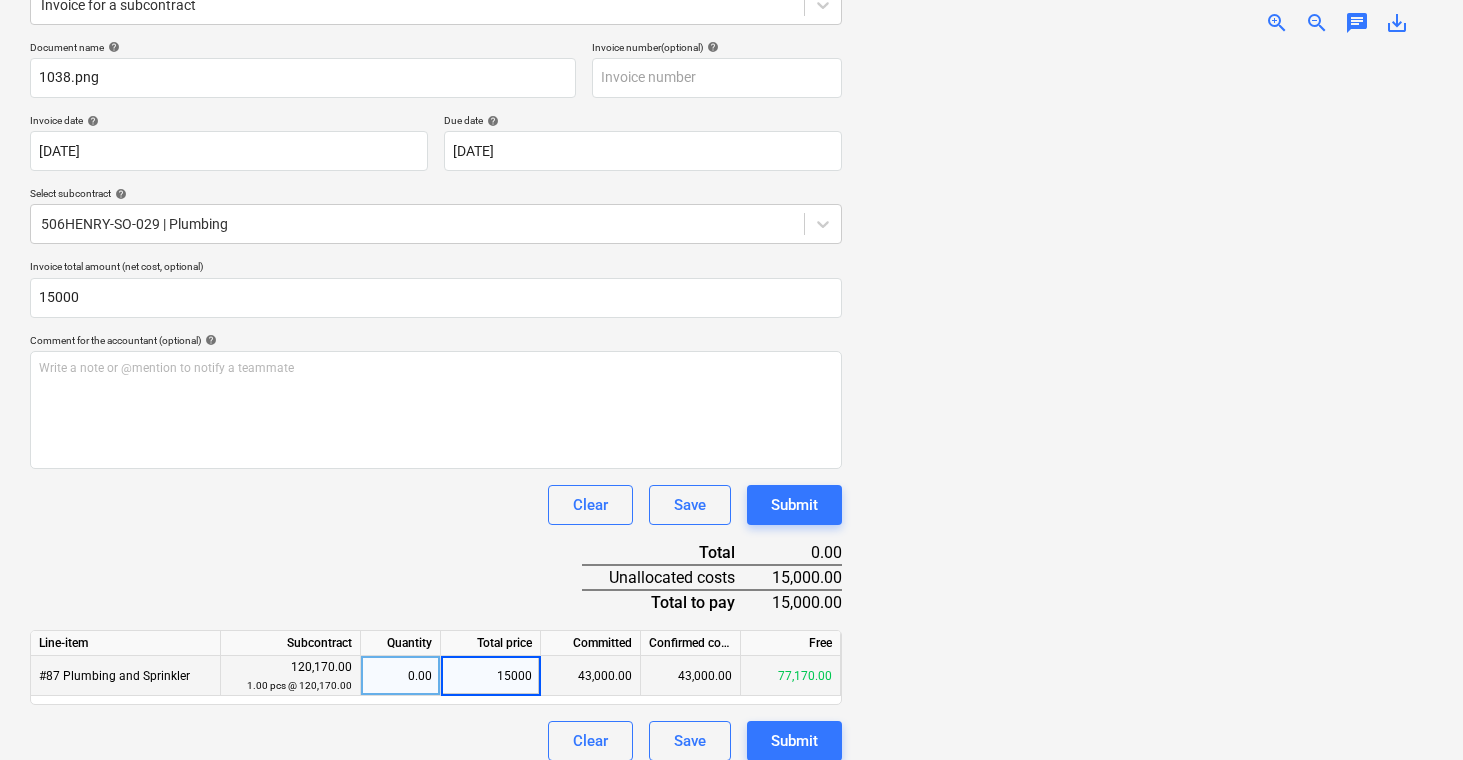 click at bounding box center (1145, 403) 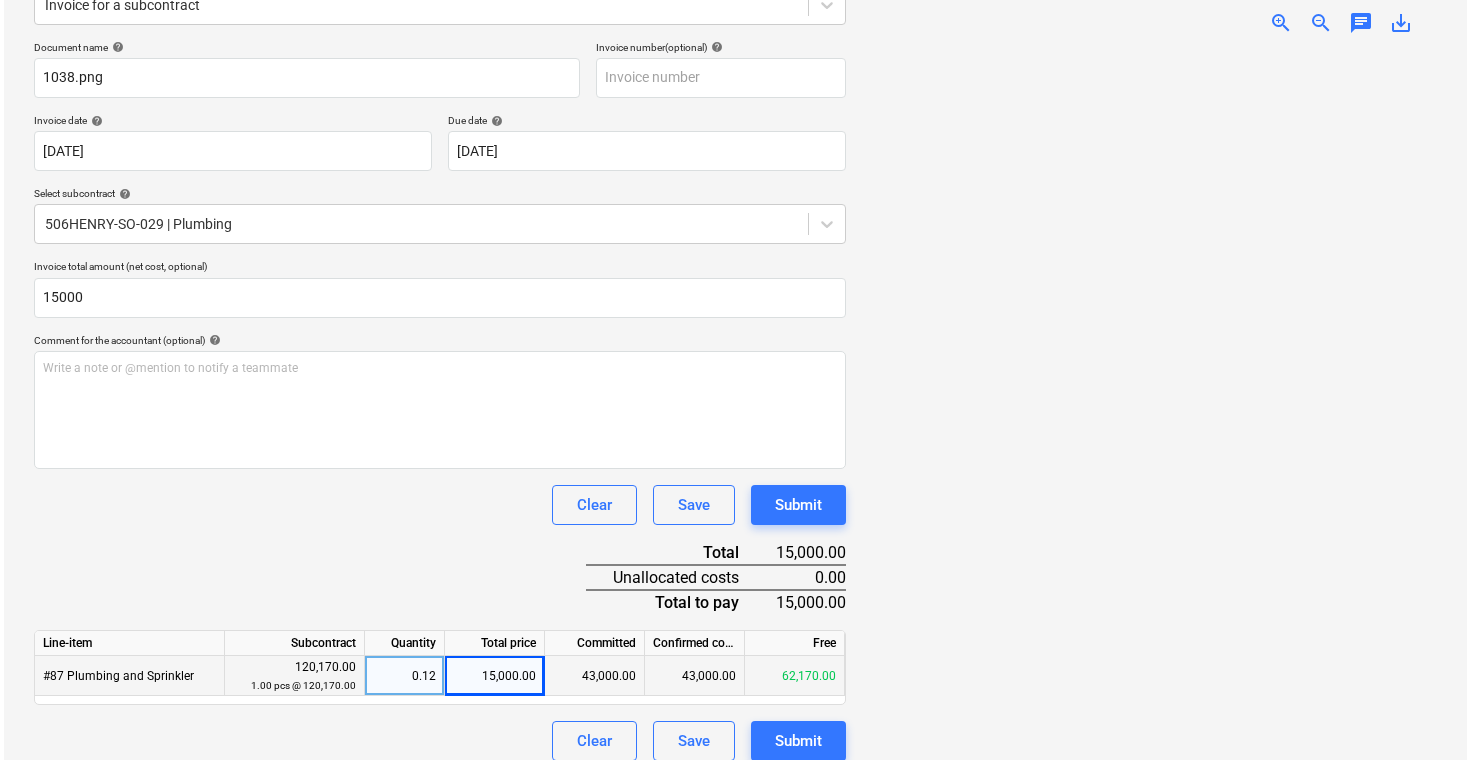 scroll, scrollTop: 287, scrollLeft: 0, axis: vertical 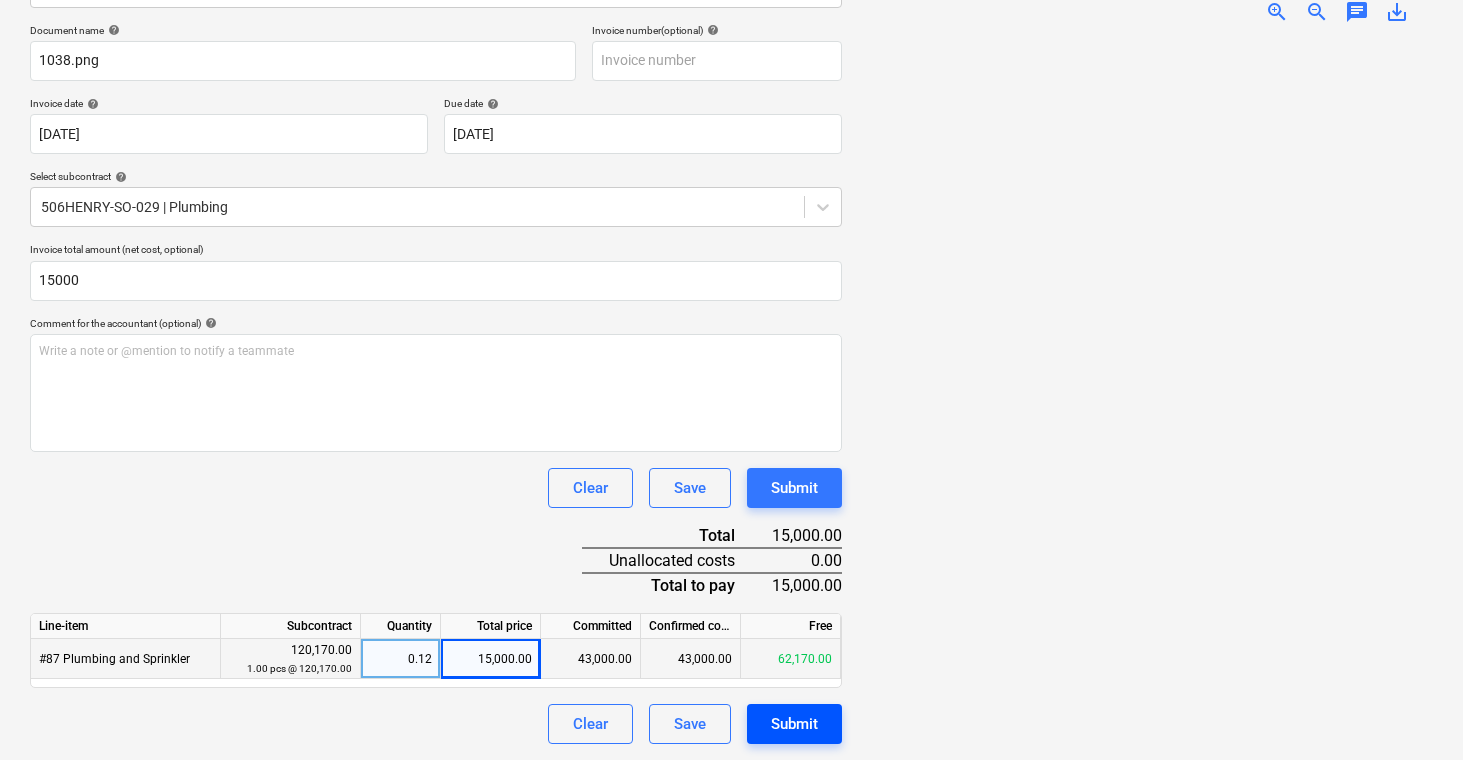 click on "Submit" at bounding box center (794, 724) 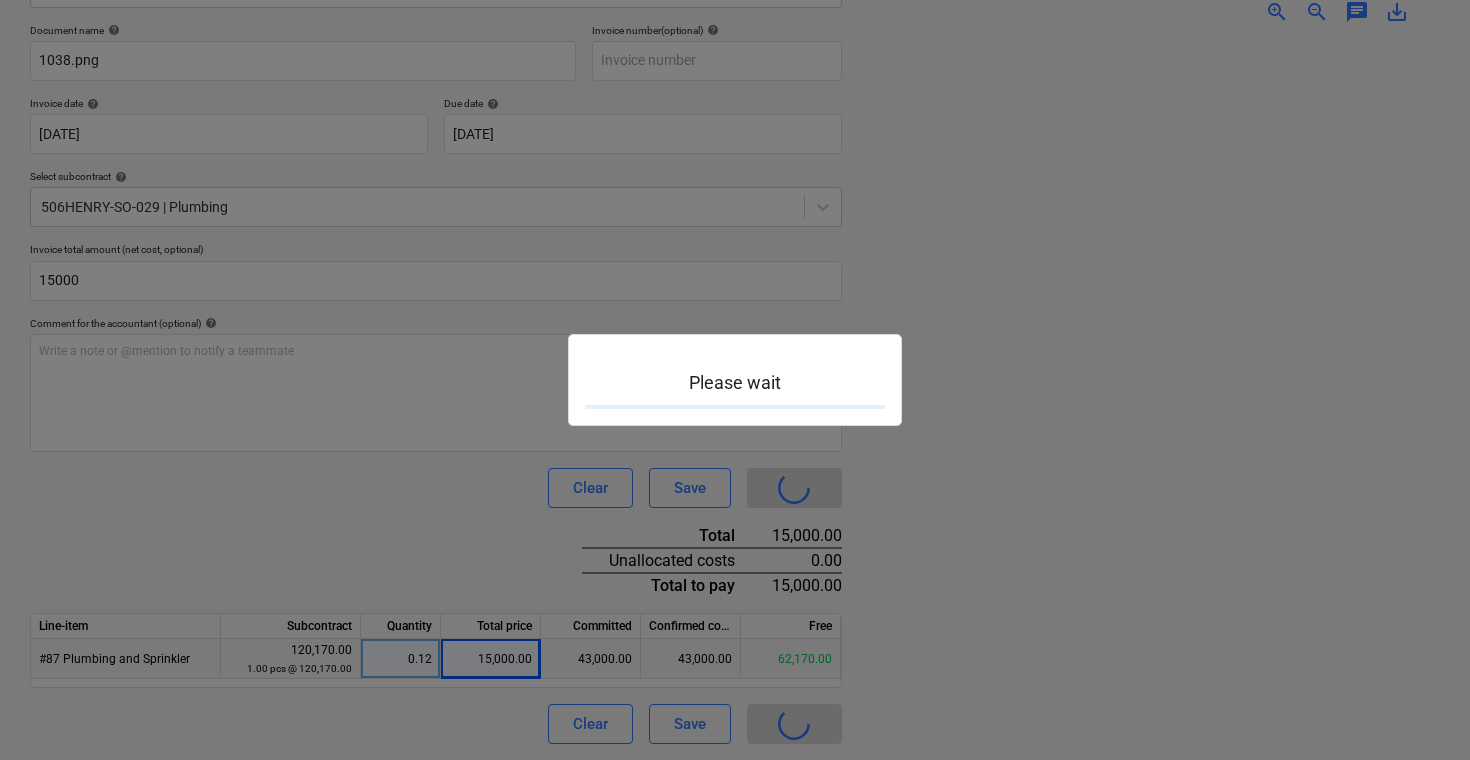 scroll, scrollTop: 0, scrollLeft: 0, axis: both 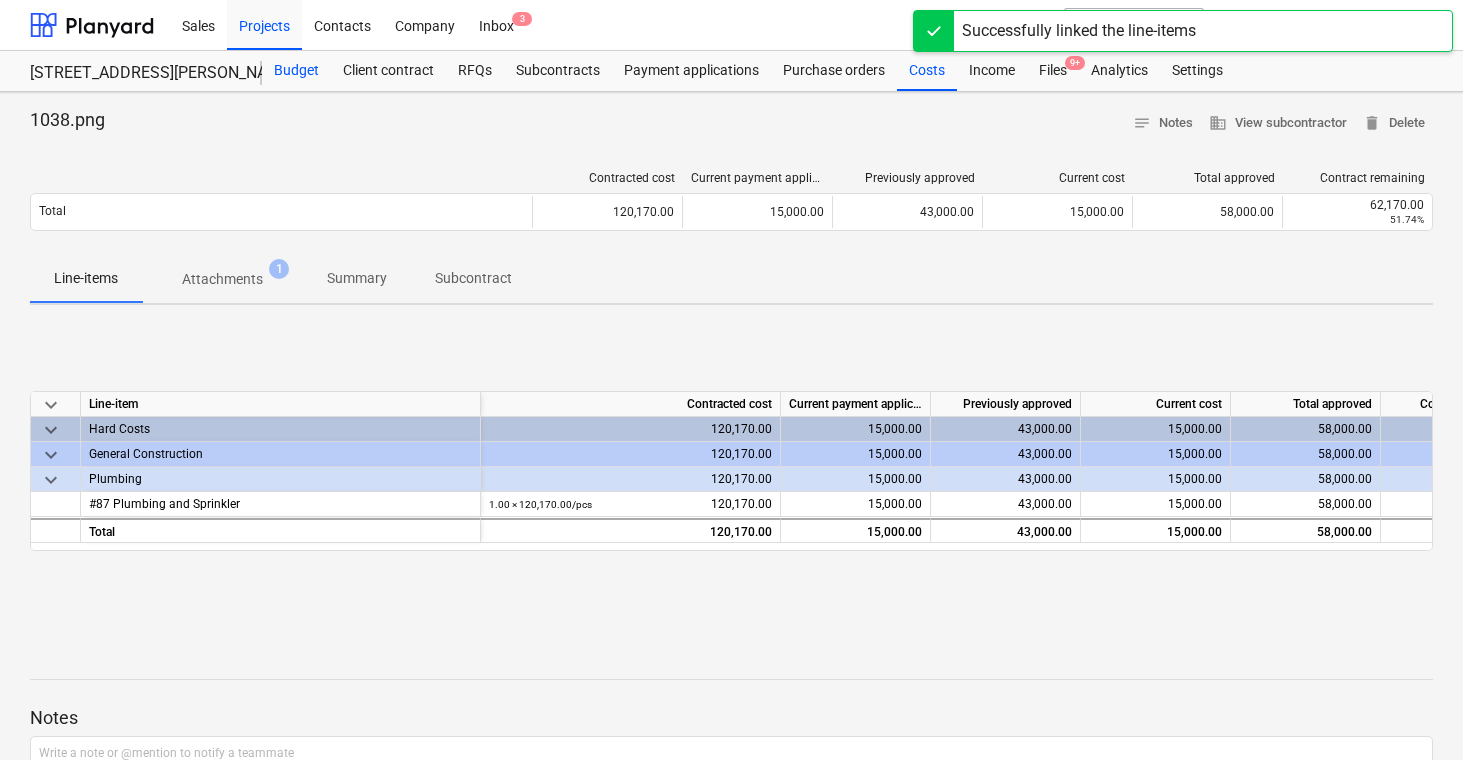 click on "Budget" at bounding box center [296, 71] 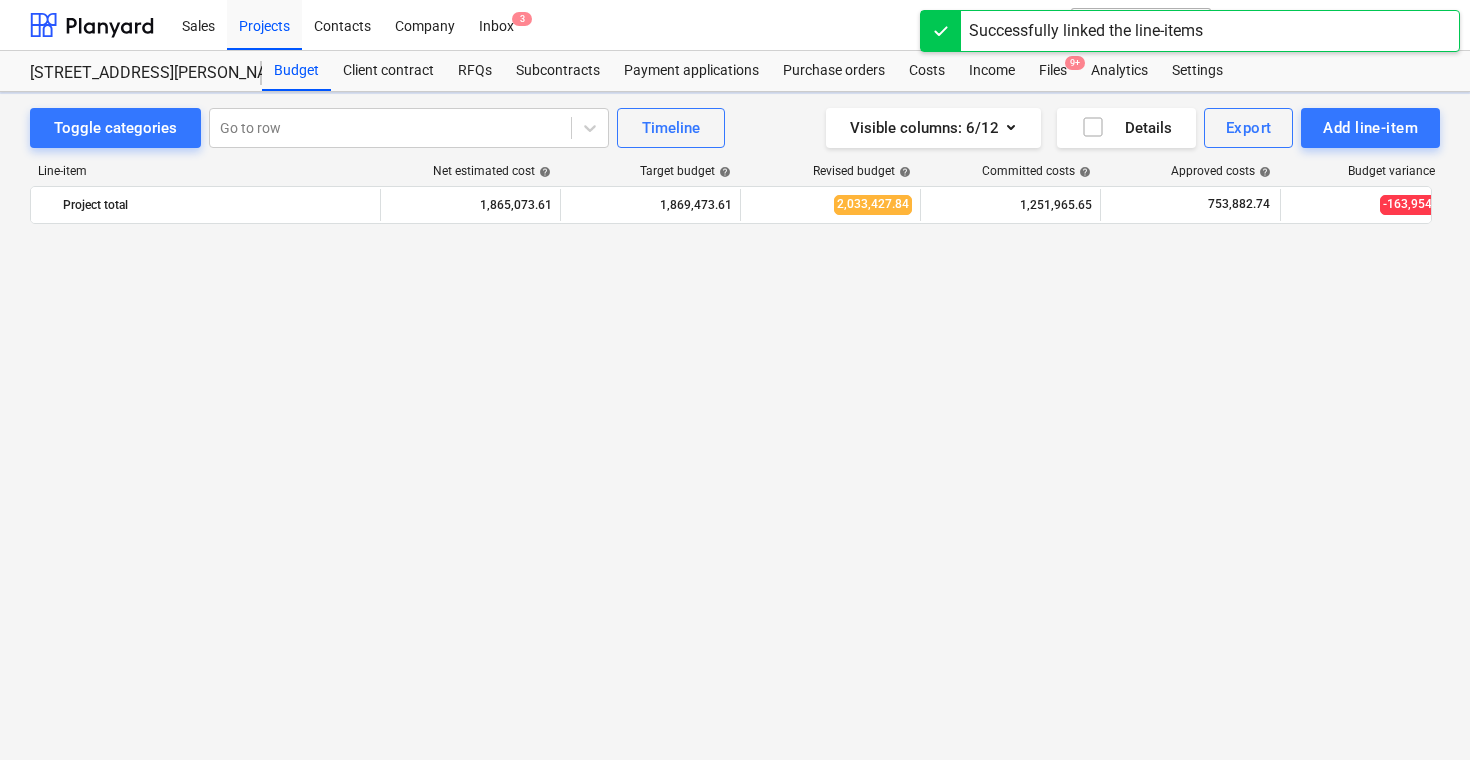 scroll, scrollTop: 3955, scrollLeft: 0, axis: vertical 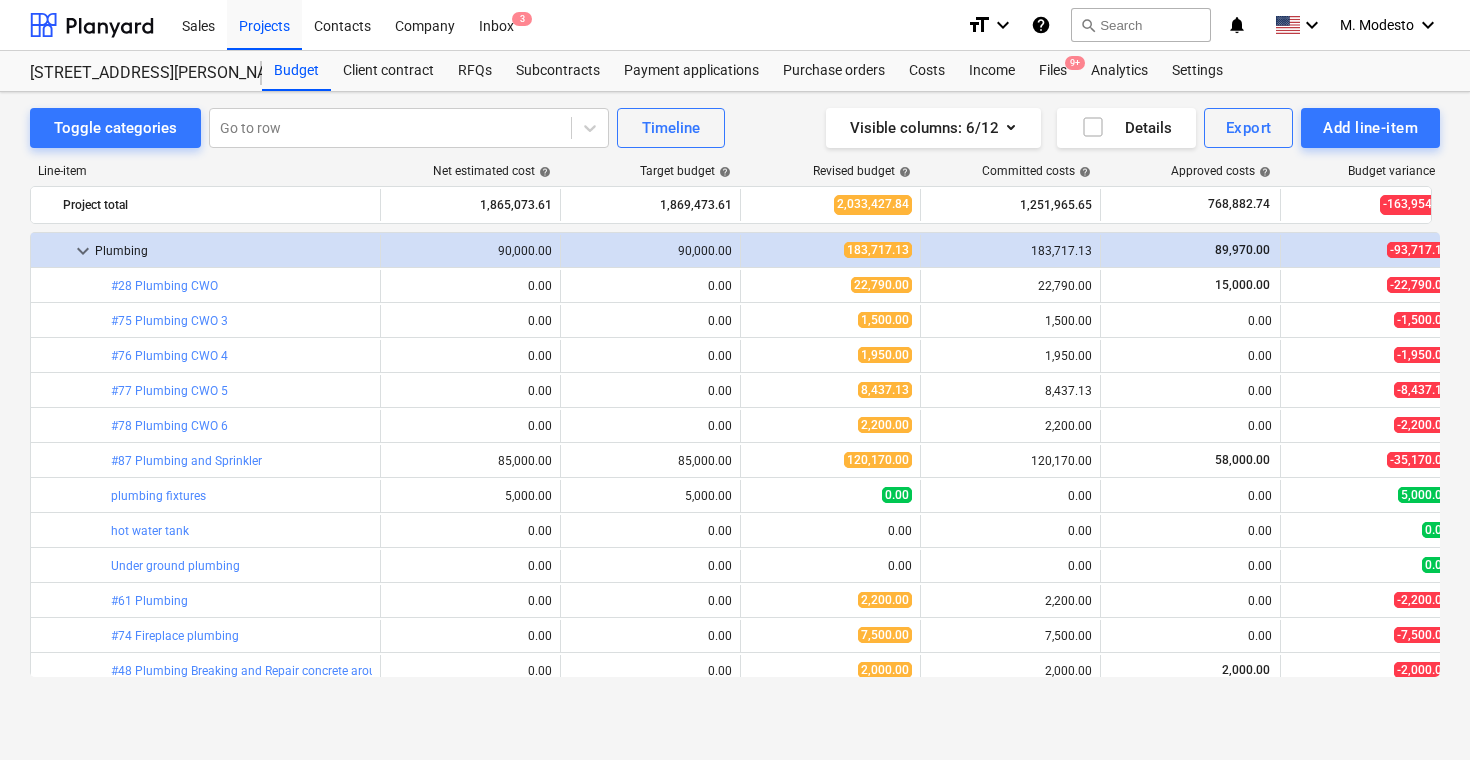 click on "Toggle categories Go to row Timeline Visible columns :   6/12 Details Export Add line-item Line-item Net estimated cost help Target budget help Revised budget help Committed costs help Approved costs help Budget variance help Project total 1,865,073.61 1,869,473.61 2,033,427.84 1,251,965.65 768,882.74 -163,954.23 more_vert keyboard_arrow_down  Fireplace and Appliances 65,000.00 65,000.00 73,800.00 4,800.00 4,800.00 -8,800.00 more_vert keyboard_arrow_down  Appliances (Fridge, Cooktop, MW, DW, WD) 65,000.00 65,000.00 65,000.00 0.00 0.00 0.00 more_vert bar_chart  Appliances (Fridge, Cooktop, MW, DW, WD) edit 65,000.00 edit 65,000.00 edit 65,000.00 0.00 0.00 0.00 more_vert bar_chart  Wine bar edit 0.00 edit 0.00 edit 0.00 0.00 0.00 0.00 more_vert bar_chart  #32 Fireplace and Chimney edit 0.00 edit 0.00 edit 4,800.00 4,800.00 4,800.00 -4,800.00 more_vert bar_chart  kitchen appliances Installation edit 0.00 edit 0.00 edit 4,000.00 0.00 0.00 -4,000.00 more_vert bar_chart  Appliance Crane edit 0.00 edit 0.00 edit" at bounding box center (735, 404) 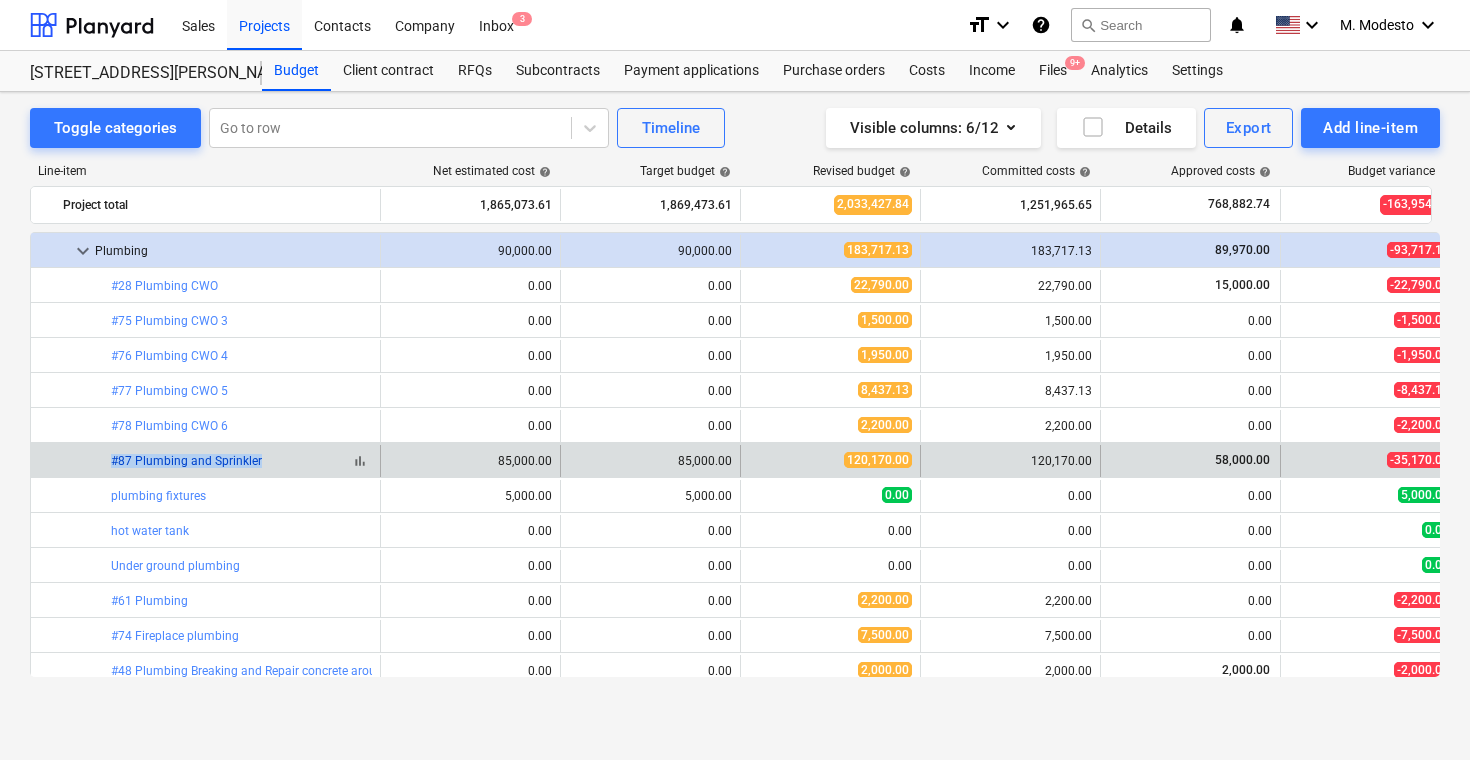 copy on "bar_chart  #87 Plumbing and Sprinkle" 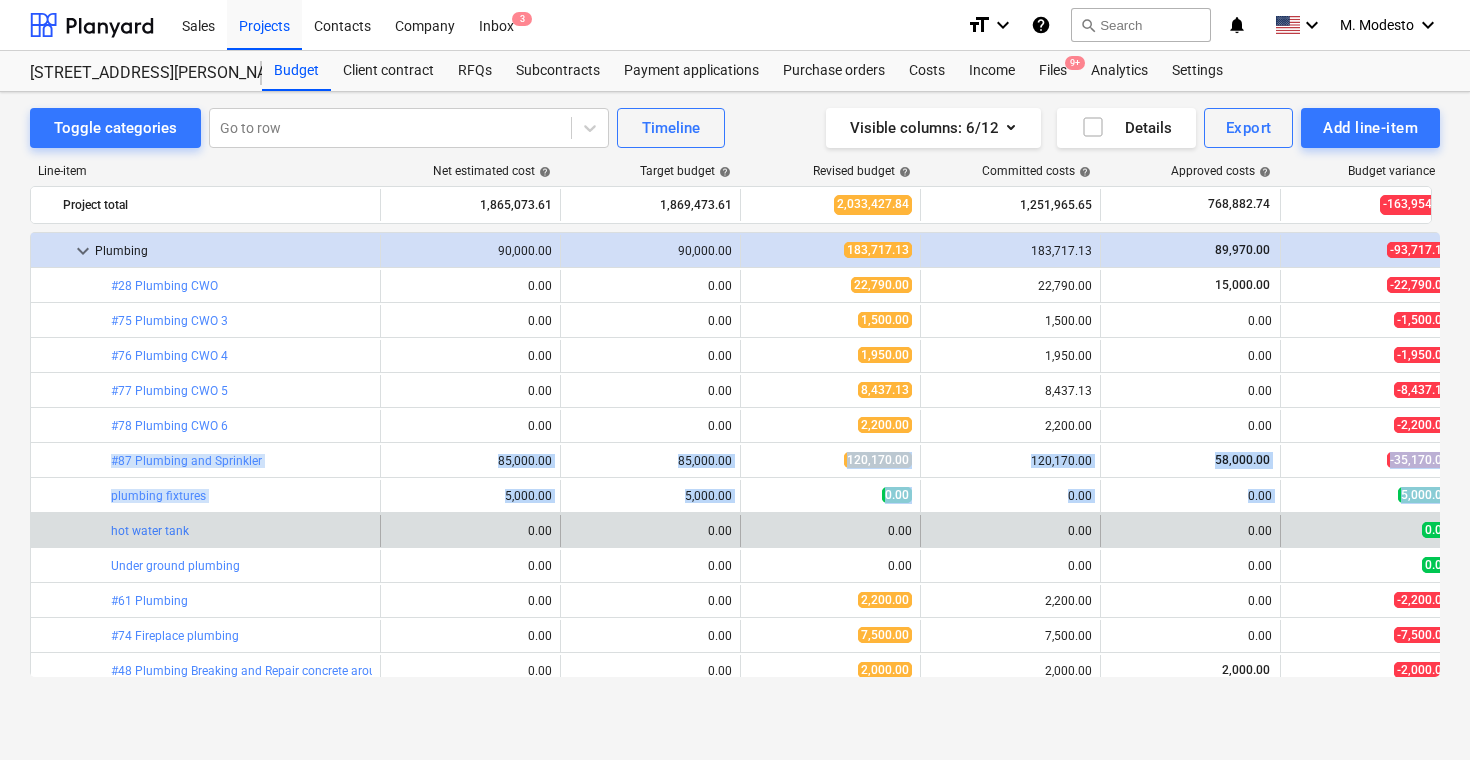 drag, startPoint x: 107, startPoint y: 457, endPoint x: 258, endPoint y: 520, distance: 163.6154 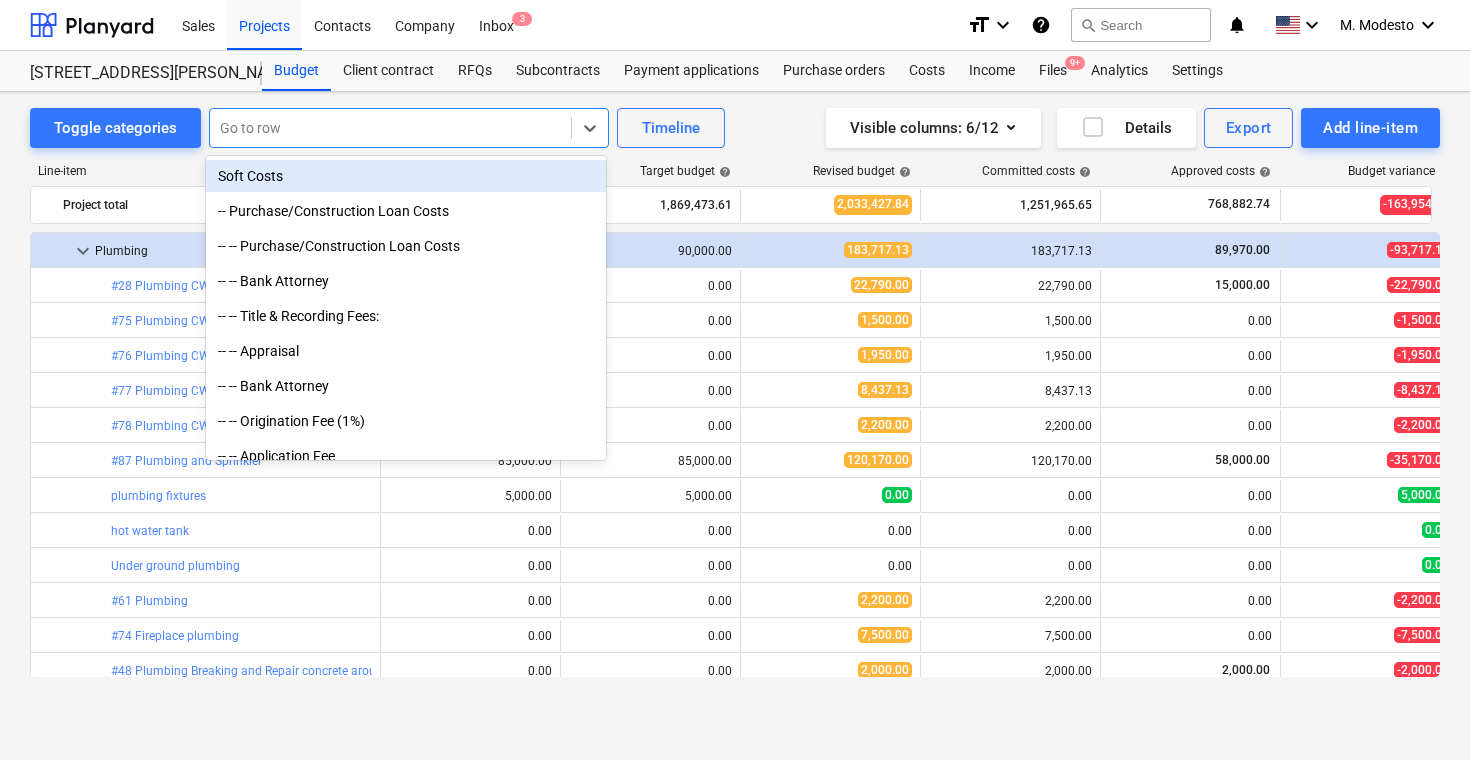 click at bounding box center (390, 128) 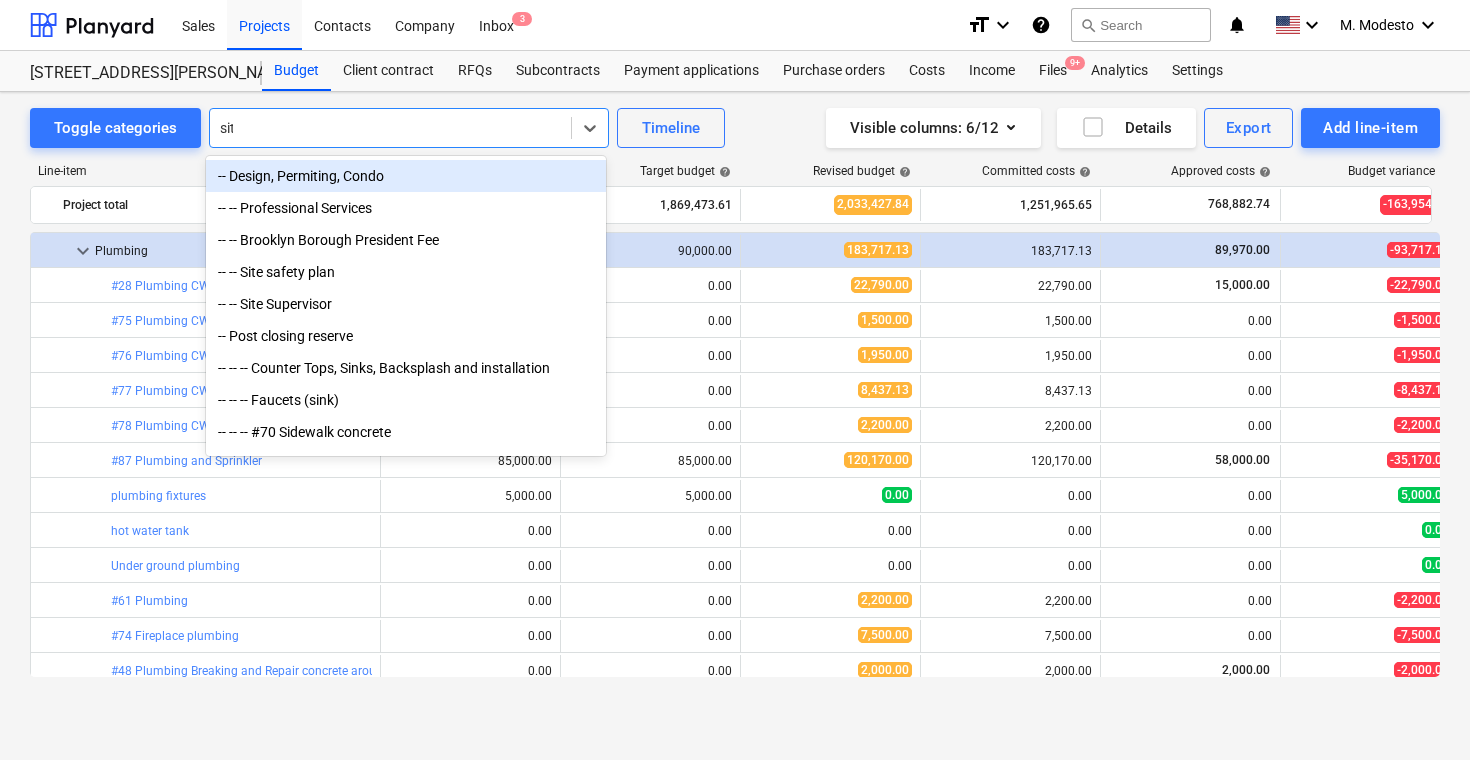 type on "site" 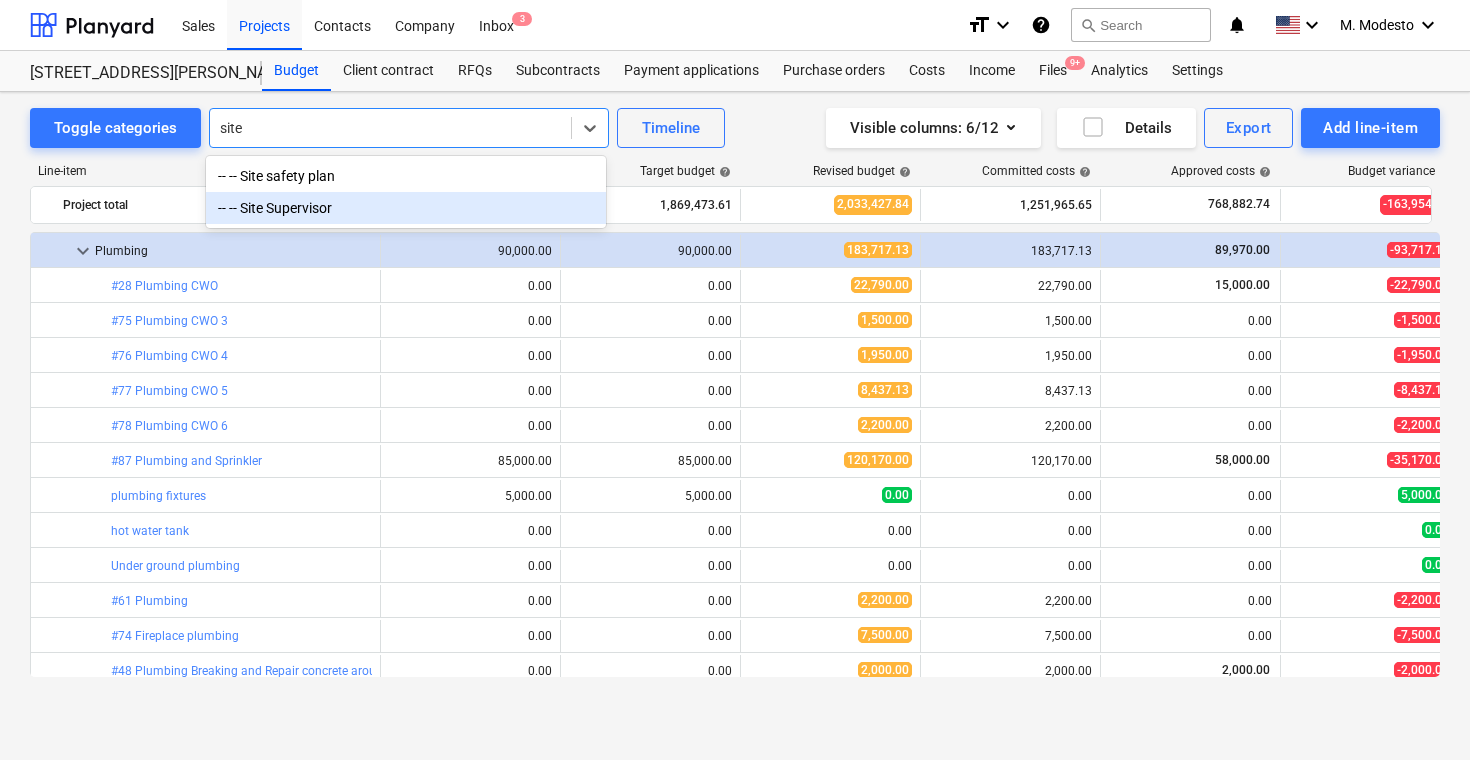 click on "-- --   Site Supervisor" at bounding box center (406, 208) 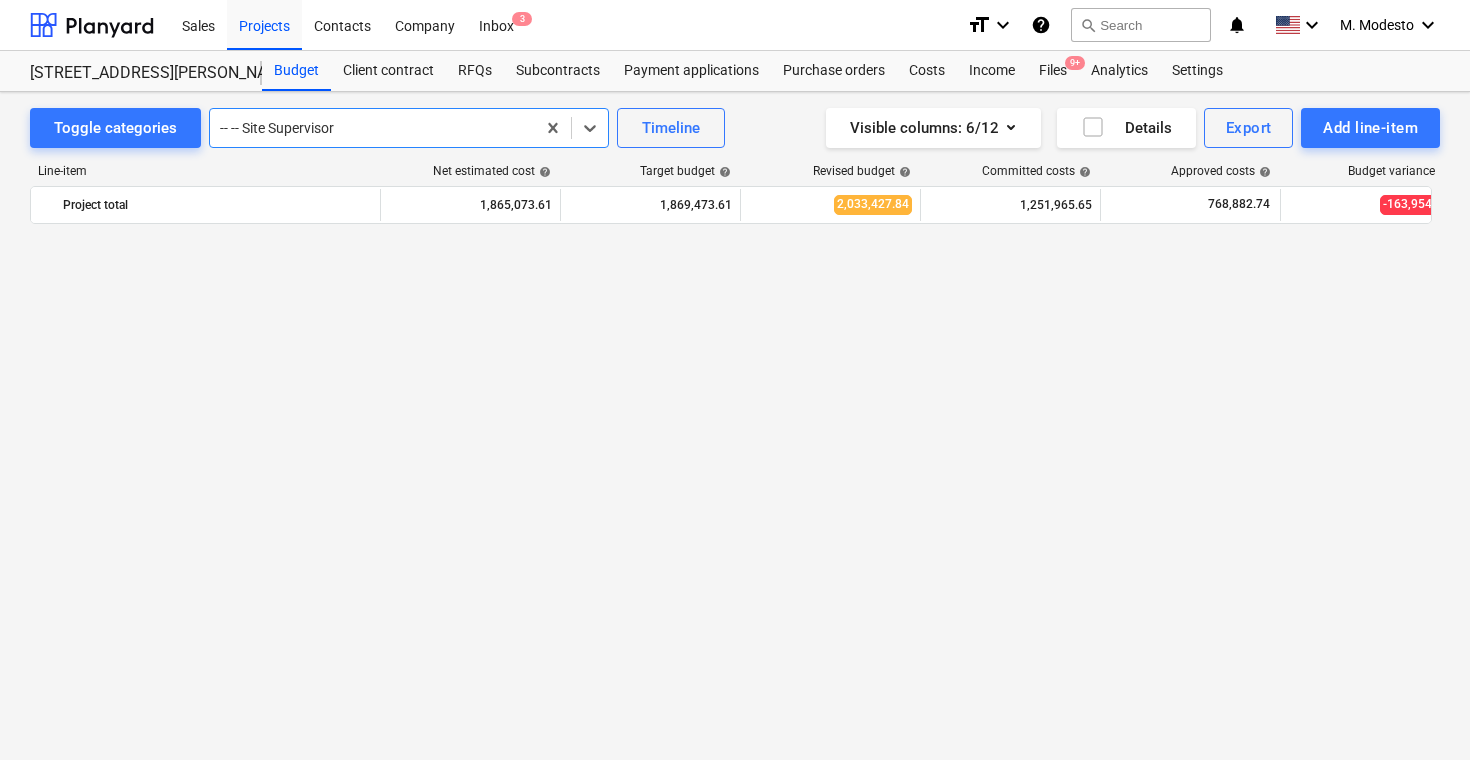 scroll, scrollTop: 1540, scrollLeft: 0, axis: vertical 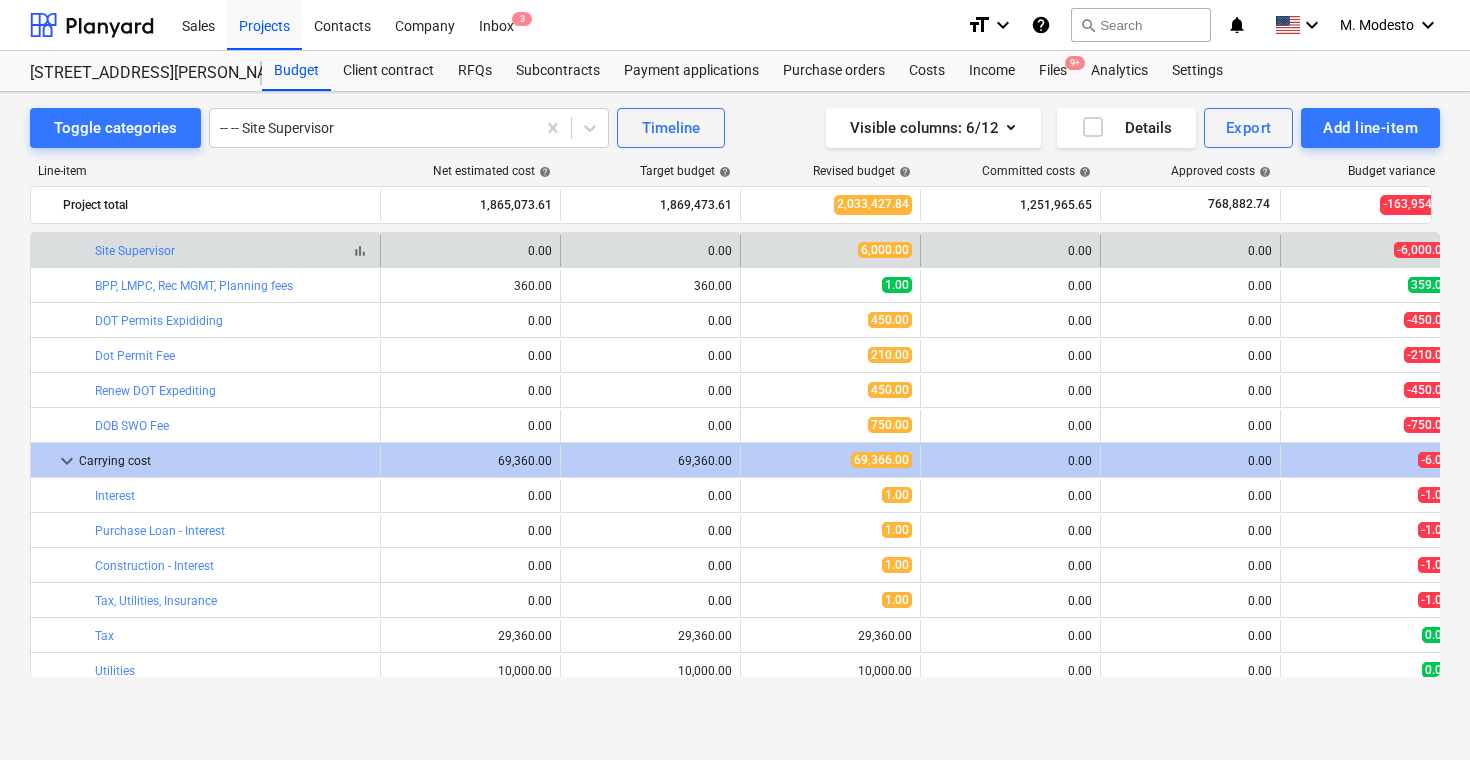 copy on "bar_chart  Site Supervisor" 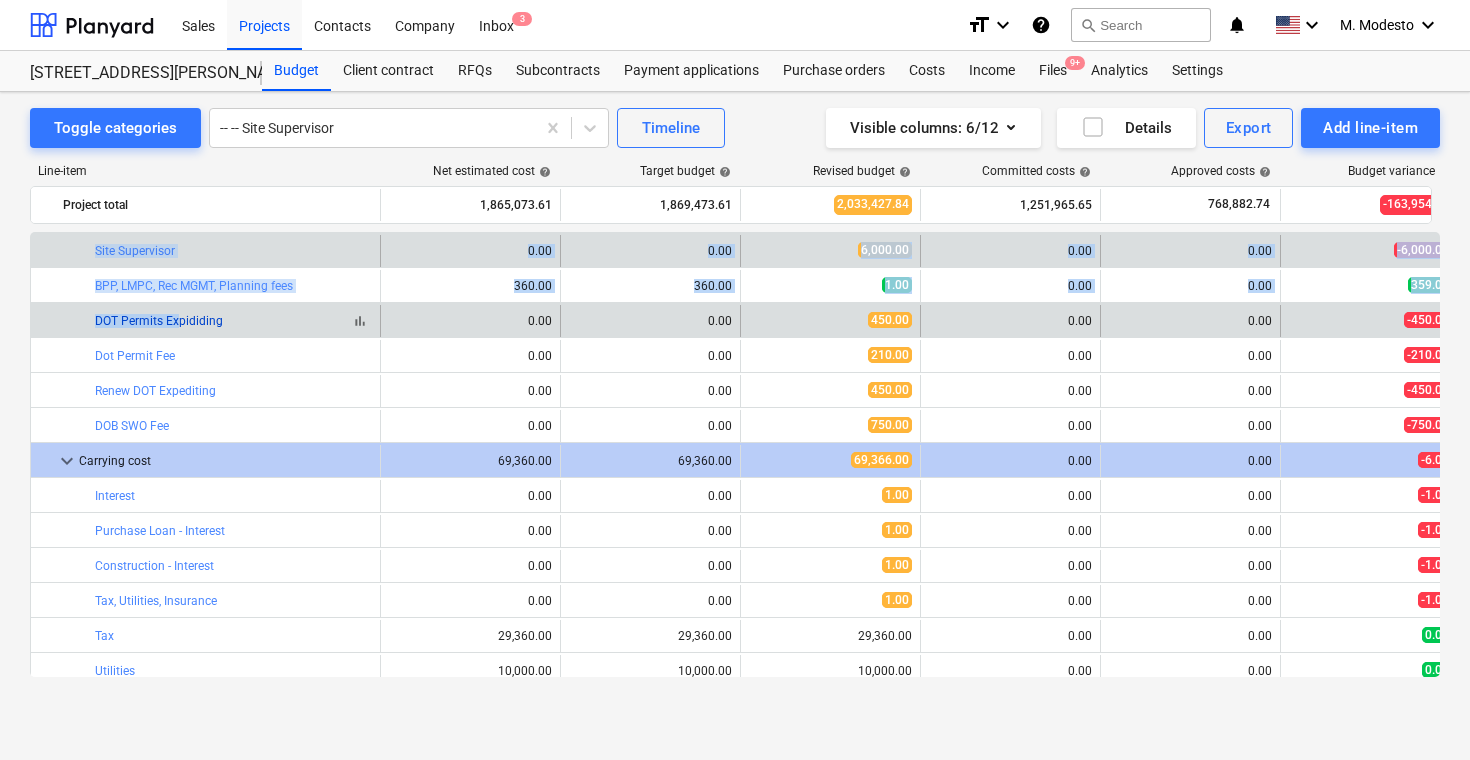 drag, startPoint x: 85, startPoint y: 250, endPoint x: 176, endPoint y: 327, distance: 119.2057 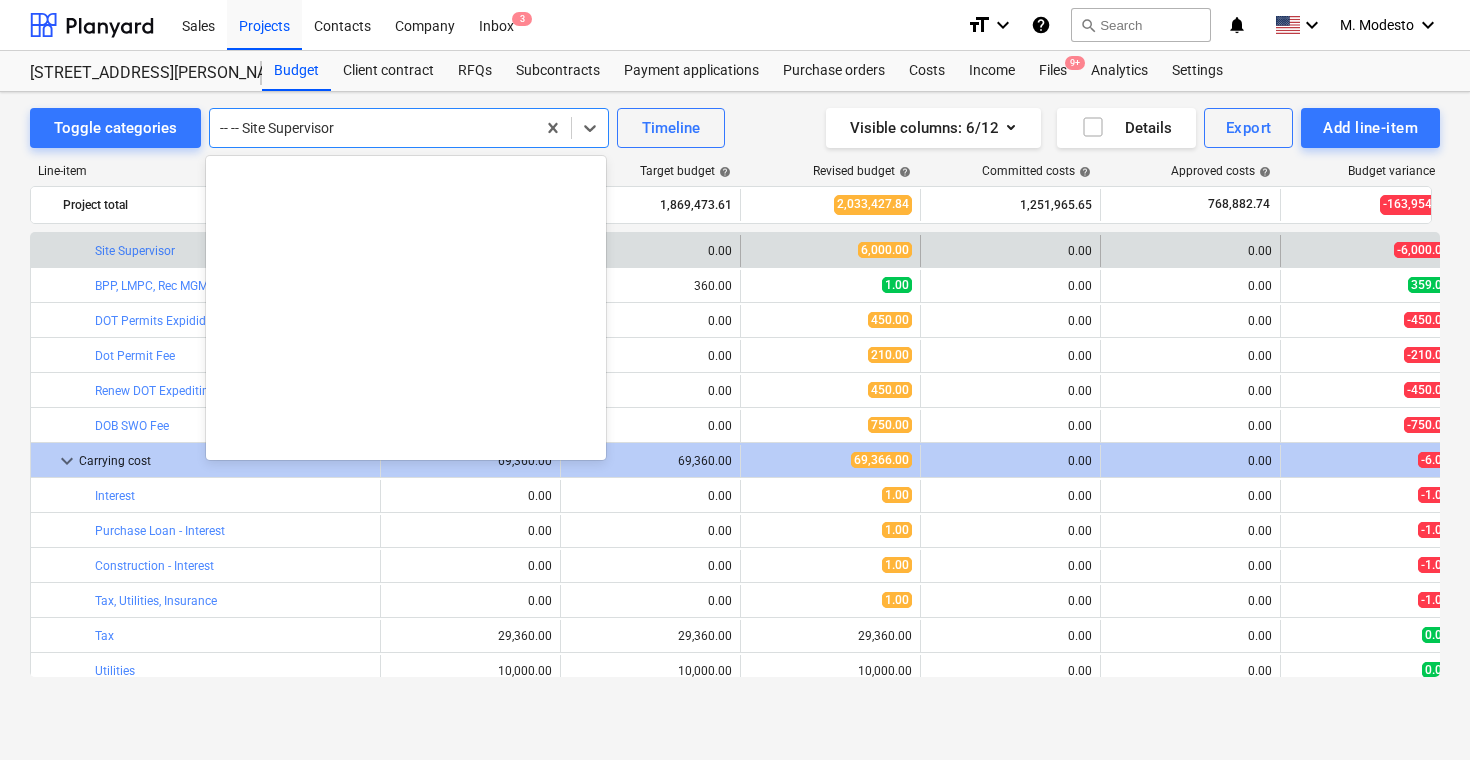 click at bounding box center [372, 128] 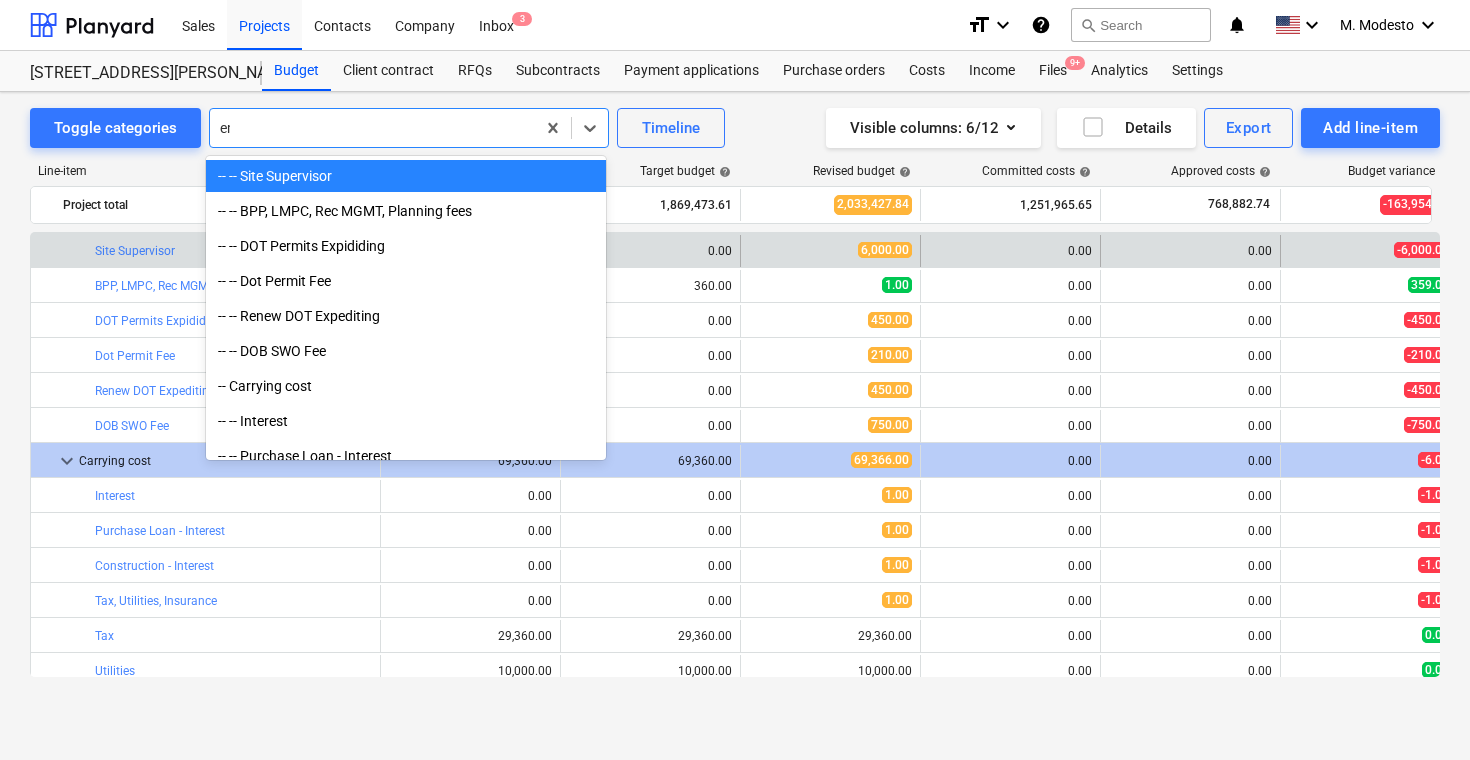 scroll, scrollTop: 1240, scrollLeft: 0, axis: vertical 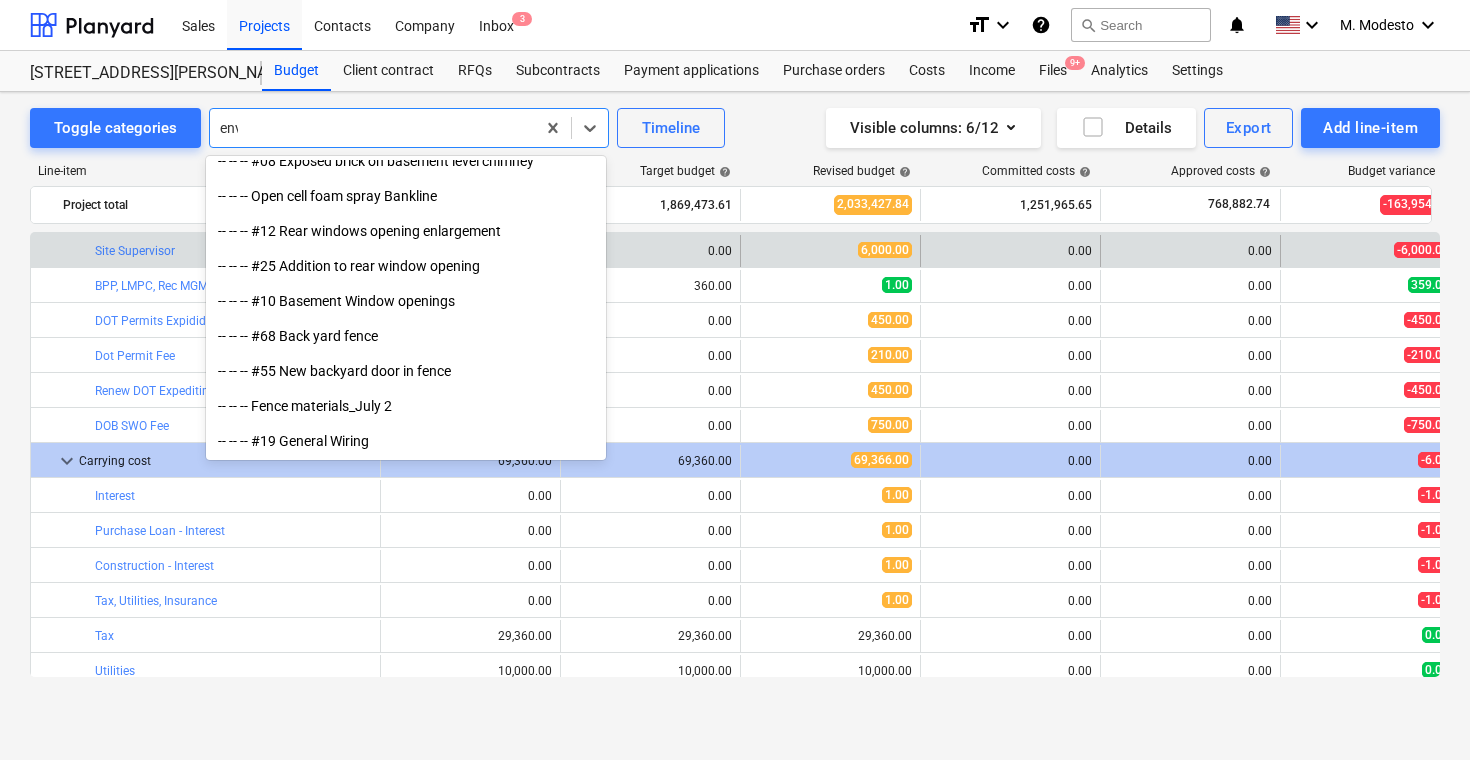 type on "enve" 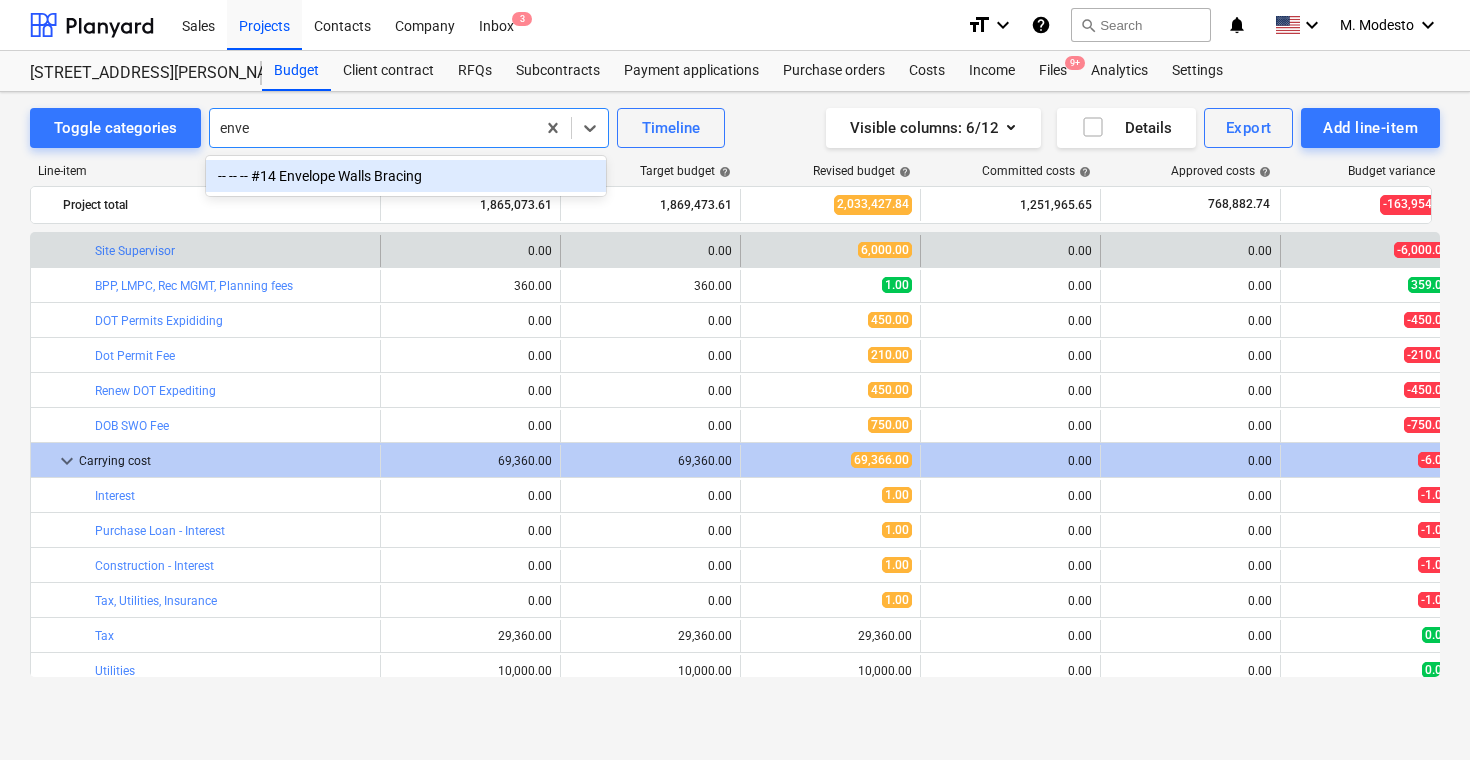 click on "-- -- --   #14 Envelope Walls Bracing" at bounding box center [406, 176] 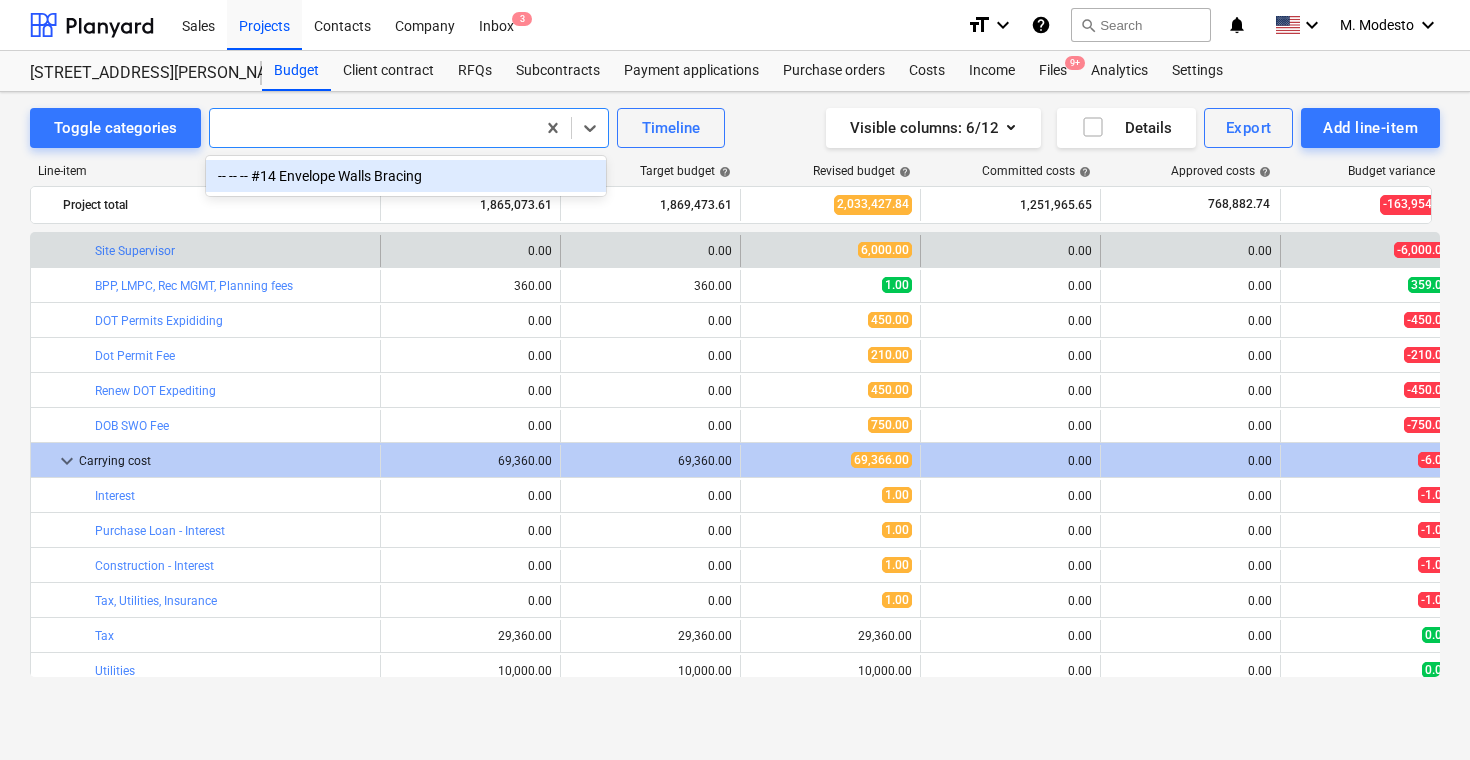 scroll, scrollTop: 4620, scrollLeft: 0, axis: vertical 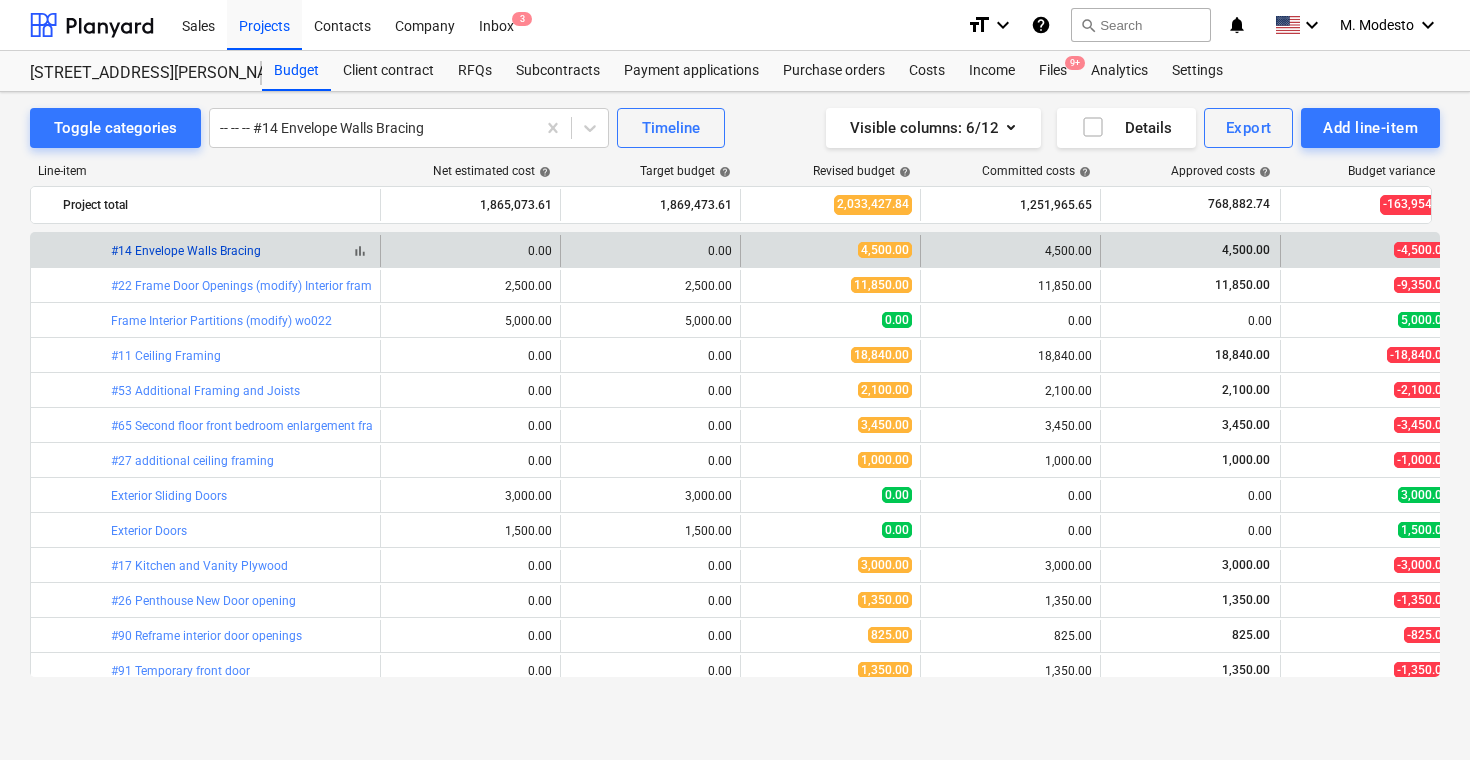 copy on "bar_chart  #14 Envelope Walls Bracing" 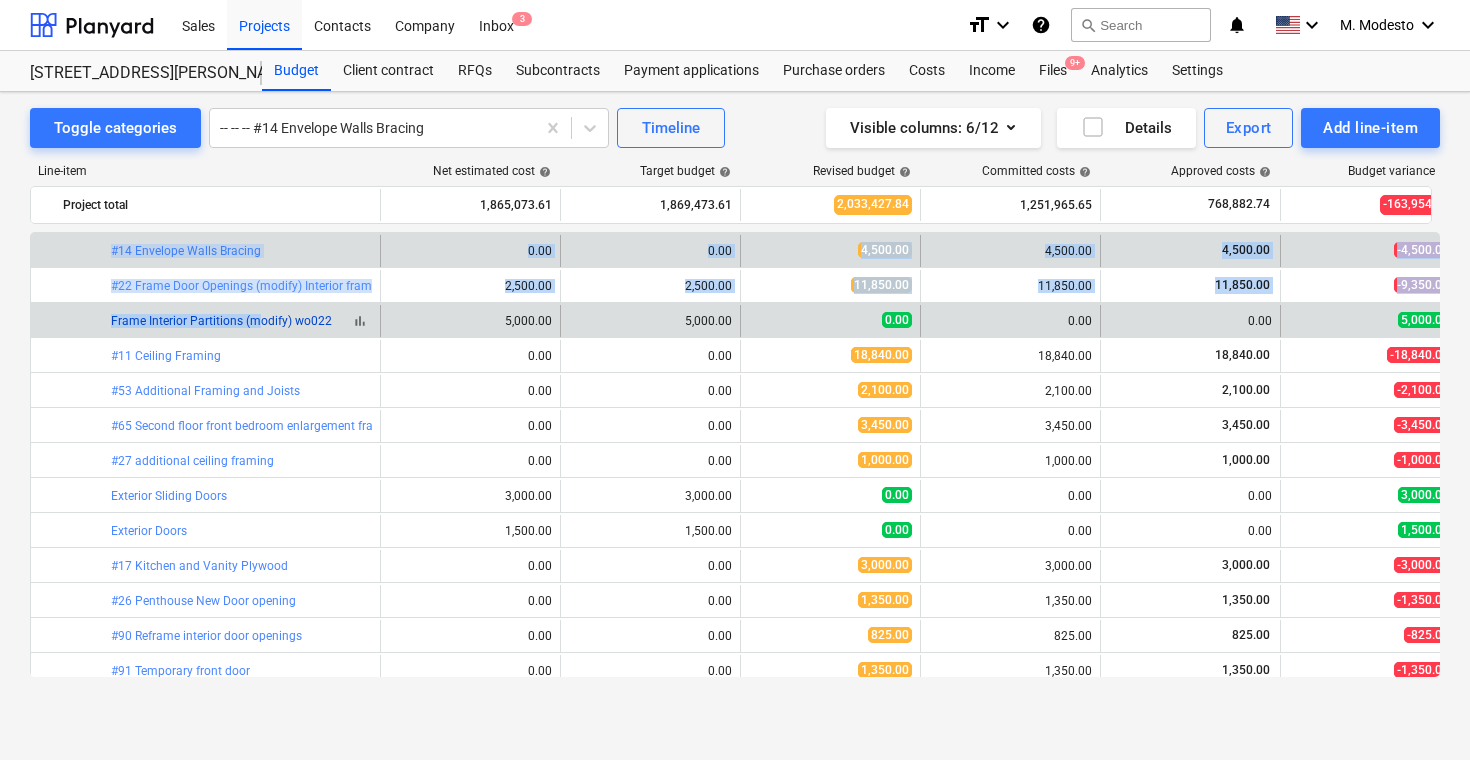 drag, startPoint x: 101, startPoint y: 253, endPoint x: 248, endPoint y: 320, distance: 161.54875 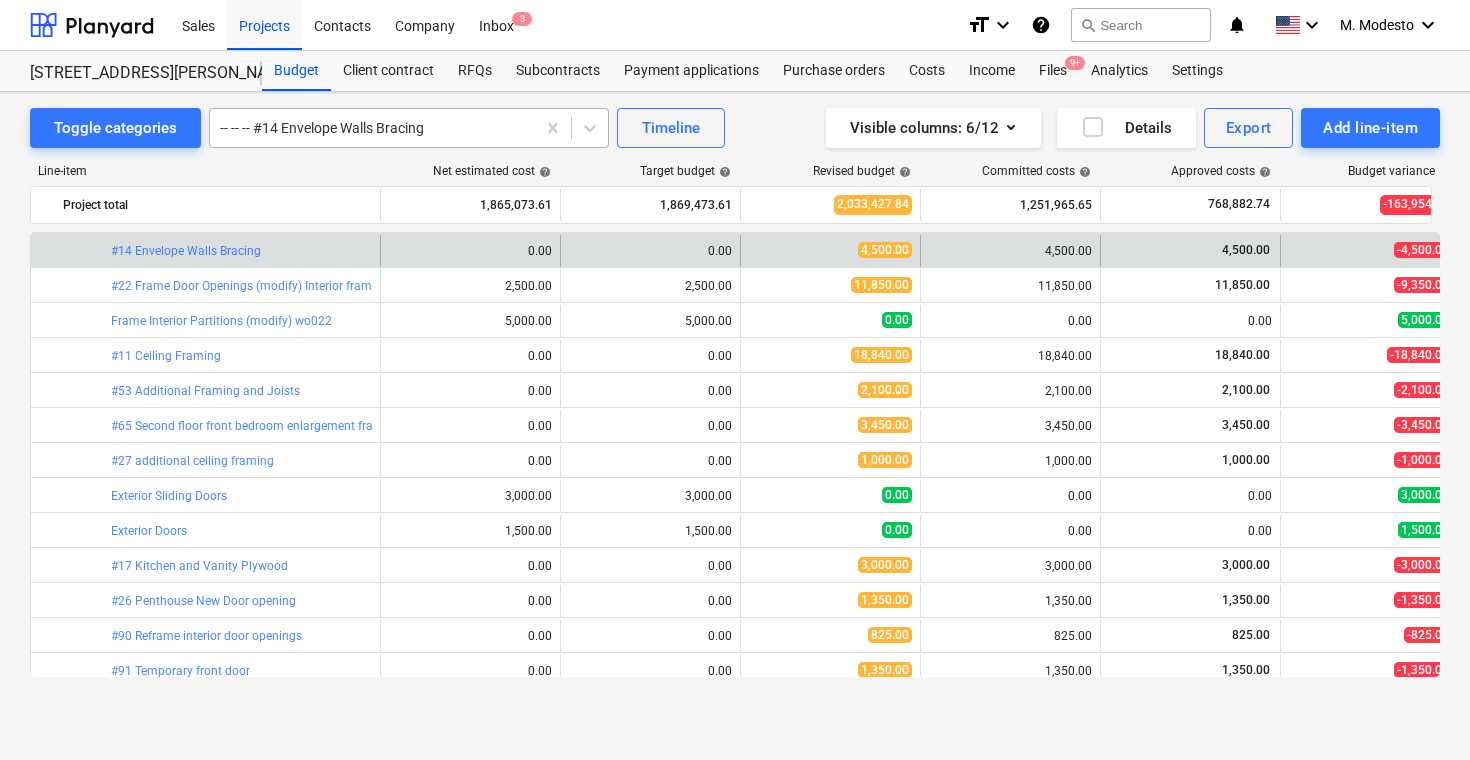 click at bounding box center [372, 128] 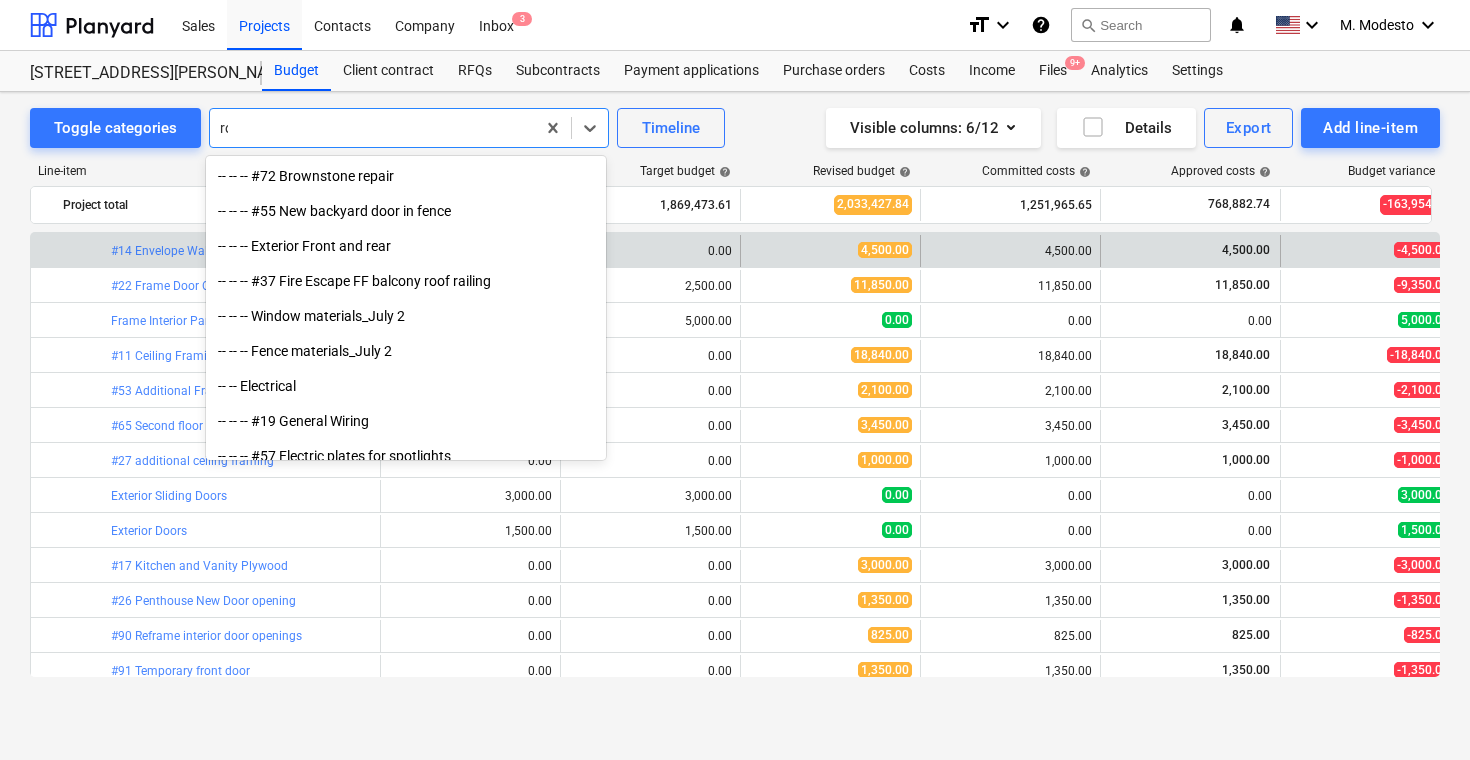 scroll, scrollTop: 435, scrollLeft: 0, axis: vertical 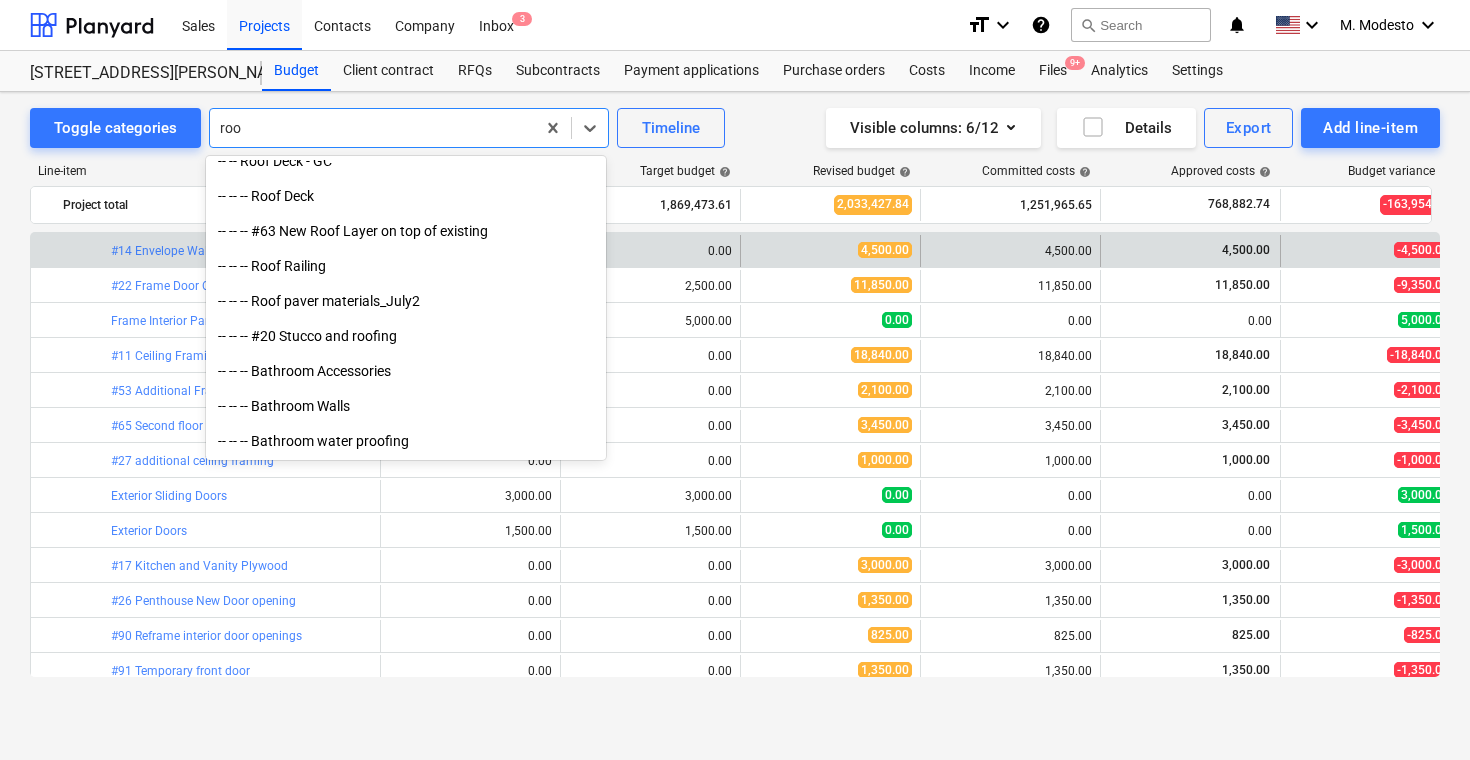 type on "roof" 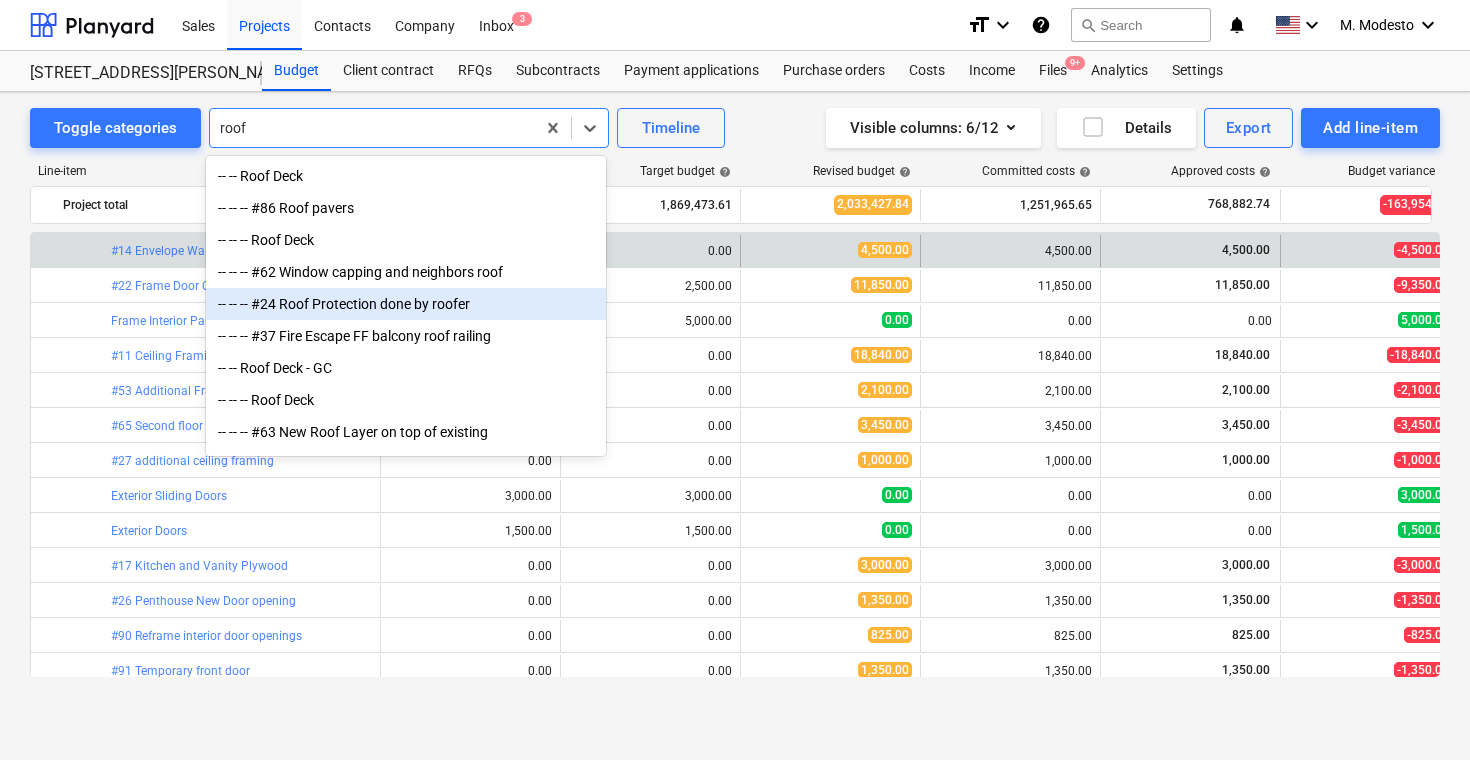 click on "-- -- --   #24 Roof Protection done by roofer" at bounding box center [406, 304] 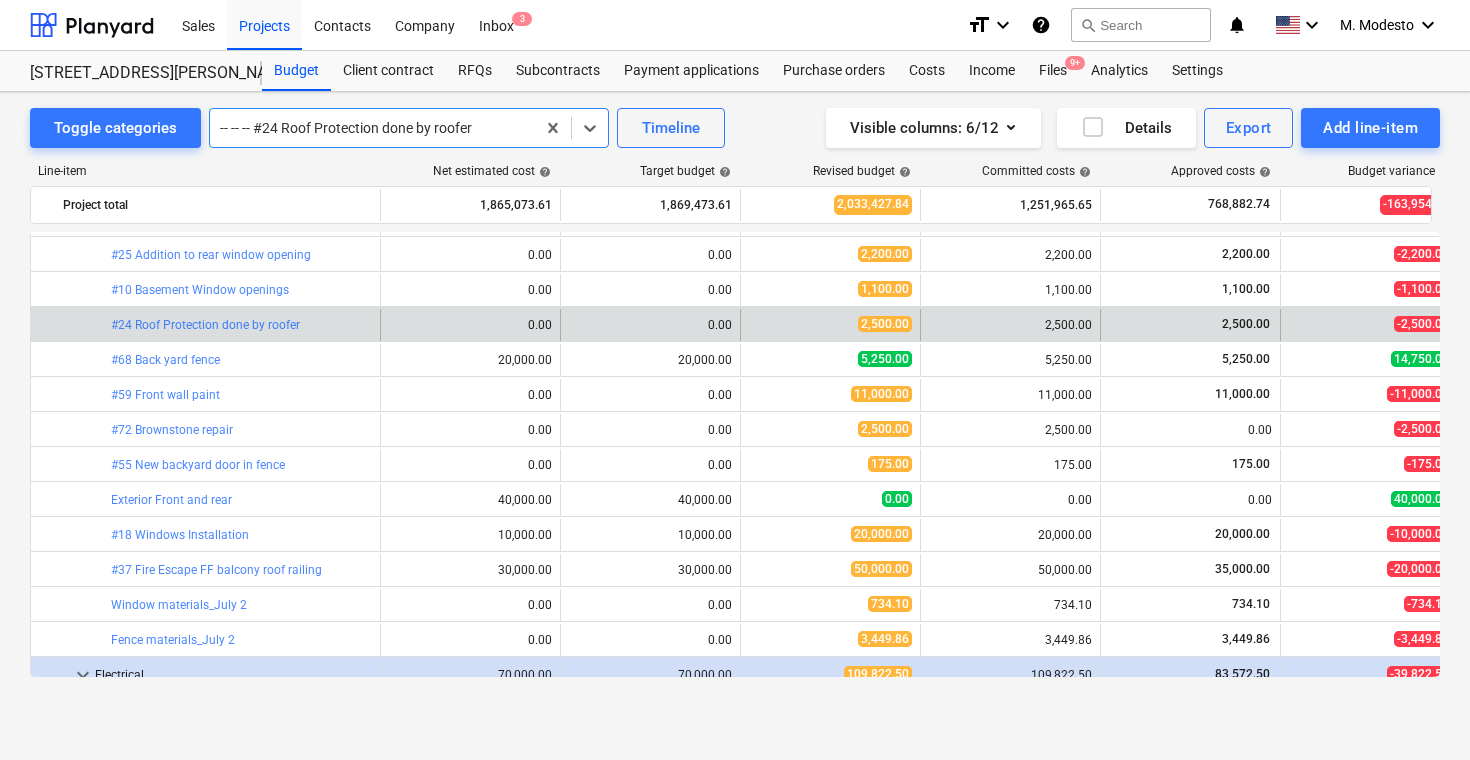 scroll, scrollTop: 6342, scrollLeft: 0, axis: vertical 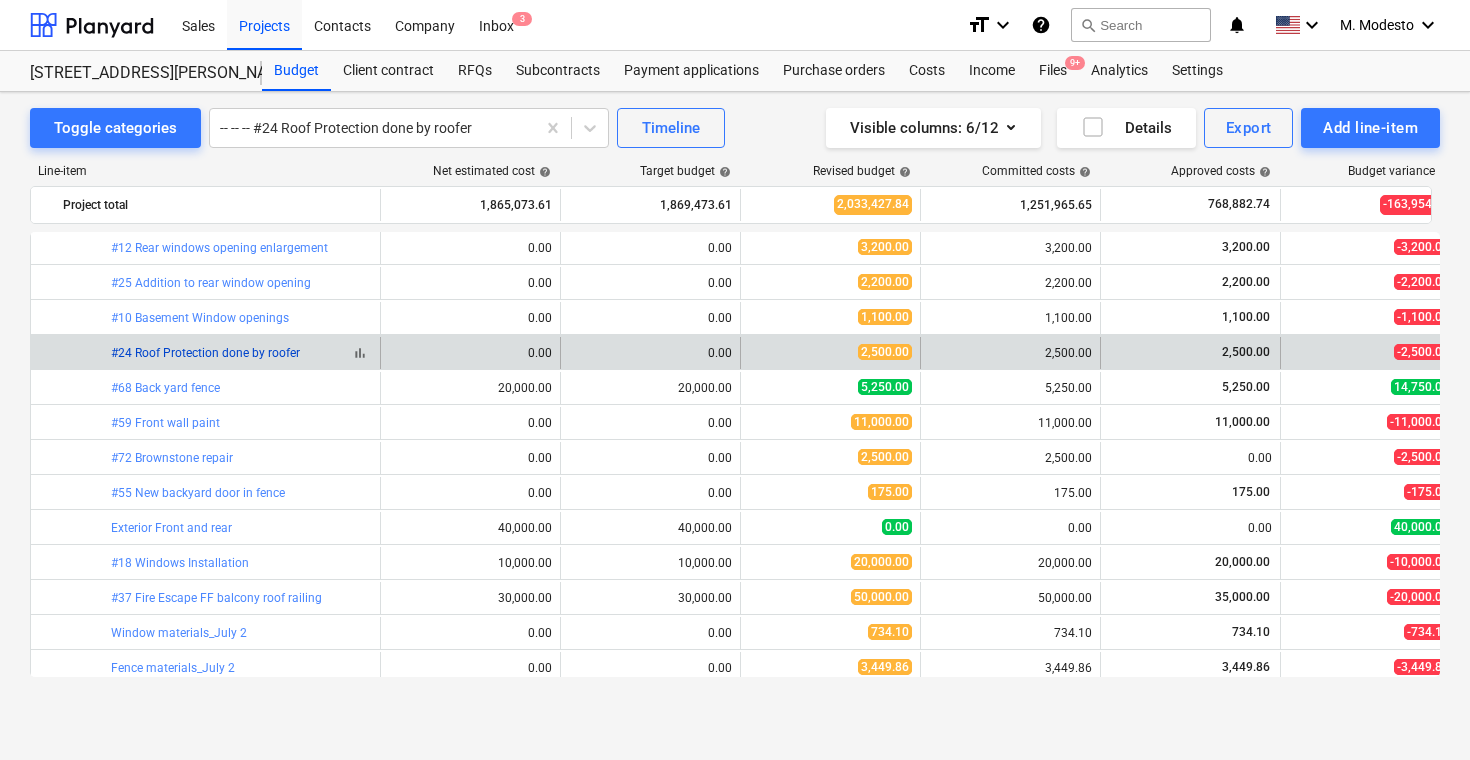 copy on "bar_chart  #24 Roof Protection done by roofer" 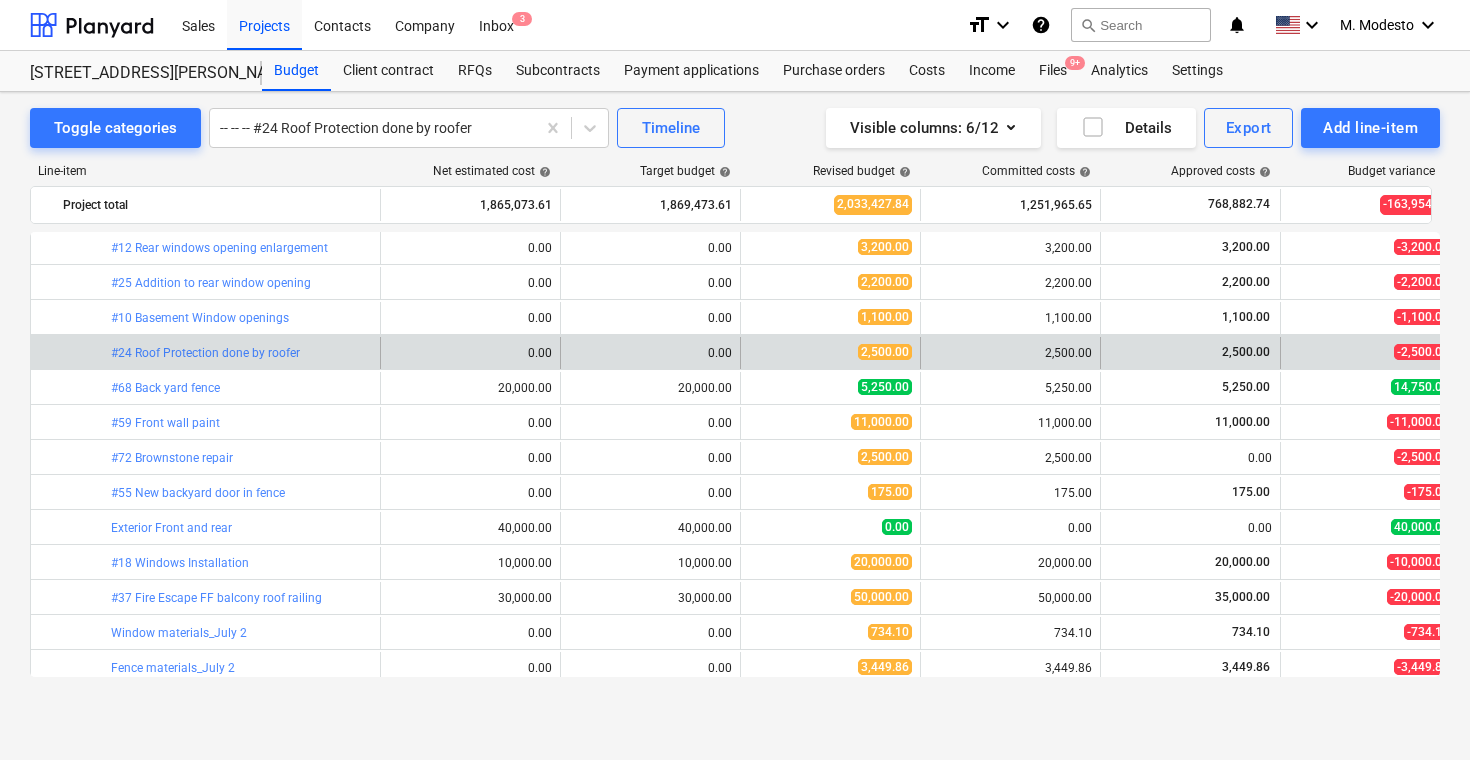 drag, startPoint x: 110, startPoint y: 350, endPoint x: 829, endPoint y: 101, distance: 760.8955 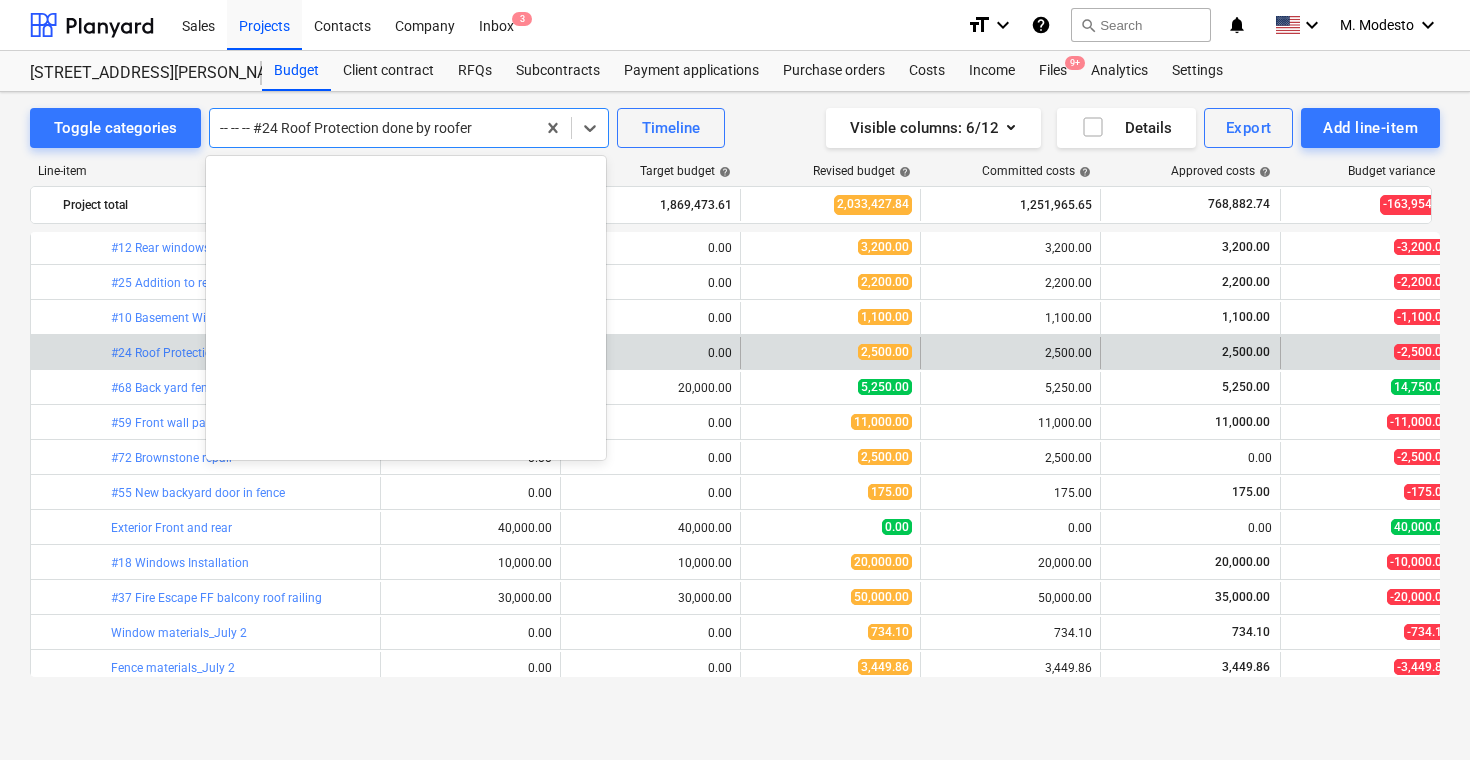click at bounding box center (372, 128) 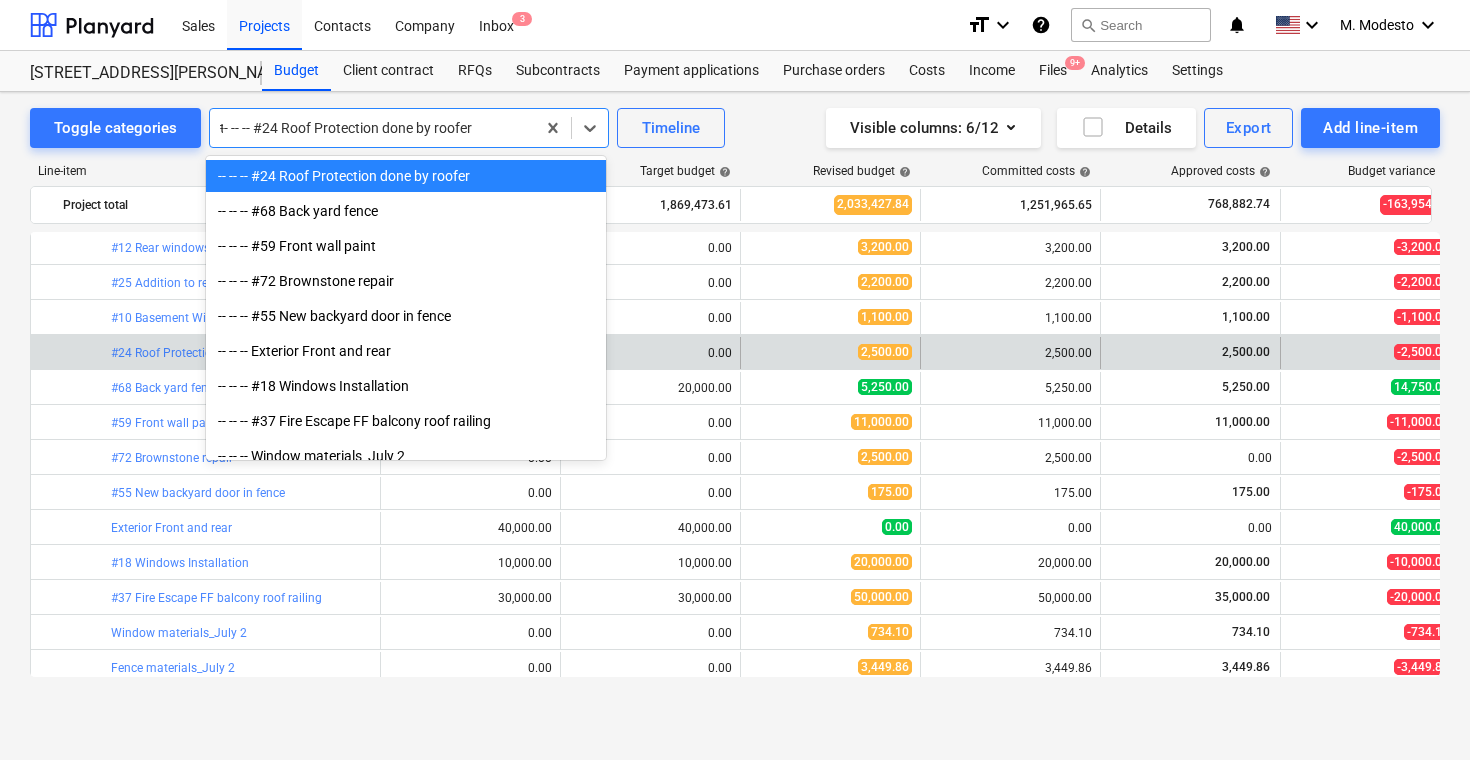 scroll, scrollTop: 1415, scrollLeft: 0, axis: vertical 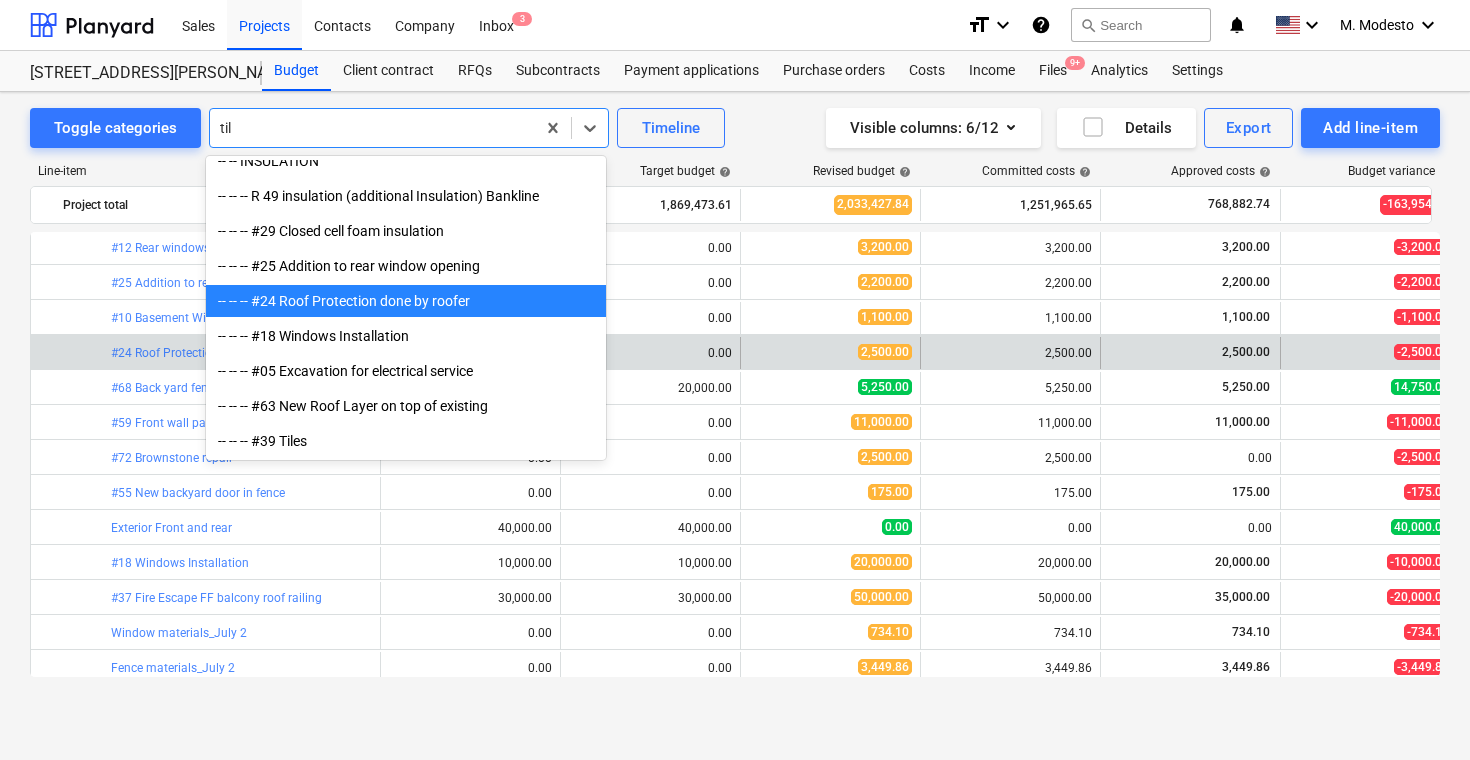 type on "tile" 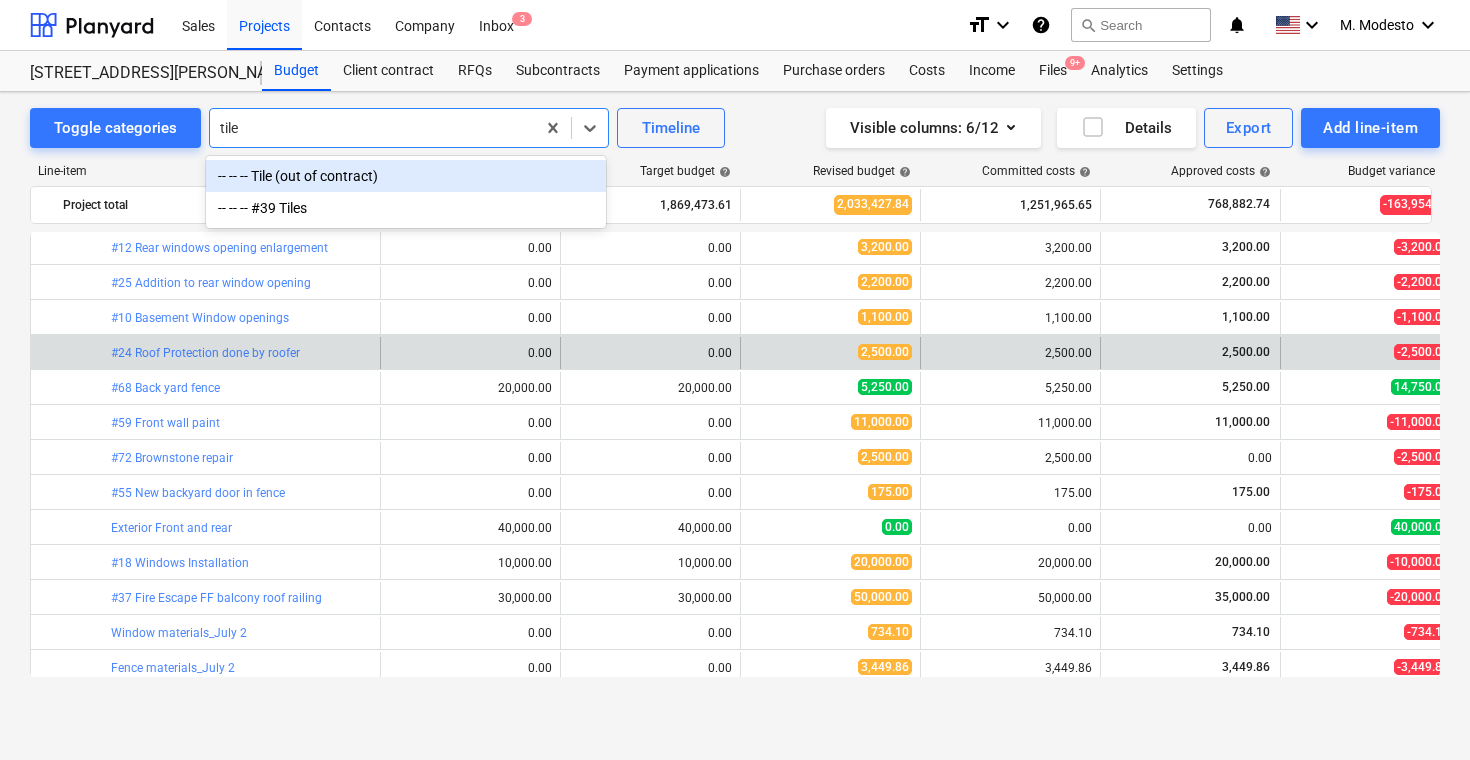 click on "-- -- --   Tile (out of contract)" at bounding box center (406, 176) 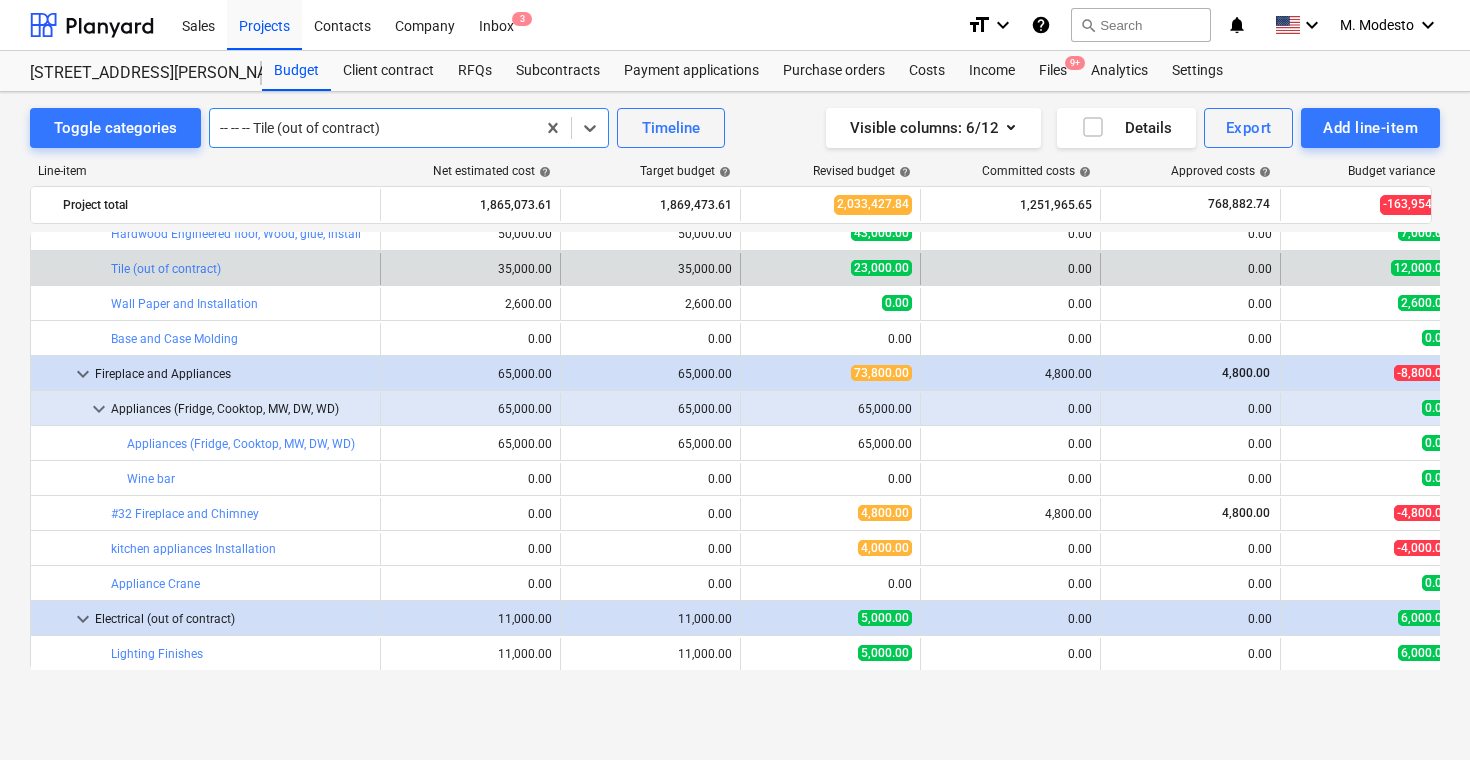 scroll, scrollTop: 3203, scrollLeft: 0, axis: vertical 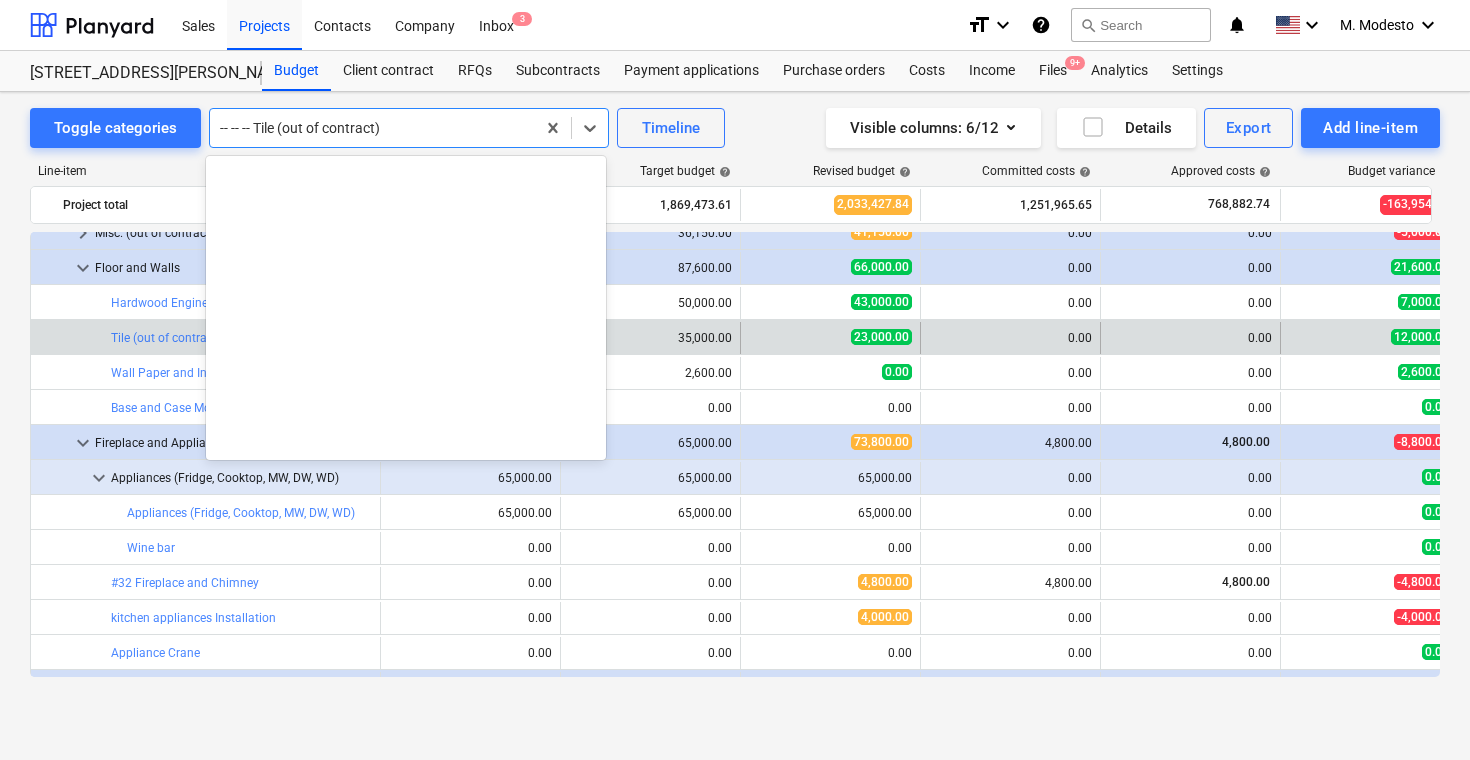 click at bounding box center (372, 128) 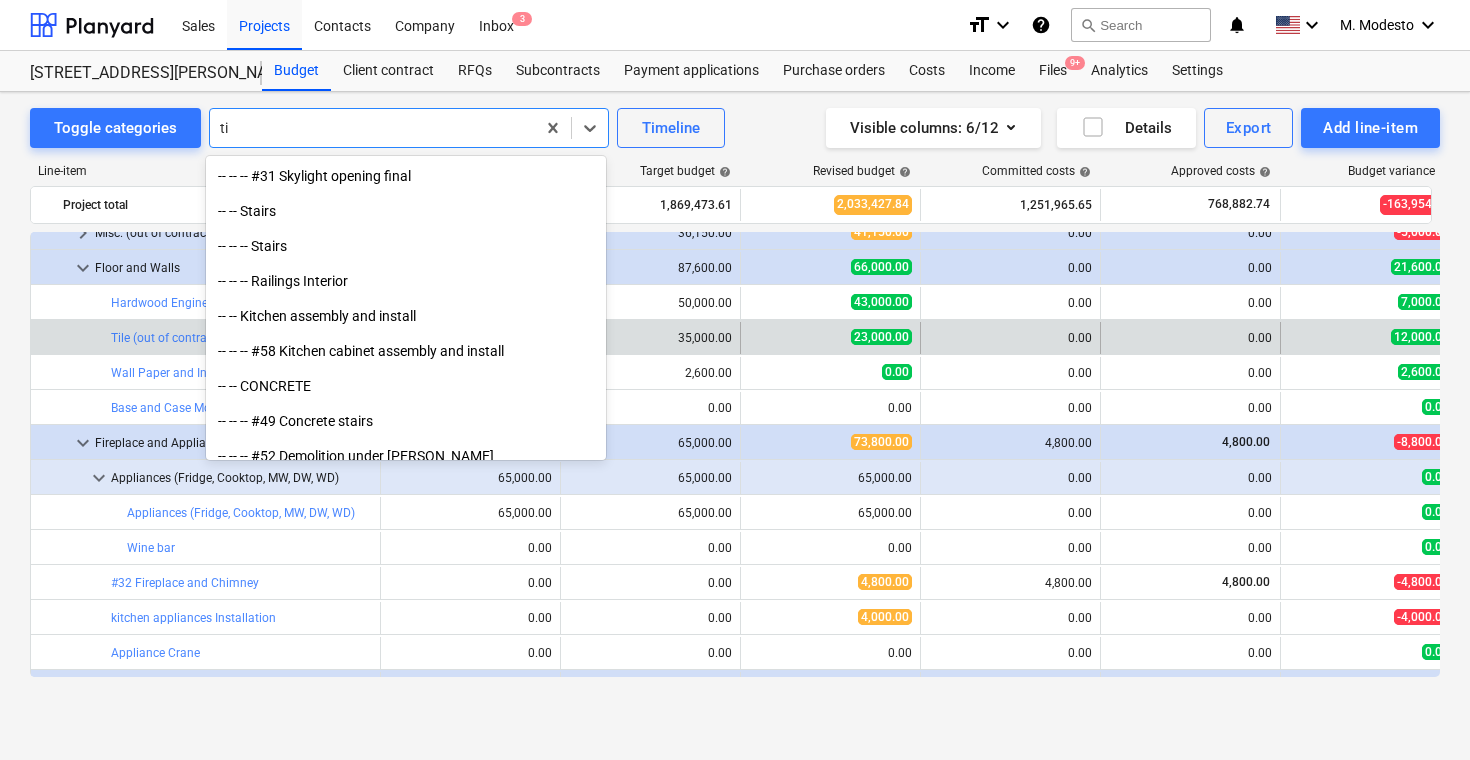 scroll, scrollTop: 1415, scrollLeft: 0, axis: vertical 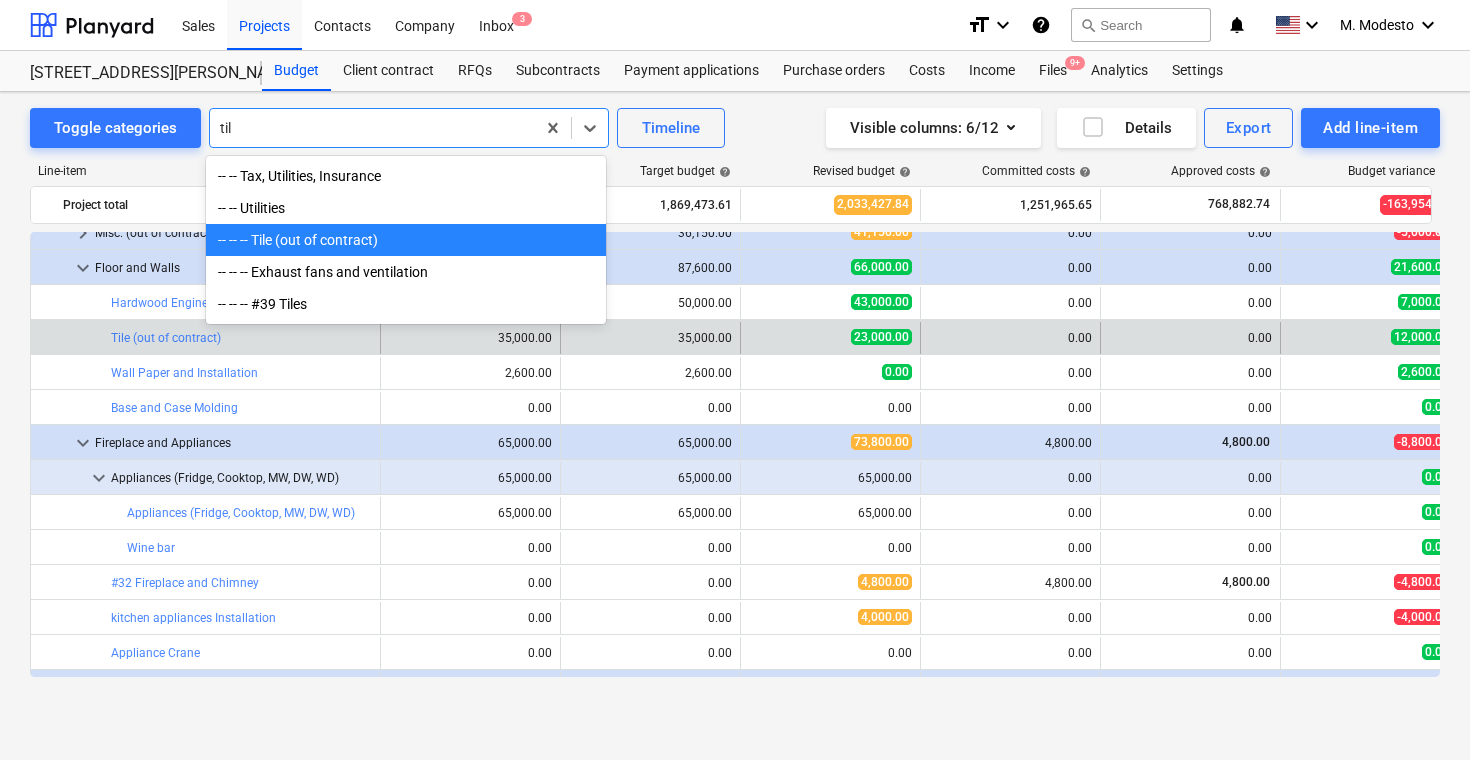 type on "tile" 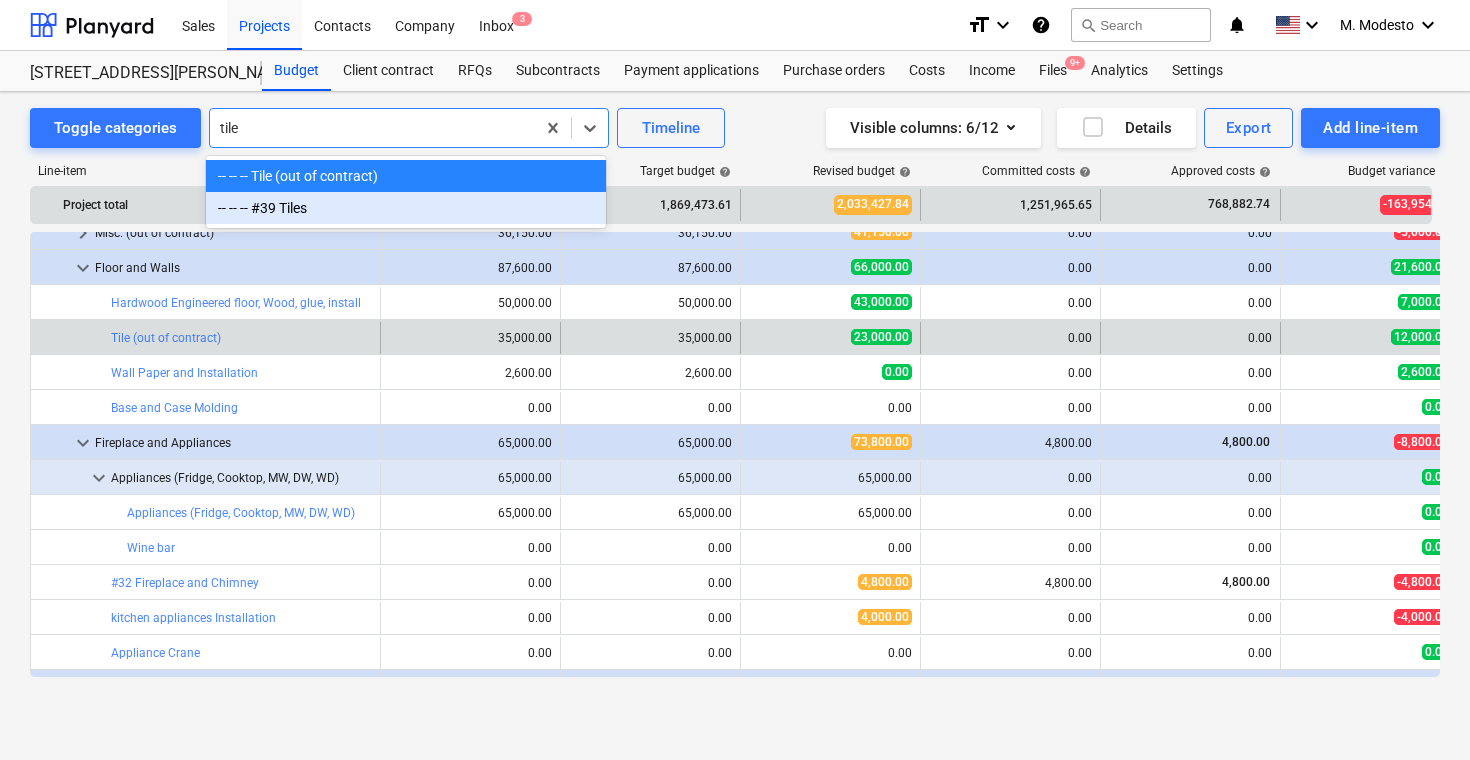 click on "-- -- --   #39 Tiles" at bounding box center [406, 208] 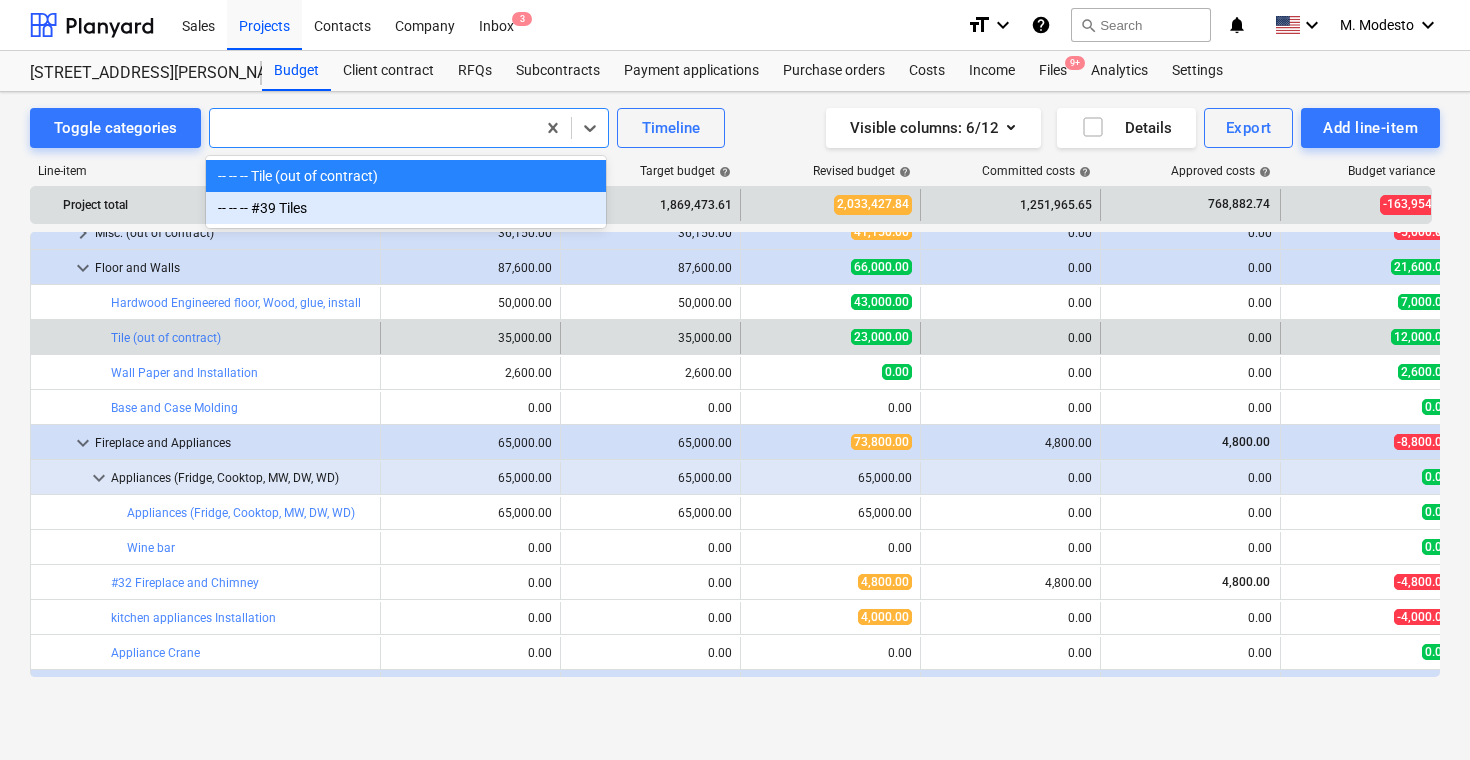 scroll, scrollTop: 7605, scrollLeft: 0, axis: vertical 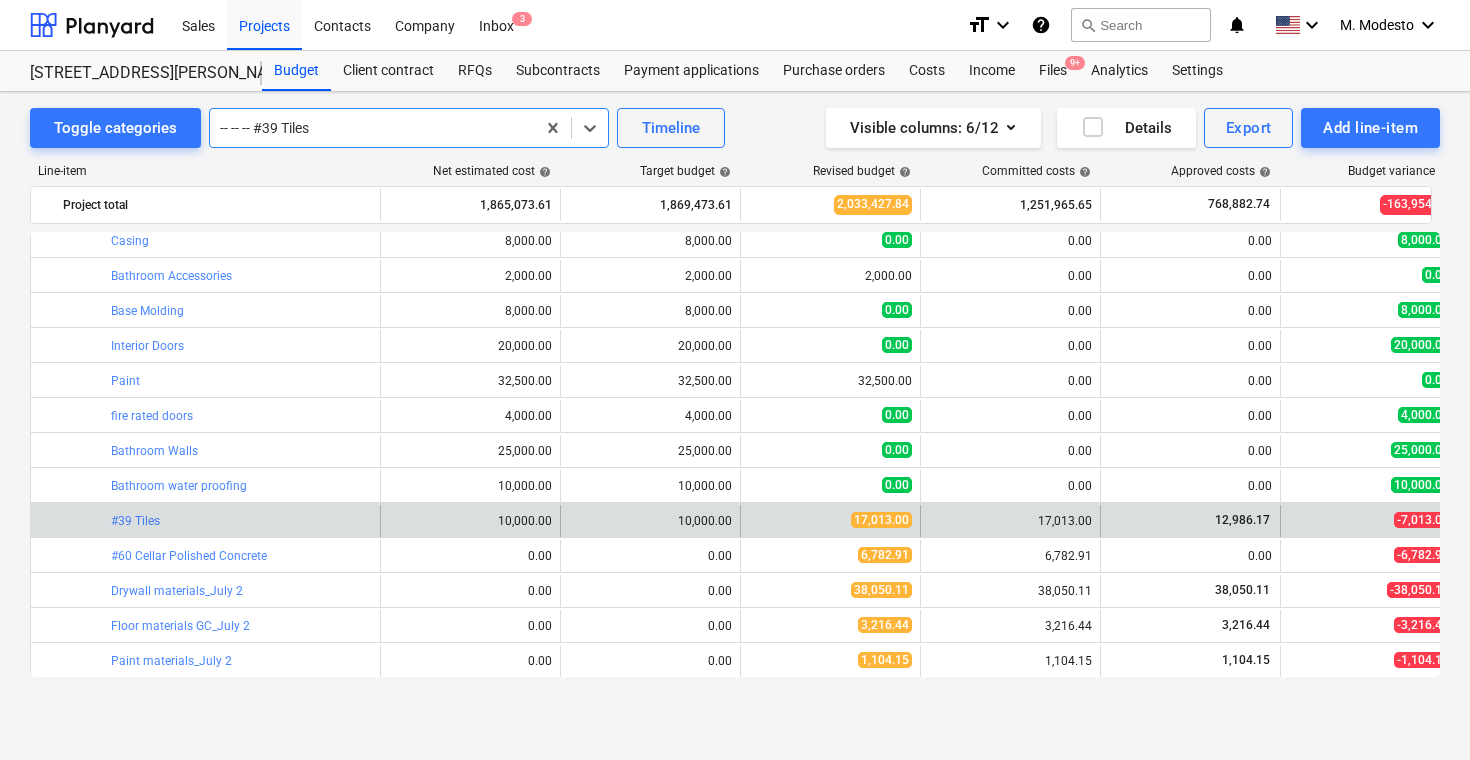 click at bounding box center [372, 128] 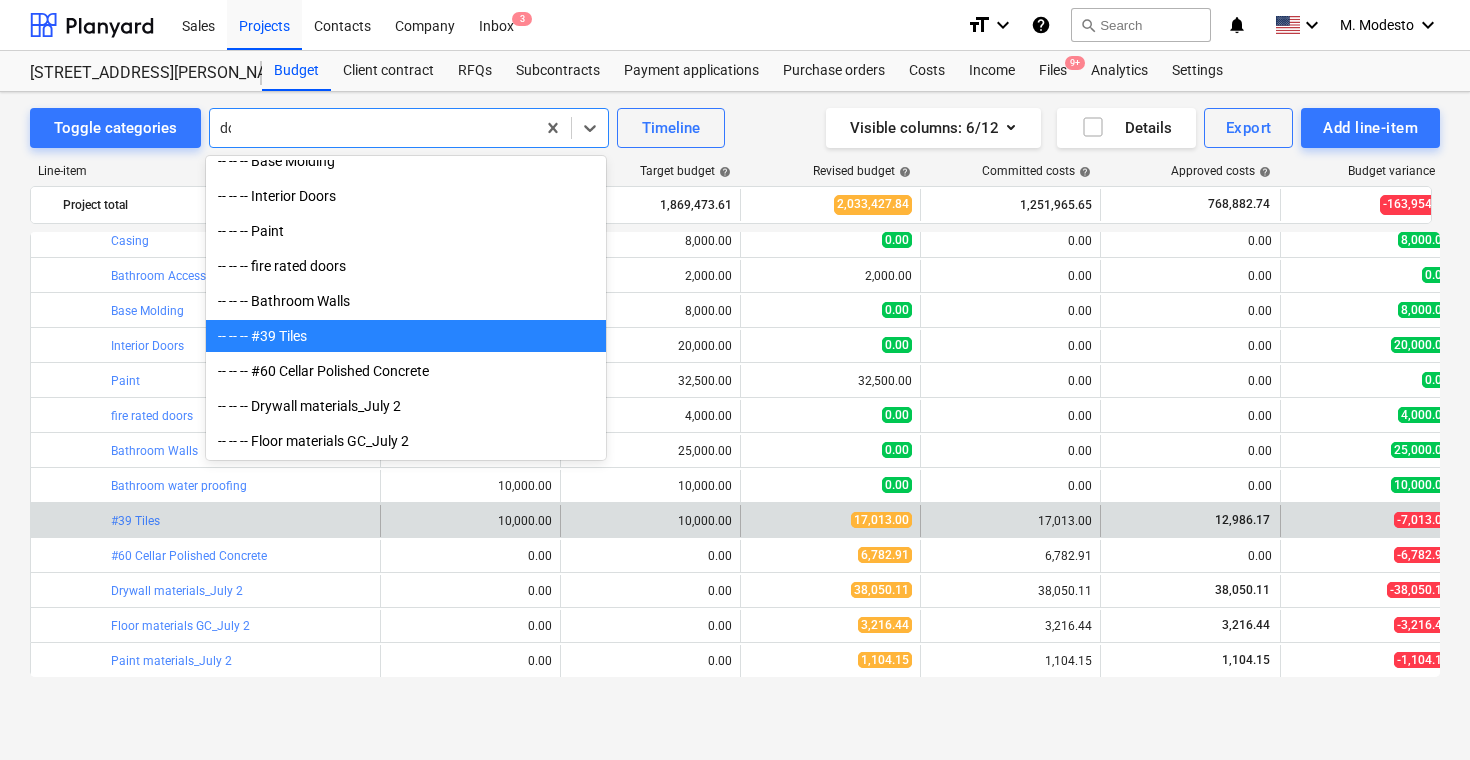 scroll, scrollTop: 785, scrollLeft: 0, axis: vertical 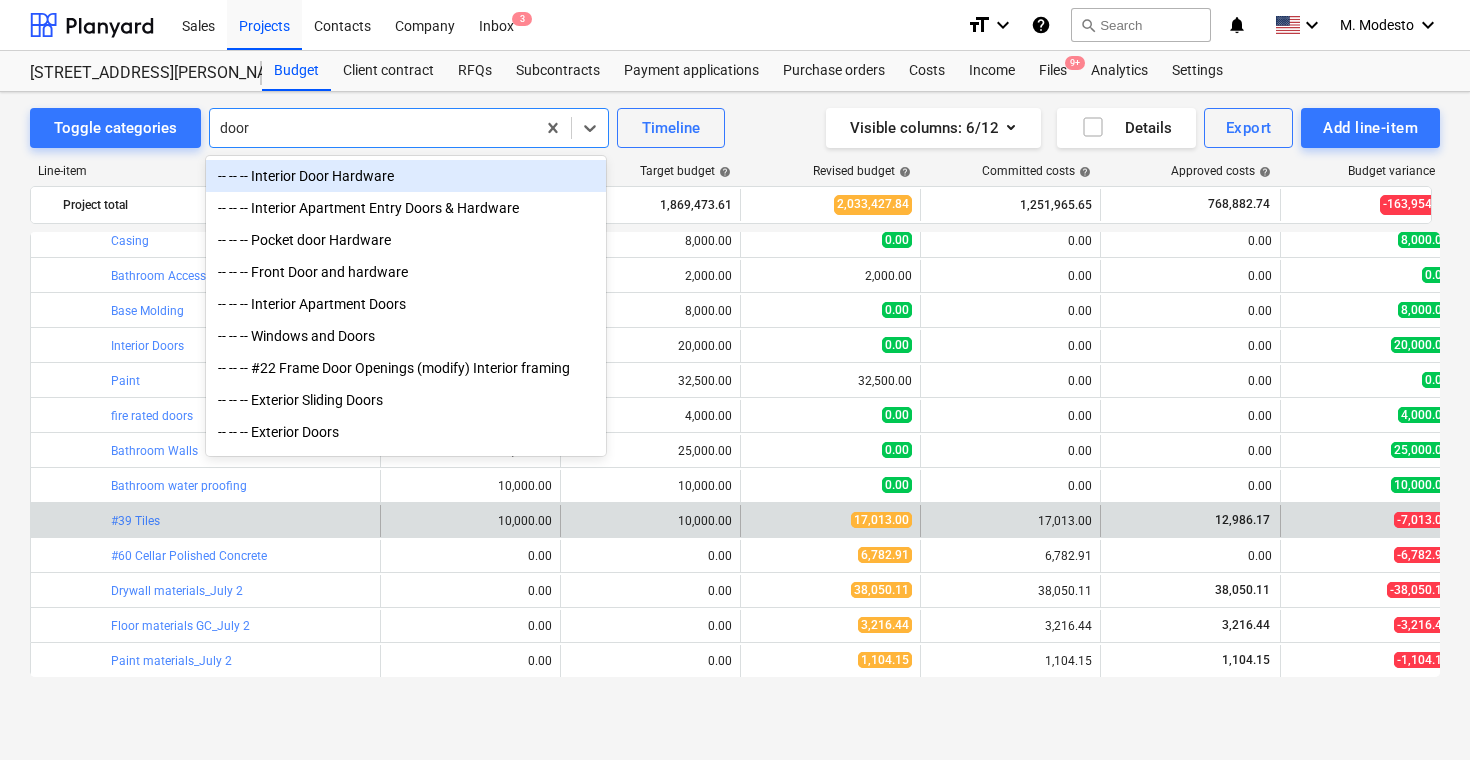 type on "doors" 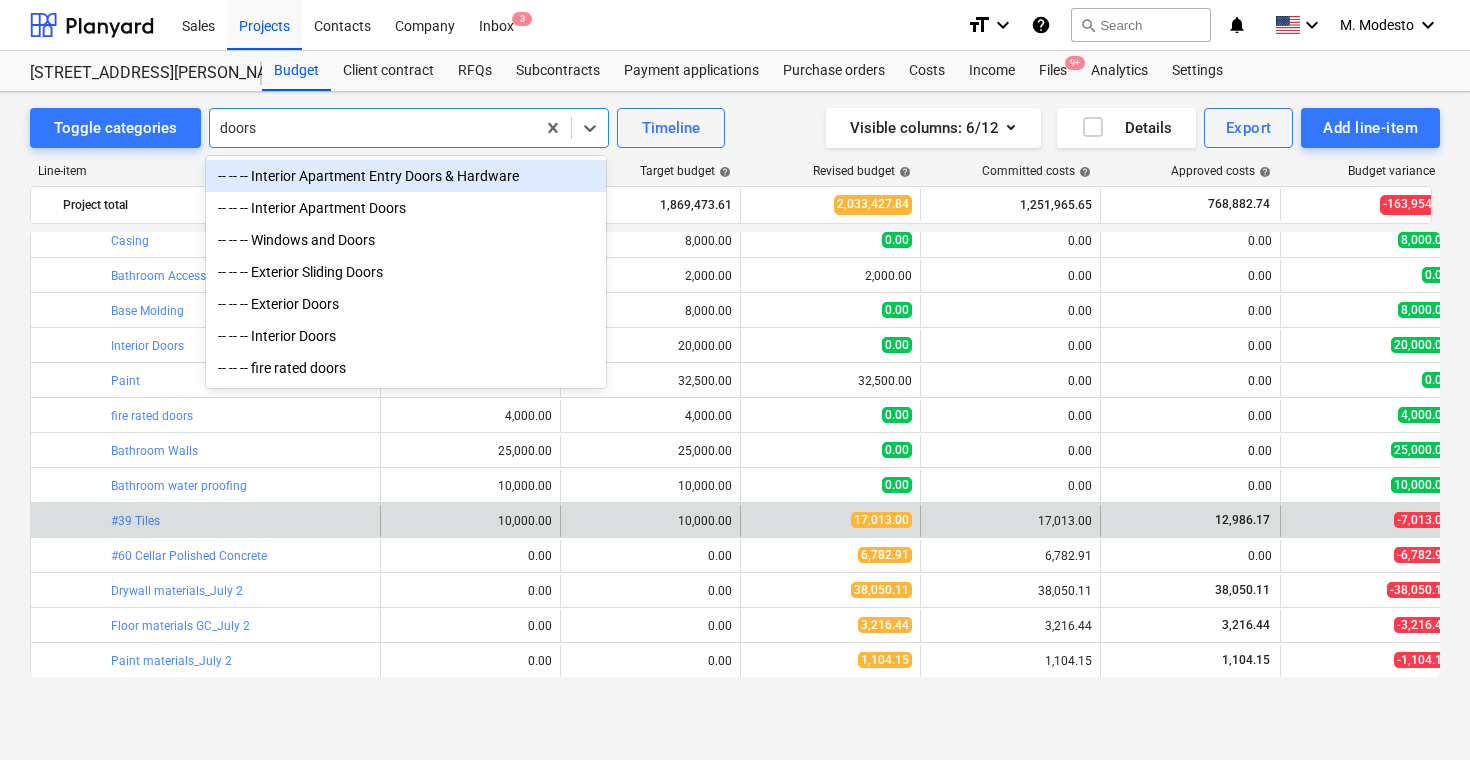 click on "-- -- --   Interior Apartment Entry Doors & Hardware" at bounding box center (406, 176) 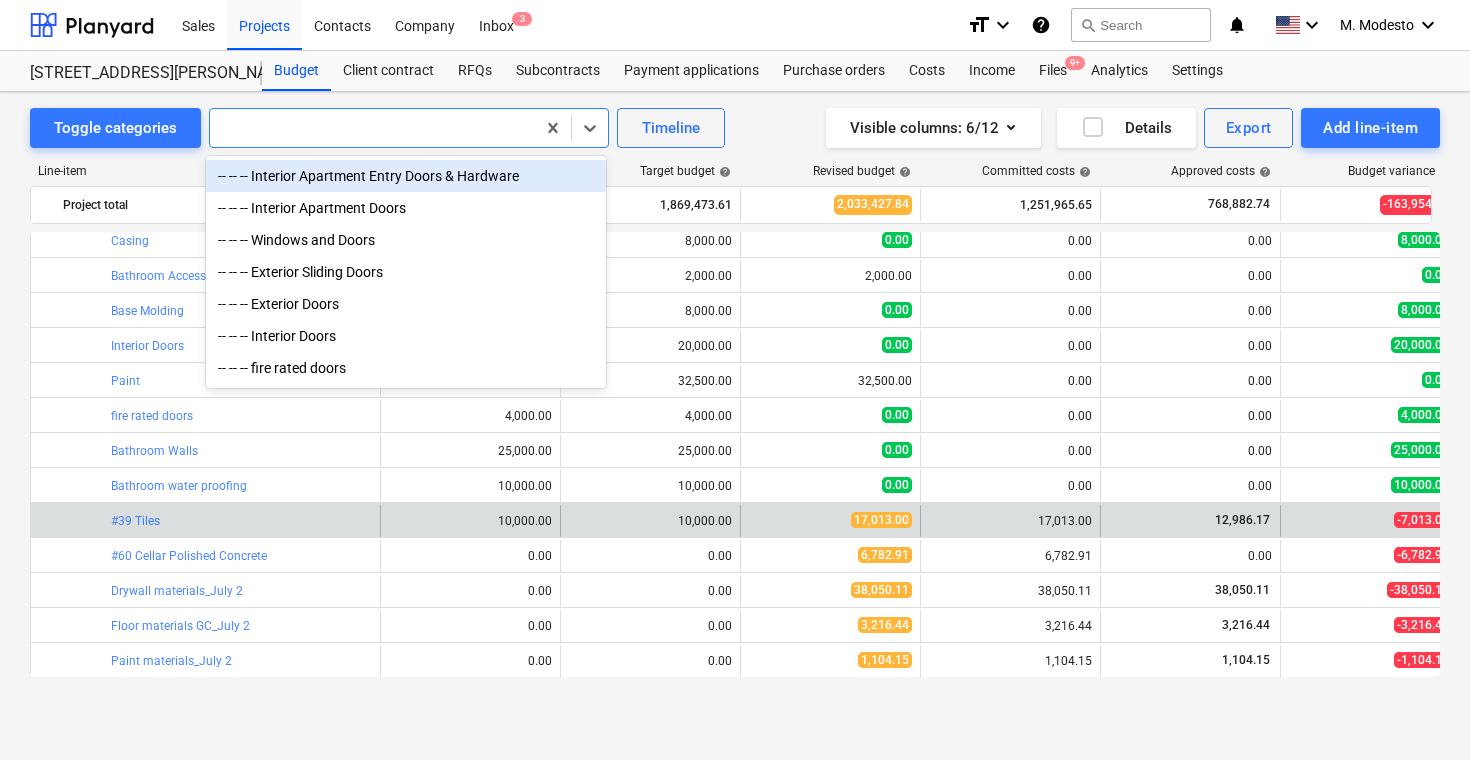 scroll, scrollTop: 2870, scrollLeft: 0, axis: vertical 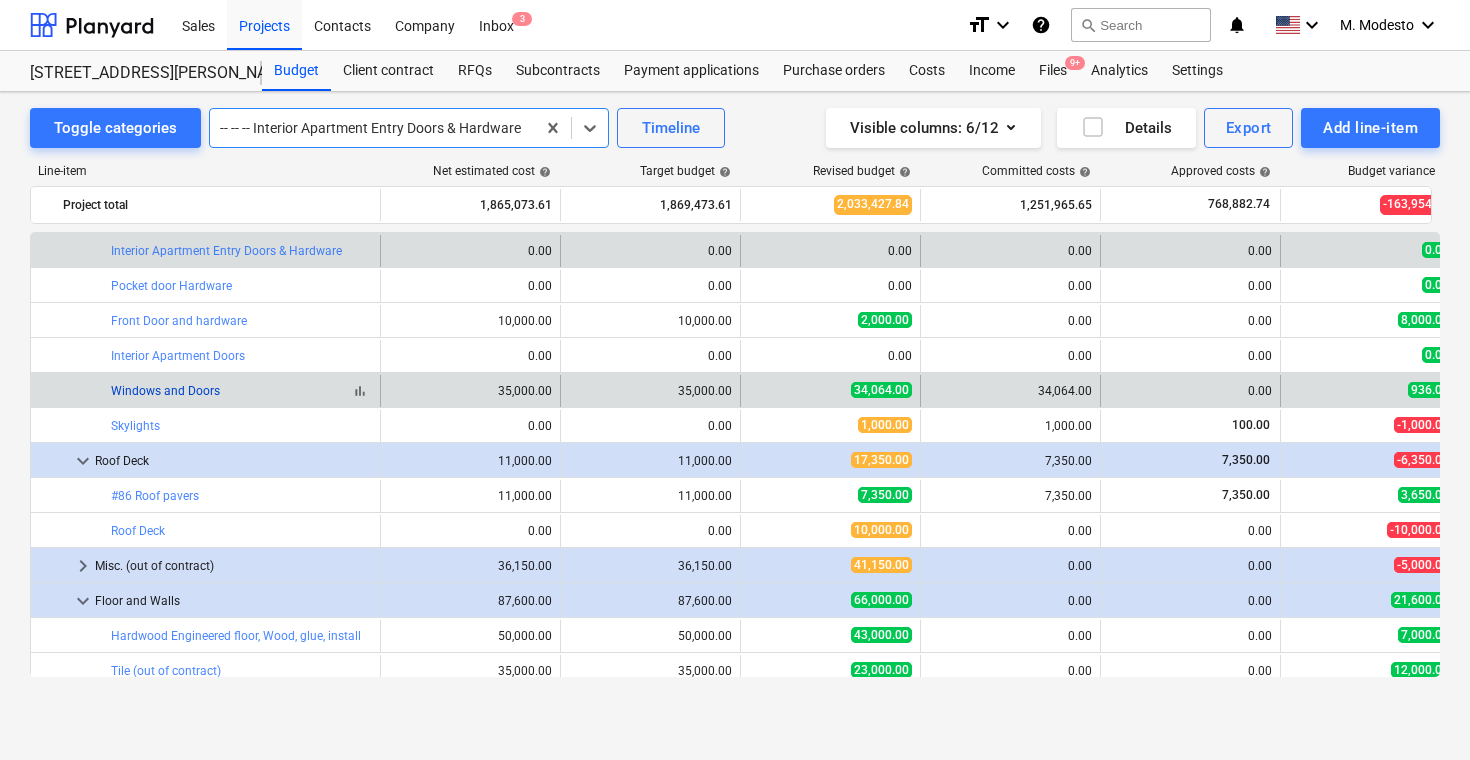 click on "Windows and Doors" at bounding box center (165, 391) 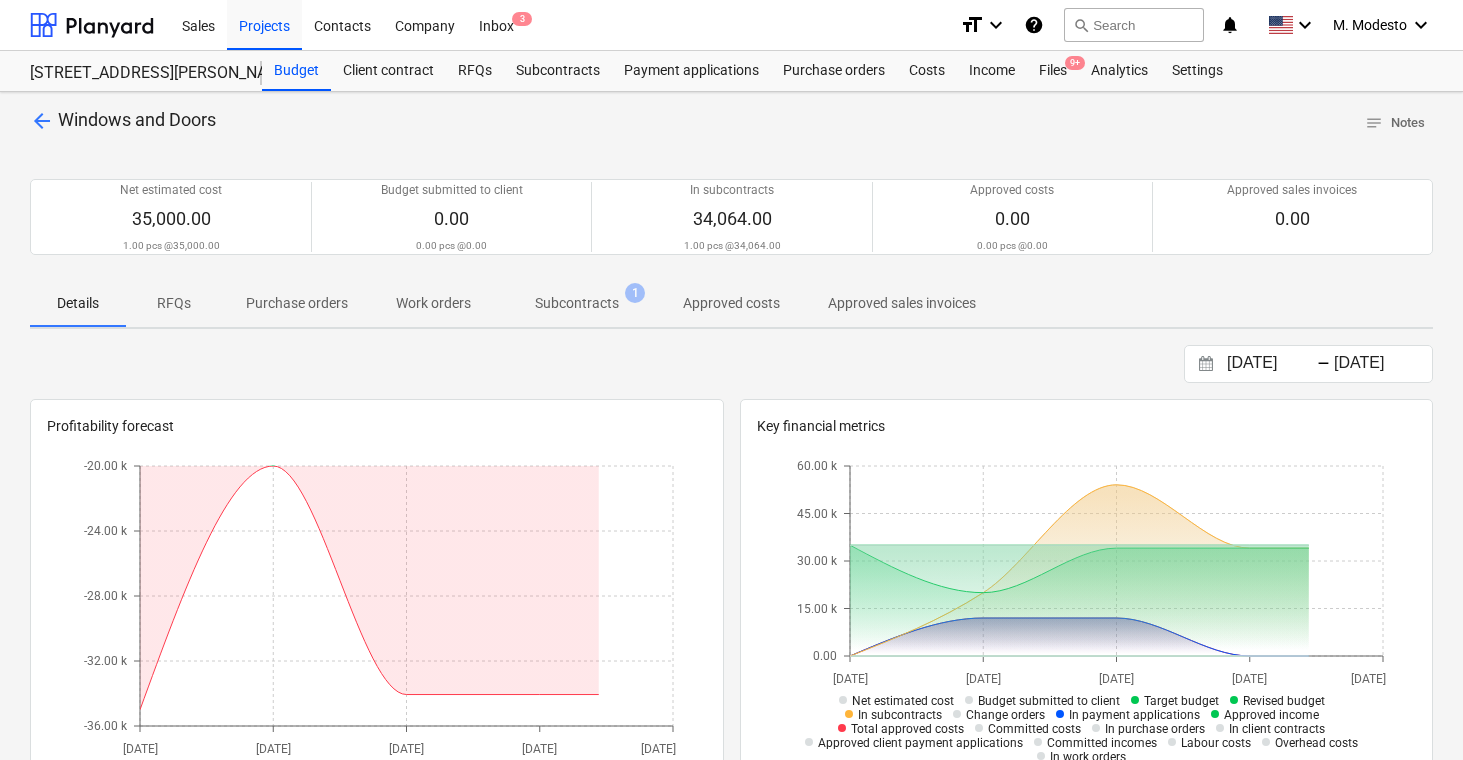 click on "Subcontracts 1" at bounding box center (577, 303) 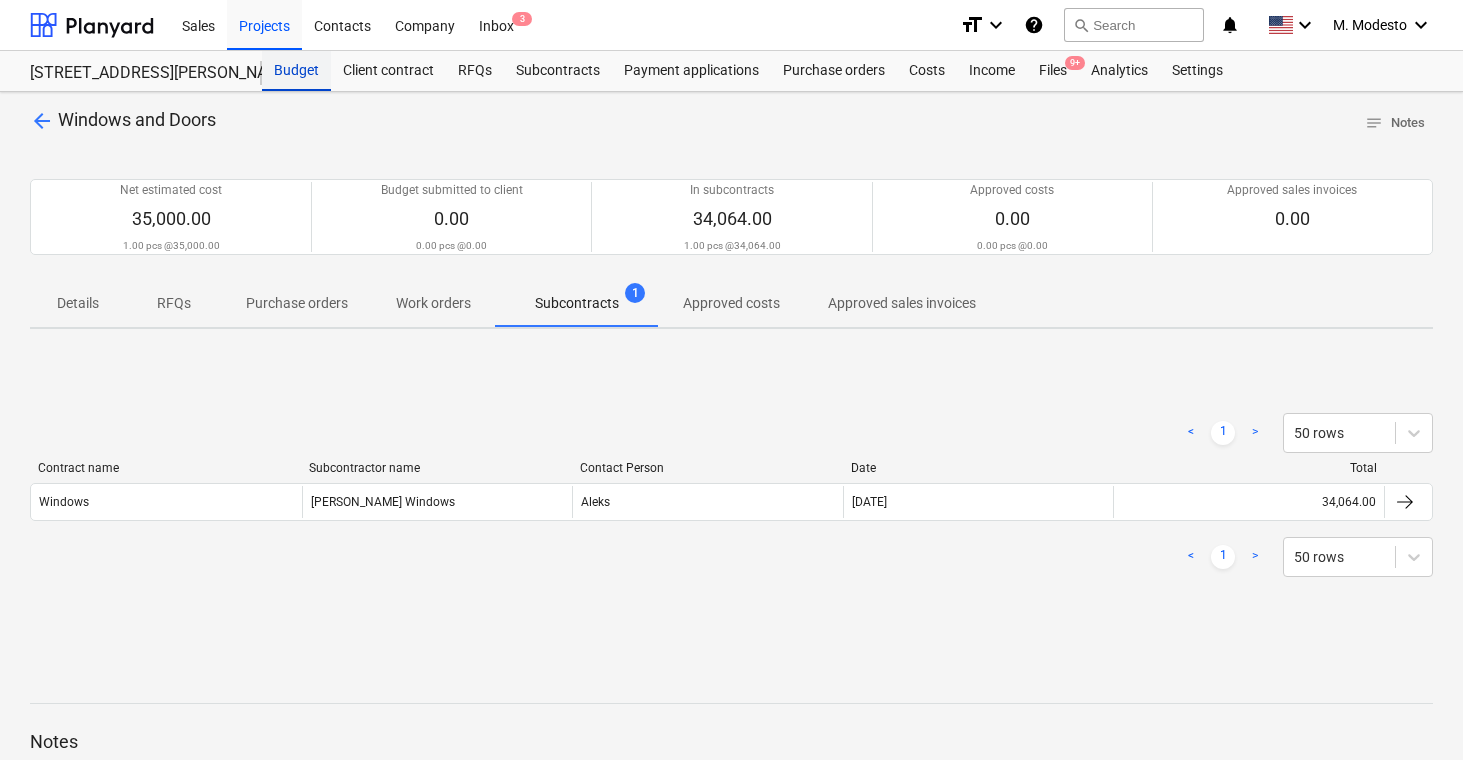 click on "Budget" at bounding box center [296, 71] 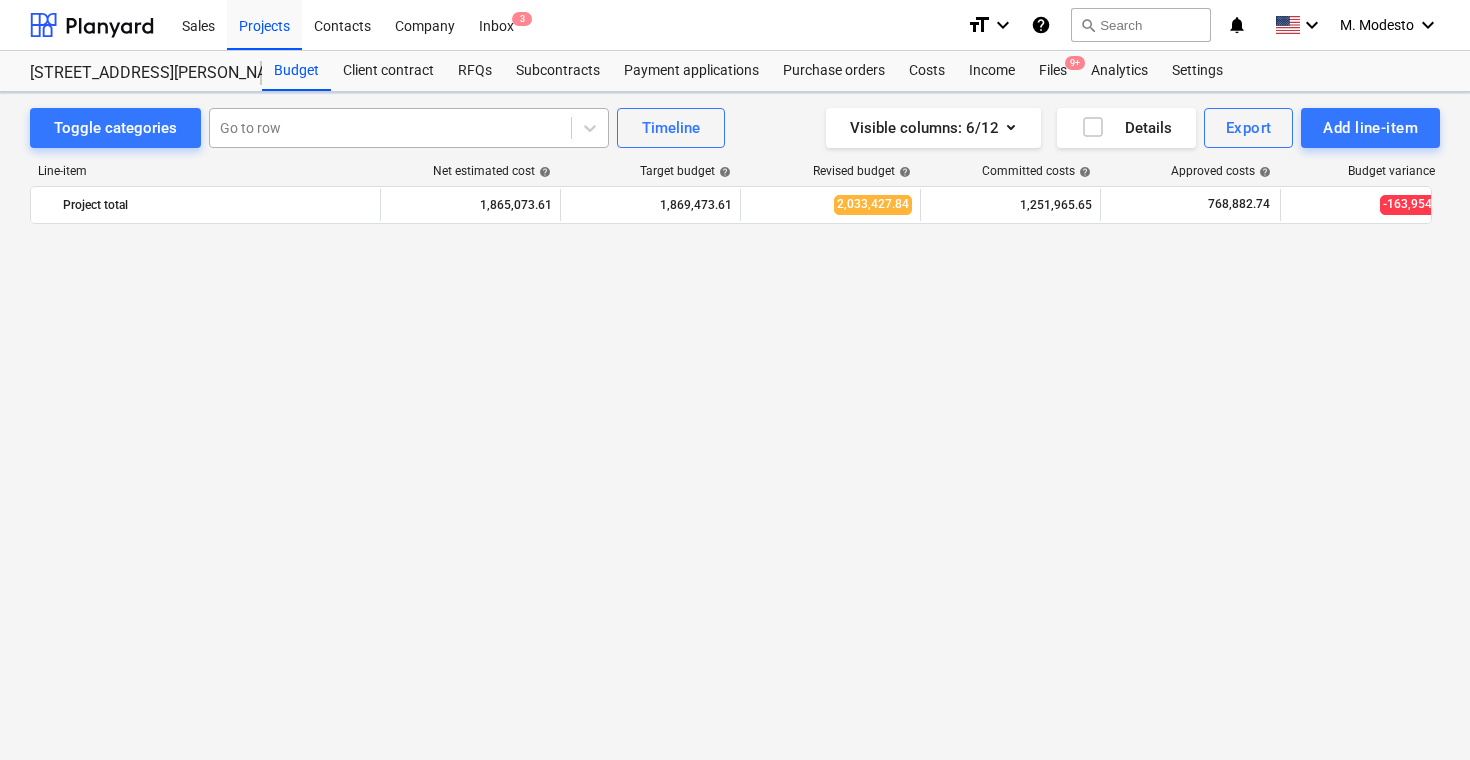 scroll, scrollTop: 2870, scrollLeft: 0, axis: vertical 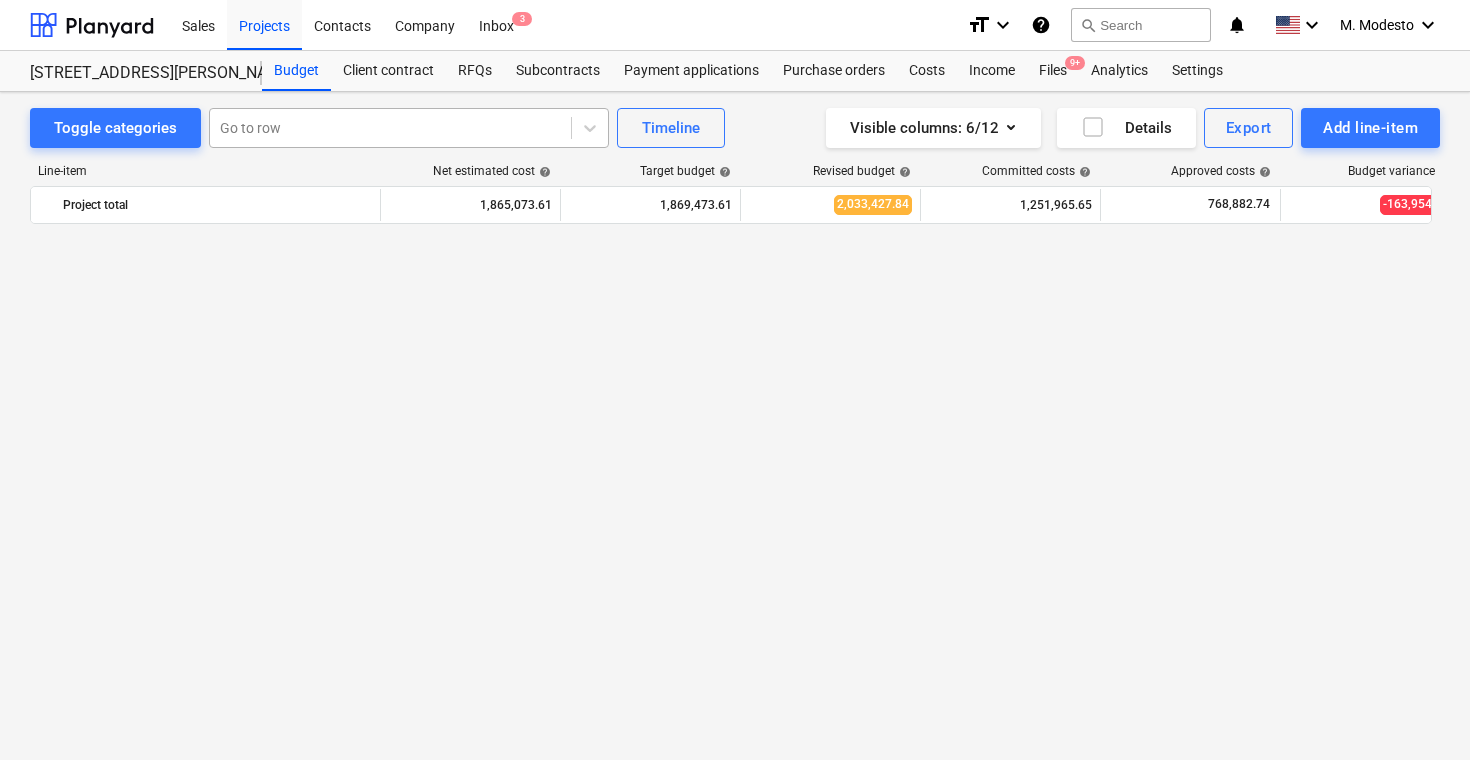 click at bounding box center [390, 128] 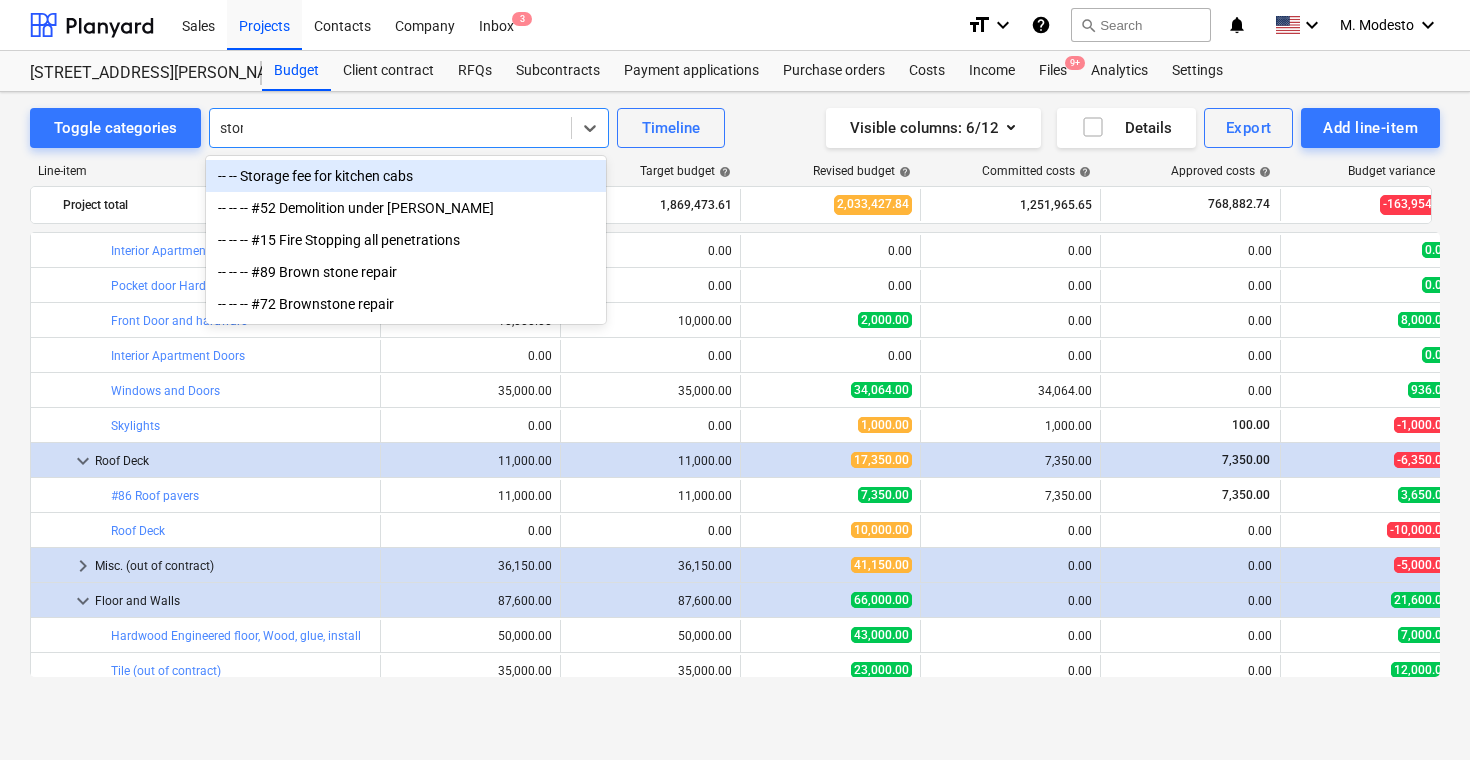type on "stone" 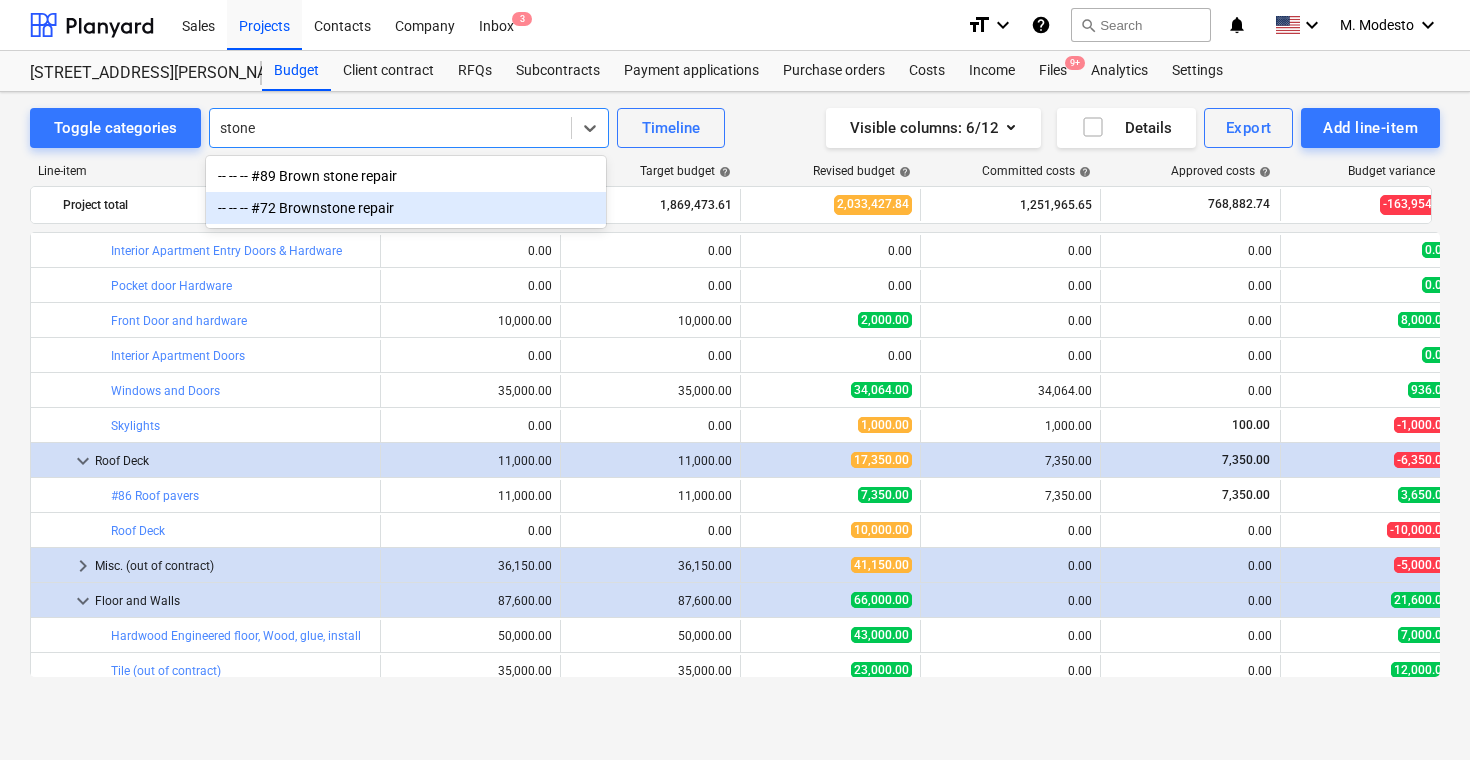 click on "-- -- --   #89 Brown stone repair" at bounding box center (406, 176) 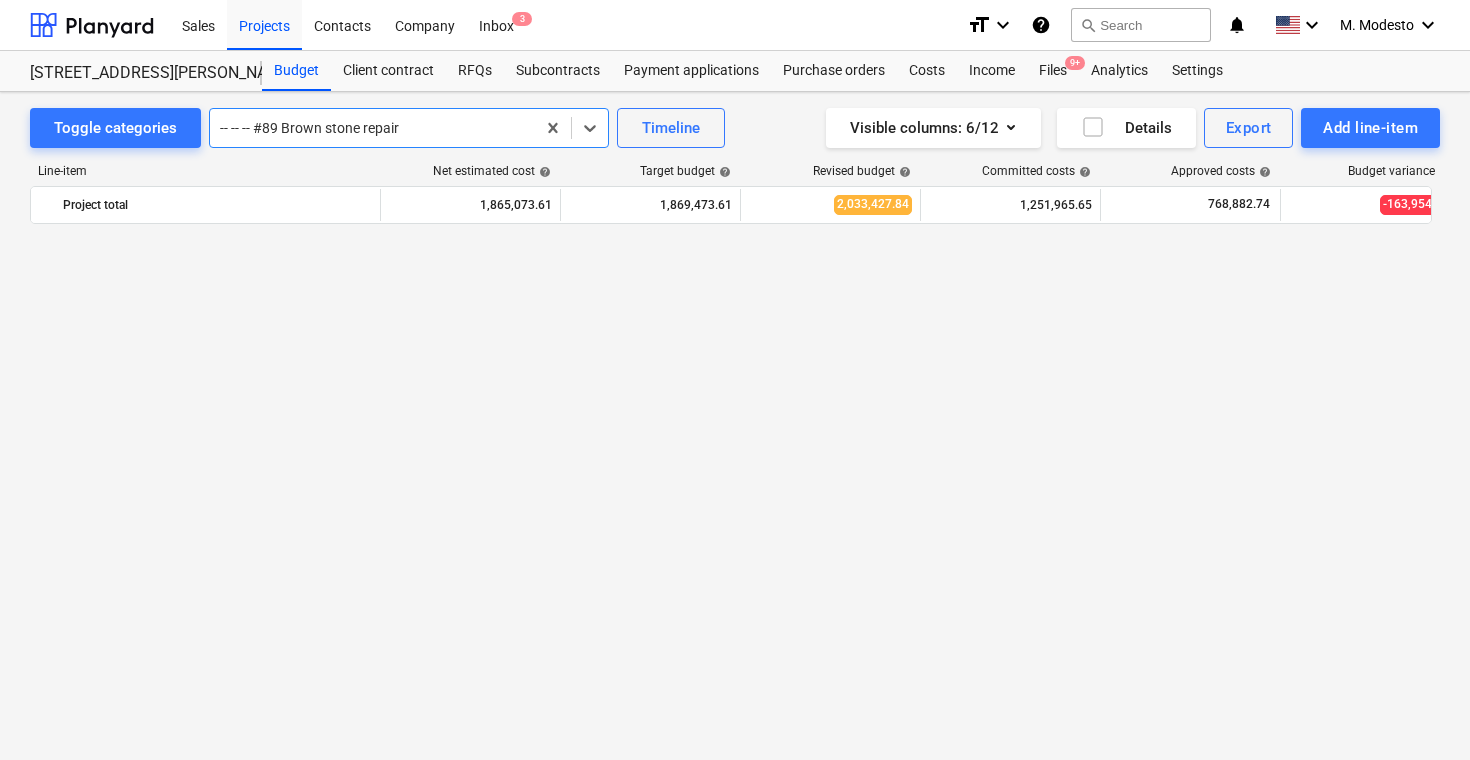 scroll, scrollTop: 6195, scrollLeft: 0, axis: vertical 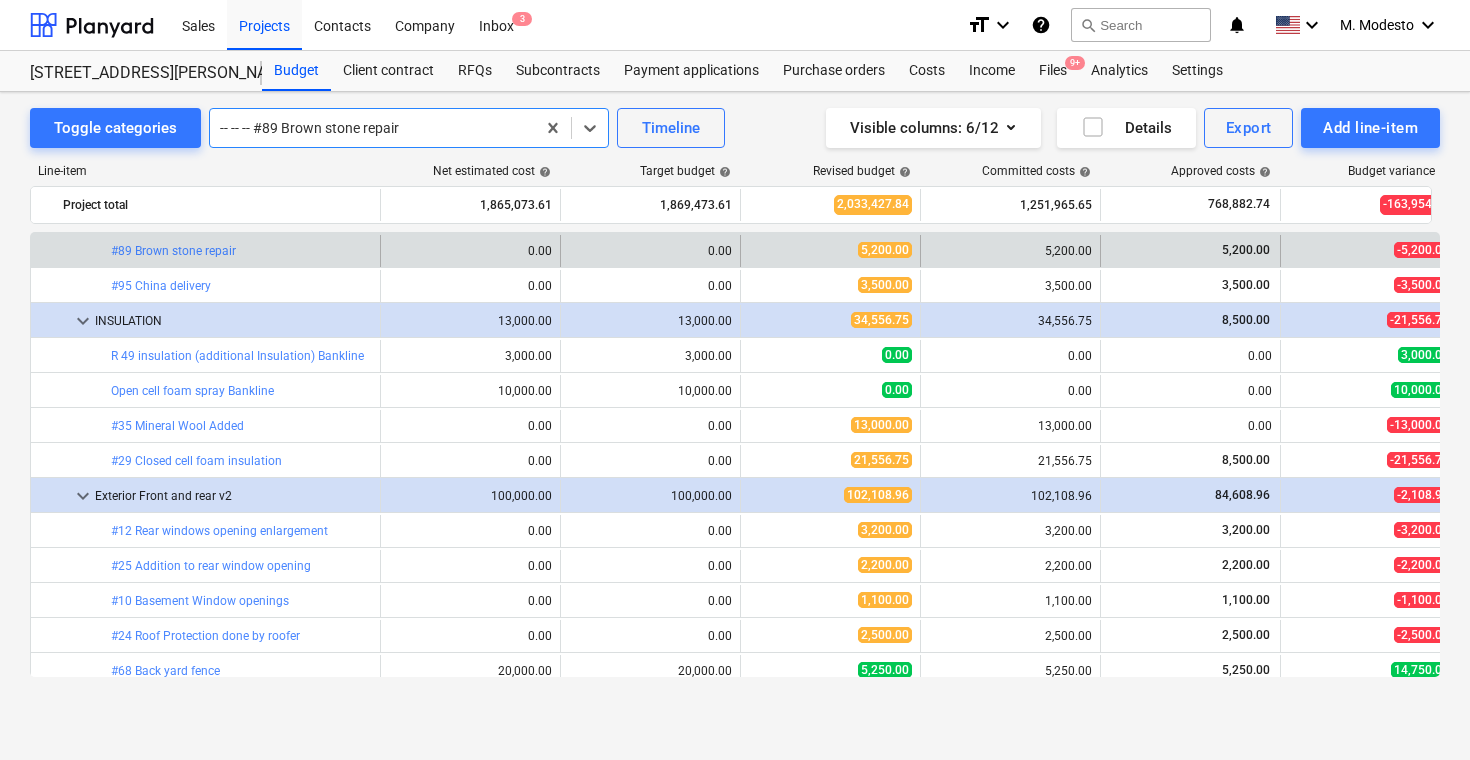 click on "-- -- --   #89 Brown stone repair" at bounding box center [372, 128] 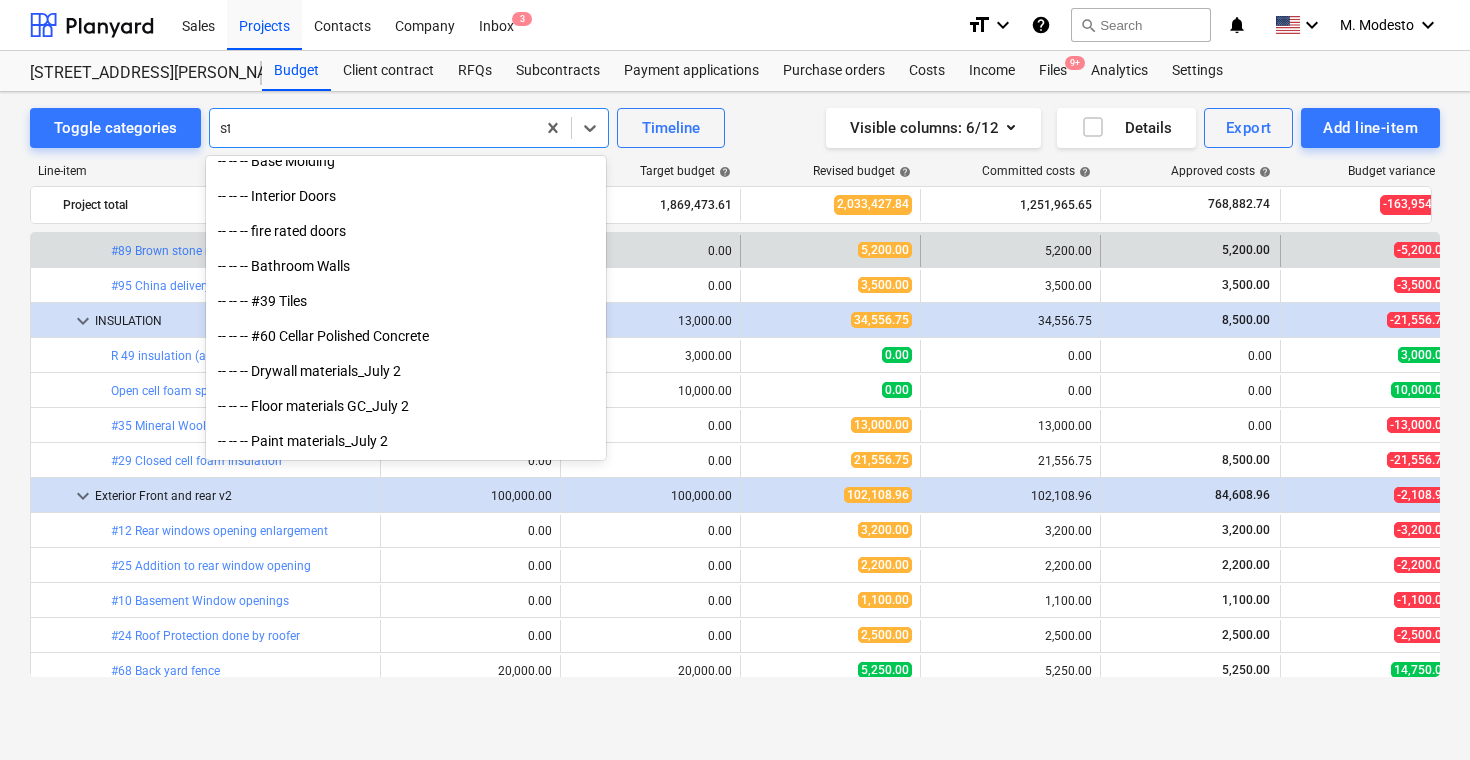scroll, scrollTop: 0, scrollLeft: 0, axis: both 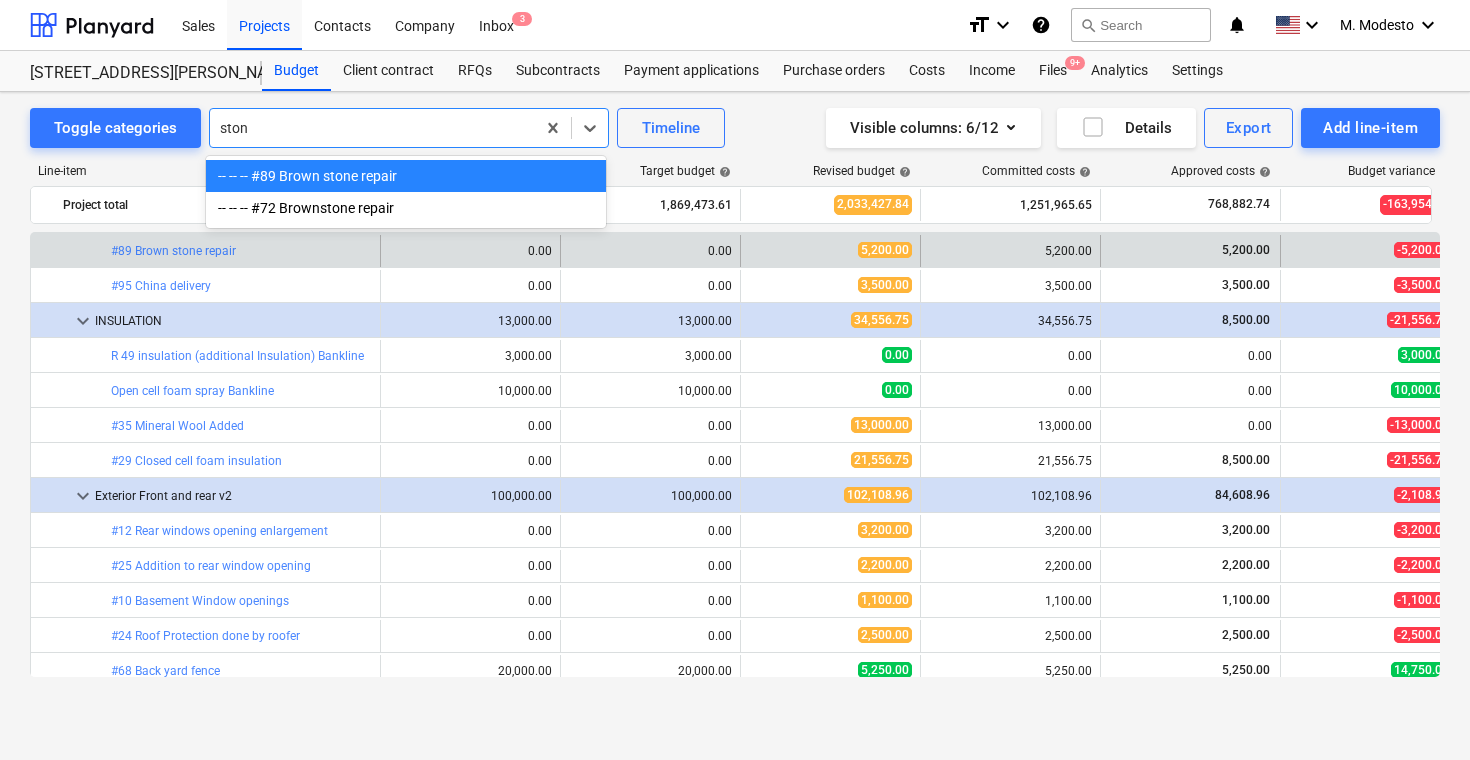 type on "stone" 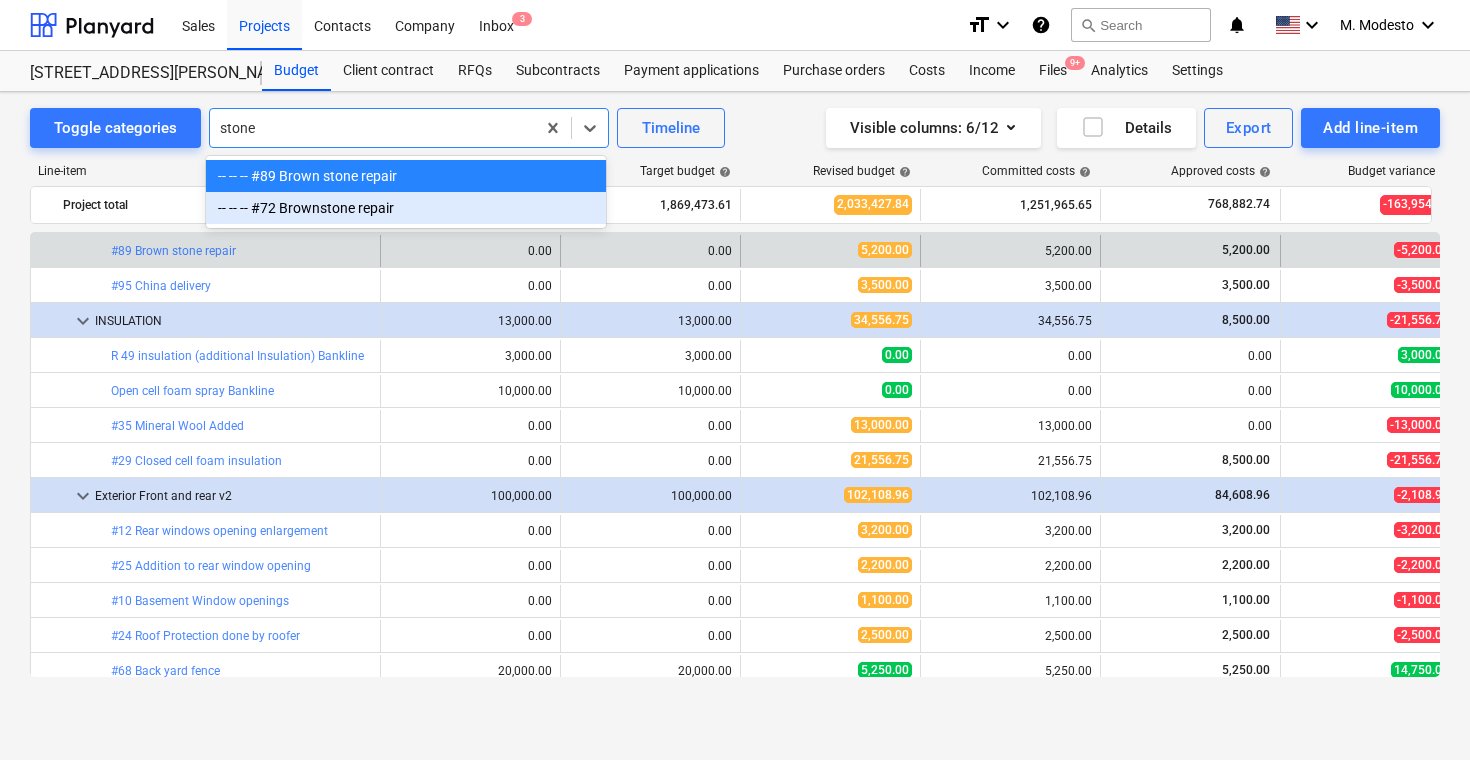 click on "-- -- --   #72 Brownstone repair" at bounding box center (406, 208) 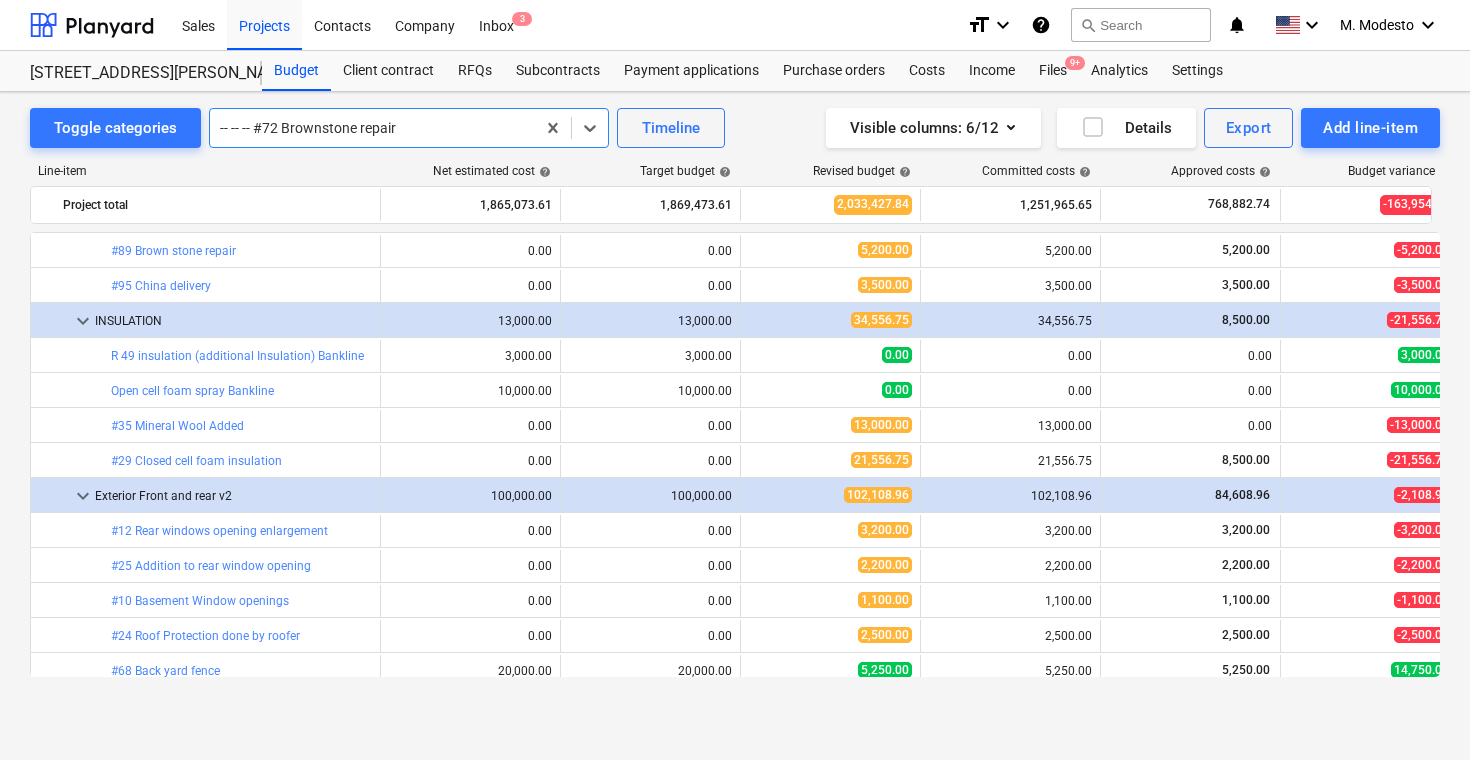 scroll, scrollTop: 6685, scrollLeft: 0, axis: vertical 